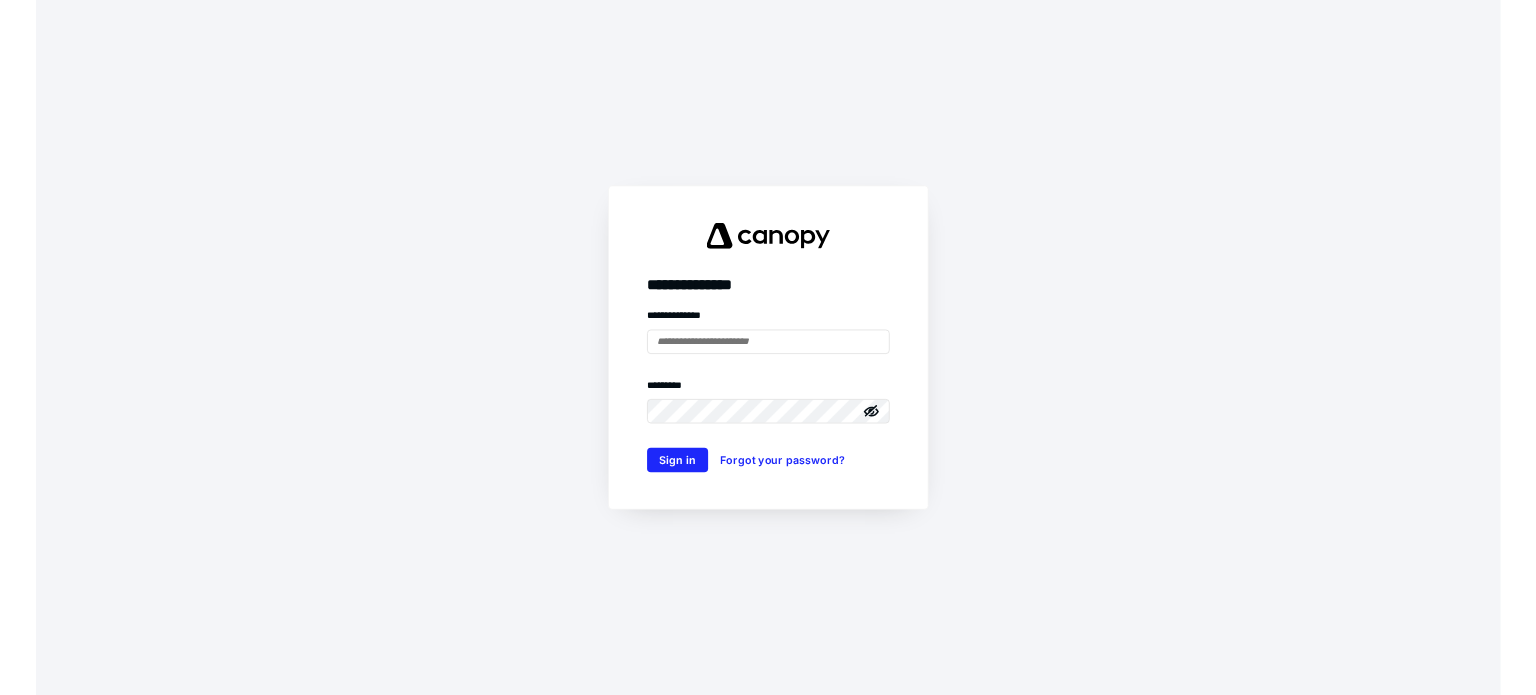 scroll, scrollTop: 0, scrollLeft: 0, axis: both 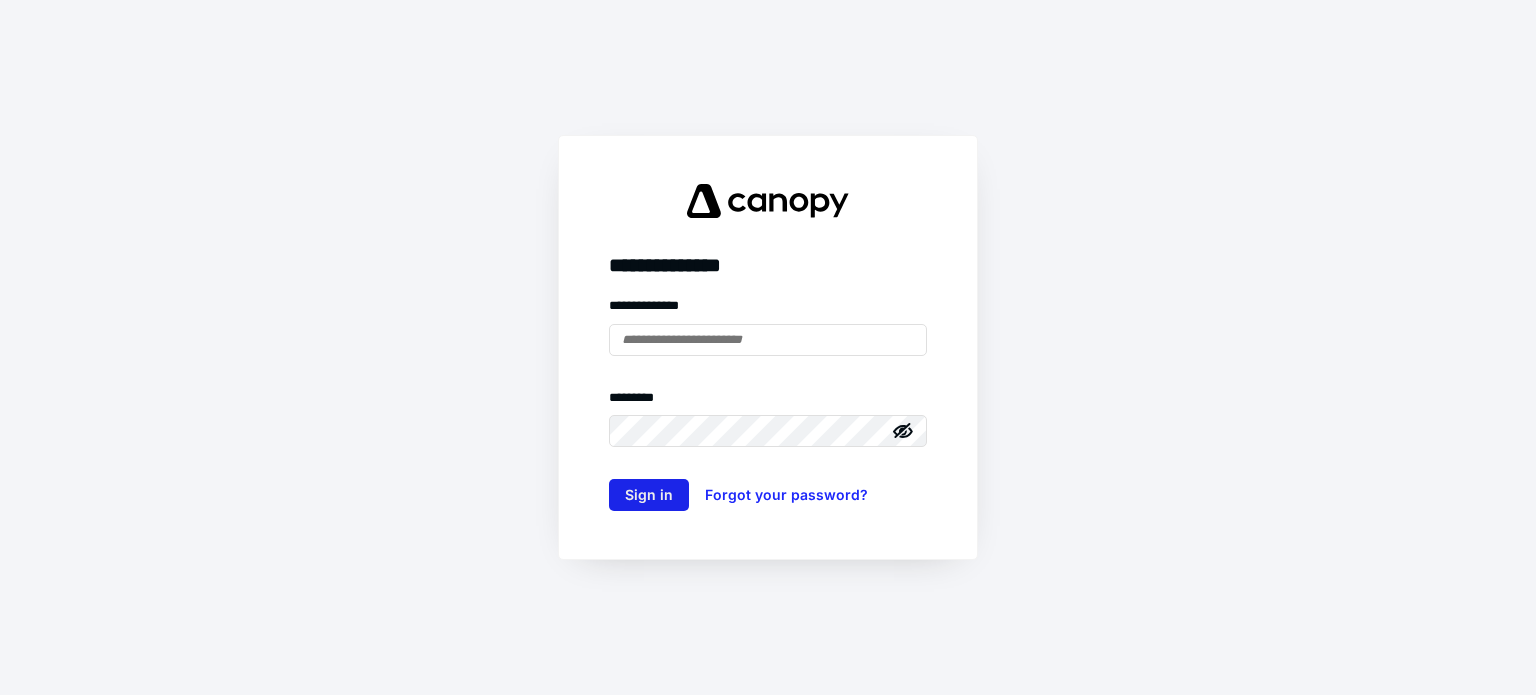 type on "**********" 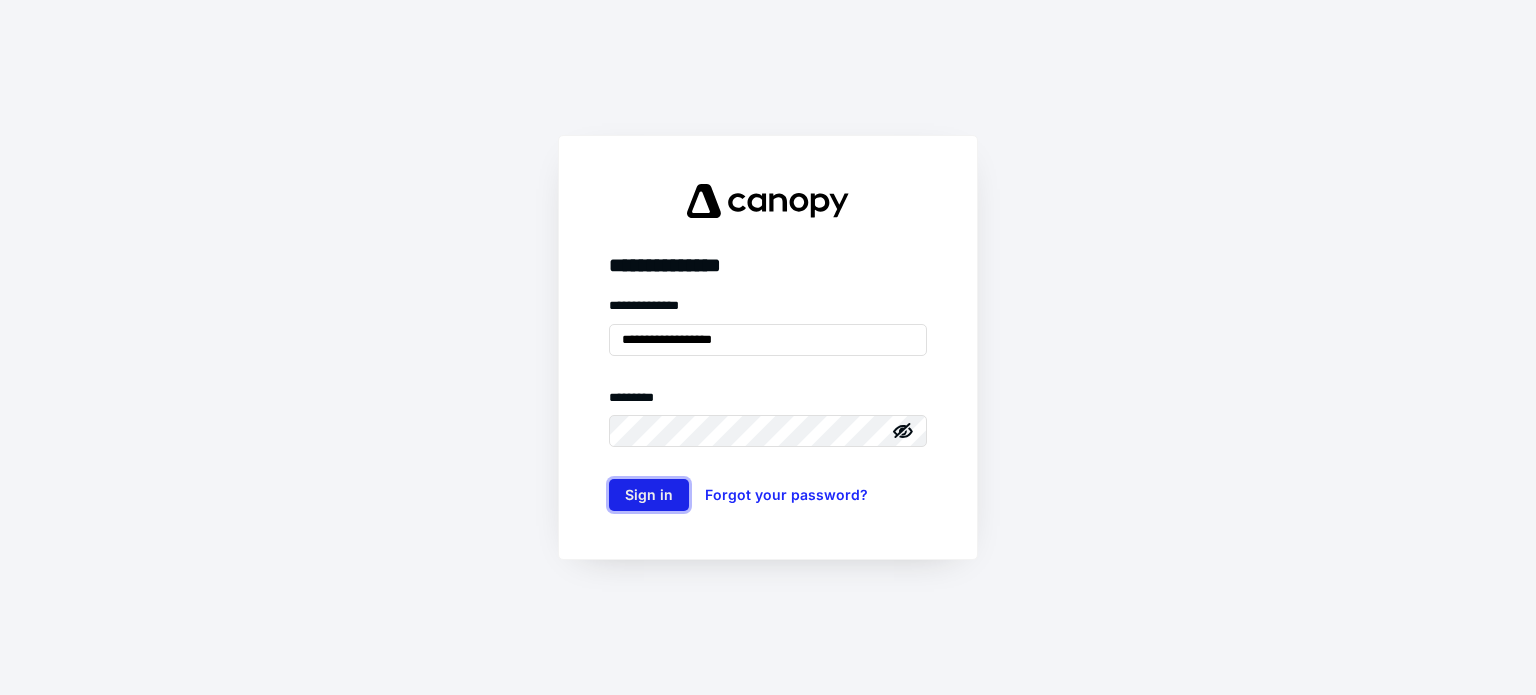 click on "Sign in" at bounding box center (649, 495) 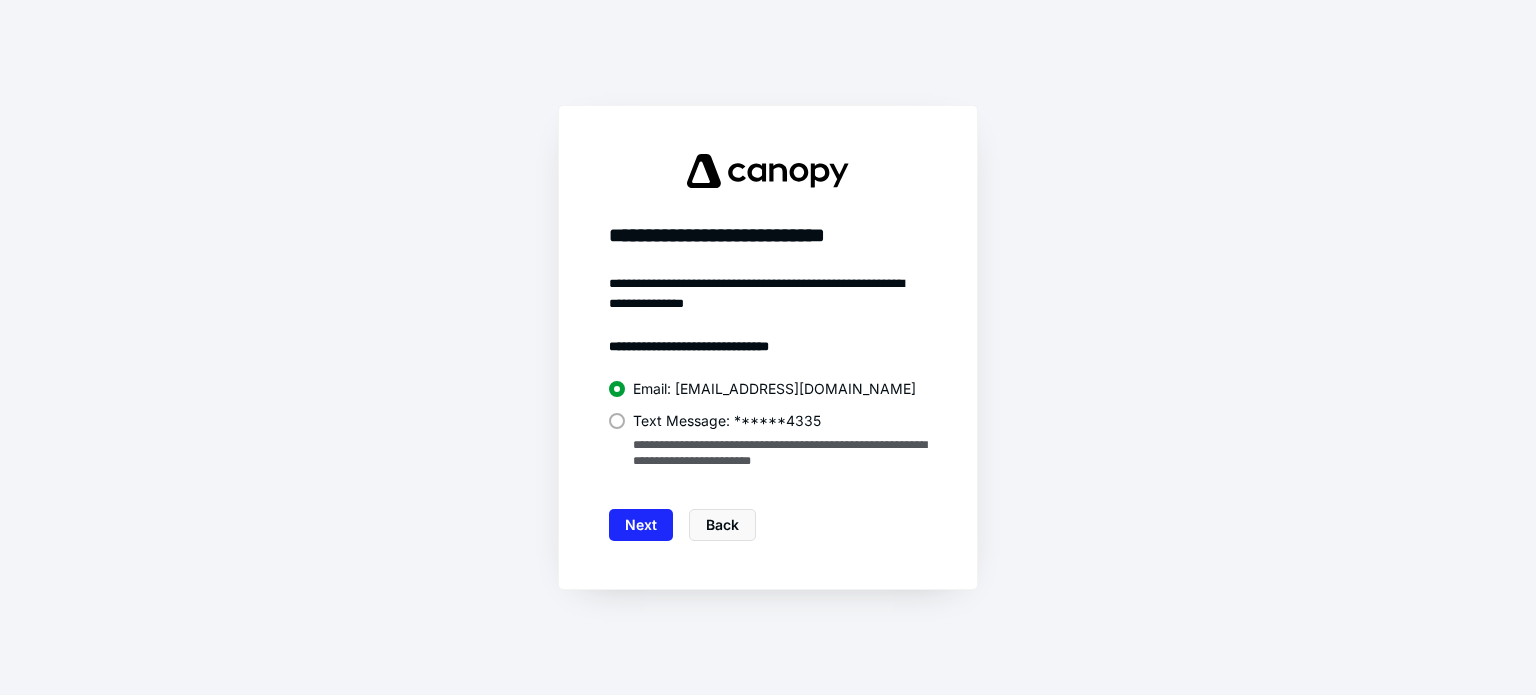 click on "Text Message: ******4335" at bounding box center (727, 421) 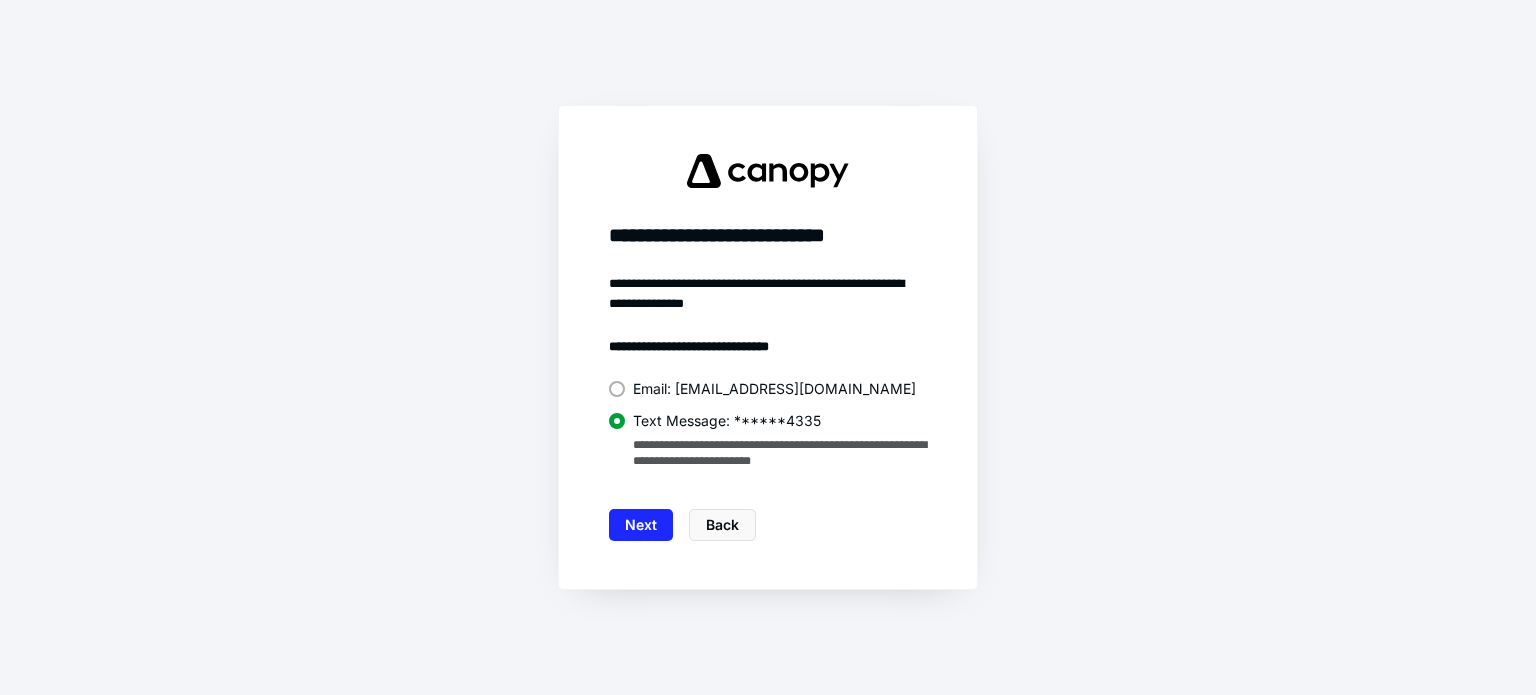 click on "Next" at bounding box center (641, 525) 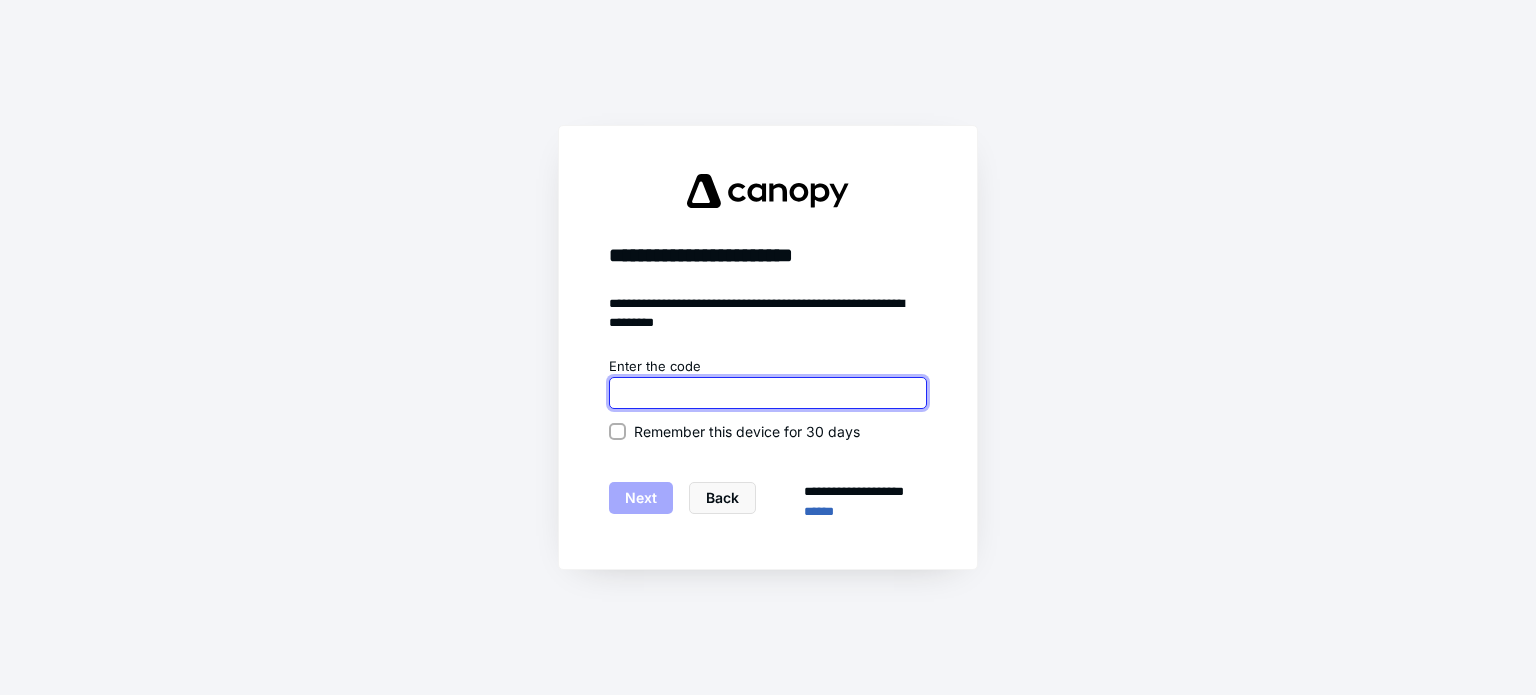 click at bounding box center [768, 393] 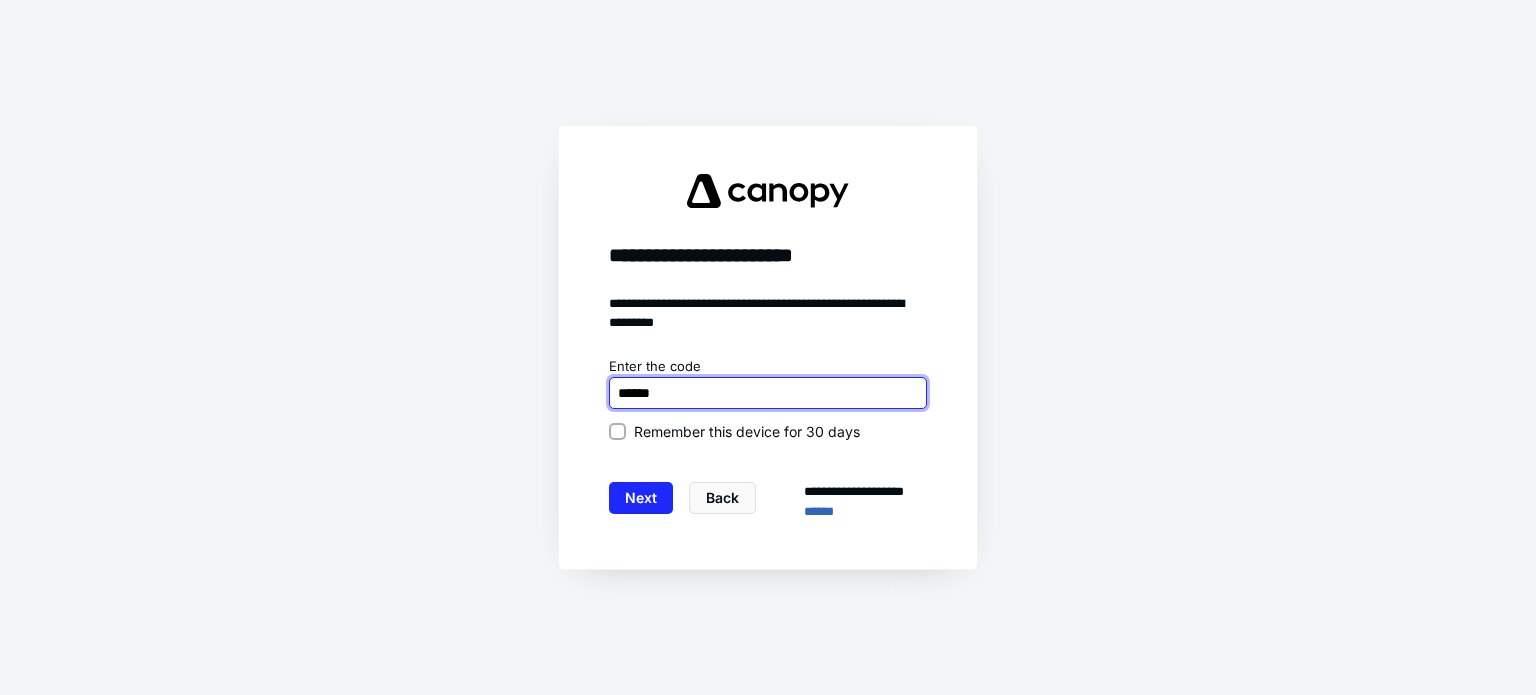 type on "******" 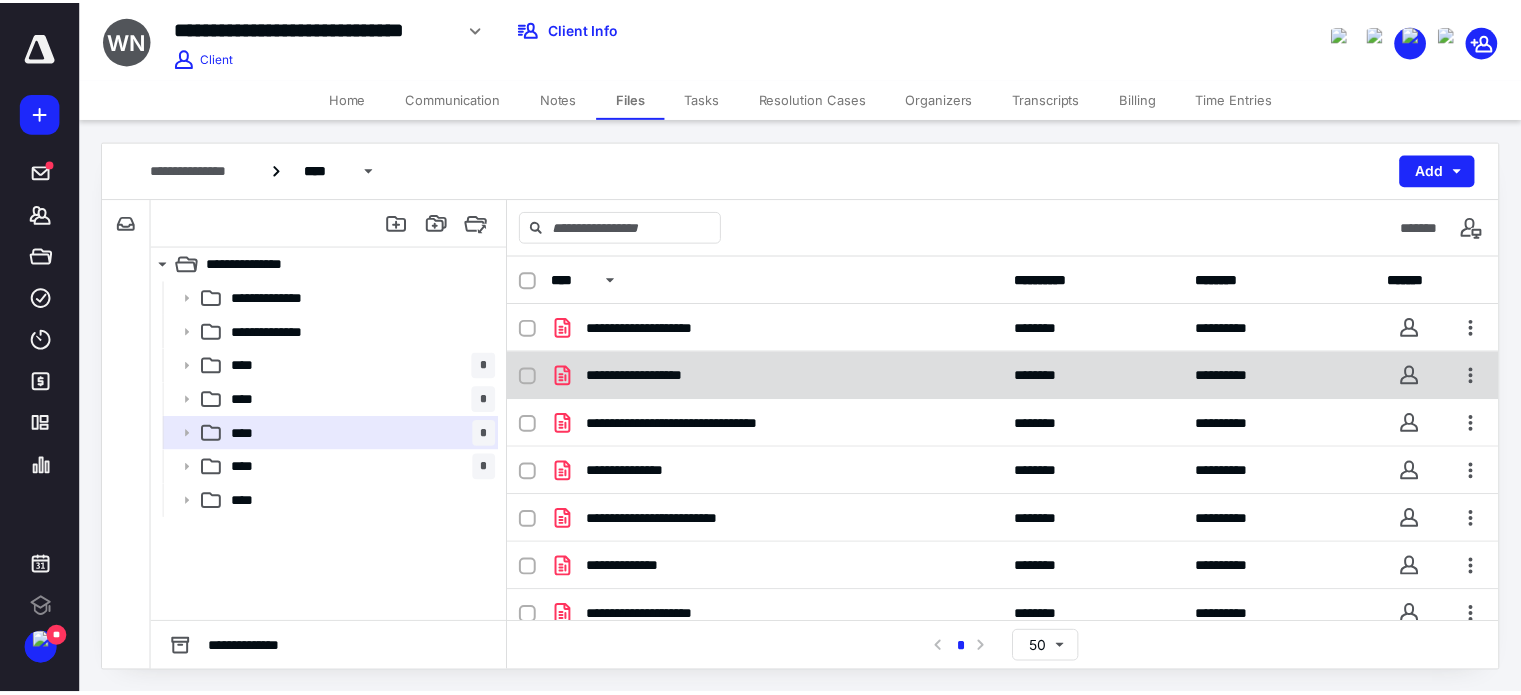 scroll, scrollTop: 0, scrollLeft: 0, axis: both 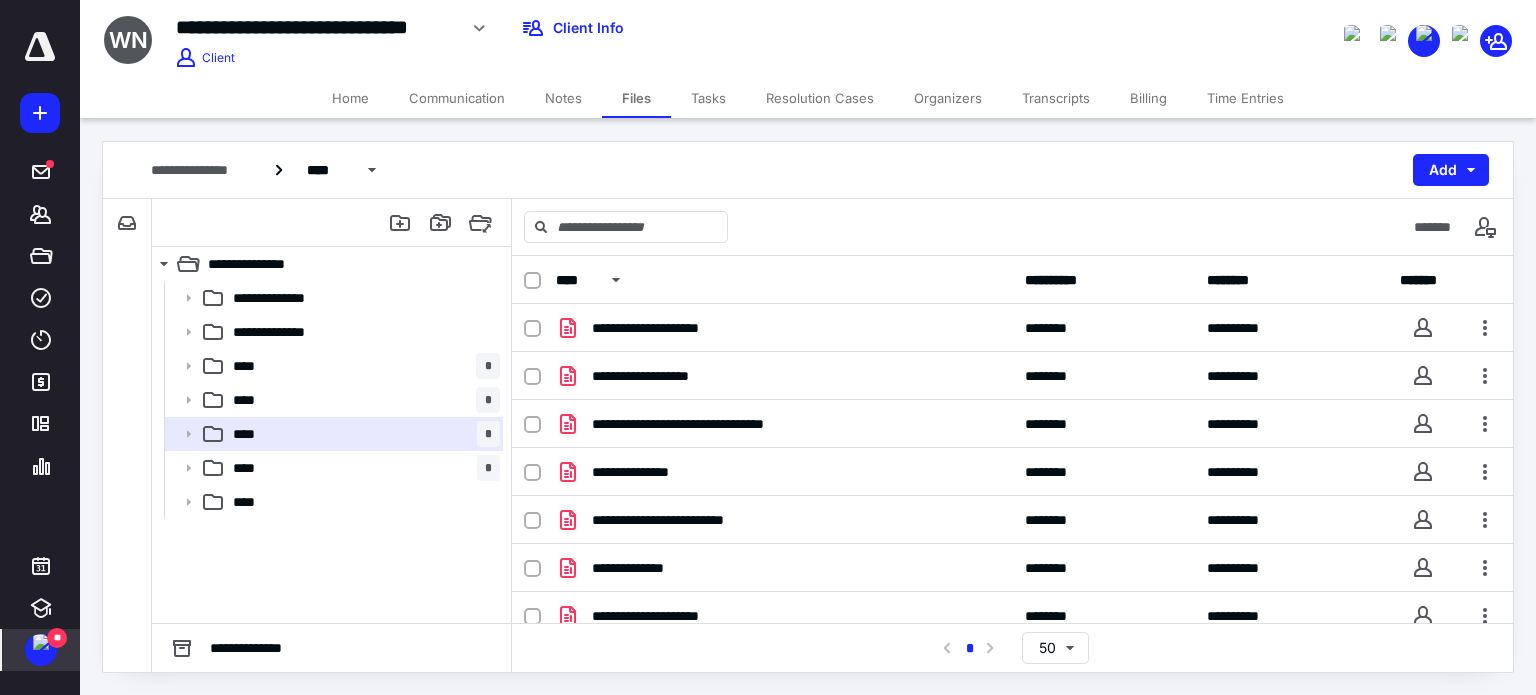 click on "**" at bounding box center (41, 650) 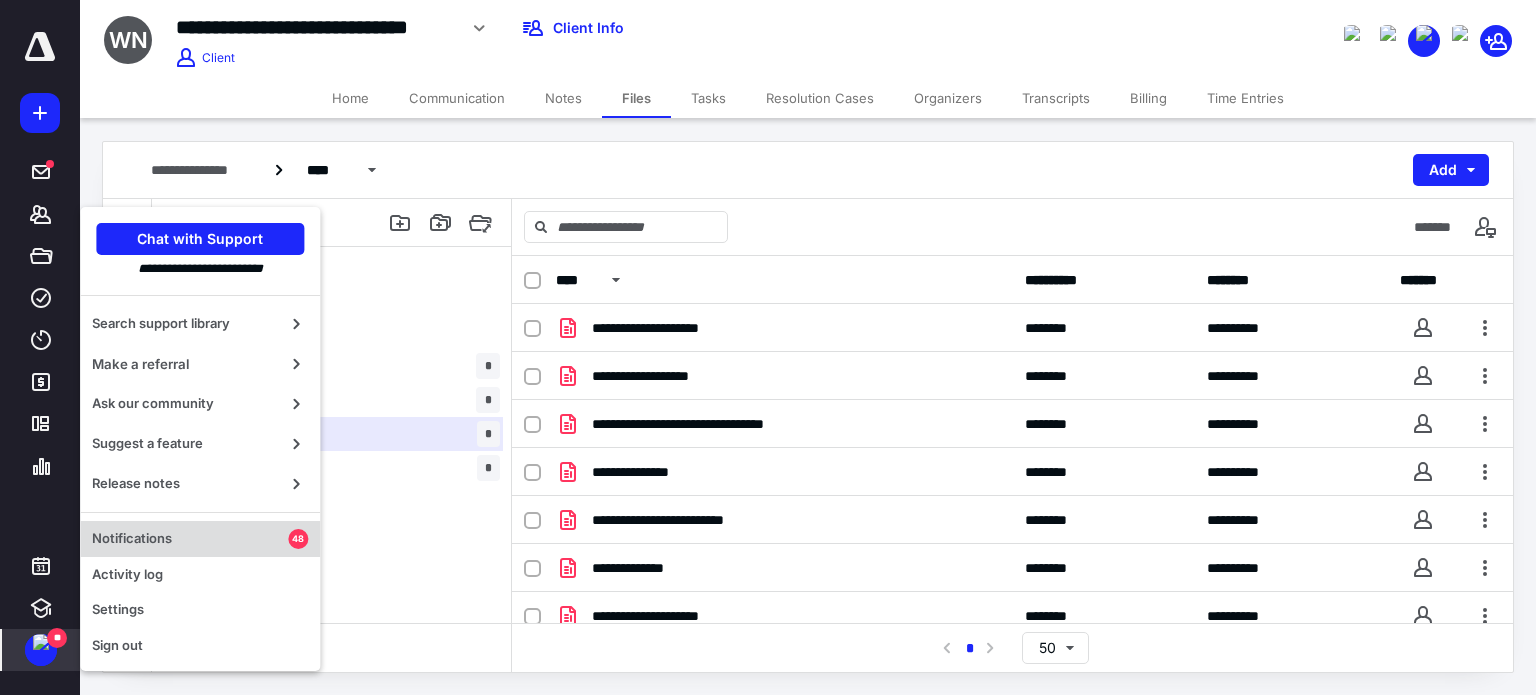 click on "Notifications" at bounding box center (190, 539) 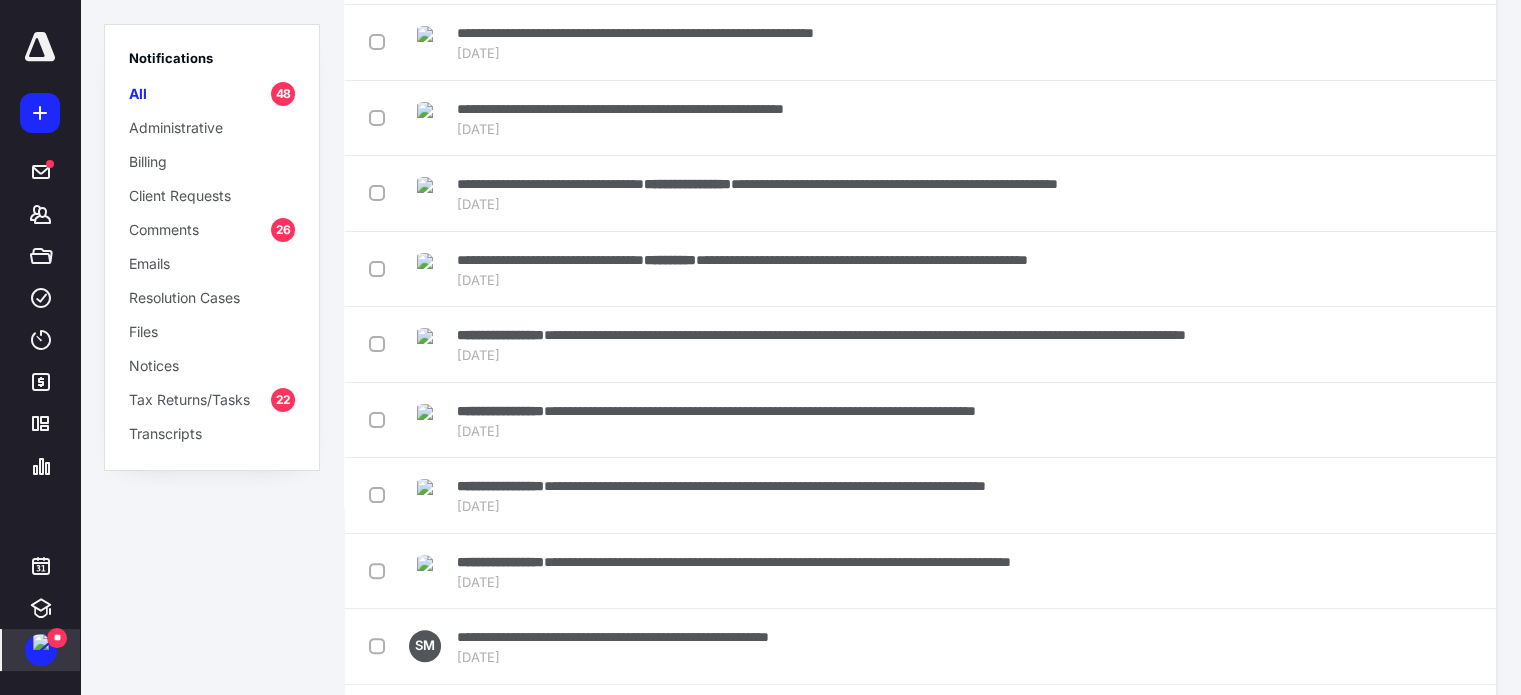 scroll, scrollTop: 0, scrollLeft: 0, axis: both 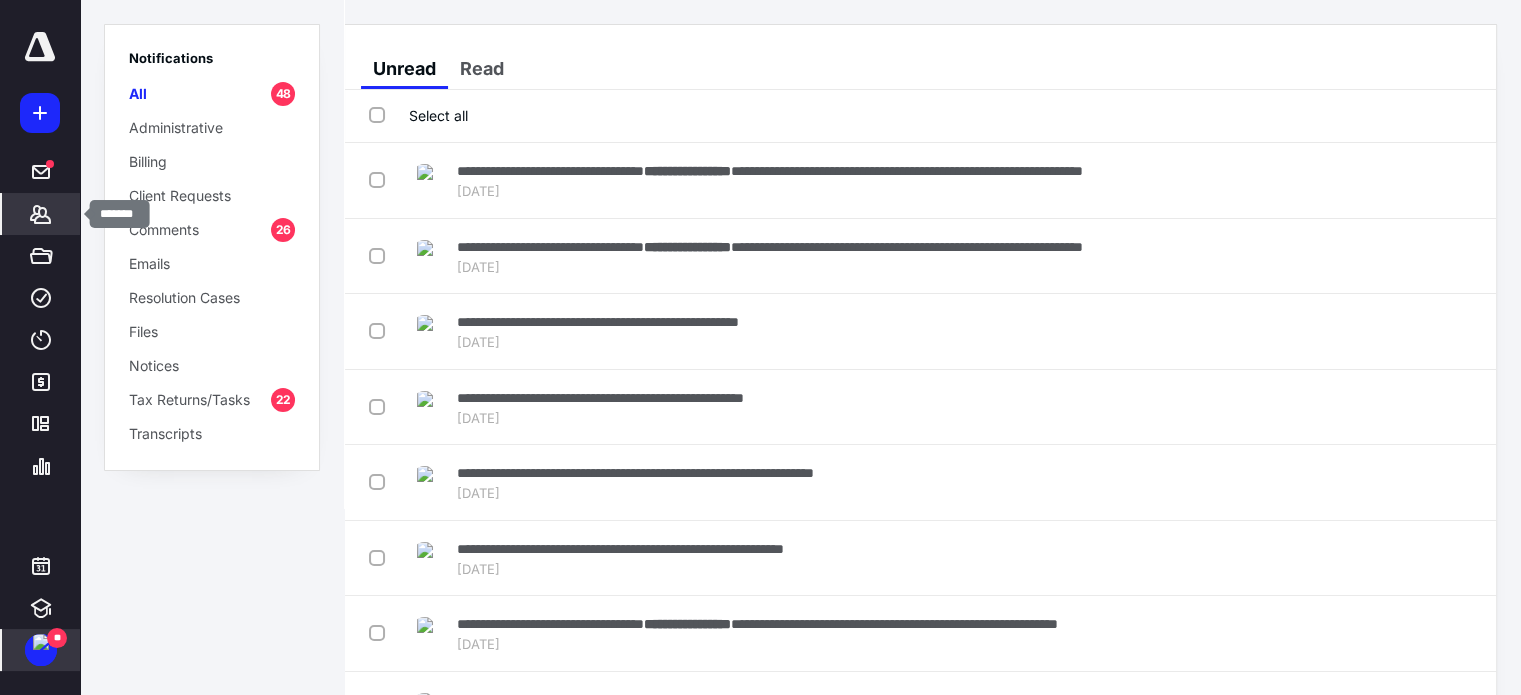 click 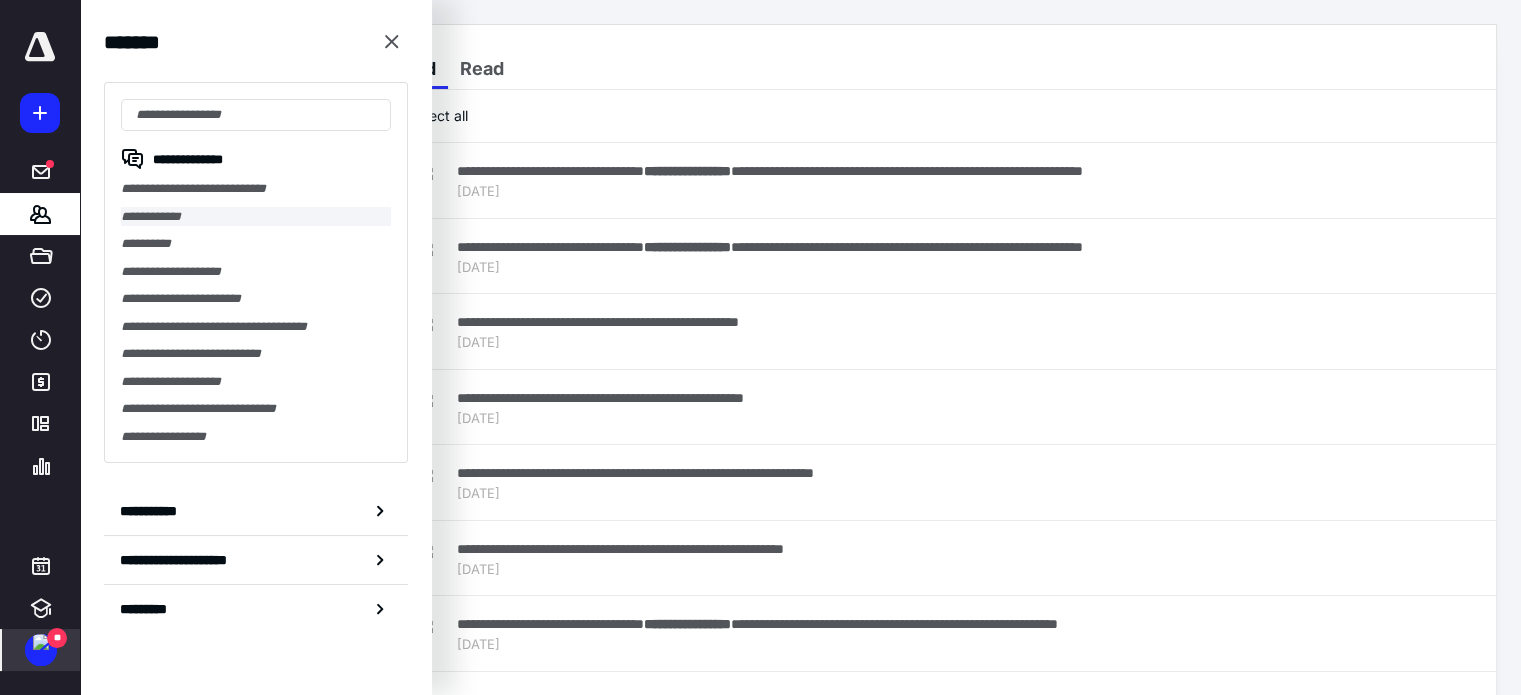 click on "**********" at bounding box center [256, 217] 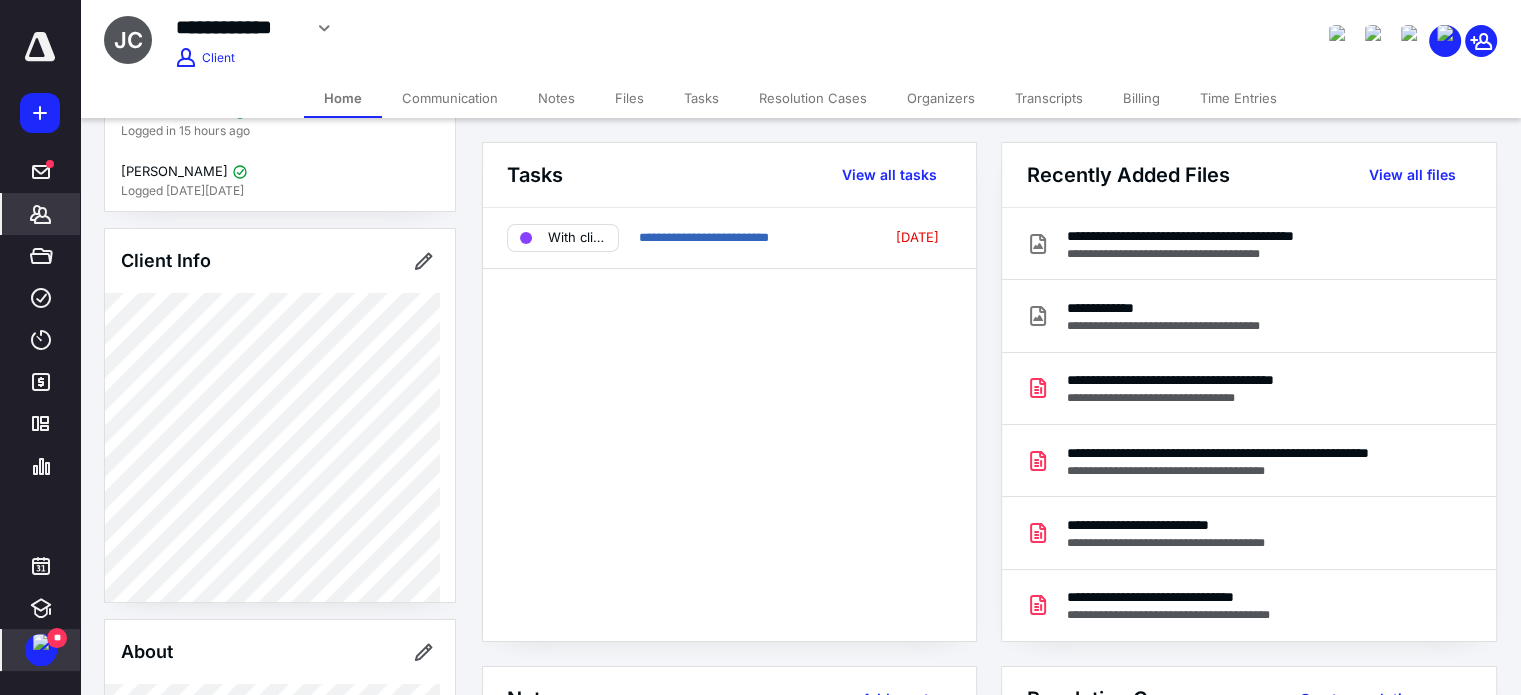 scroll, scrollTop: 266, scrollLeft: 0, axis: vertical 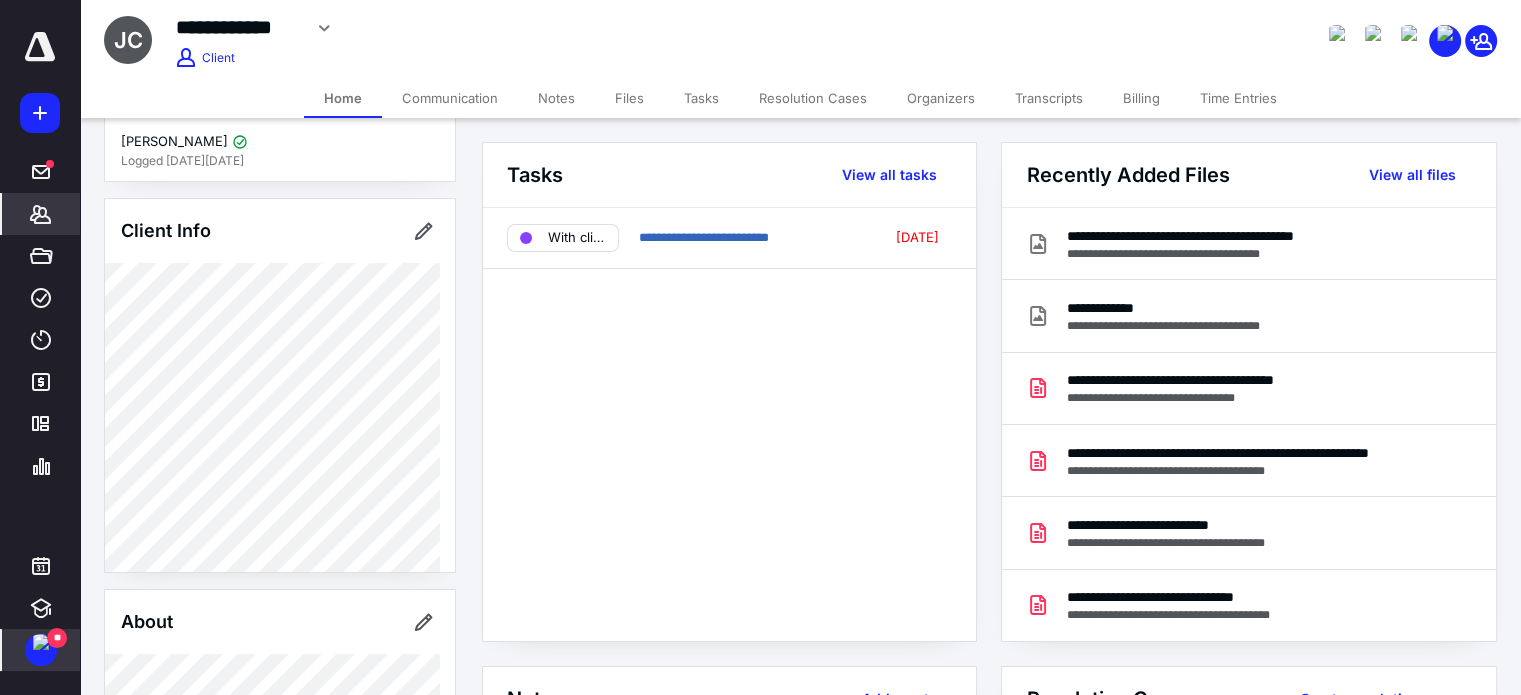 click on "Tasks" at bounding box center [701, 98] 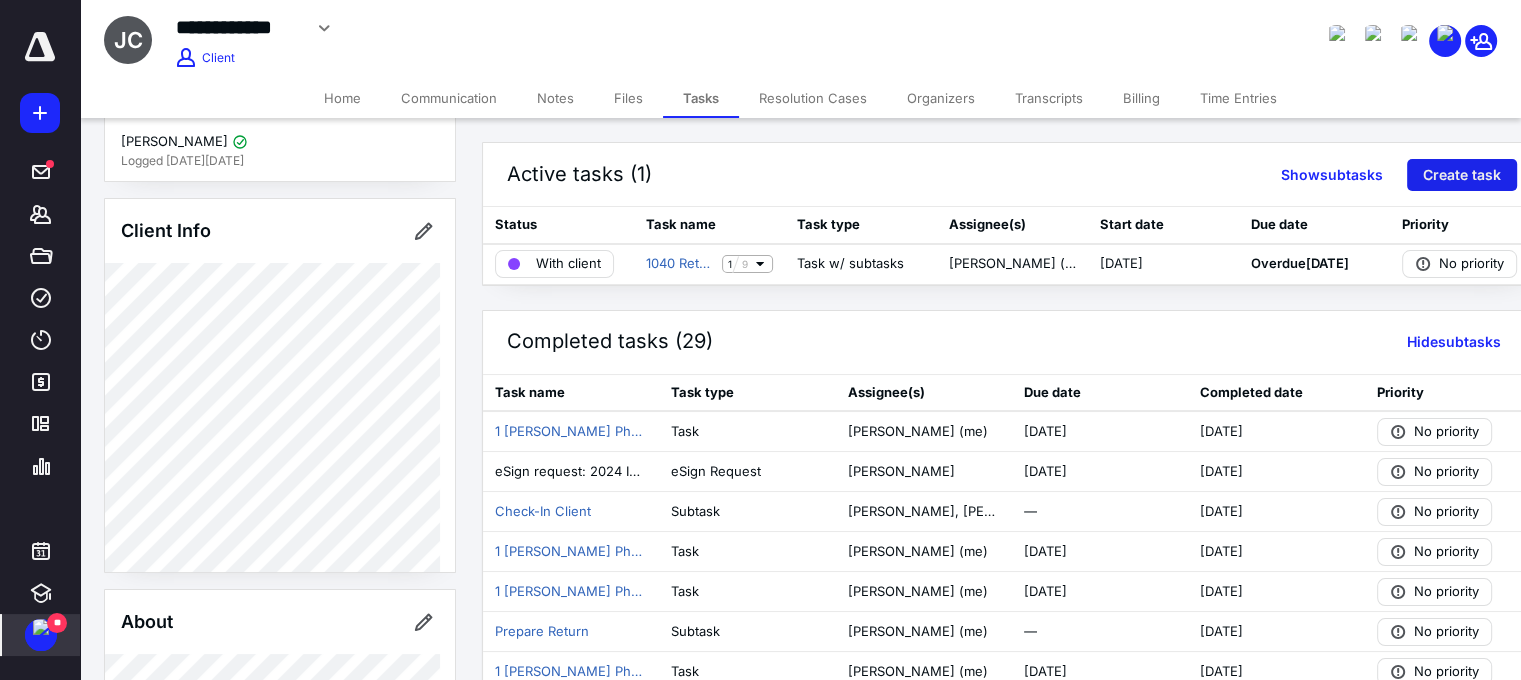click on "Create task" at bounding box center [1462, 175] 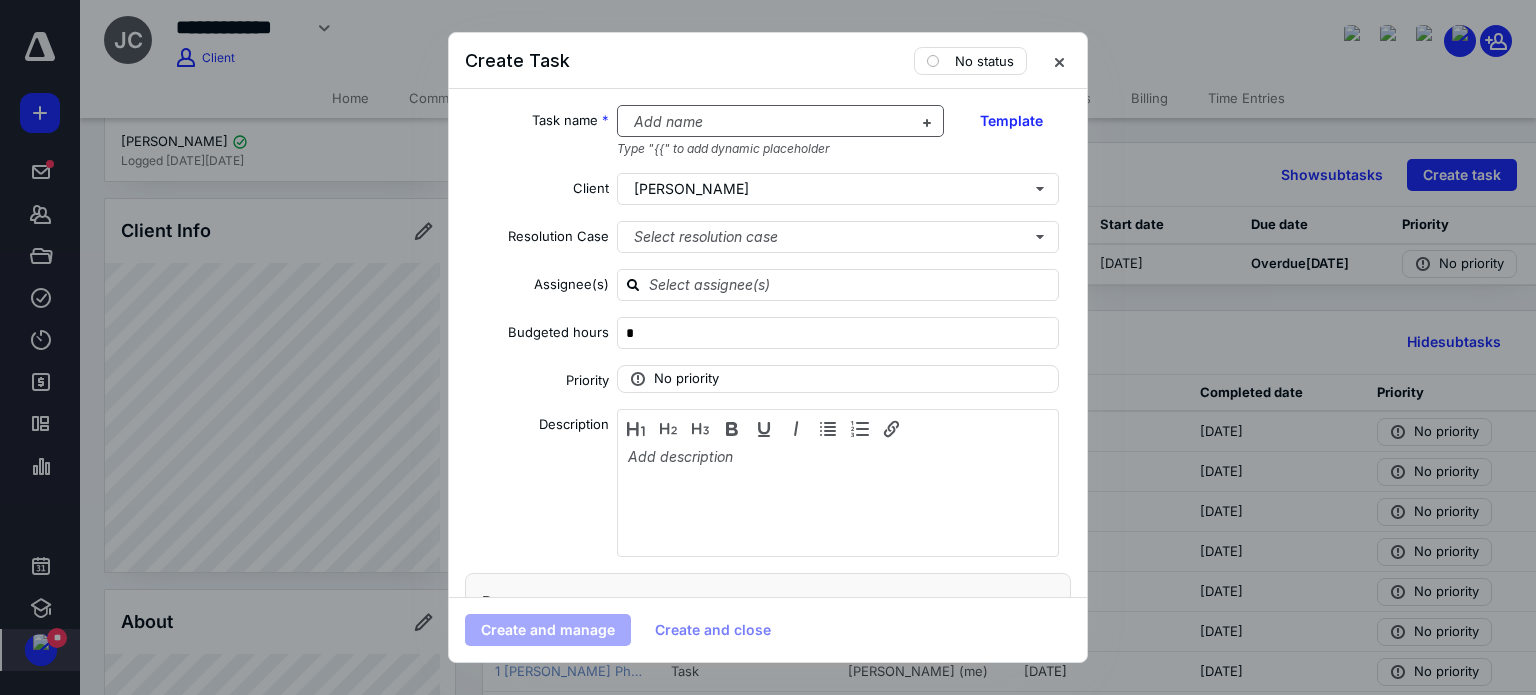 click at bounding box center (769, 122) 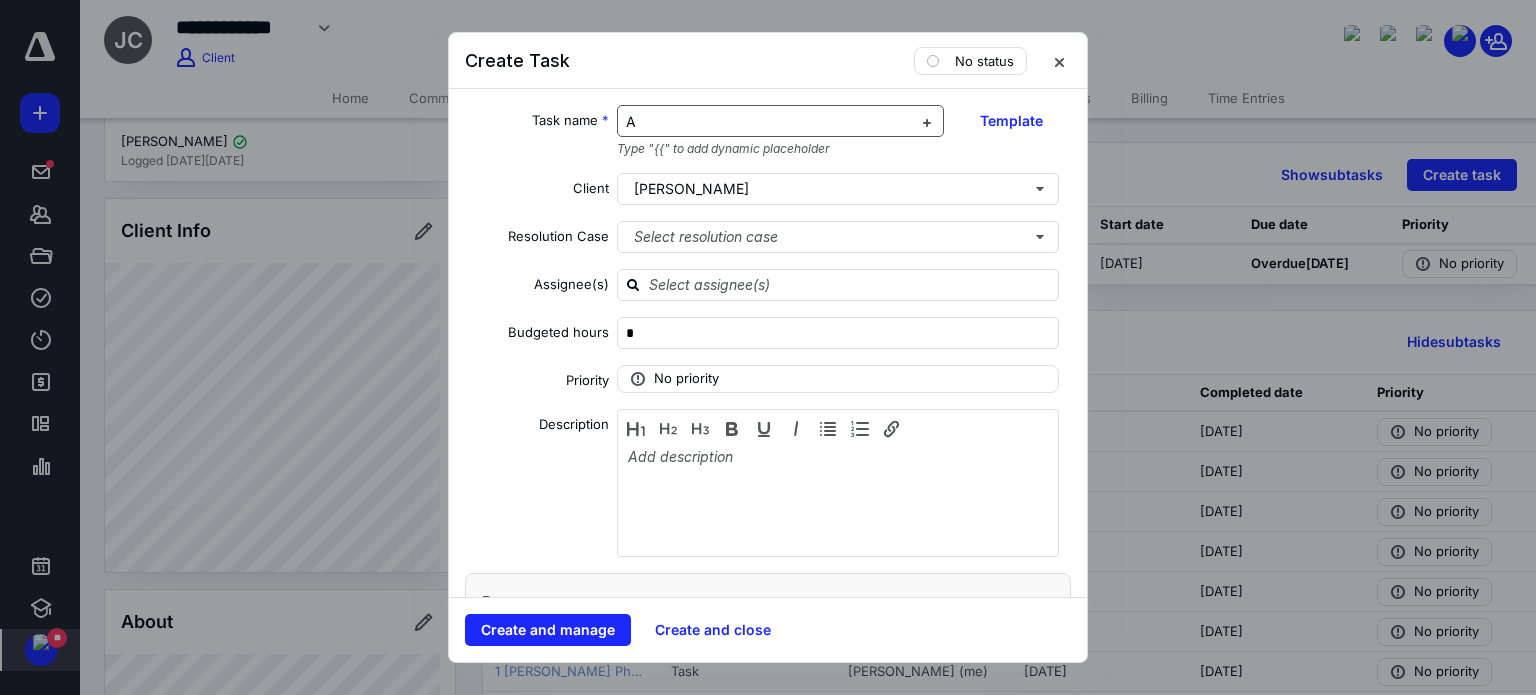 type 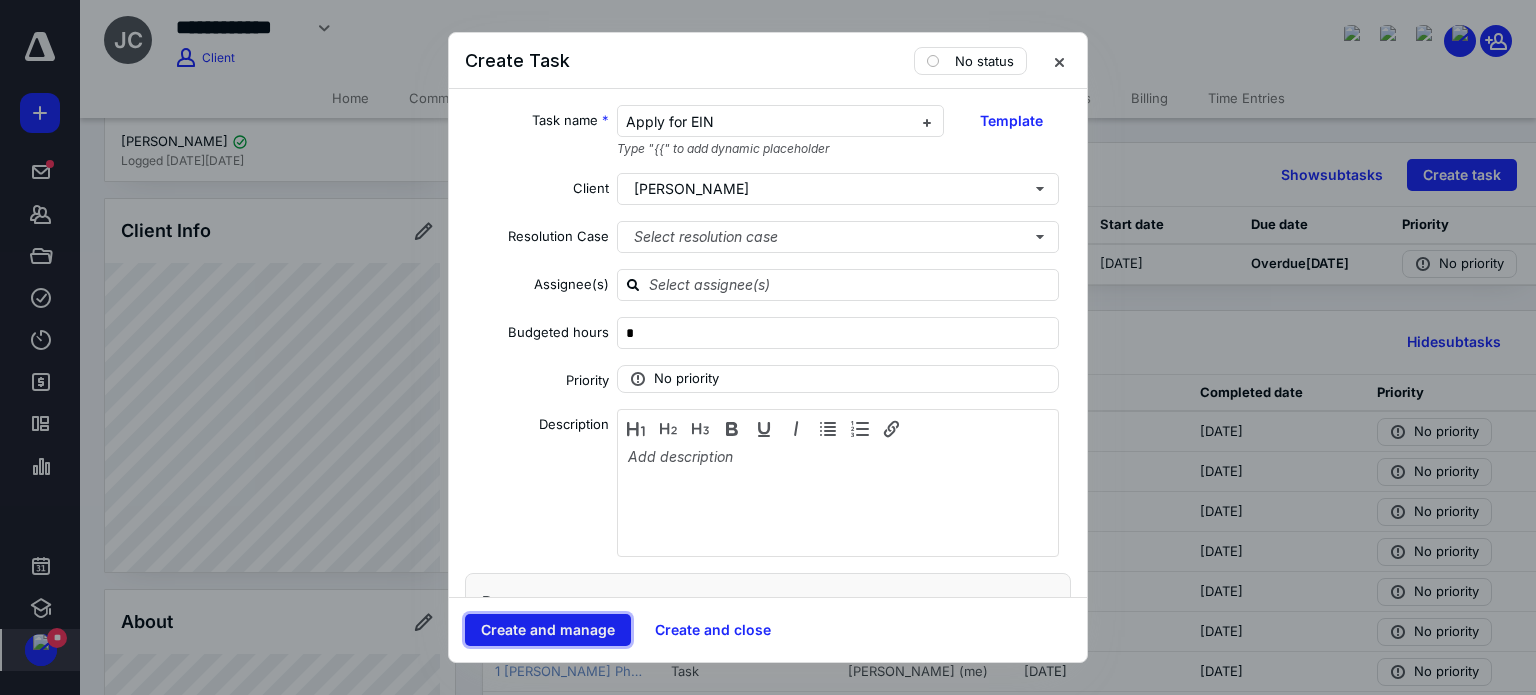click on "Create and manage" at bounding box center [548, 630] 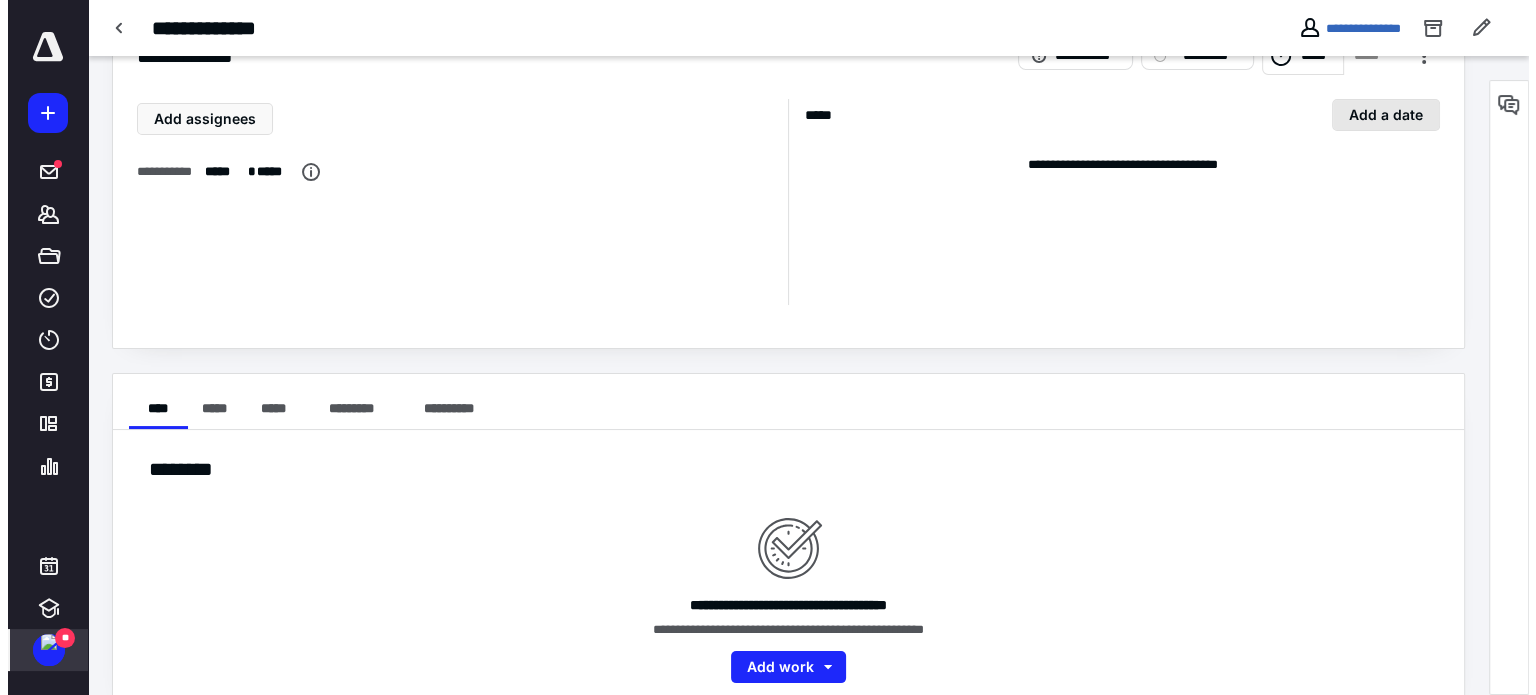 scroll, scrollTop: 103, scrollLeft: 0, axis: vertical 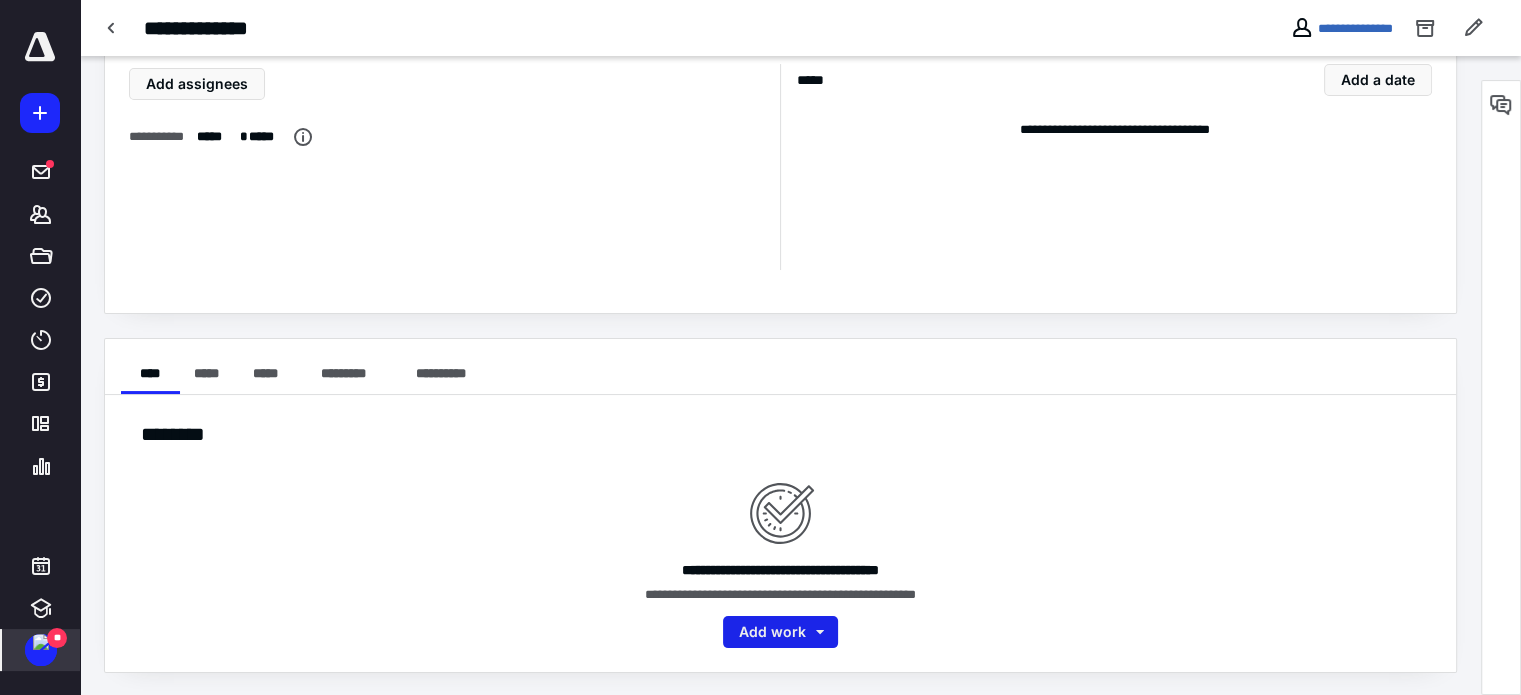 click on "Add work" at bounding box center (780, 632) 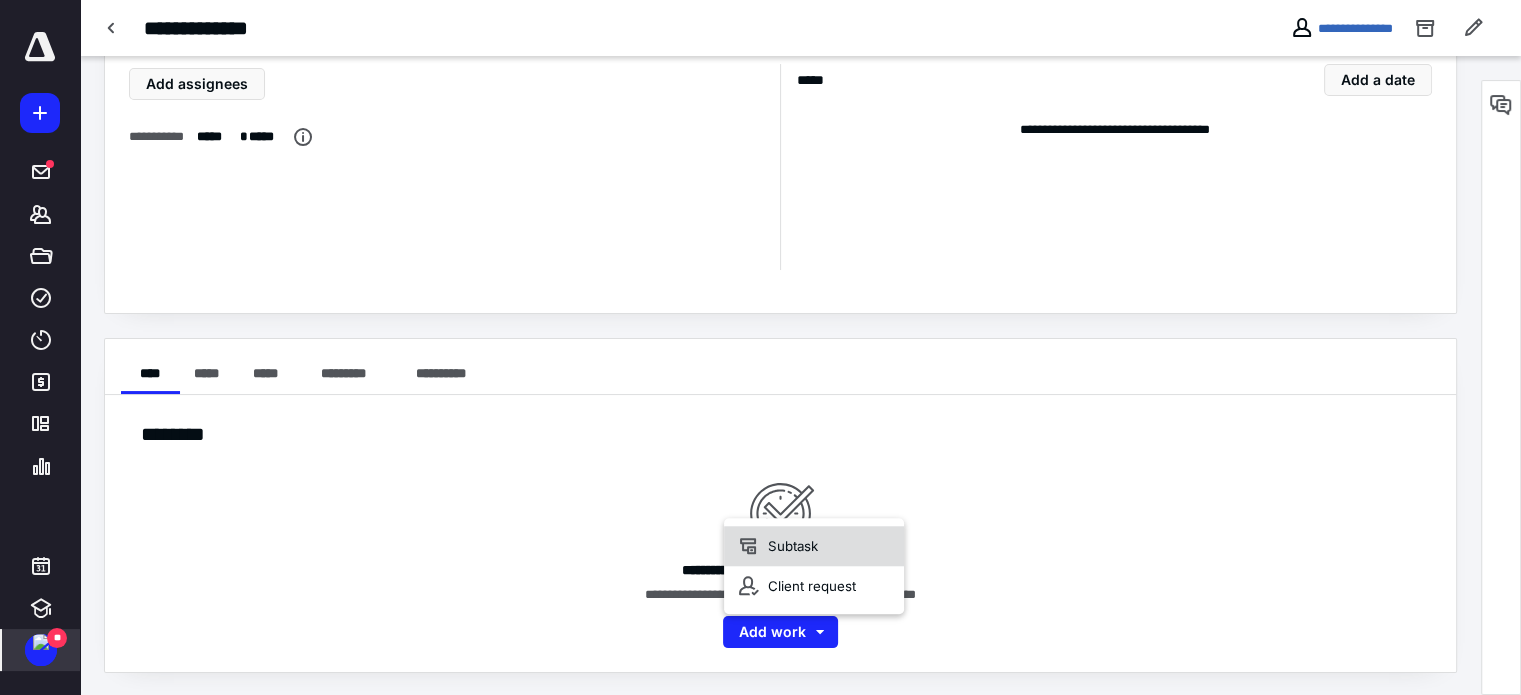 click on "Subtask" at bounding box center [814, 546] 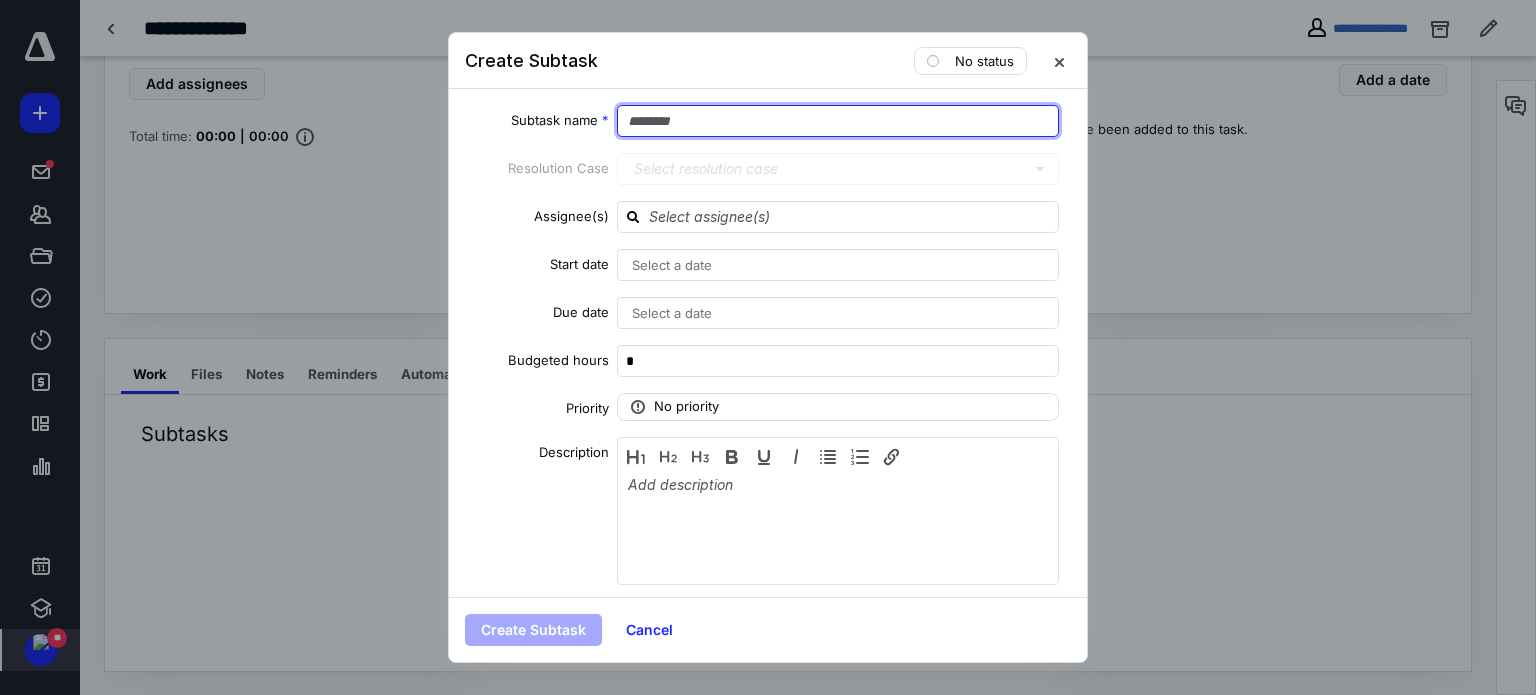 click at bounding box center (838, 121) 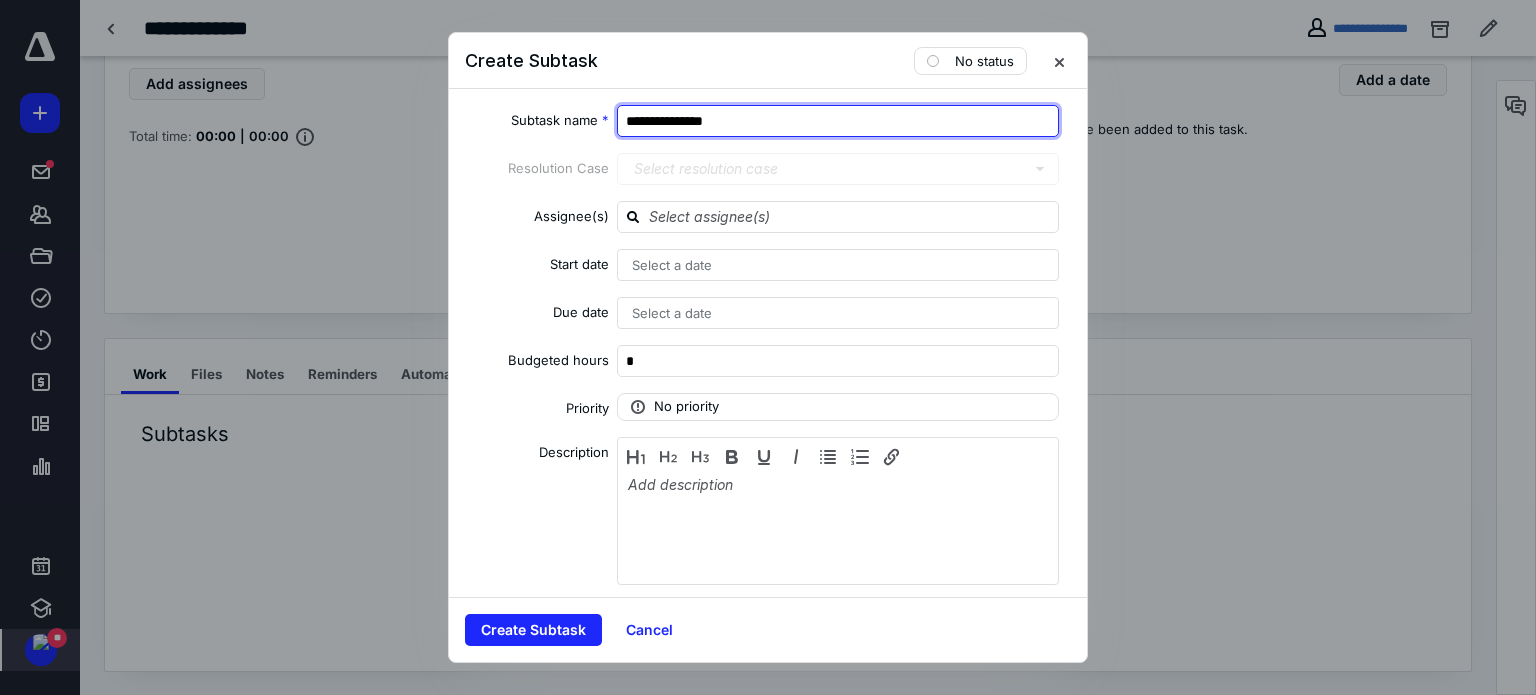 type on "**********" 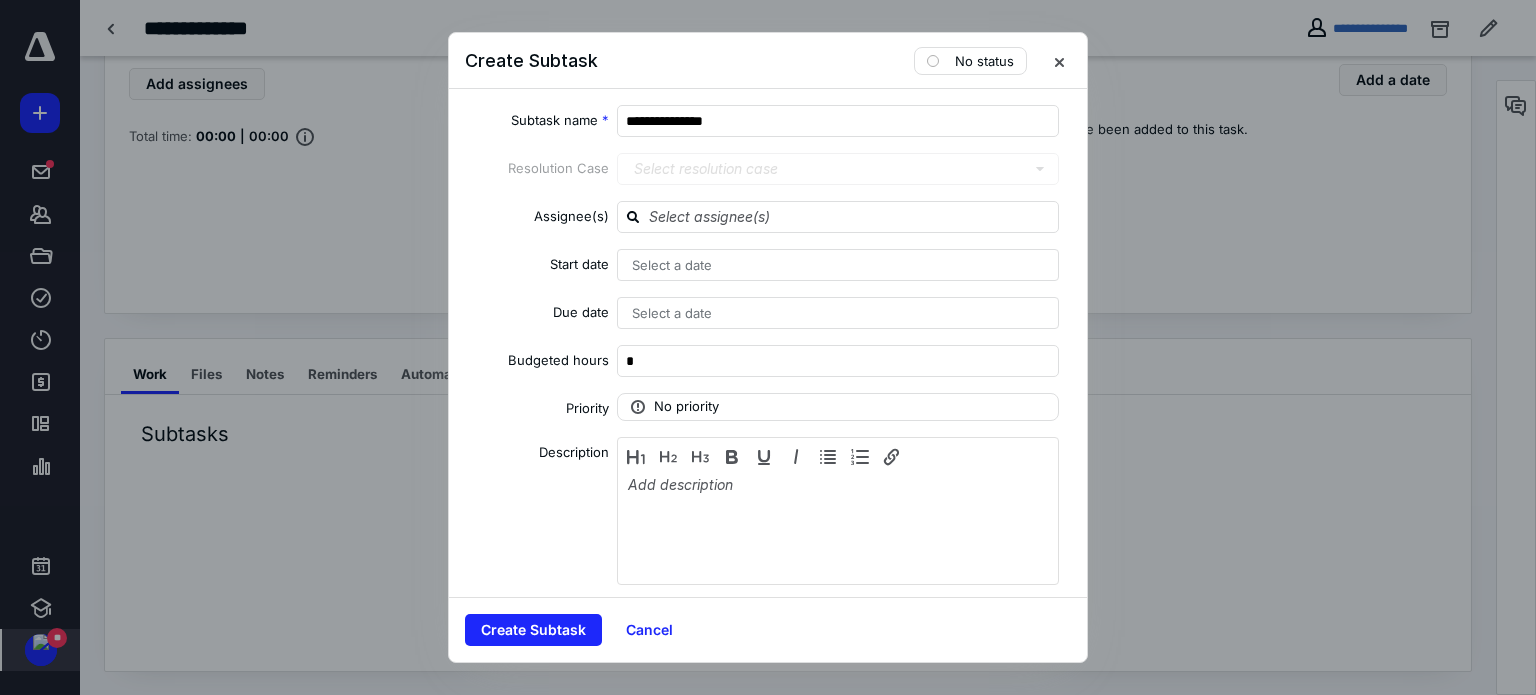 click on "Select a date" at bounding box center (838, 265) 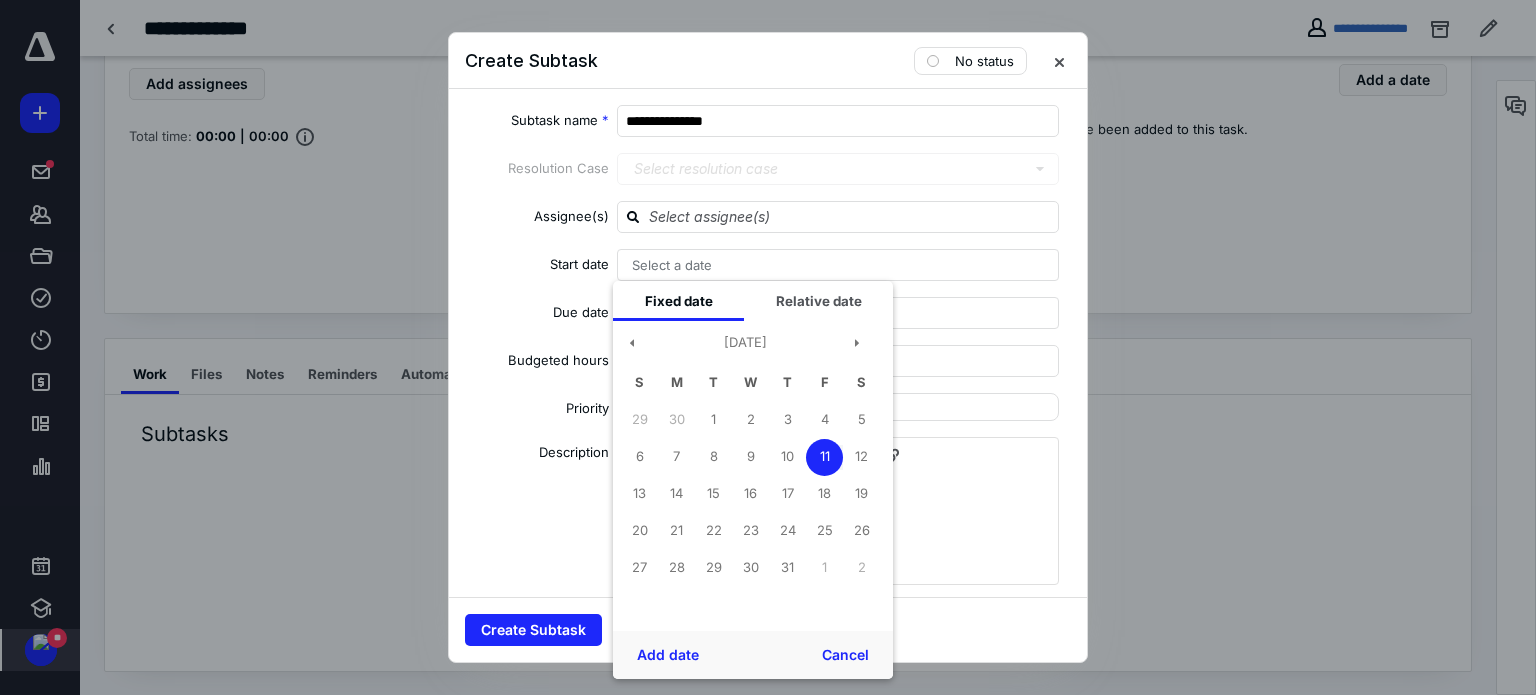 click on "Select a date" at bounding box center (838, 265) 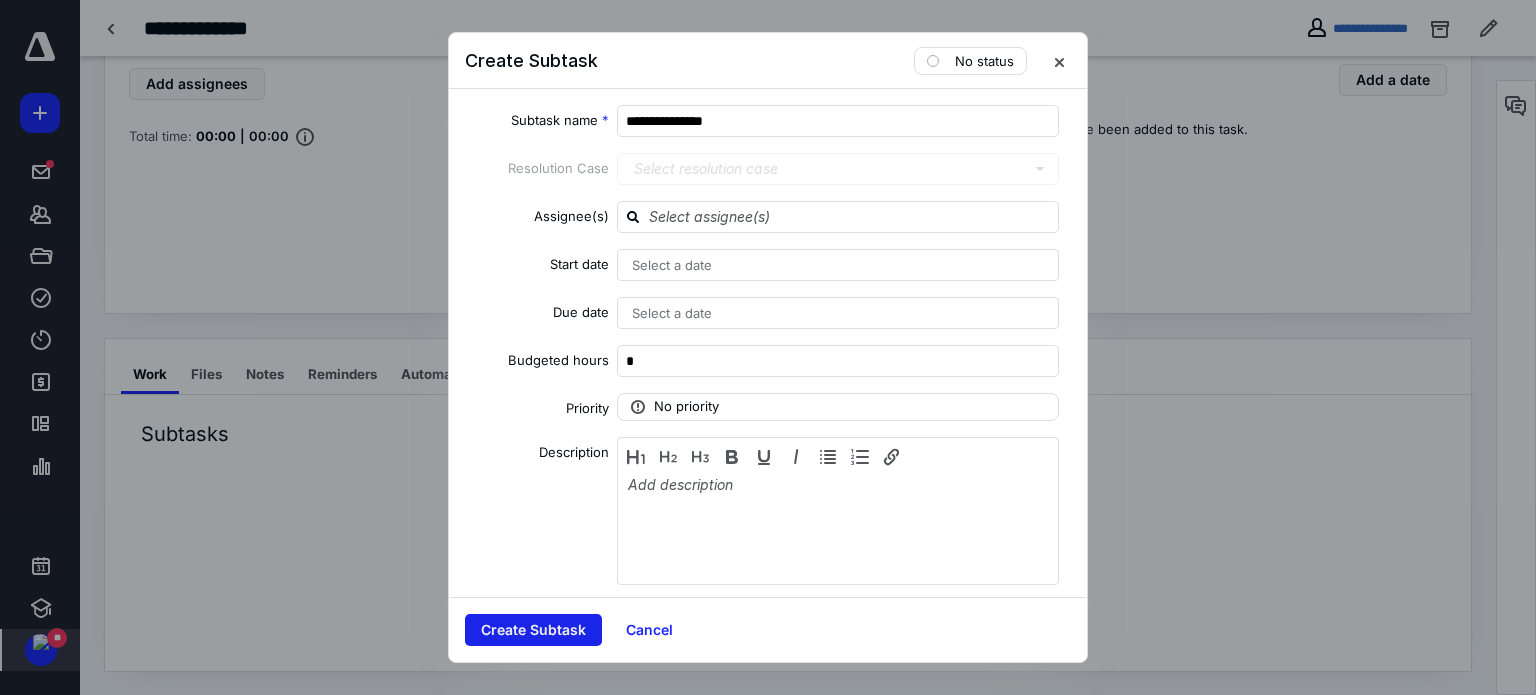 click on "Create Subtask" at bounding box center [533, 630] 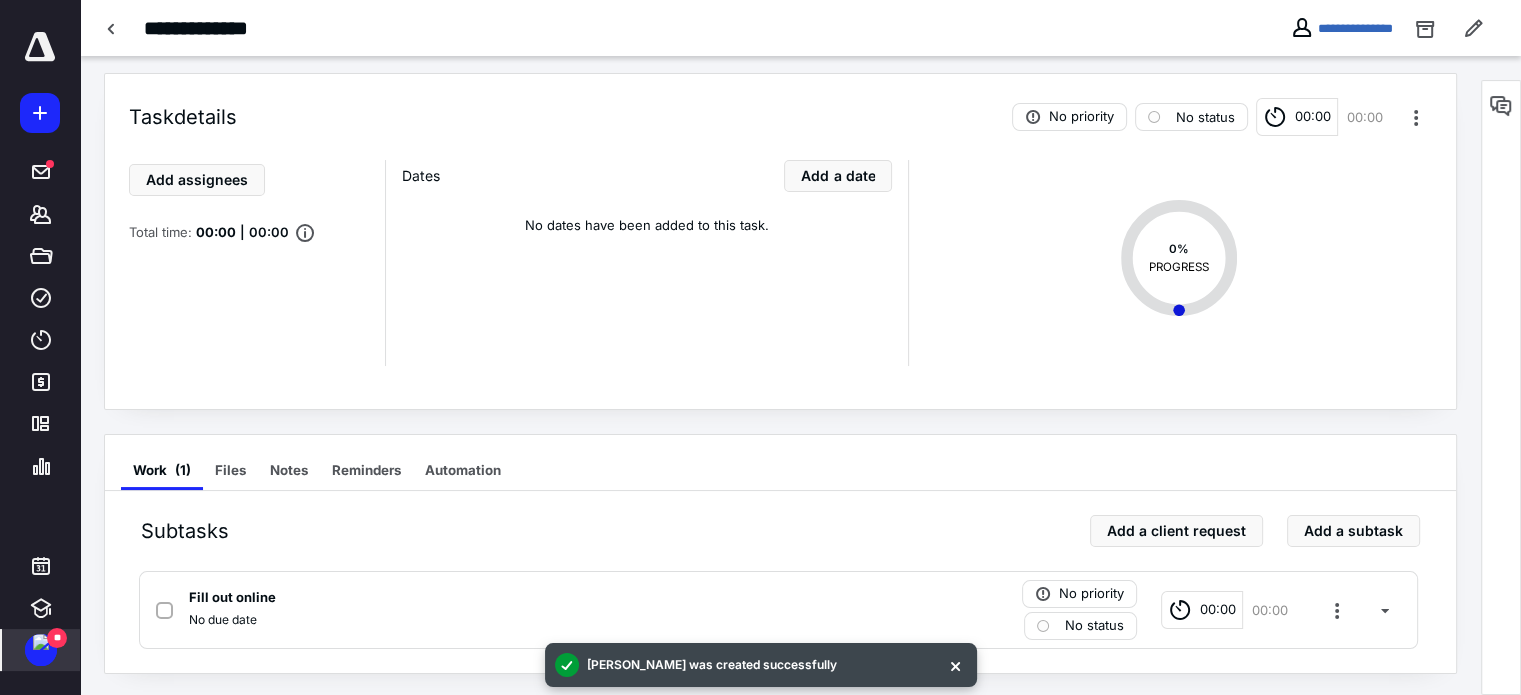 scroll, scrollTop: 9, scrollLeft: 0, axis: vertical 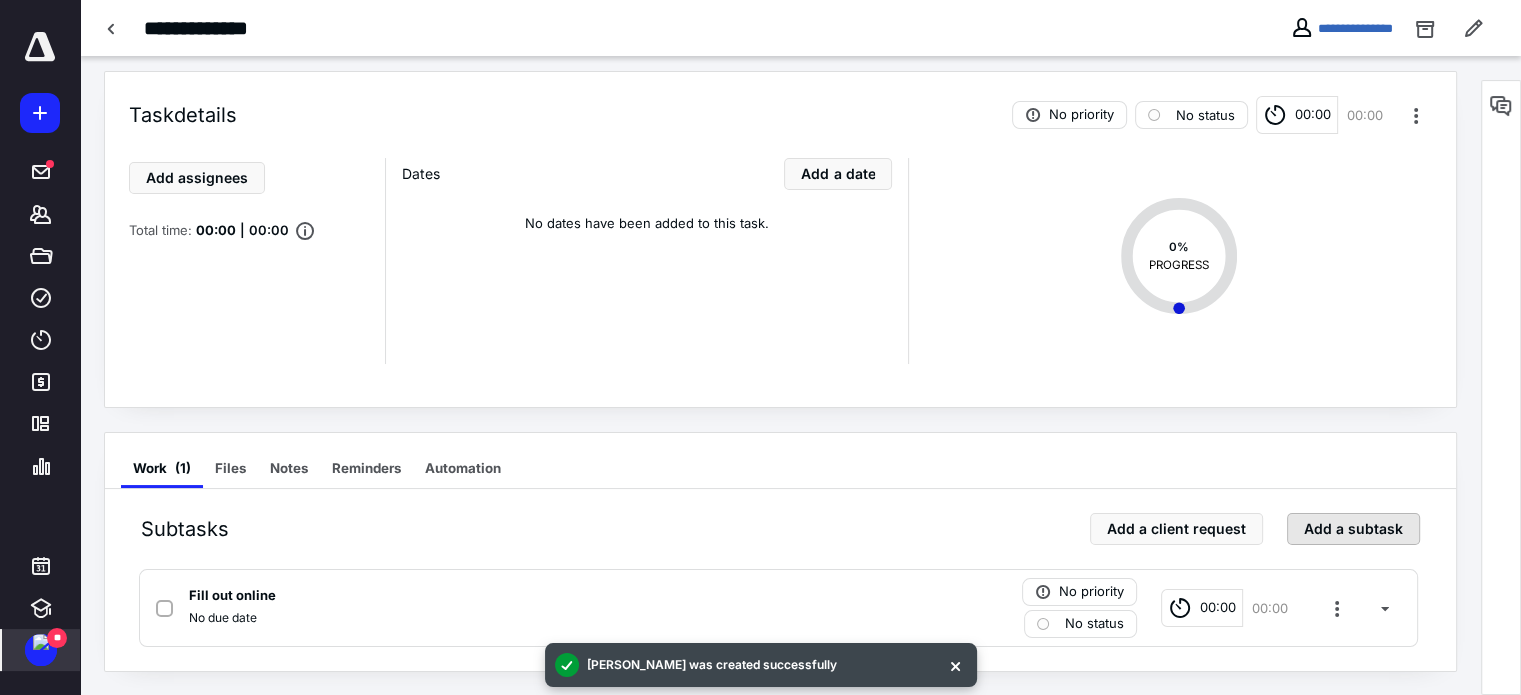 click on "Add a subtask" at bounding box center [1353, 529] 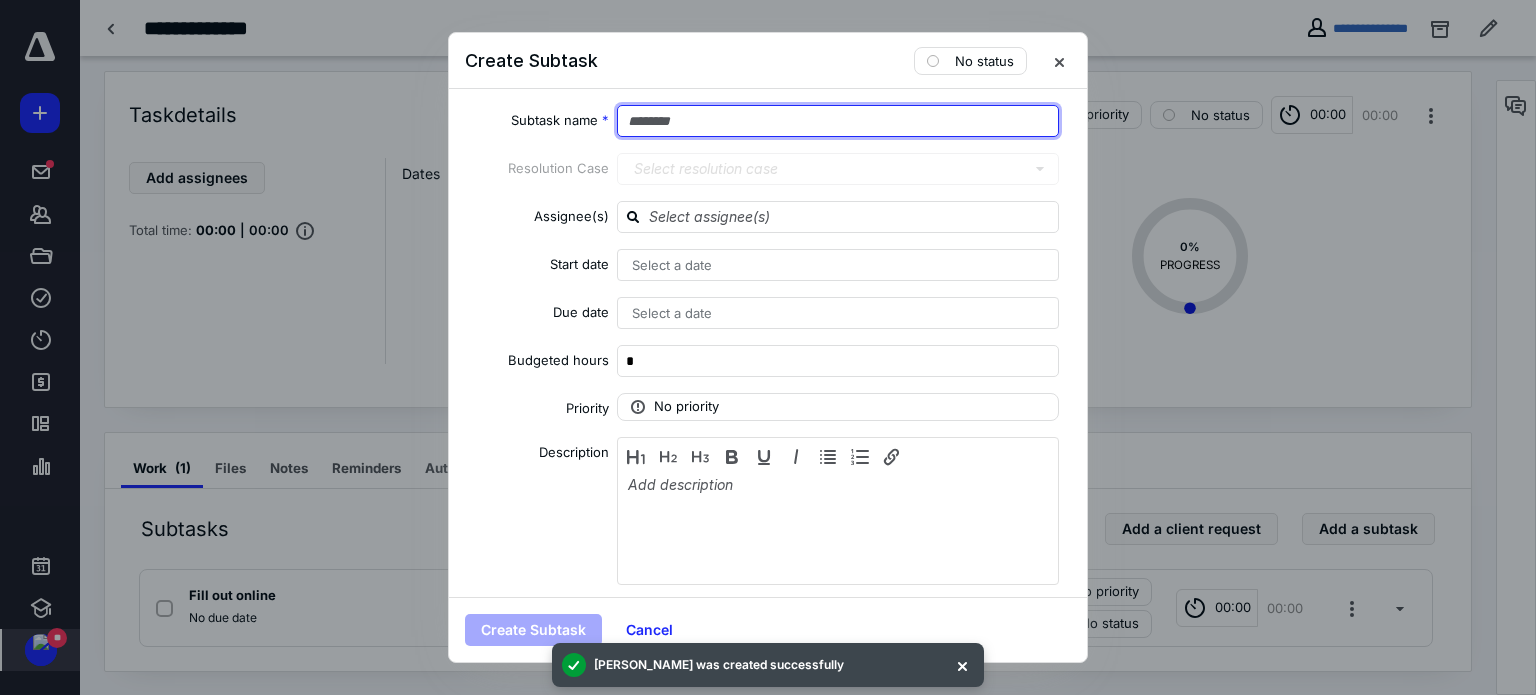 click at bounding box center [838, 121] 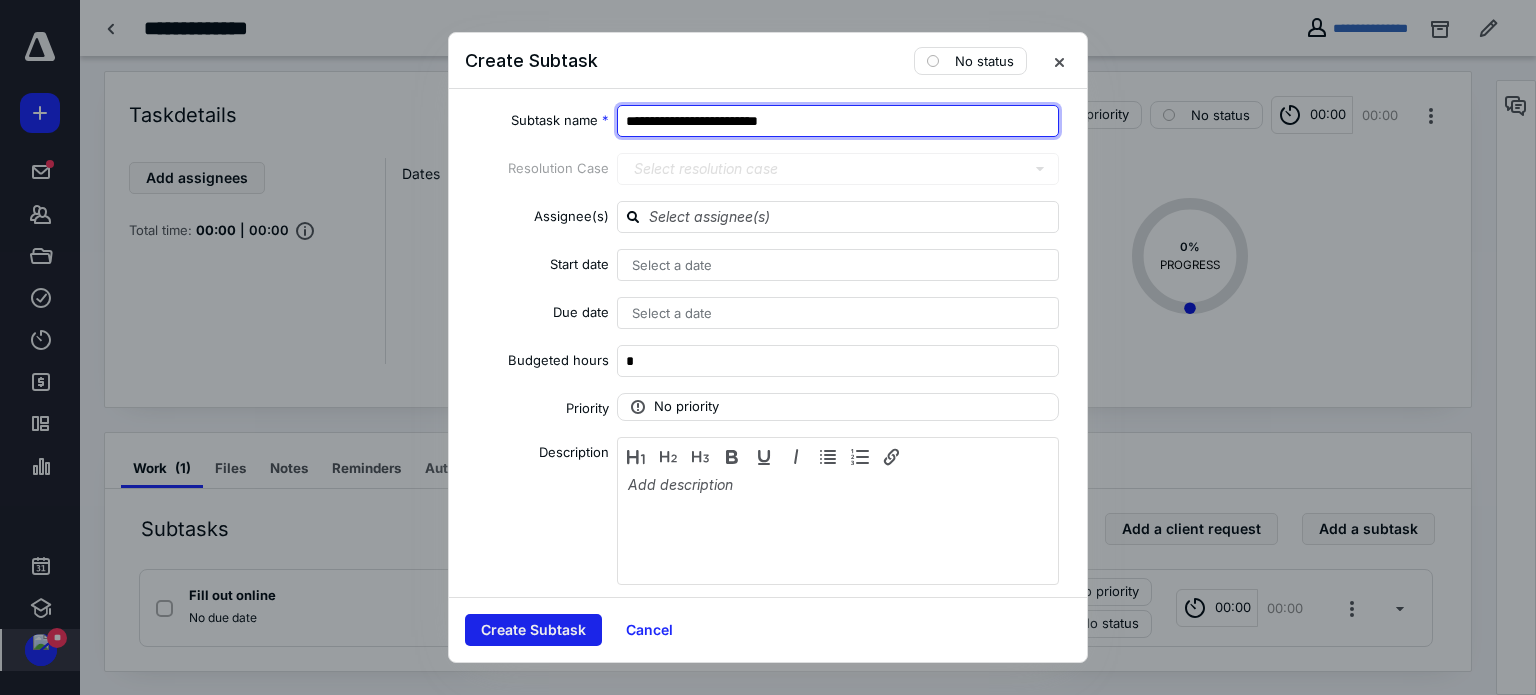 type on "**********" 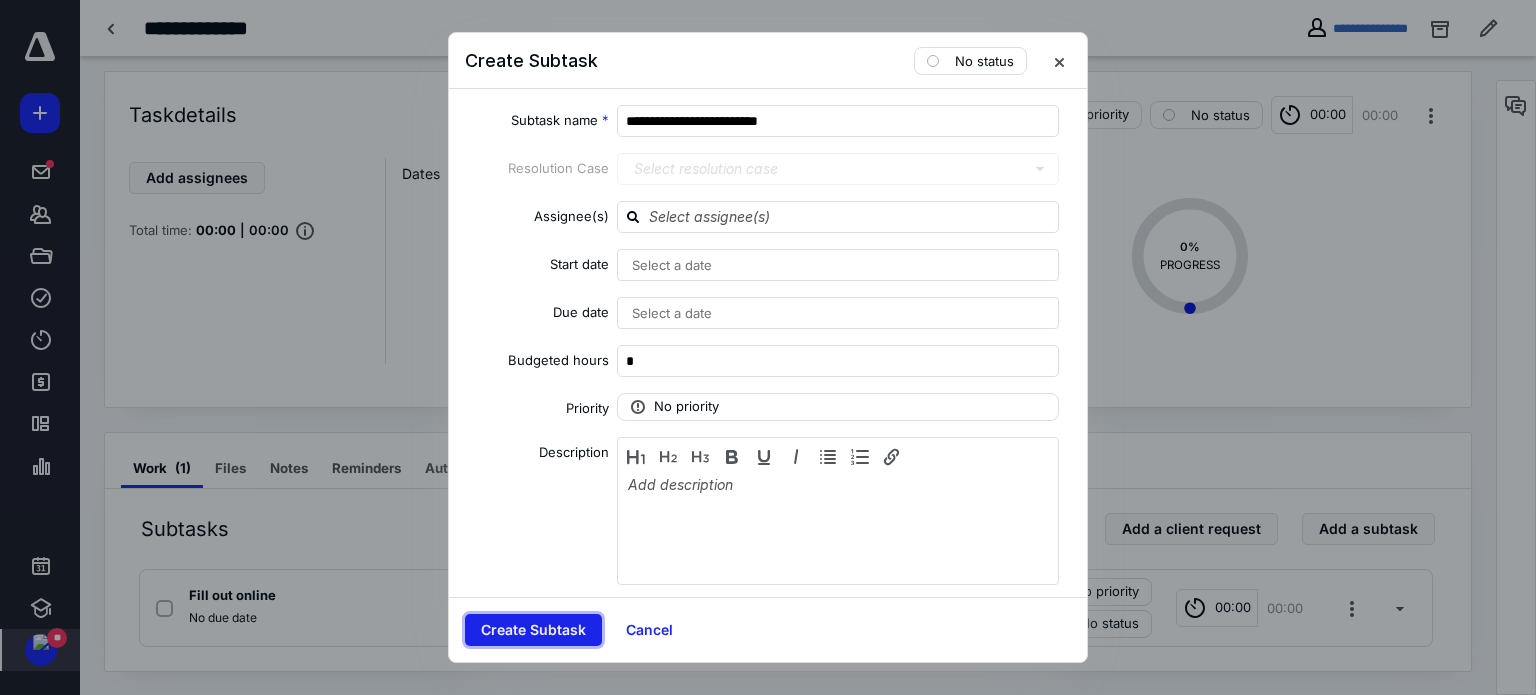 click on "Create Subtask" at bounding box center (533, 630) 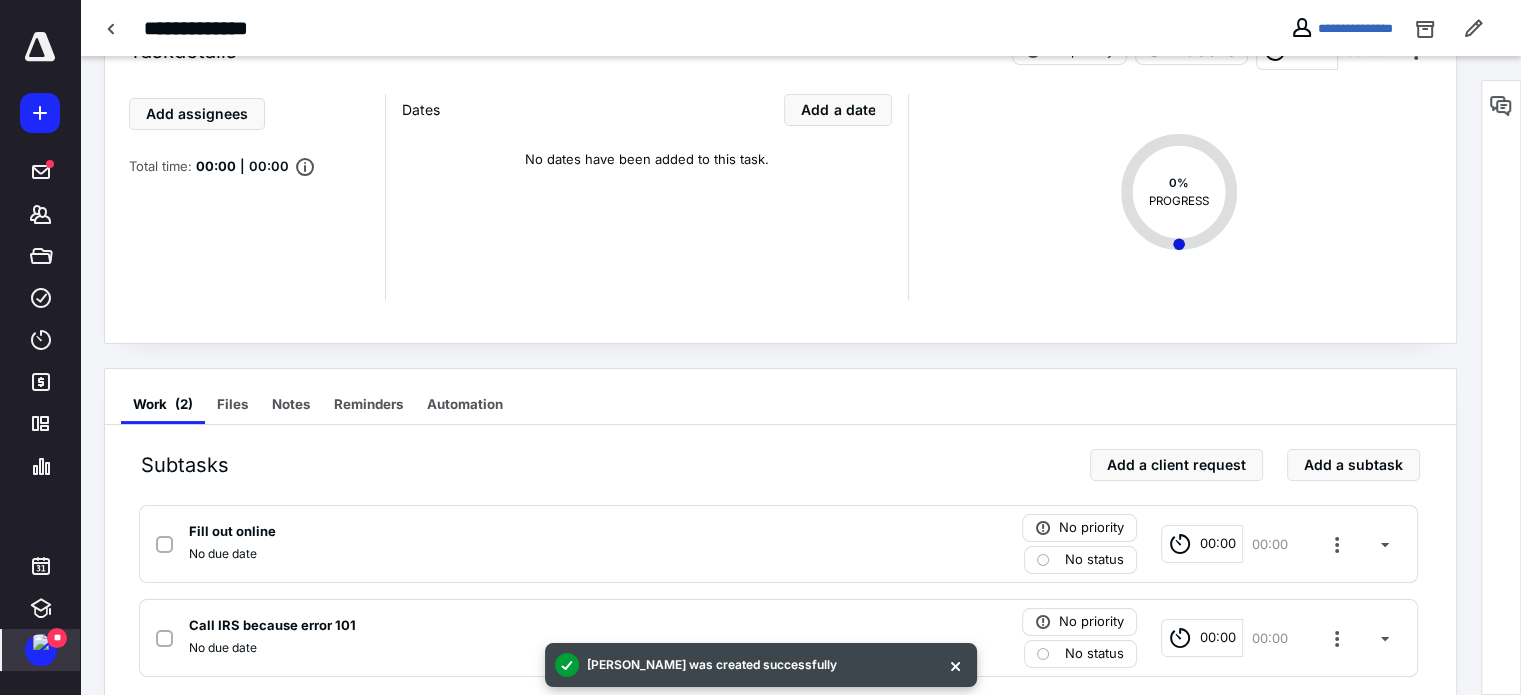 scroll, scrollTop: 103, scrollLeft: 0, axis: vertical 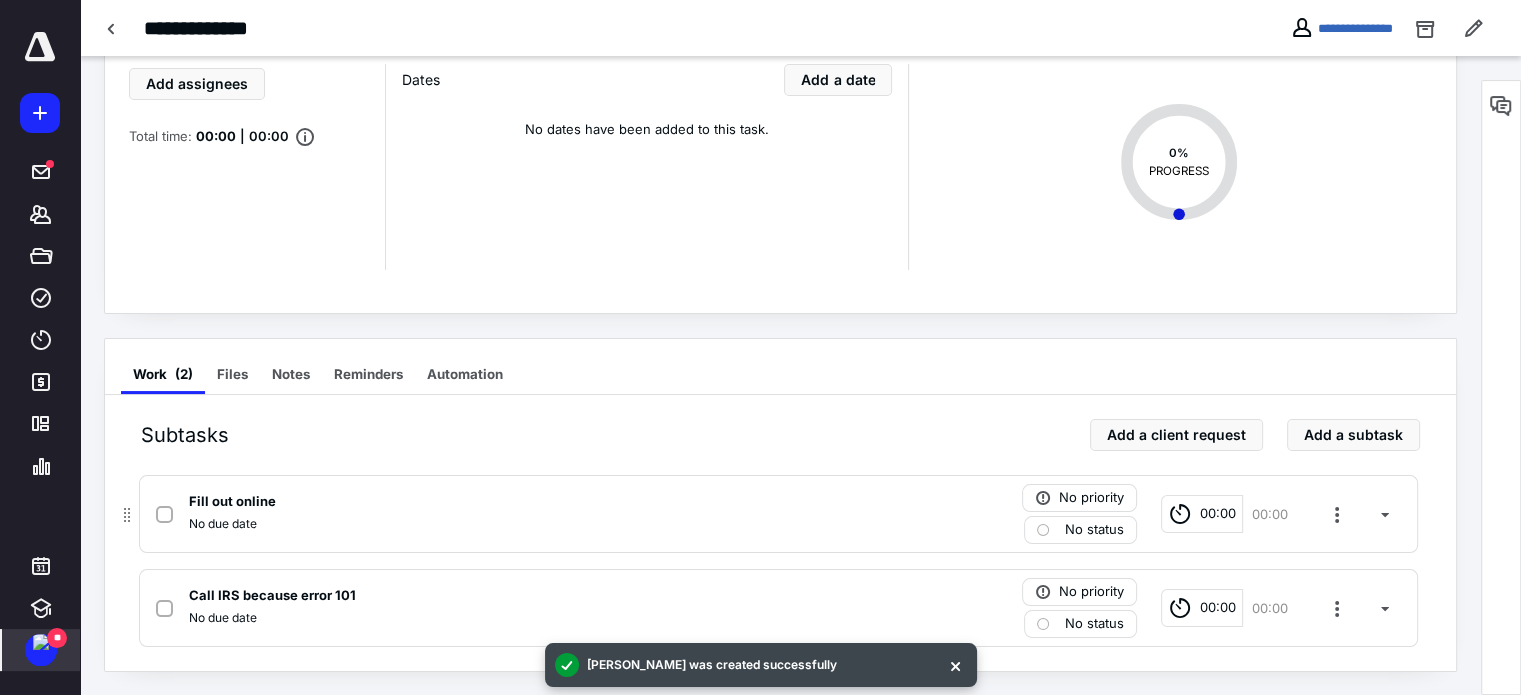 click on "00:00" at bounding box center (1270, 514) 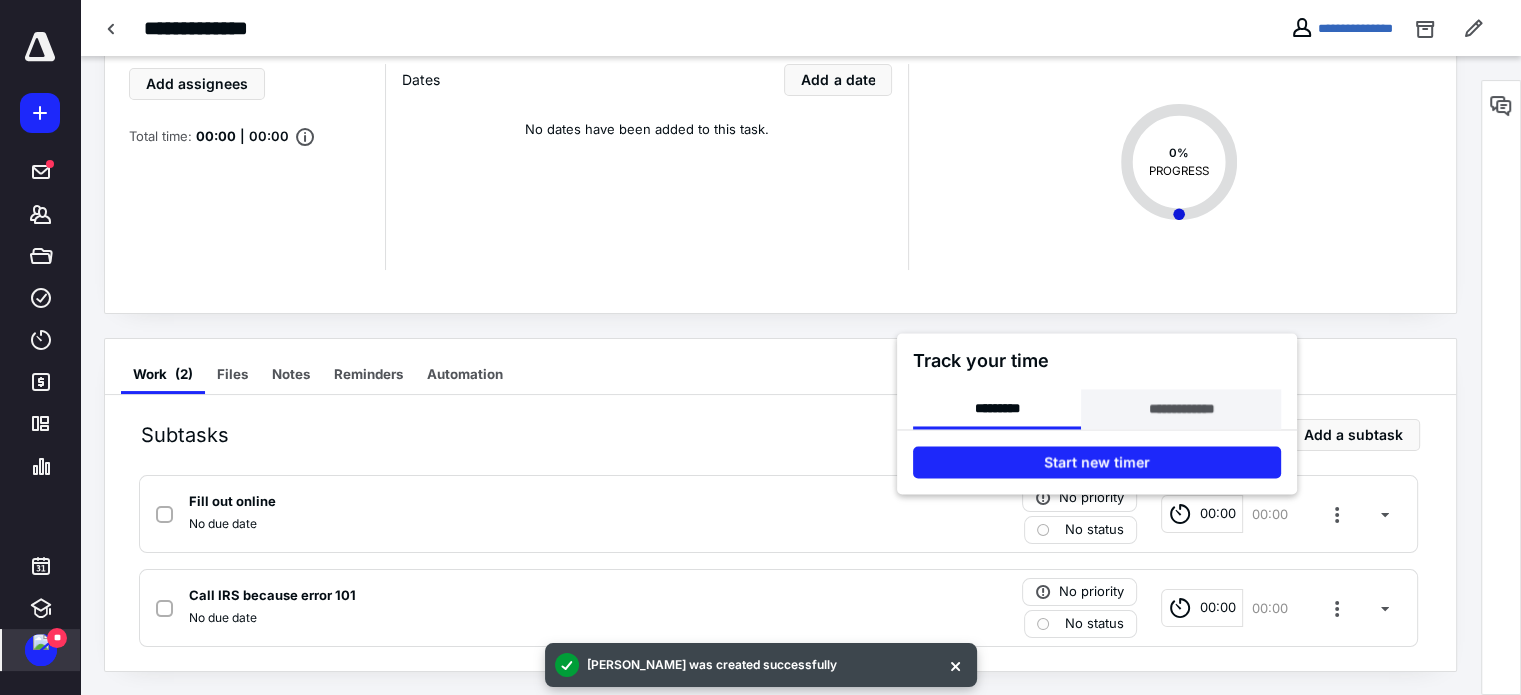 click on "**********" at bounding box center (1180, 409) 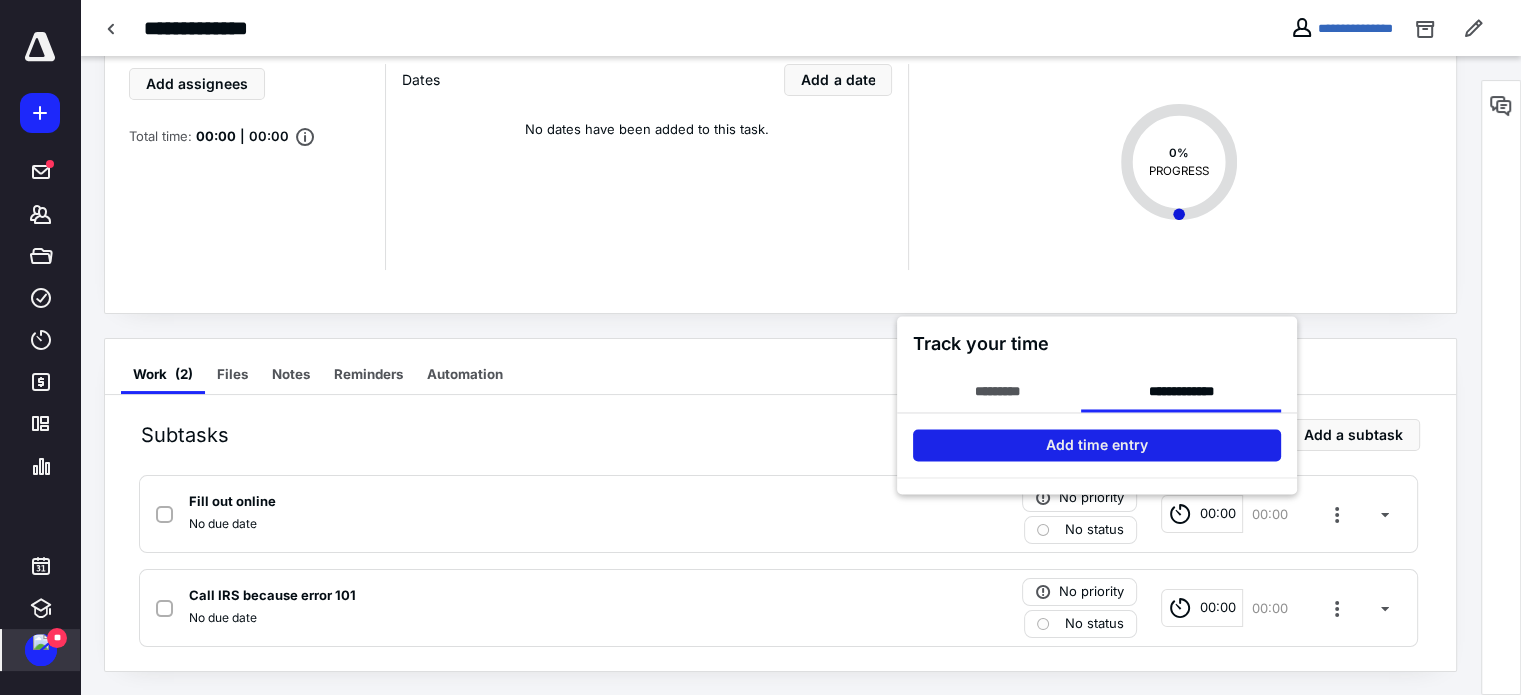 click on "Add time entry" at bounding box center (1097, 445) 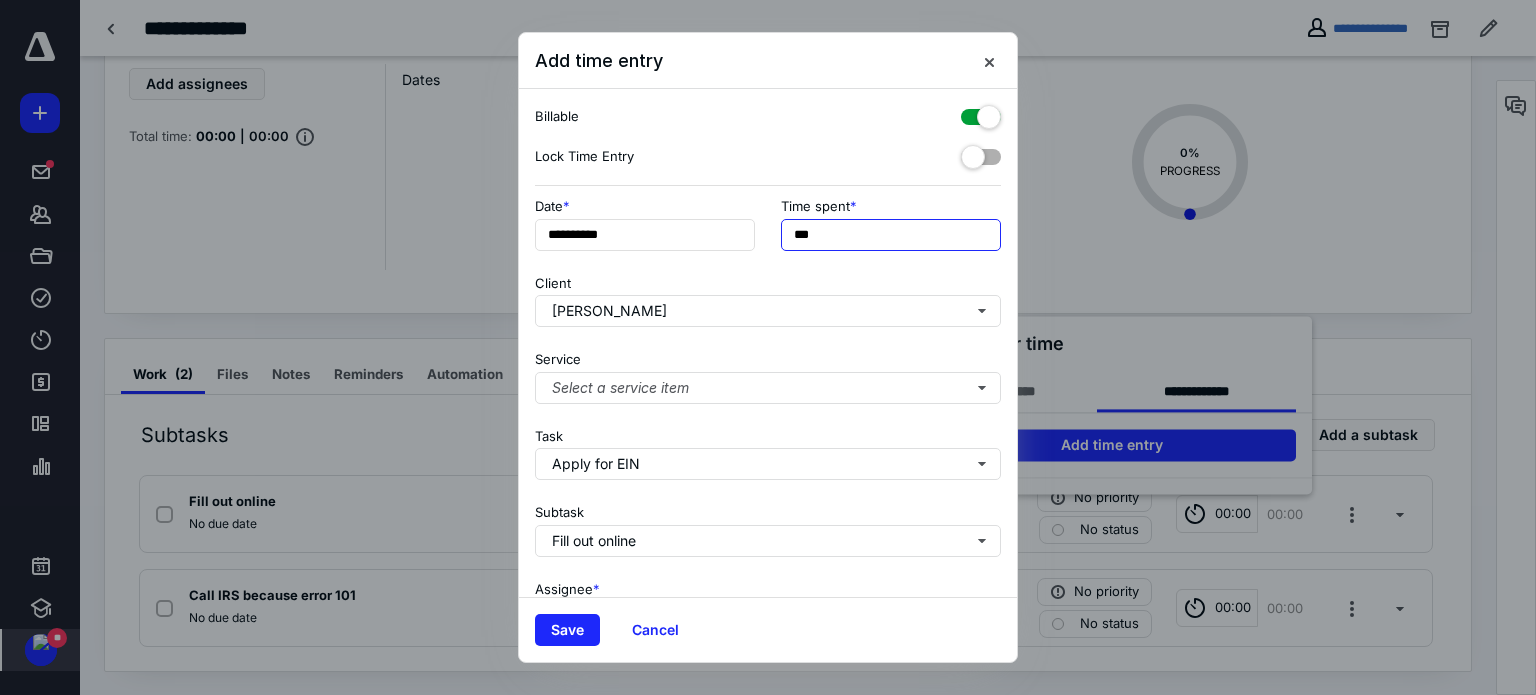 click on "***" at bounding box center (891, 235) 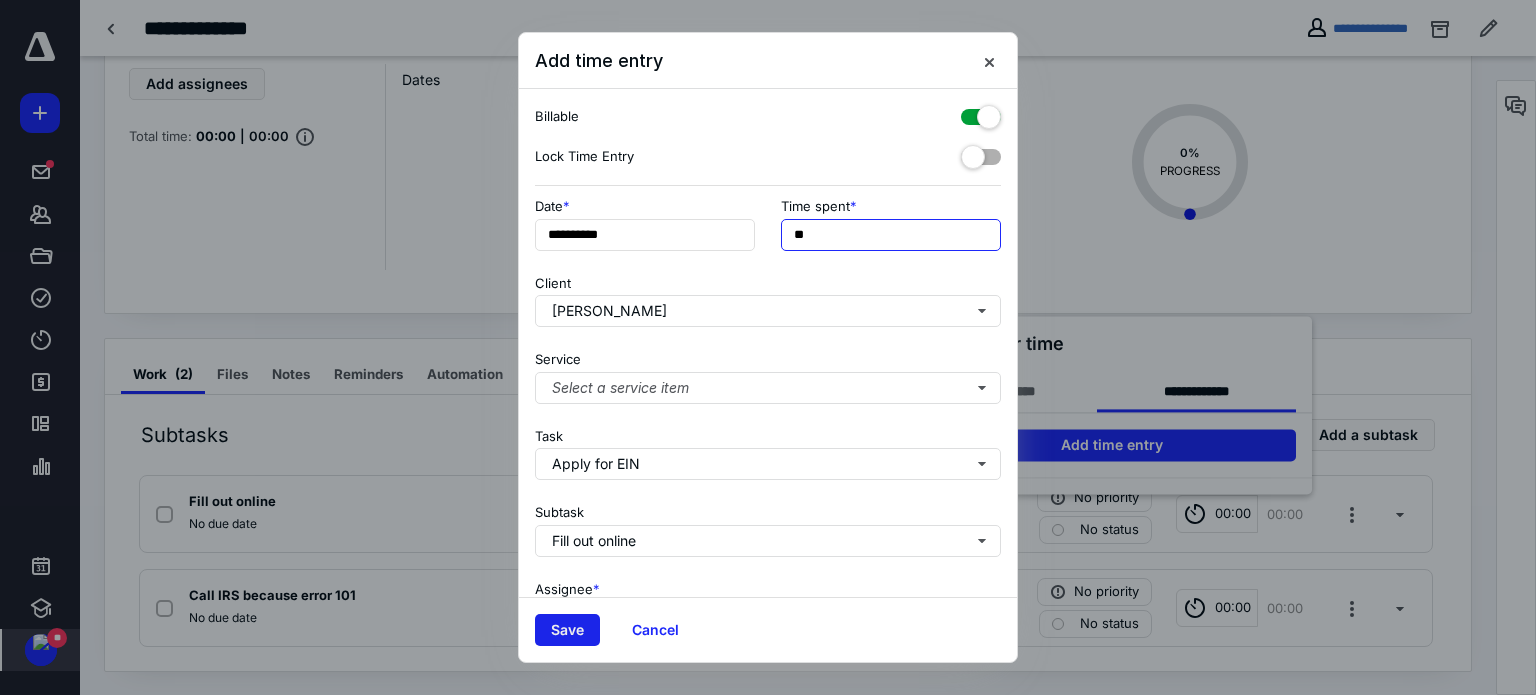 type on "**" 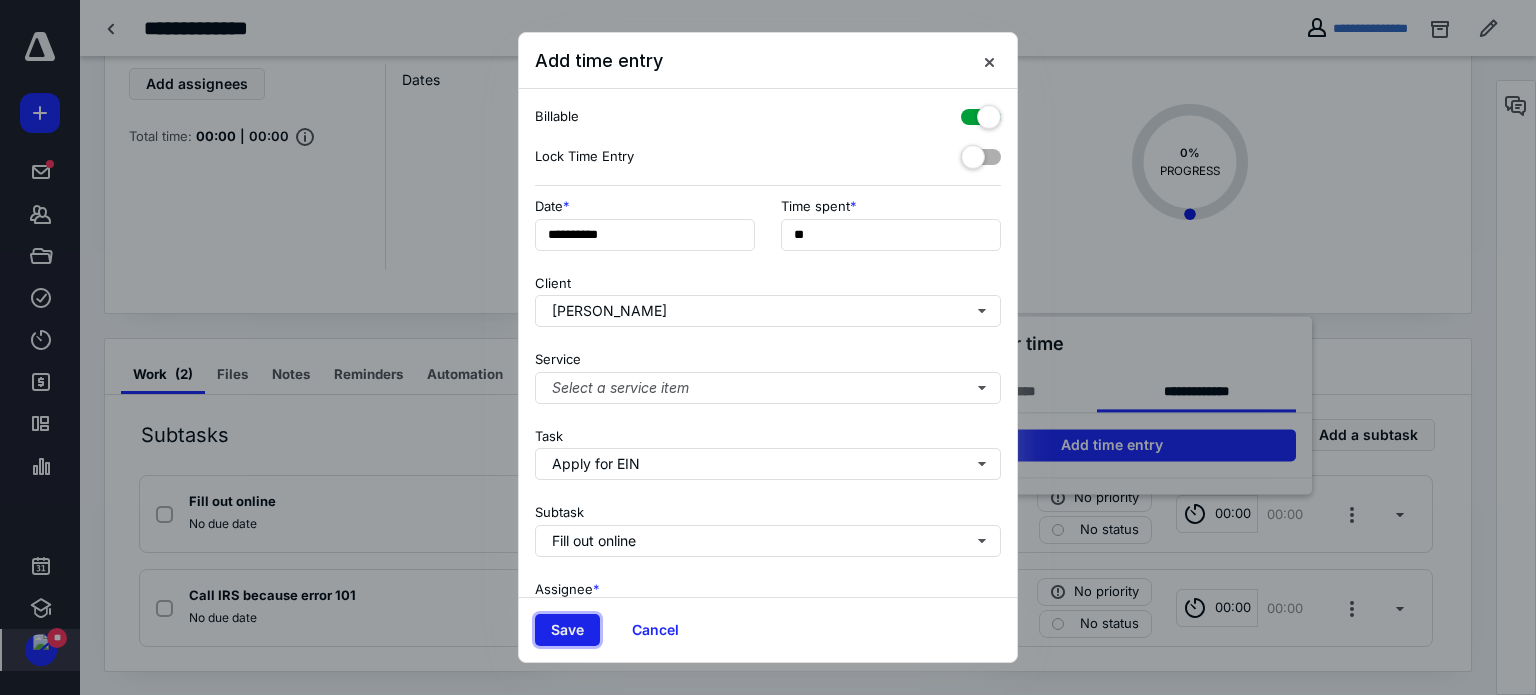 click on "Save" at bounding box center [567, 630] 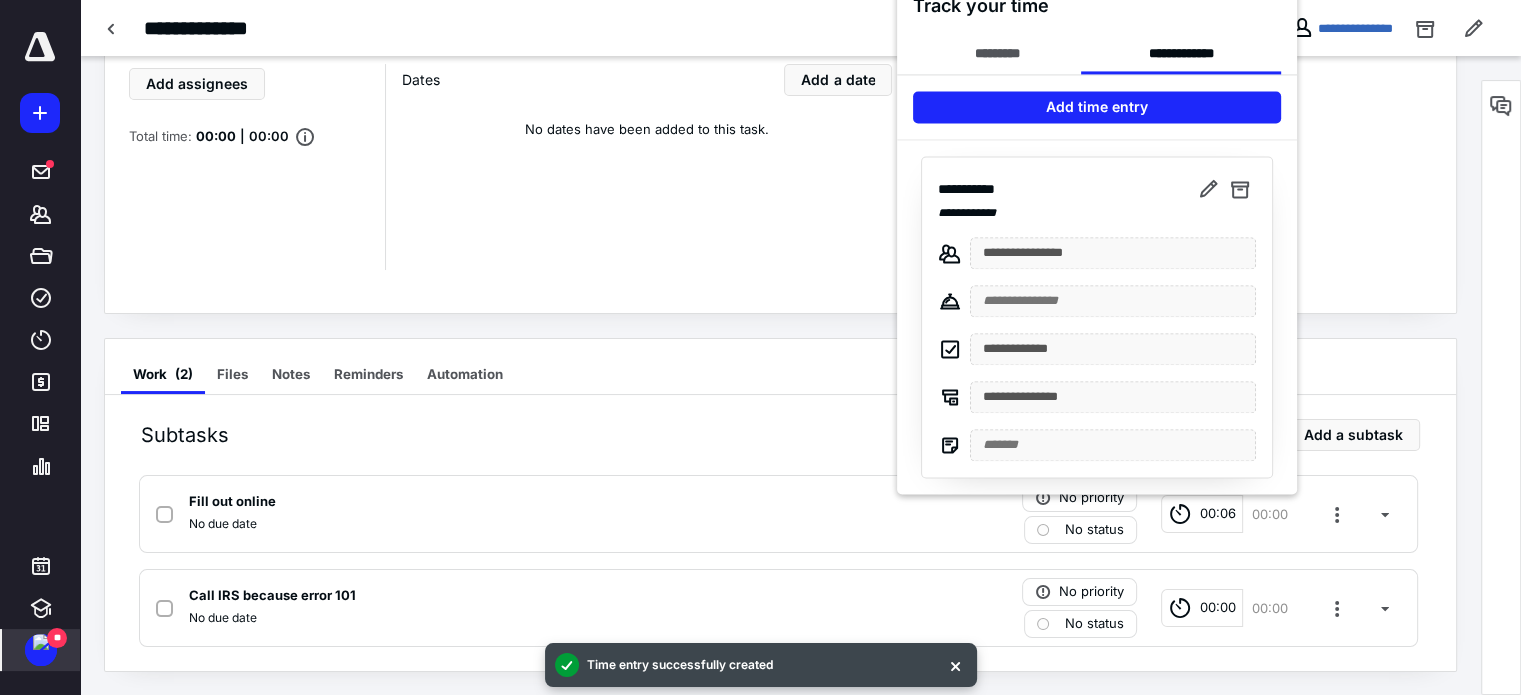 click at bounding box center [760, 347] 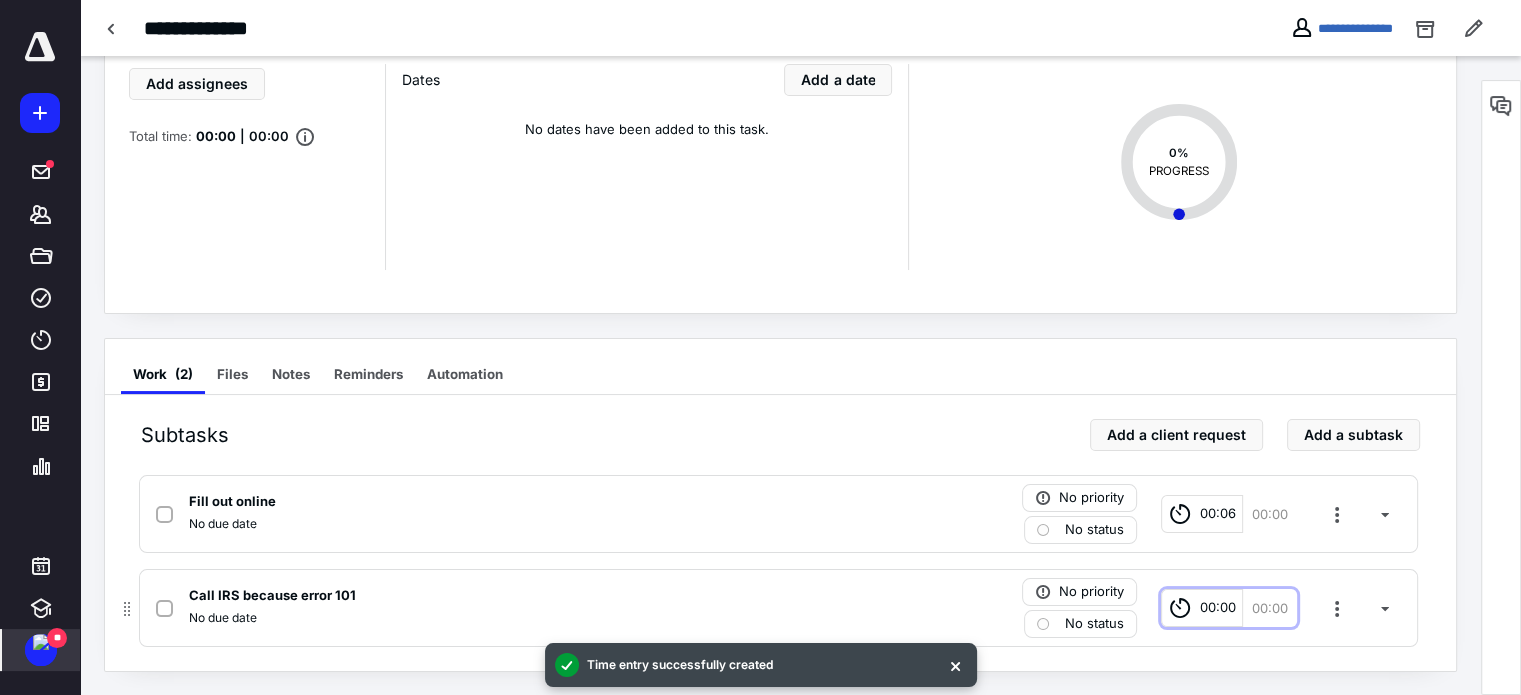 click on "00:00" at bounding box center (1218, 608) 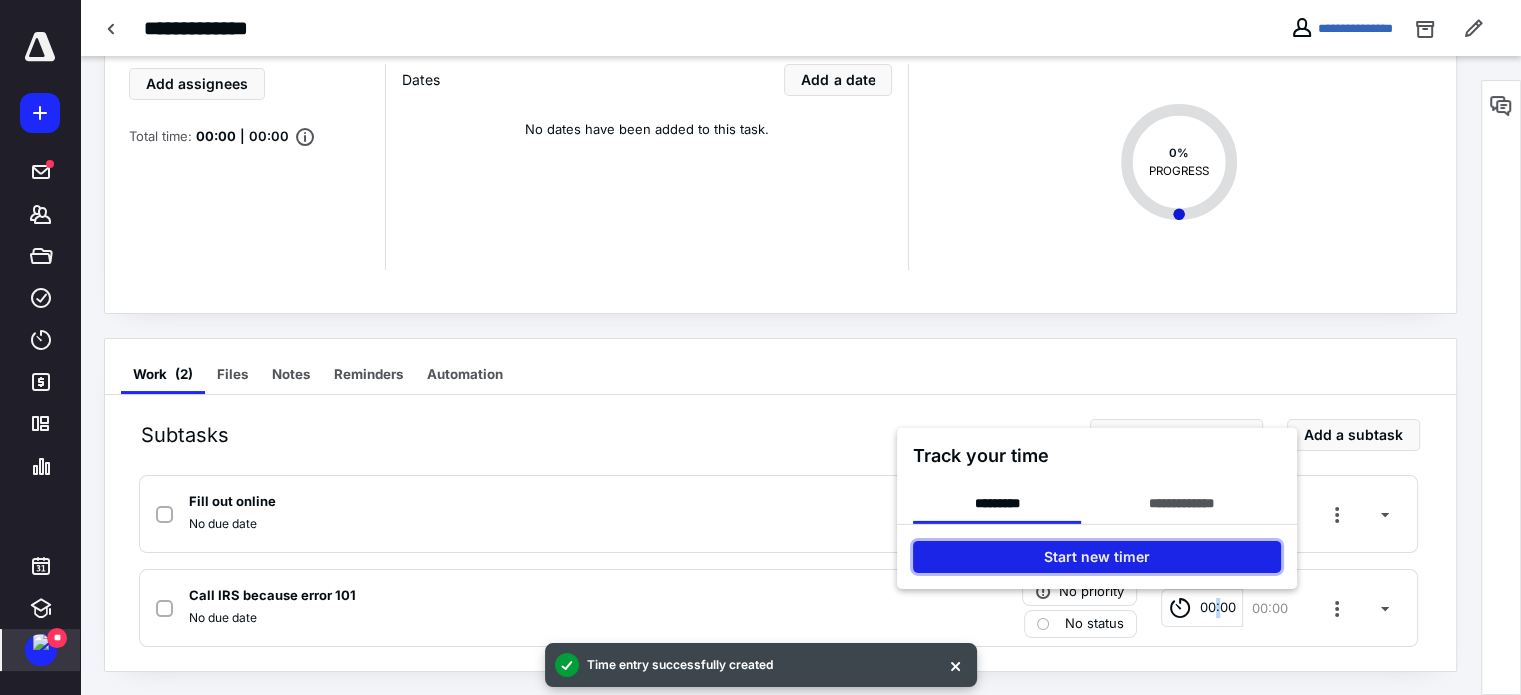 click on "Start new timer" at bounding box center [1097, 556] 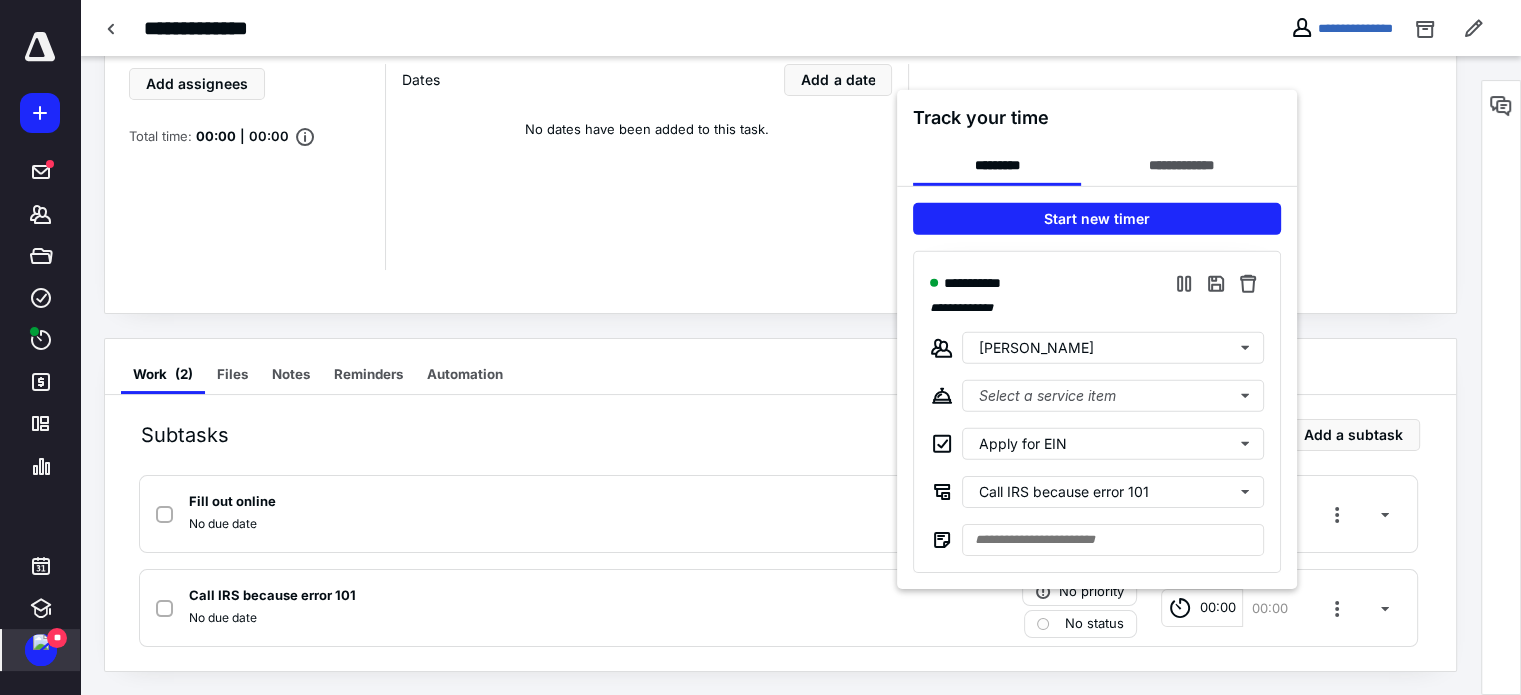 click at bounding box center (760, 347) 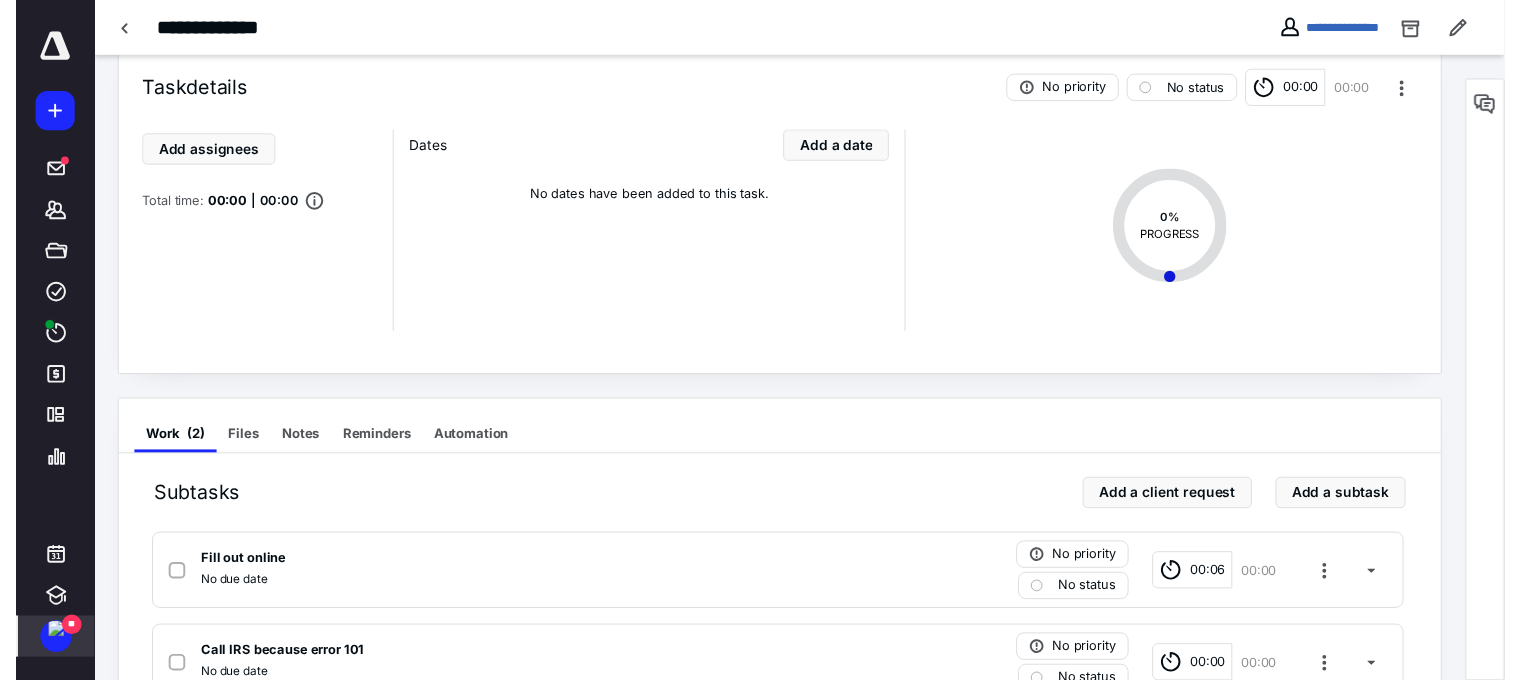 scroll, scrollTop: 0, scrollLeft: 0, axis: both 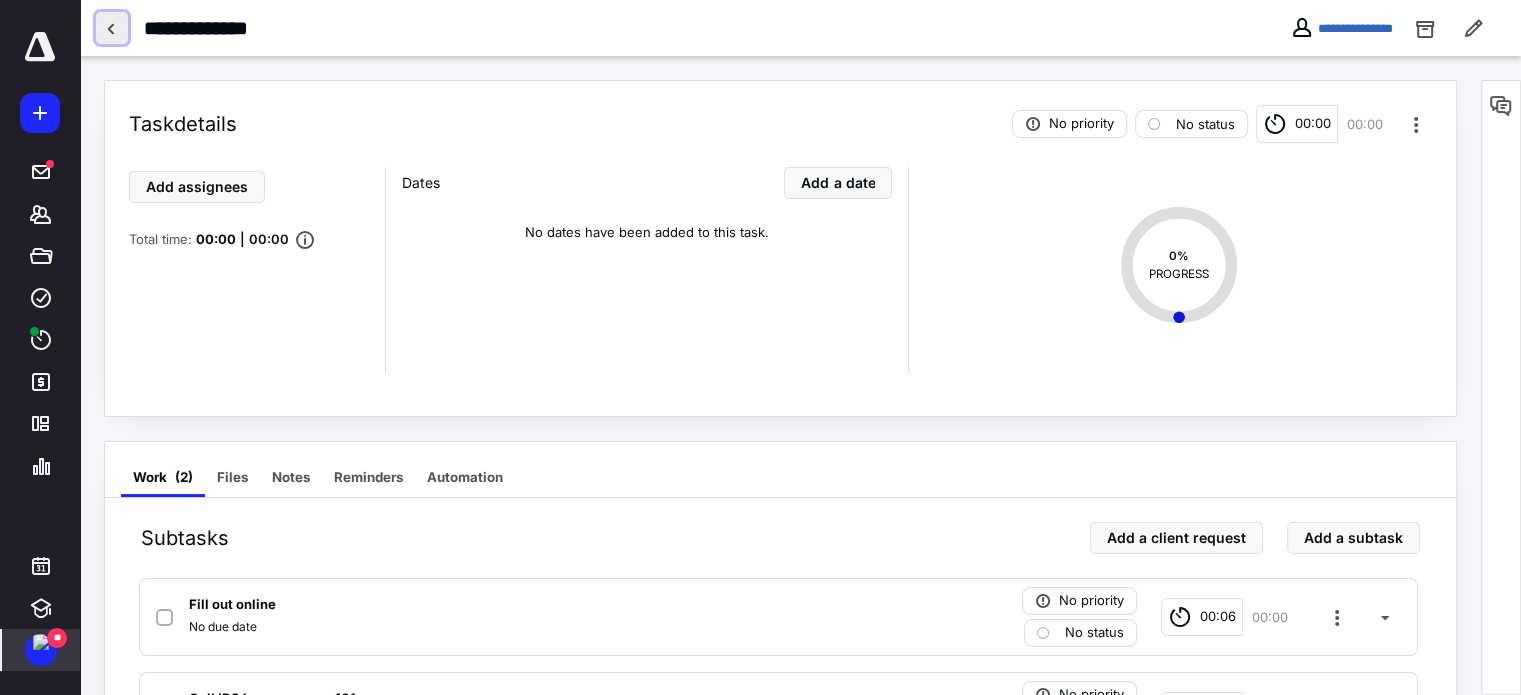 click at bounding box center [112, 28] 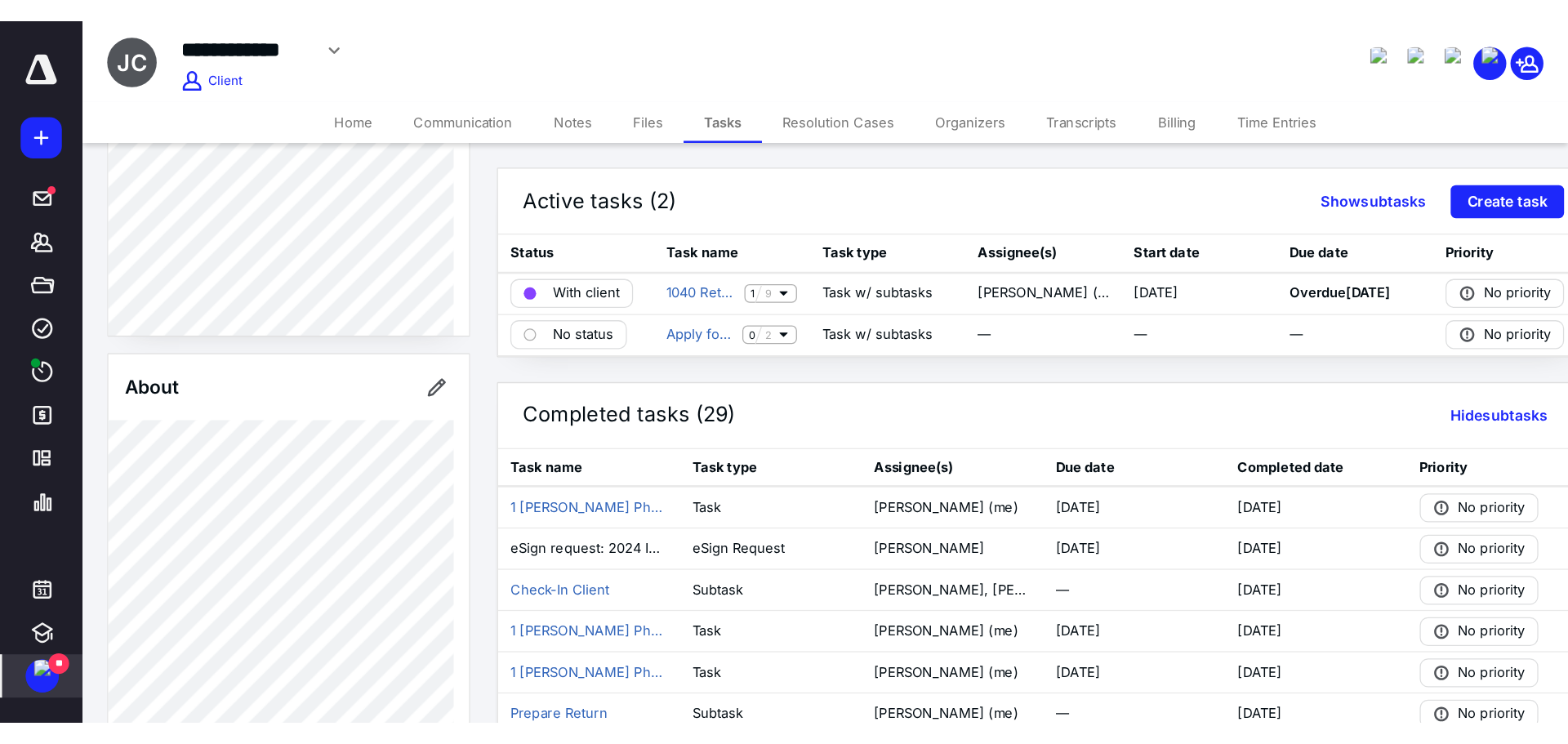 scroll, scrollTop: 436, scrollLeft: 0, axis: vertical 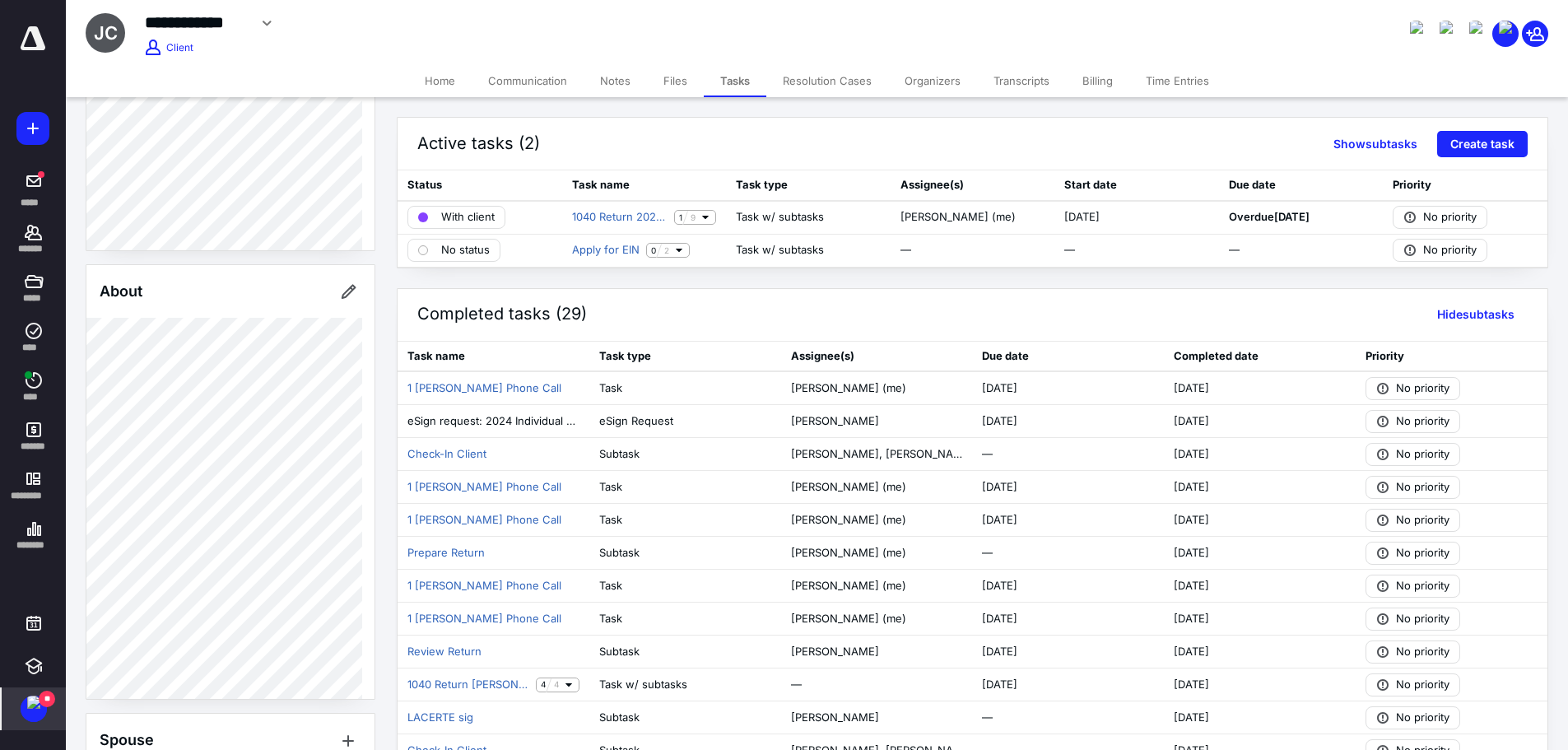 click on "Files" at bounding box center (675, 81) 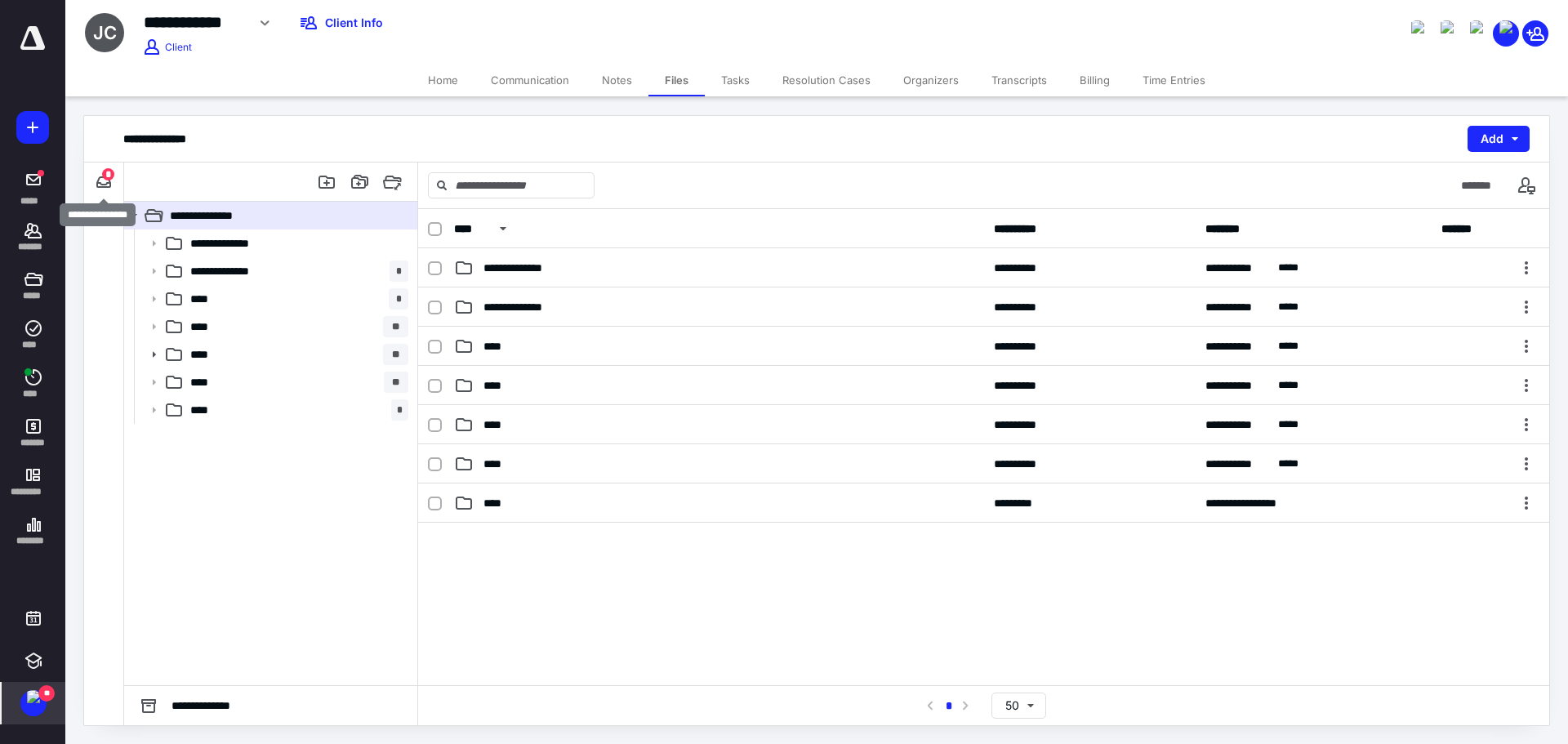 click on "*" at bounding box center [108, 174] 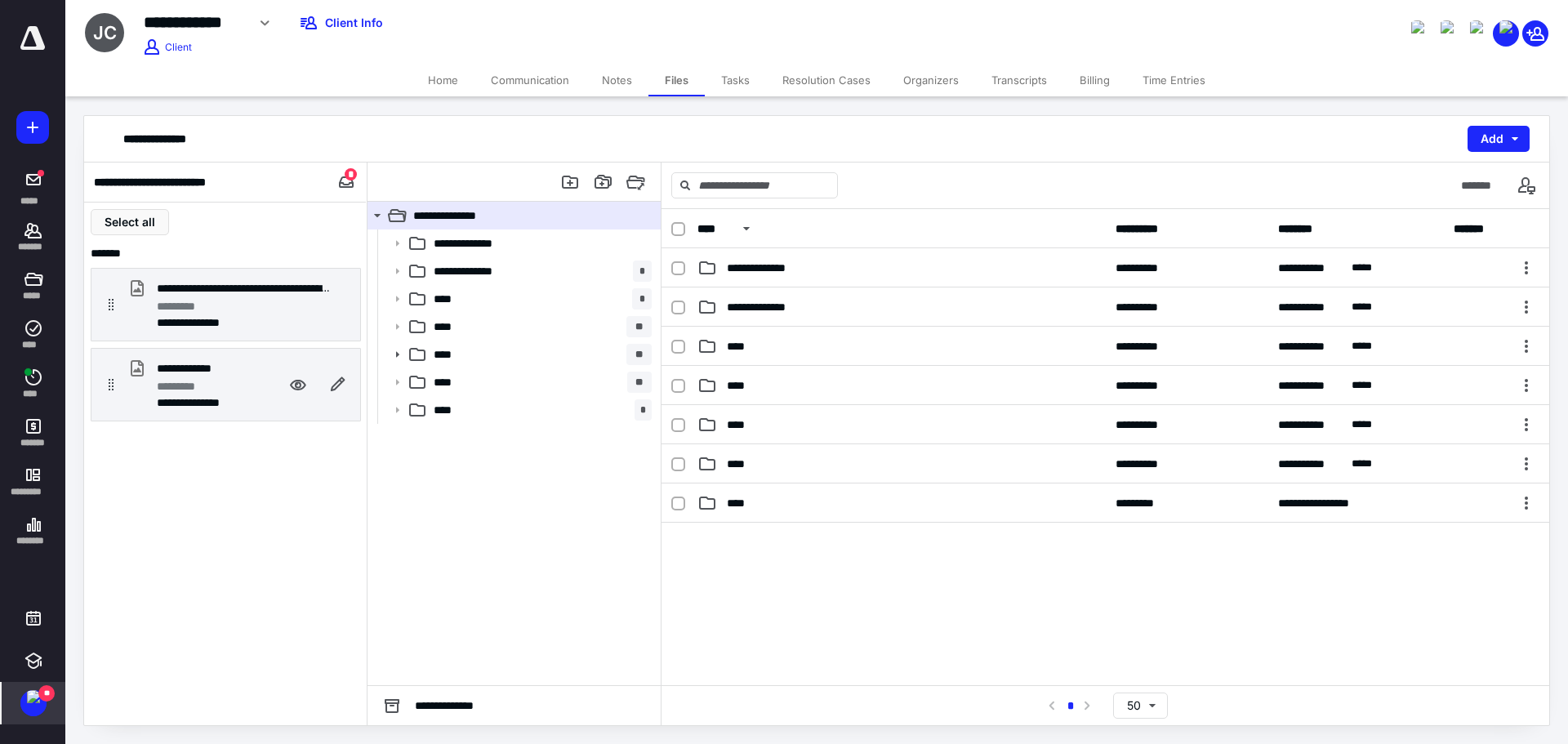 click on "**********" at bounding box center (193, 368) 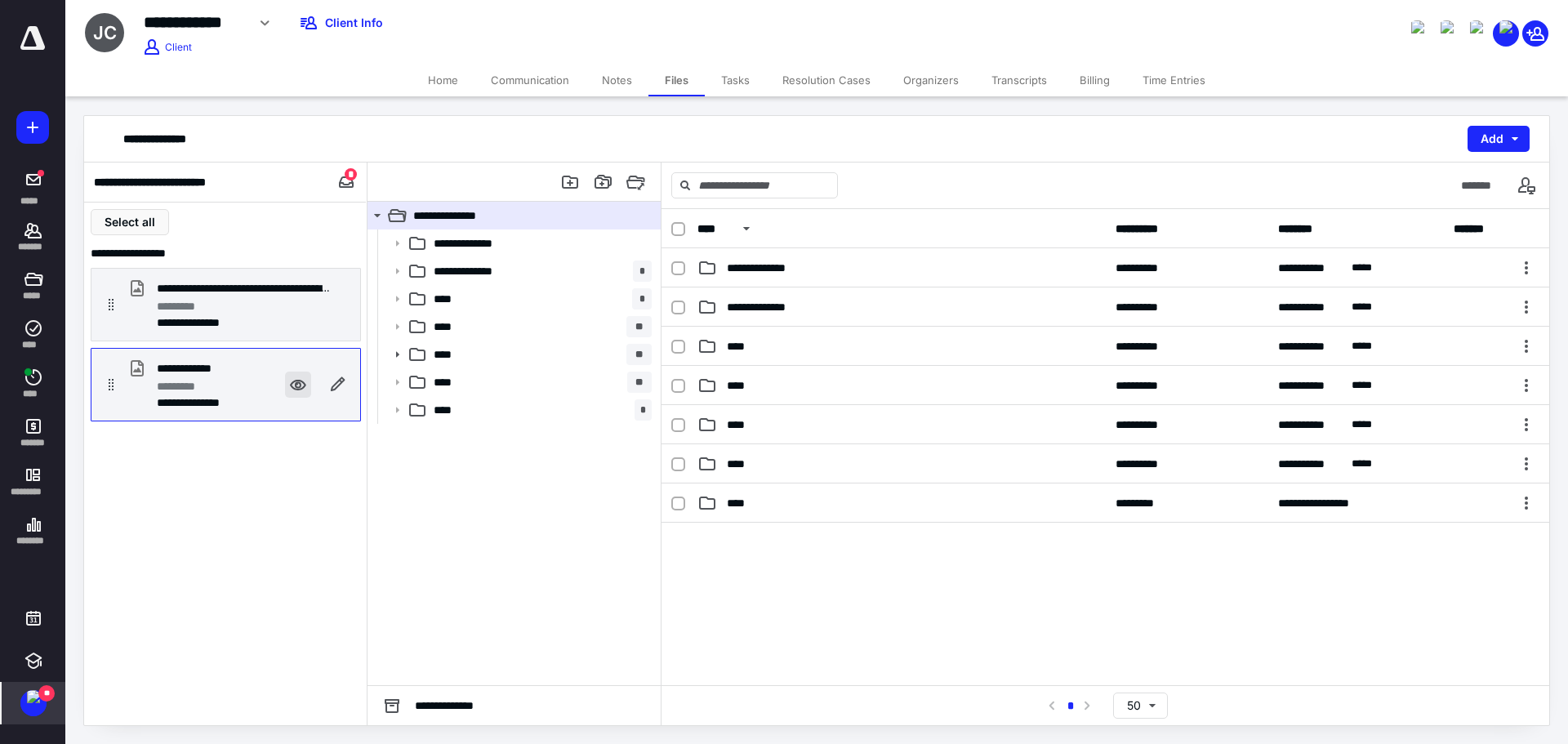 click at bounding box center (298, 385) 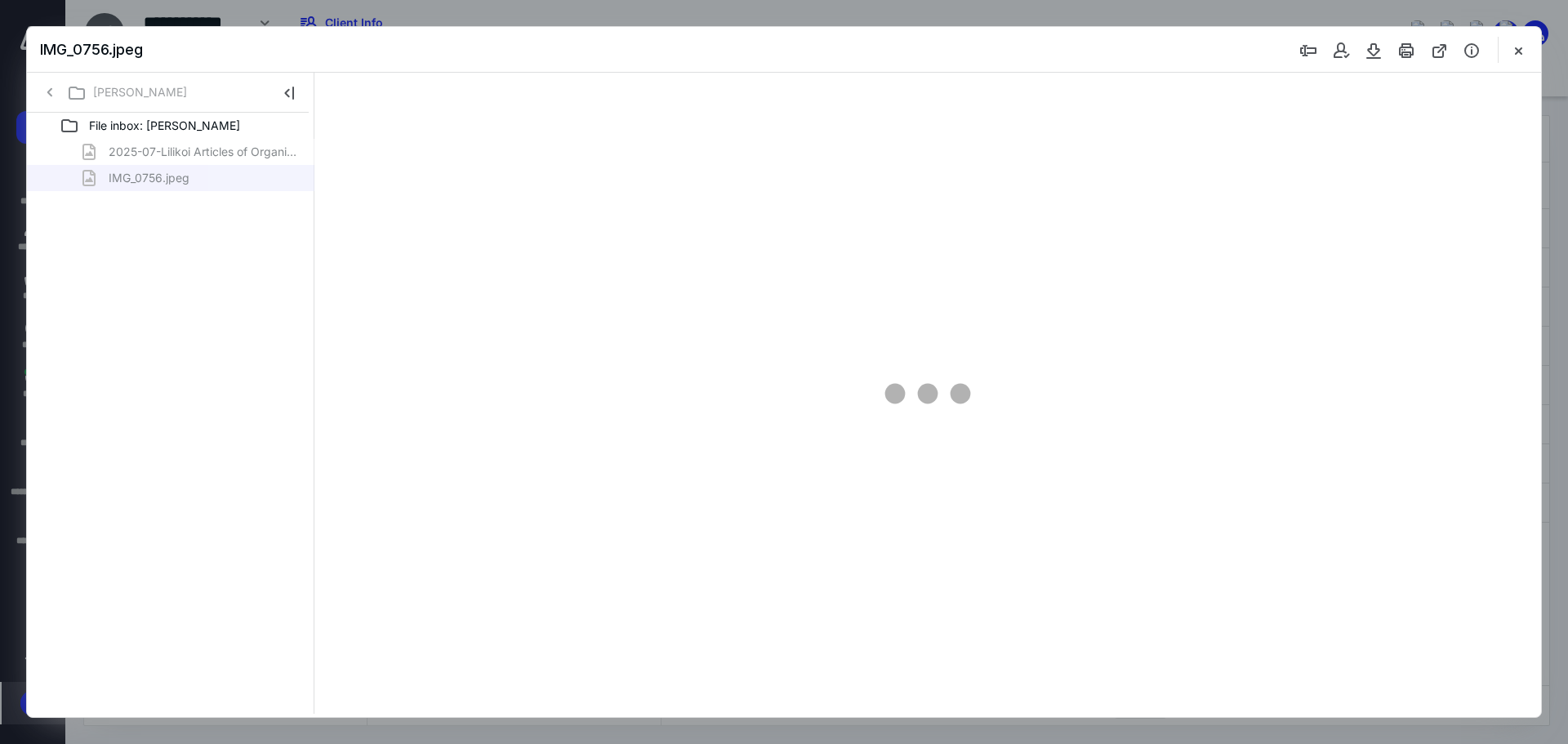 scroll, scrollTop: 0, scrollLeft: 0, axis: both 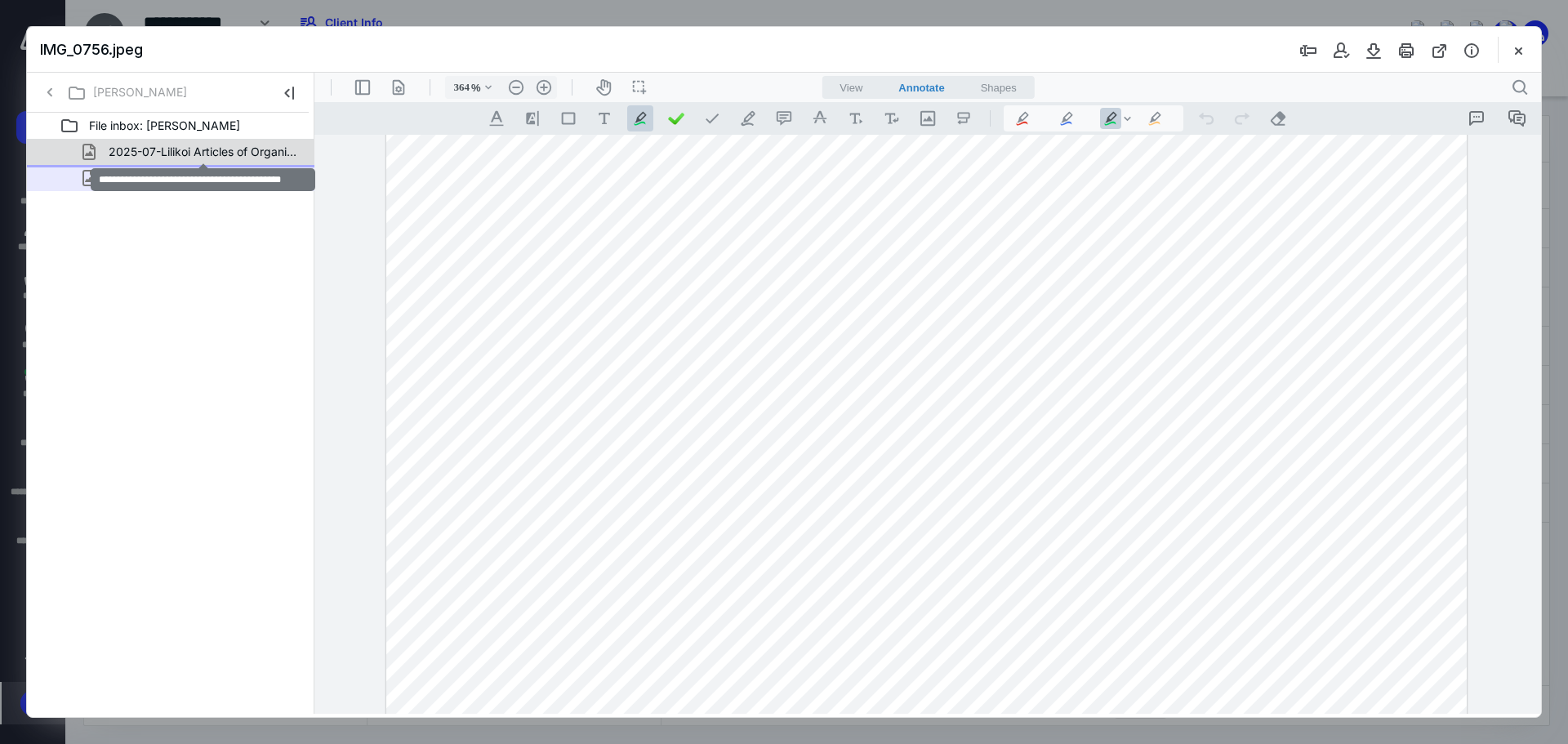 click on "2025-07-Lilikoi Articles of Organization.jpeg" at bounding box center [203, 152] 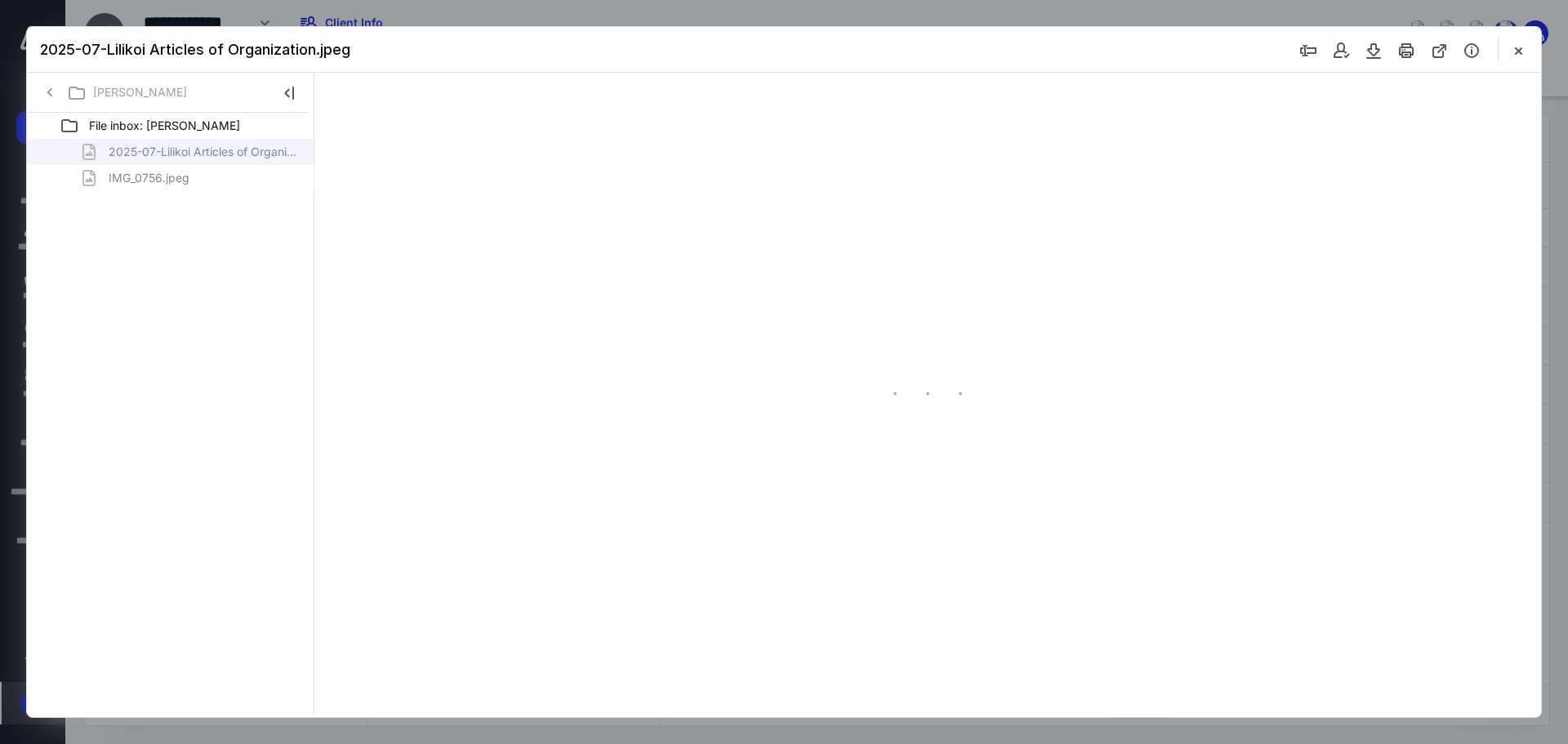 scroll, scrollTop: 0, scrollLeft: 0, axis: both 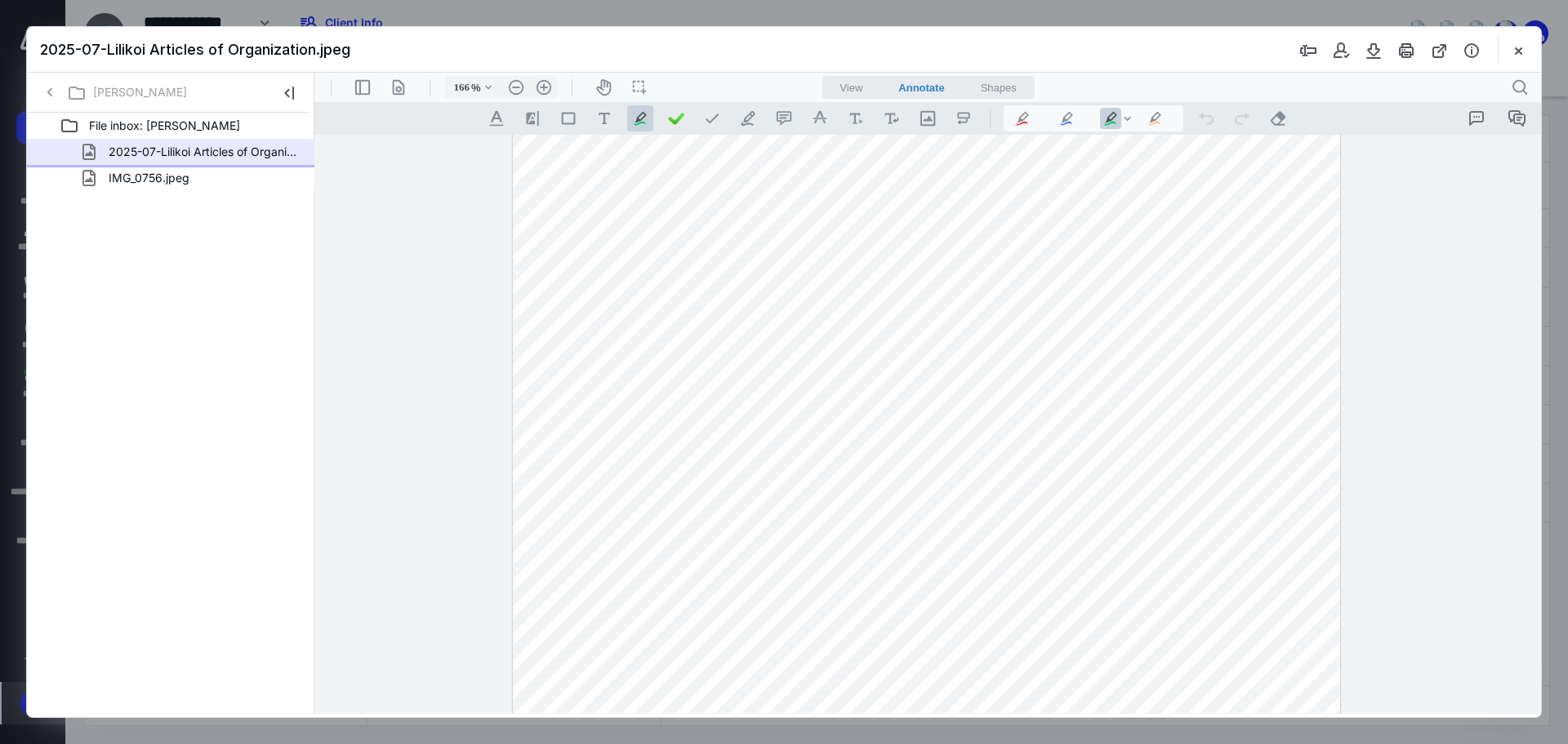 type on "216" 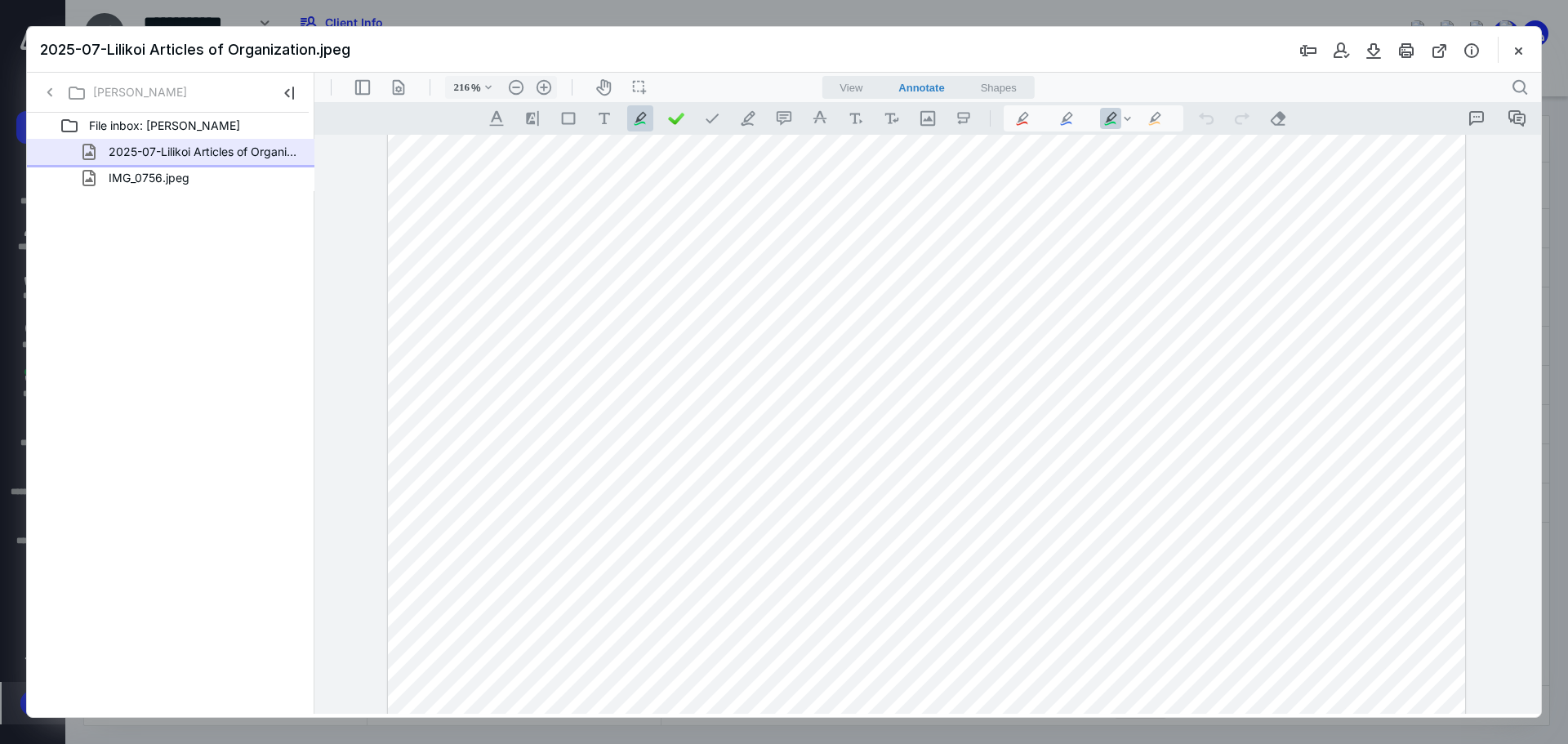 scroll, scrollTop: 25, scrollLeft: 0, axis: vertical 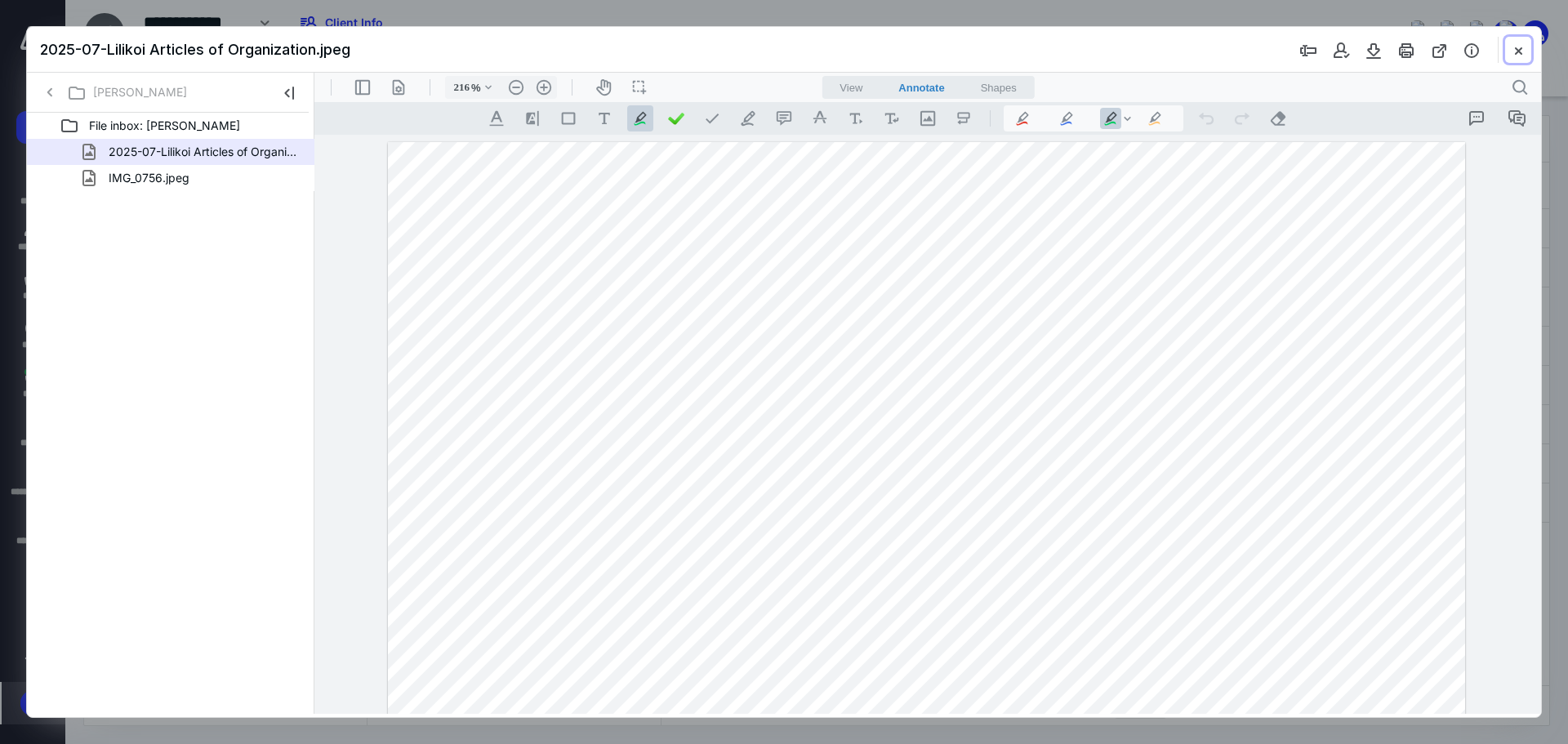 click at bounding box center [1518, 50] 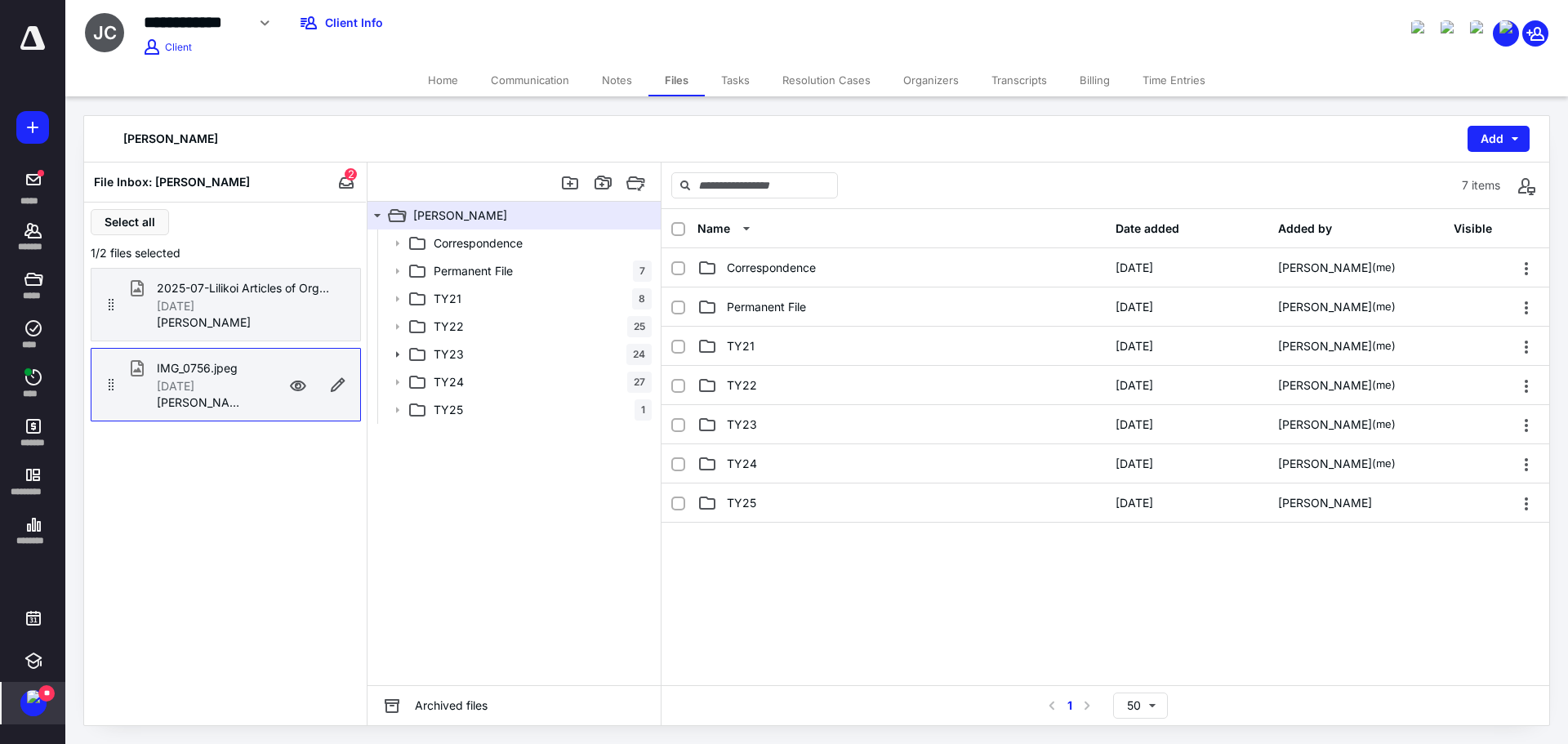 click on "Notes" at bounding box center [617, 80] 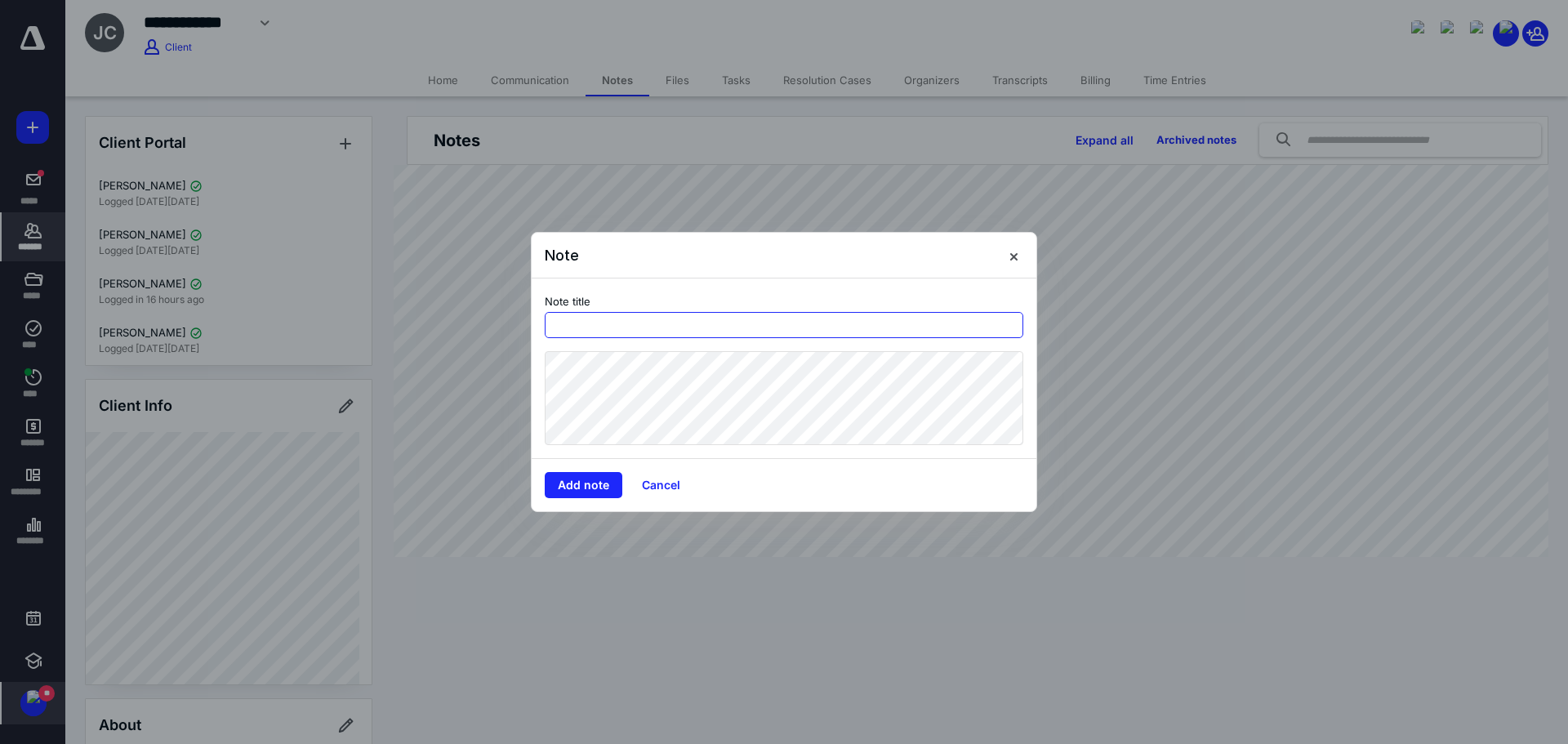 click at bounding box center [784, 325] 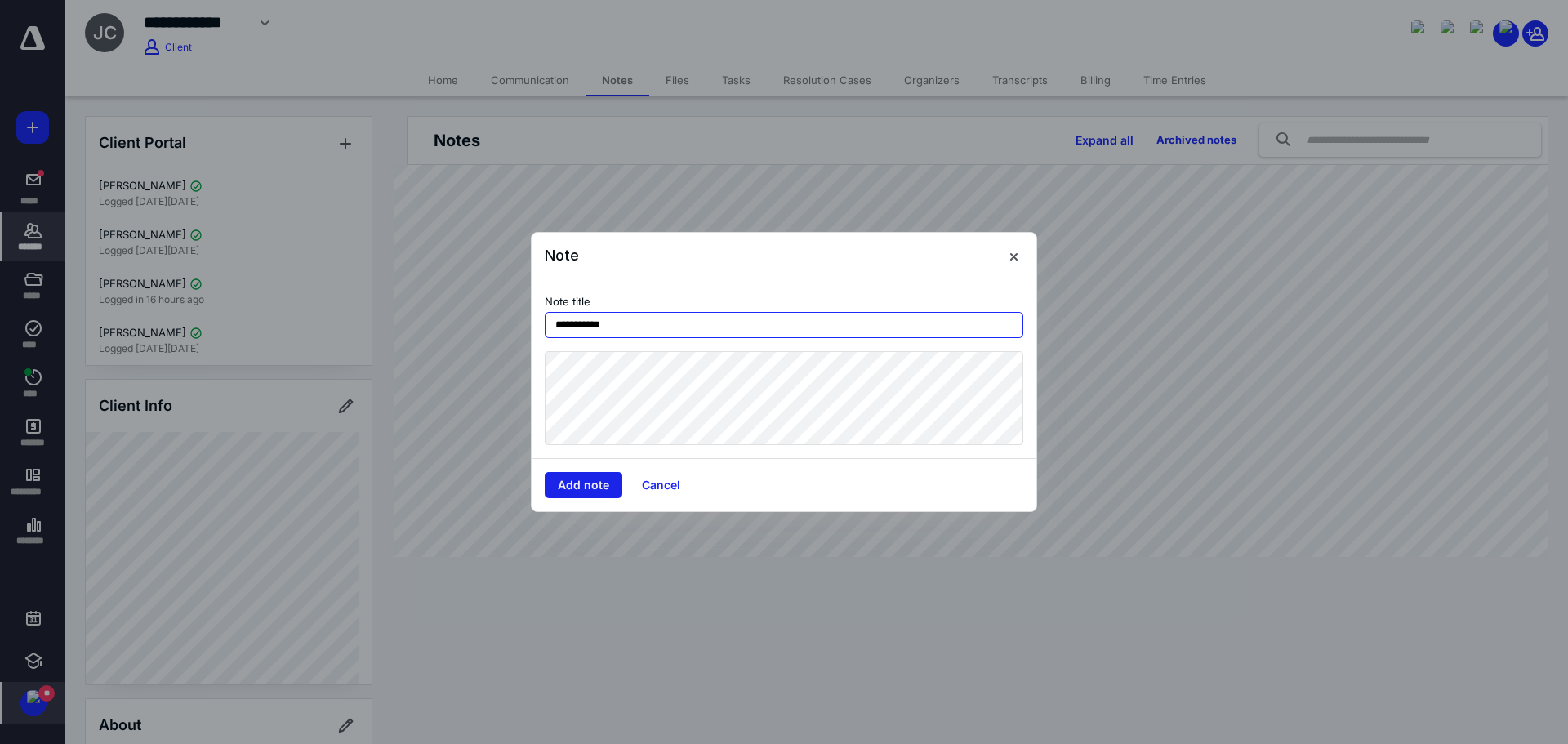 type on "**********" 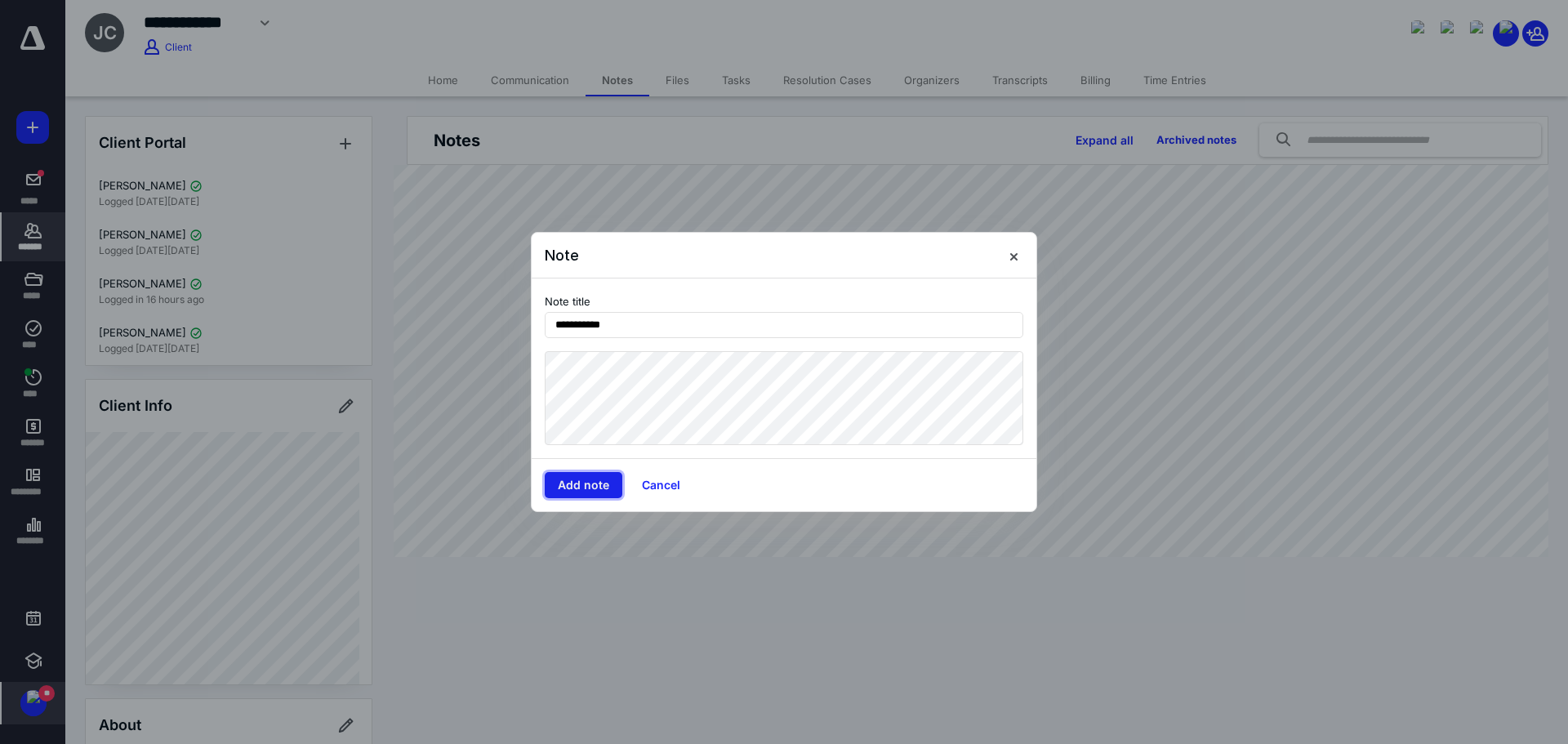 click on "Add note" at bounding box center (583, 485) 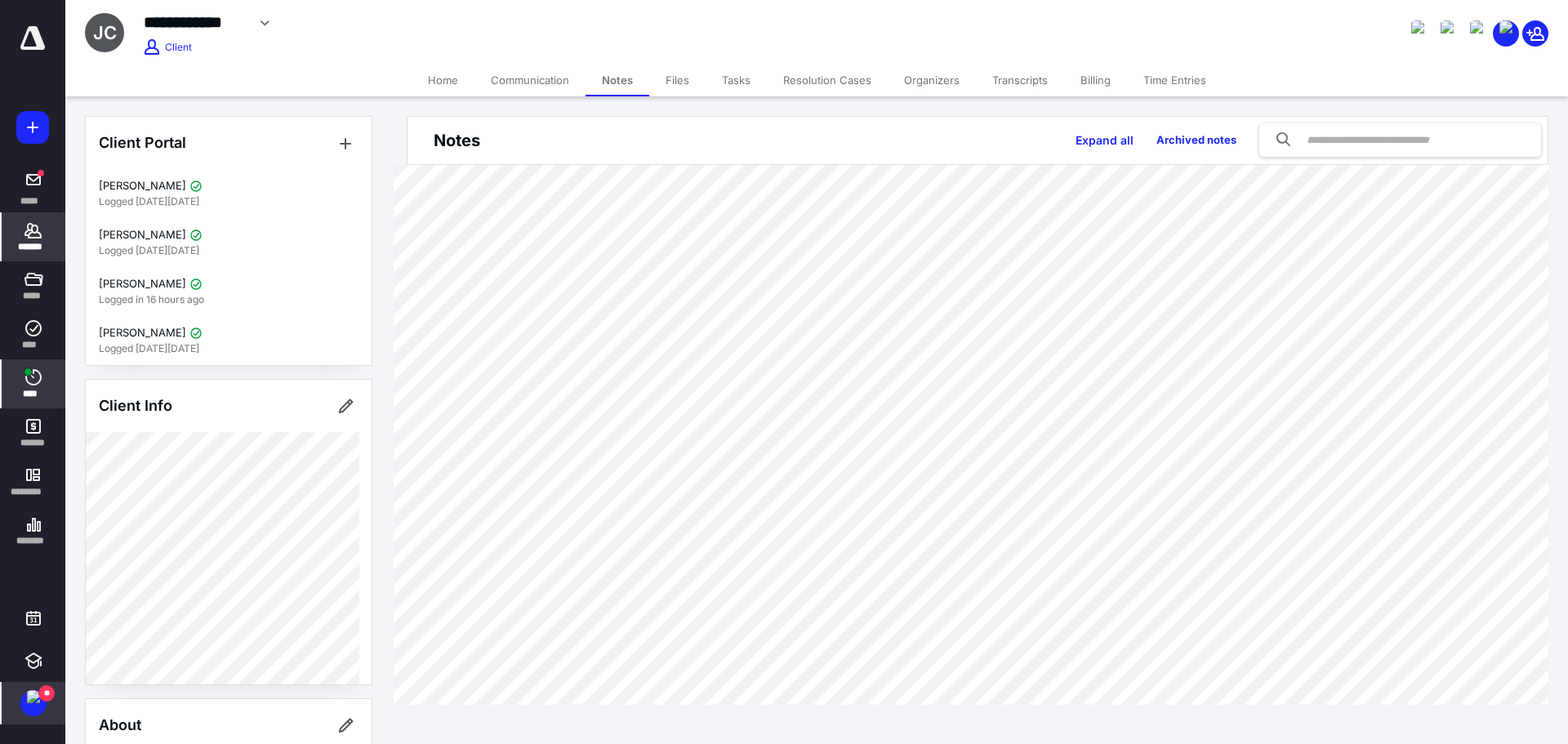 click 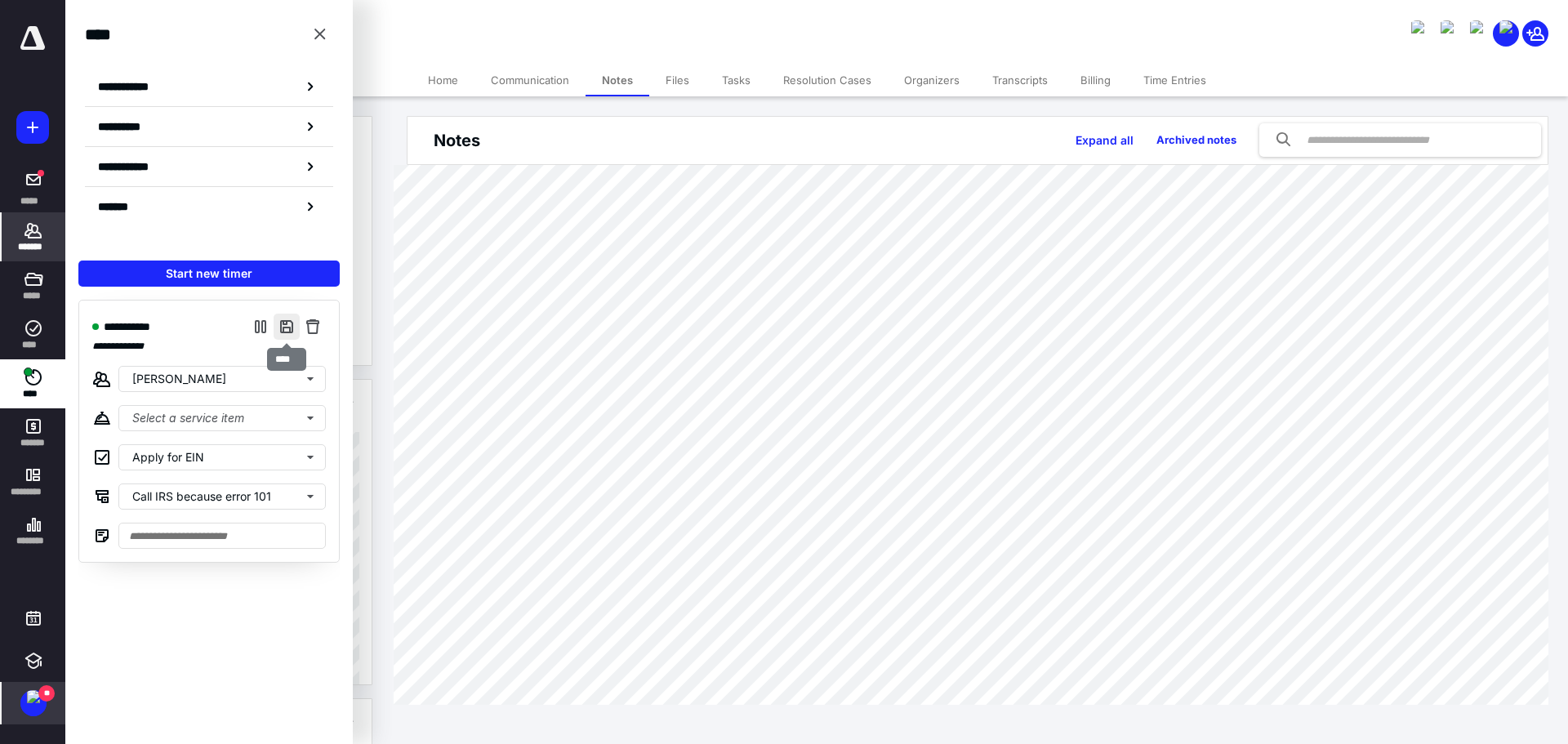 click at bounding box center [287, 327] 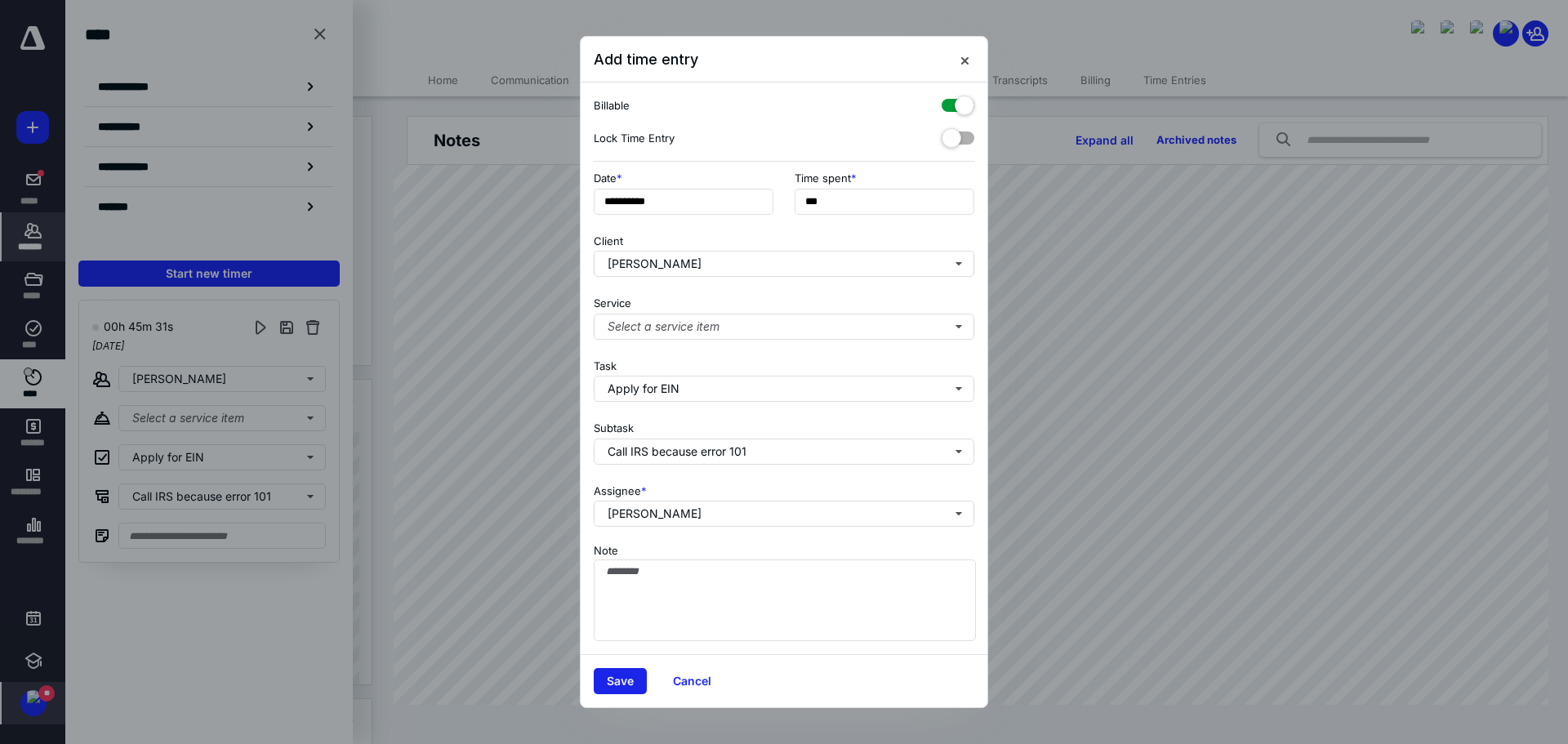 click on "Save" at bounding box center [620, 681] 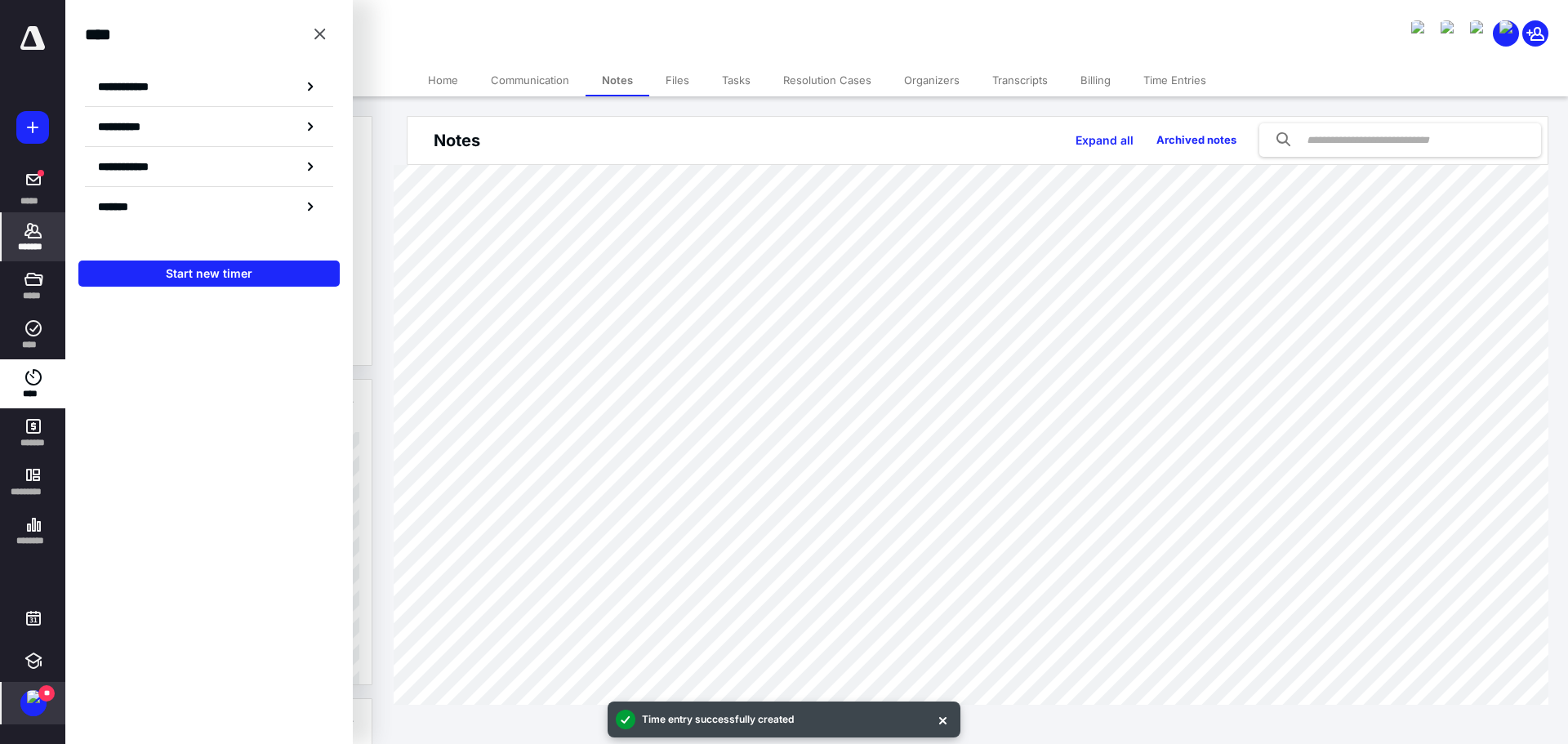 click on "Tasks" at bounding box center (736, 80) 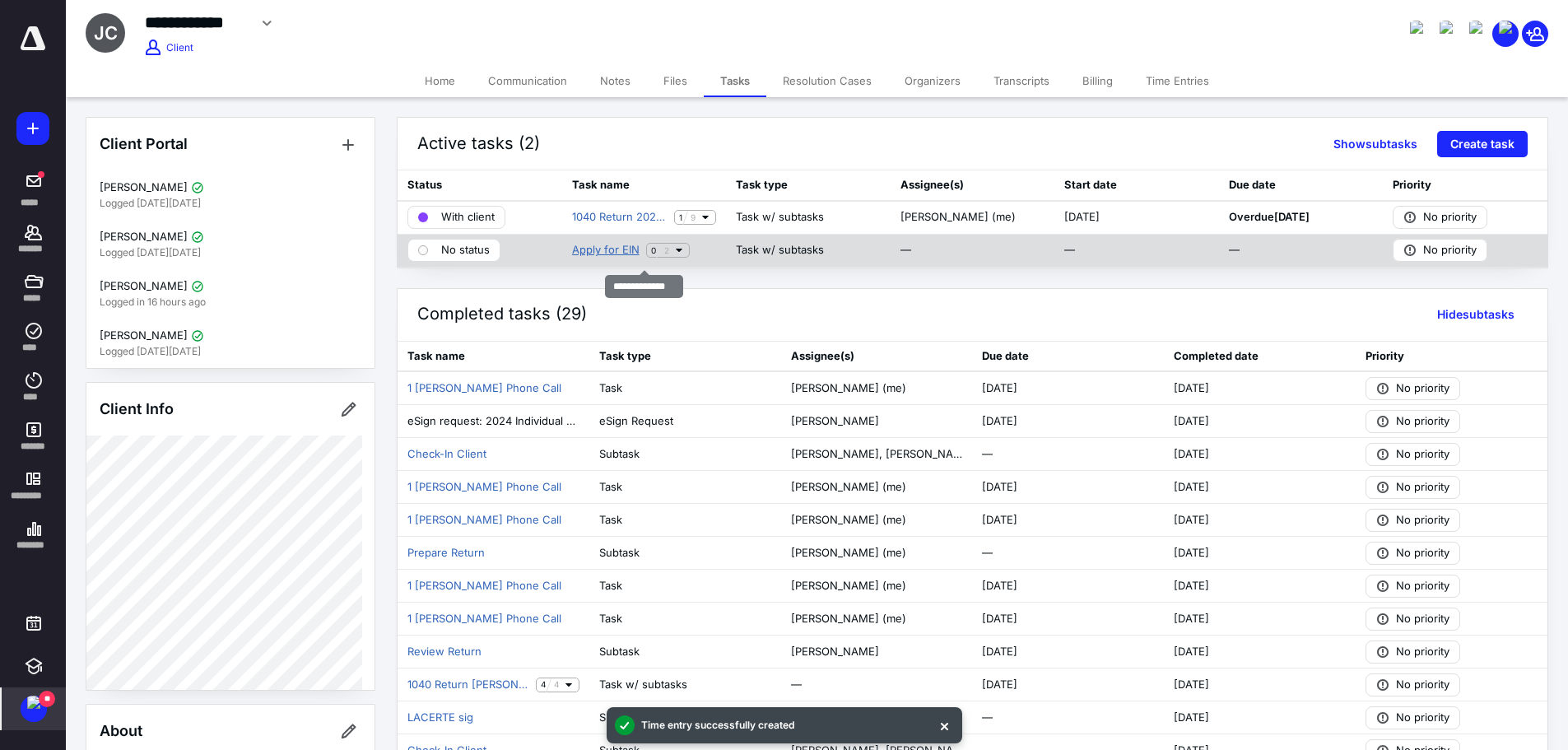 click on "Apply for EIN" at bounding box center [606, 250] 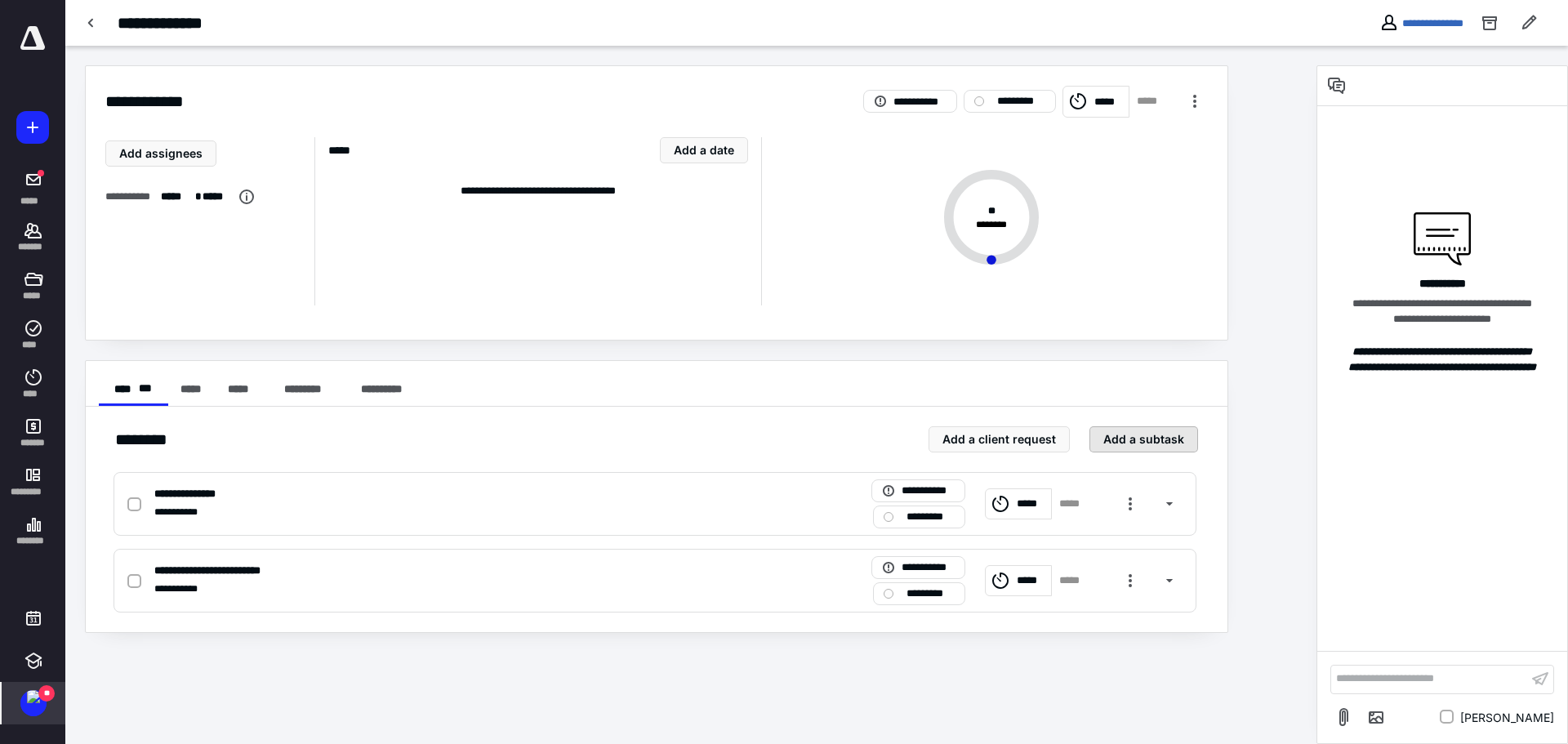 click on "Add a subtask" at bounding box center [1143, 439] 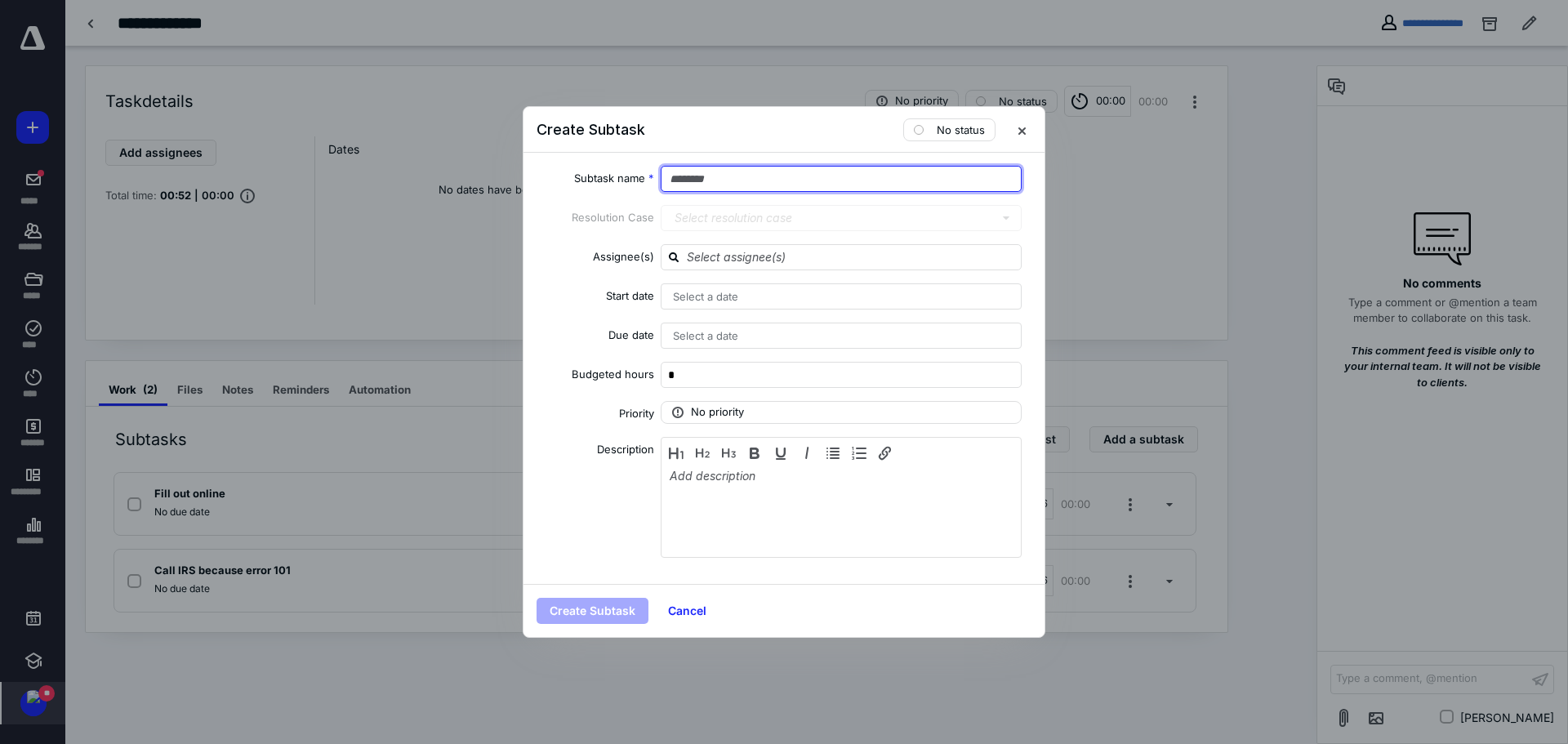 click at bounding box center [841, 179] 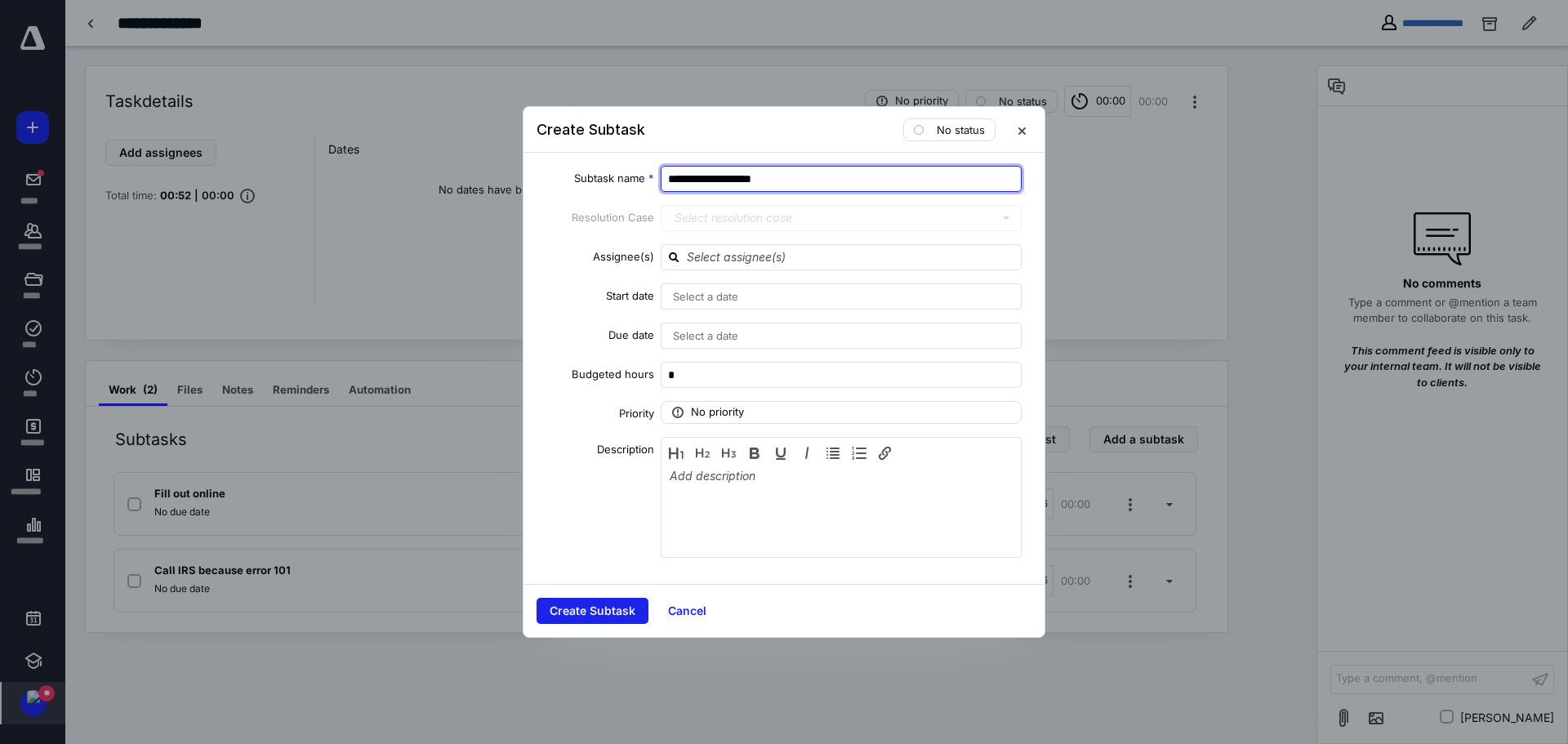 type on "**********" 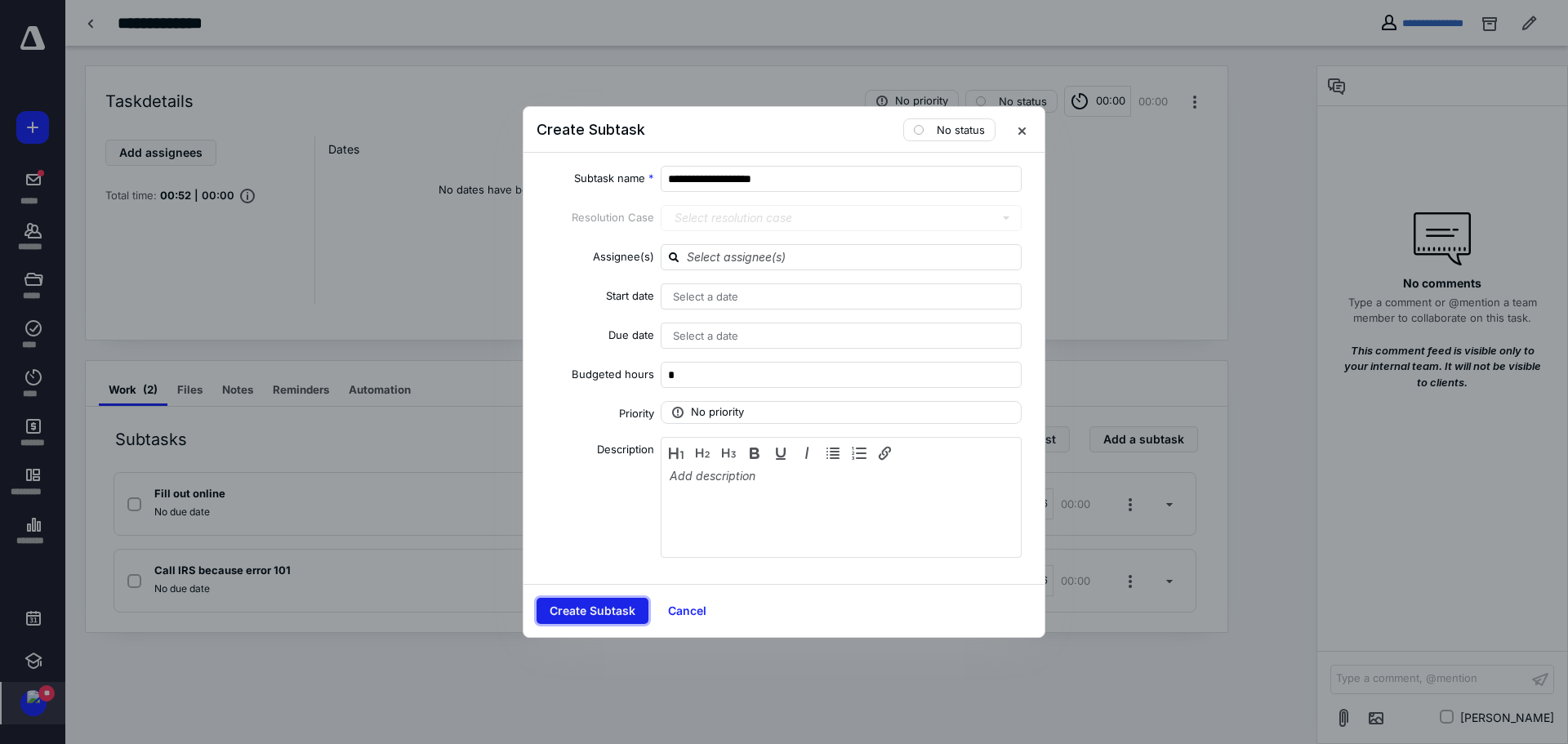 click on "Create Subtask" at bounding box center (592, 611) 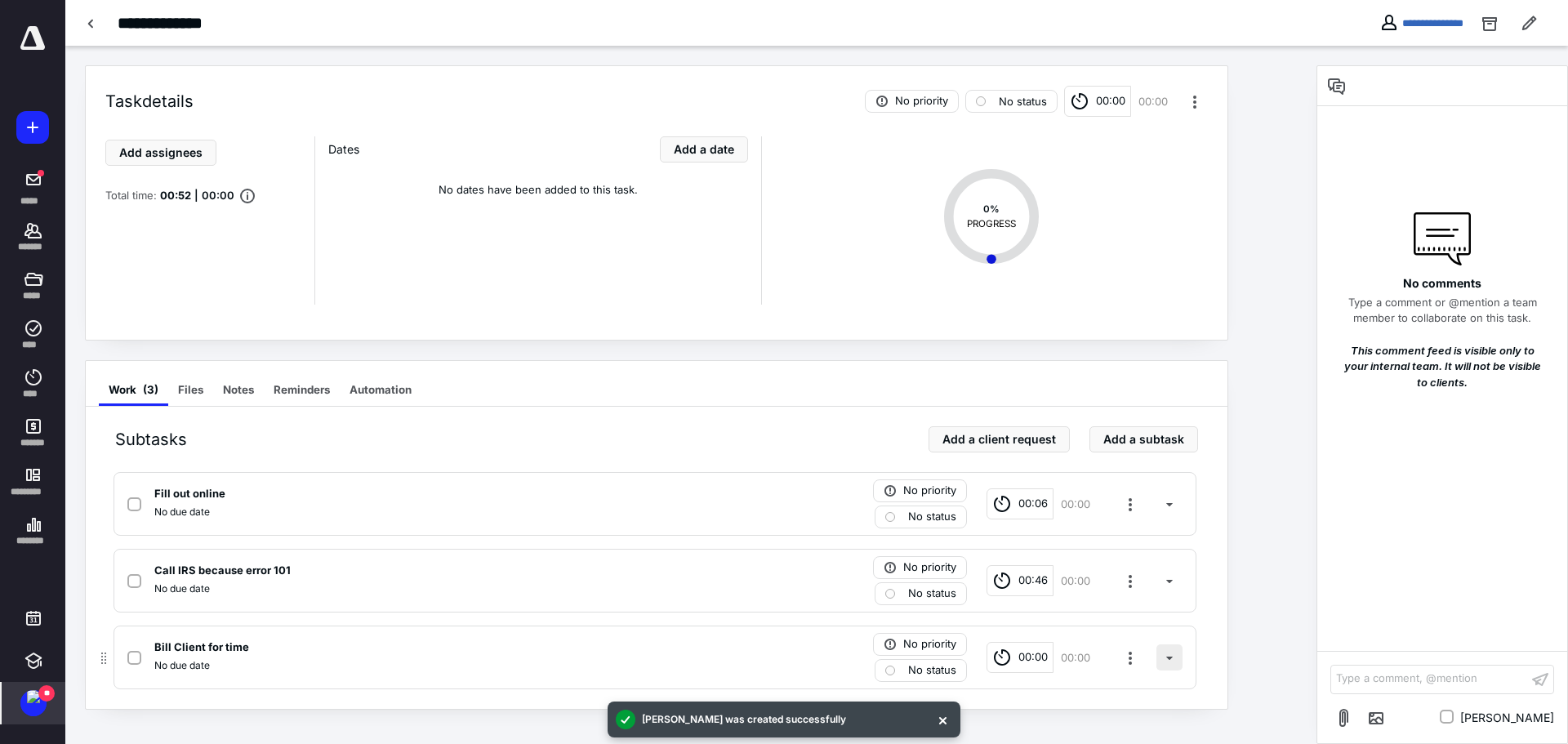 click at bounding box center [1169, 657] 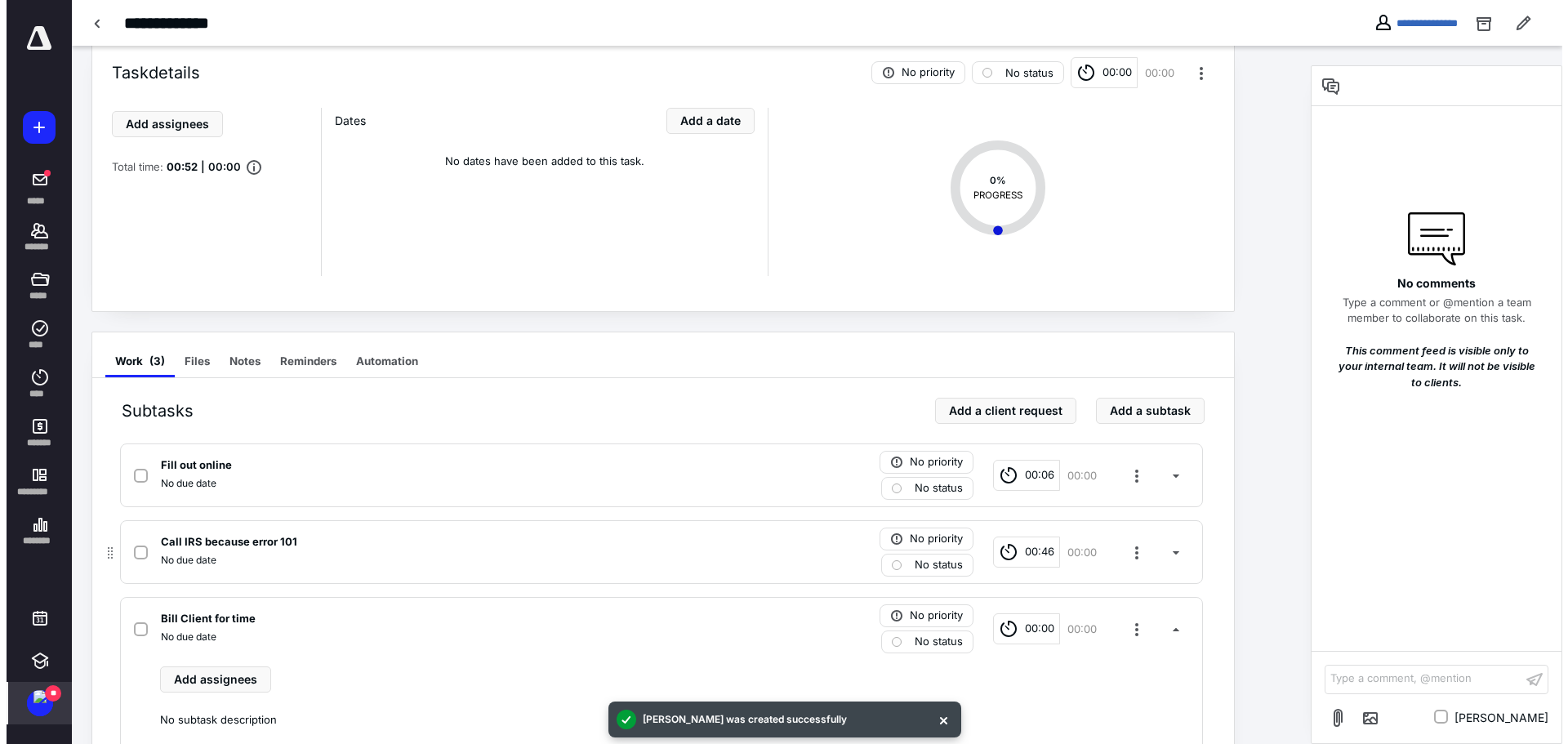 scroll, scrollTop: 113, scrollLeft: 0, axis: vertical 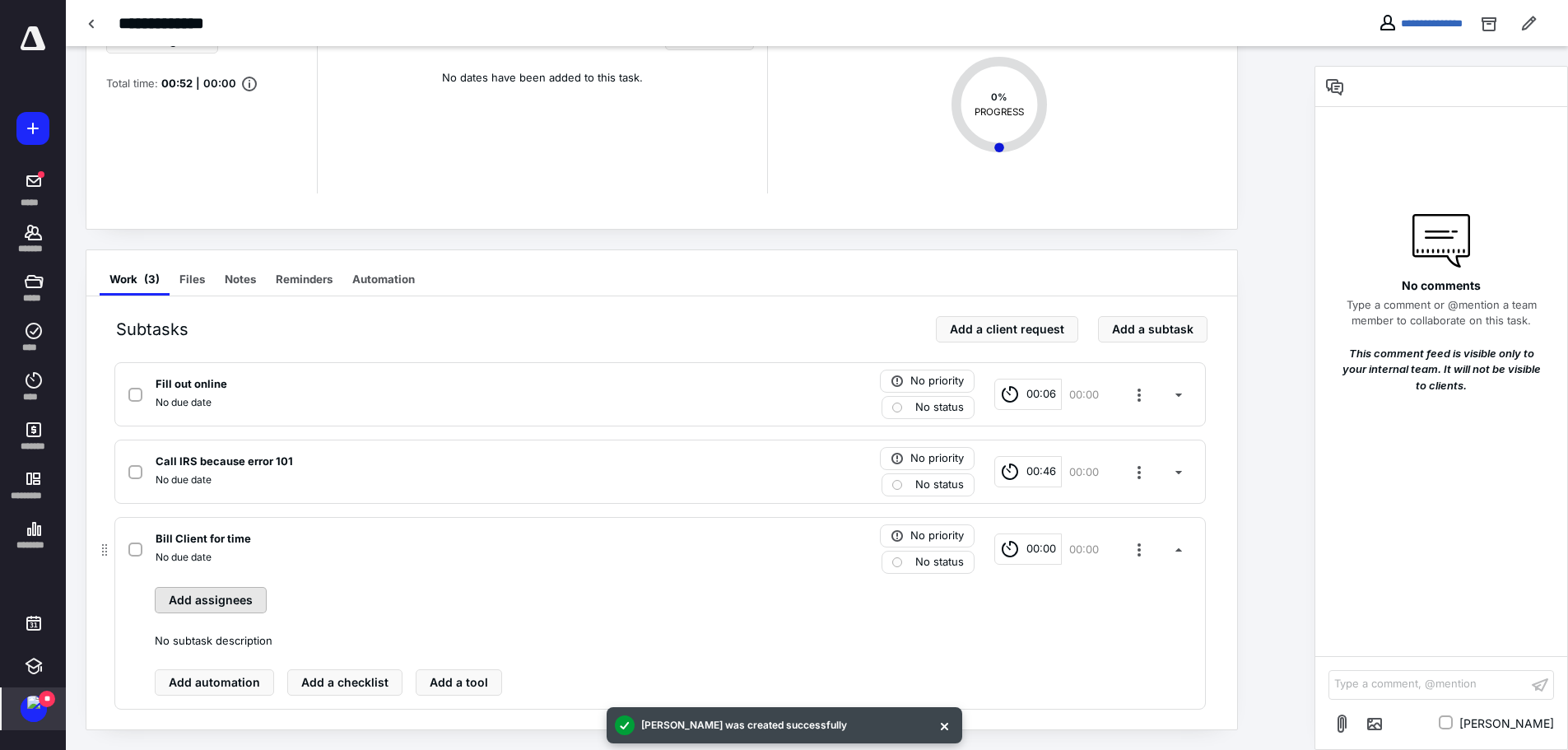 click on "Add assignees" at bounding box center [211, 600] 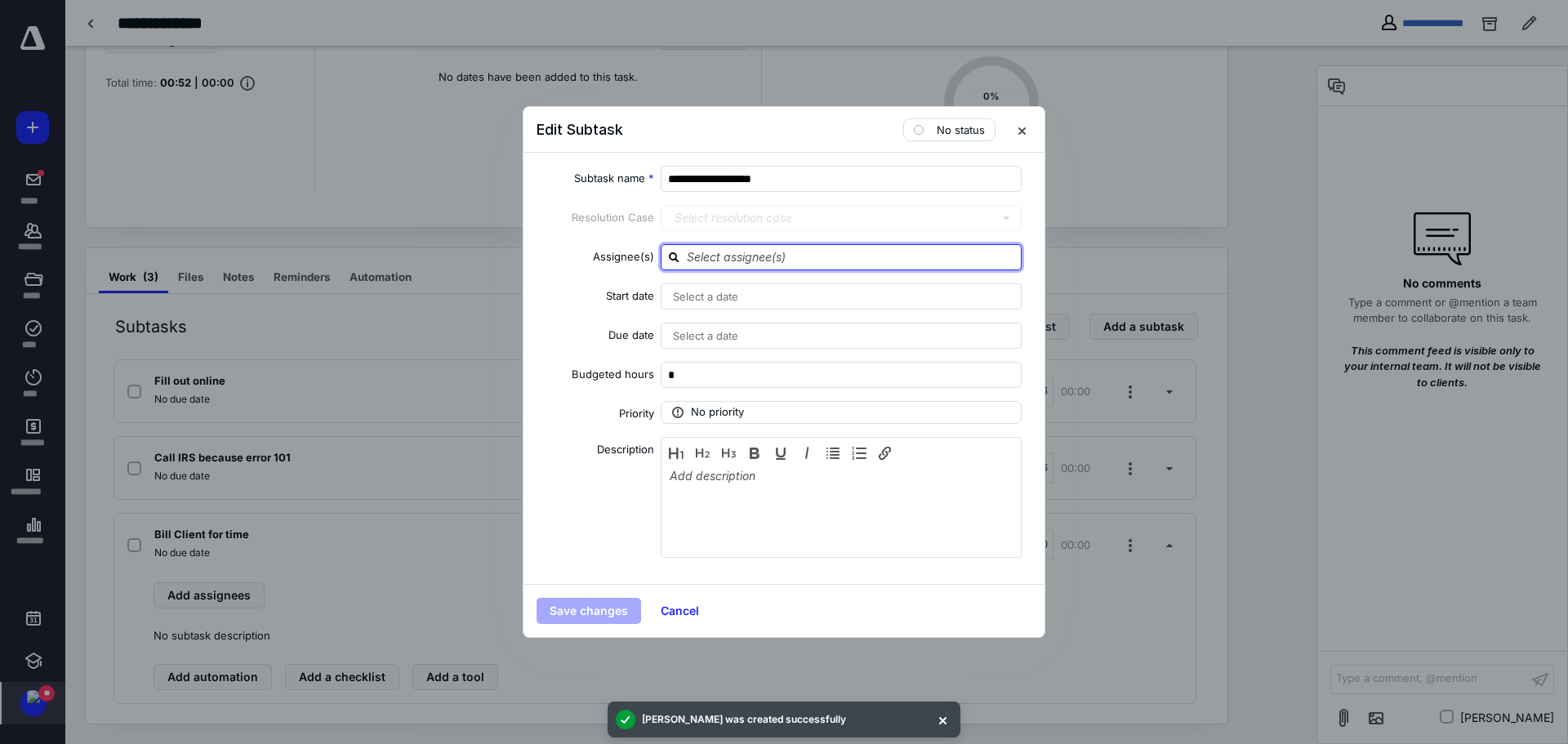 click at bounding box center [851, 256] 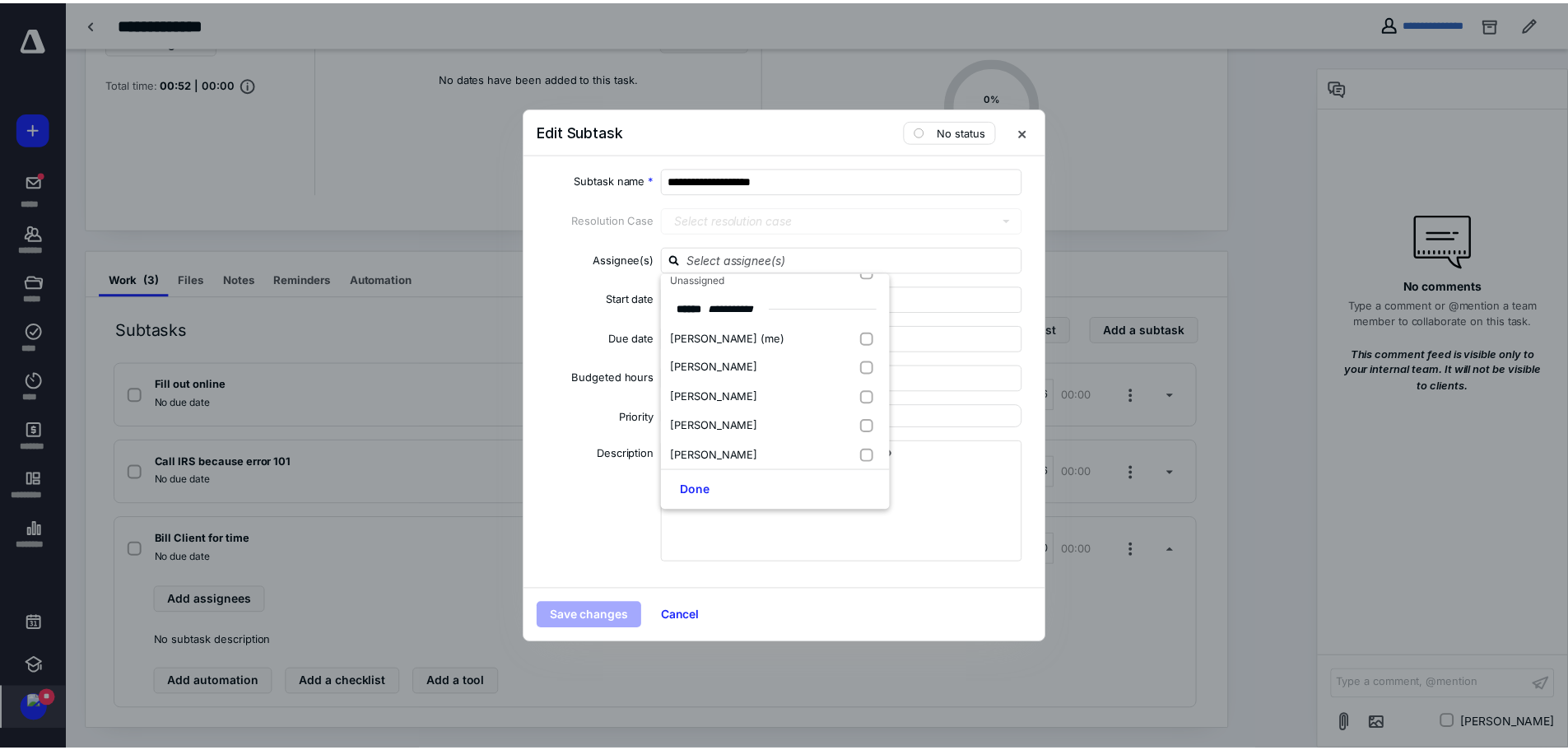scroll, scrollTop: 286, scrollLeft: 0, axis: vertical 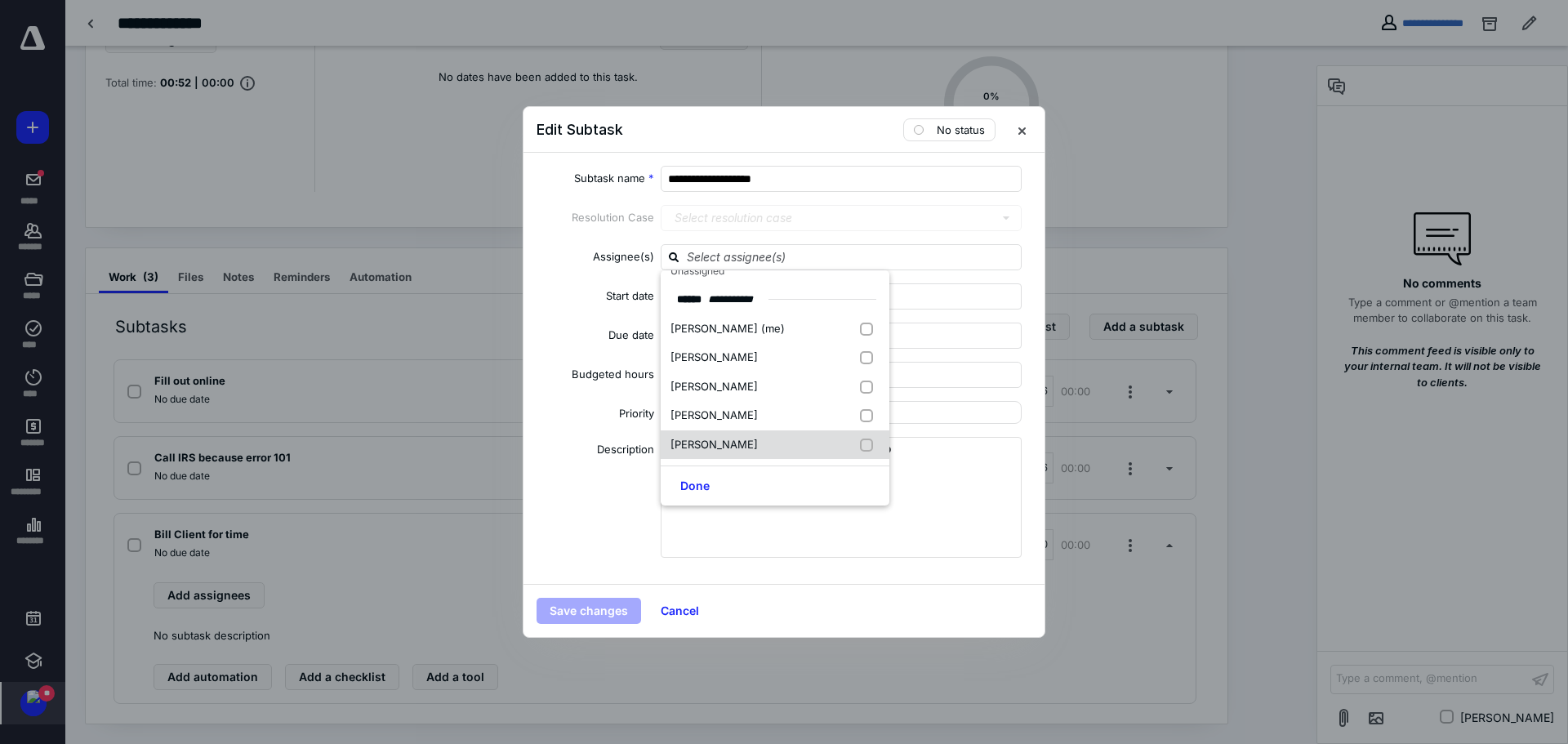 click at bounding box center [870, 445] 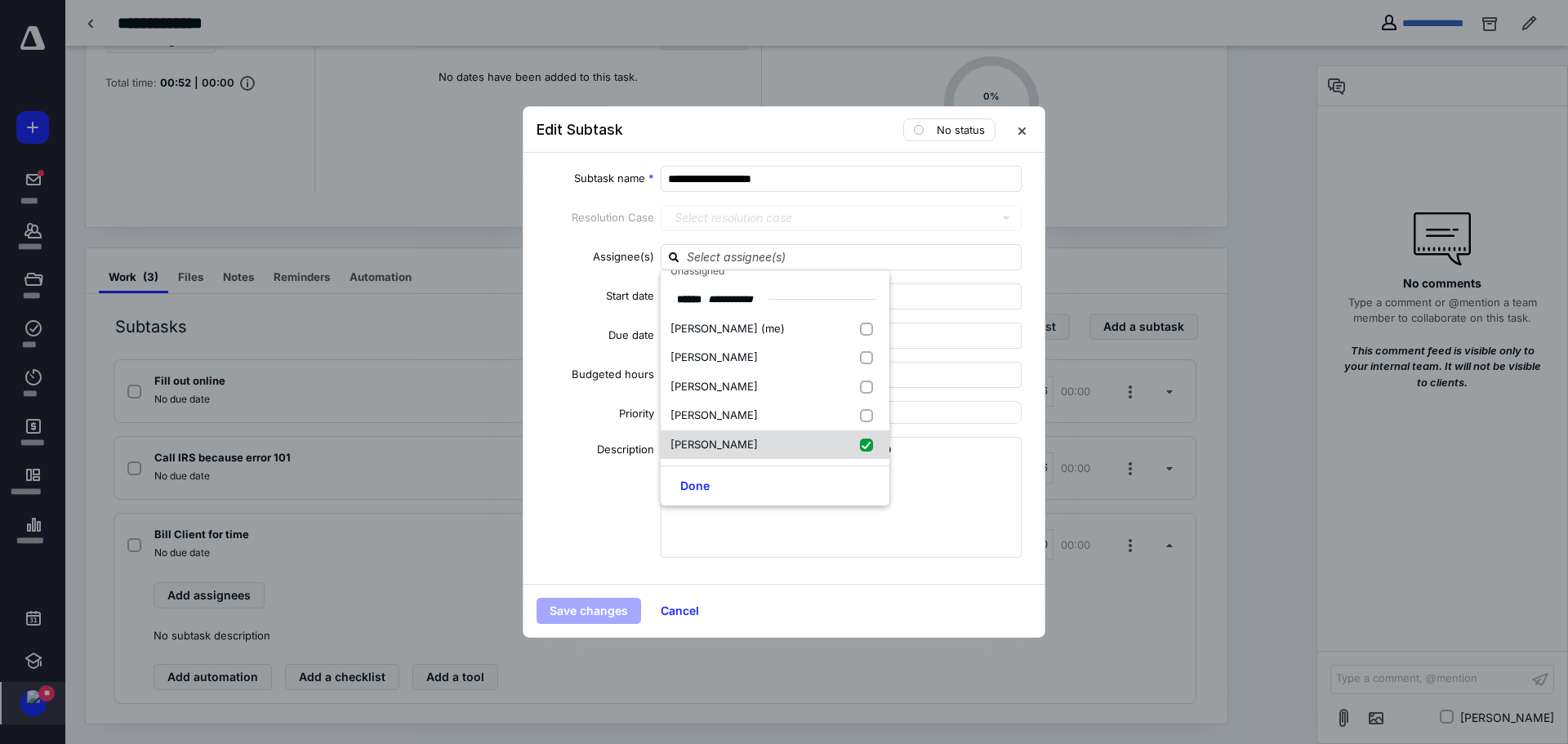 checkbox on "true" 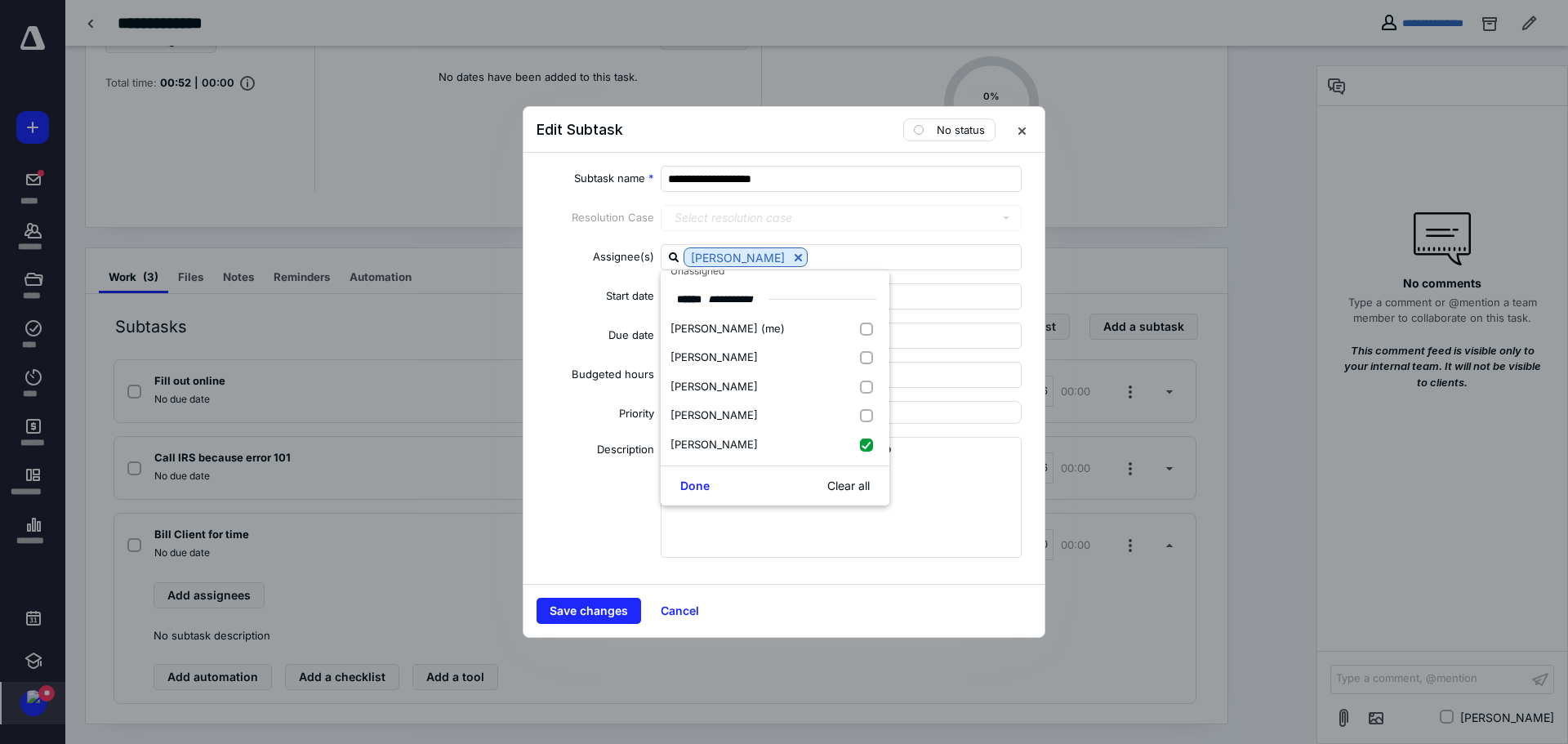 drag, startPoint x: 701, startPoint y: 485, endPoint x: 679, endPoint y: 505, distance: 29.732137 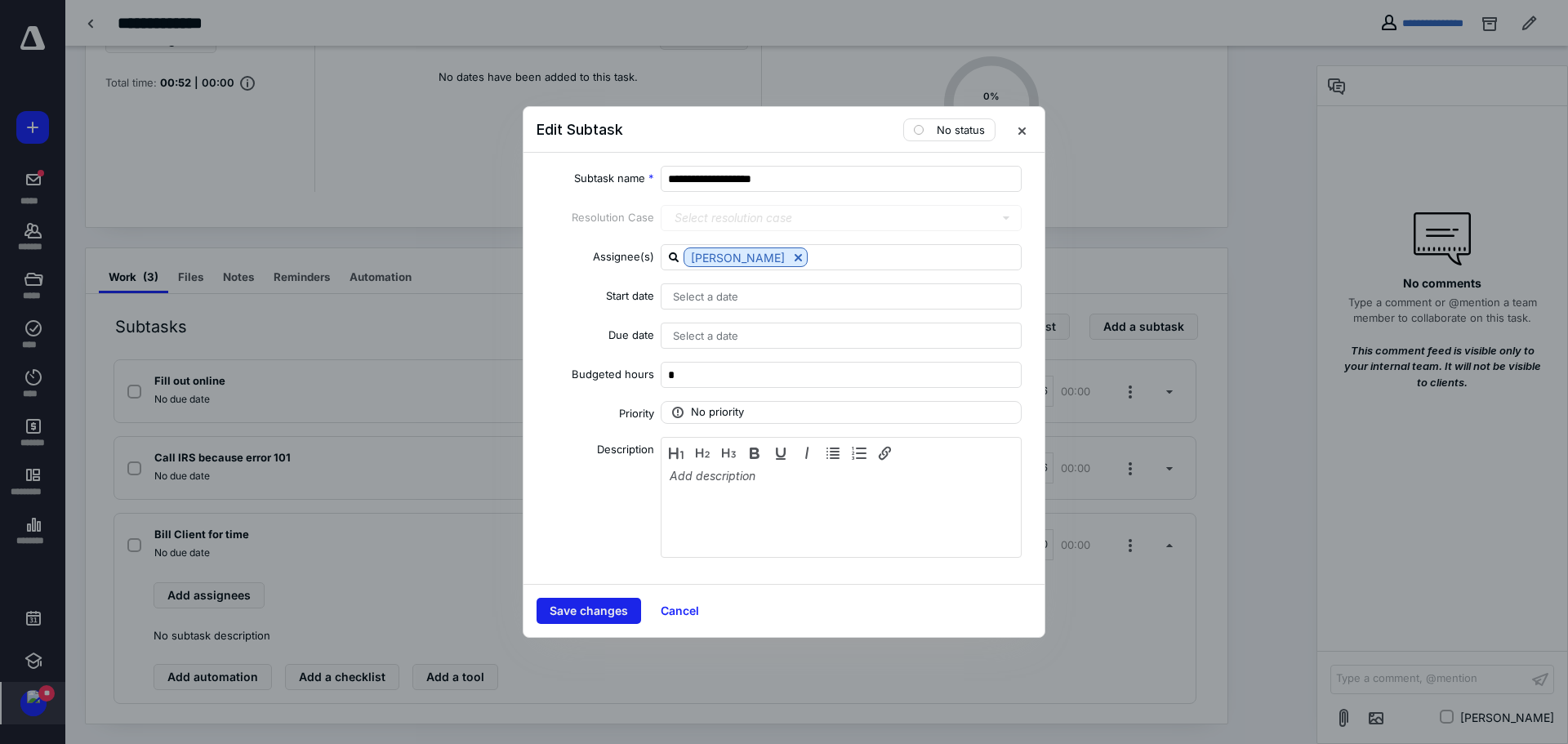 click on "Save changes" at bounding box center (589, 611) 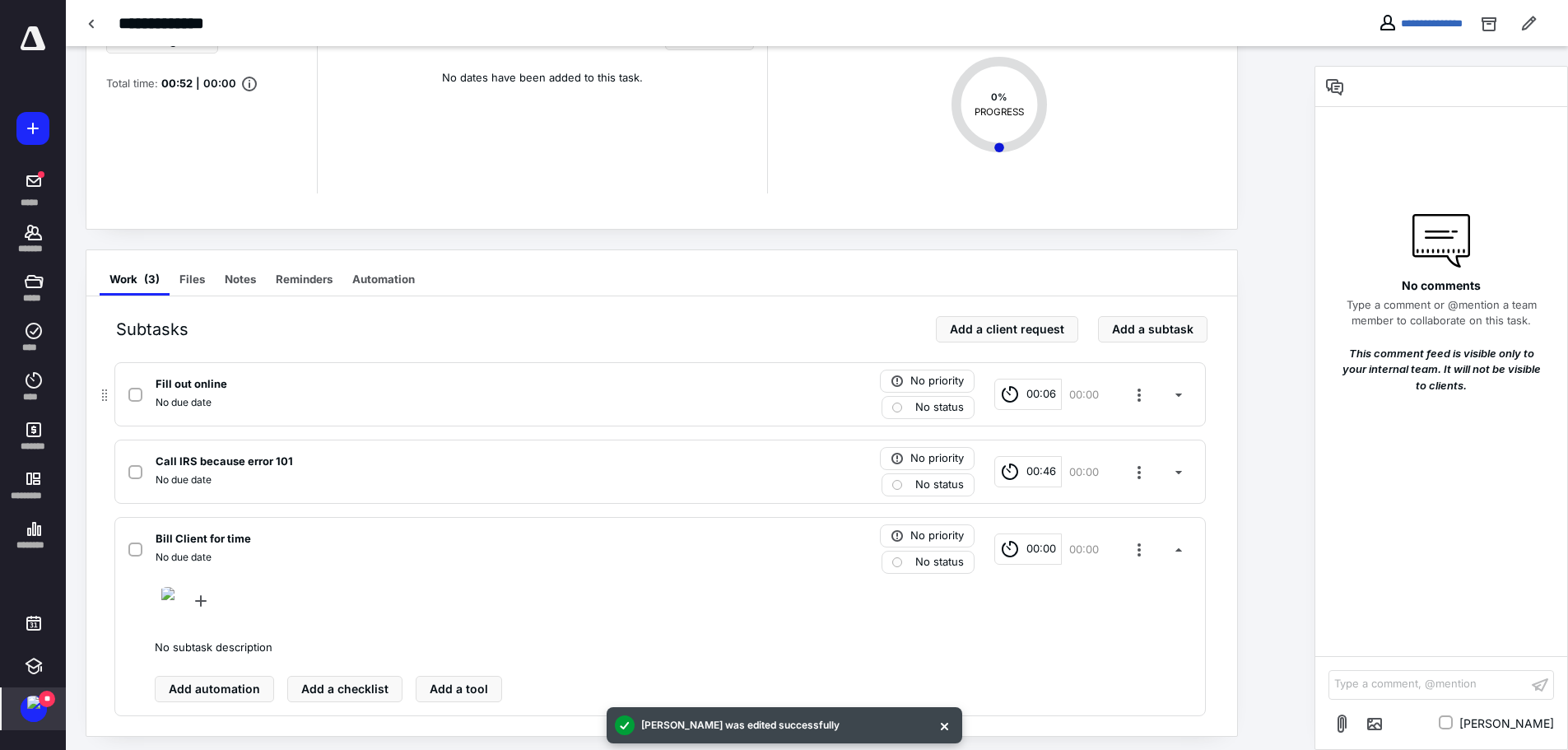 click 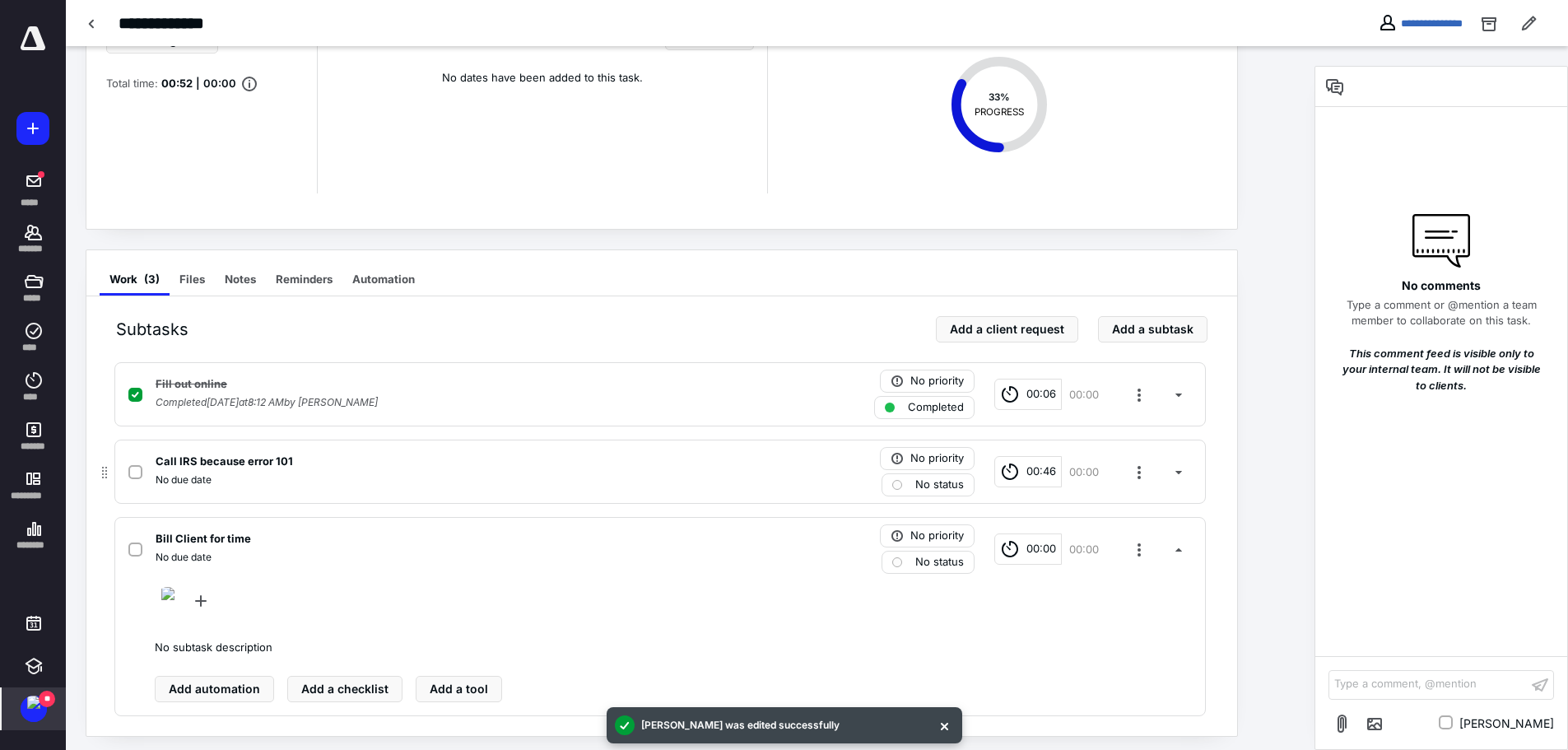click 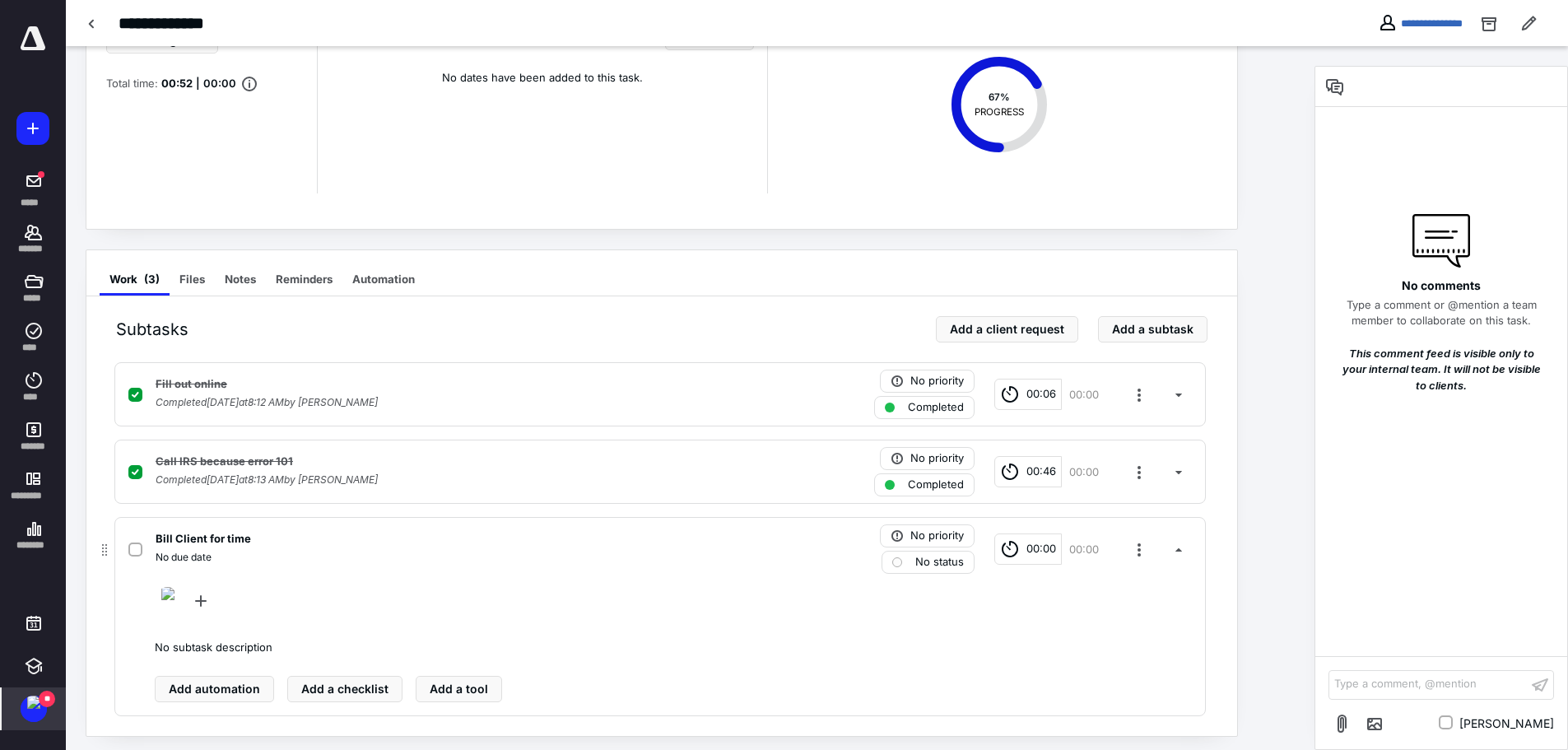 click on "No status" at bounding box center (939, 562) 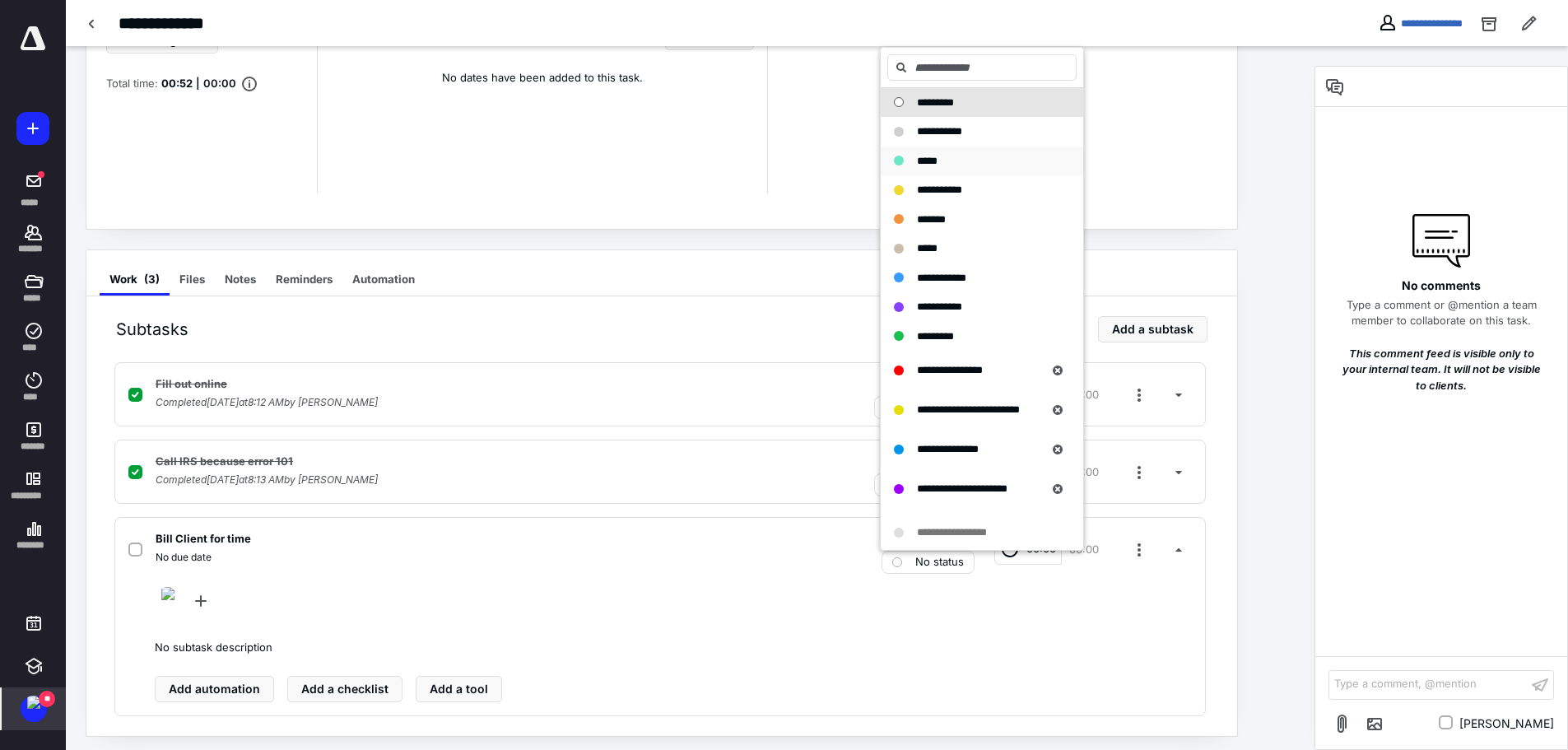 click on "*****" at bounding box center (927, 161) 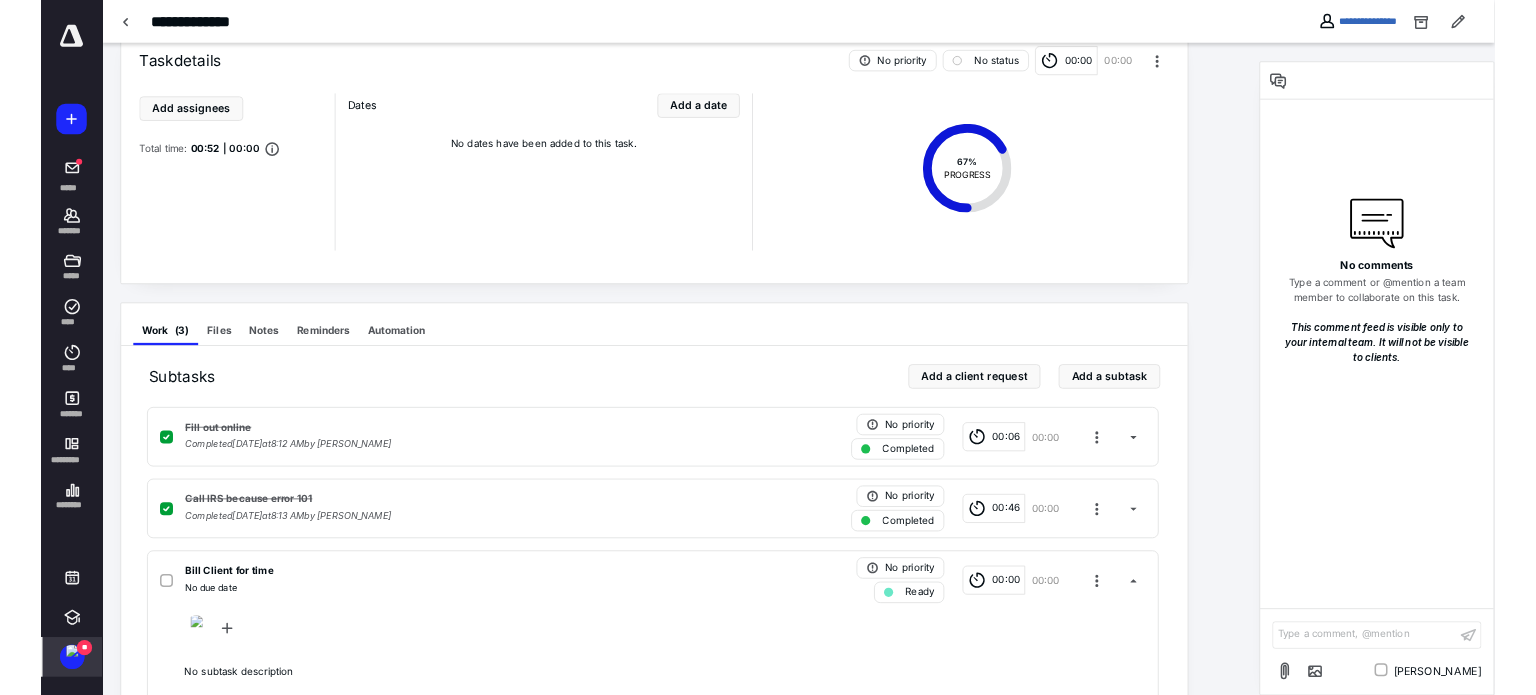 scroll, scrollTop: 0, scrollLeft: 0, axis: both 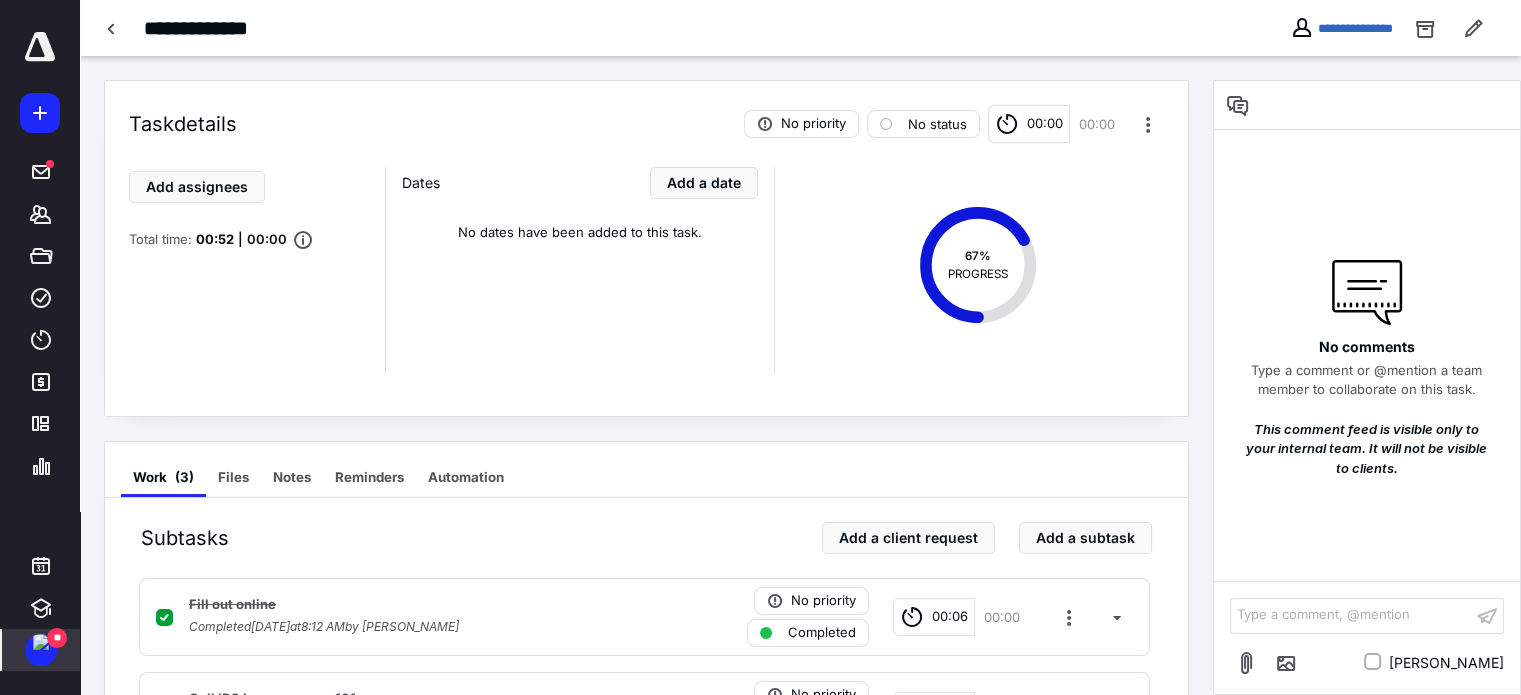 click on "67 % PROGRESS" at bounding box center (968, 270) 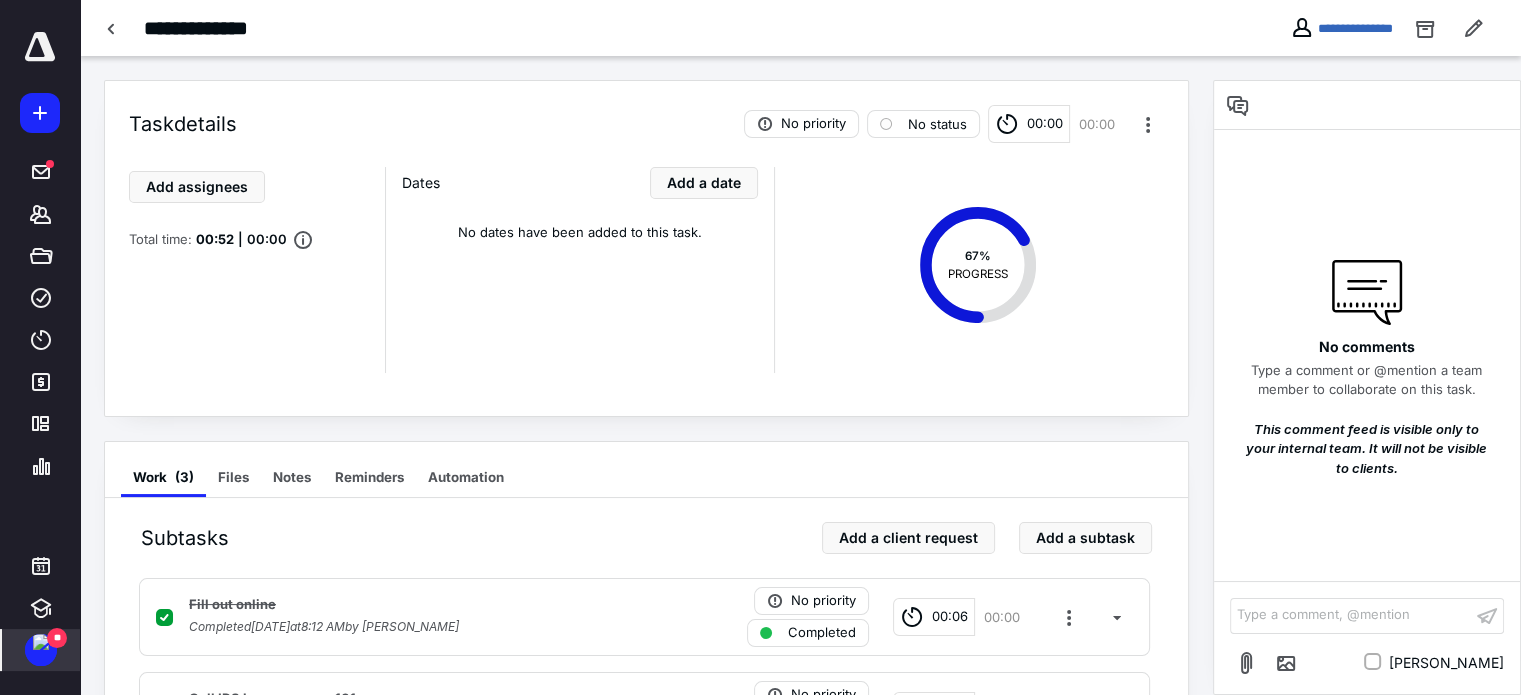 click at bounding box center (40, 47) 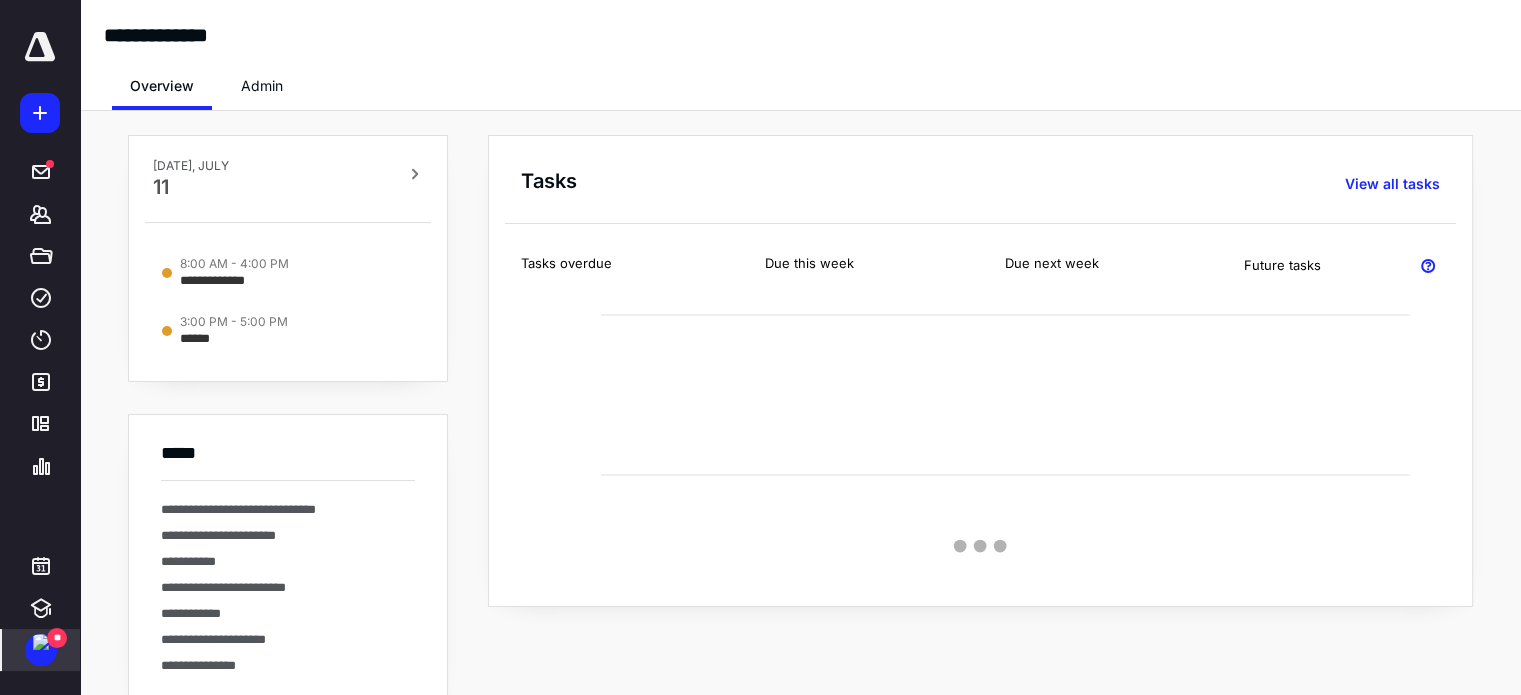 click on "Admin" at bounding box center [262, 86] 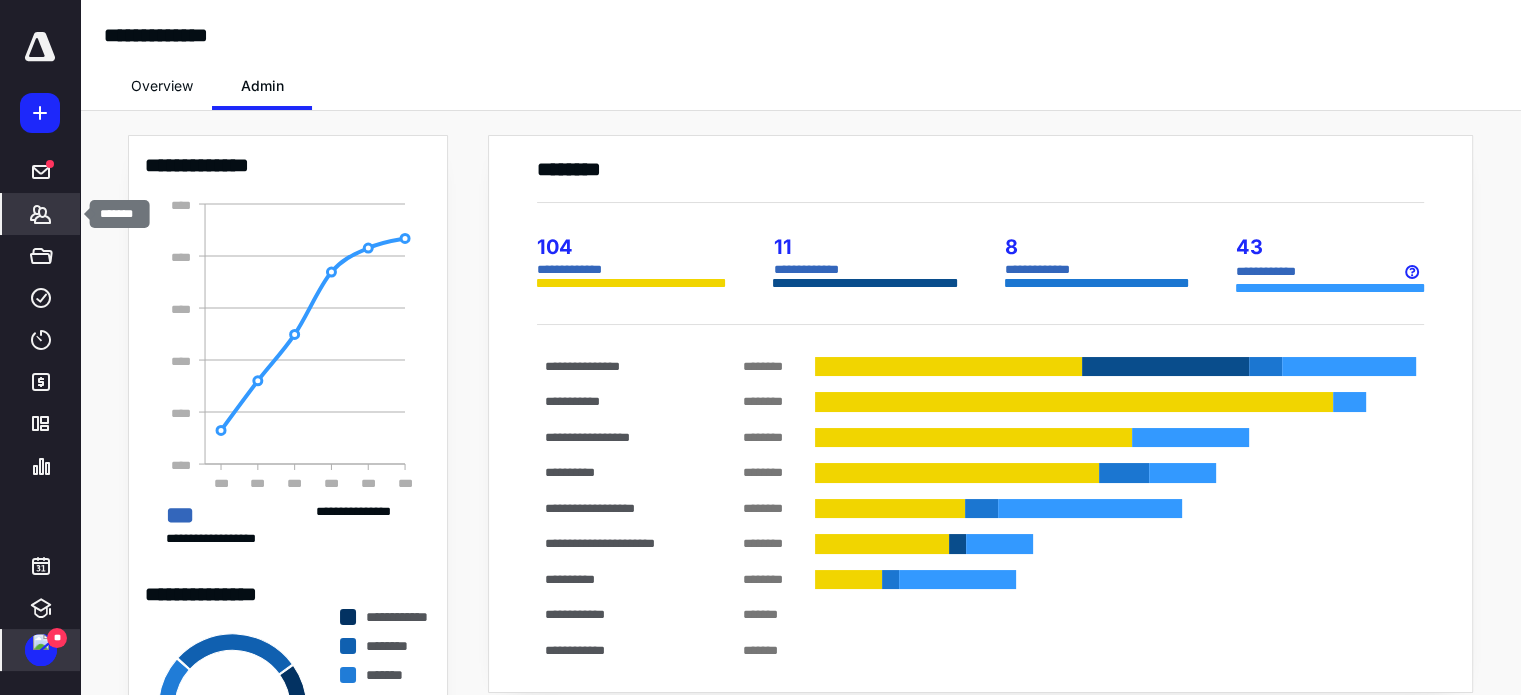 click 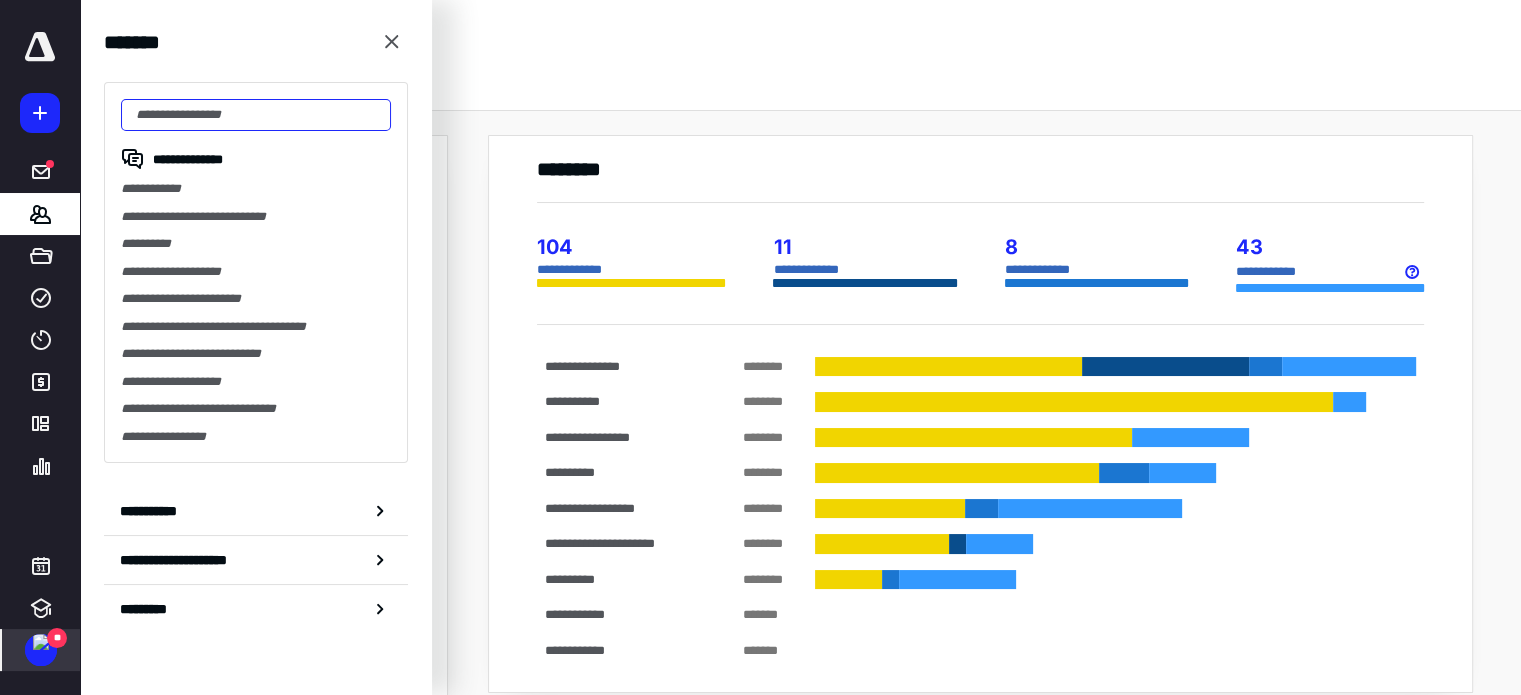 click at bounding box center (256, 115) 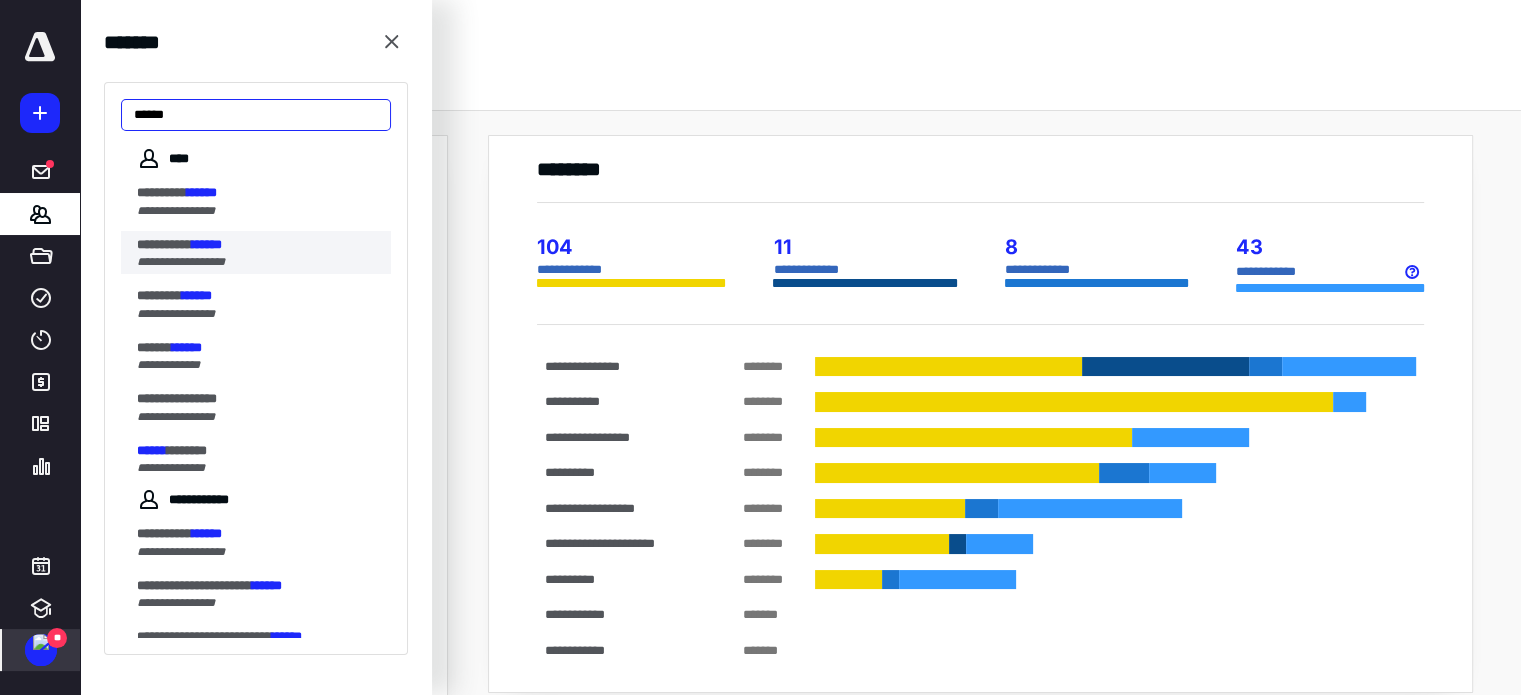 type on "******" 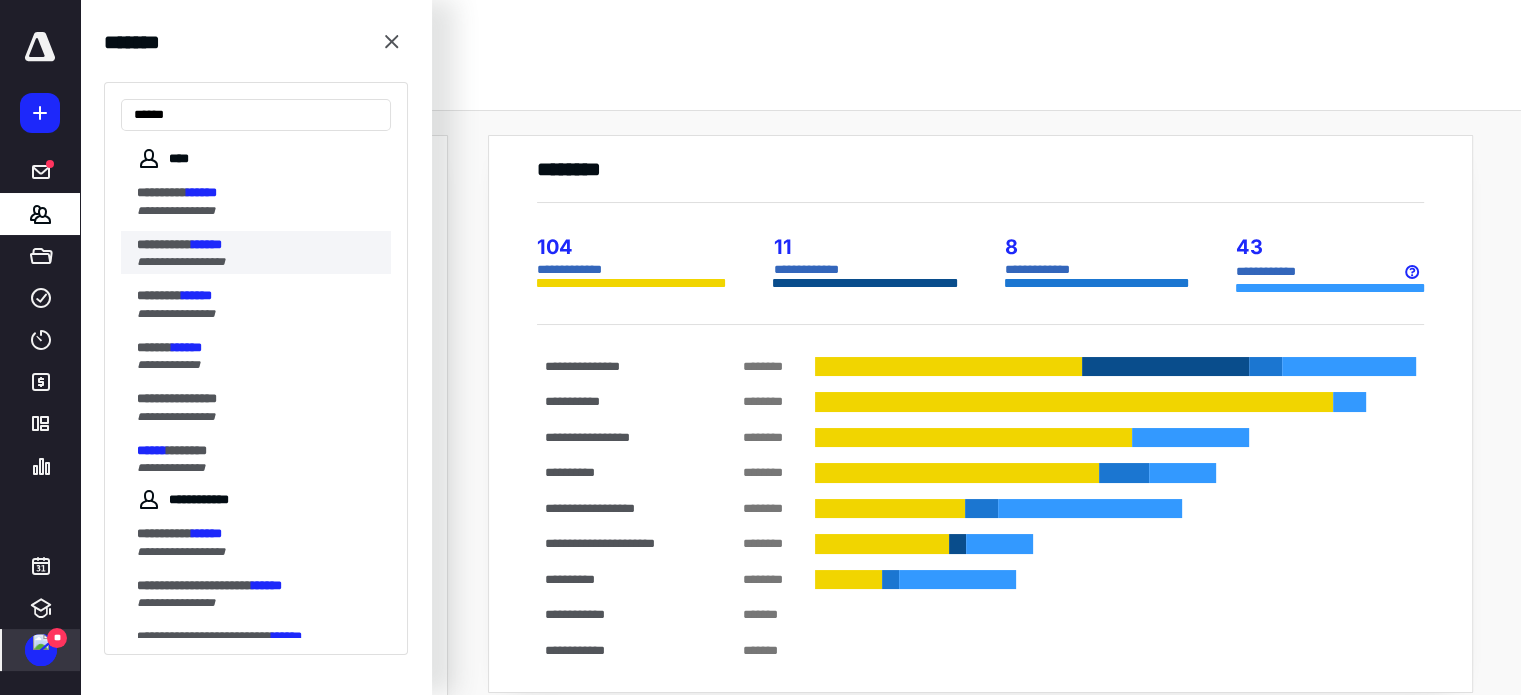 click on "**********" at bounding box center (181, 262) 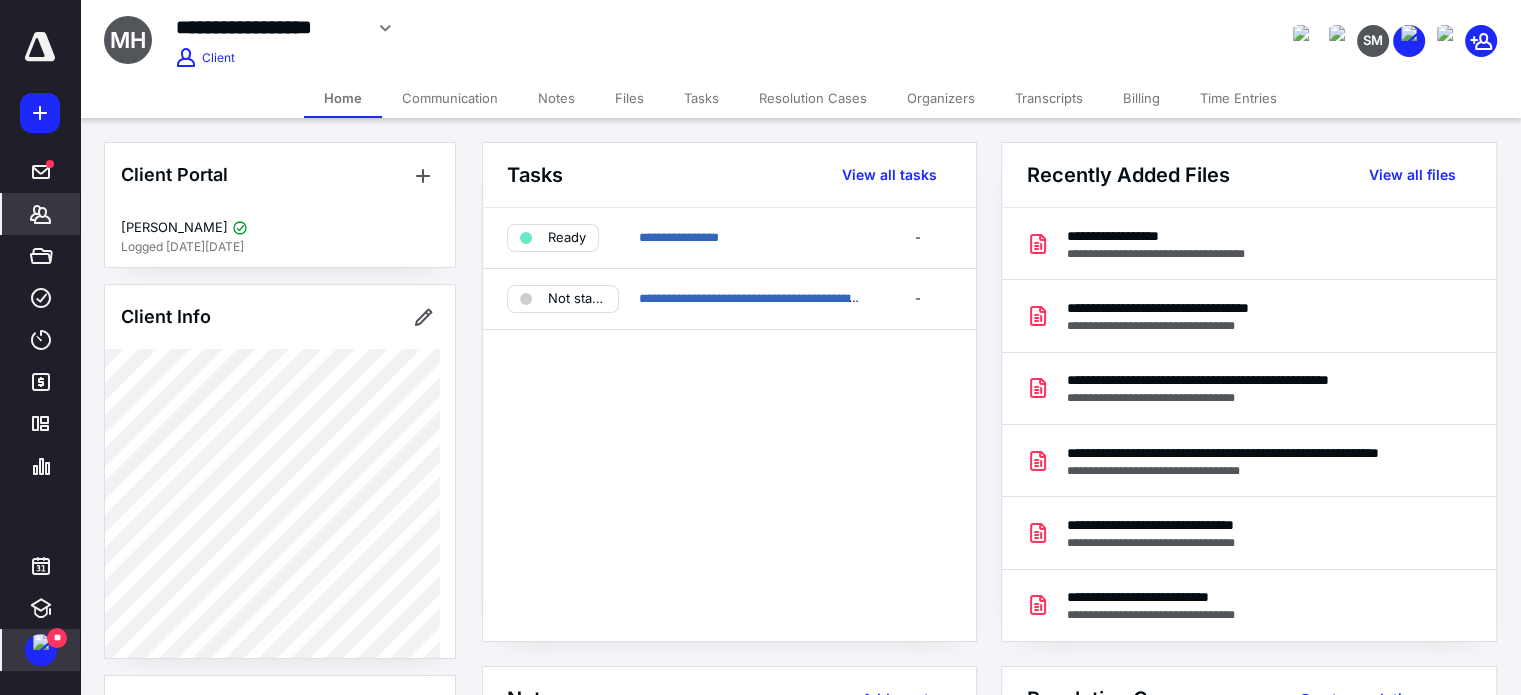 click on "Files" at bounding box center [629, 98] 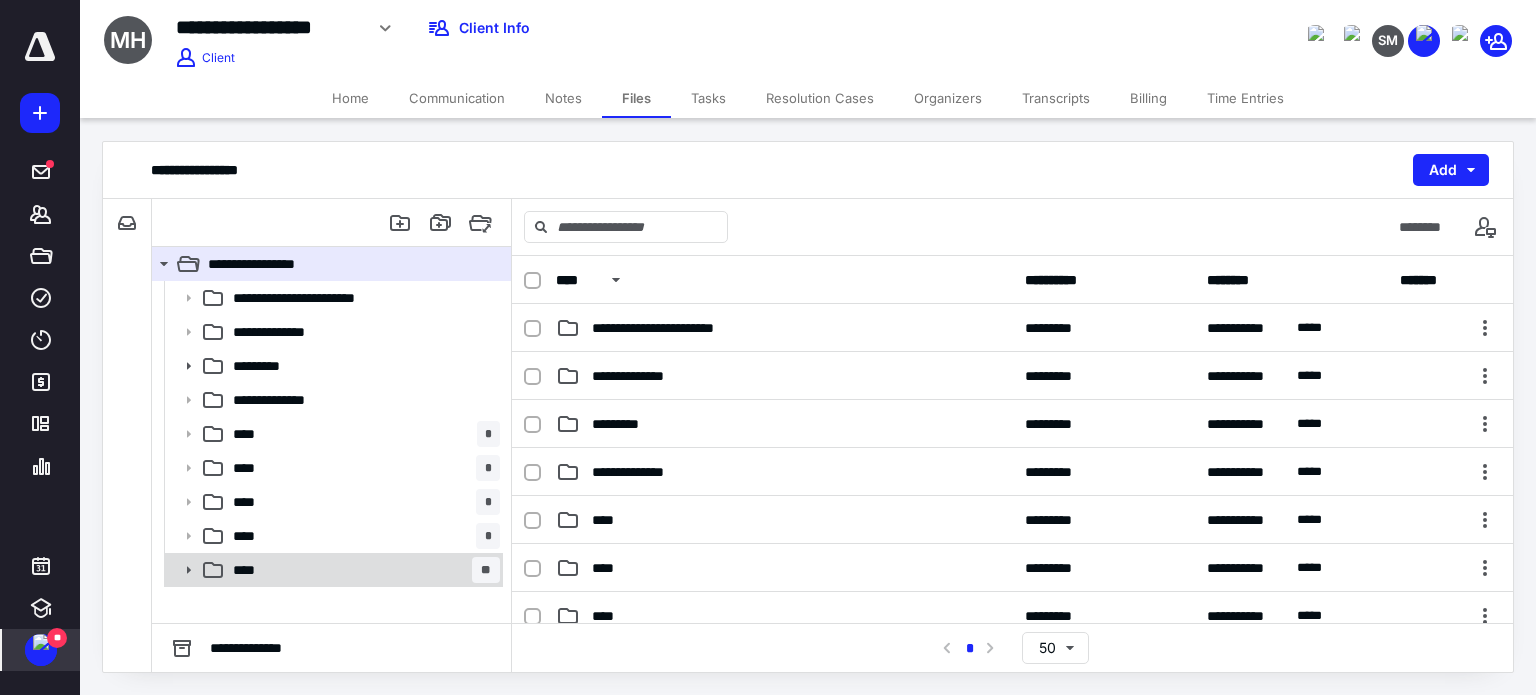 click on "**** **" at bounding box center [362, 570] 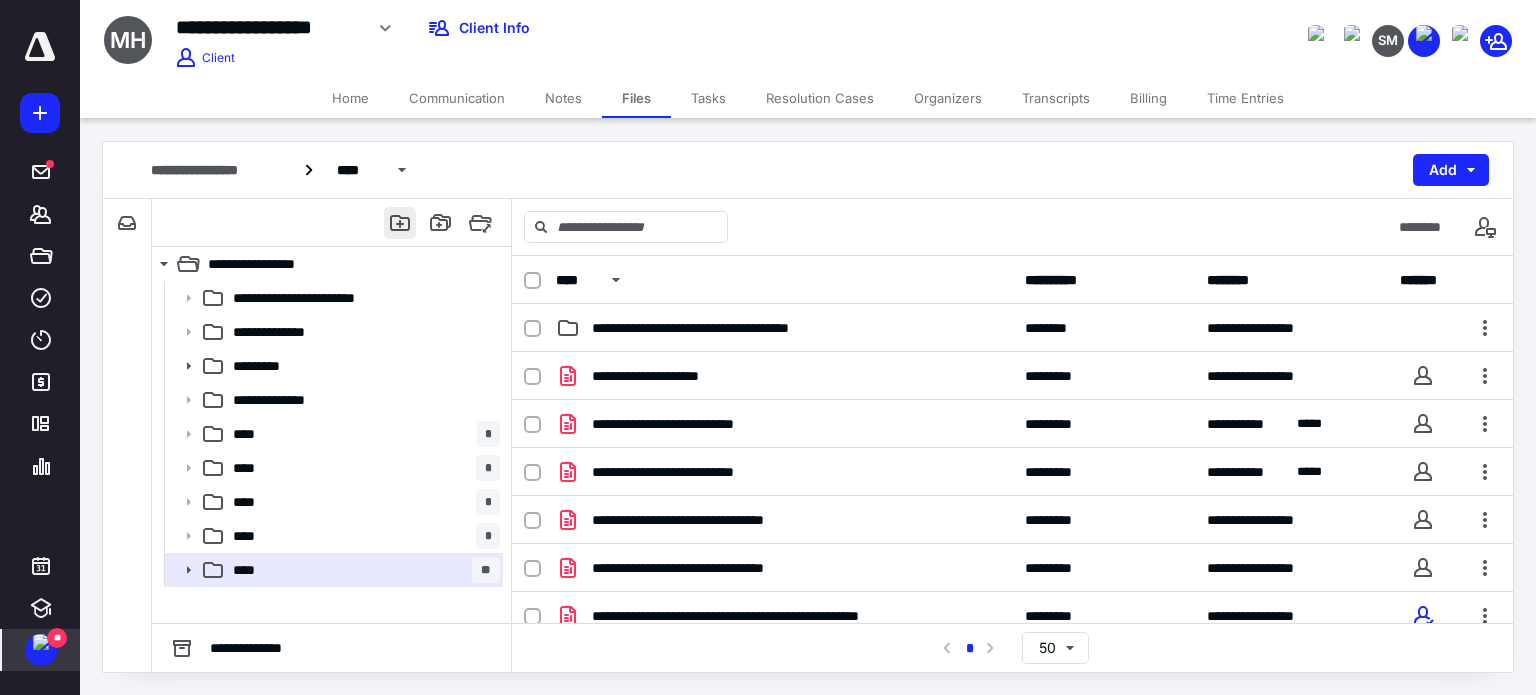 click at bounding box center (400, 223) 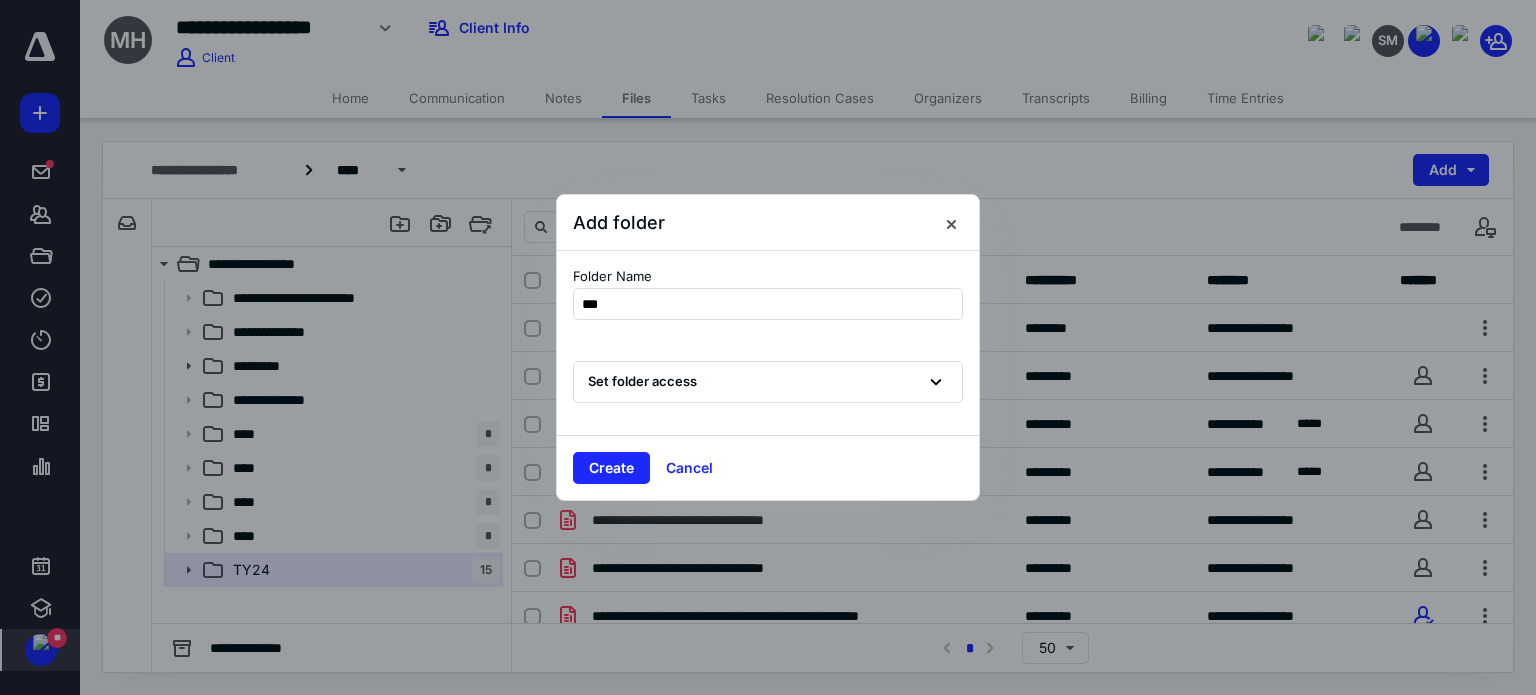 type on "****" 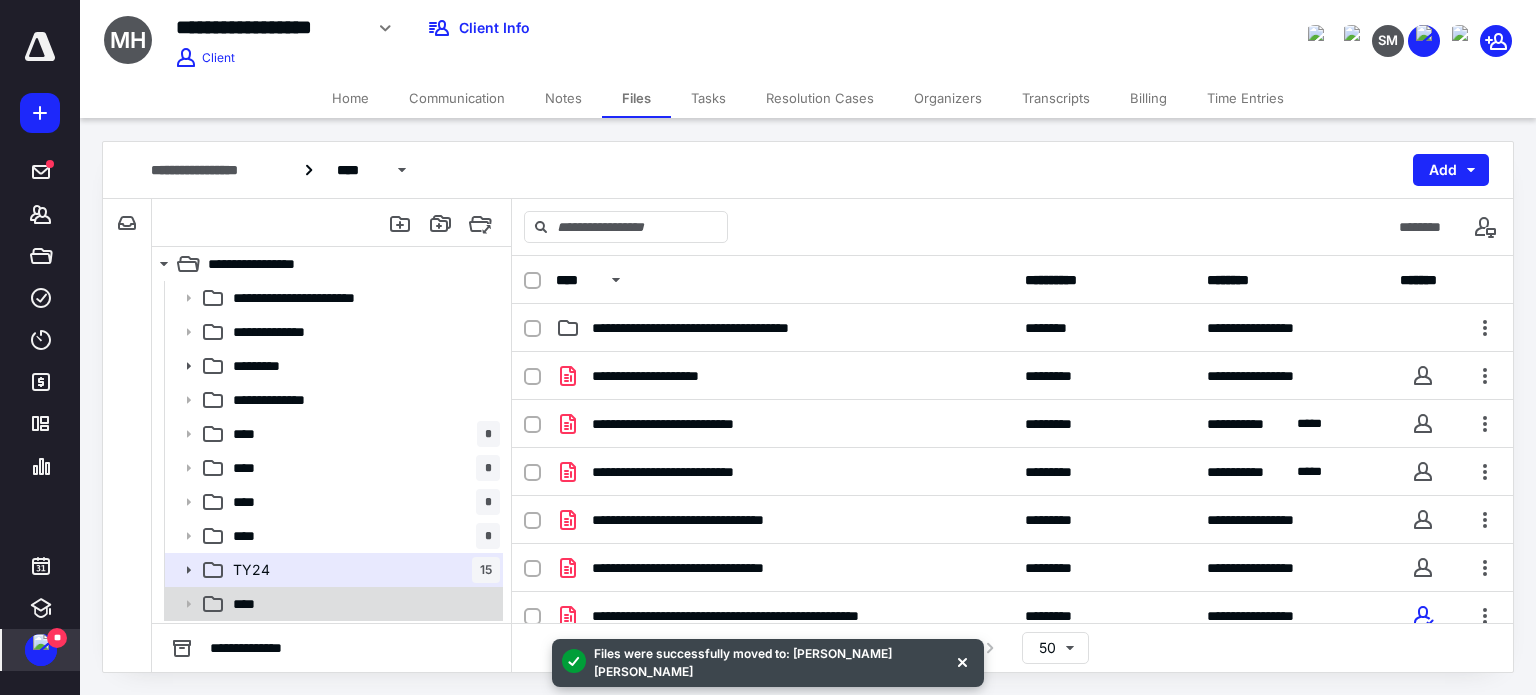 click on "****" at bounding box center (362, 604) 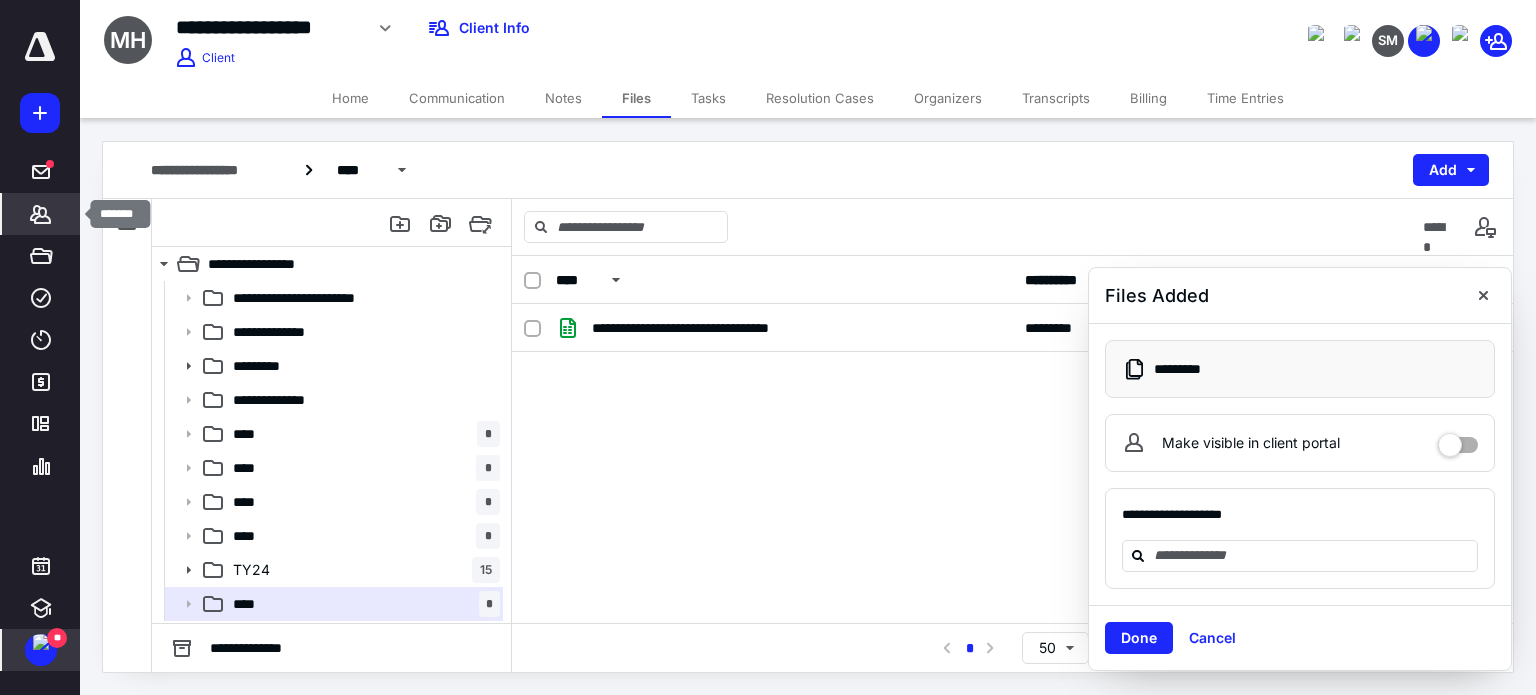 click 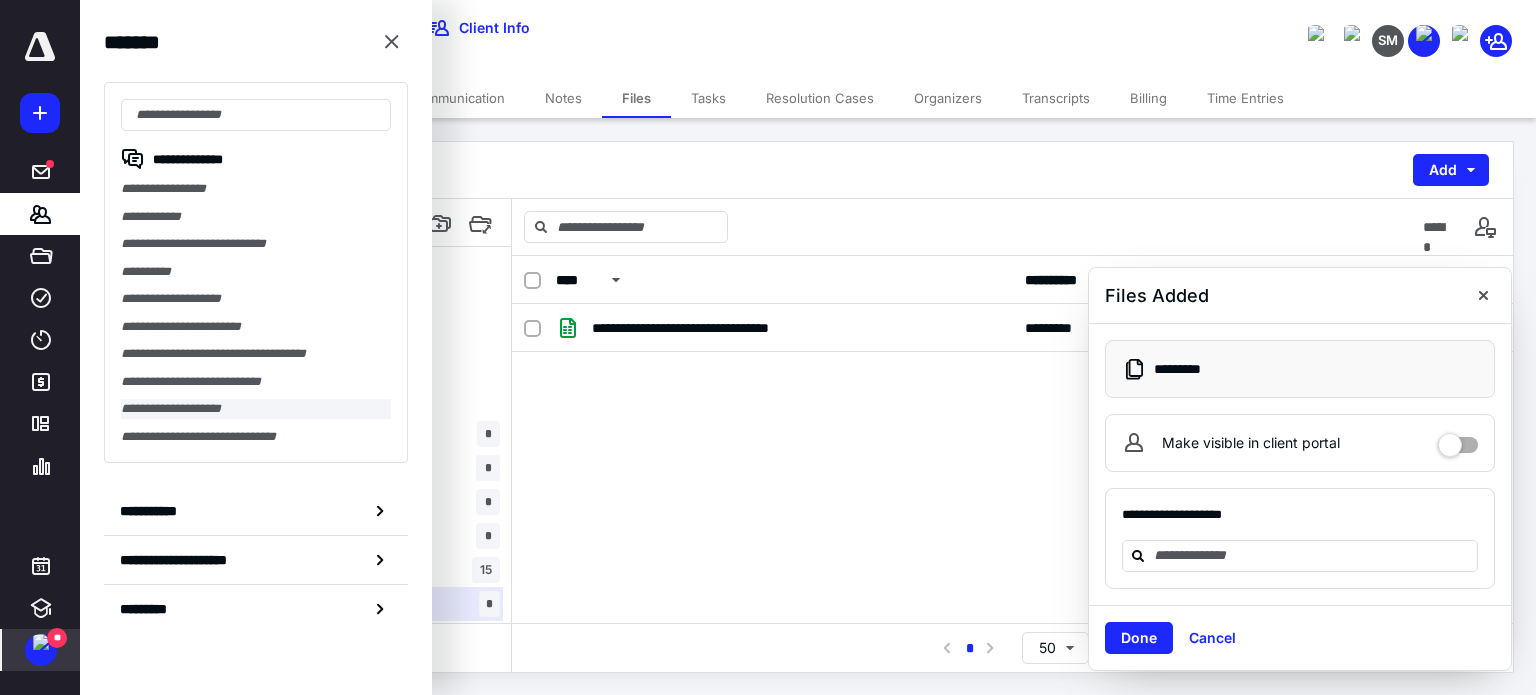 click on "**********" at bounding box center (256, 409) 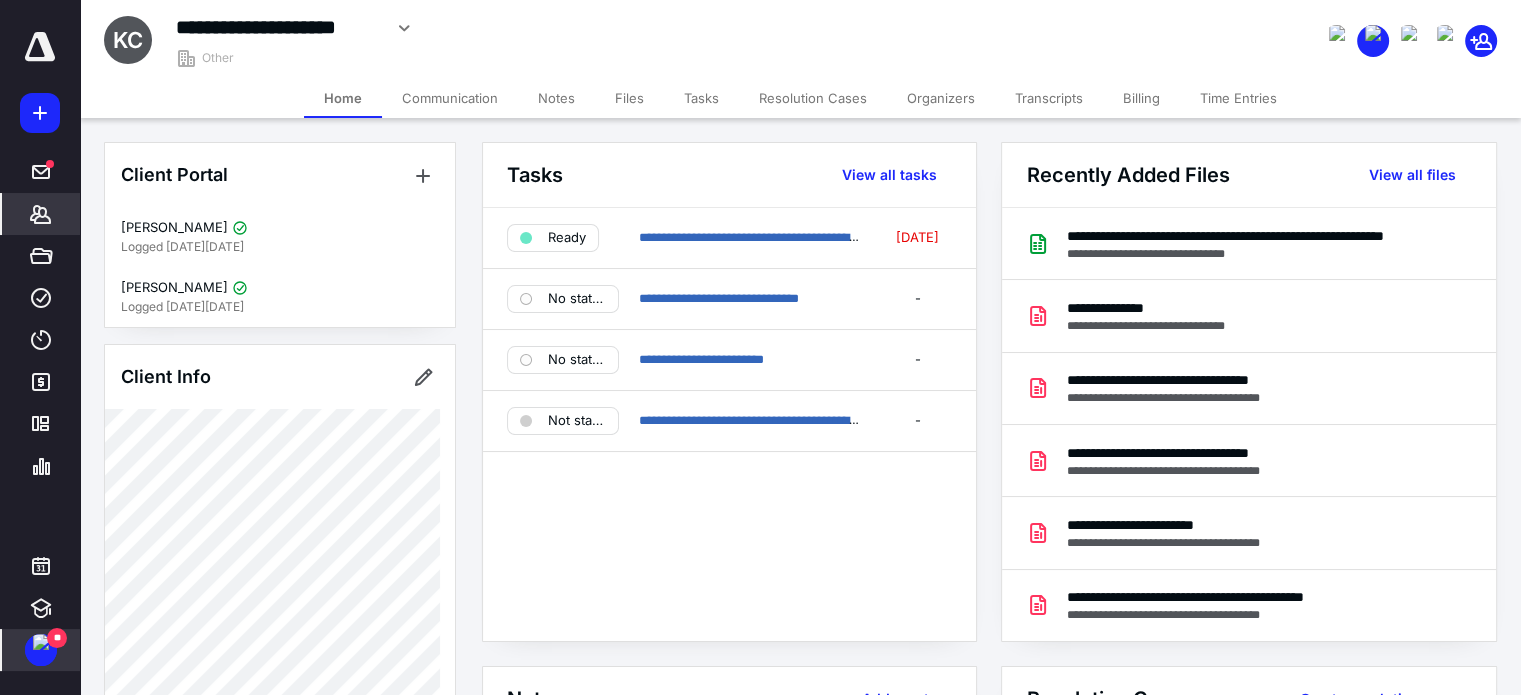 click on "Files" at bounding box center (629, 98) 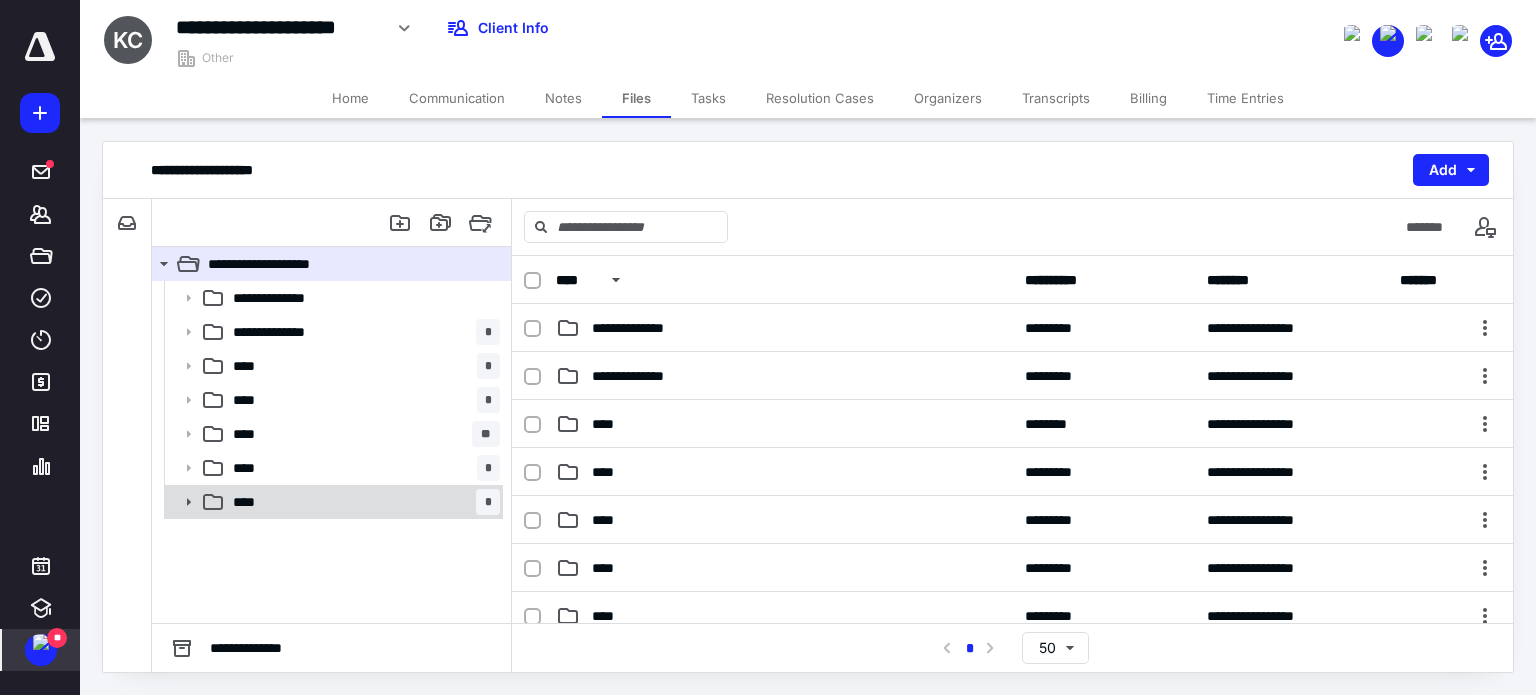 click on "**** *" at bounding box center (362, 502) 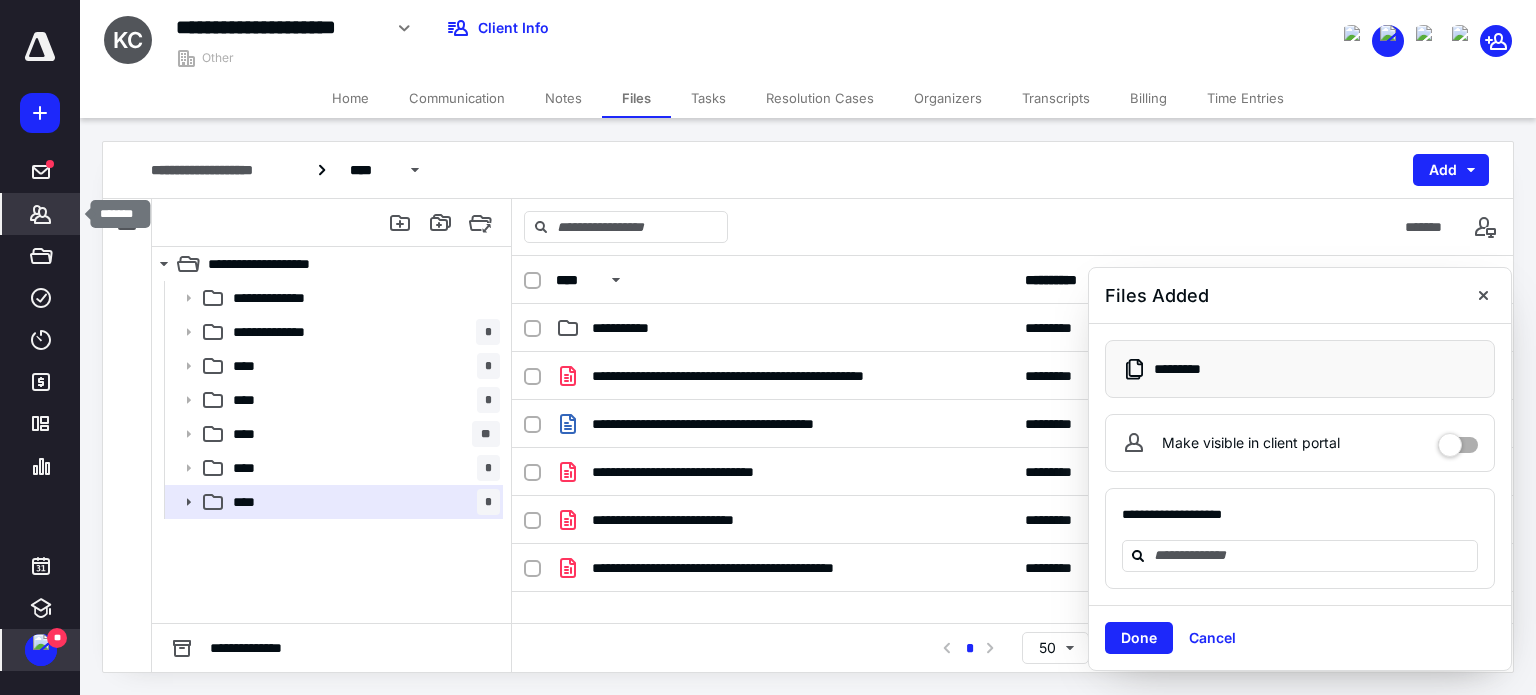 click 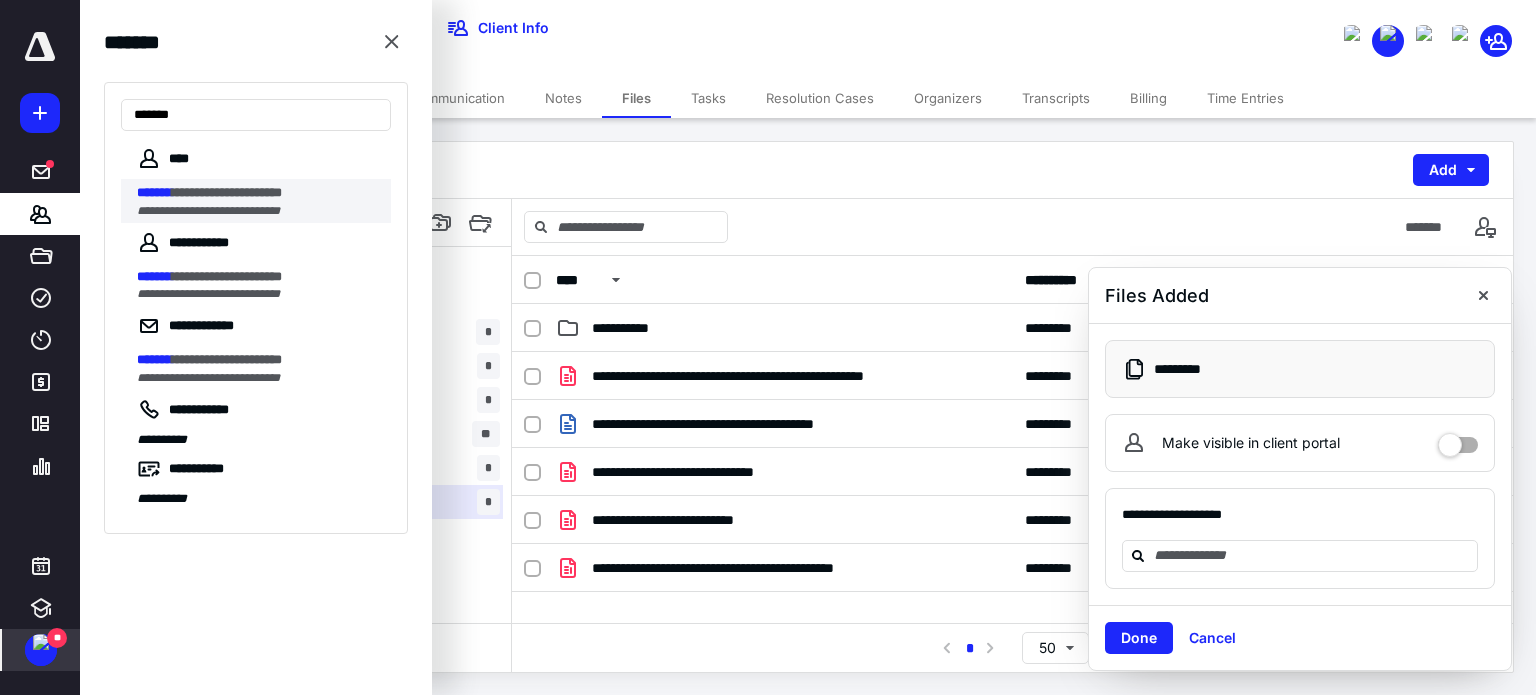 type on "*******" 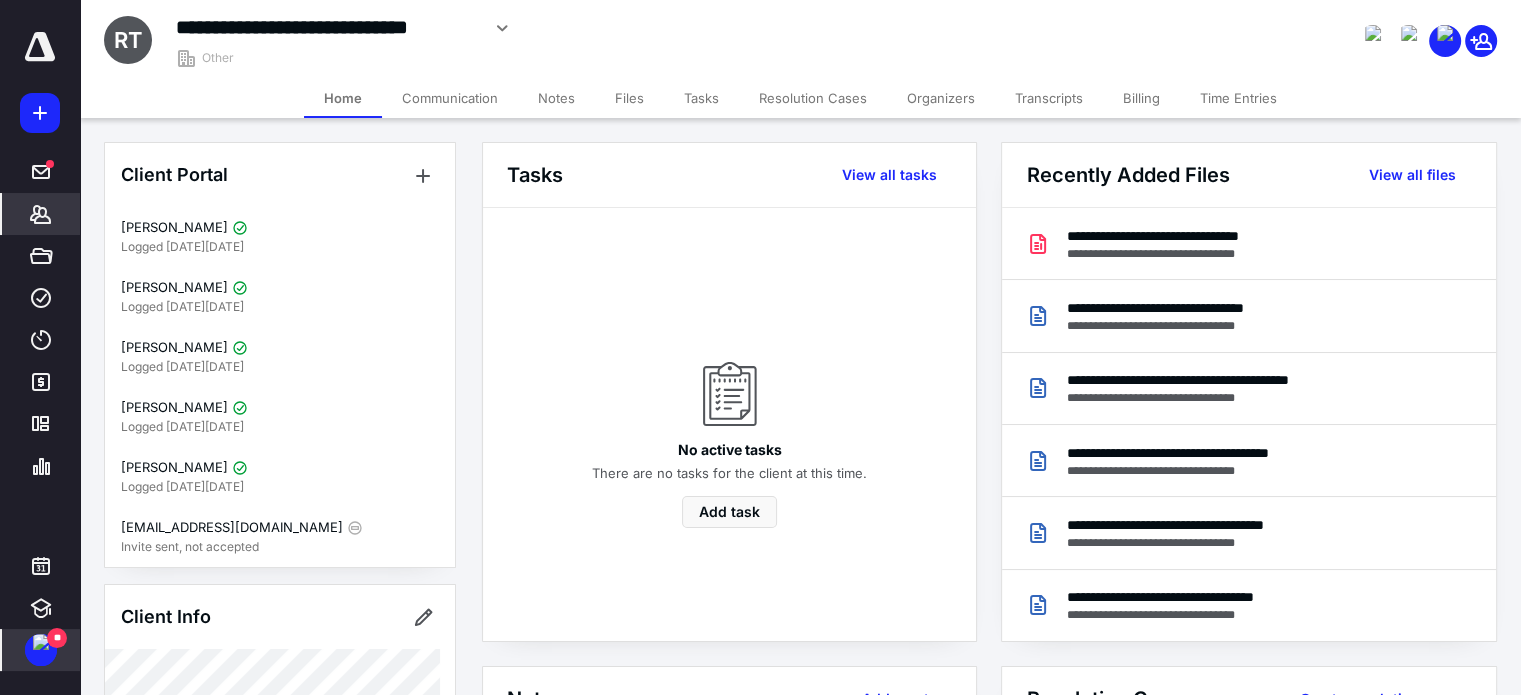 click on "Files" at bounding box center (629, 98) 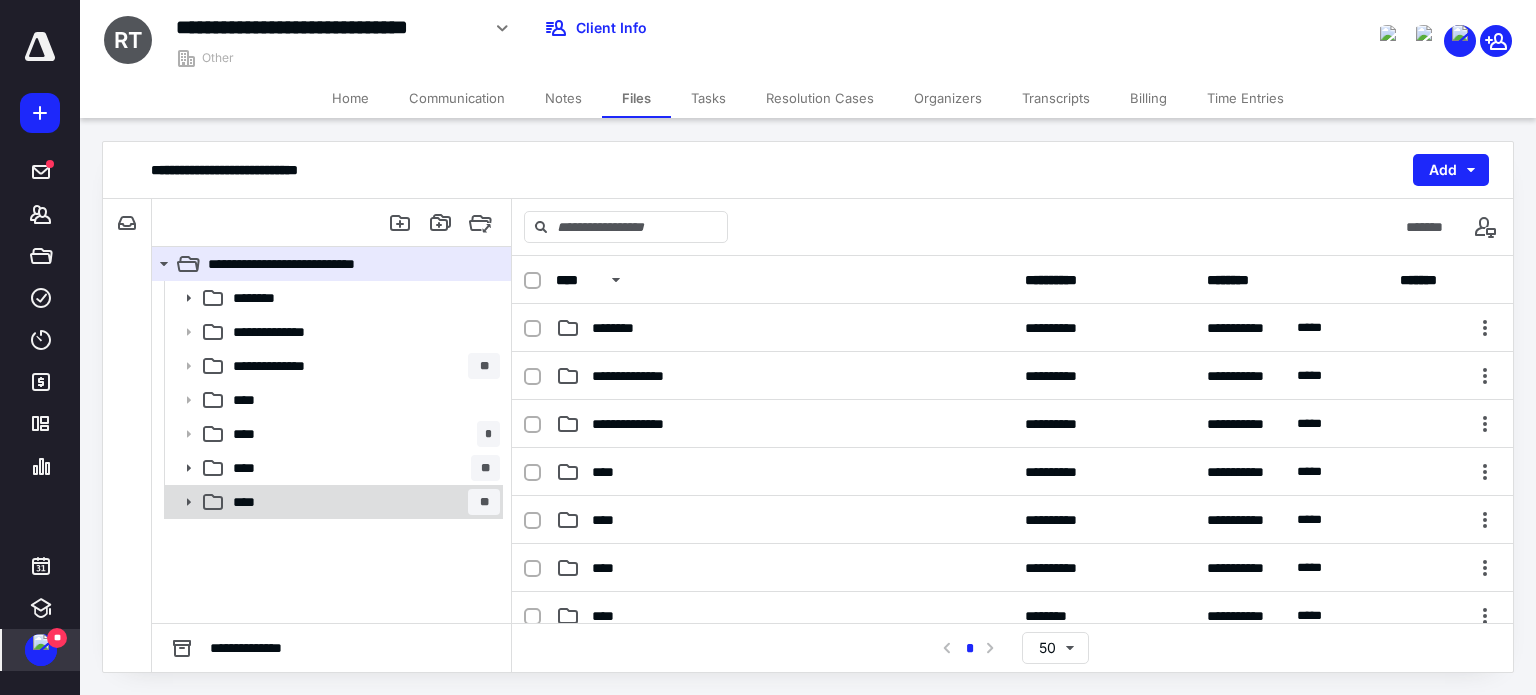 click on "**** **" at bounding box center (362, 502) 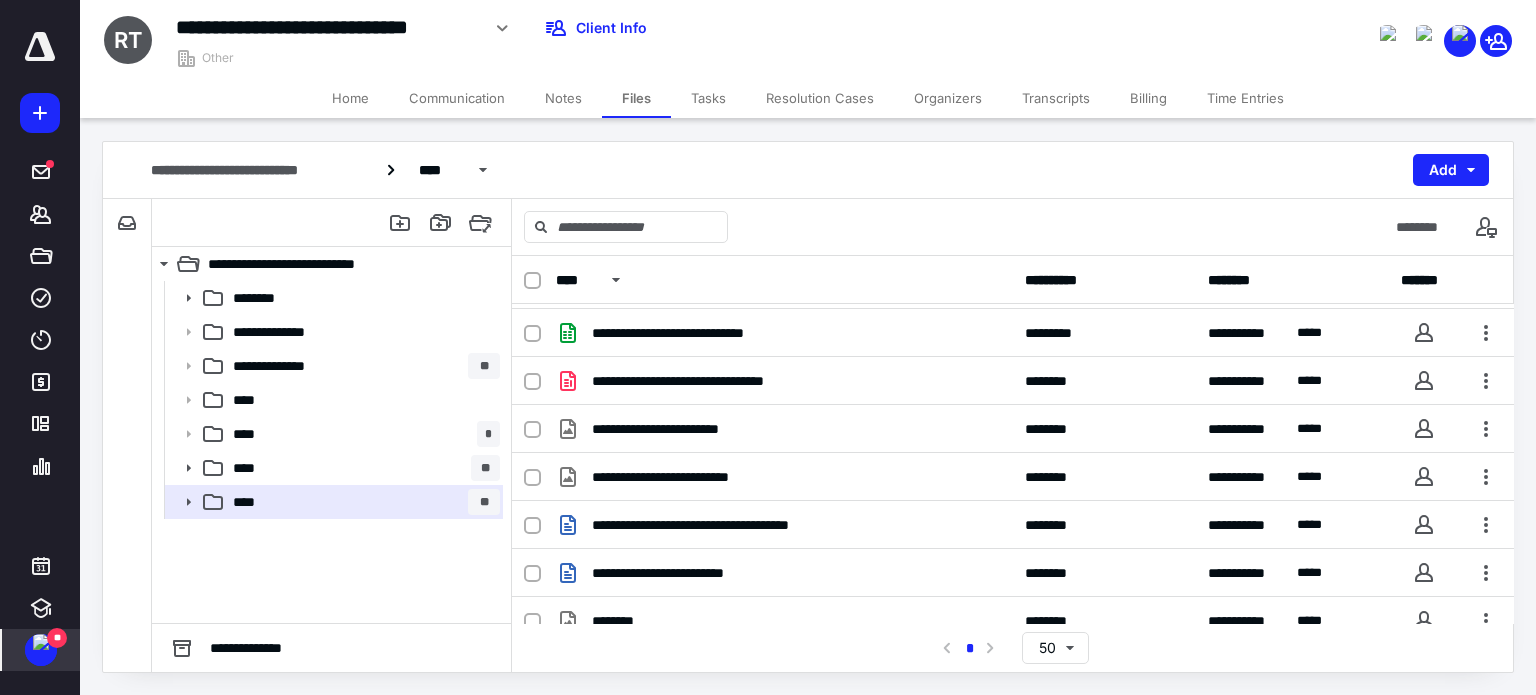 scroll, scrollTop: 1974, scrollLeft: 0, axis: vertical 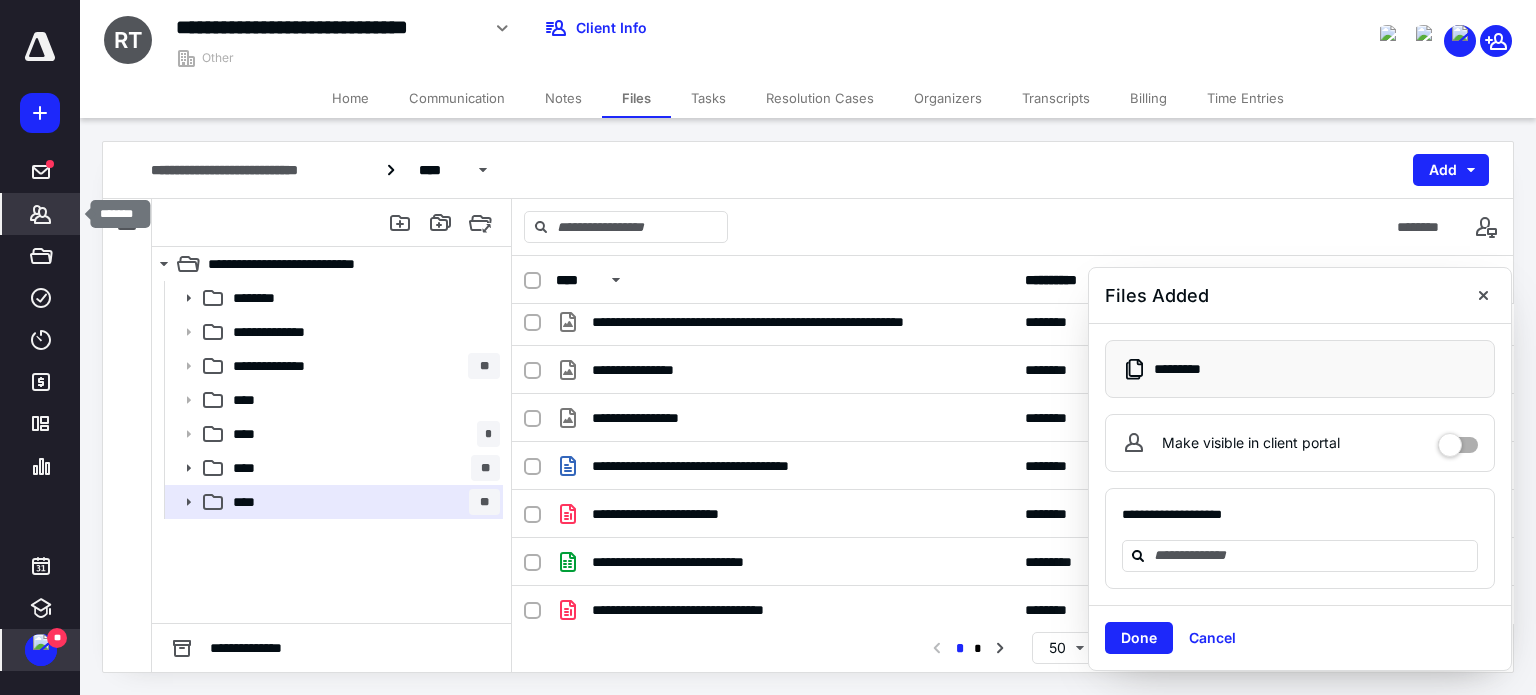 click 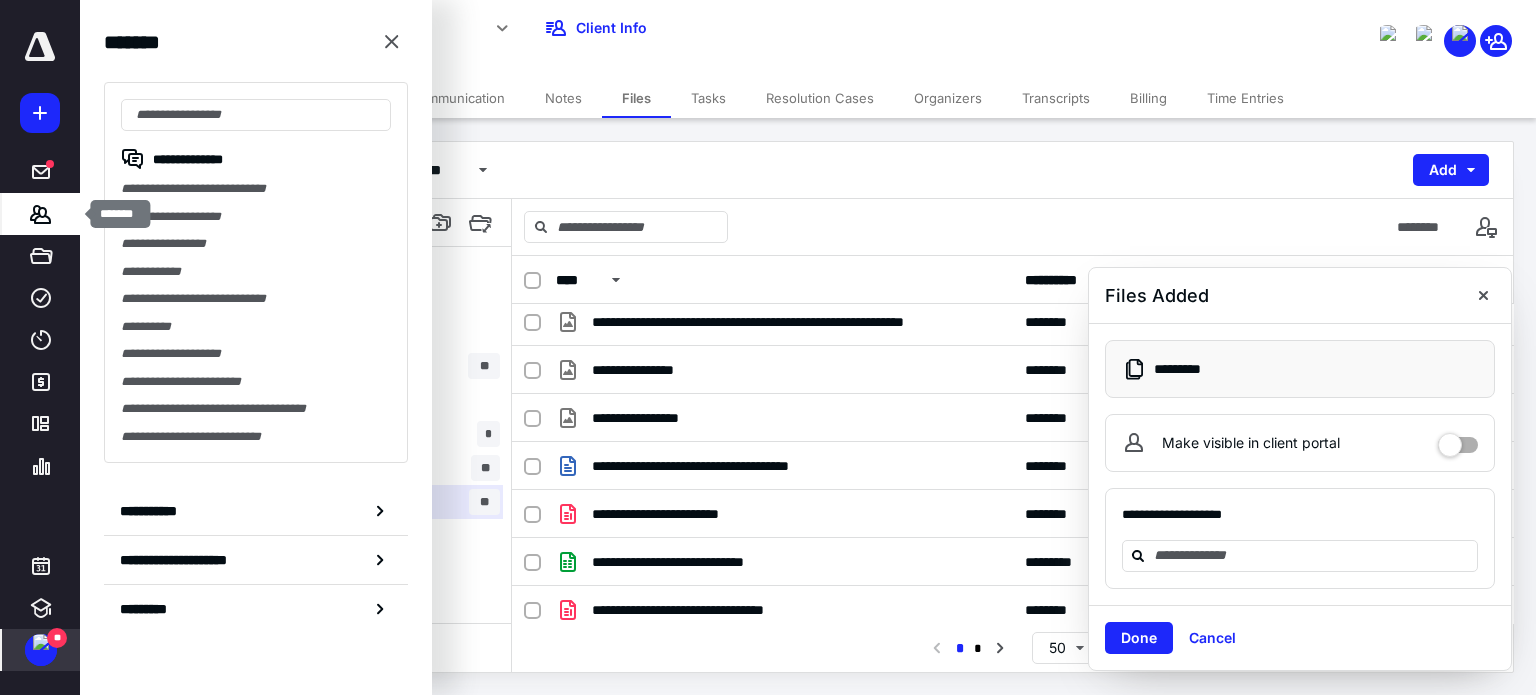 click 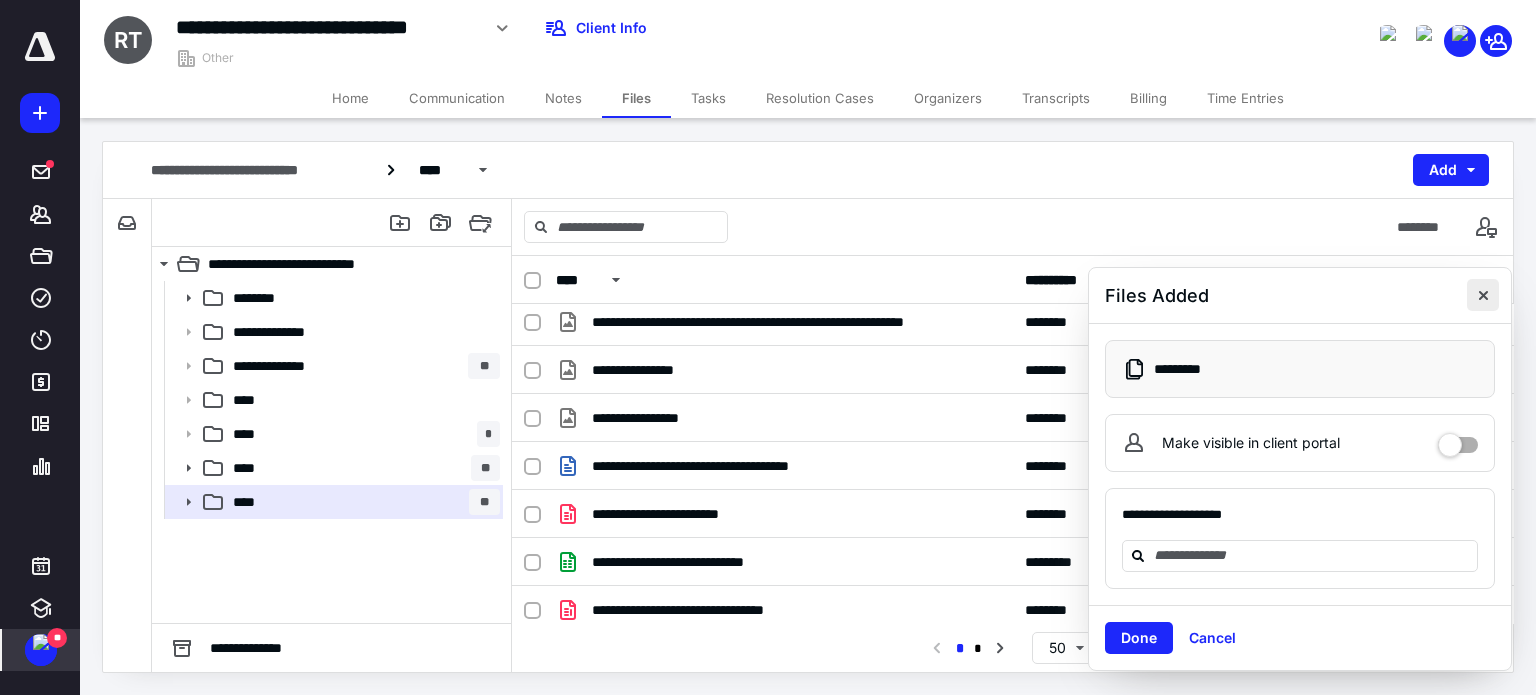click at bounding box center [1483, 295] 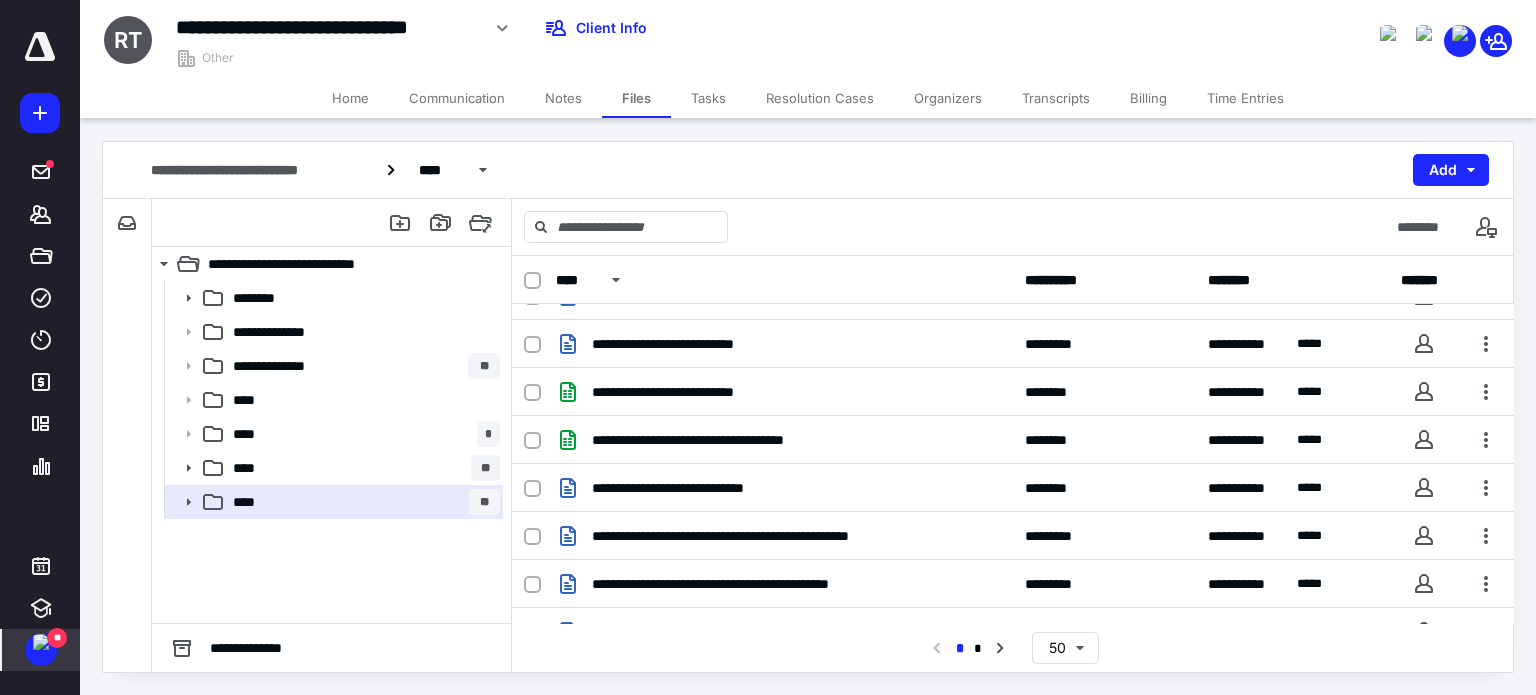 scroll, scrollTop: 1066, scrollLeft: 0, axis: vertical 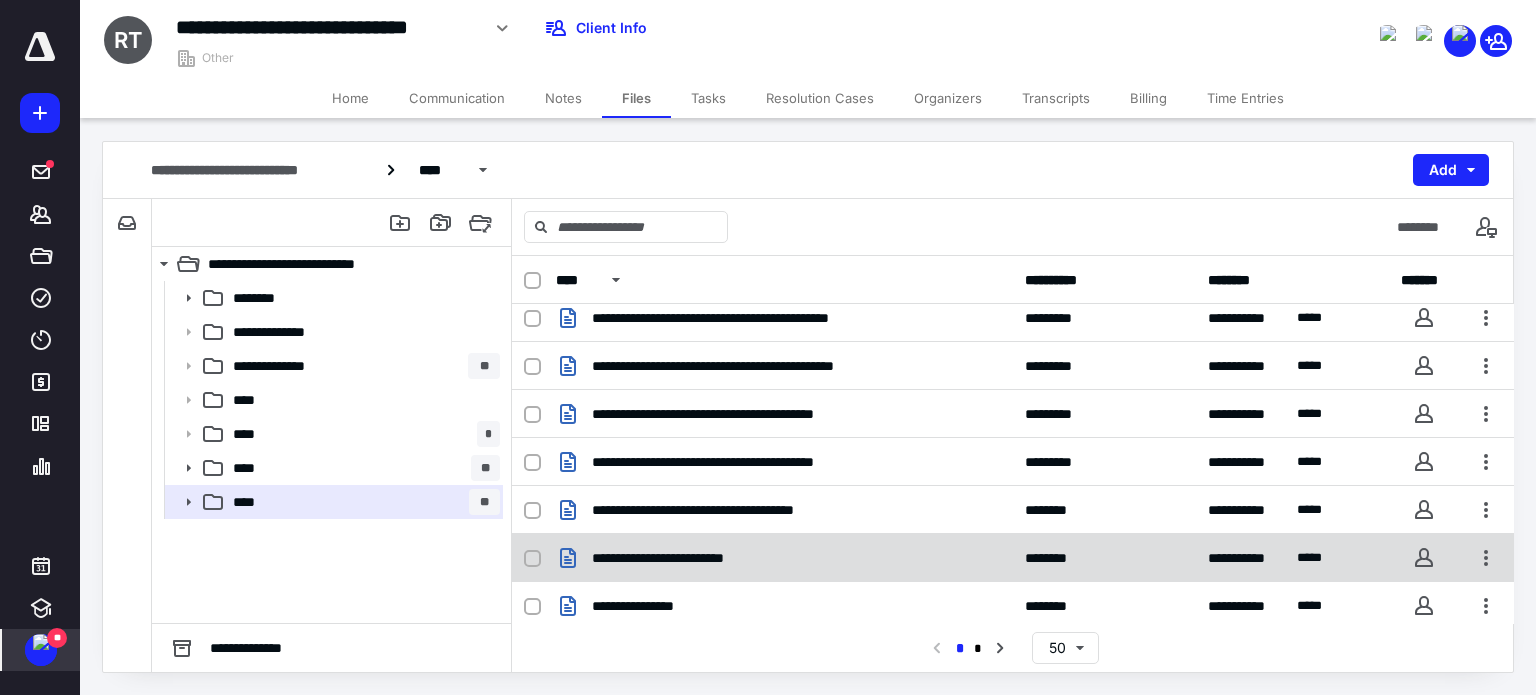 click on "**********" at bounding box center [784, 558] 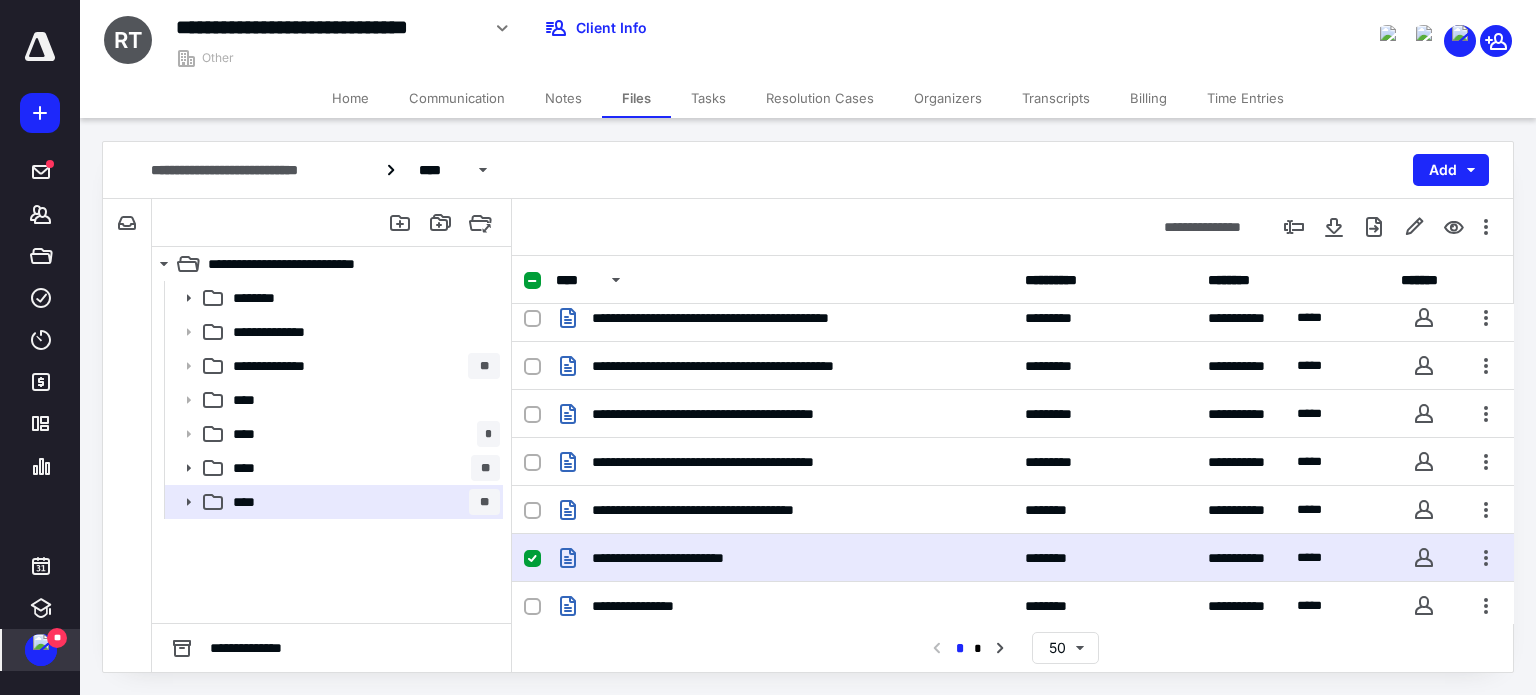 click on "**********" at bounding box center [784, 558] 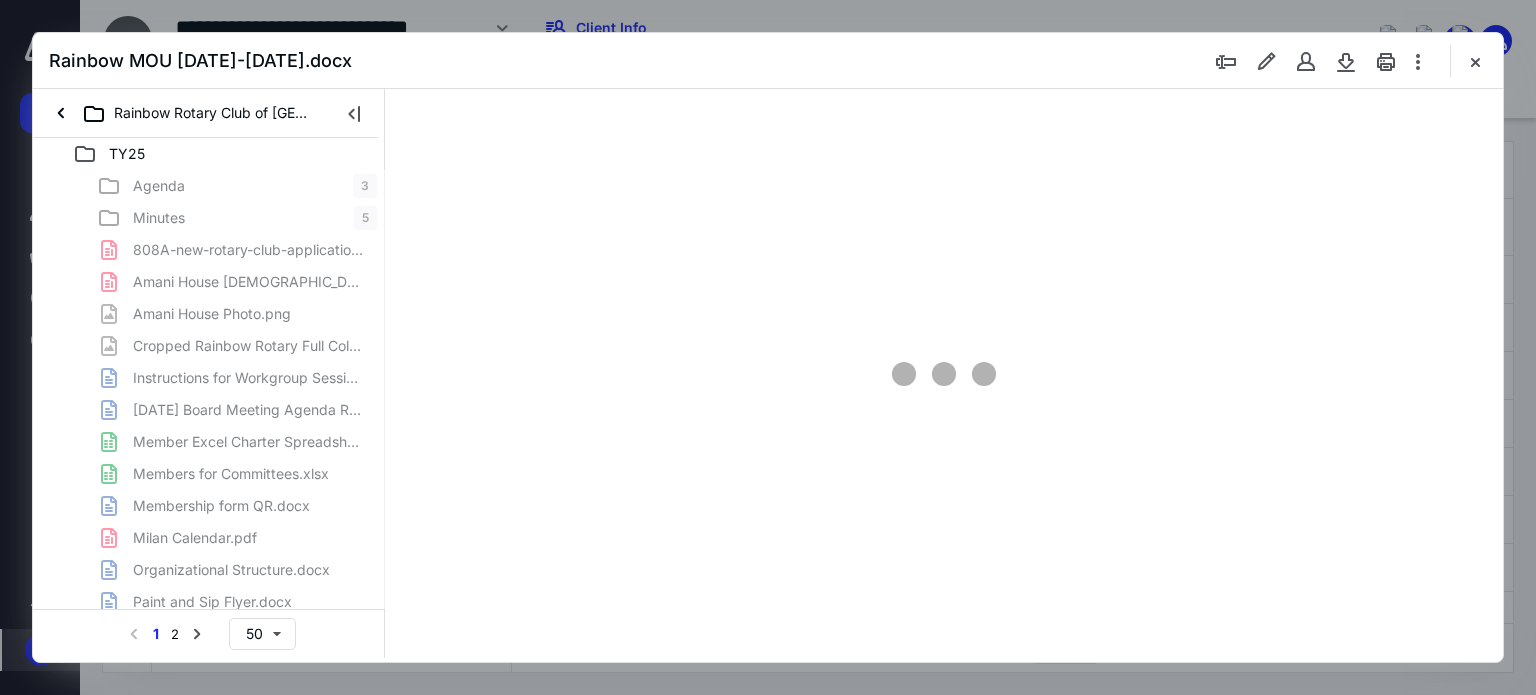 scroll, scrollTop: 1066, scrollLeft: 0, axis: vertical 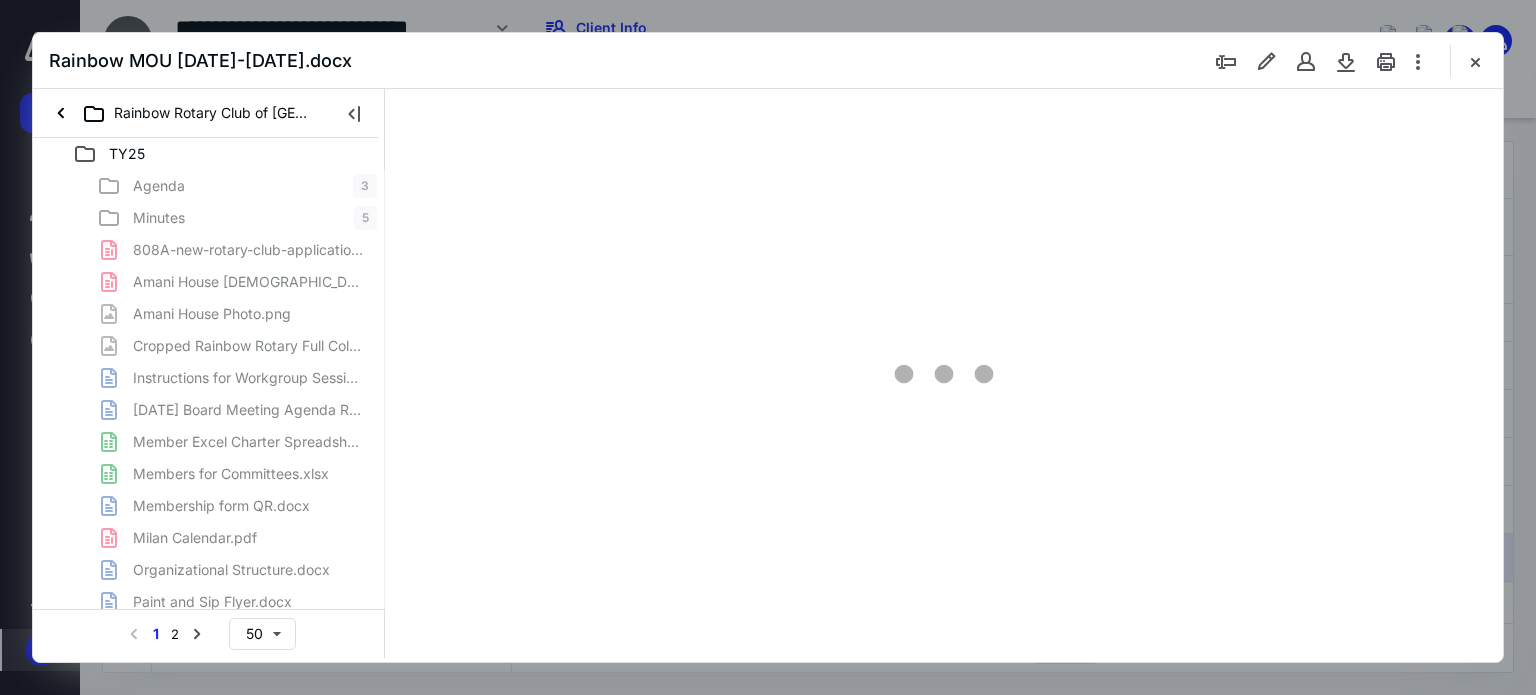 type on "62" 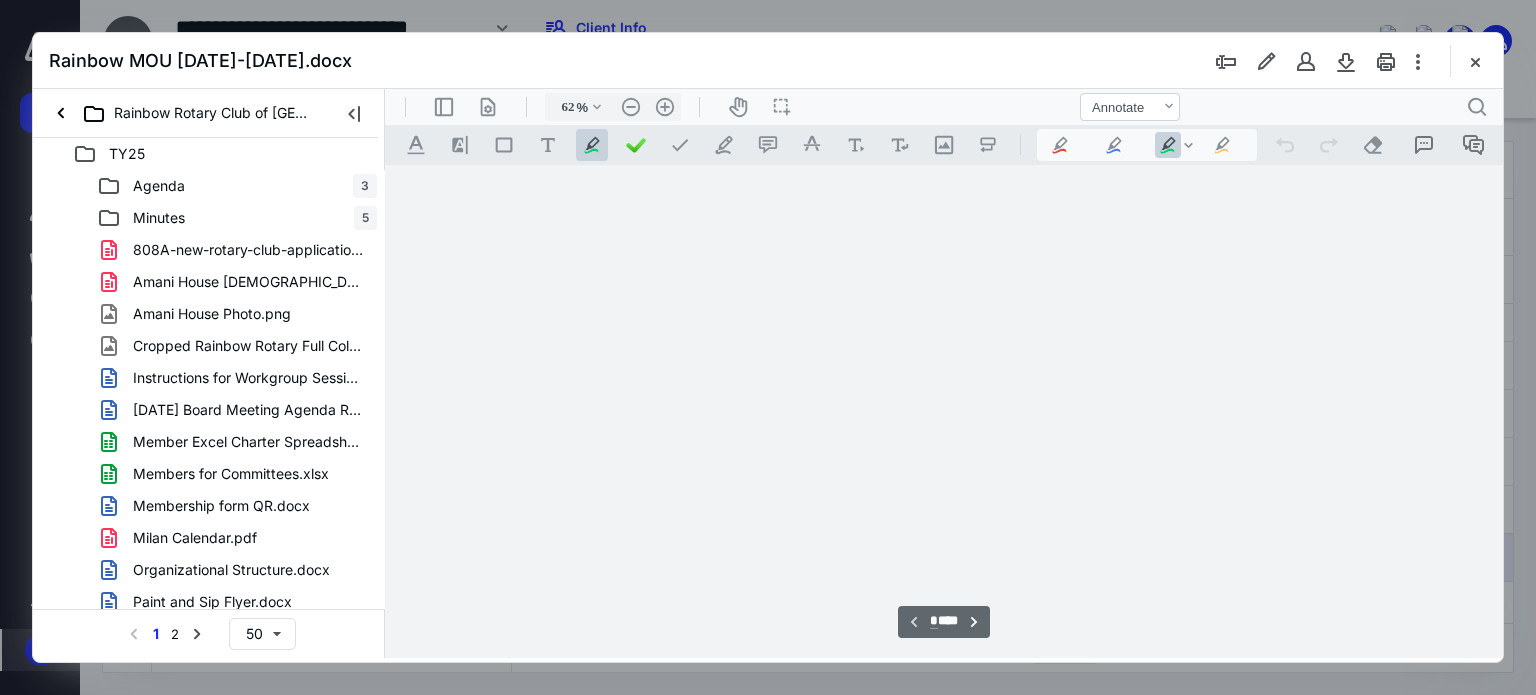 scroll, scrollTop: 78, scrollLeft: 0, axis: vertical 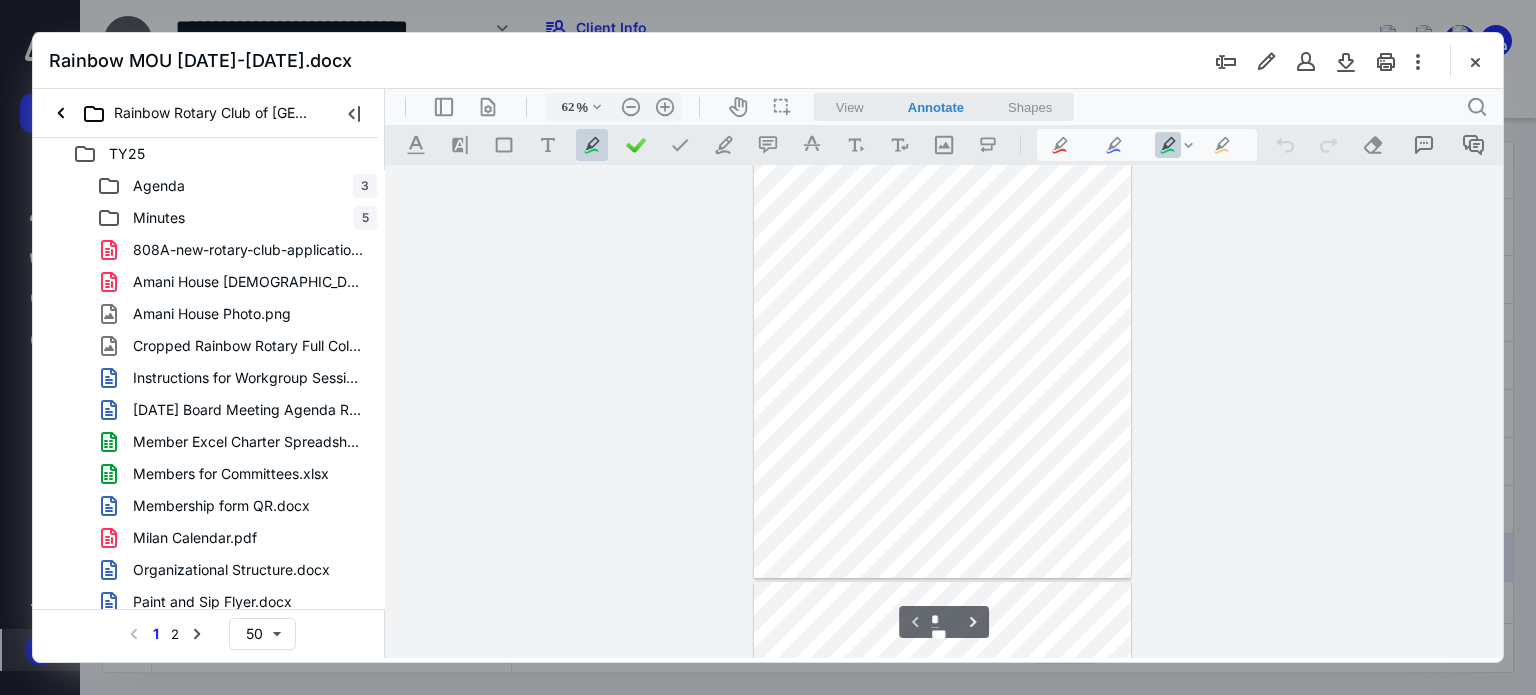 type on "*" 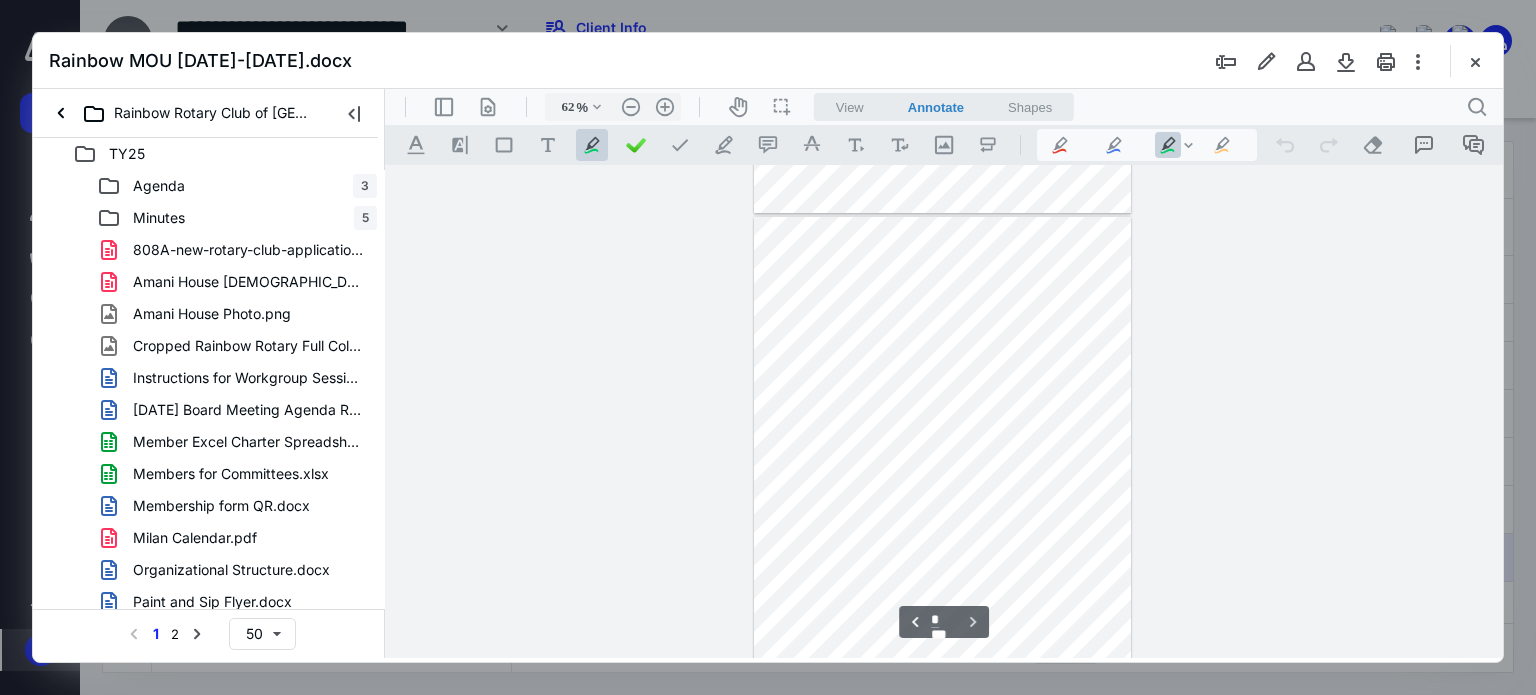 scroll, scrollTop: 492, scrollLeft: 0, axis: vertical 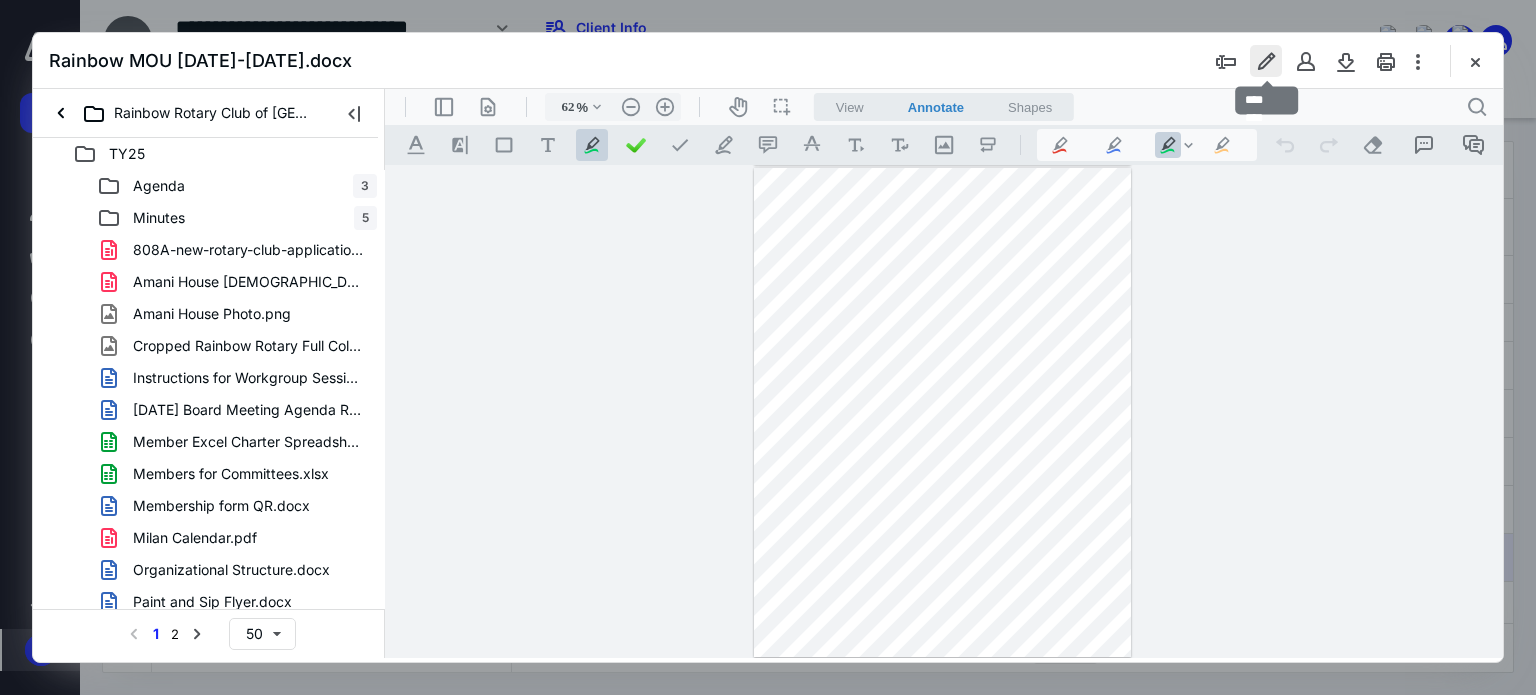 click at bounding box center [1266, 61] 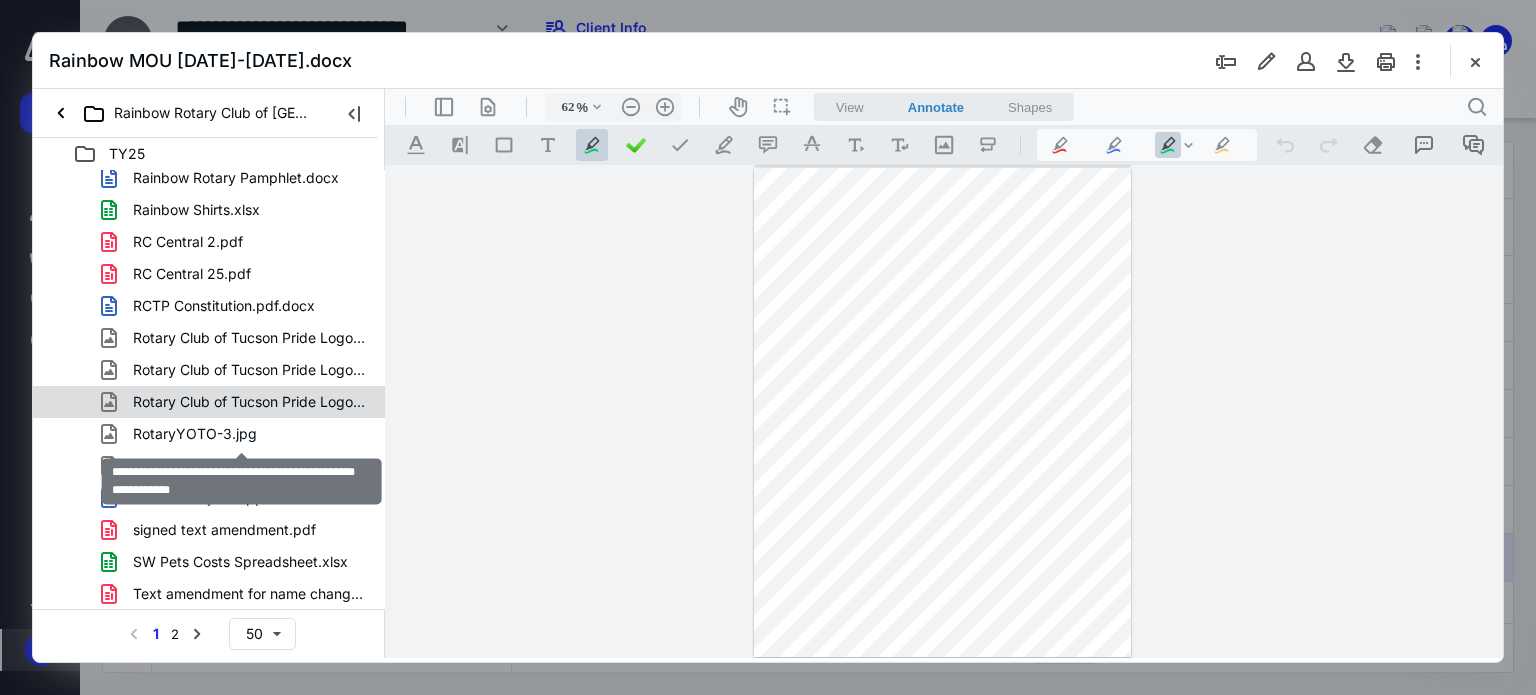scroll, scrollTop: 893, scrollLeft: 0, axis: vertical 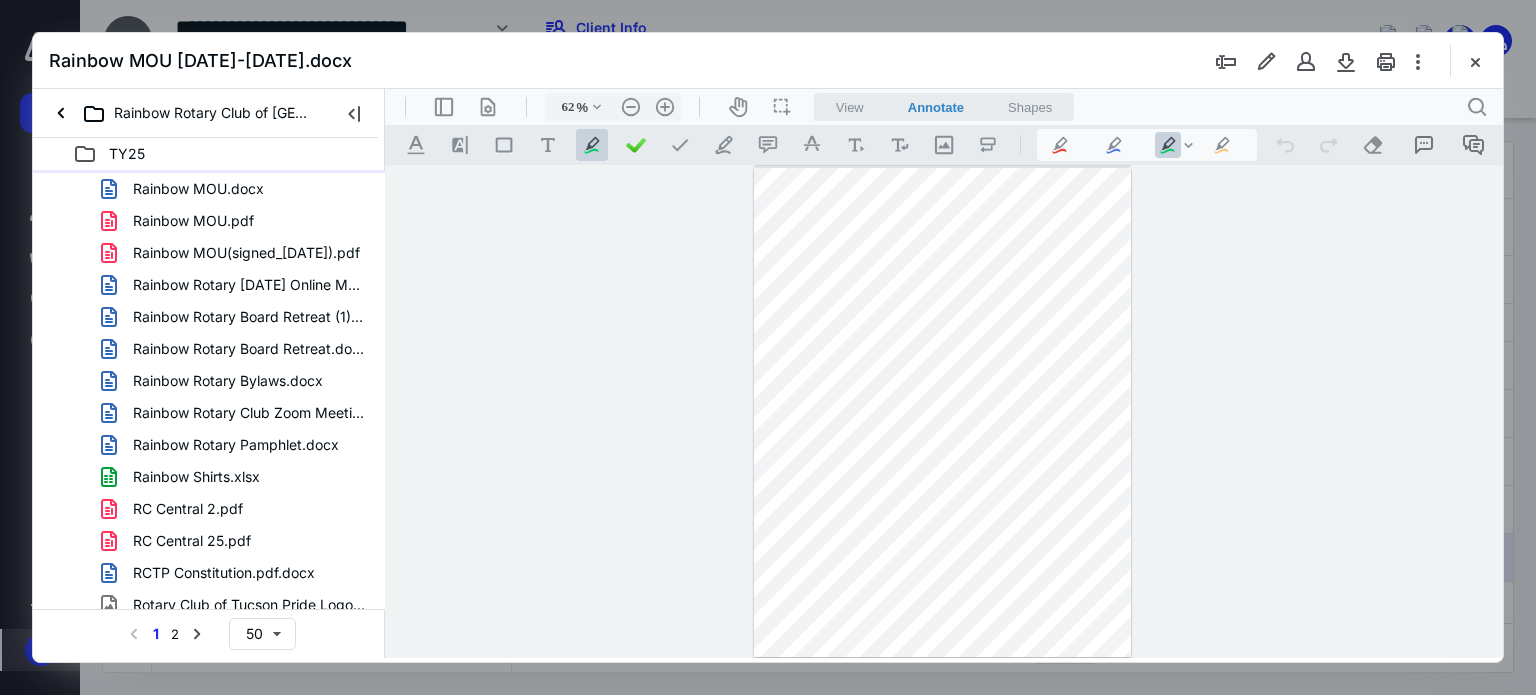 click on "Rainbow MOU.pdf" at bounding box center [193, 221] 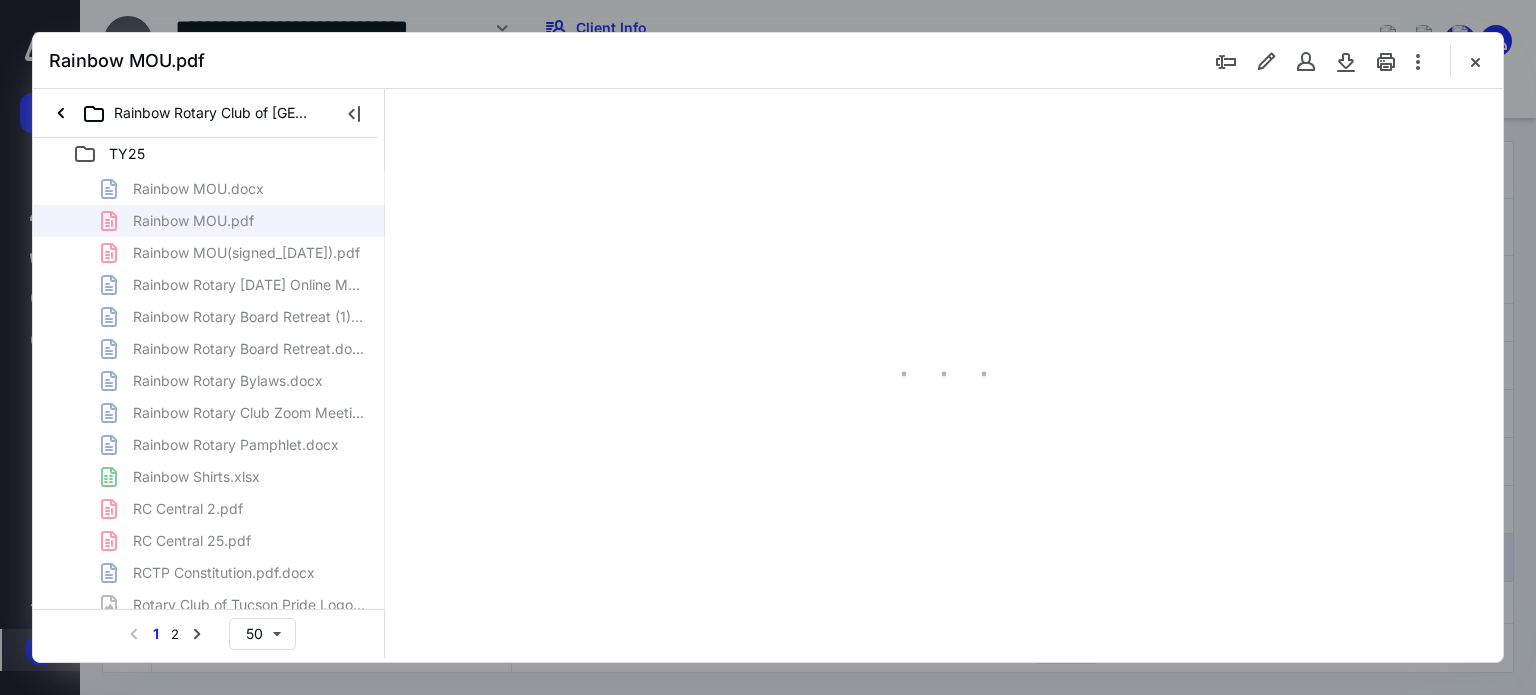 type on "62" 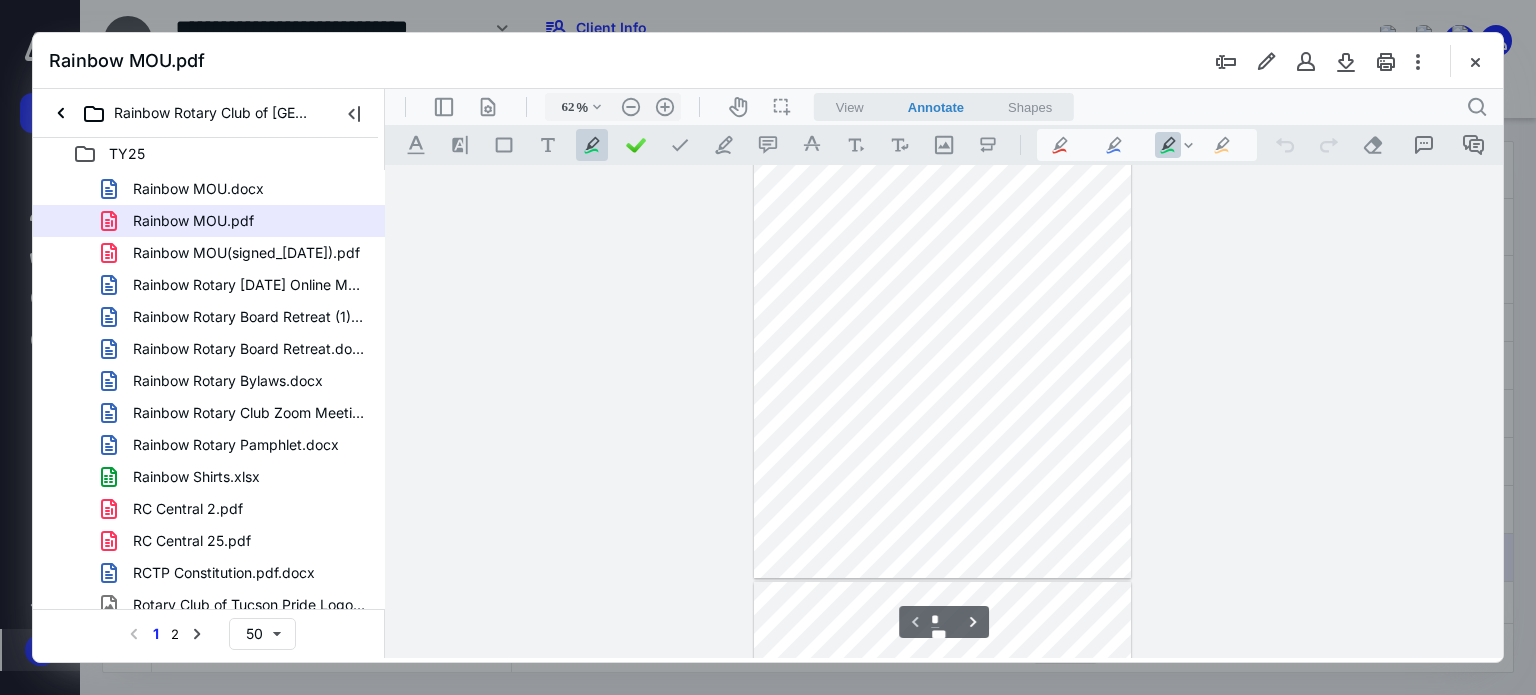 type on "*" 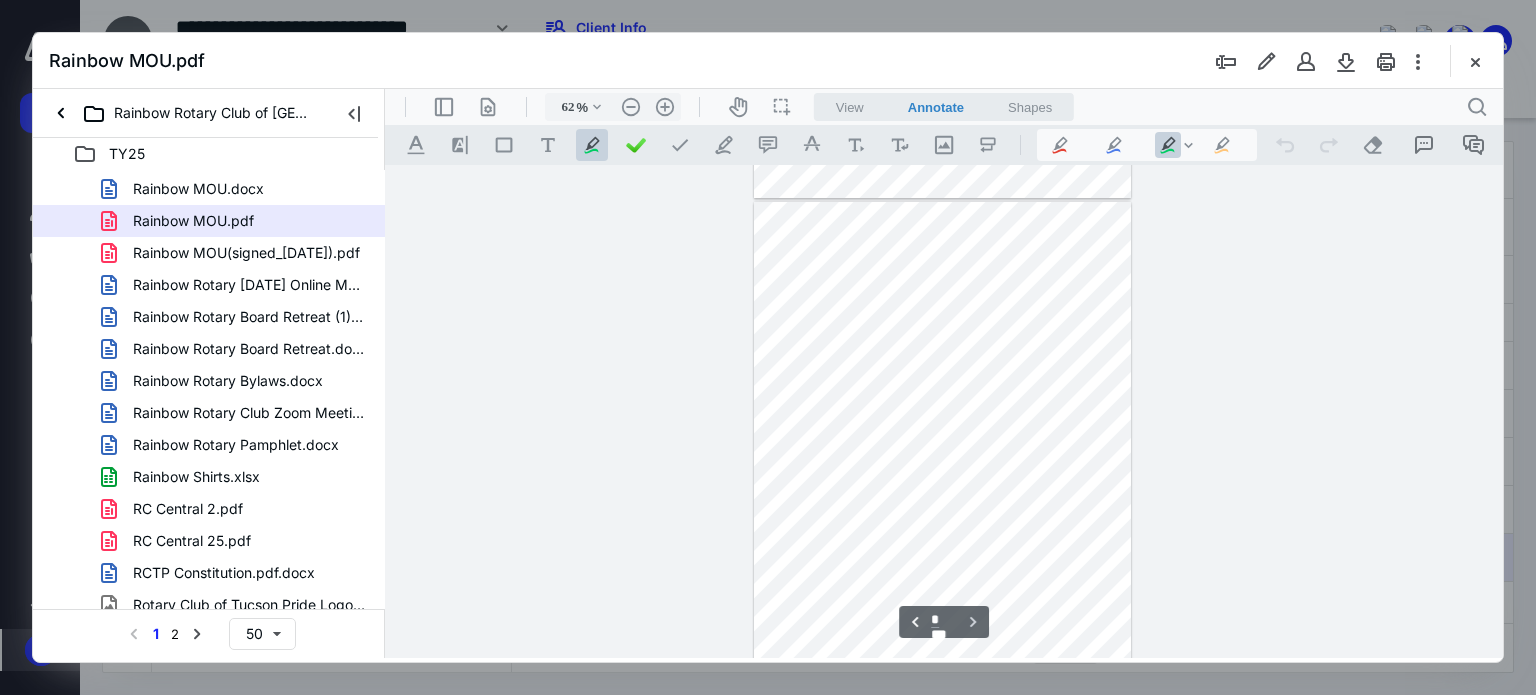 scroll, scrollTop: 492, scrollLeft: 0, axis: vertical 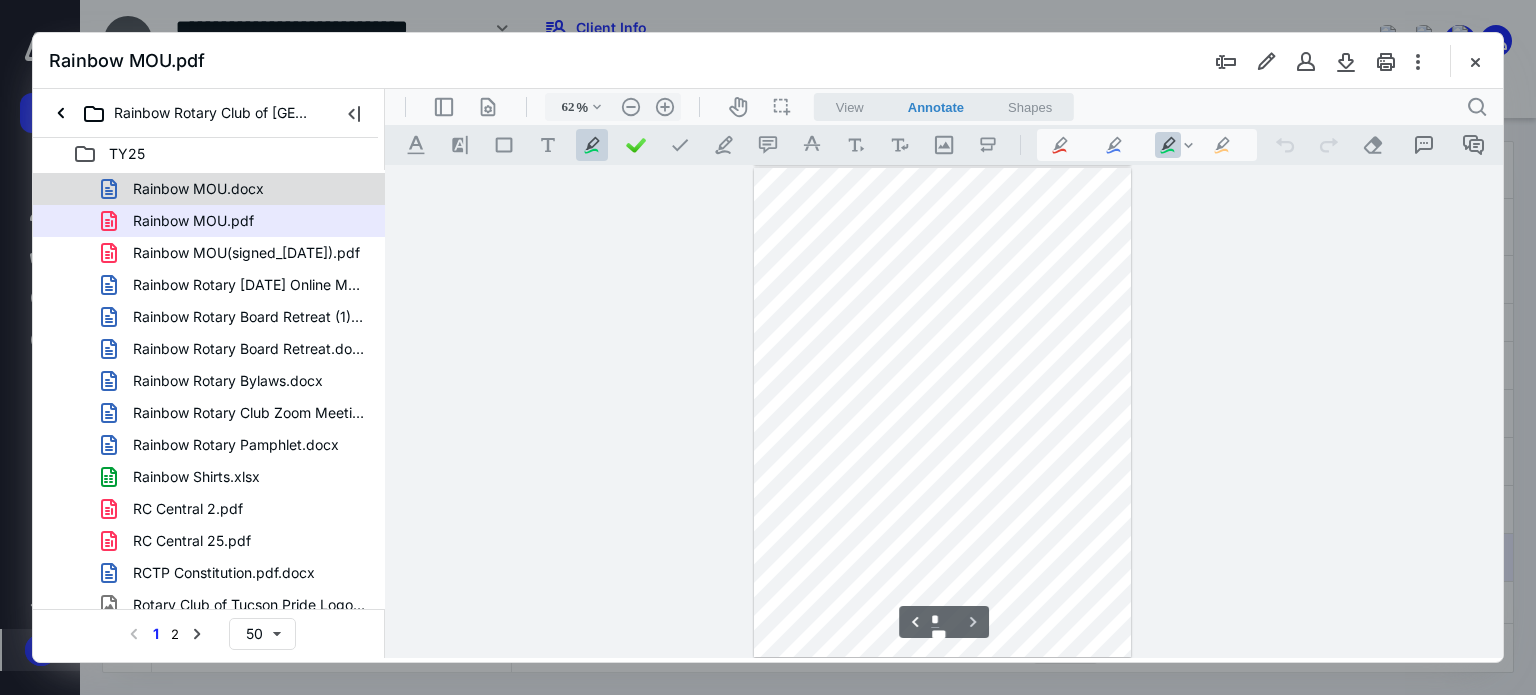 click on "Rainbow MOU.docx" at bounding box center [198, 189] 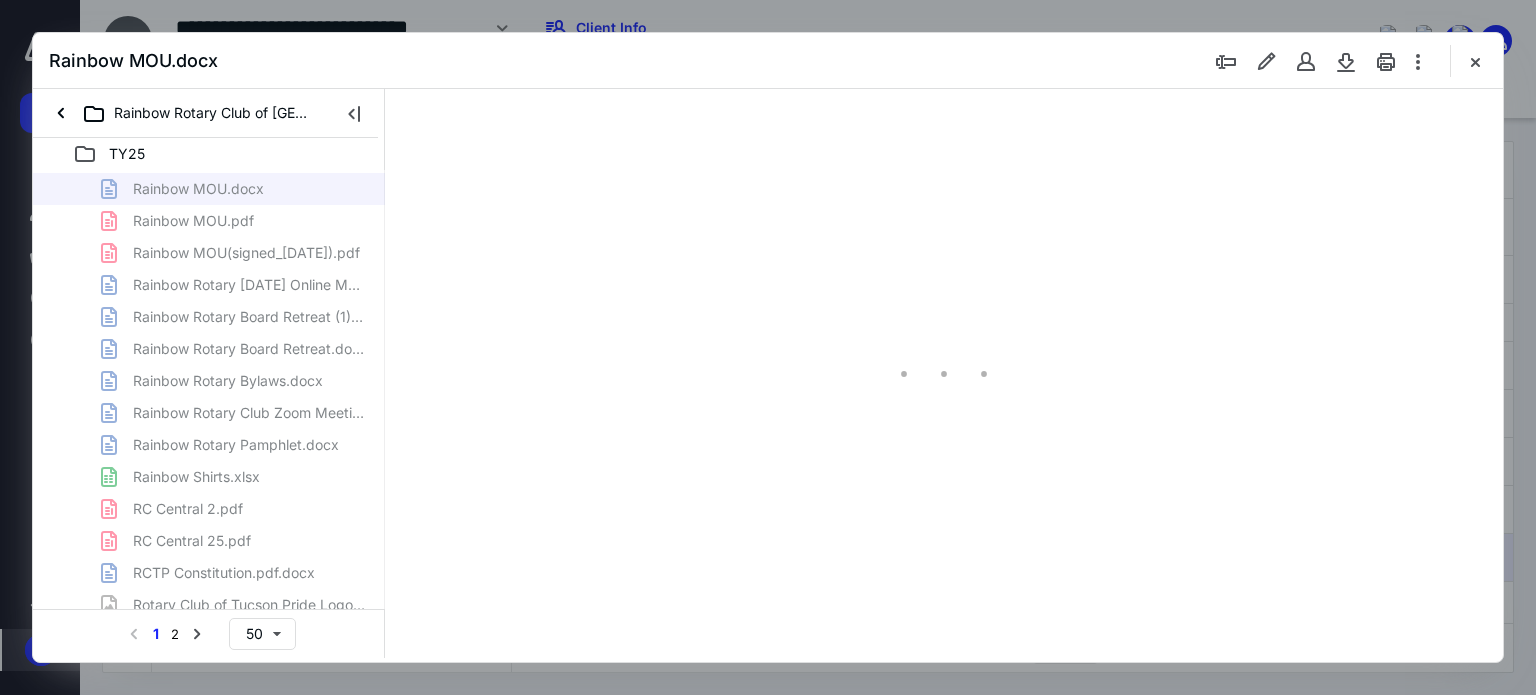 scroll, scrollTop: 78, scrollLeft: 0, axis: vertical 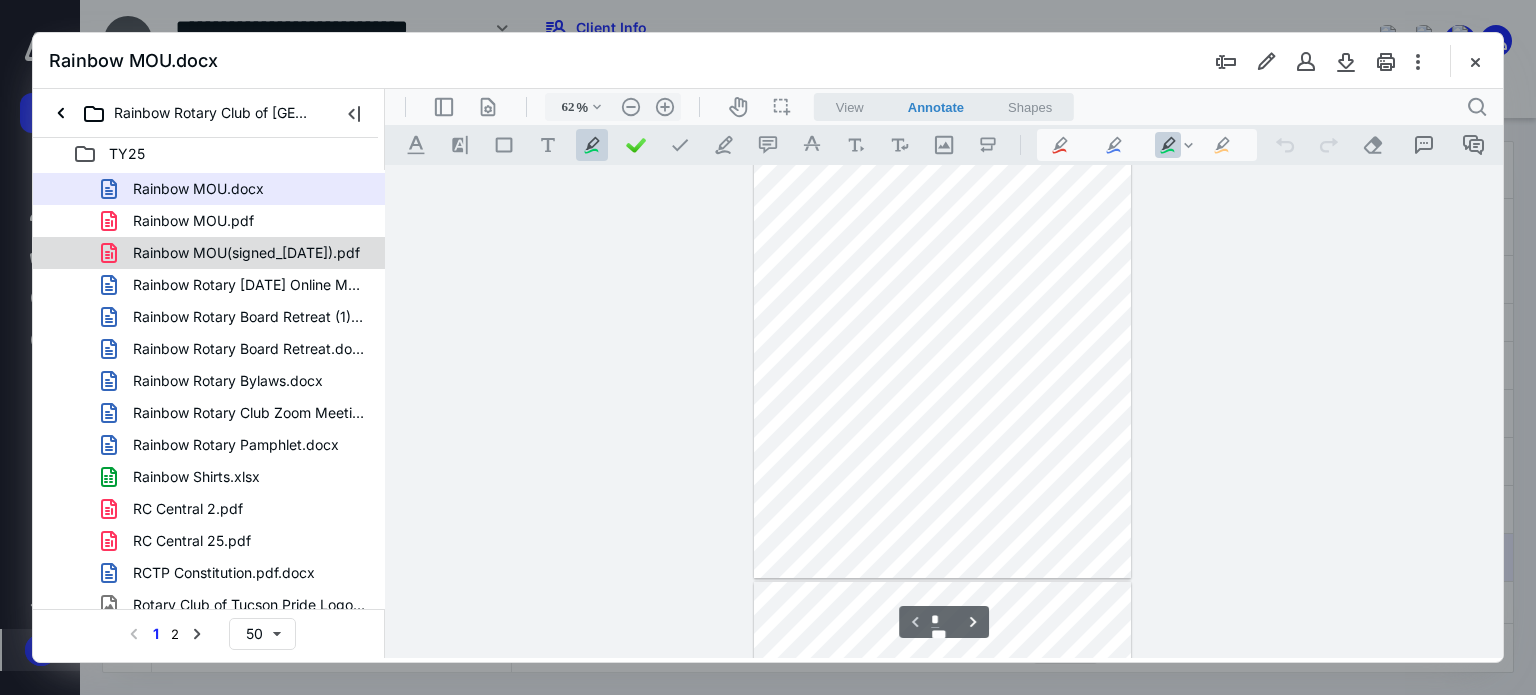 click on "Rainbow MOU(signed_[DATE]).pdf" at bounding box center [246, 253] 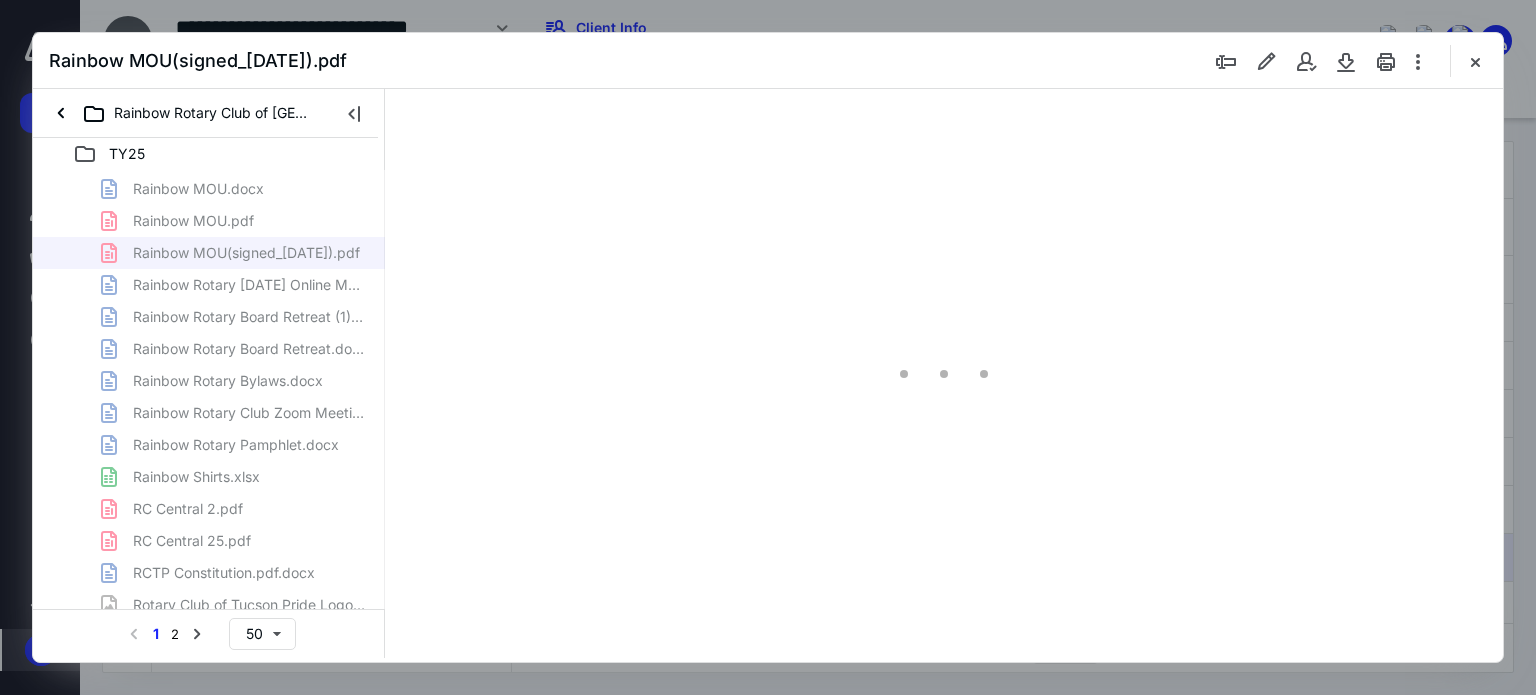 type on "62" 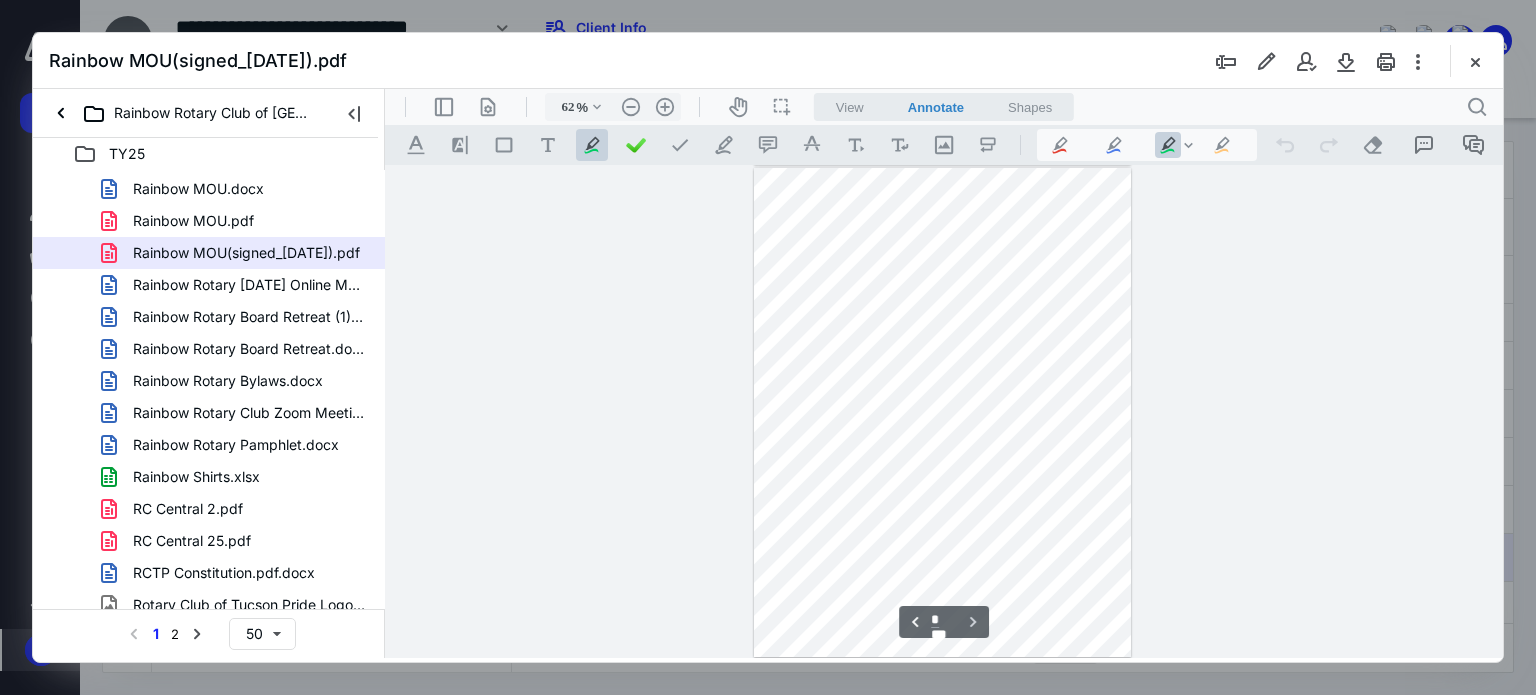 scroll, scrollTop: 256, scrollLeft: 0, axis: vertical 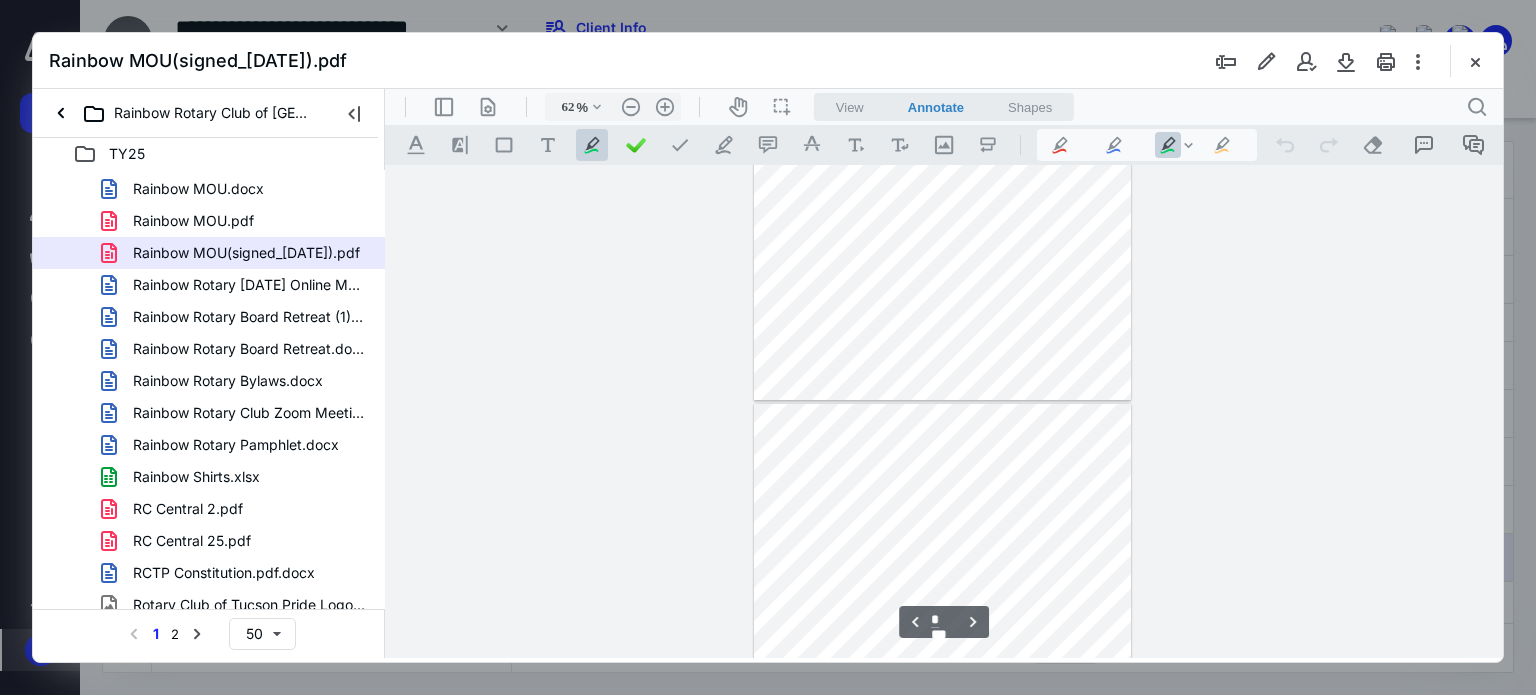 type on "*" 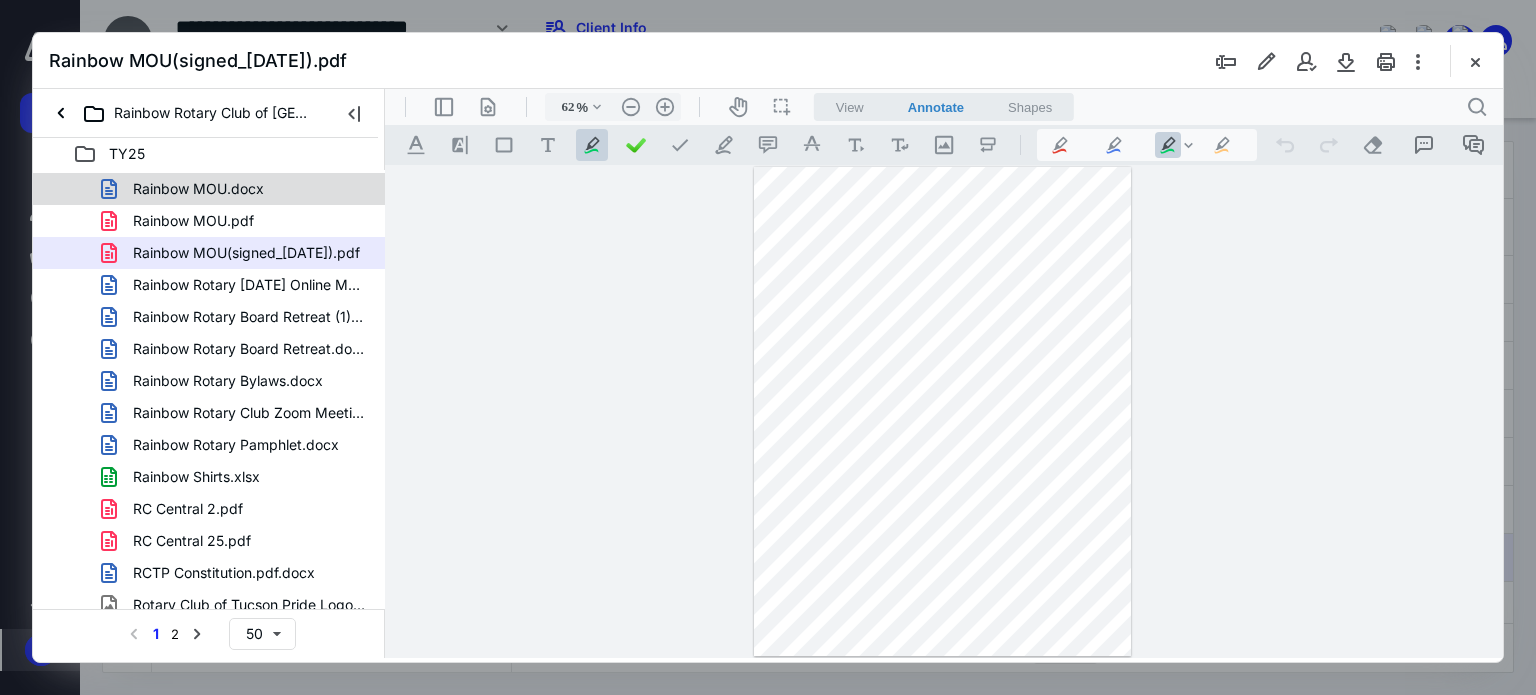 click on "Rainbow MOU.docx" at bounding box center [198, 189] 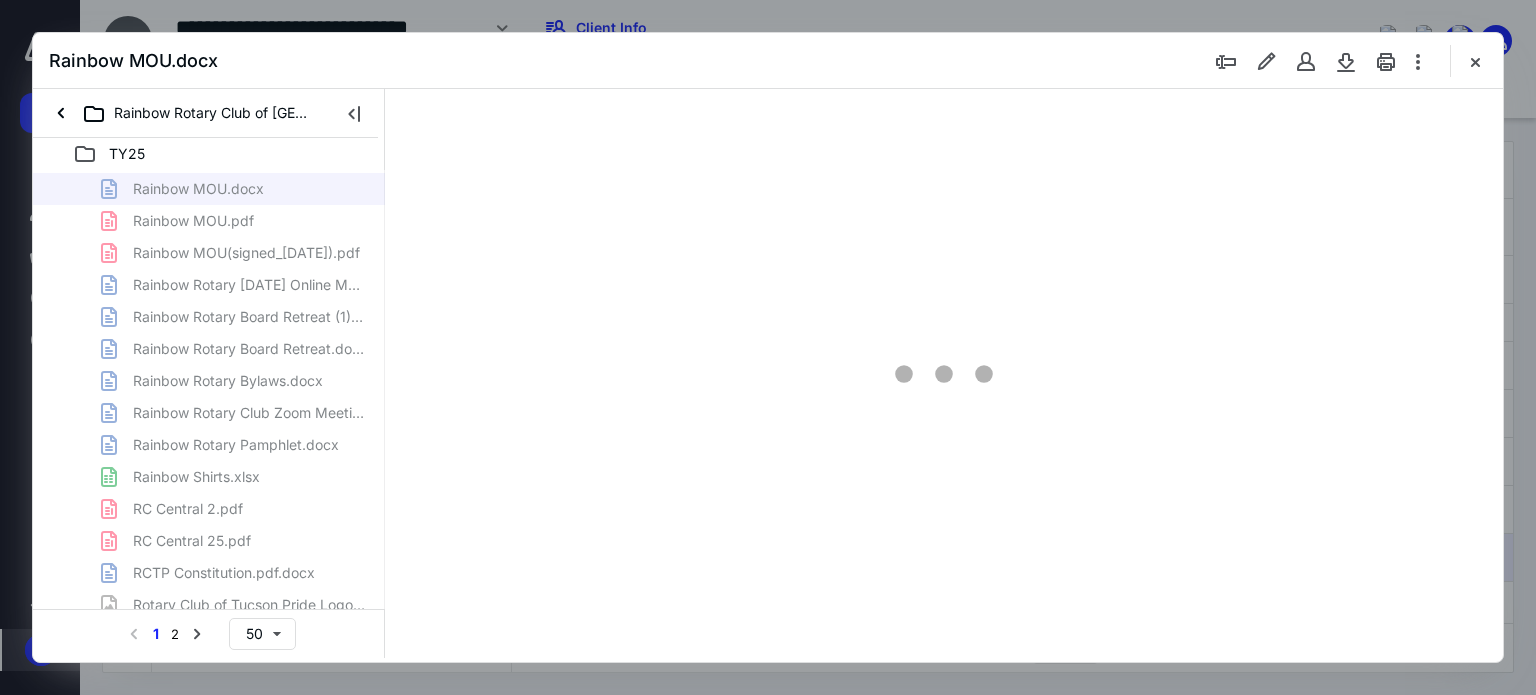 type on "62" 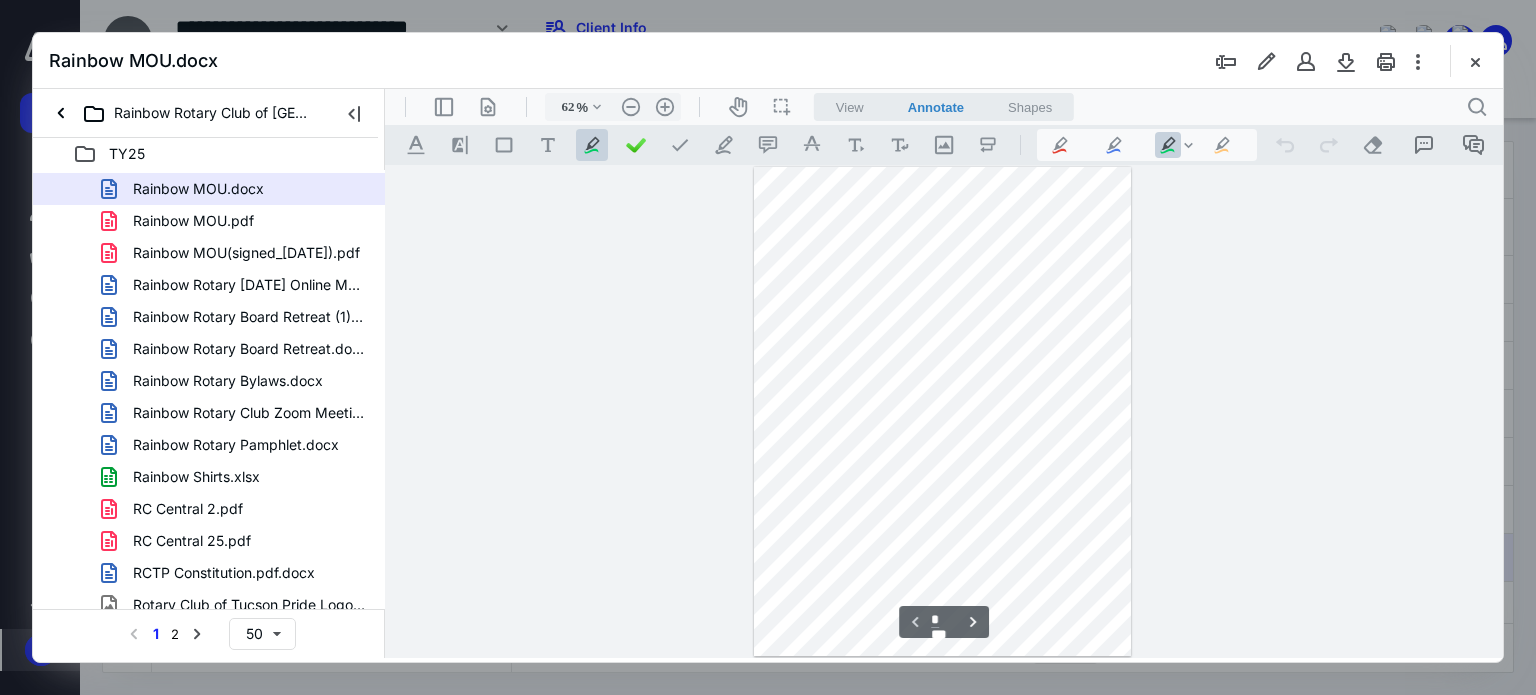 type on "*" 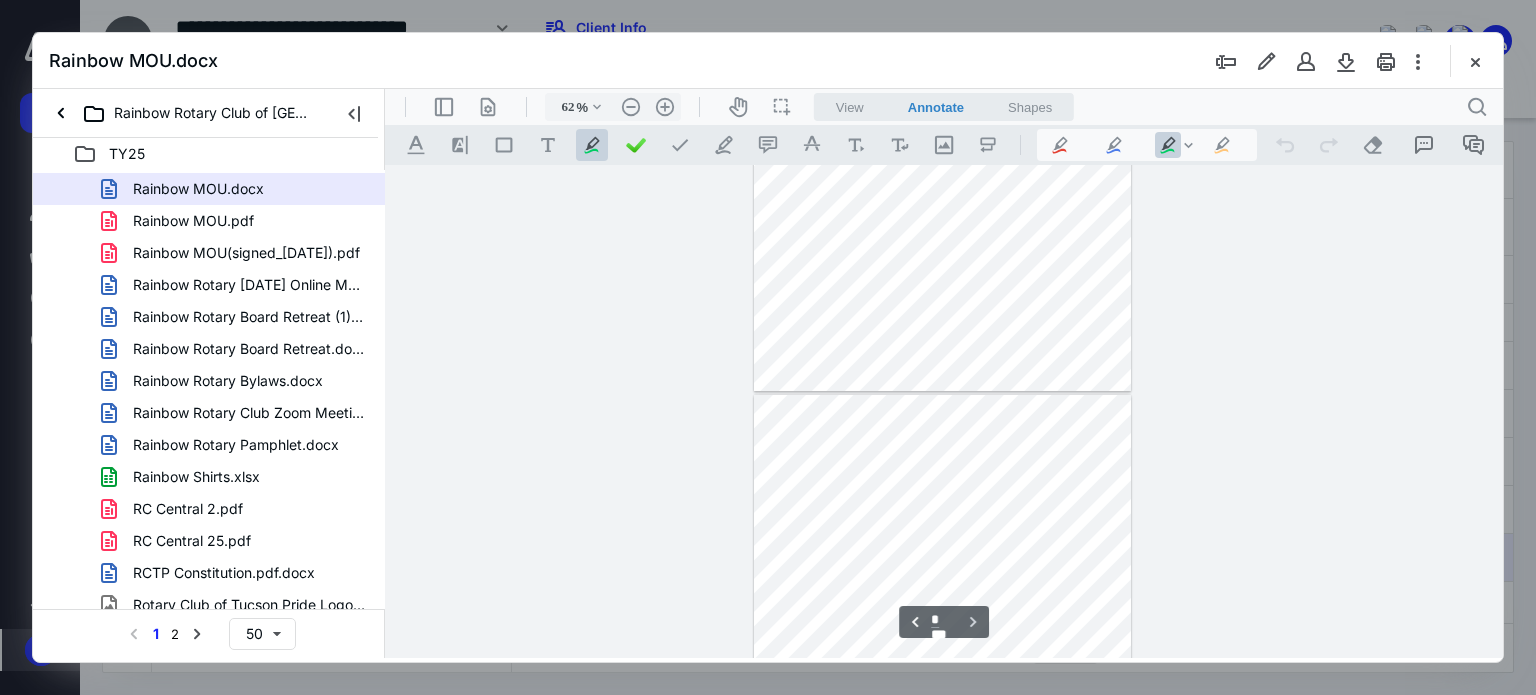 scroll, scrollTop: 492, scrollLeft: 0, axis: vertical 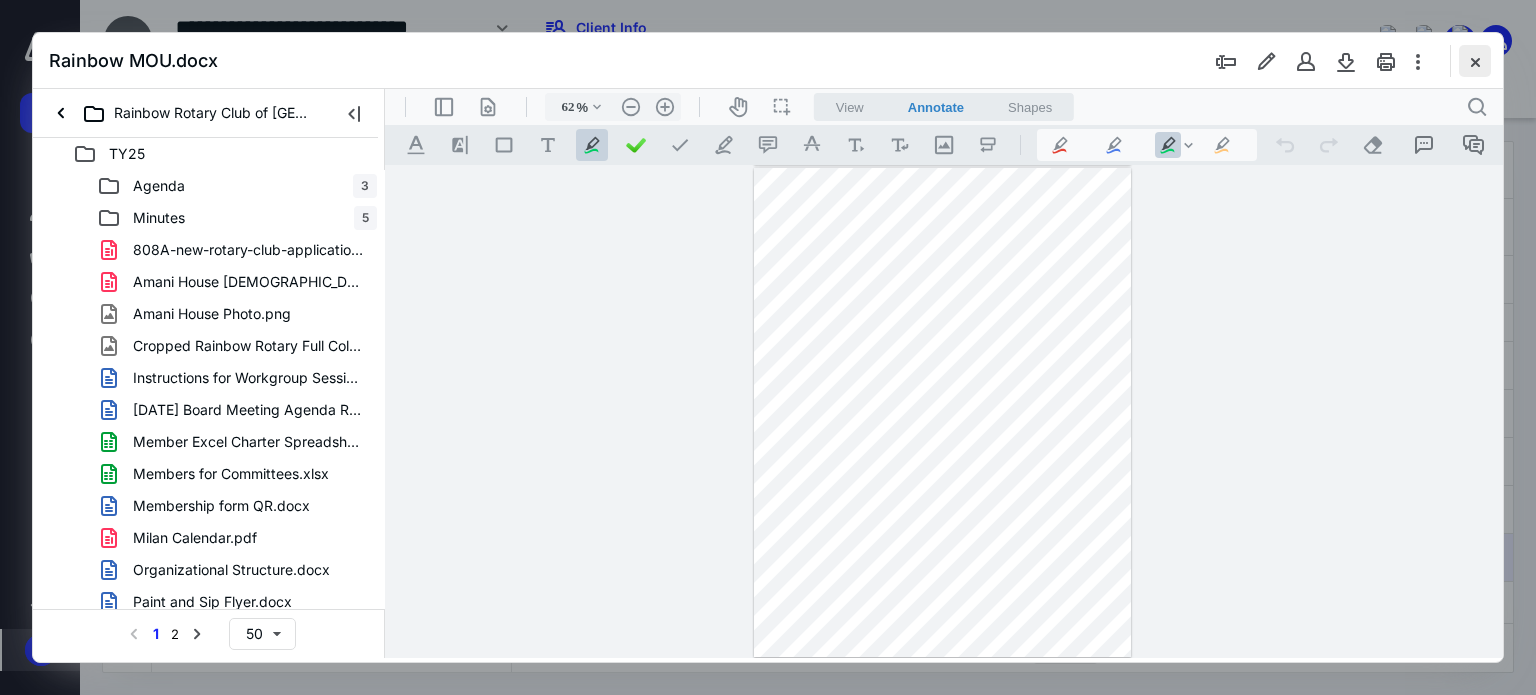 click at bounding box center (1475, 61) 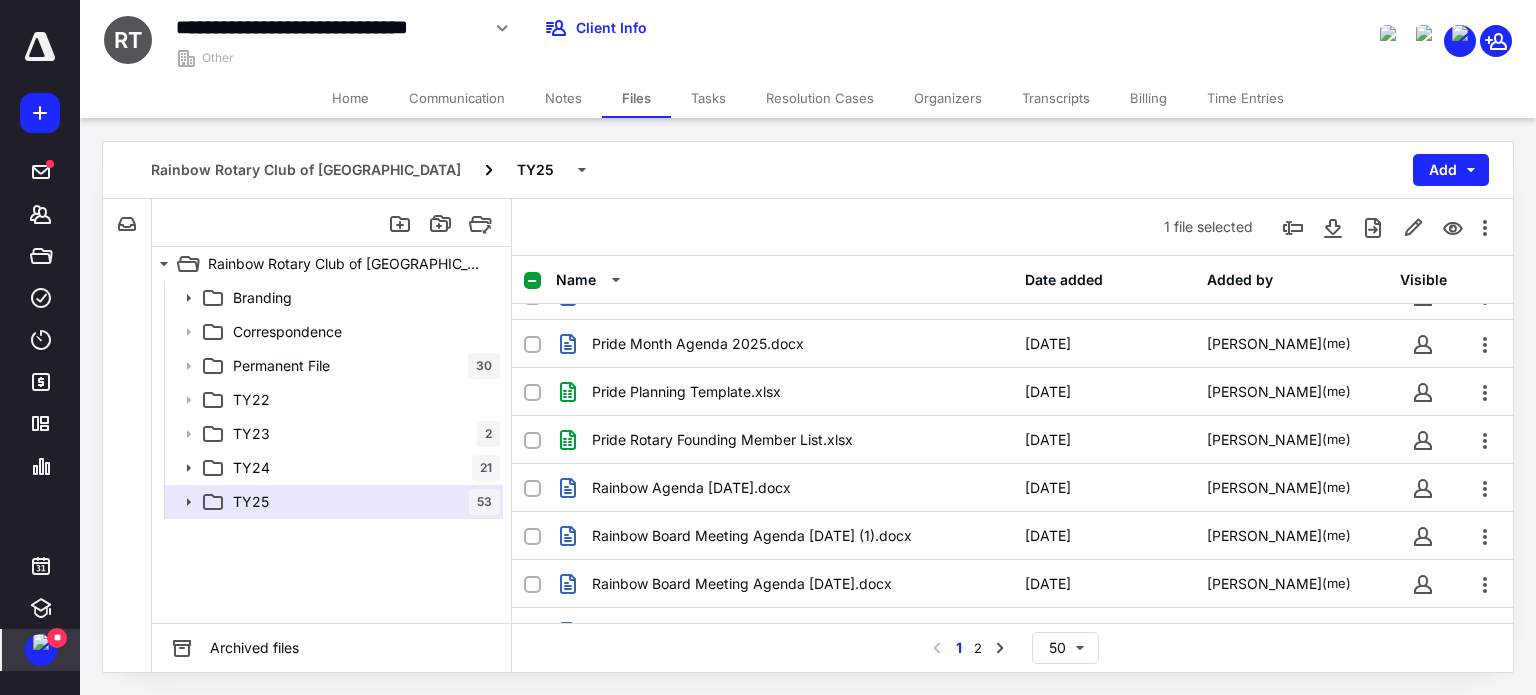 scroll, scrollTop: 1066, scrollLeft: 0, axis: vertical 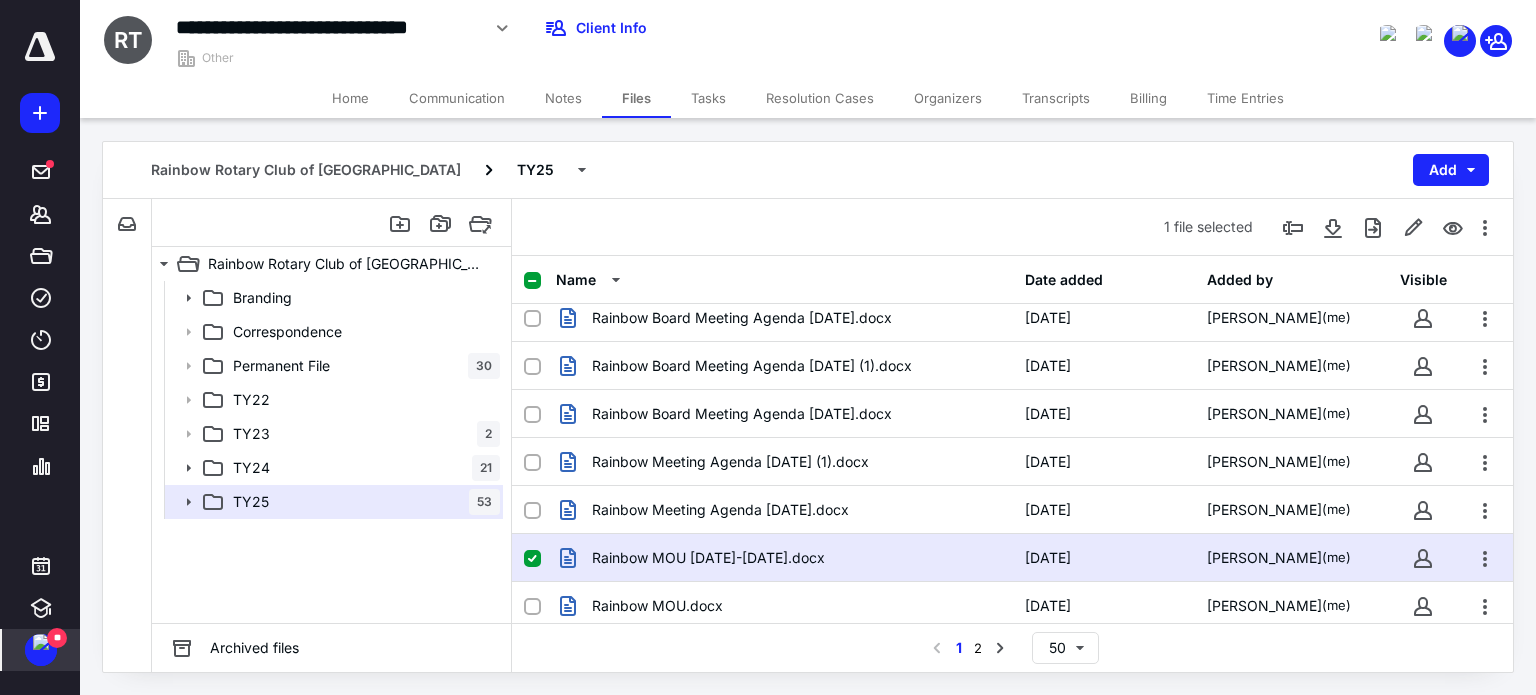 click on "Rainbow MOU [DATE]-[DATE].docx" at bounding box center [784, 558] 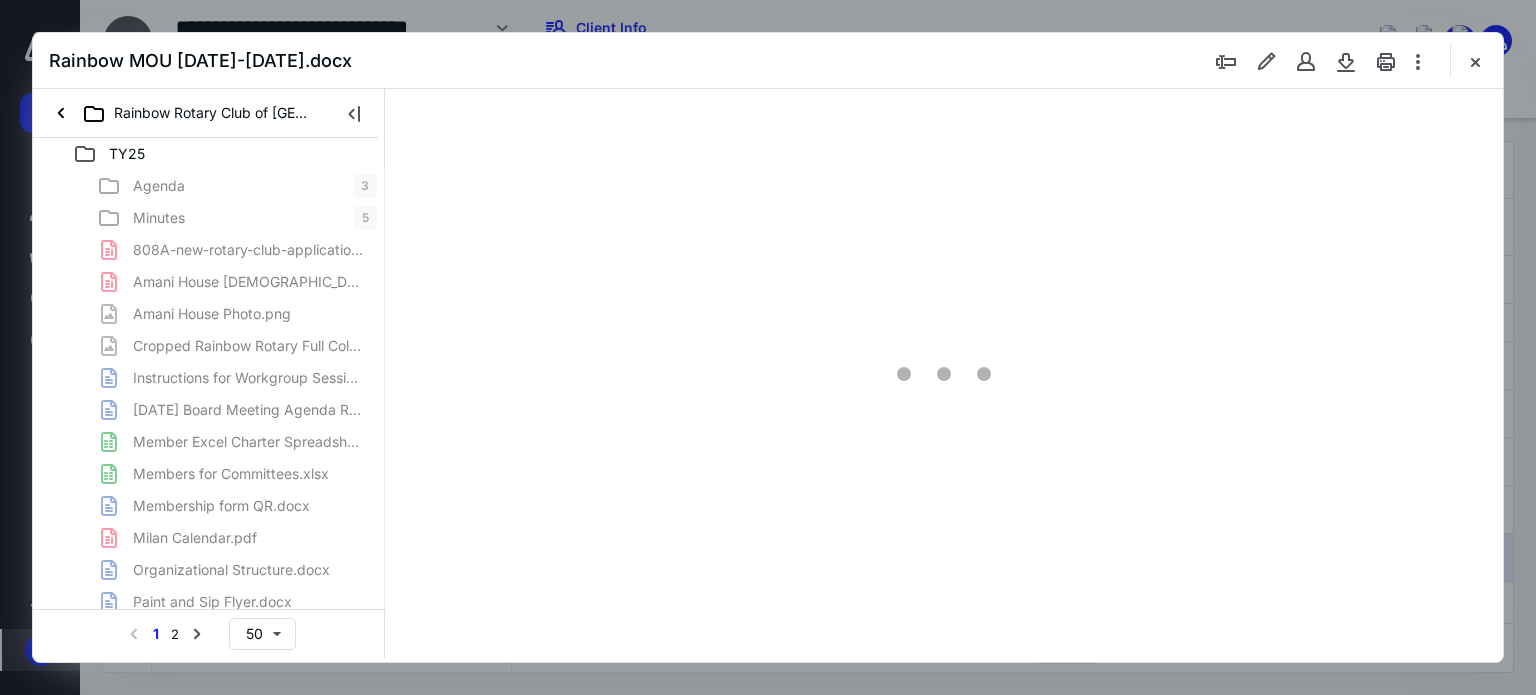 scroll, scrollTop: 0, scrollLeft: 0, axis: both 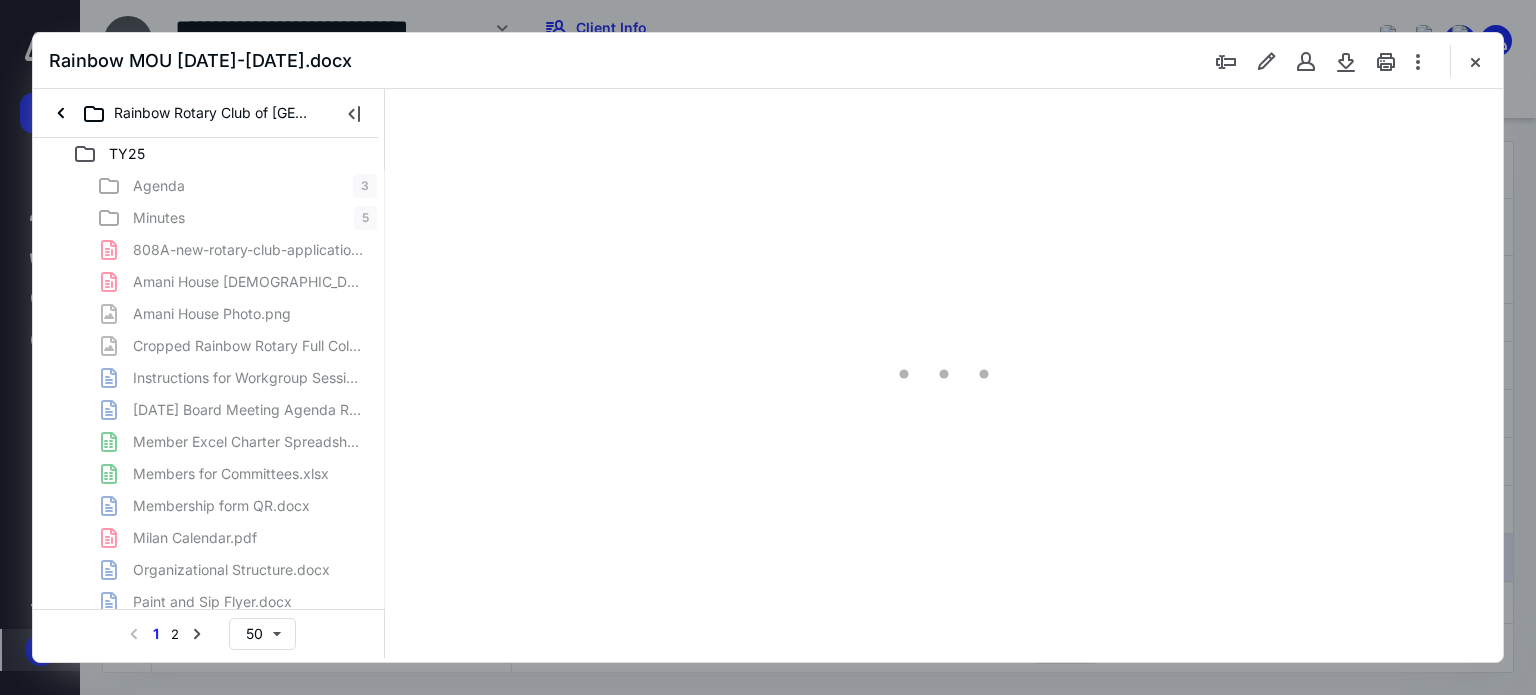 type on "62" 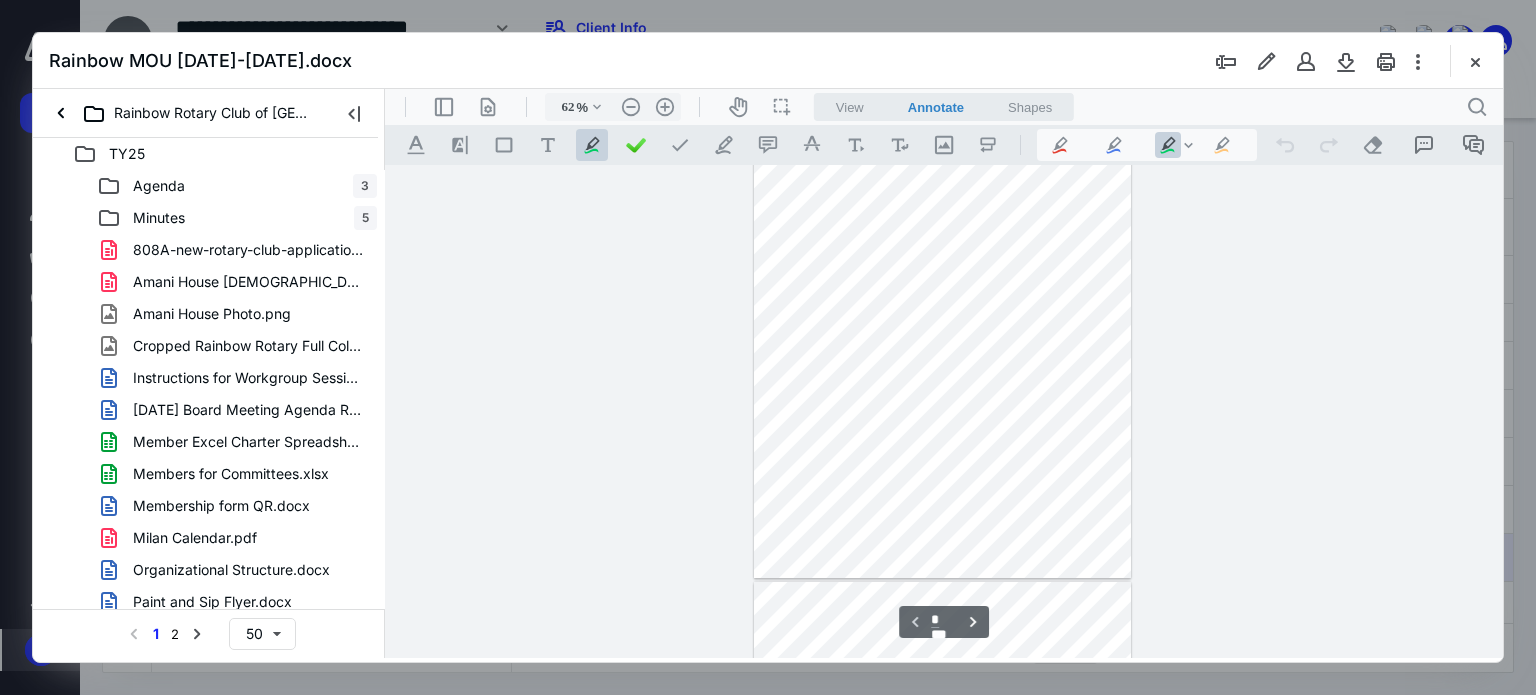 type on "*" 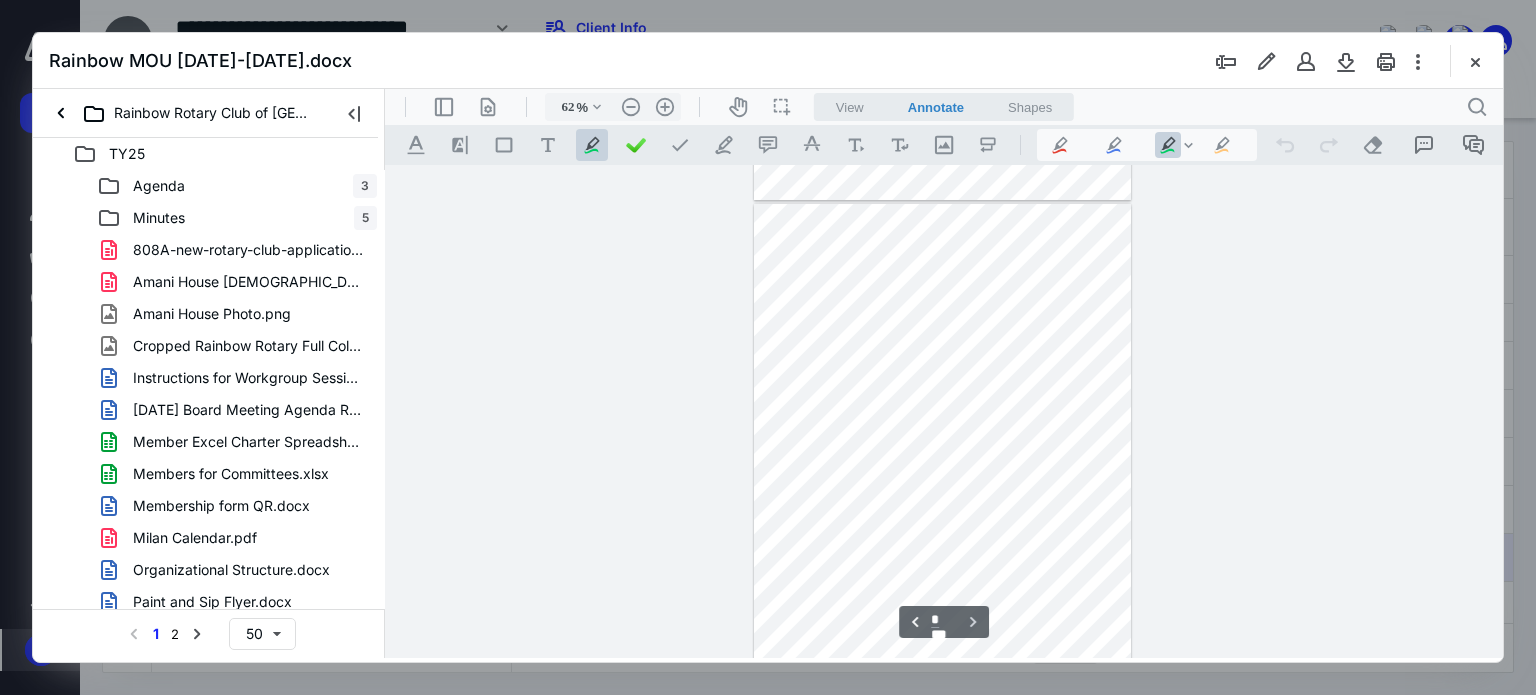 scroll, scrollTop: 492, scrollLeft: 0, axis: vertical 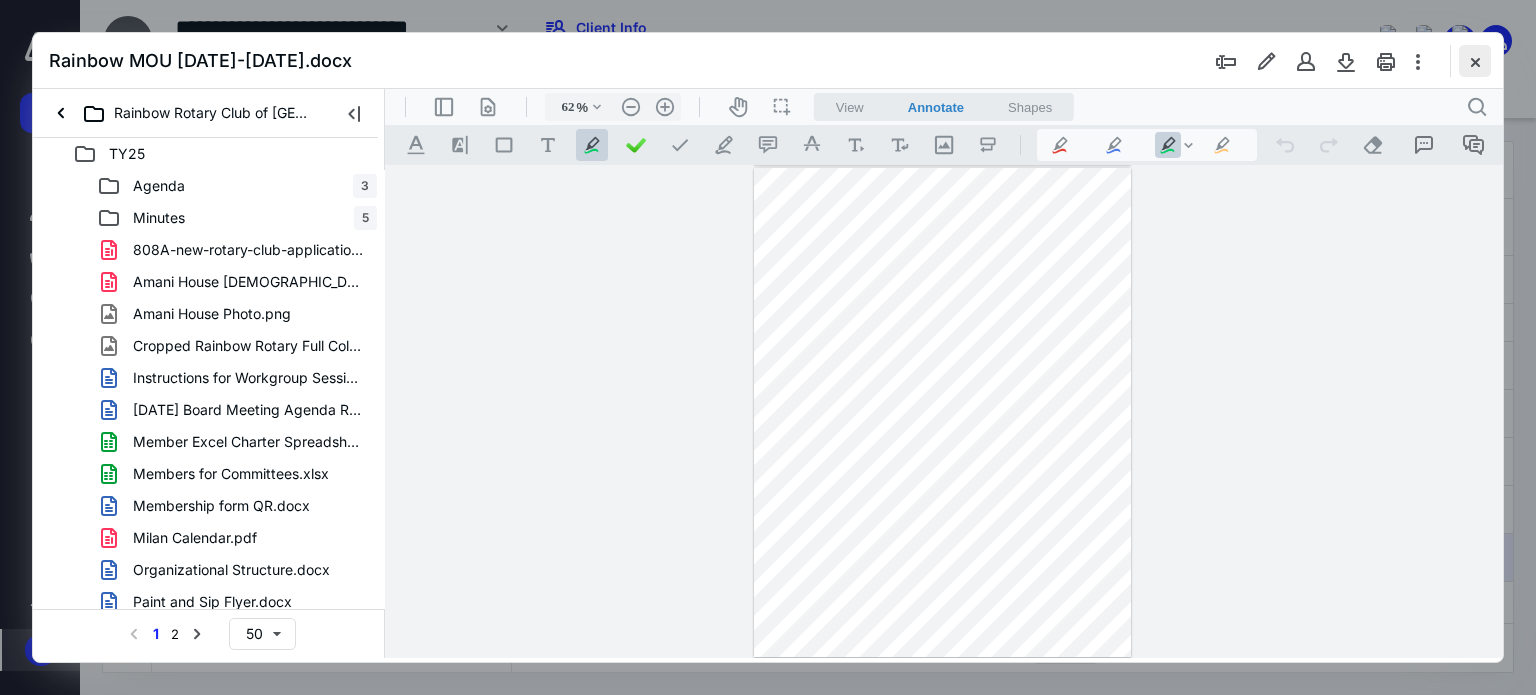 click at bounding box center [1475, 61] 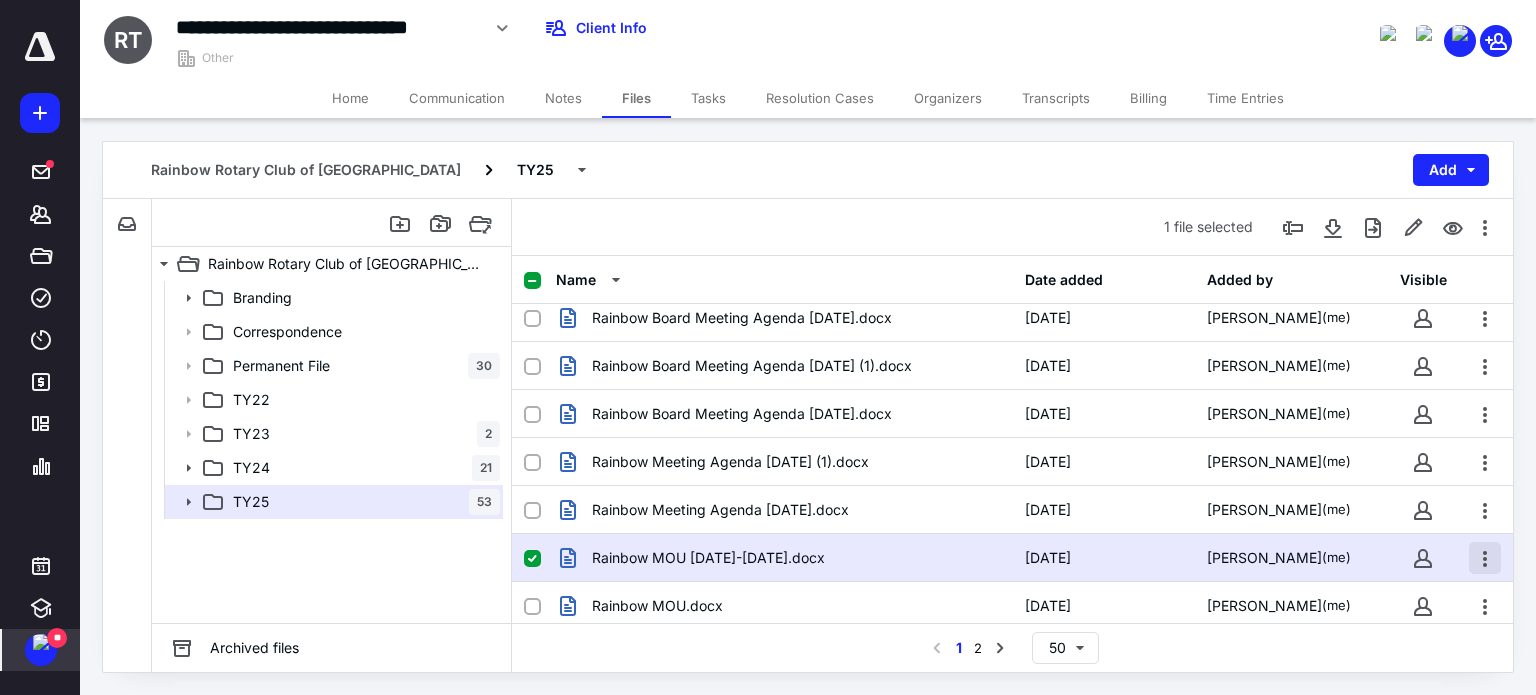 click at bounding box center (1485, 558) 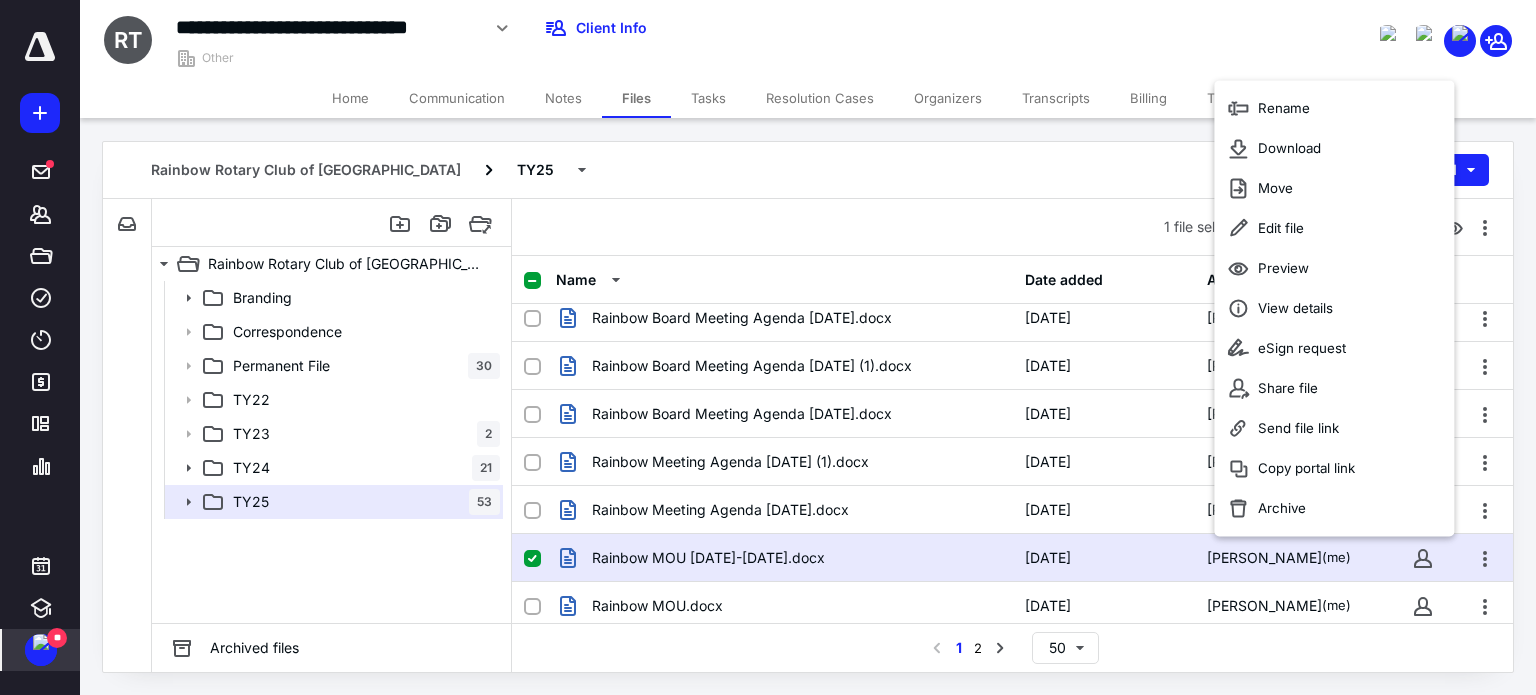 click on "Home" at bounding box center (350, 98) 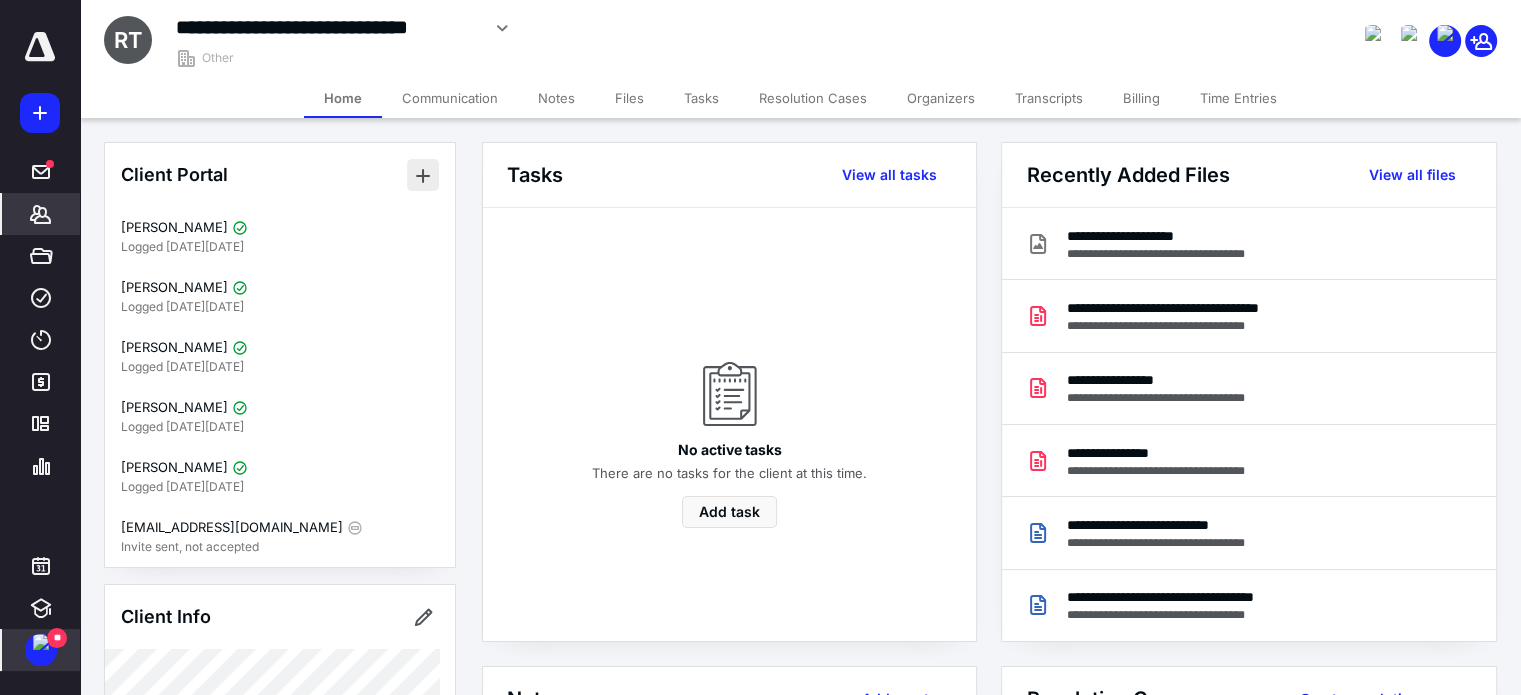 click at bounding box center [423, 175] 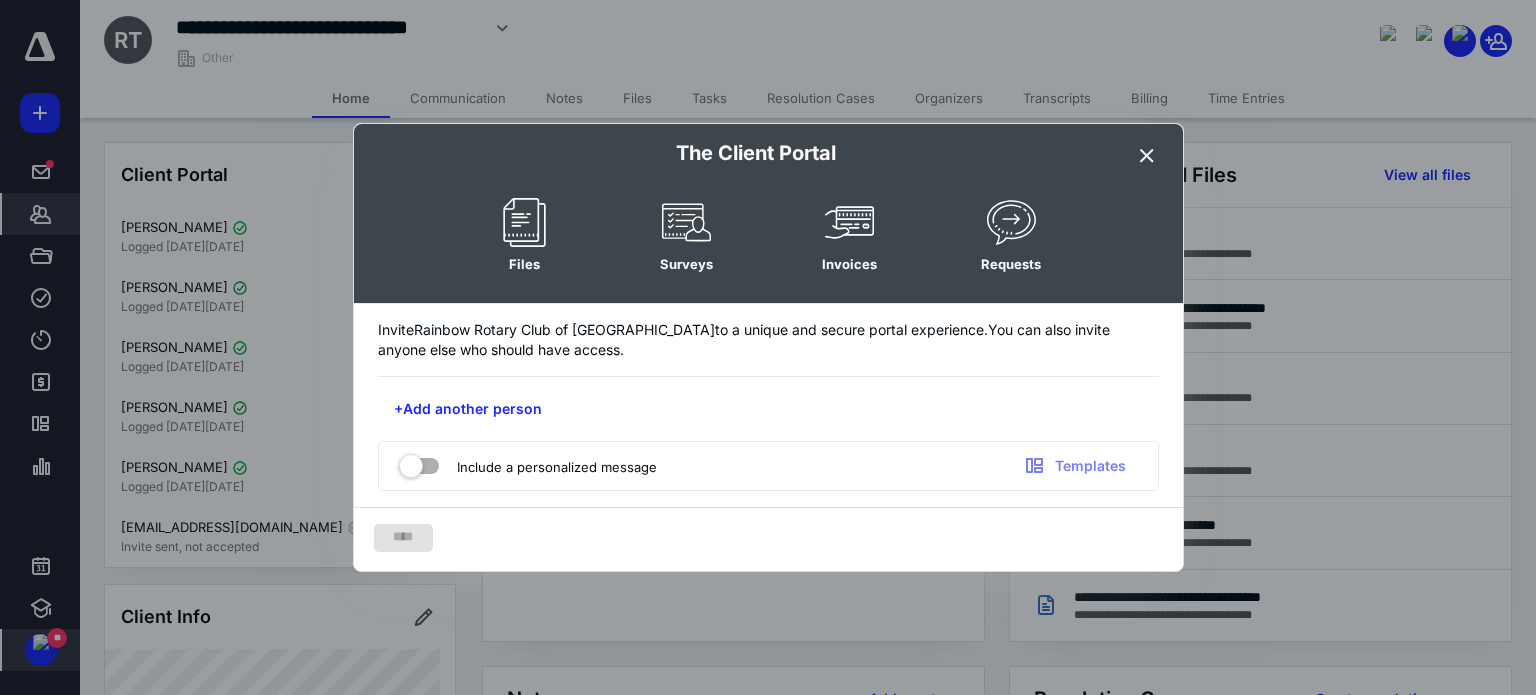 click at bounding box center [1147, 156] 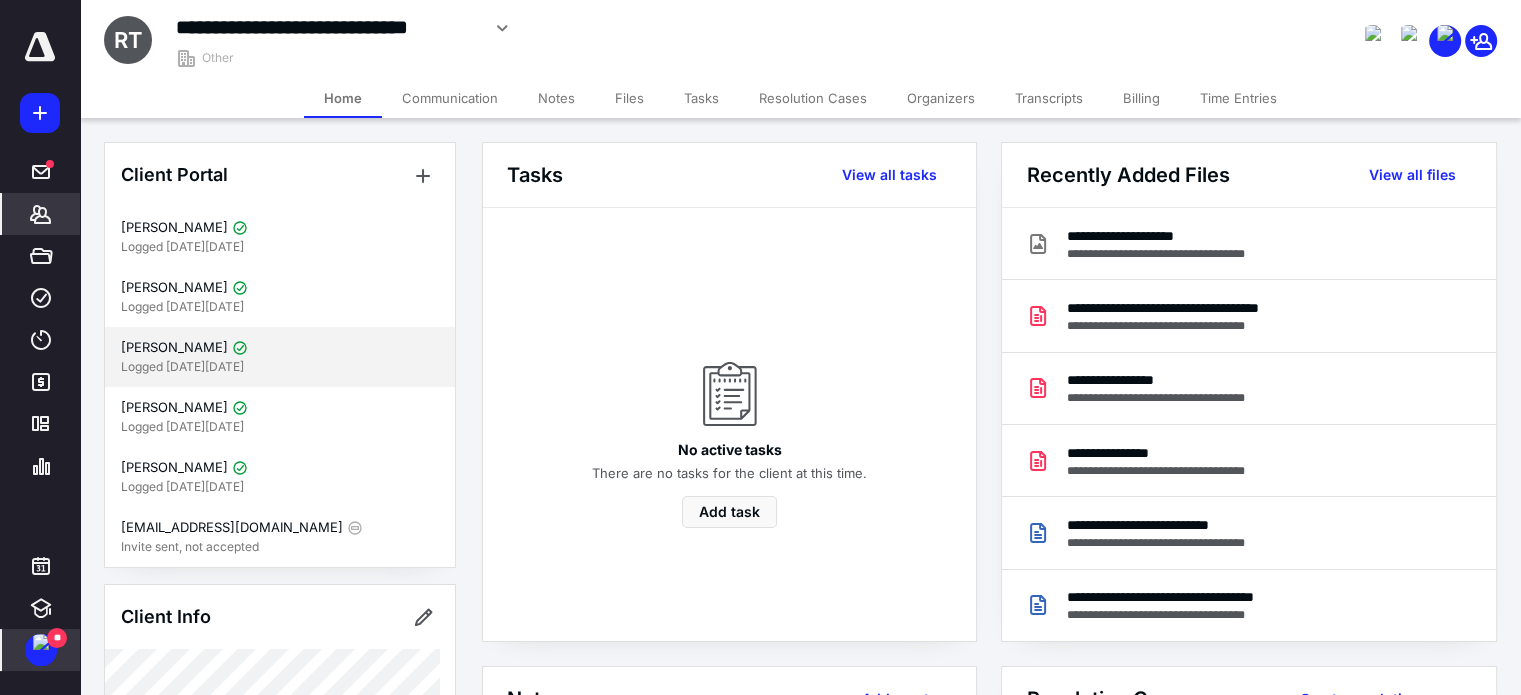 click on "[PERSON_NAME]" at bounding box center (280, 348) 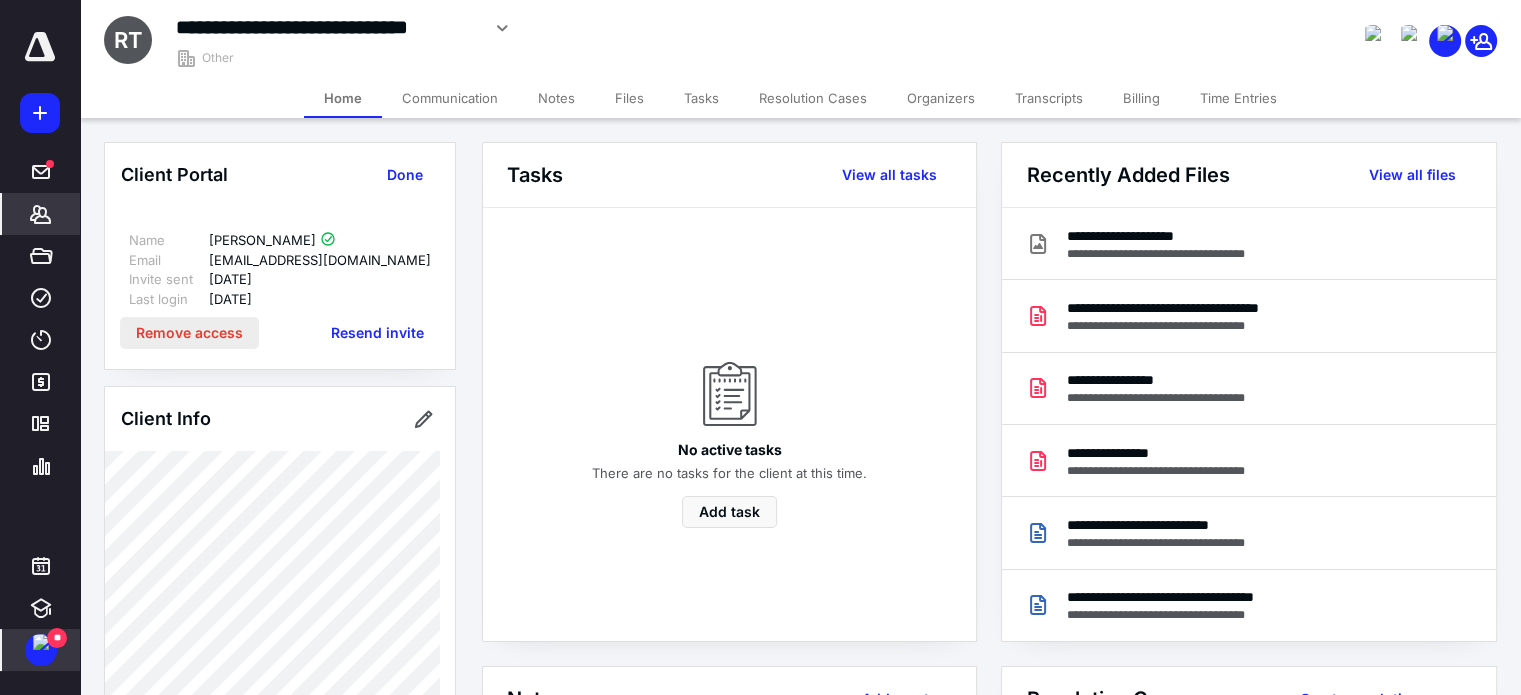 drag, startPoint x: 231, startPoint y: 332, endPoint x: 221, endPoint y: 325, distance: 12.206555 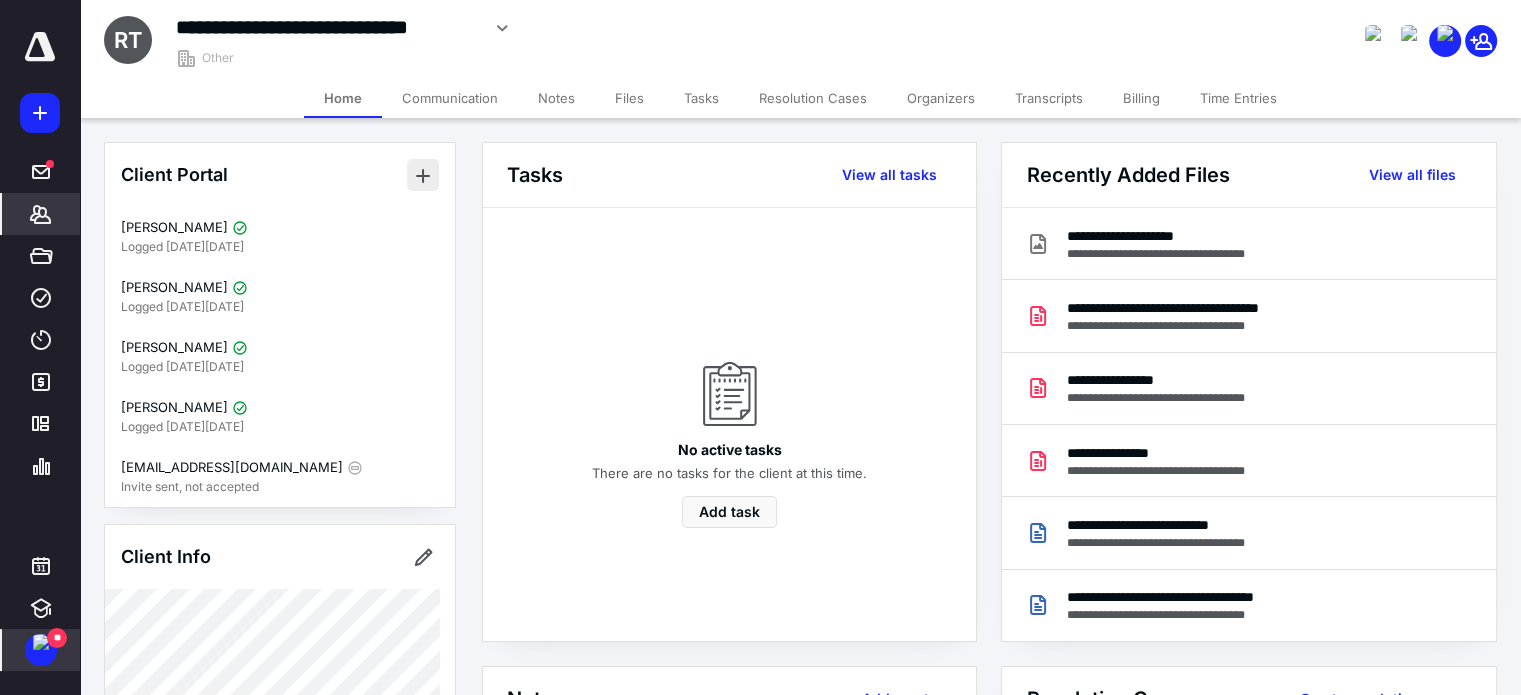 click at bounding box center [423, 175] 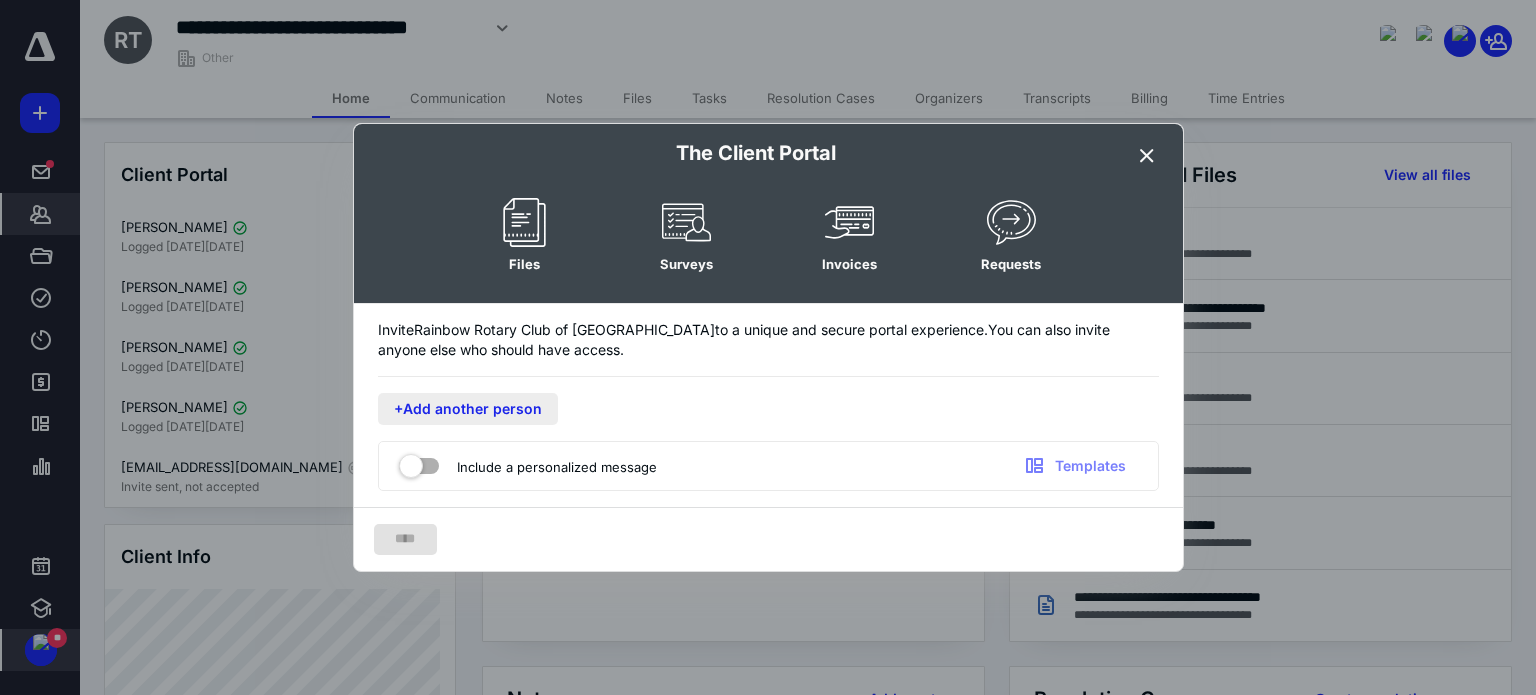 click on "+Add another person" at bounding box center [468, 409] 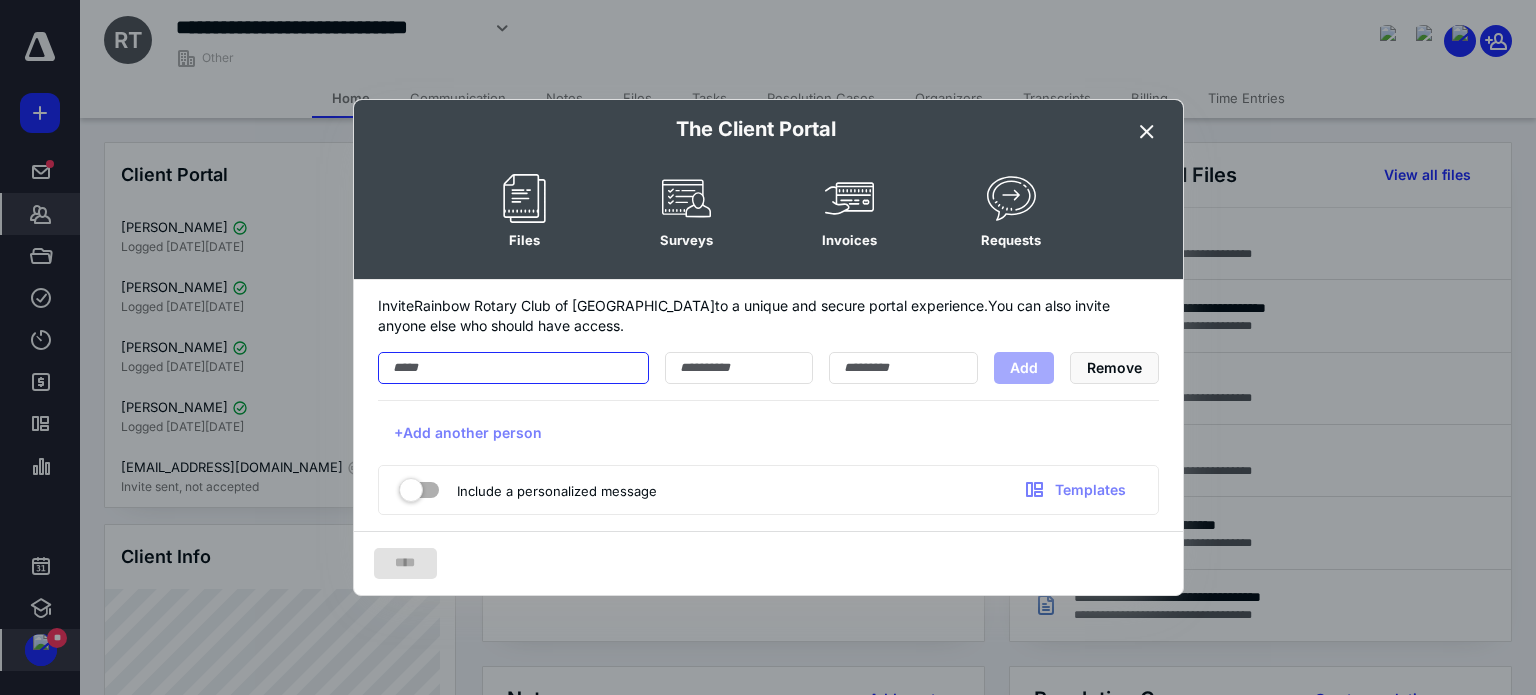 click at bounding box center [513, 368] 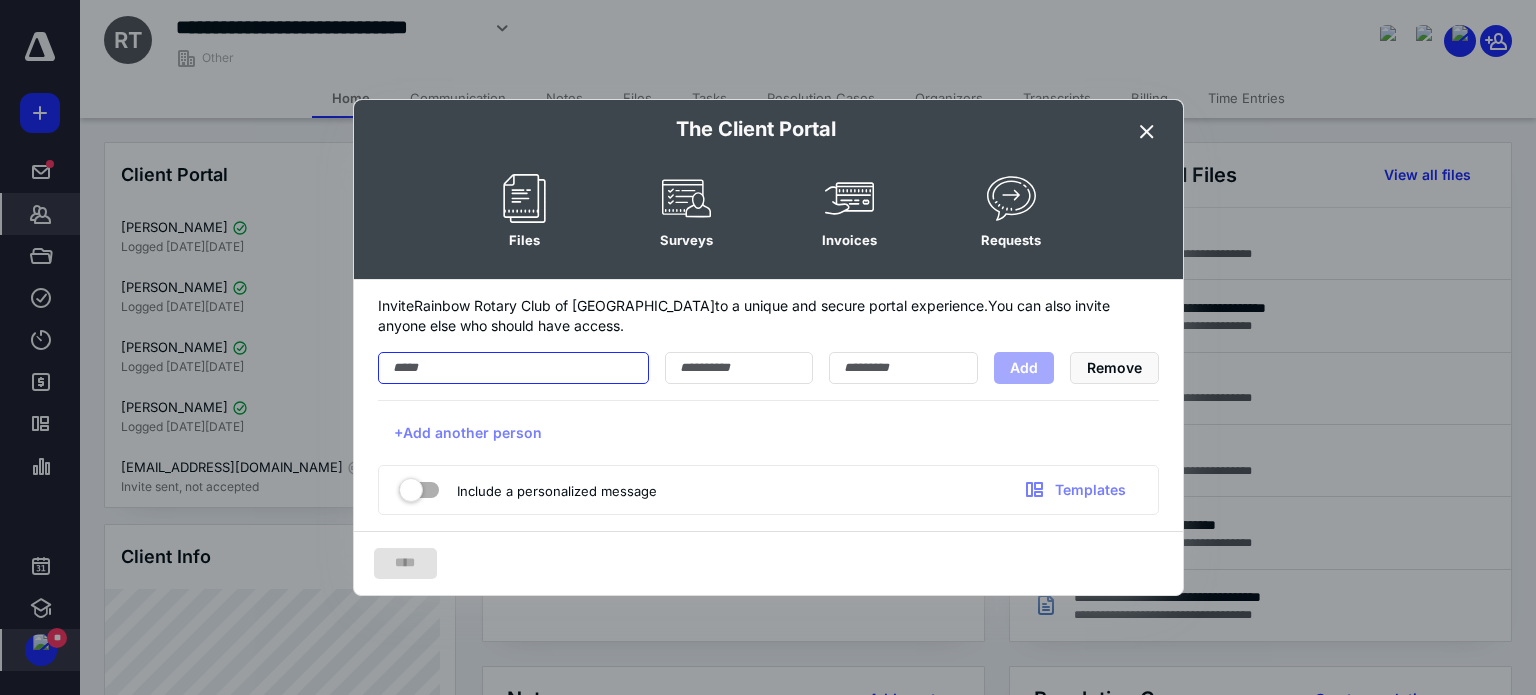 click at bounding box center [513, 368] 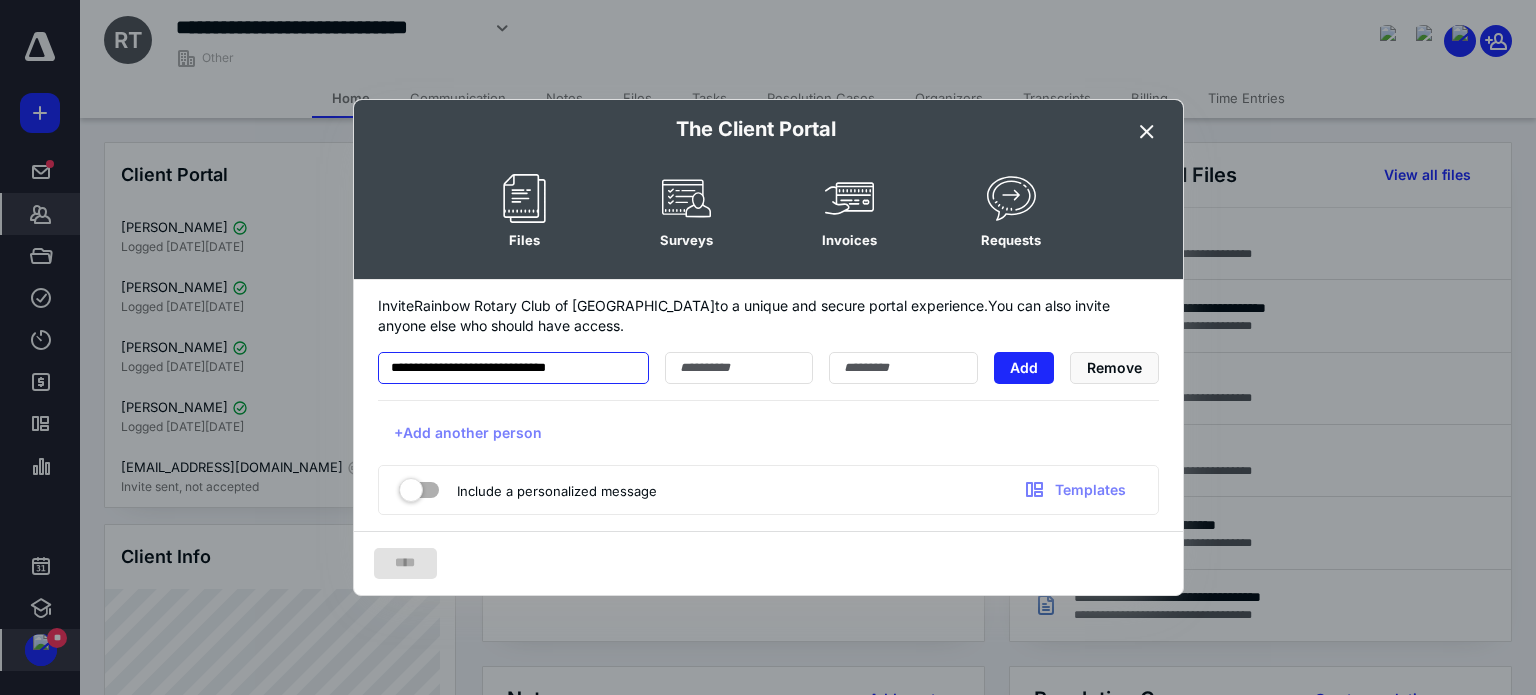 type on "**********" 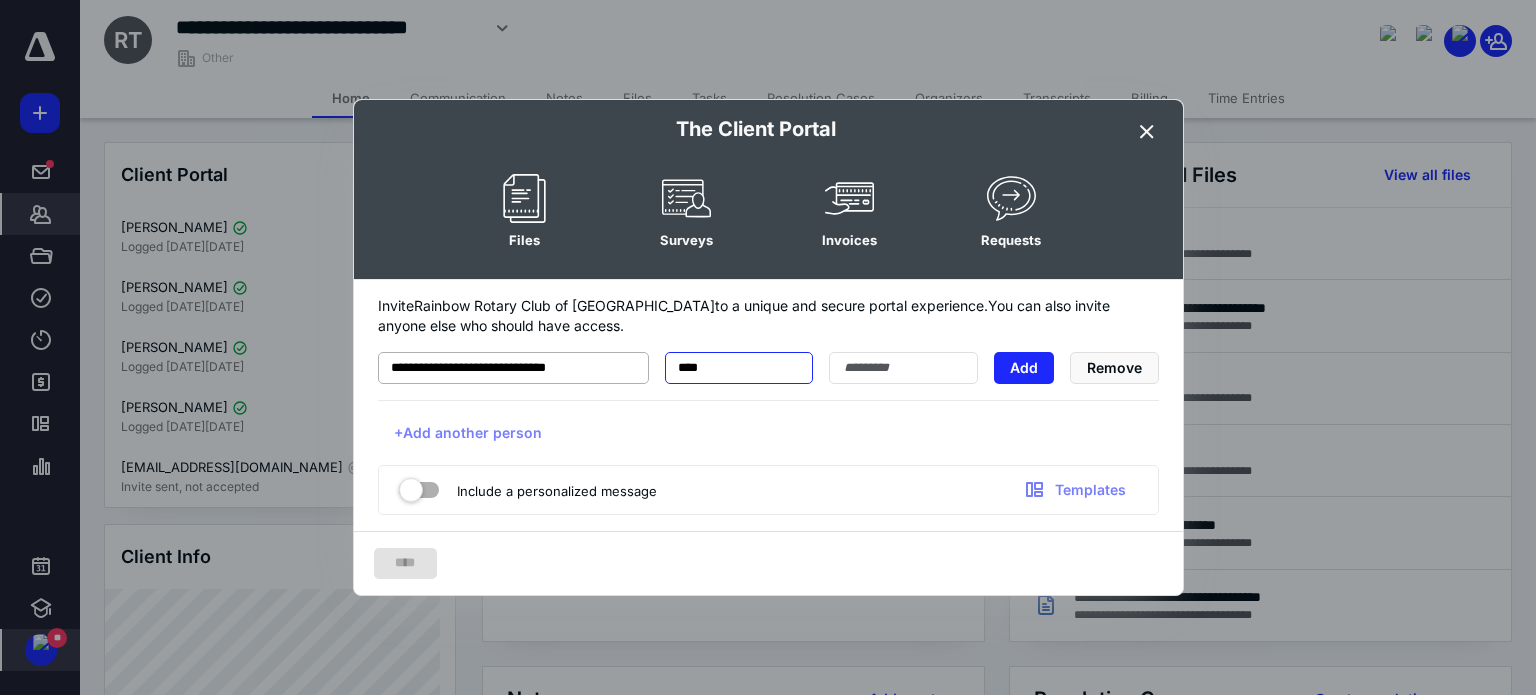 type on "****" 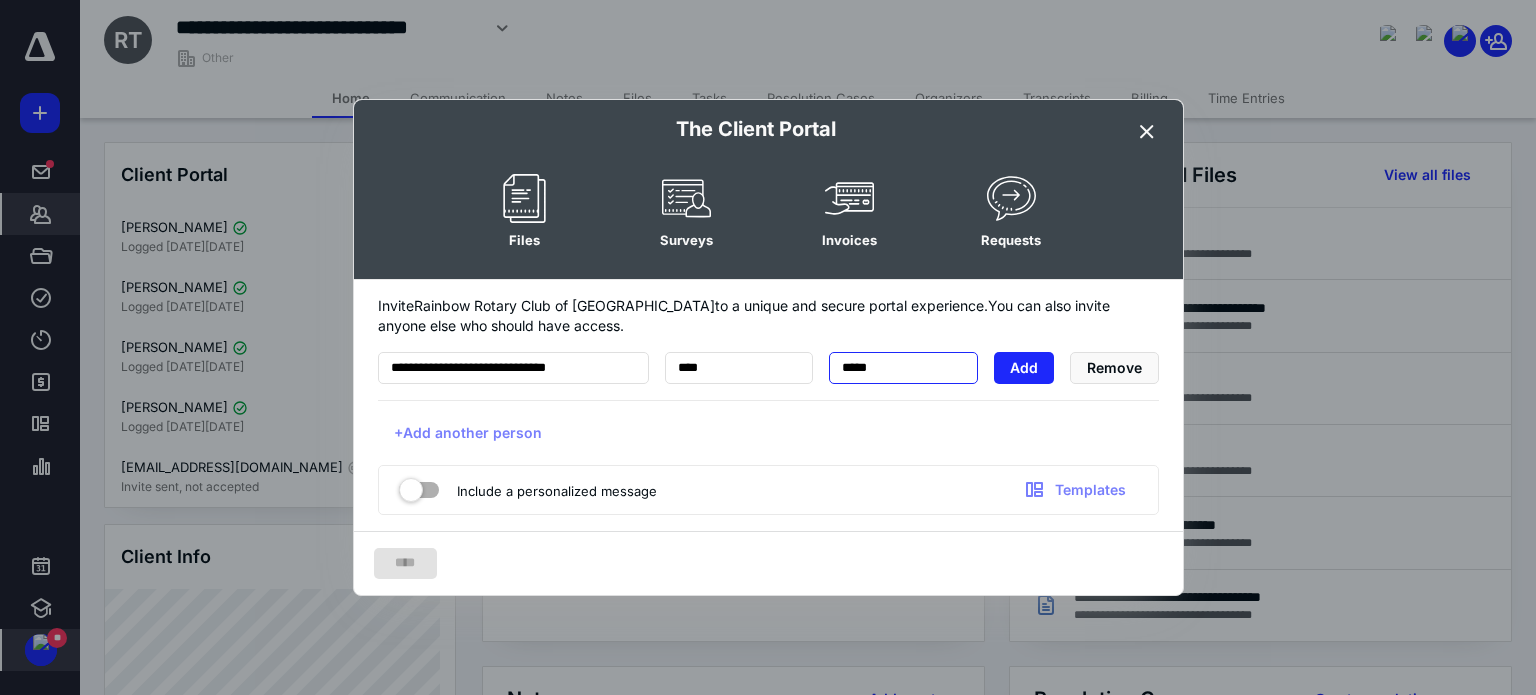 type on "*****" 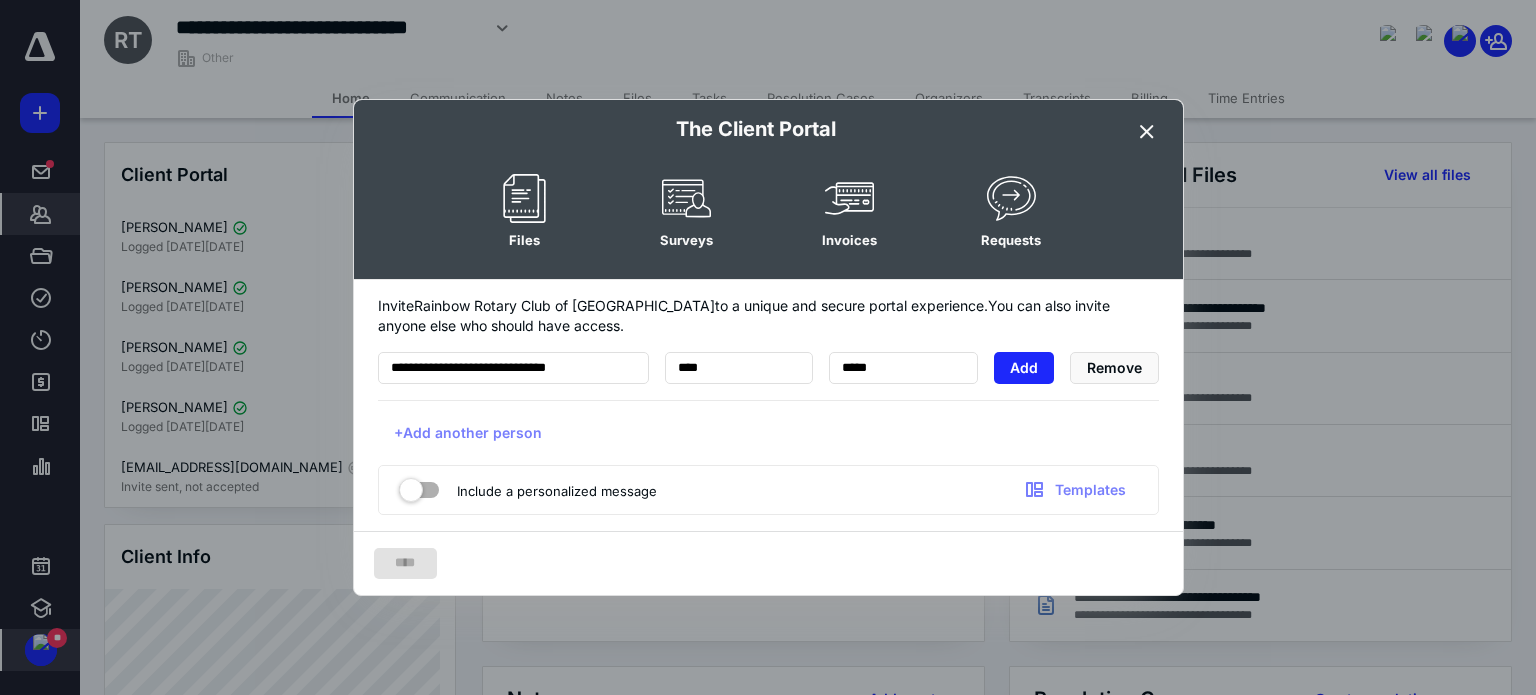 click at bounding box center [419, 486] 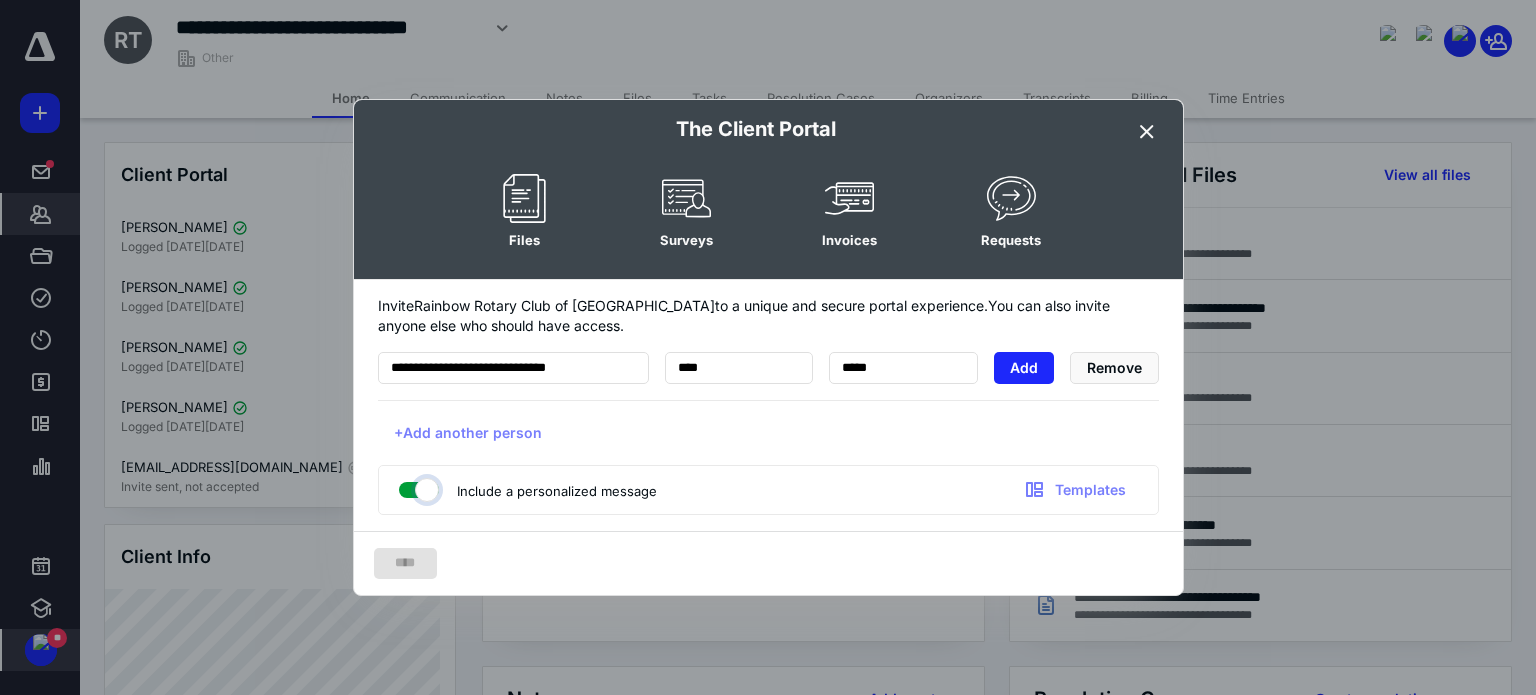checkbox on "true" 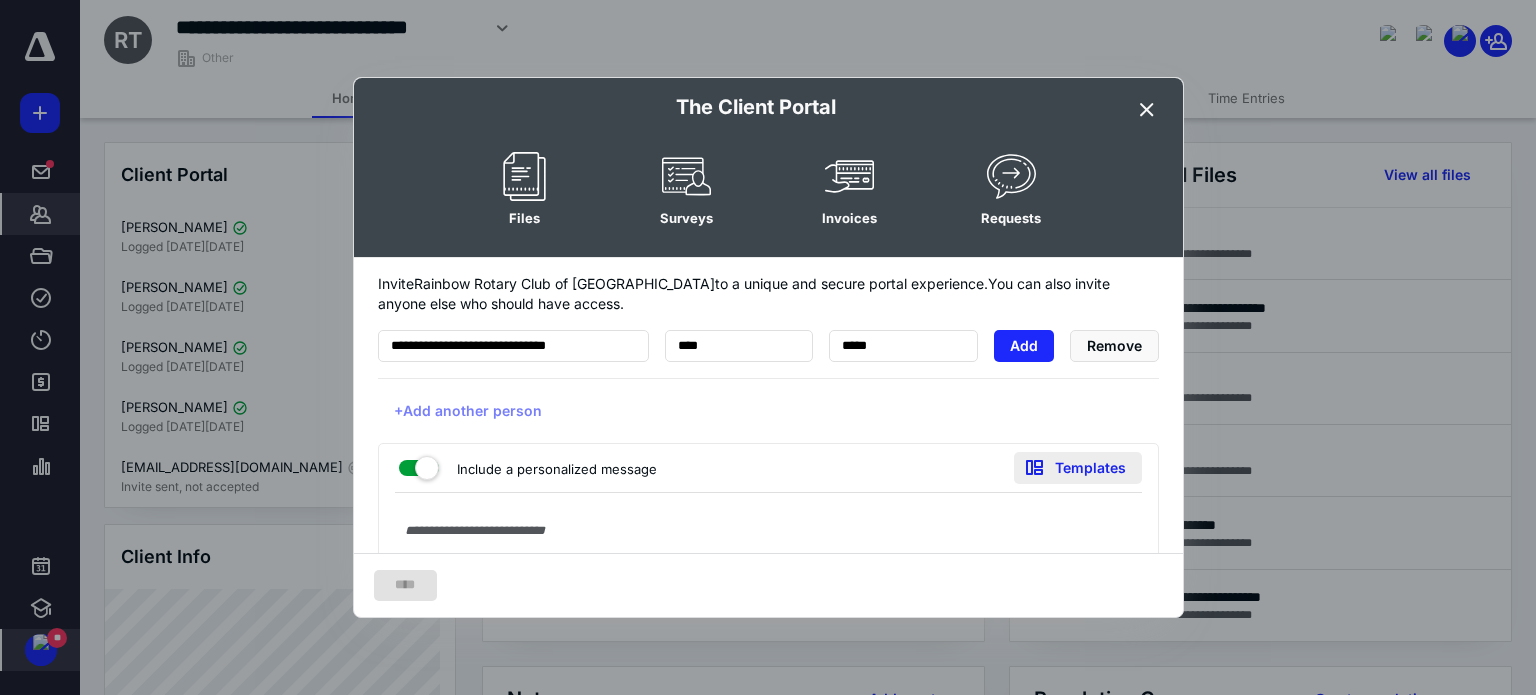 click on "Templates" at bounding box center (1078, 468) 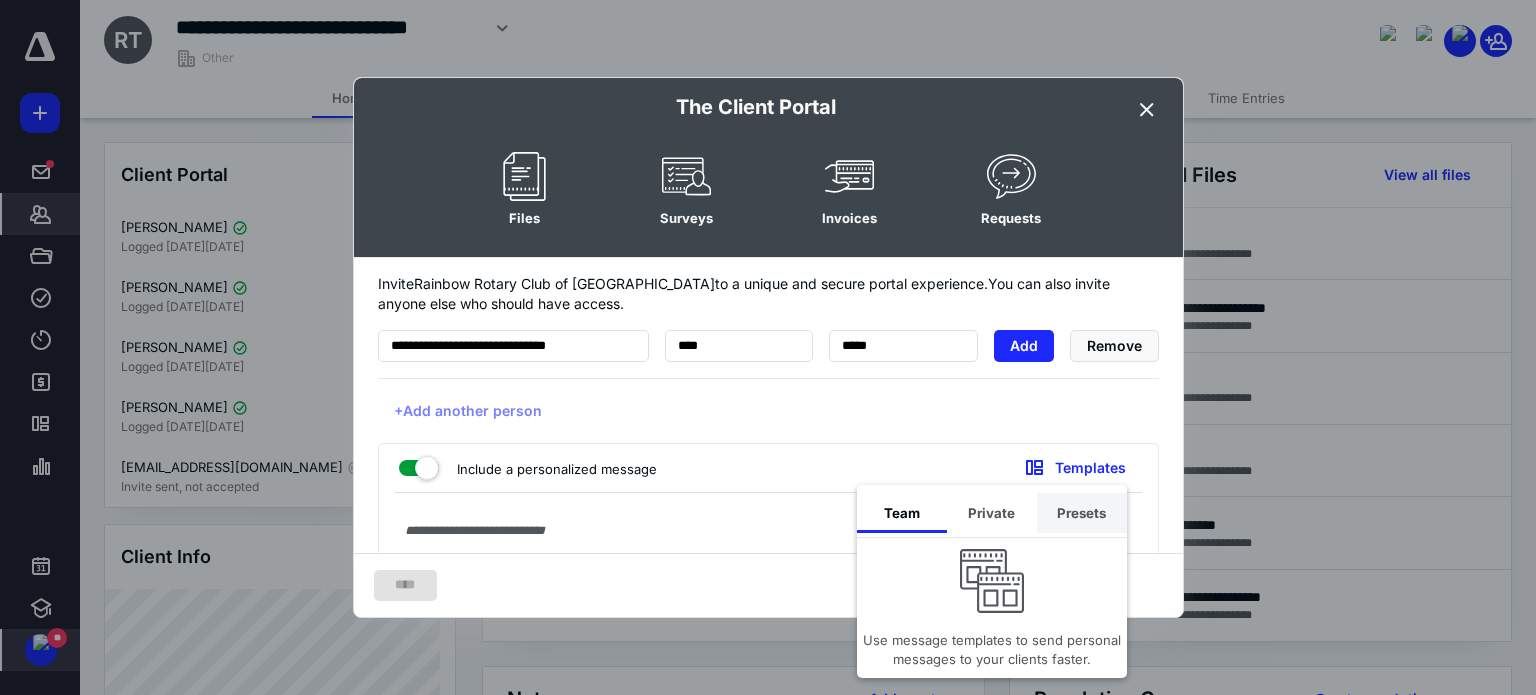 click on "Presets" at bounding box center [1082, 513] 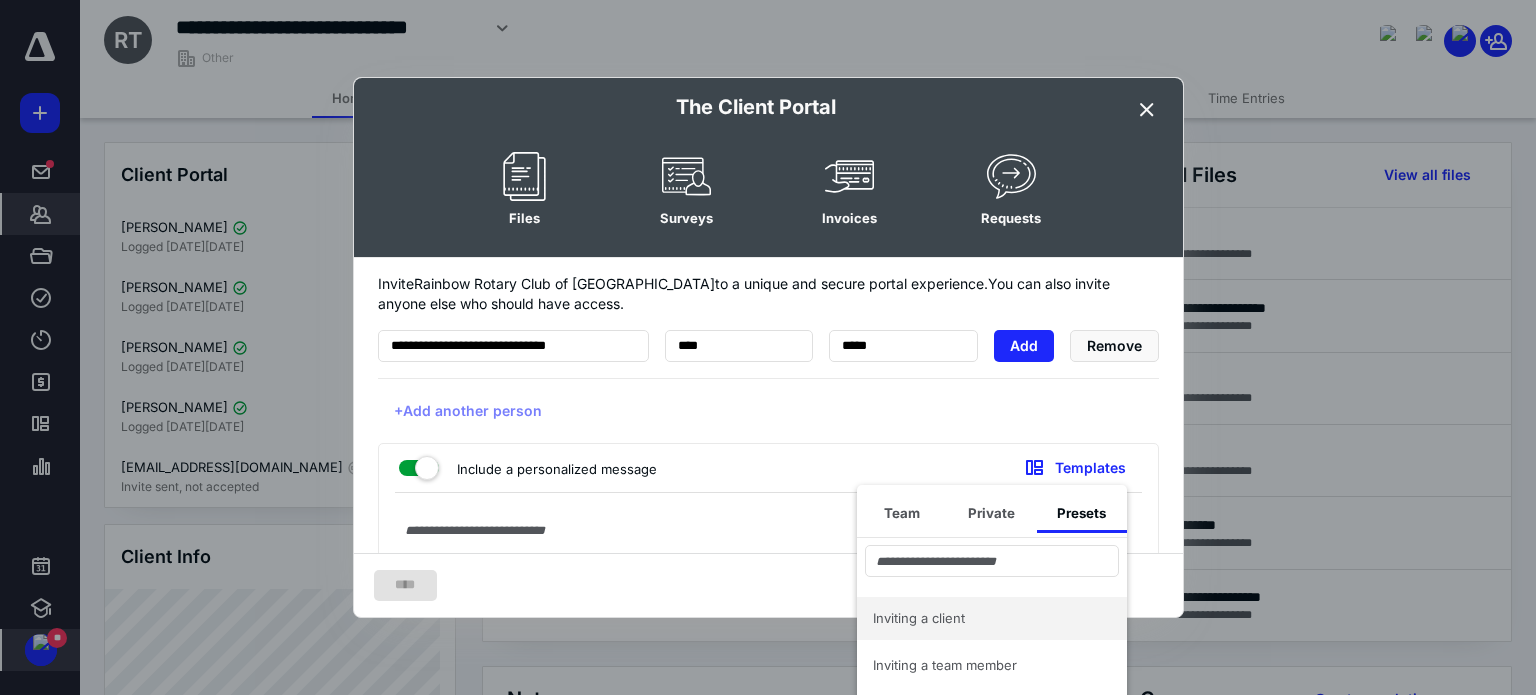 click on "Inviting a client" at bounding box center (980, 618) 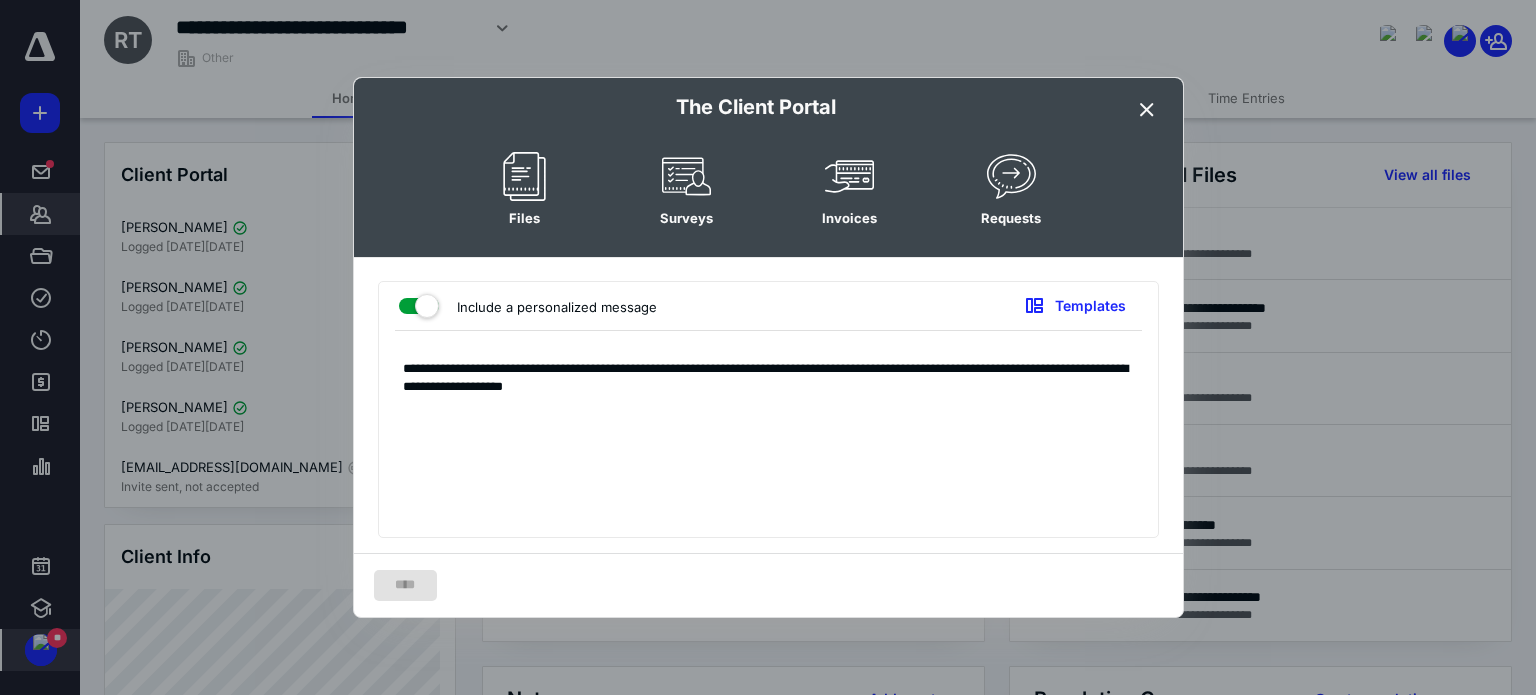 scroll, scrollTop: 0, scrollLeft: 0, axis: both 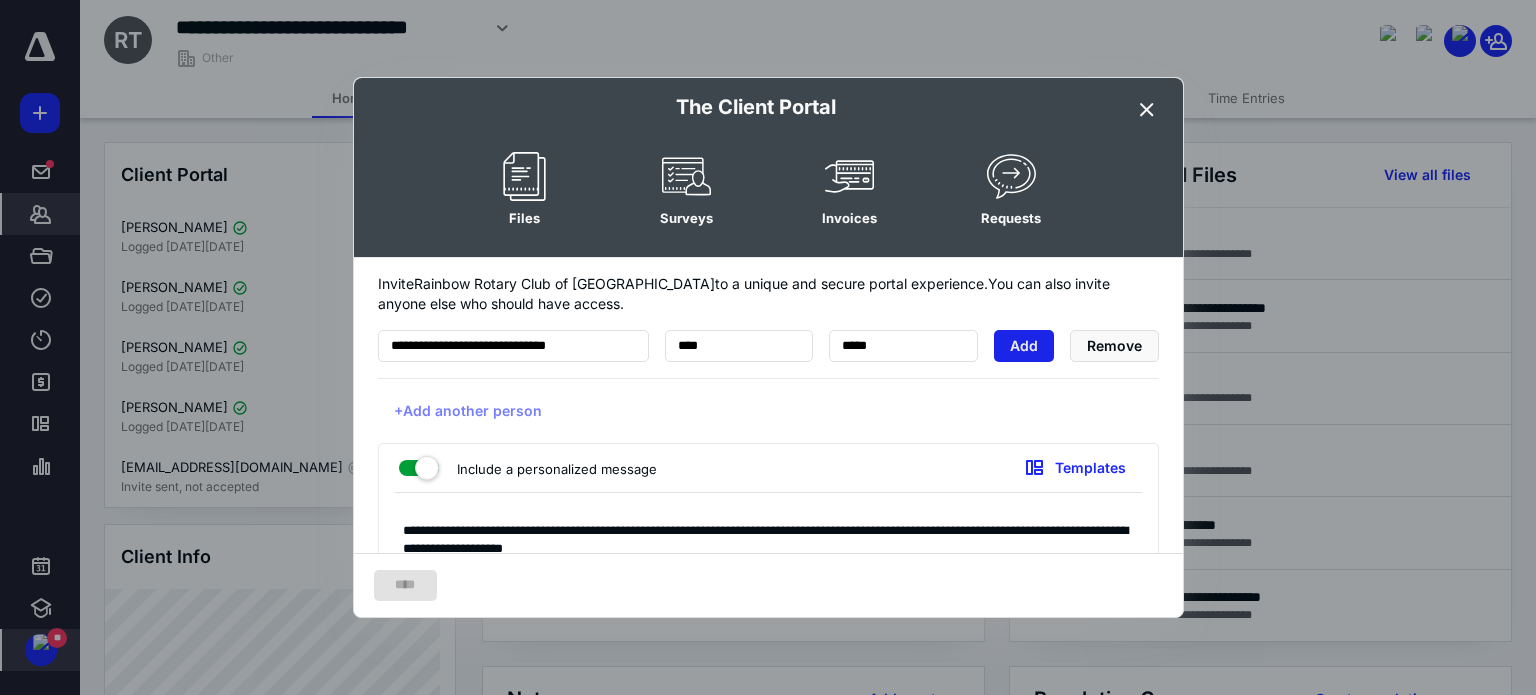 click on "Add" at bounding box center [1024, 346] 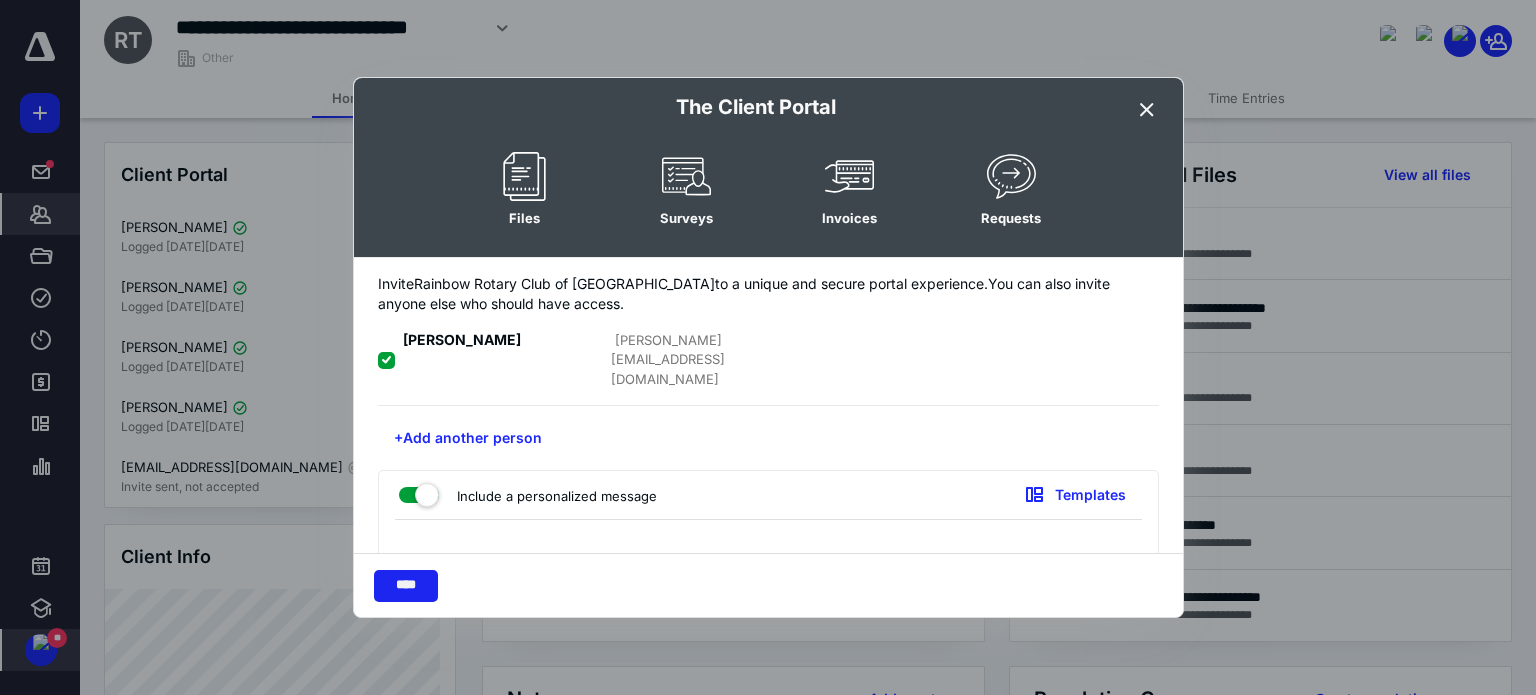 click on "****" at bounding box center [406, 586] 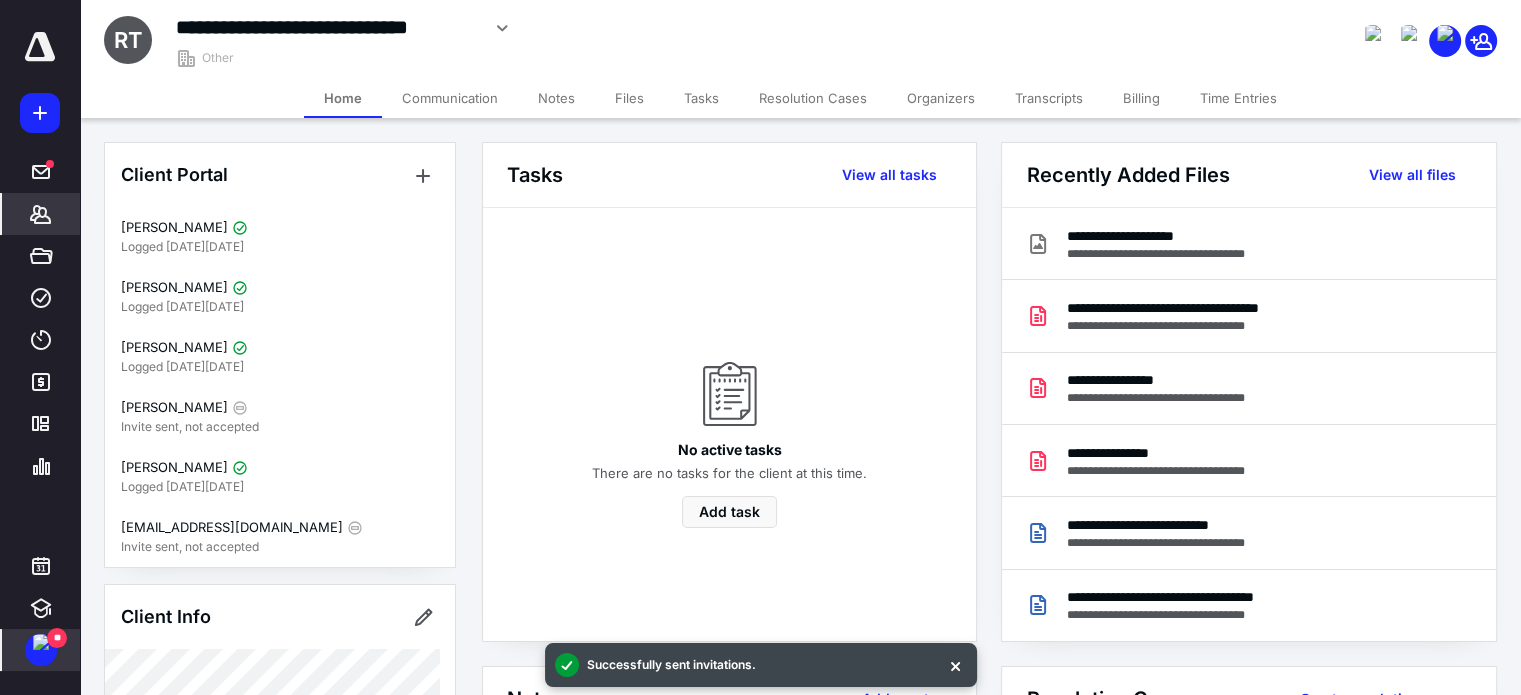 click on "Files" at bounding box center [629, 98] 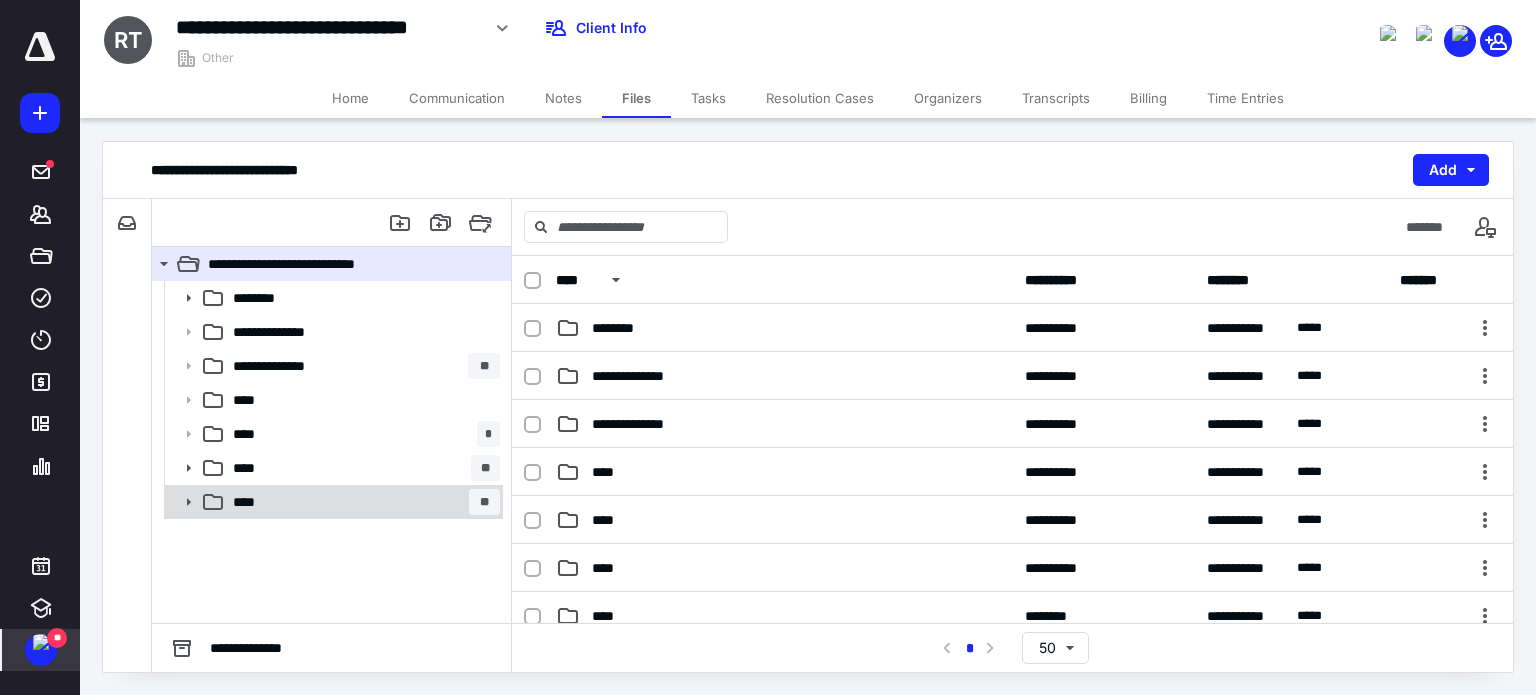 click on "**** **" at bounding box center (362, 502) 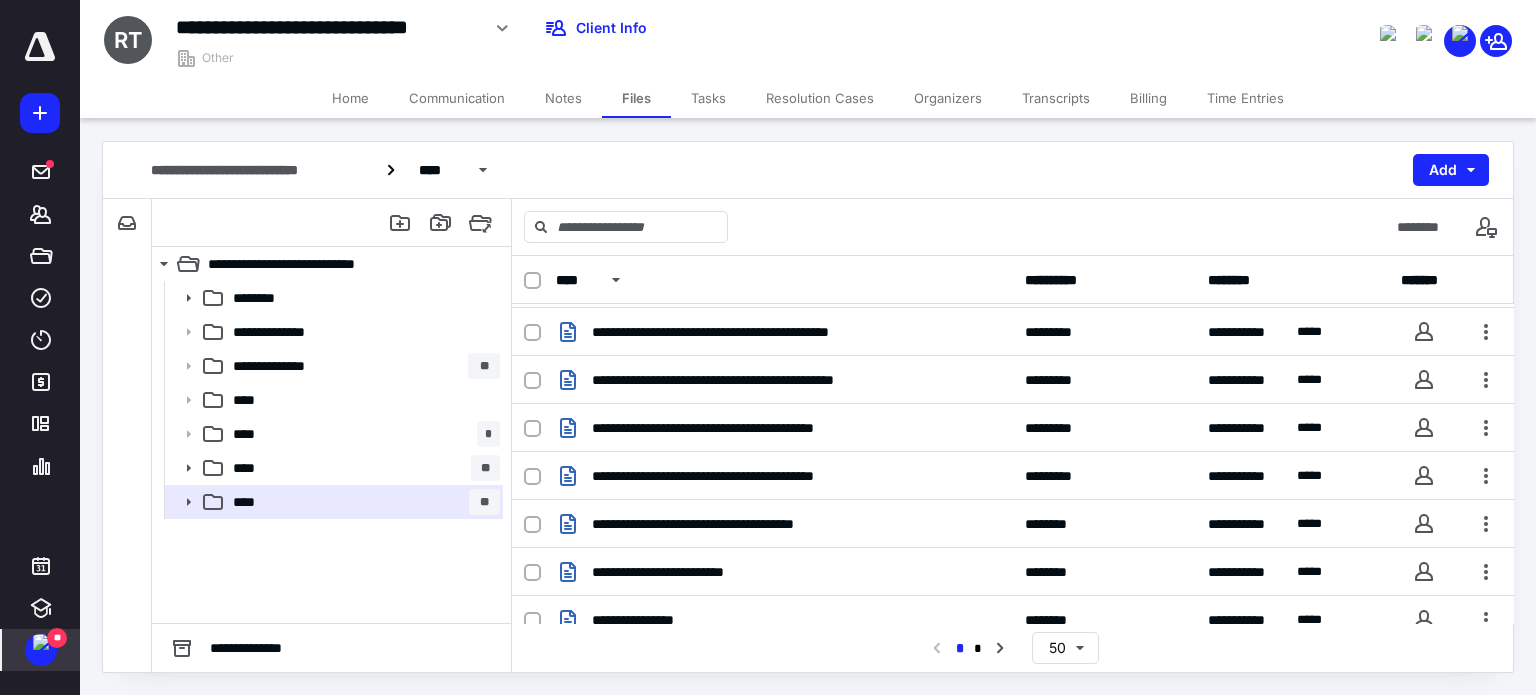 scroll, scrollTop: 1066, scrollLeft: 0, axis: vertical 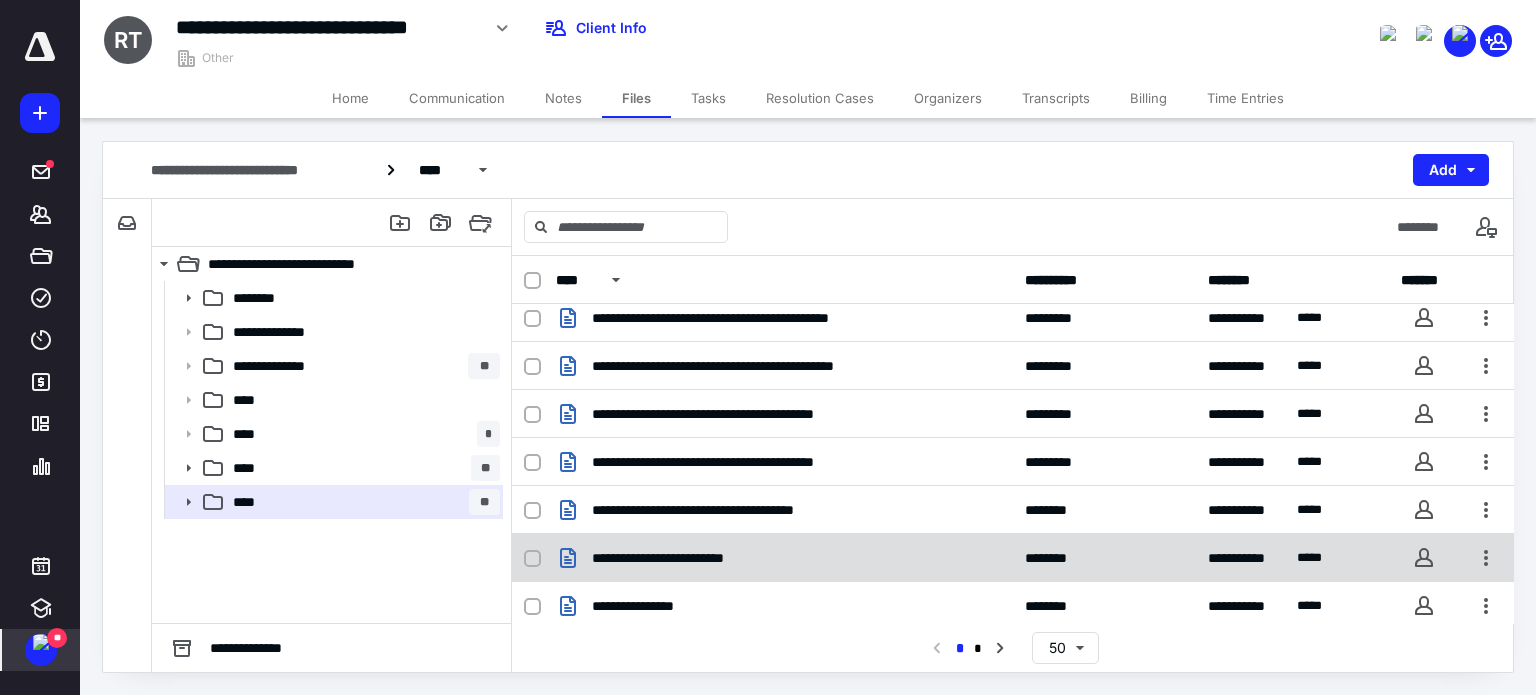 click on "**********" at bounding box center [784, 558] 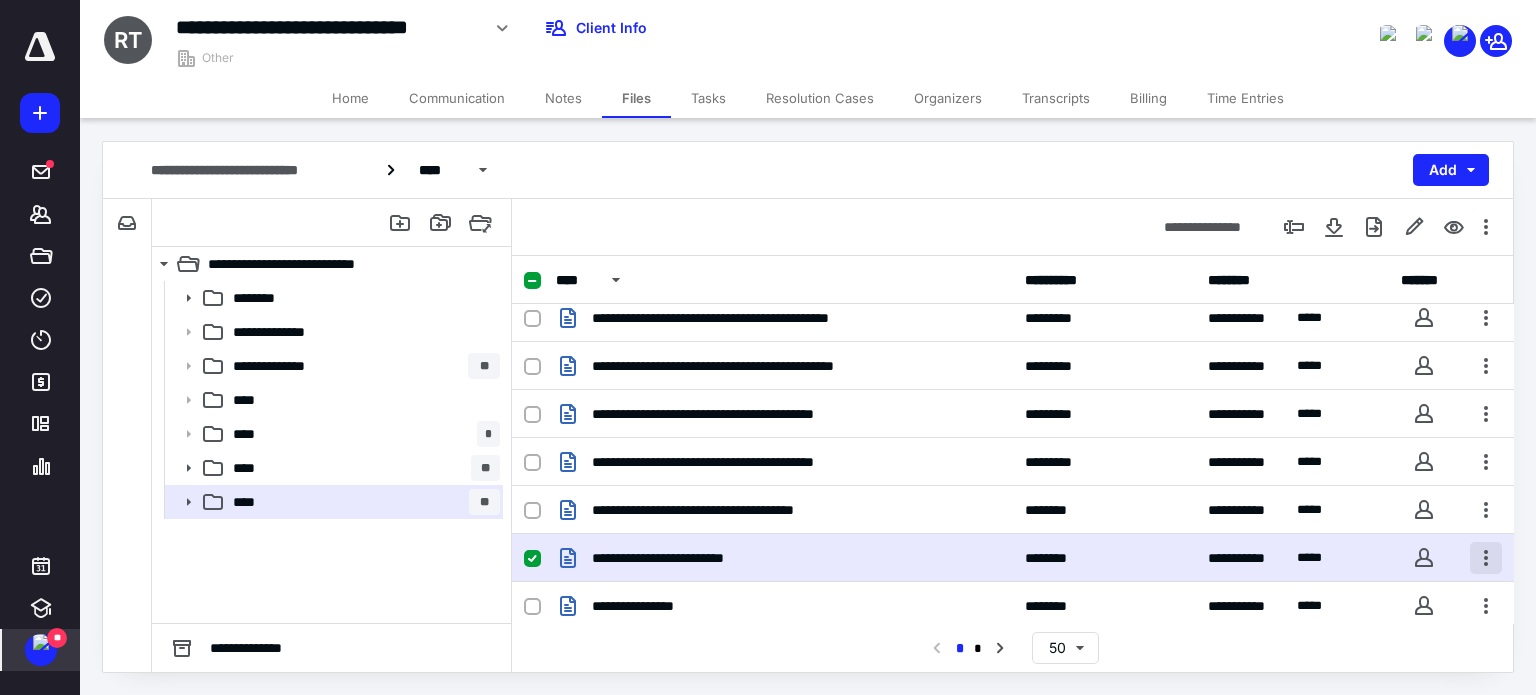 click at bounding box center [1486, 558] 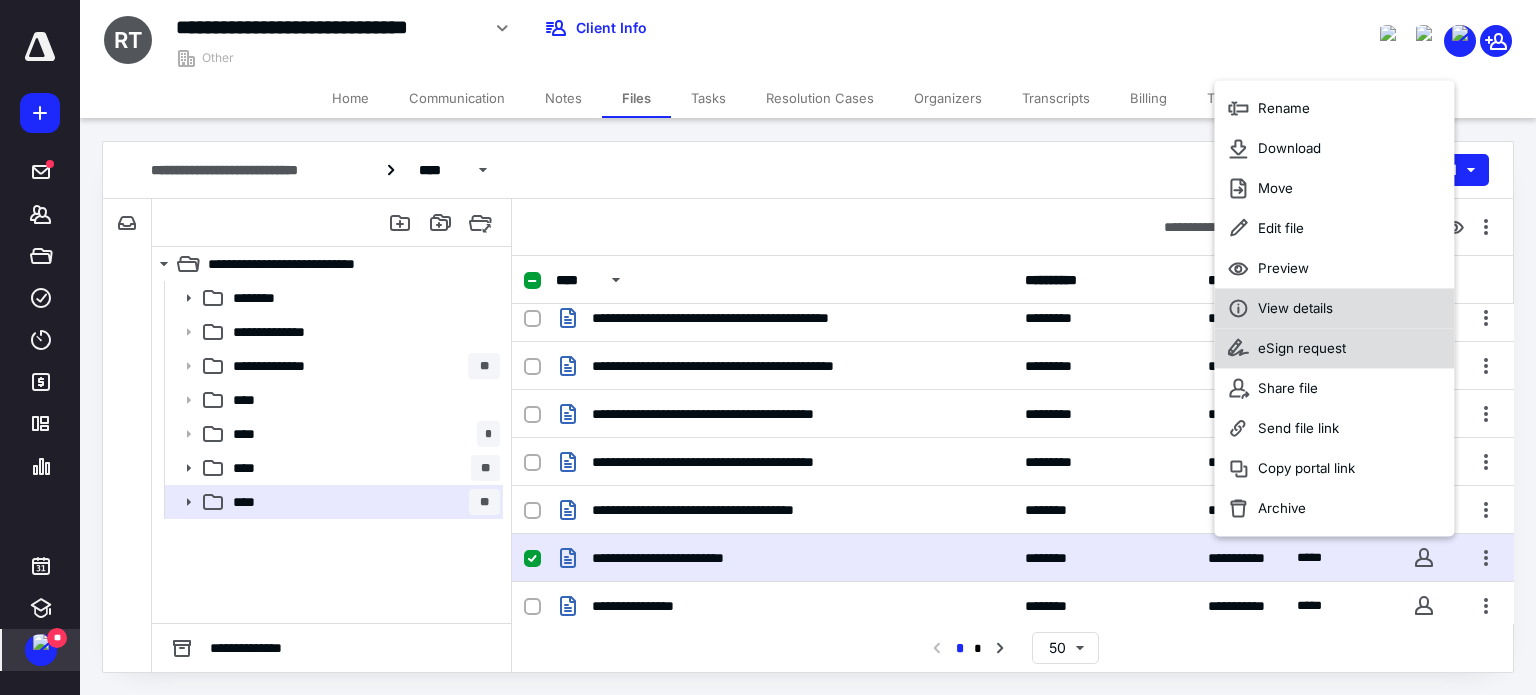 click on "eSign request" at bounding box center [1302, 349] 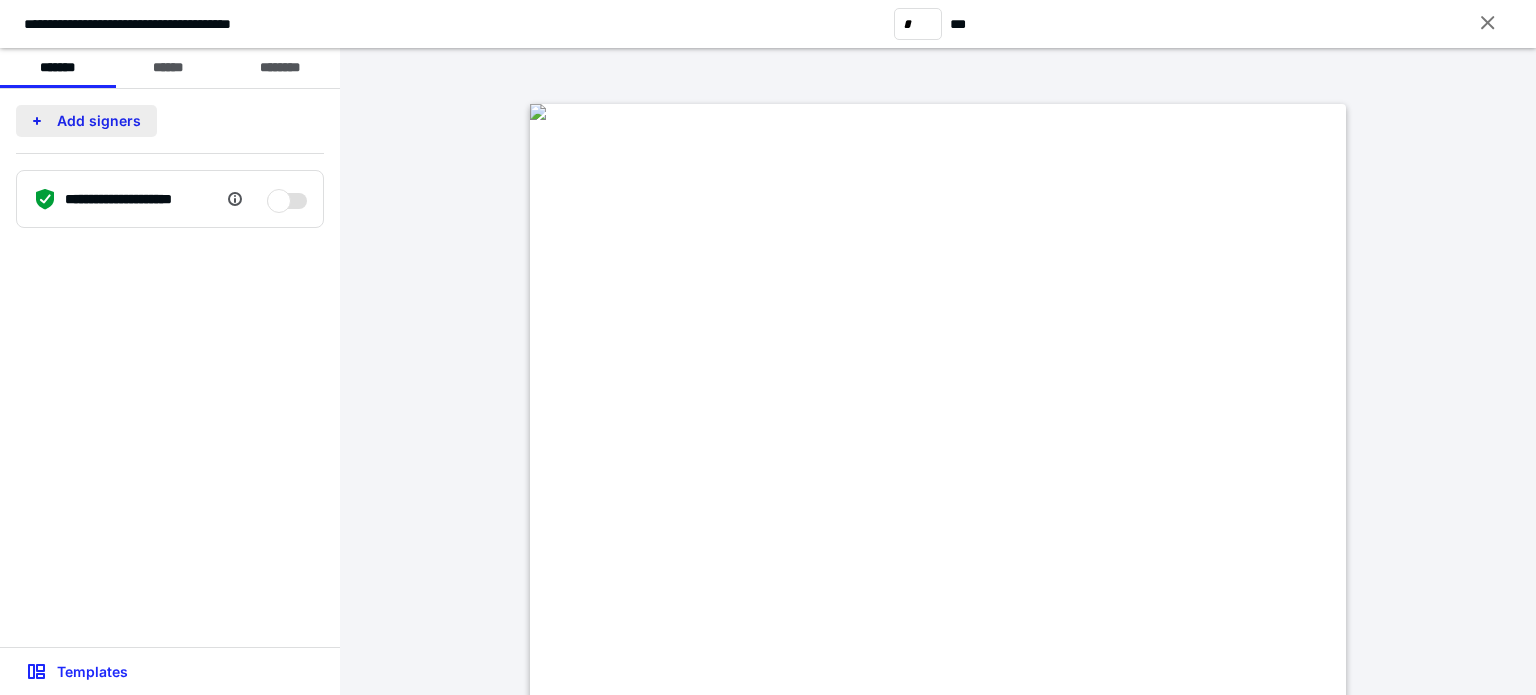 click on "Add signers" at bounding box center (86, 121) 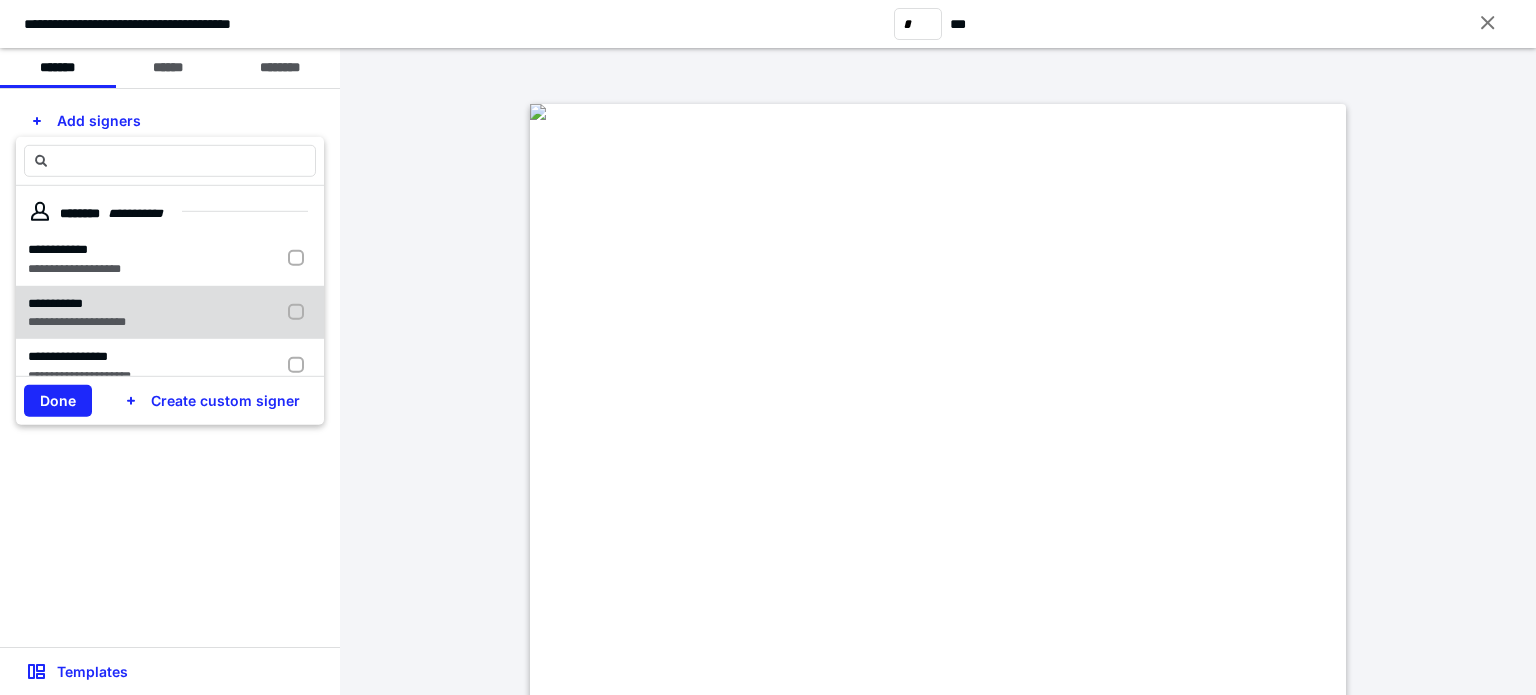 click at bounding box center (300, 312) 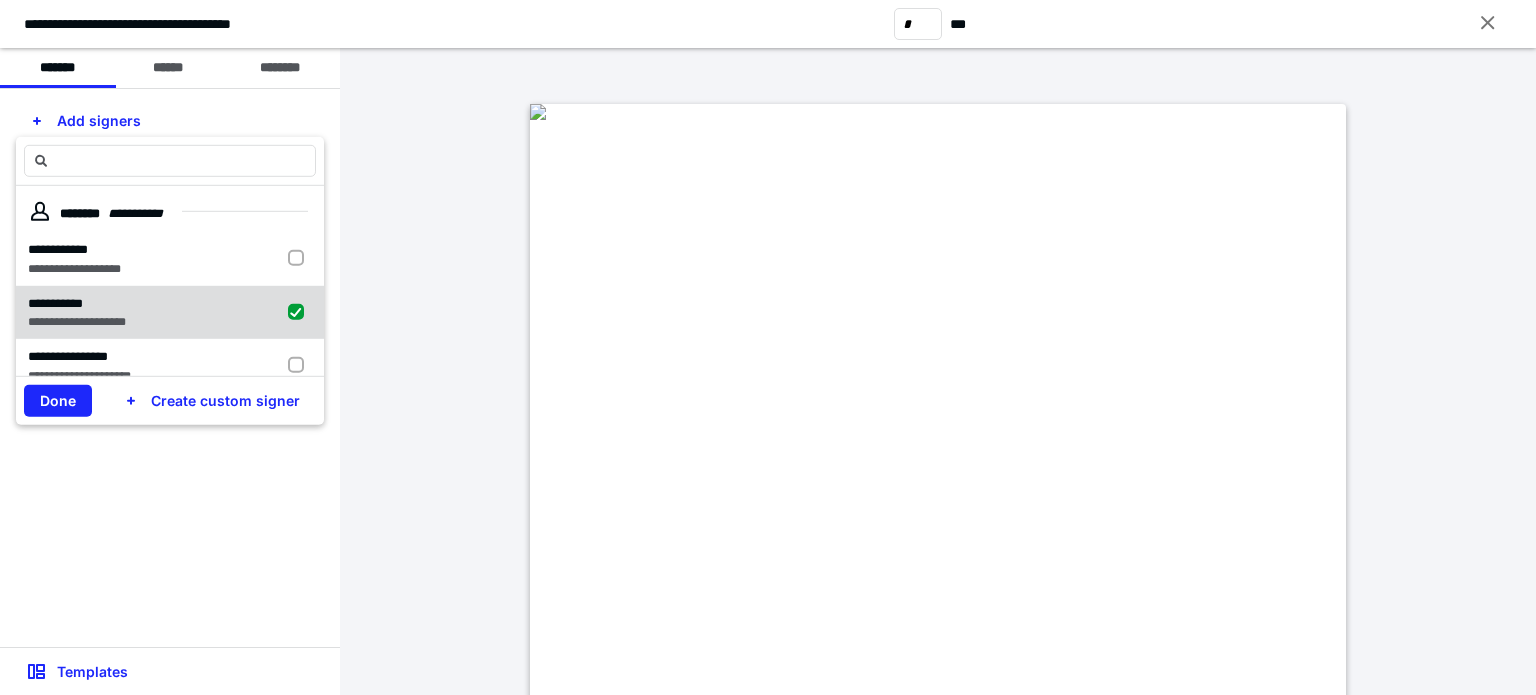 checkbox on "true" 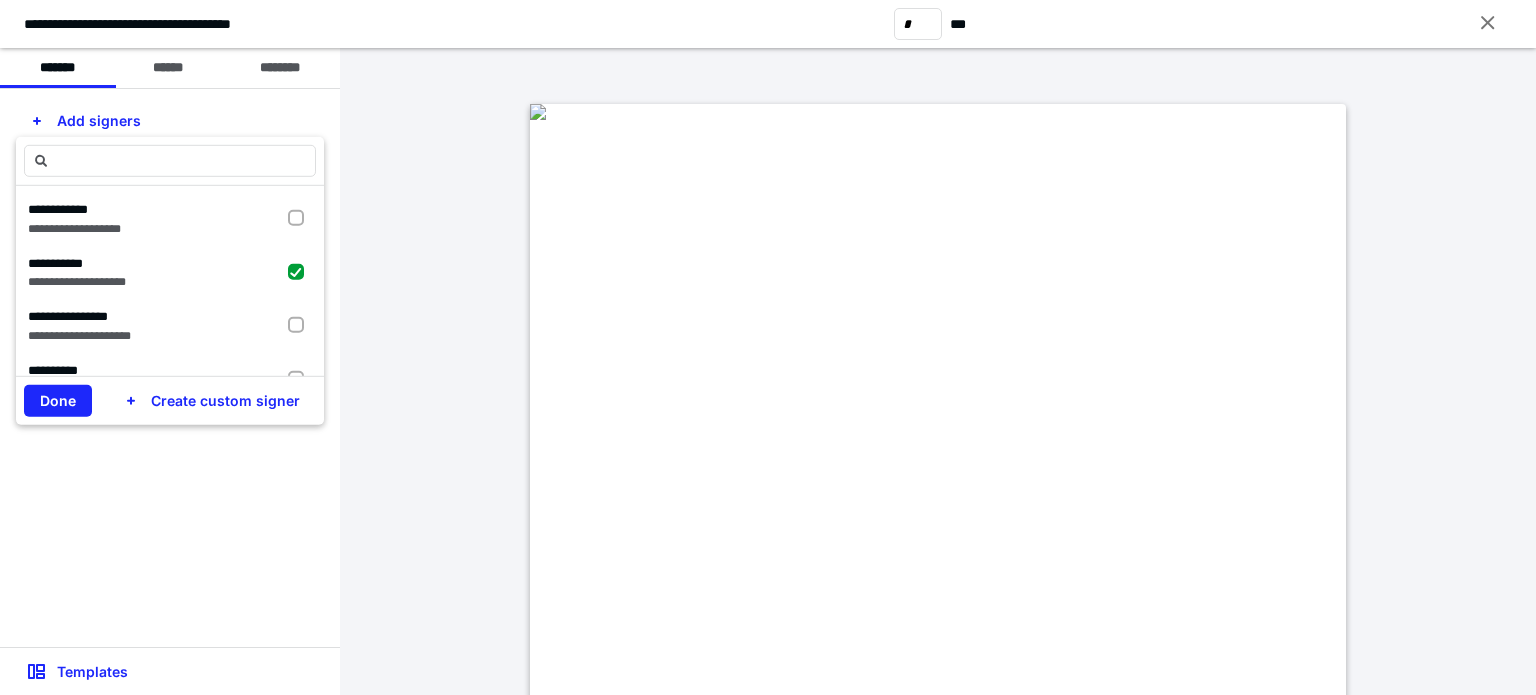 scroll, scrollTop: 80, scrollLeft: 0, axis: vertical 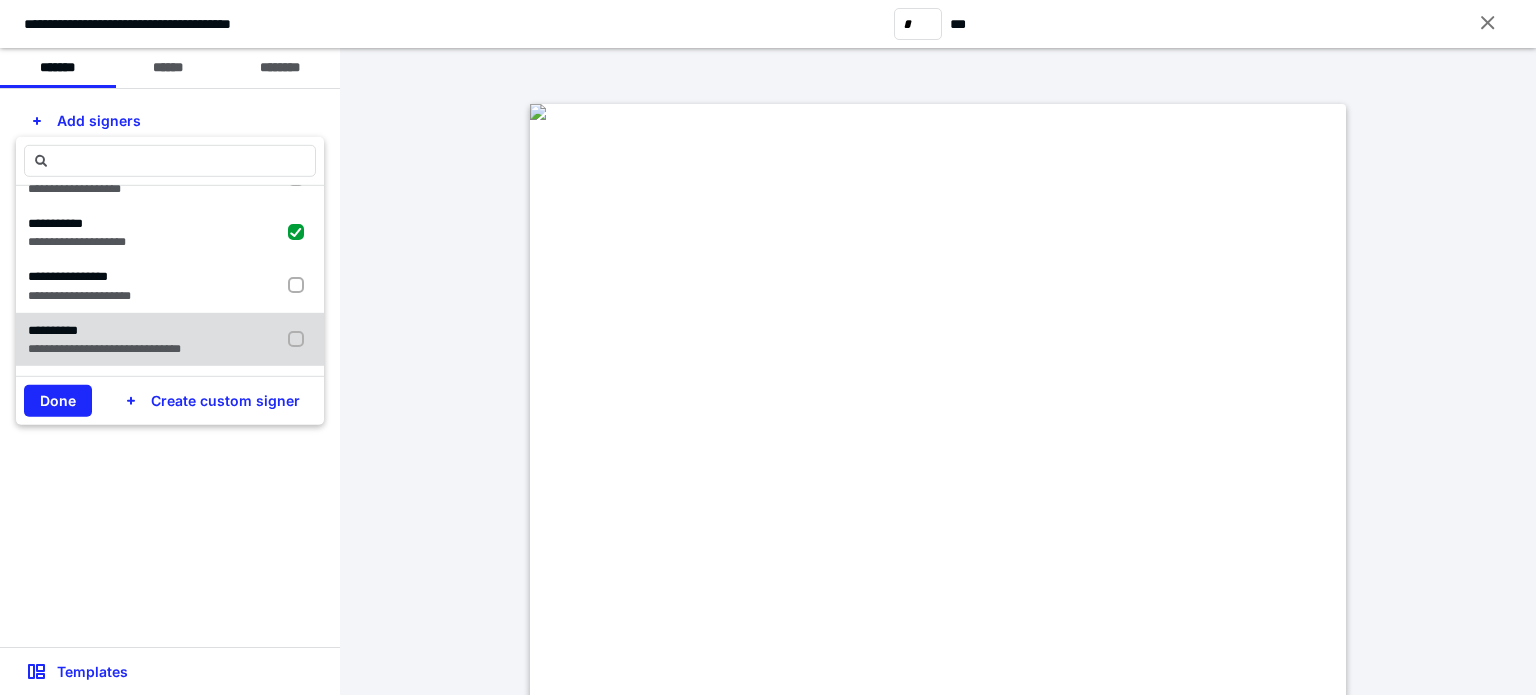 click at bounding box center (300, 339) 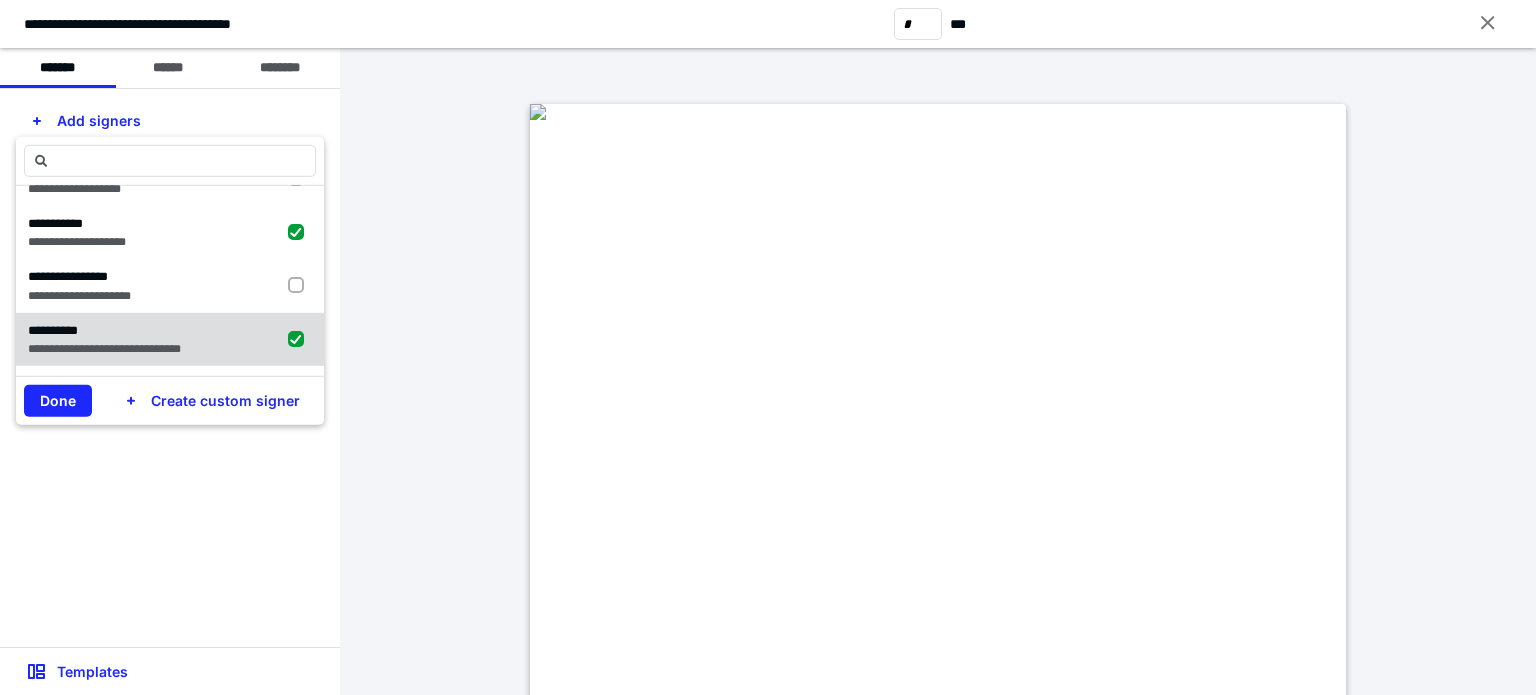 checkbox on "true" 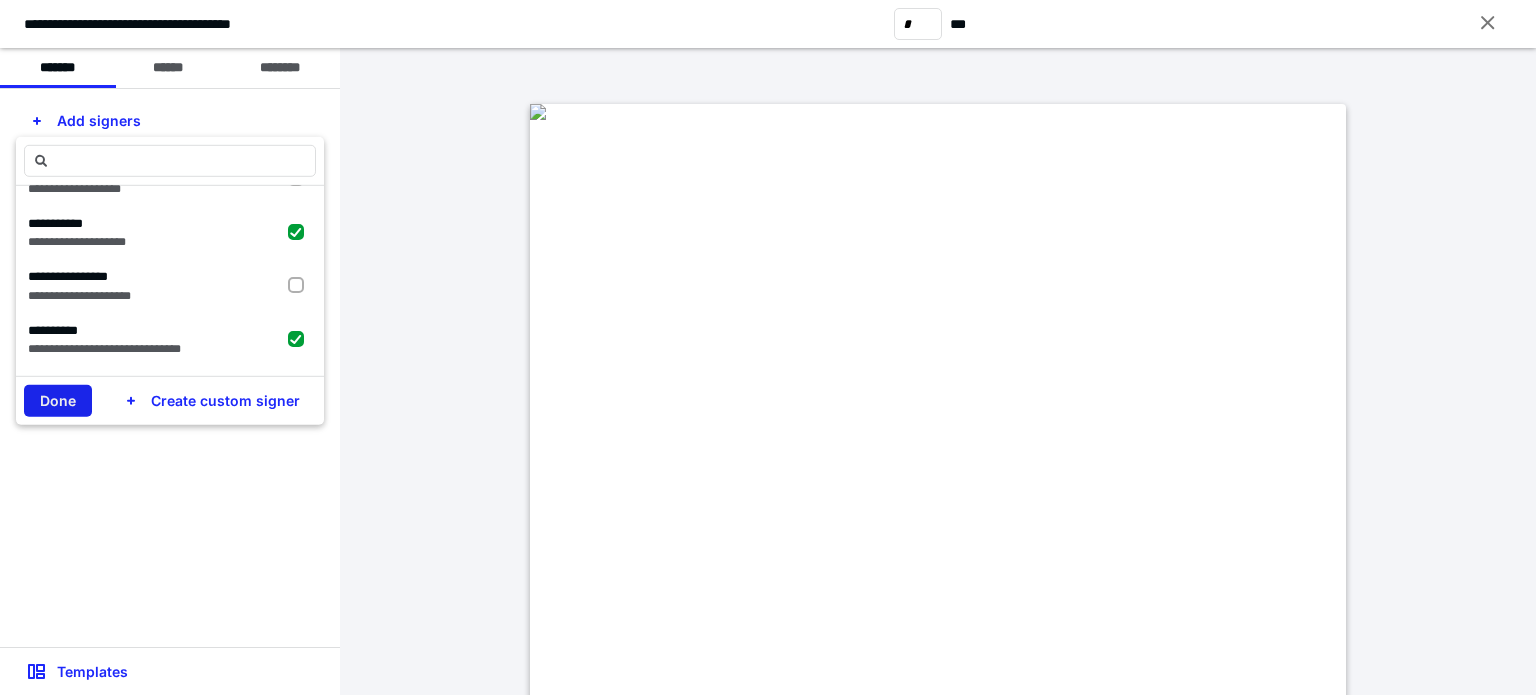click on "Done" at bounding box center [58, 401] 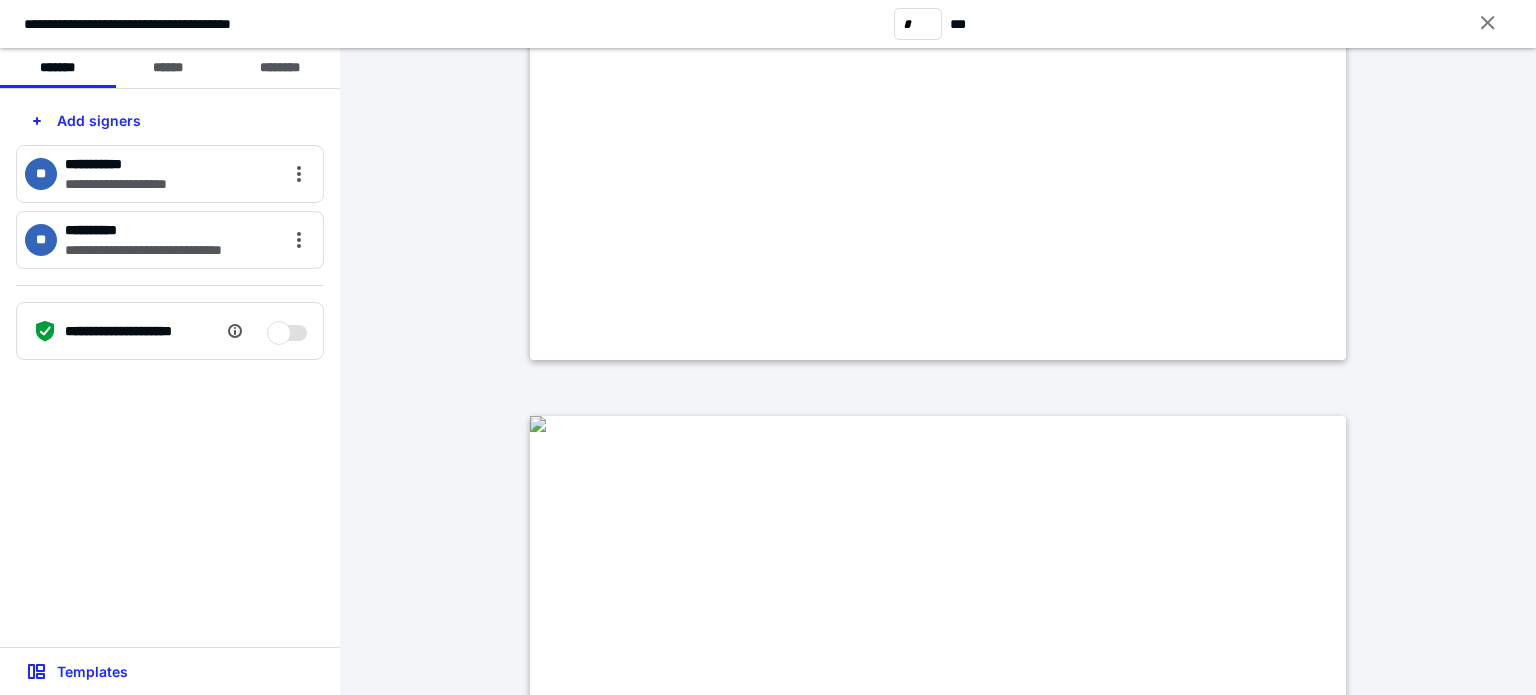 type on "*" 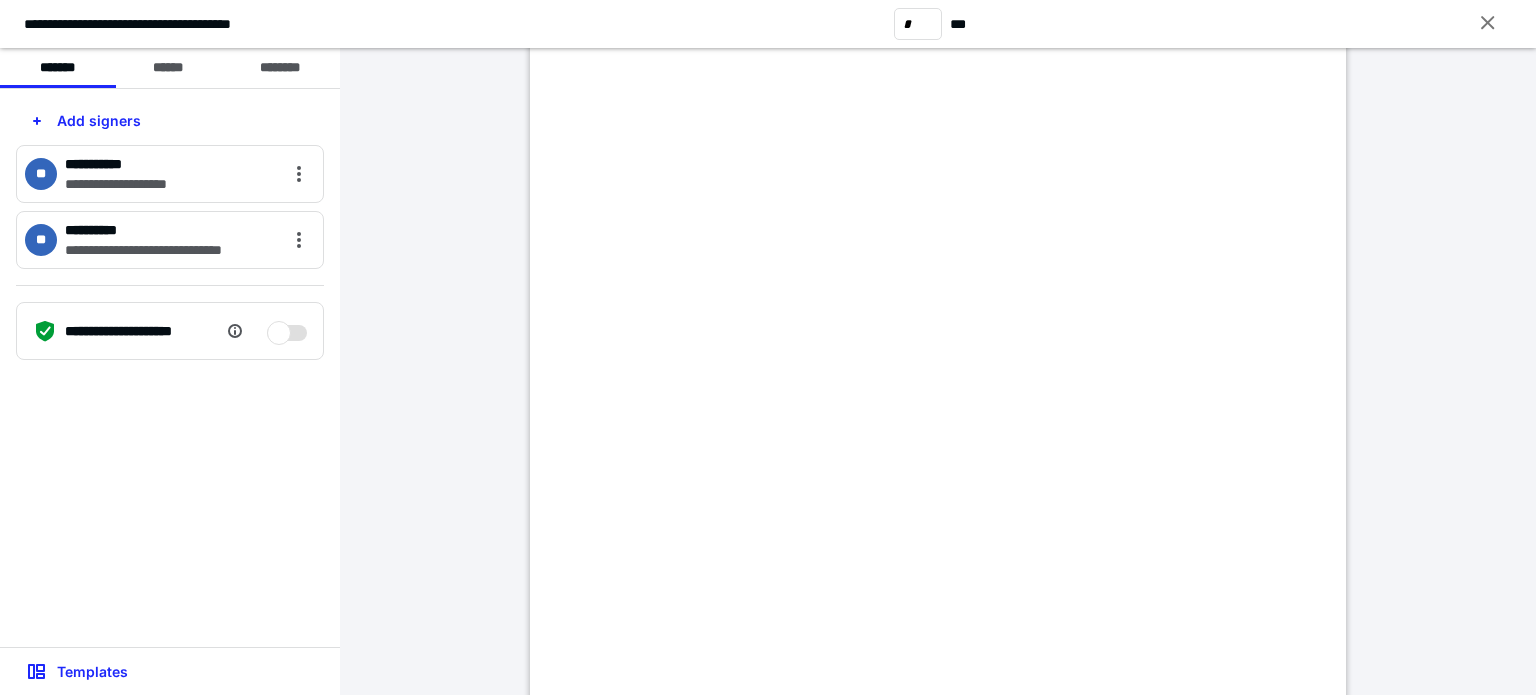 scroll, scrollTop: 1333, scrollLeft: 0, axis: vertical 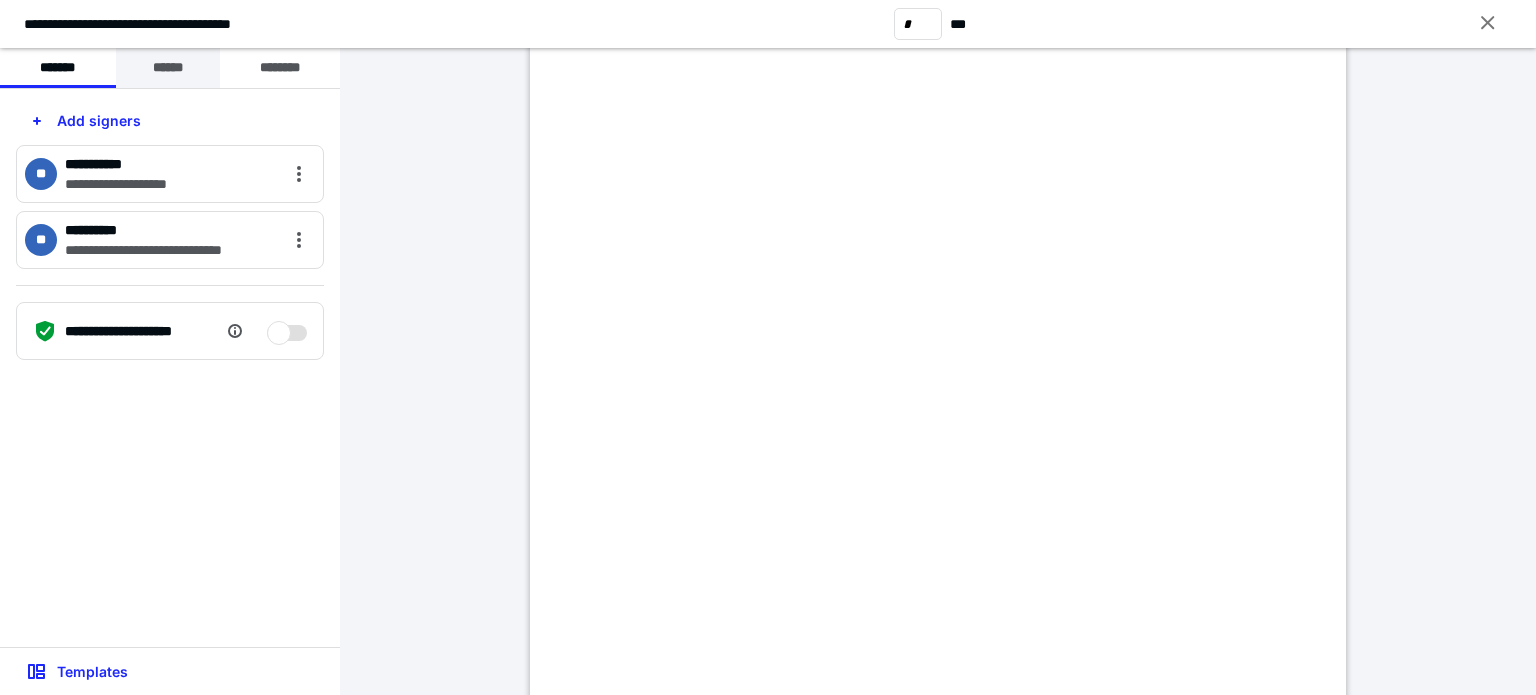 click on "******" at bounding box center [168, 68] 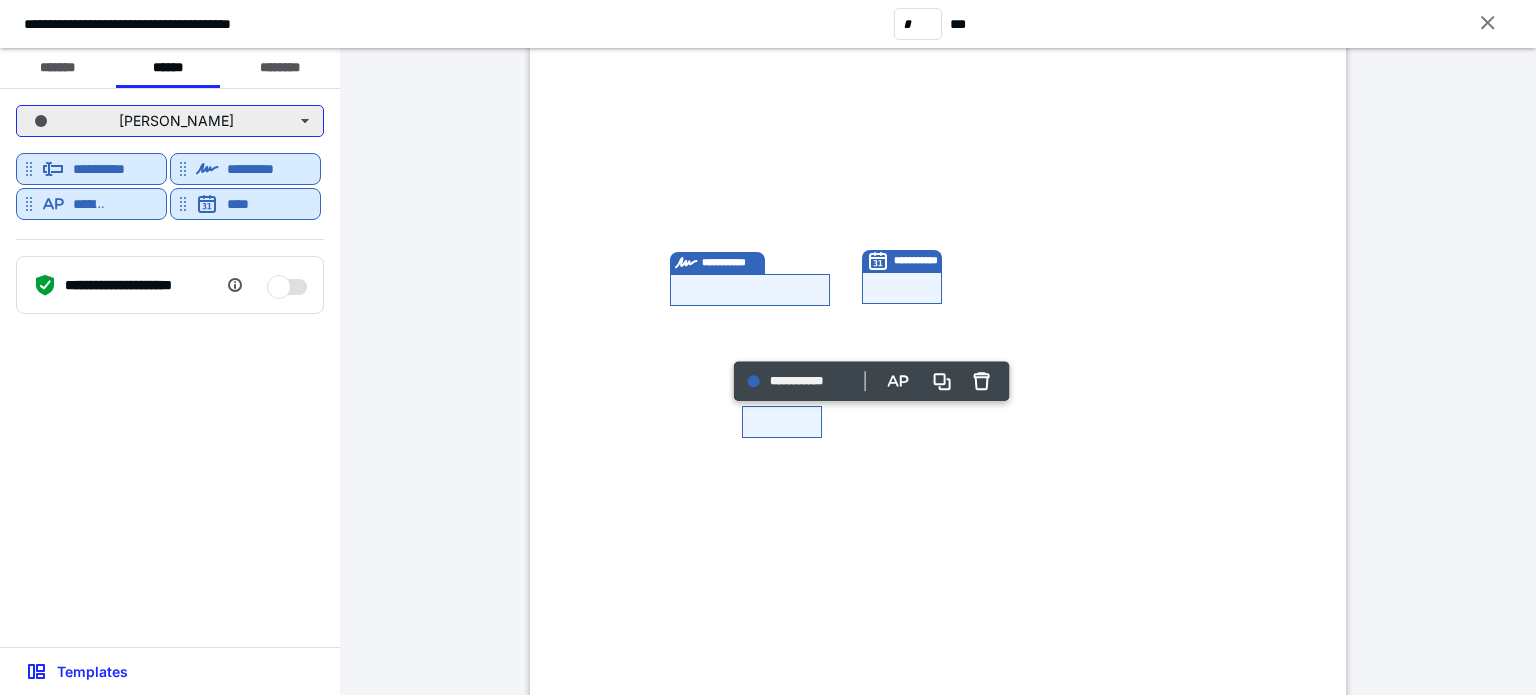click on "[PERSON_NAME]" at bounding box center [170, 121] 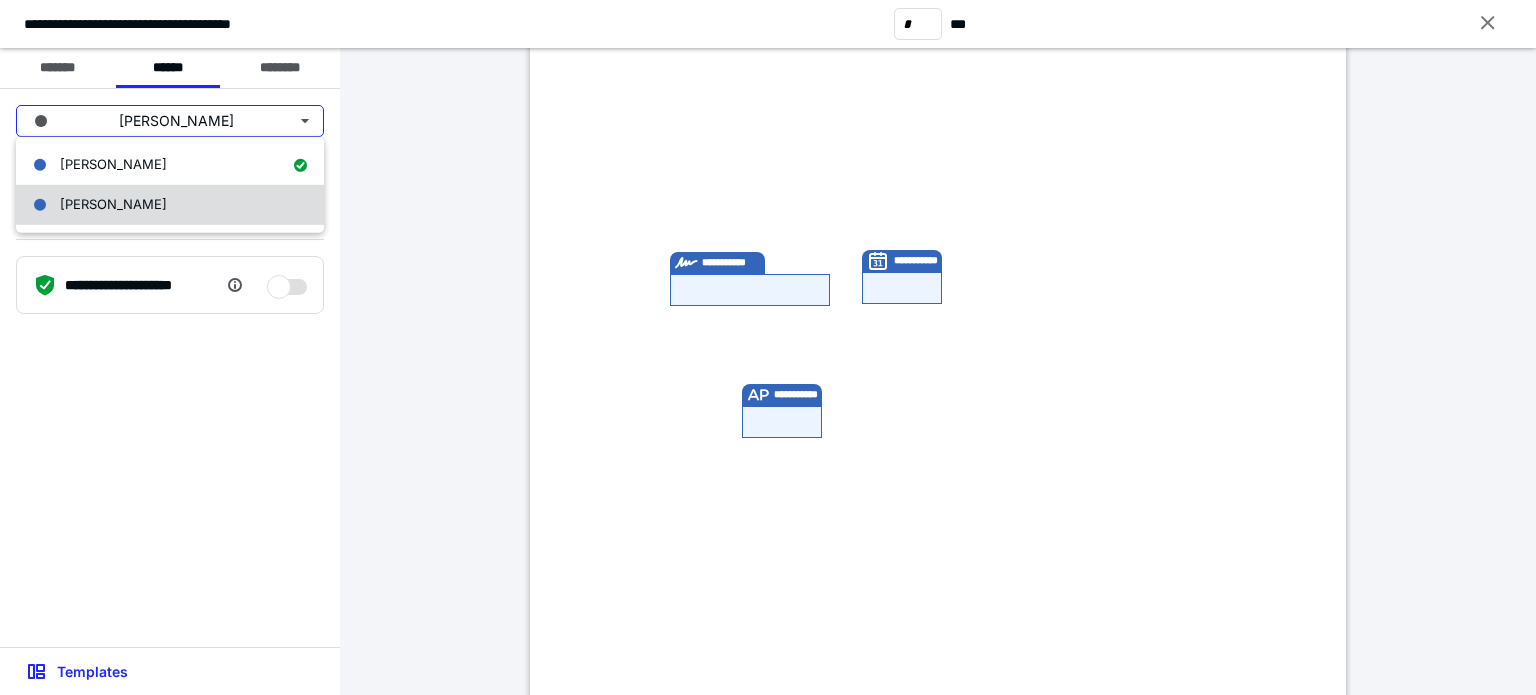 click on "[PERSON_NAME]" at bounding box center [170, 205] 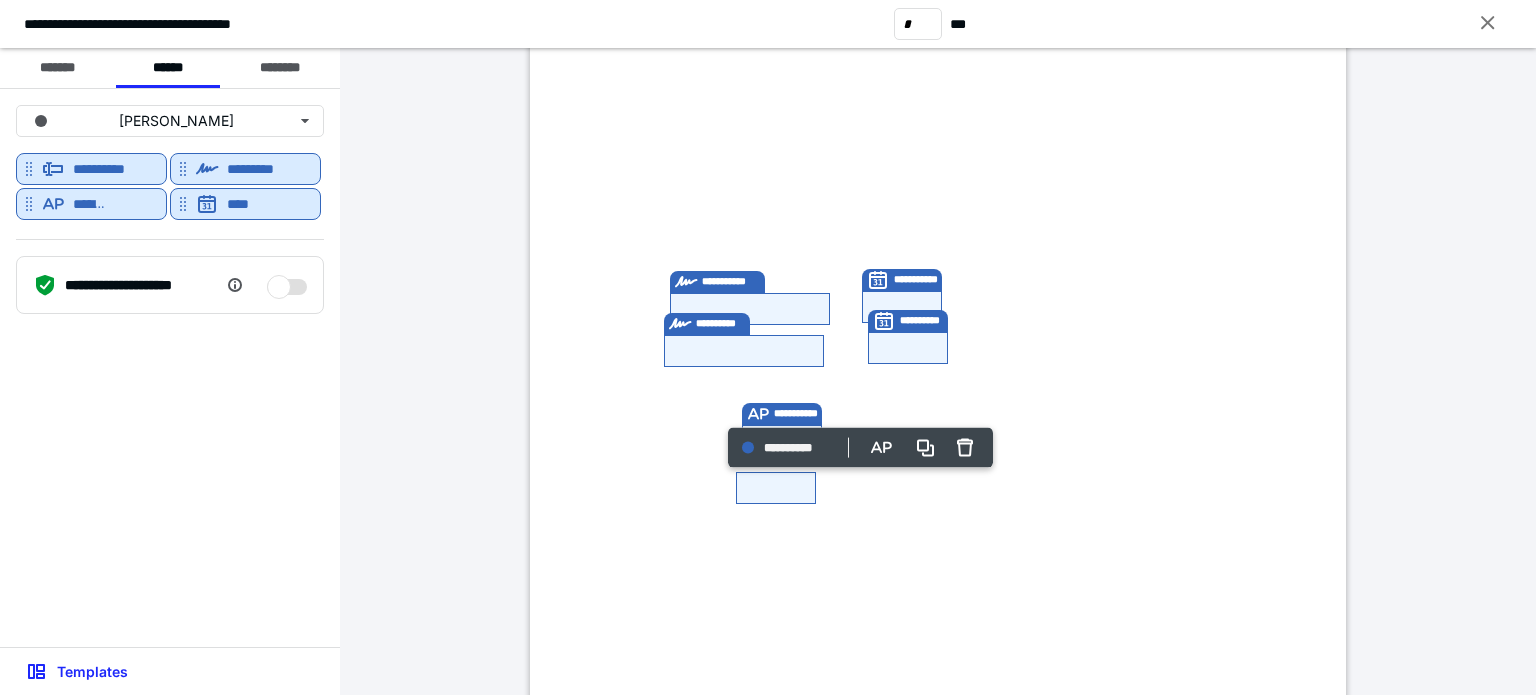 scroll, scrollTop: 1299, scrollLeft: 0, axis: vertical 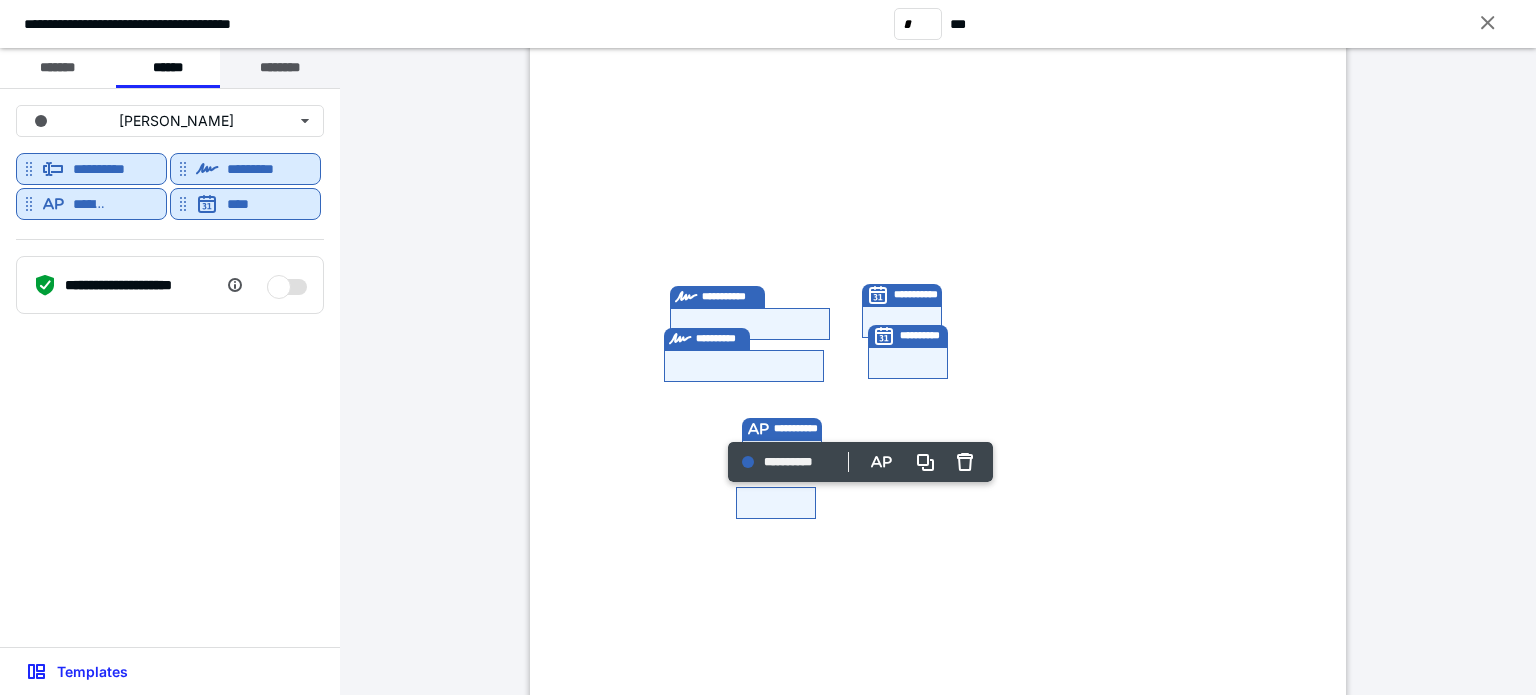 click on "********" at bounding box center [280, 68] 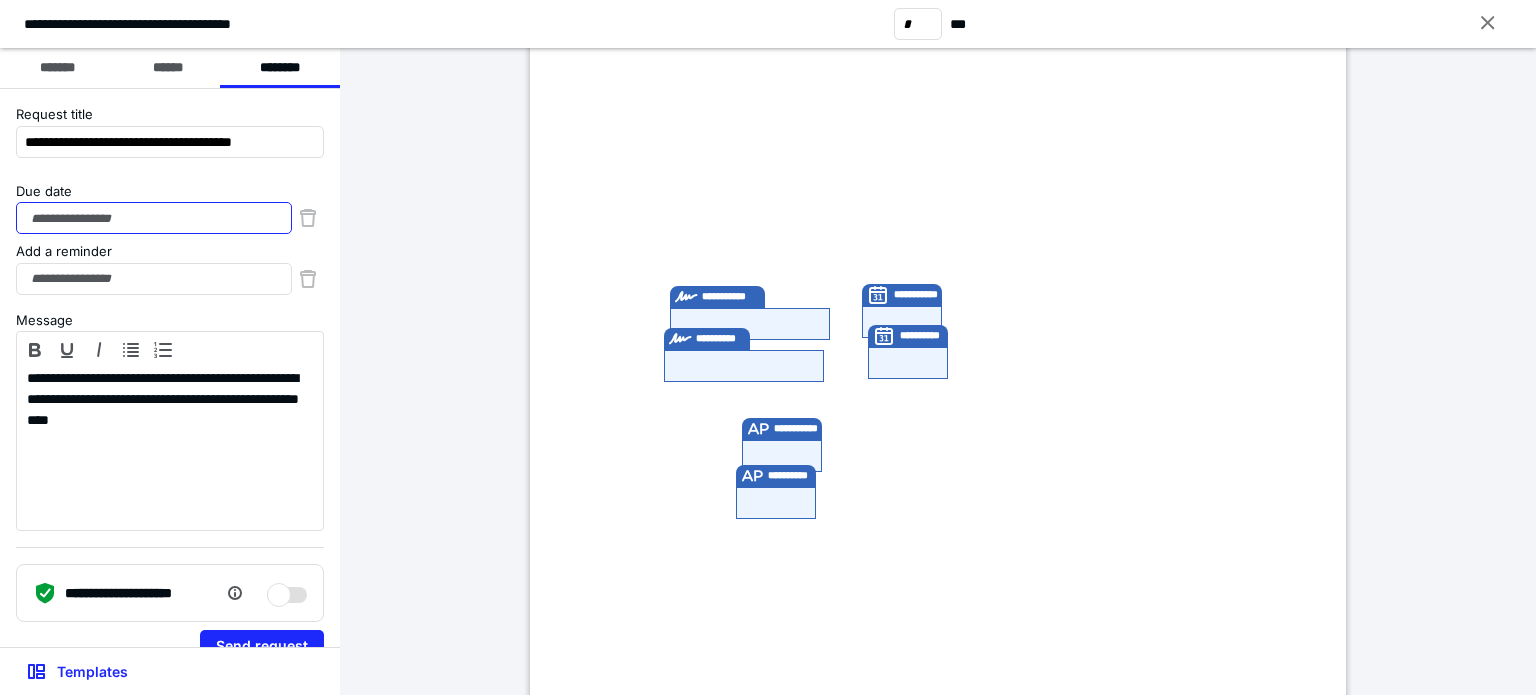 click on "Due date" at bounding box center [154, 218] 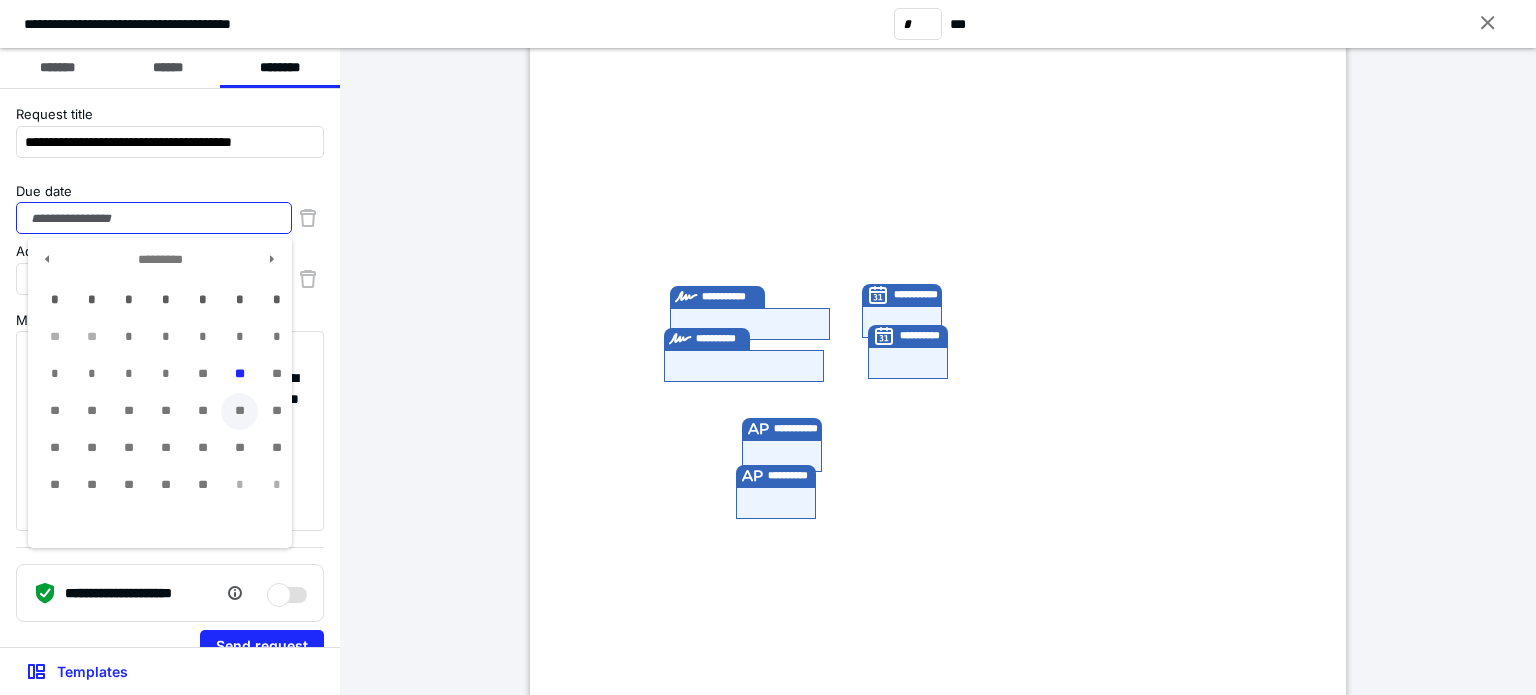 click on "**" at bounding box center (239, 411) 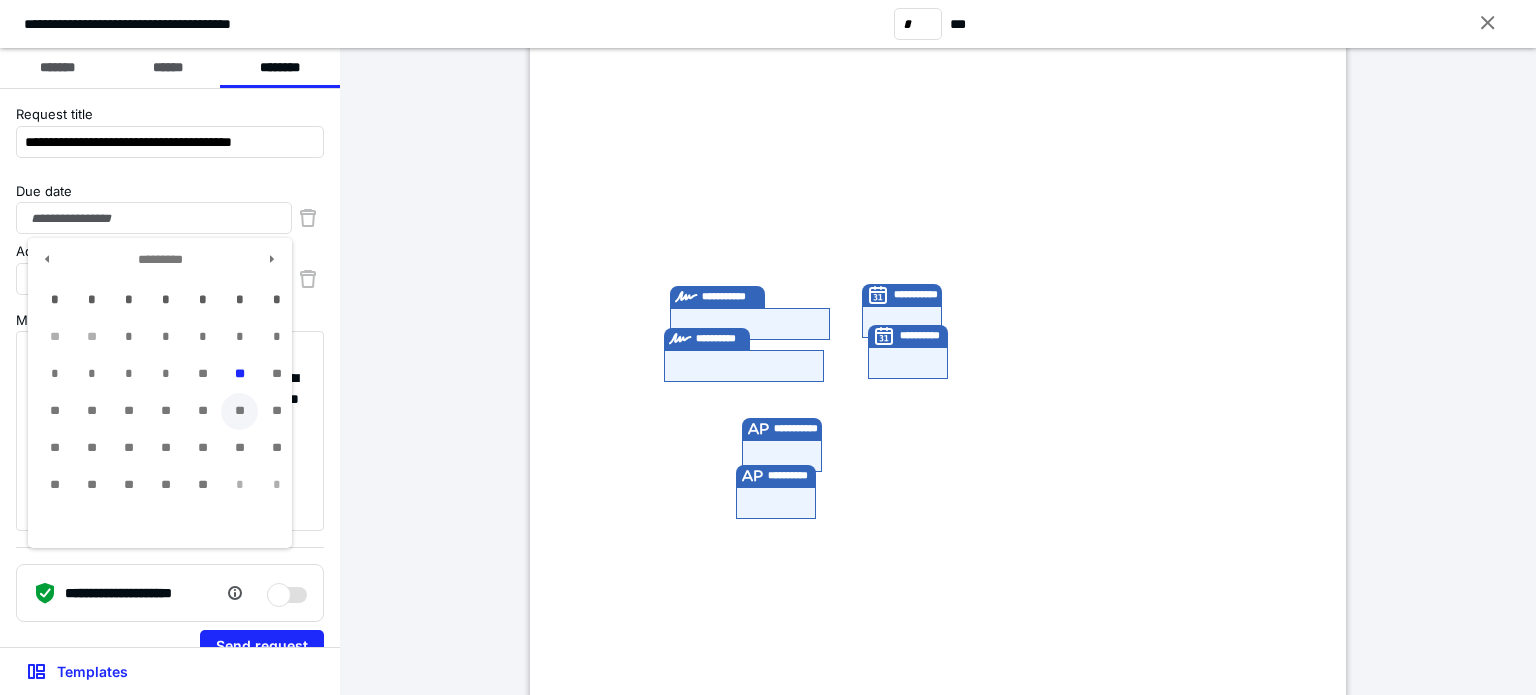 type on "**********" 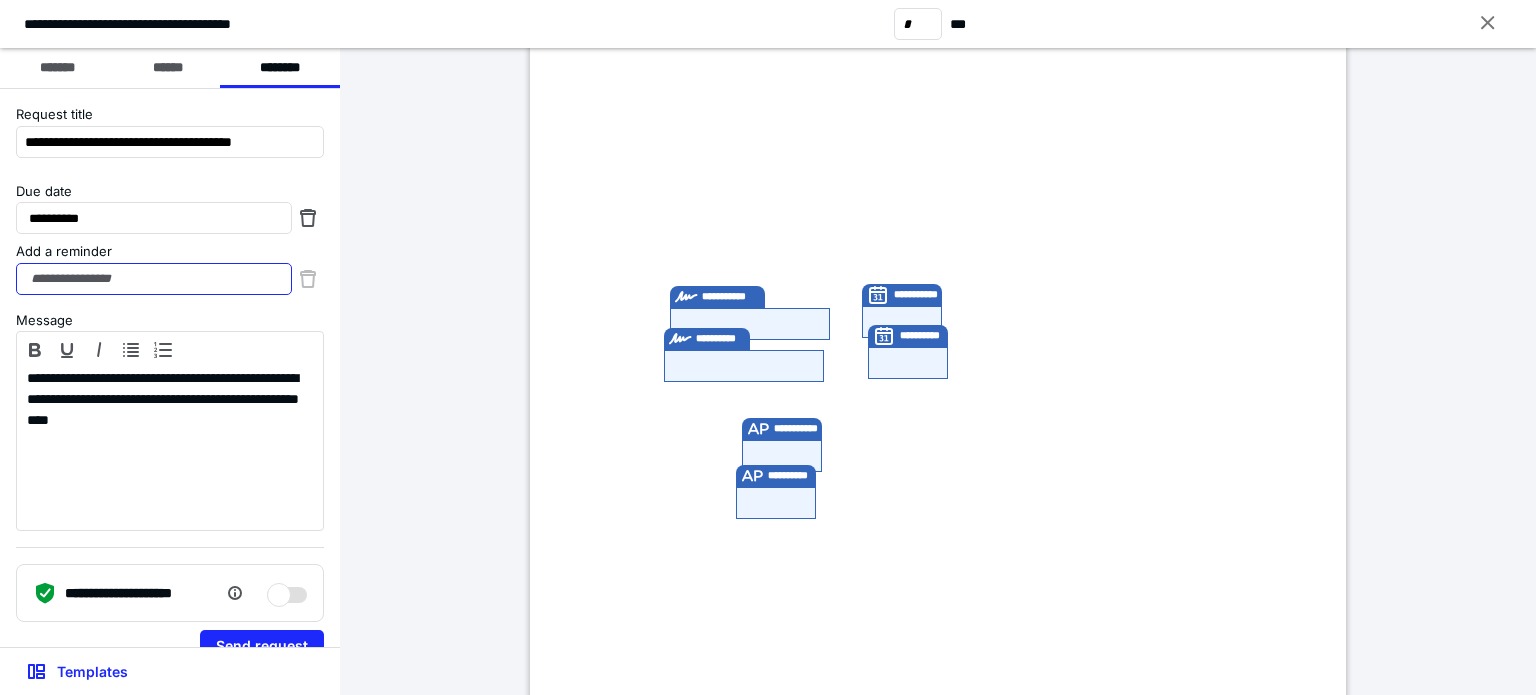 click on "Add a reminder" at bounding box center (154, 279) 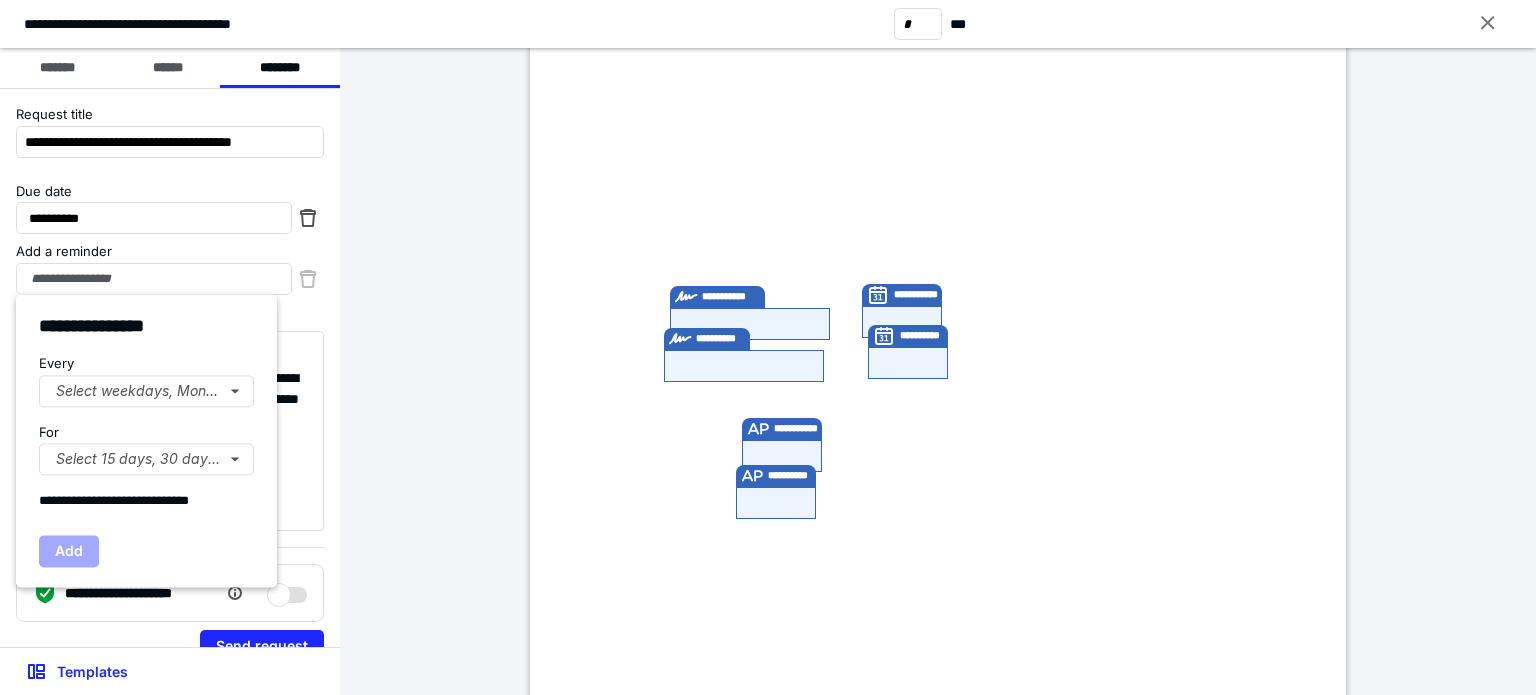 click on "Add" at bounding box center (69, 551) 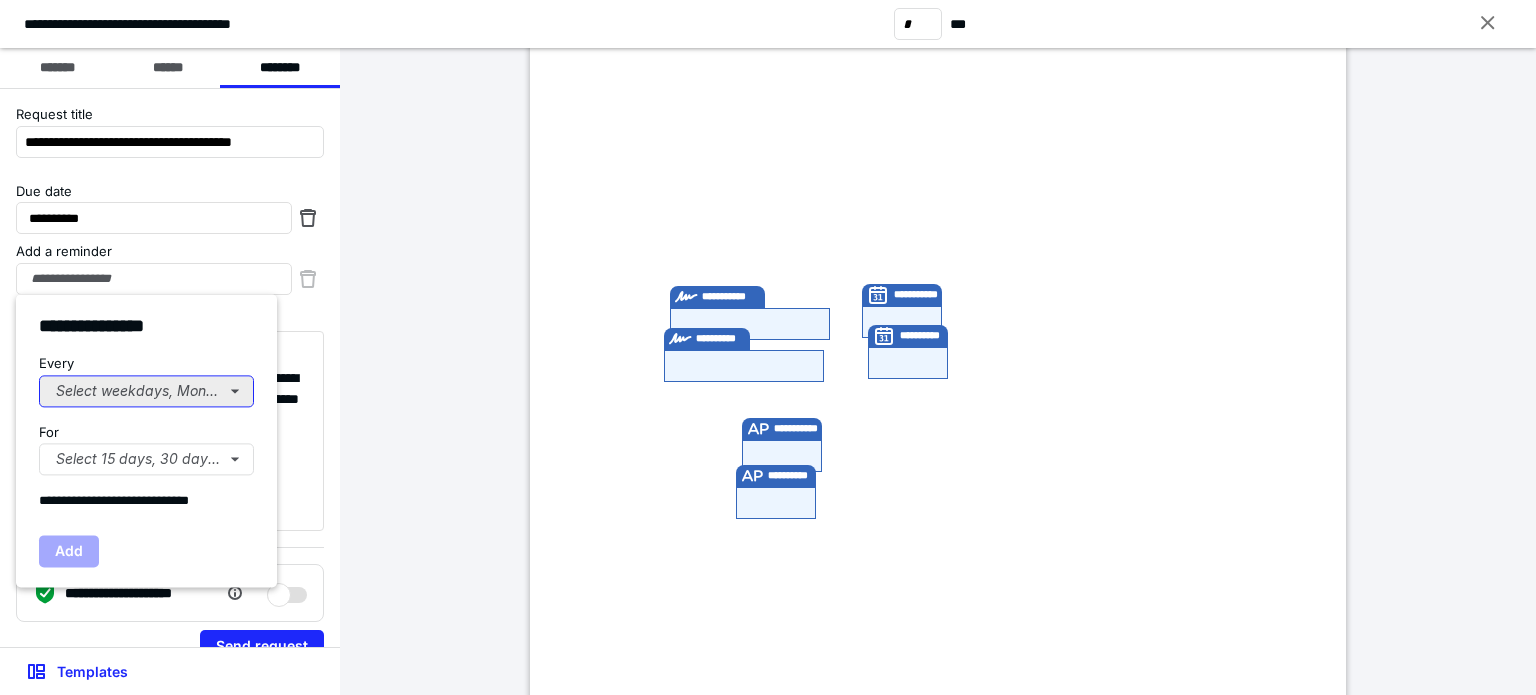 click on "Select weekdays, Mondays, or Tues..." at bounding box center [146, 391] 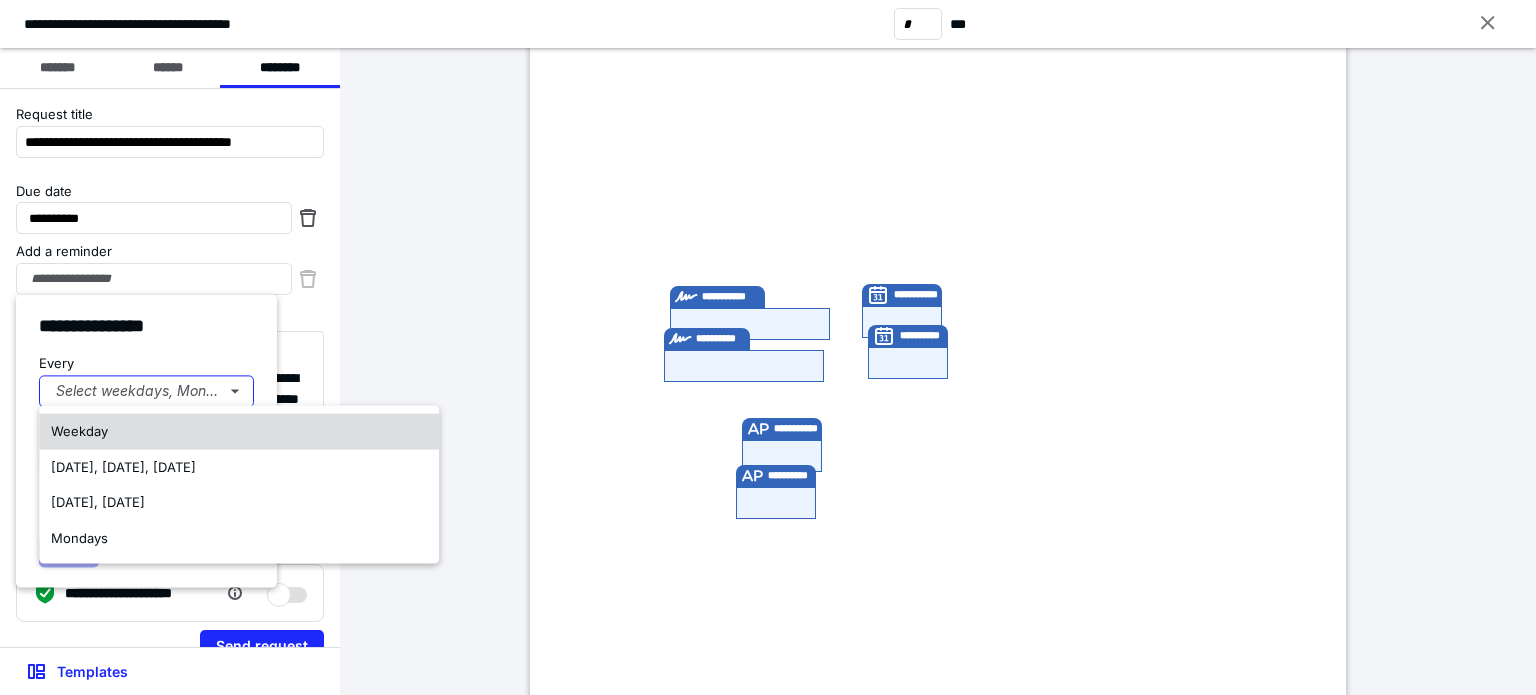 click on "Weekday" at bounding box center (239, 432) 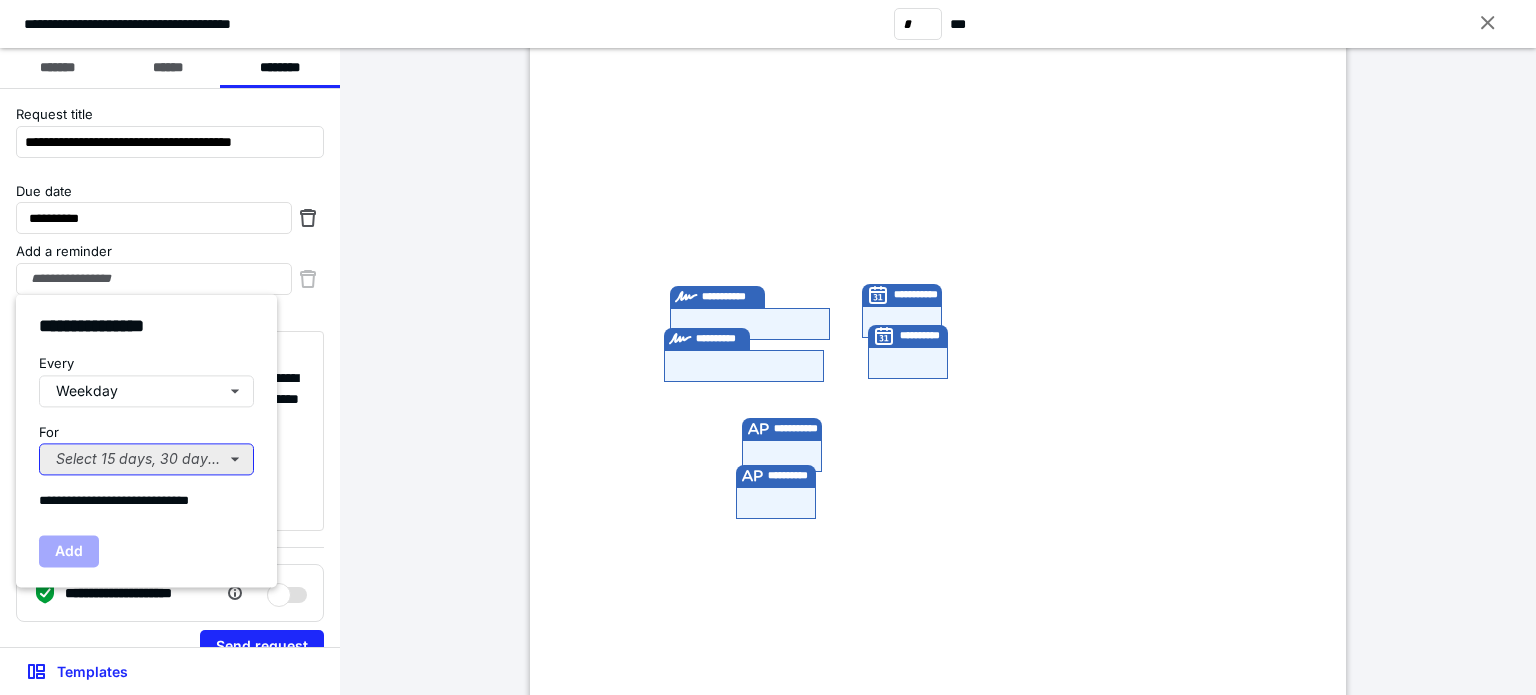 click on "Select 15 days, 30 days, or 45 days..." at bounding box center [146, 459] 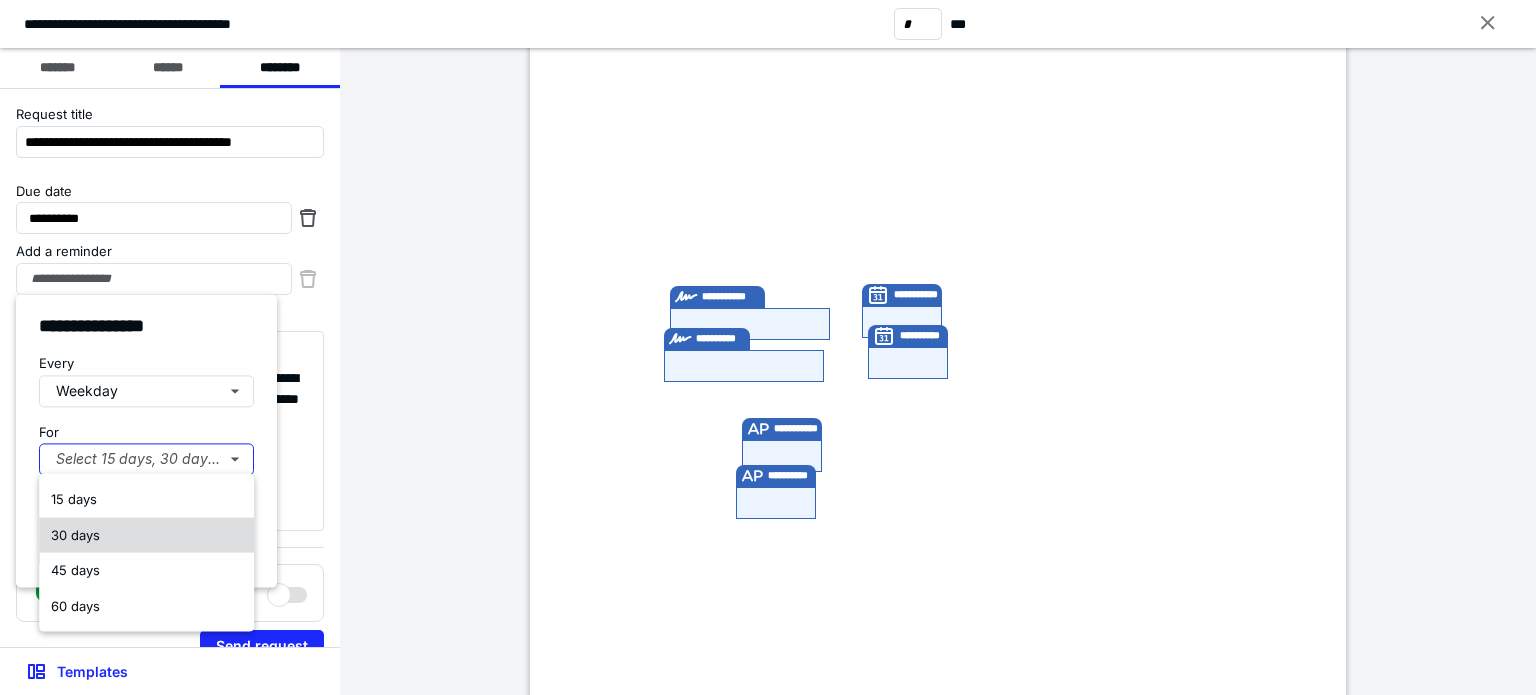 click on "30 days" at bounding box center (146, 535) 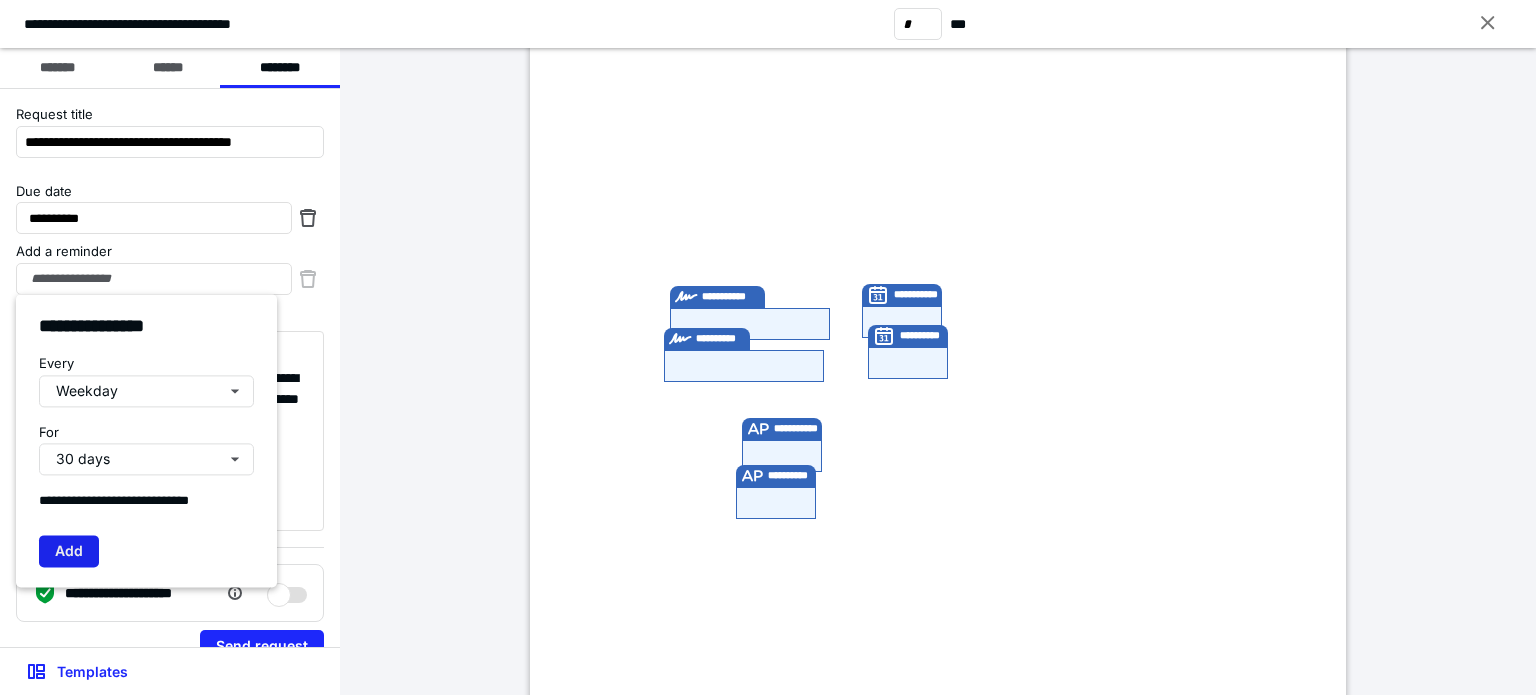 click on "Add" at bounding box center (69, 551) 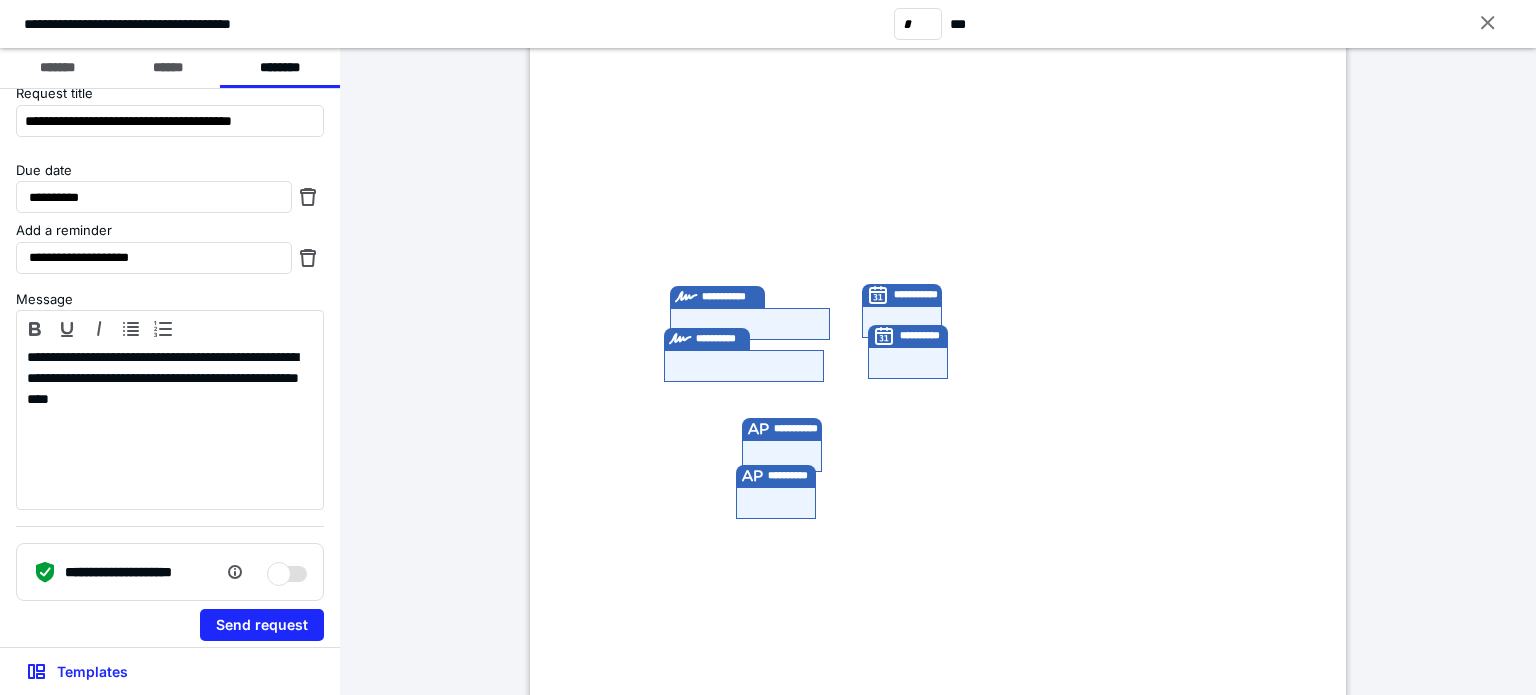 scroll, scrollTop: 30, scrollLeft: 0, axis: vertical 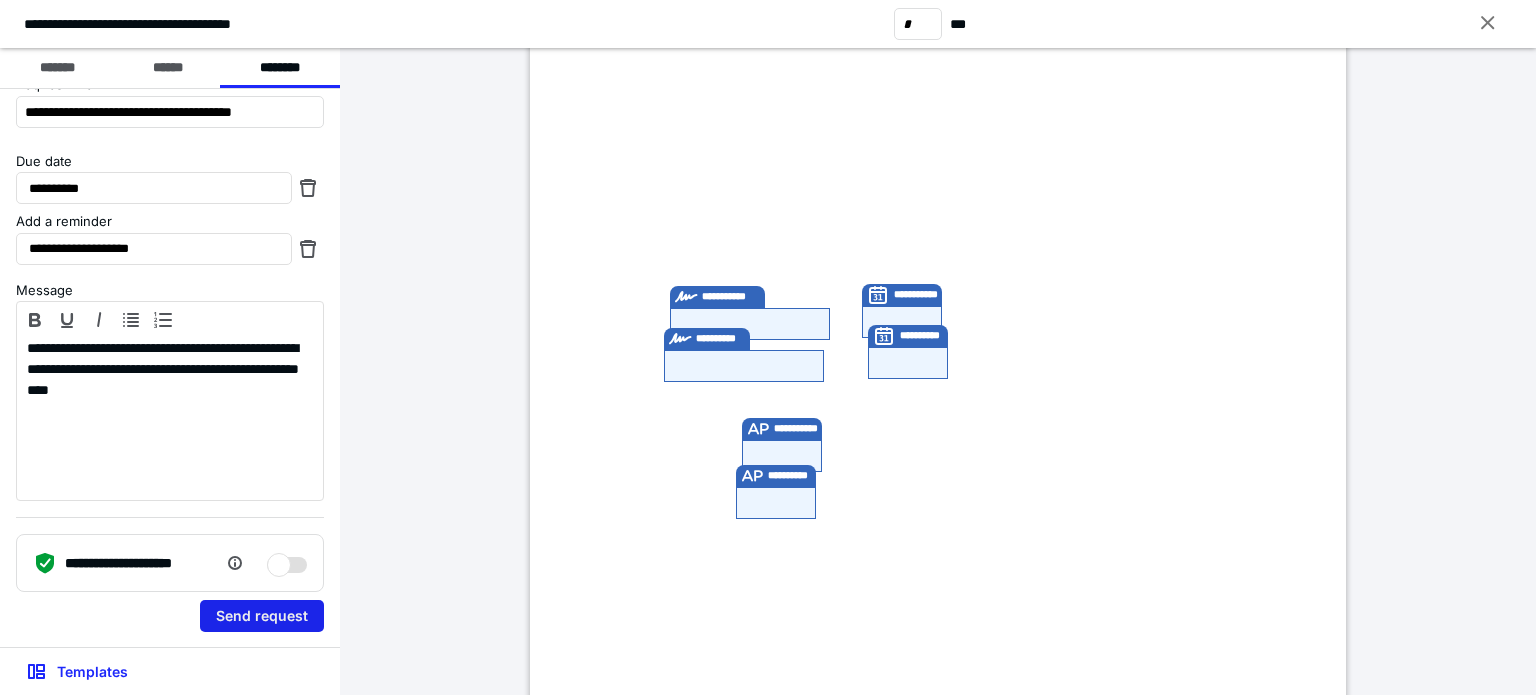 click on "Send request" at bounding box center [262, 616] 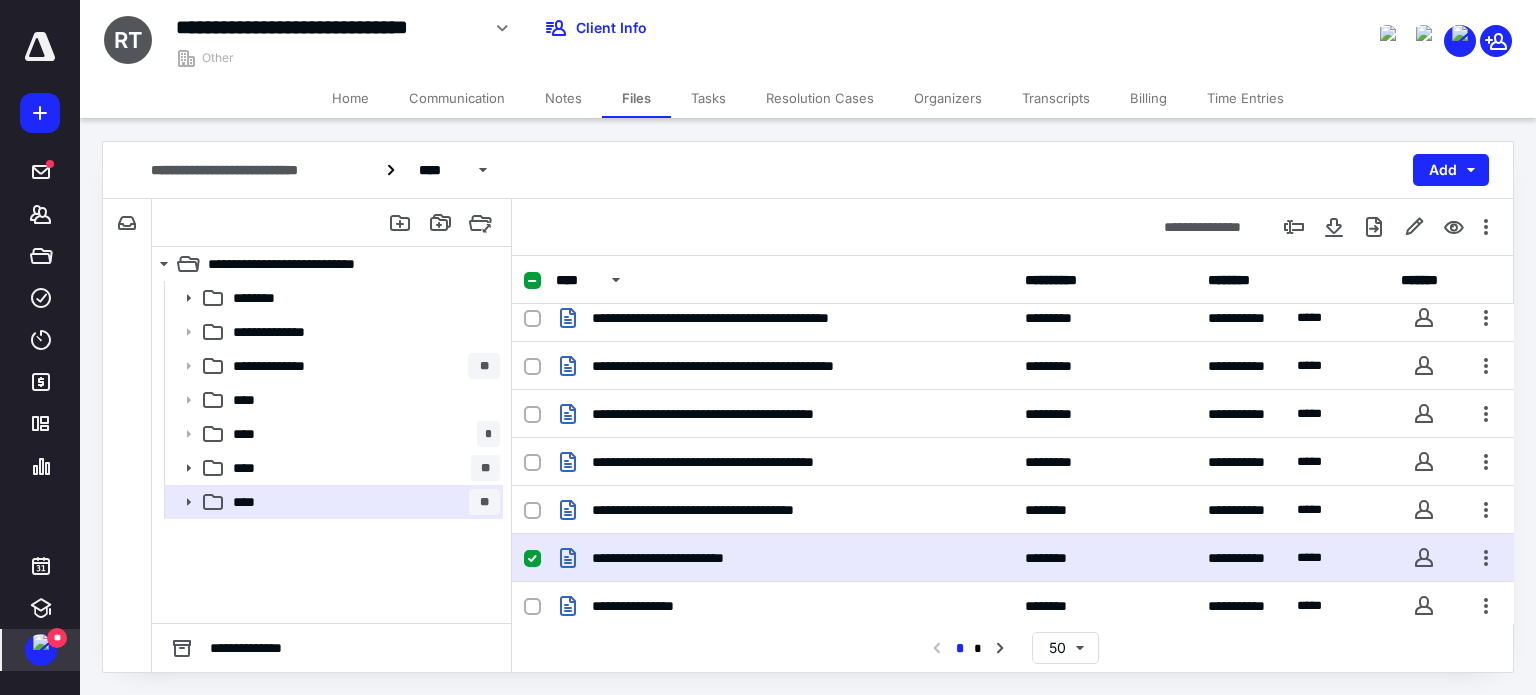 click on "Tasks" at bounding box center (708, 98) 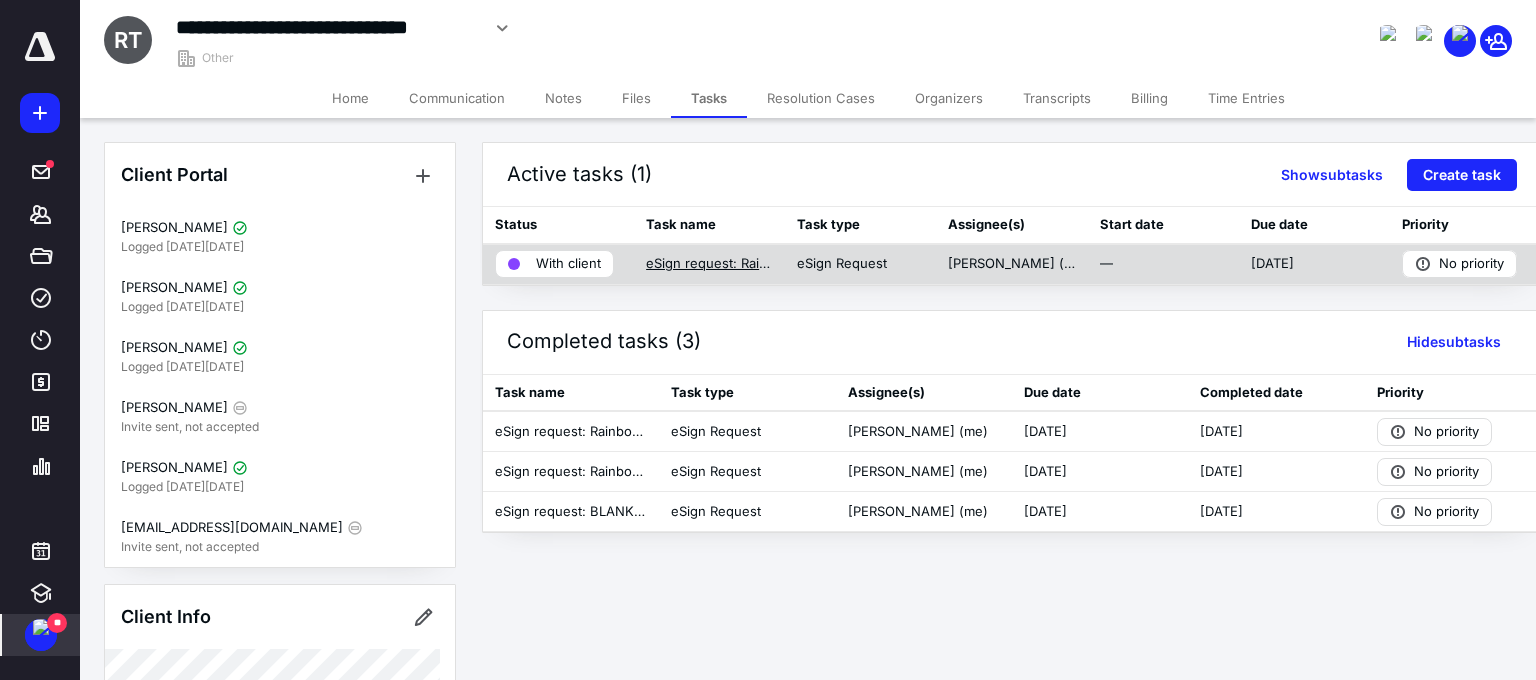 click on "eSign request: Rainbow MOU [DATE]-[DATE].docx" at bounding box center (709, 264) 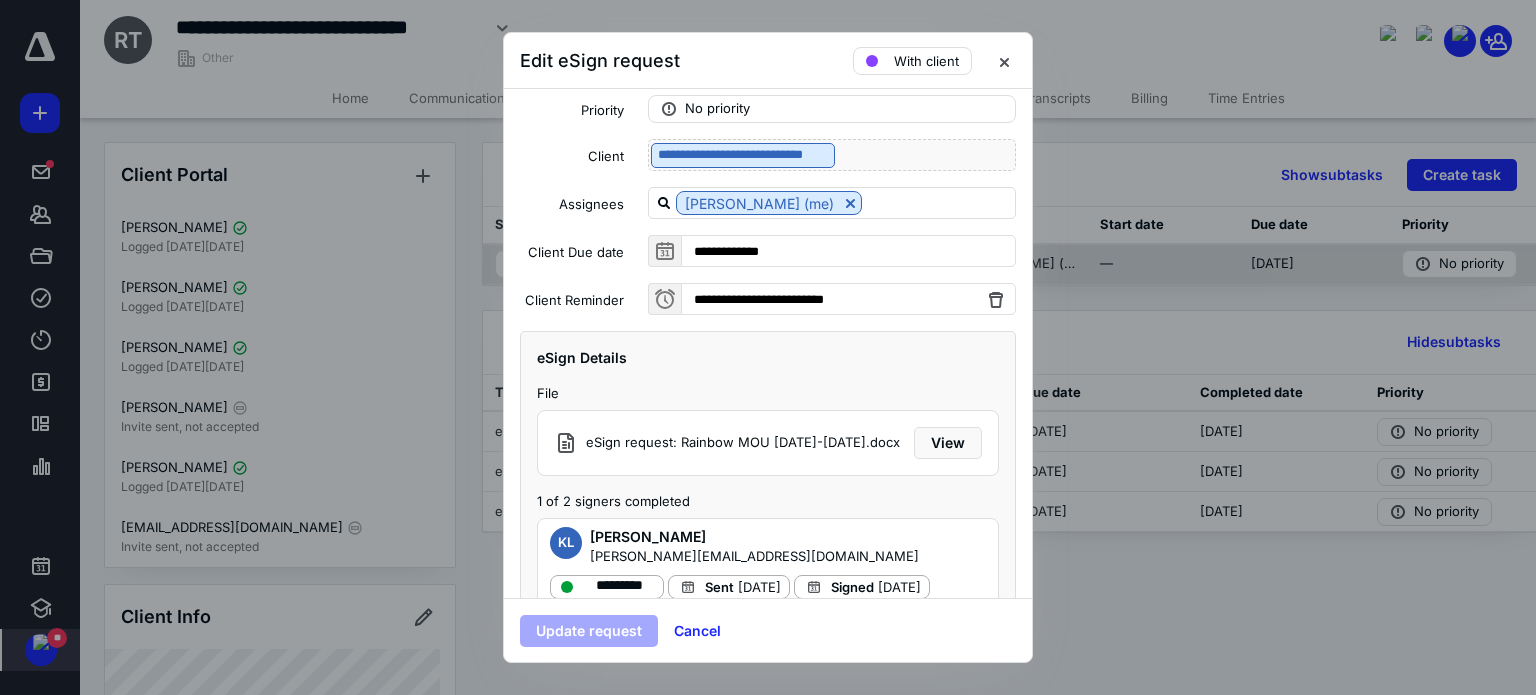 scroll, scrollTop: 136, scrollLeft: 0, axis: vertical 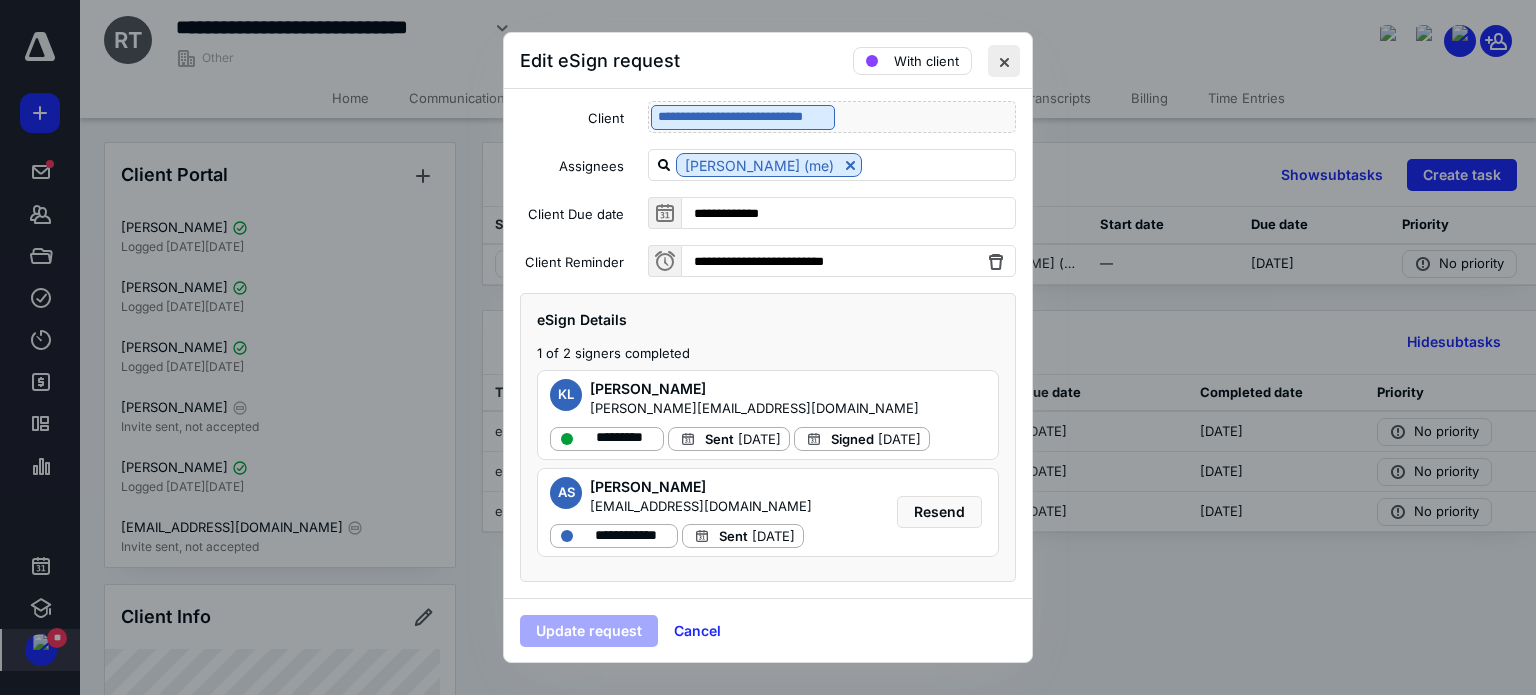 click at bounding box center (1004, 61) 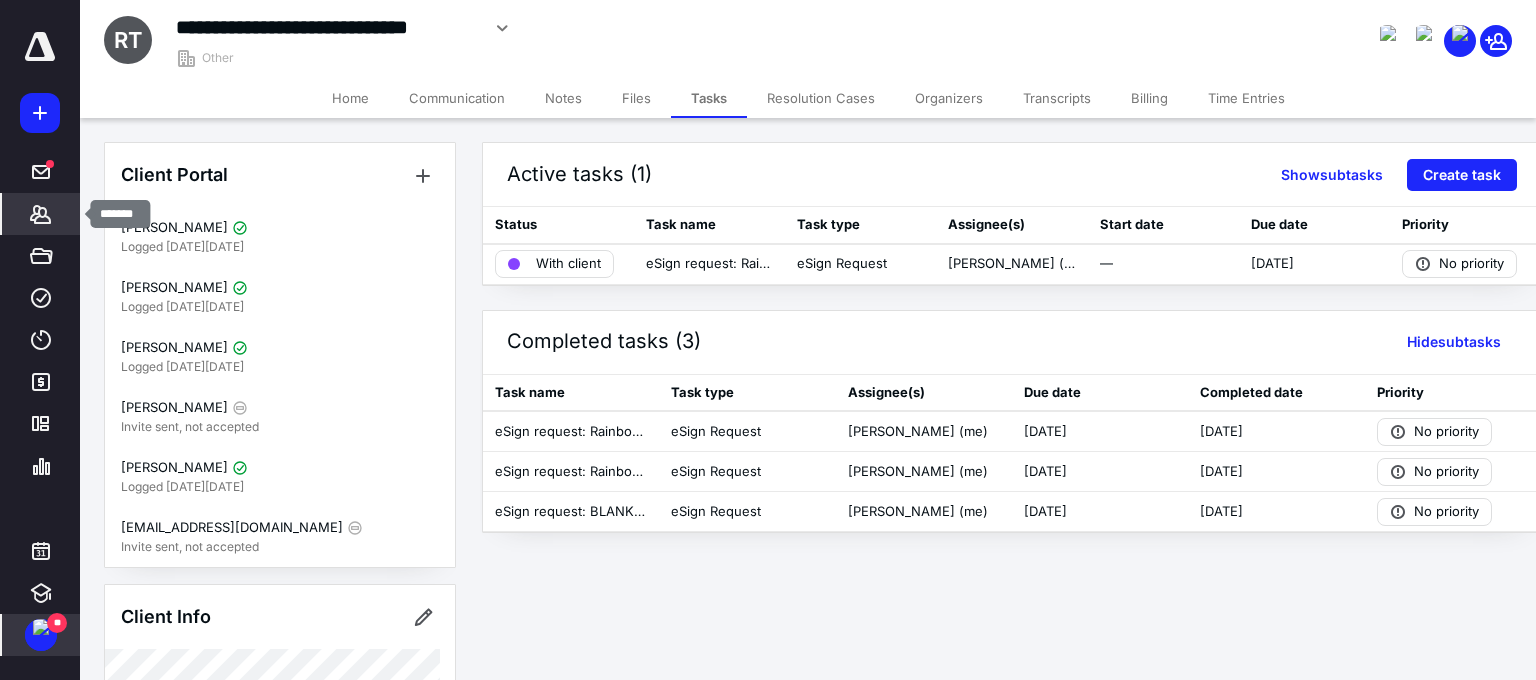 click 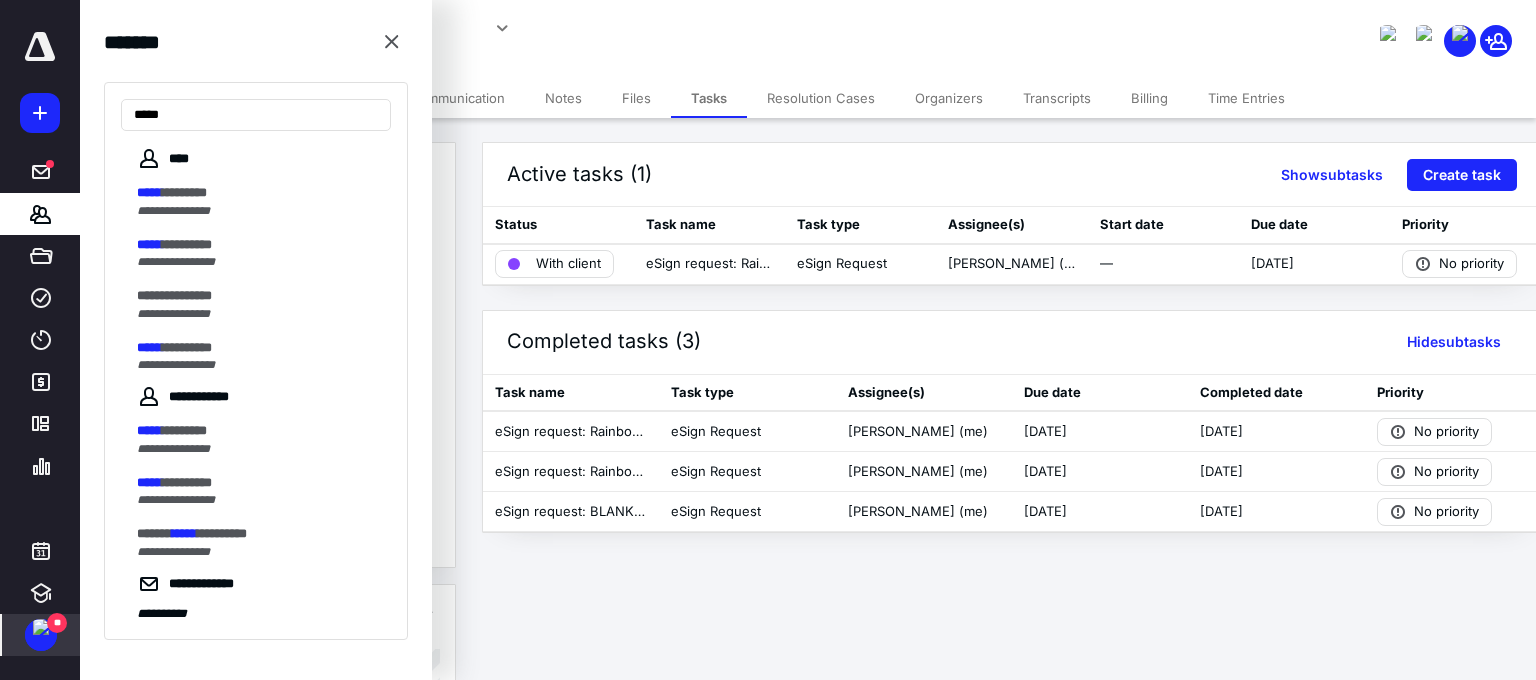 type on "*****" 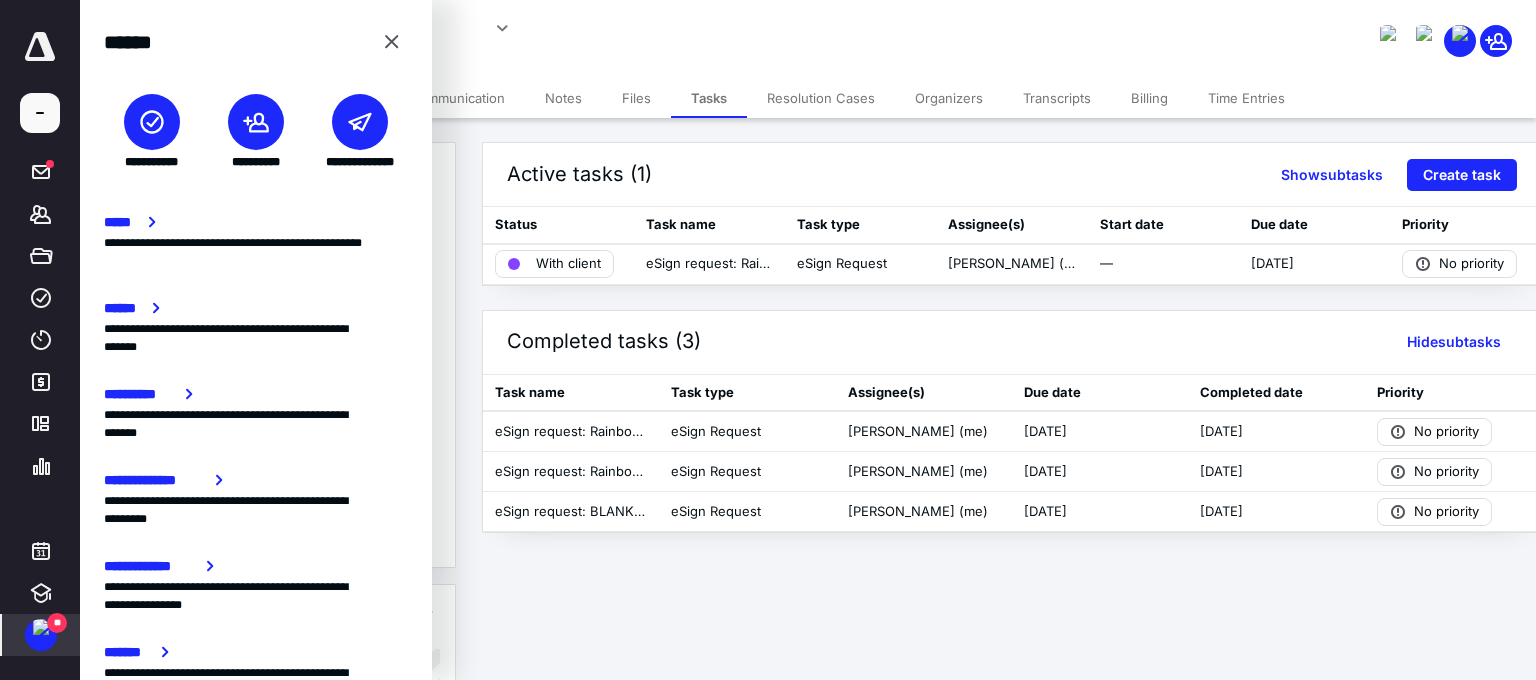 click 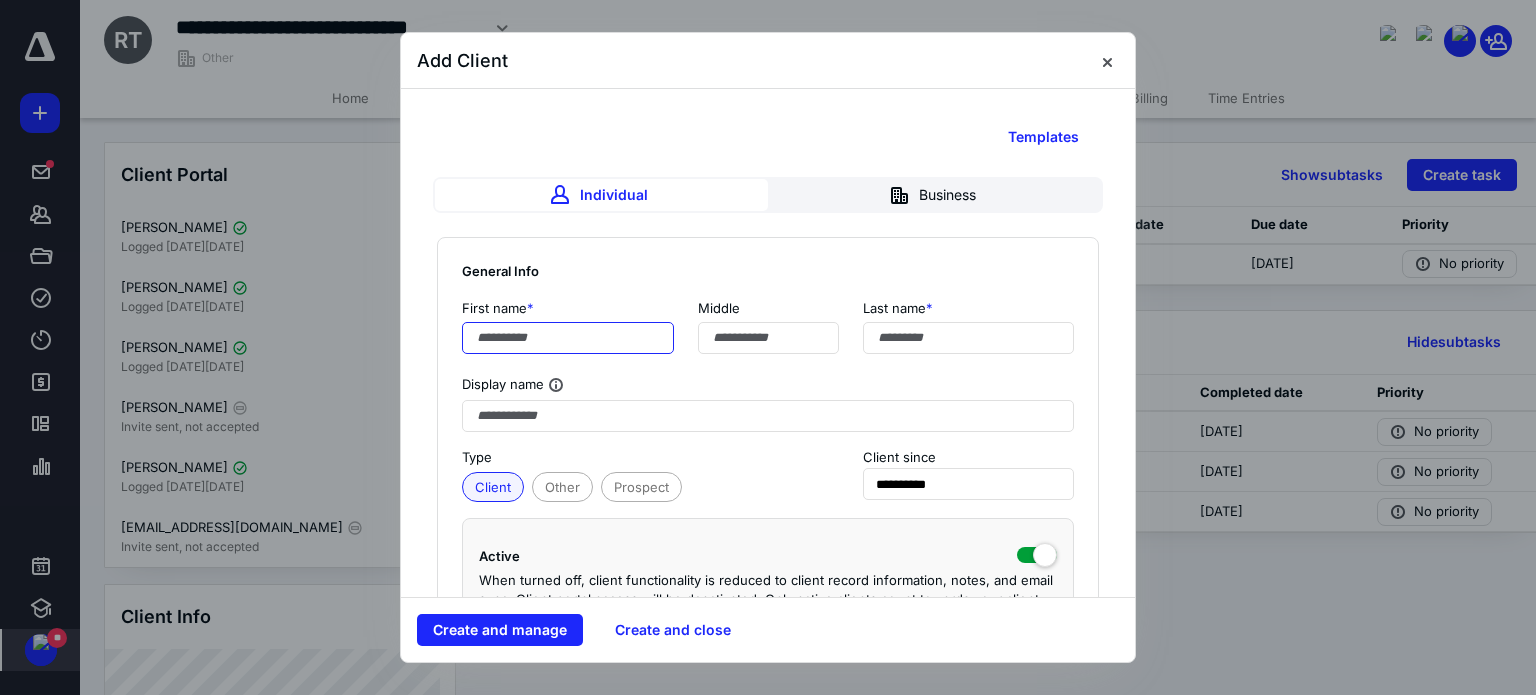 click at bounding box center [568, 338] 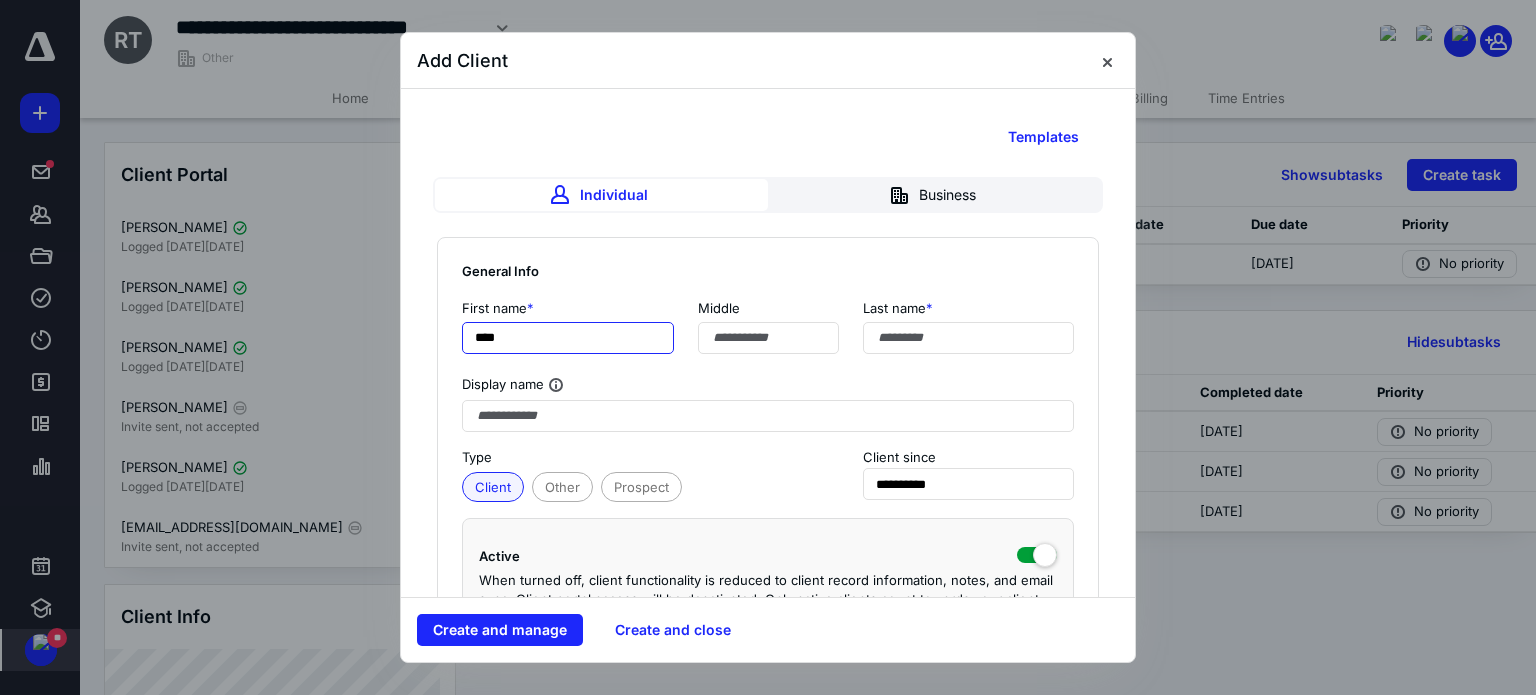 type on "****" 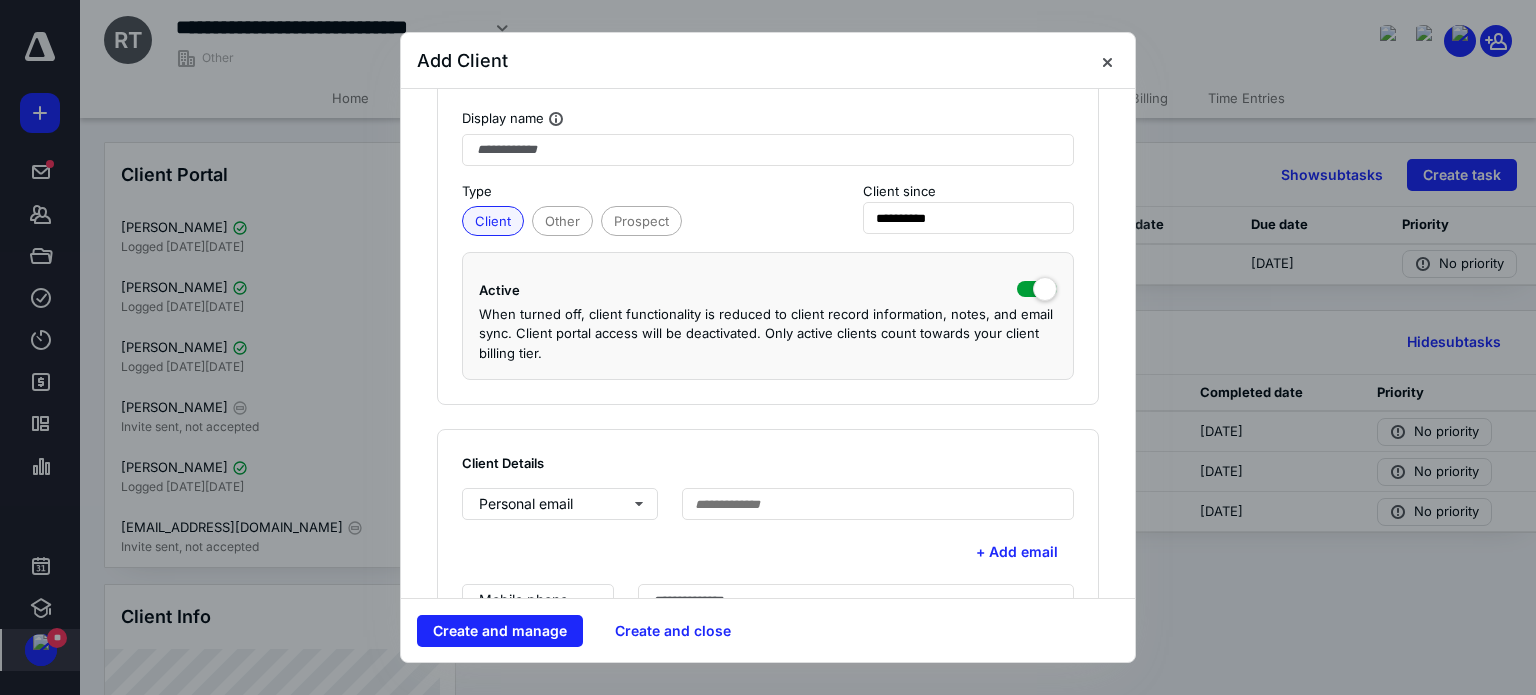 scroll, scrollTop: 533, scrollLeft: 0, axis: vertical 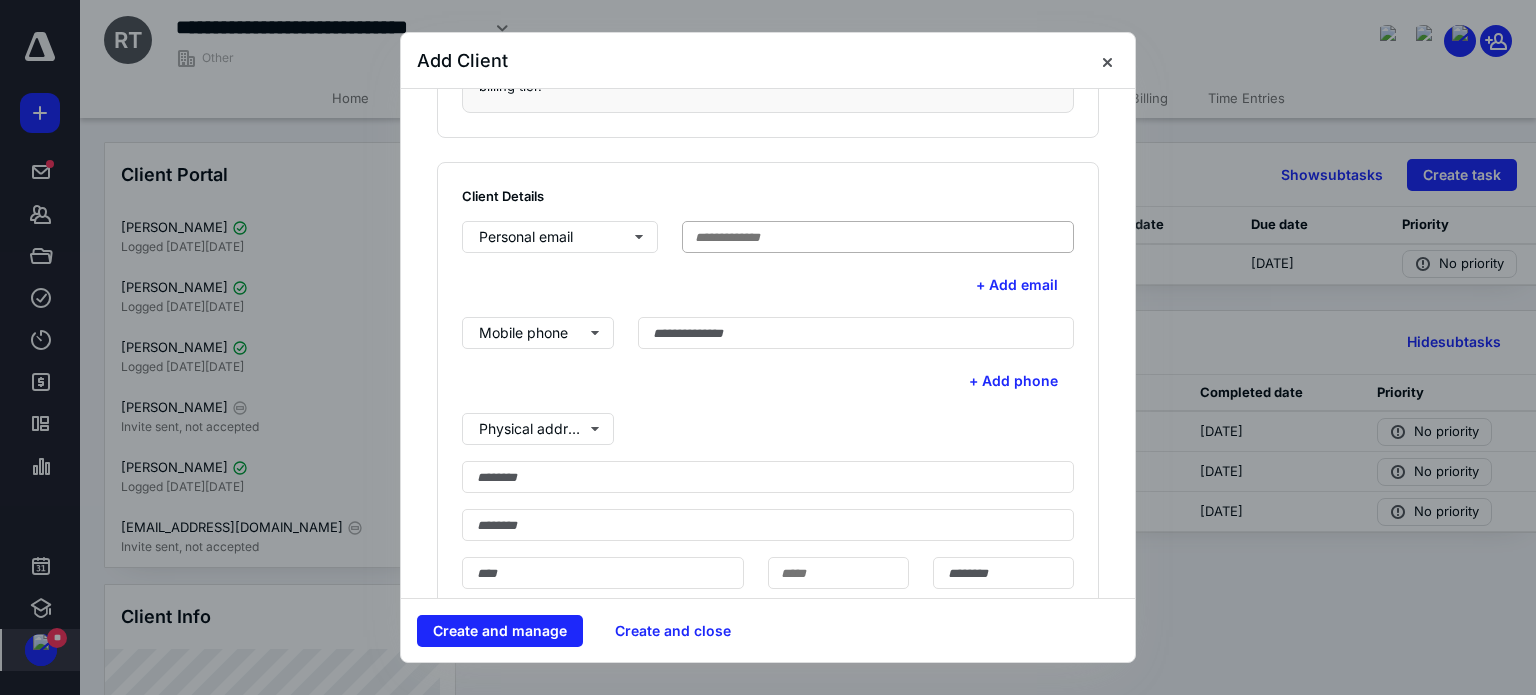 type on "*****" 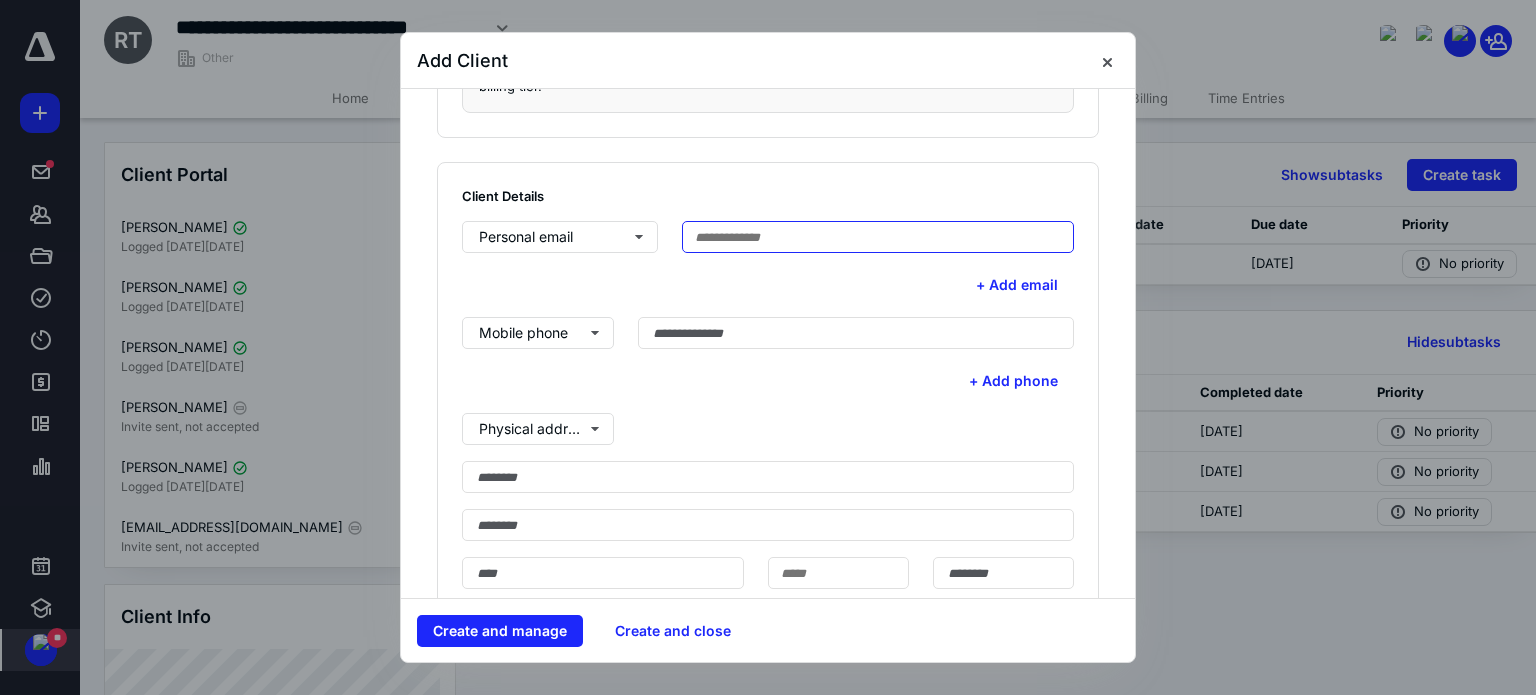 click at bounding box center [878, 237] 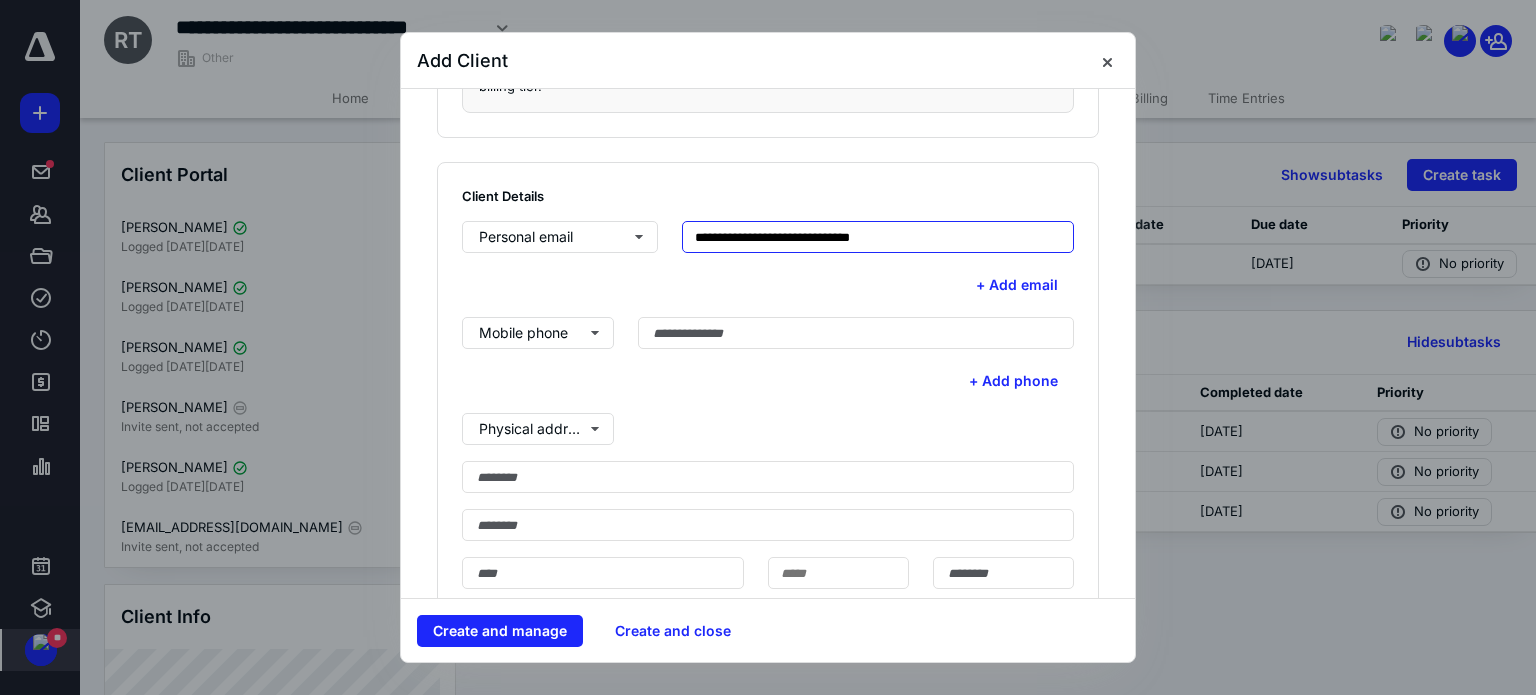 type on "**********" 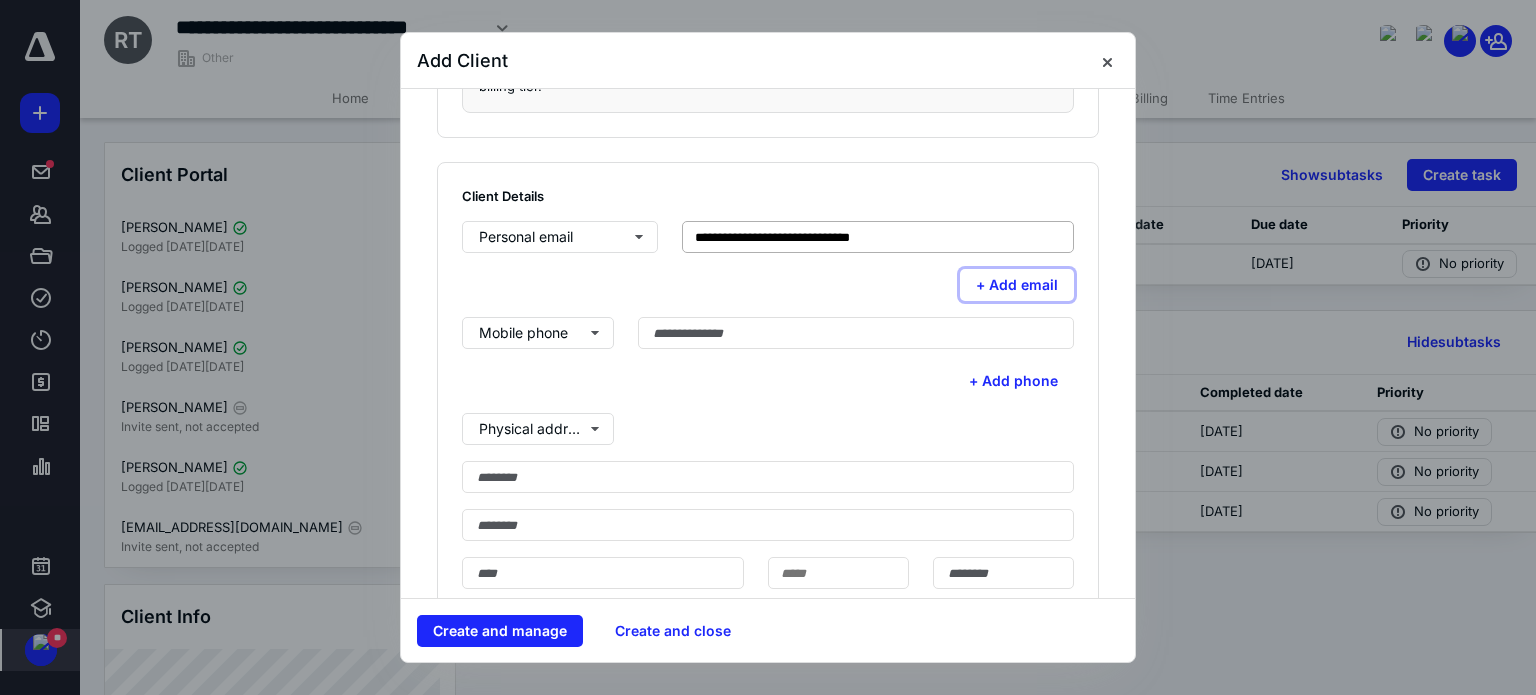 type 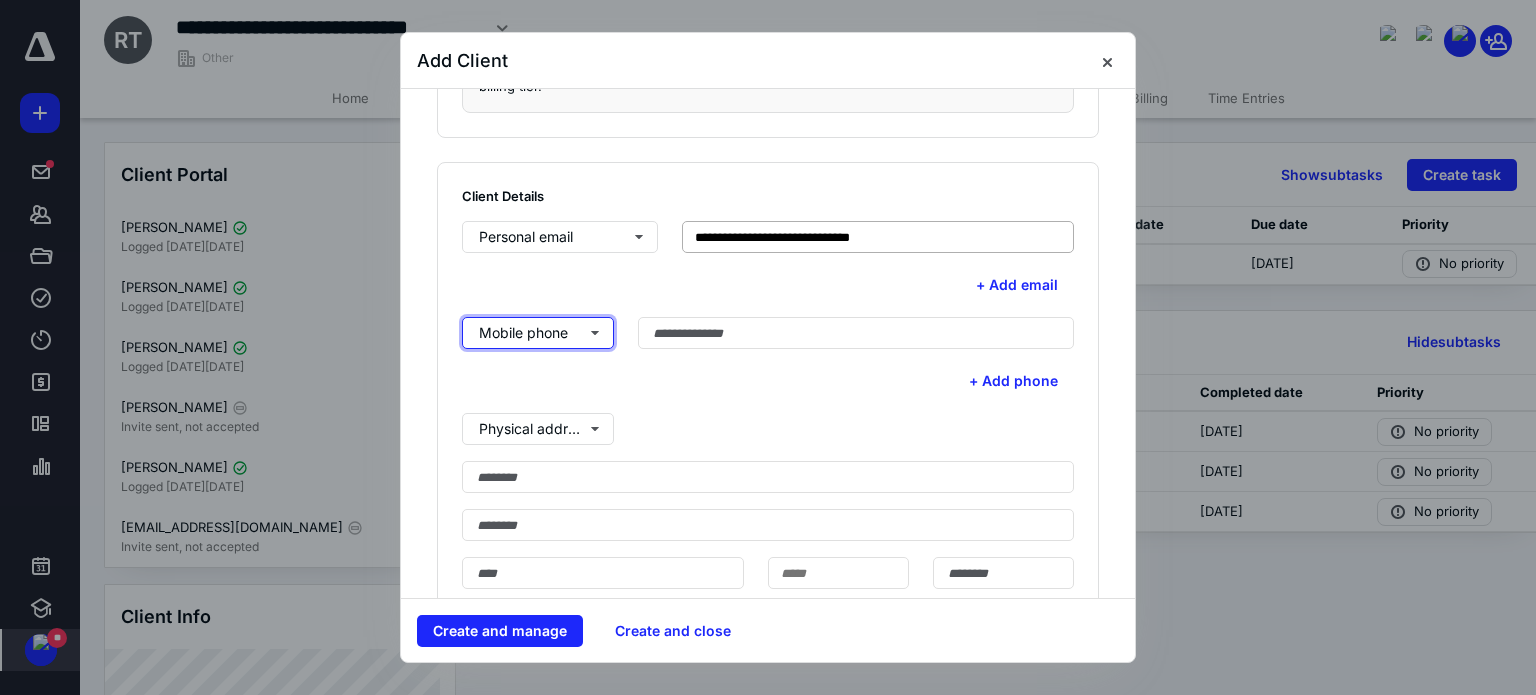 type 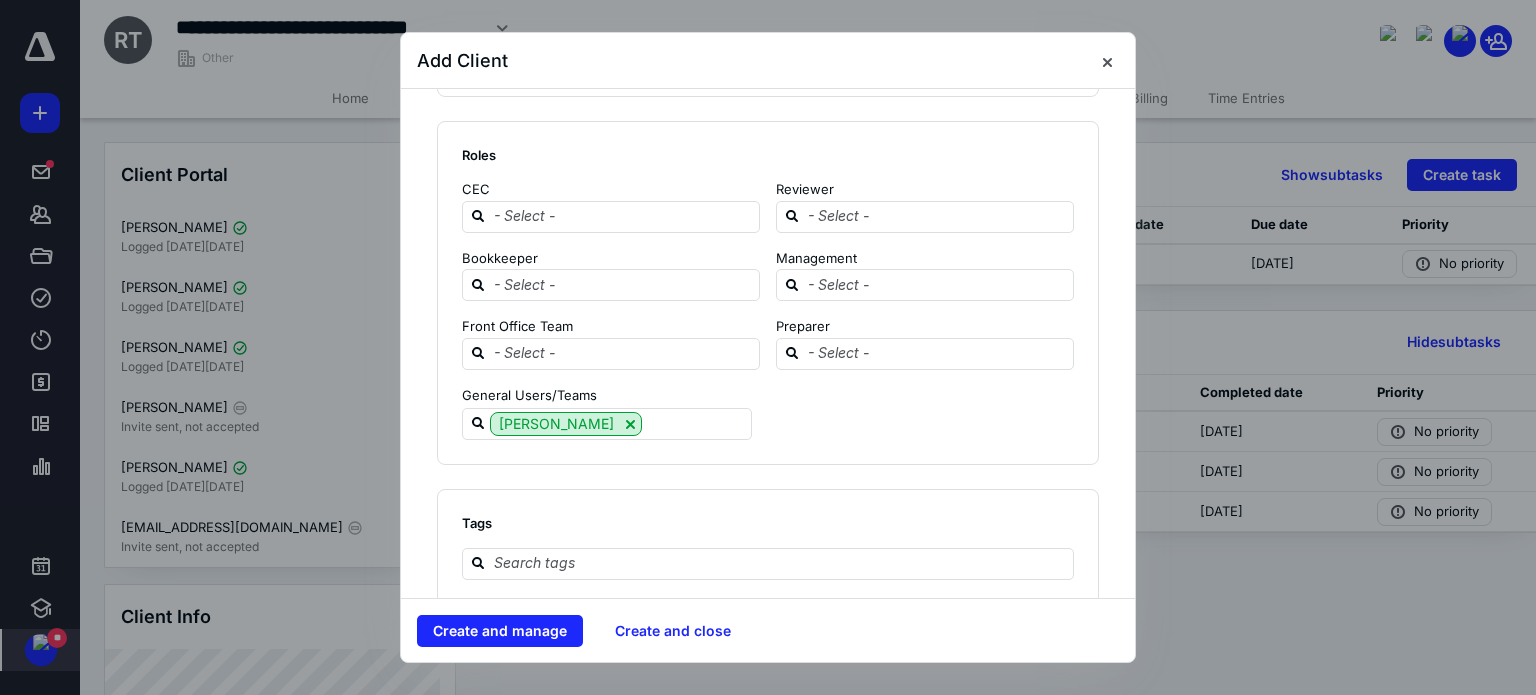 scroll, scrollTop: 2135, scrollLeft: 0, axis: vertical 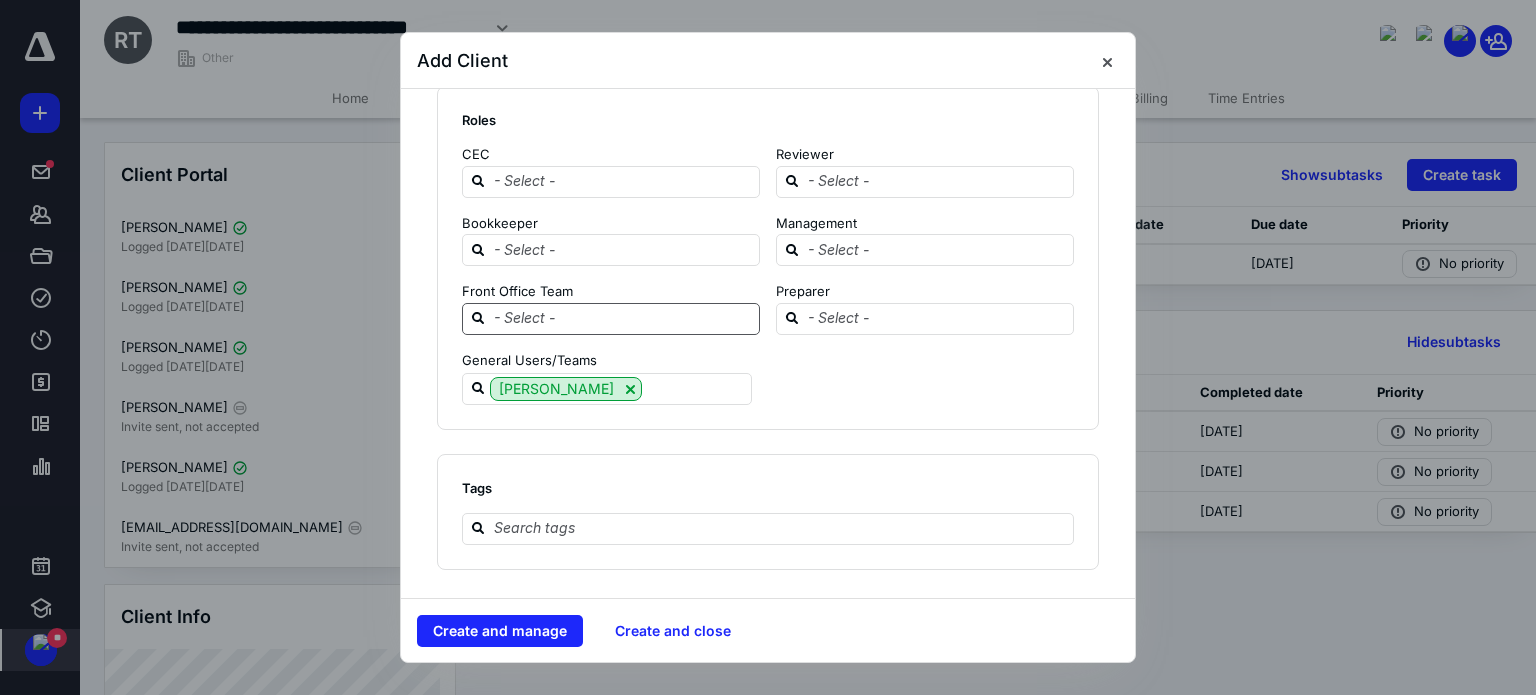 type on "**********" 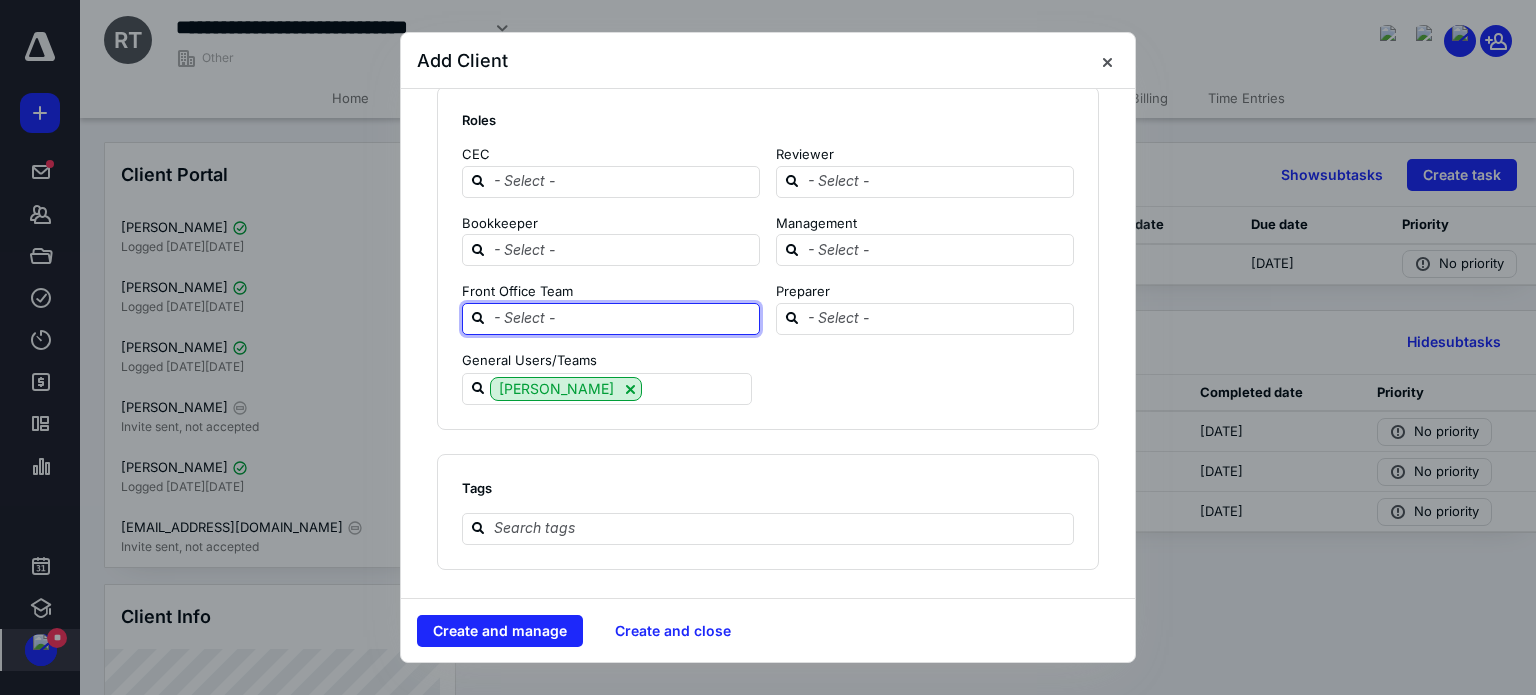 click at bounding box center (623, 318) 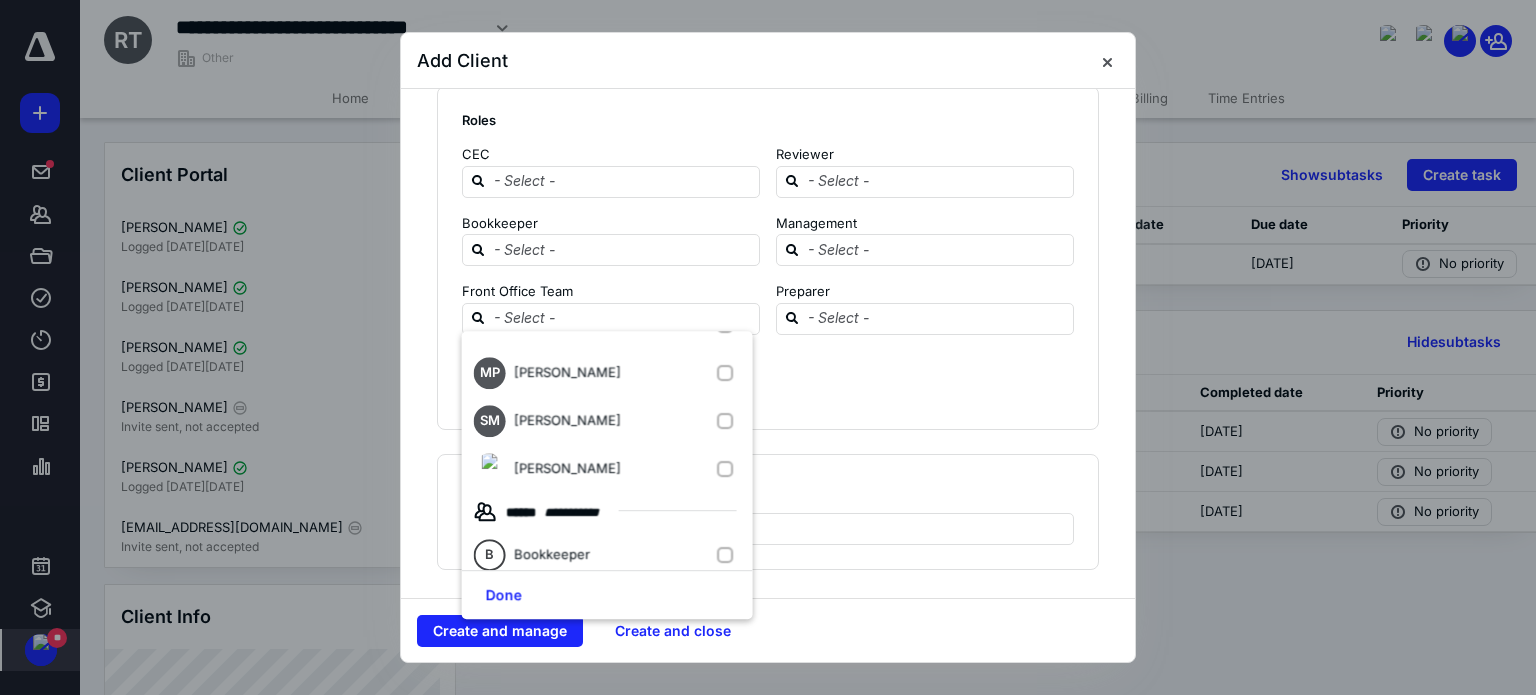 scroll, scrollTop: 369, scrollLeft: 0, axis: vertical 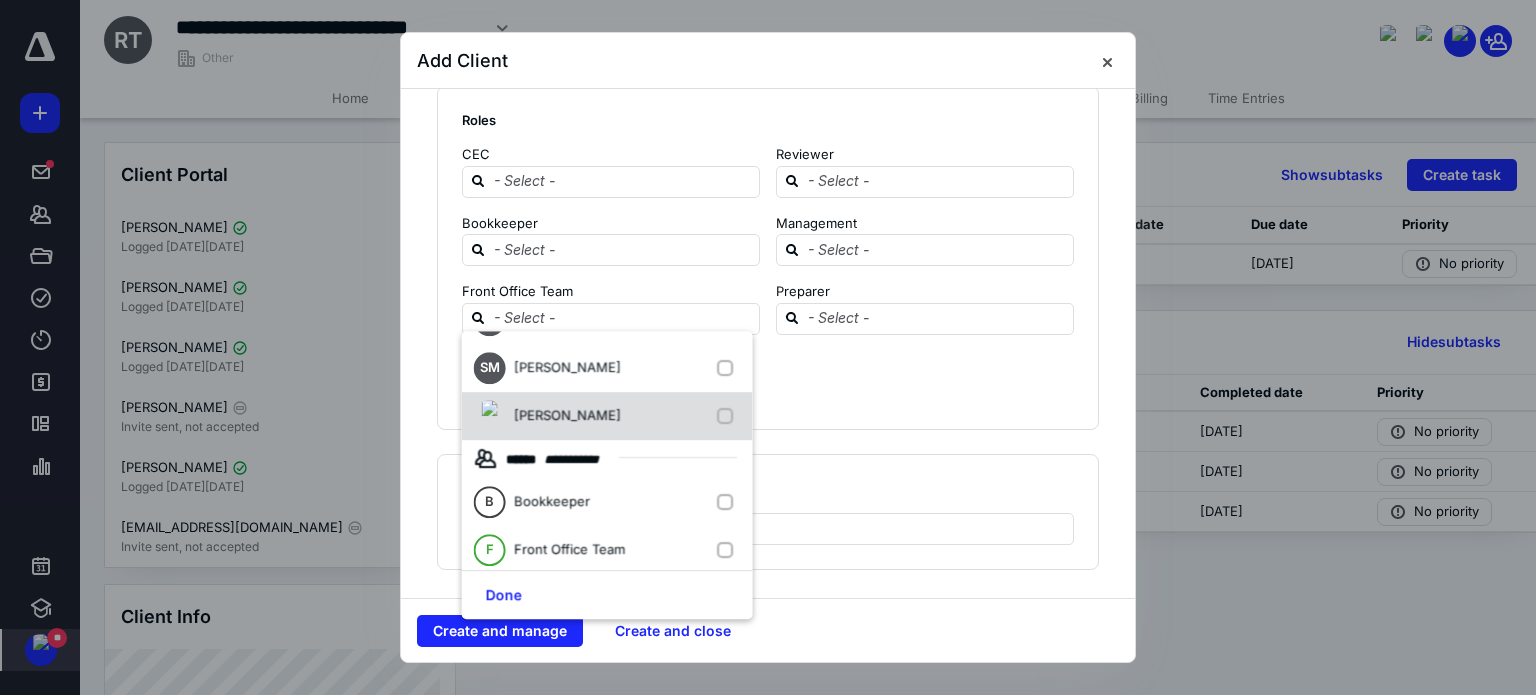 click at bounding box center (728, 416) 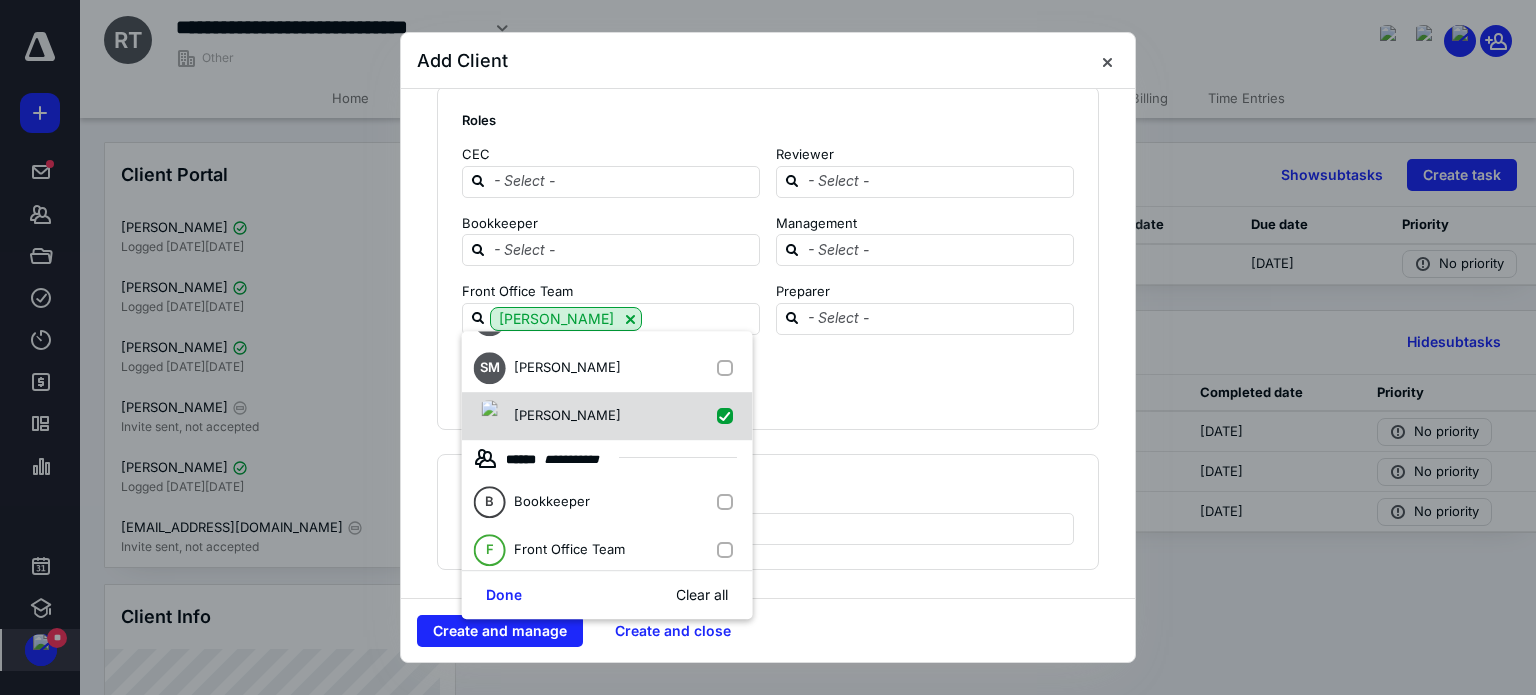 click at bounding box center (728, 416) 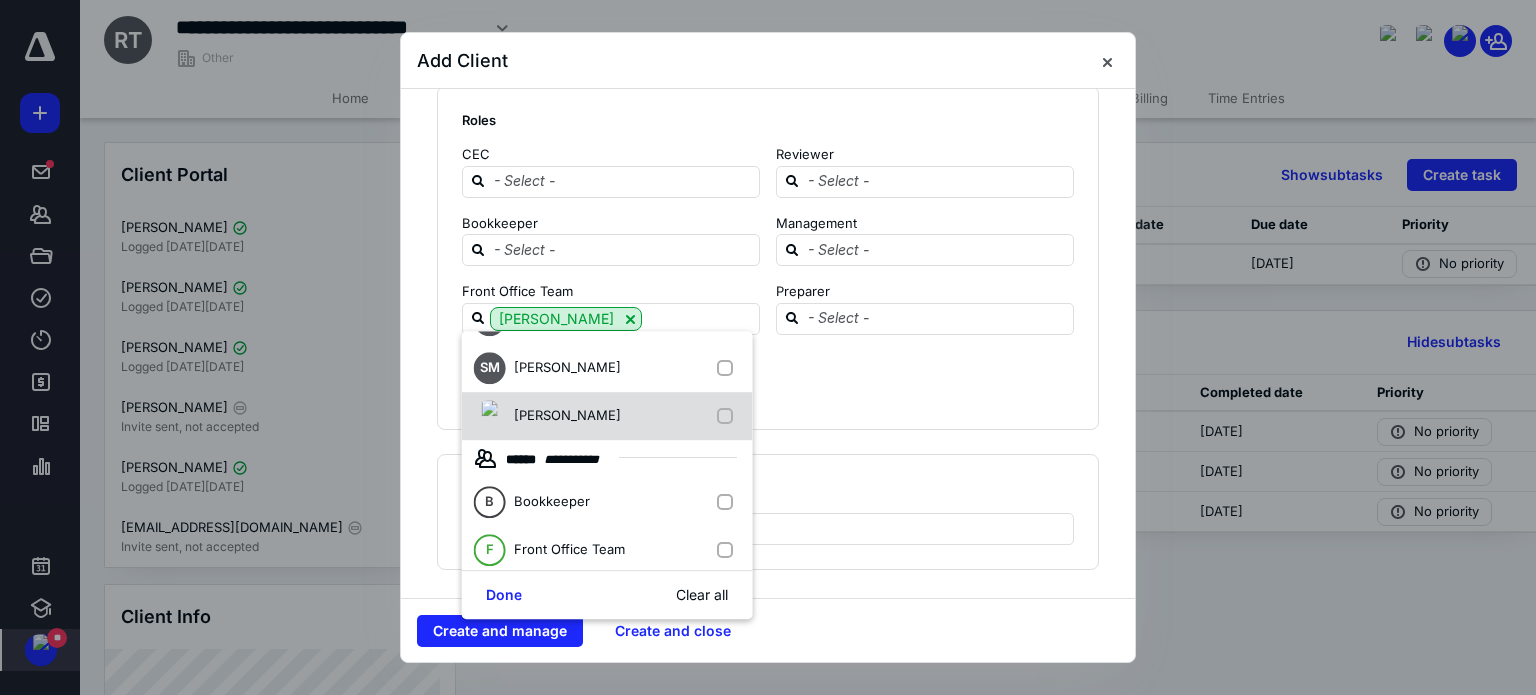 checkbox on "false" 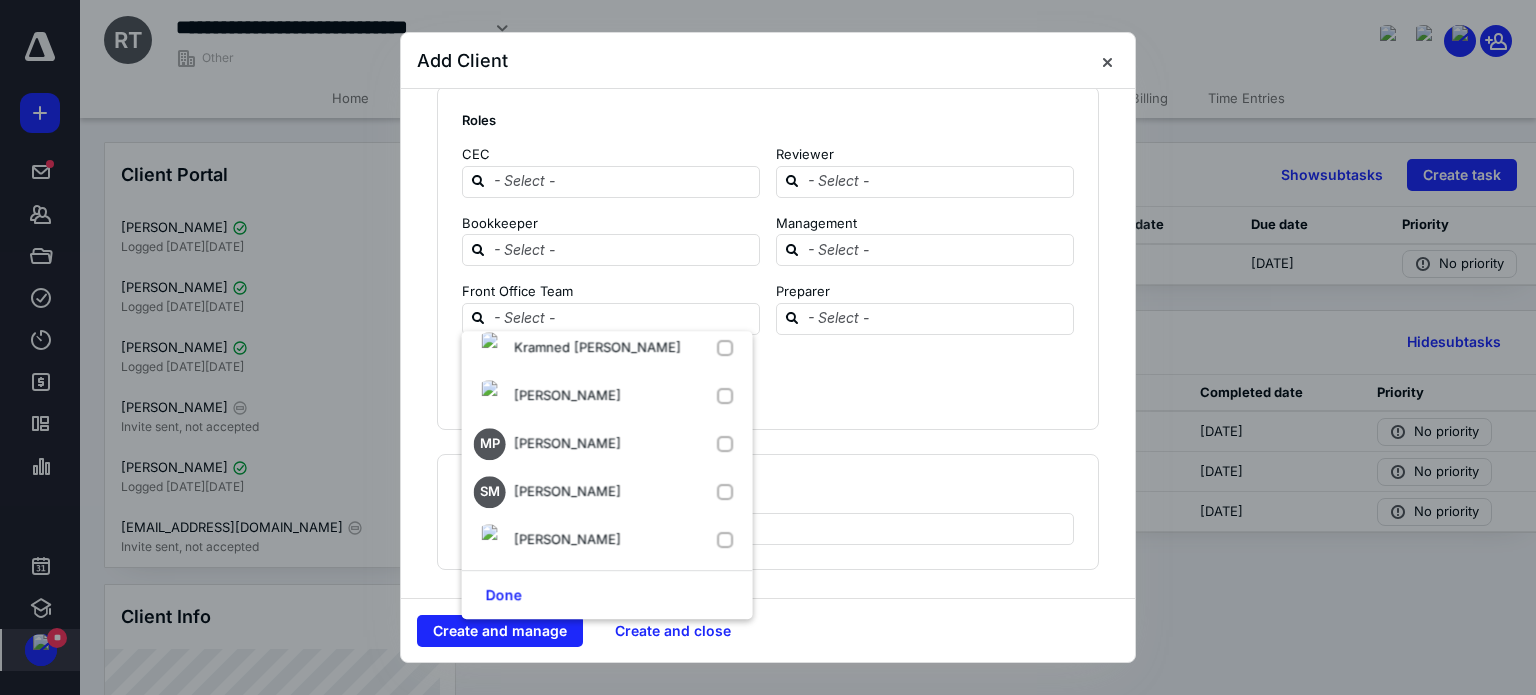 scroll, scrollTop: 208, scrollLeft: 0, axis: vertical 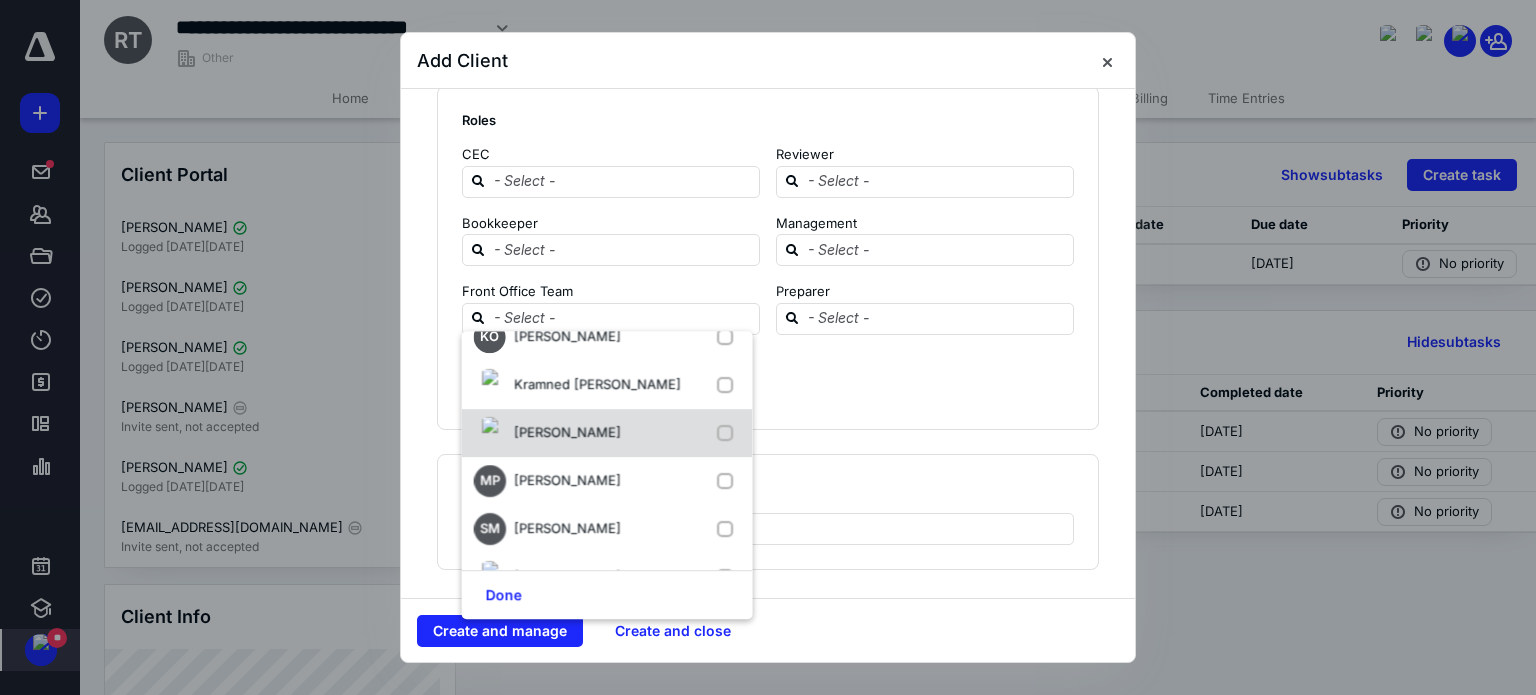 click at bounding box center (728, 433) 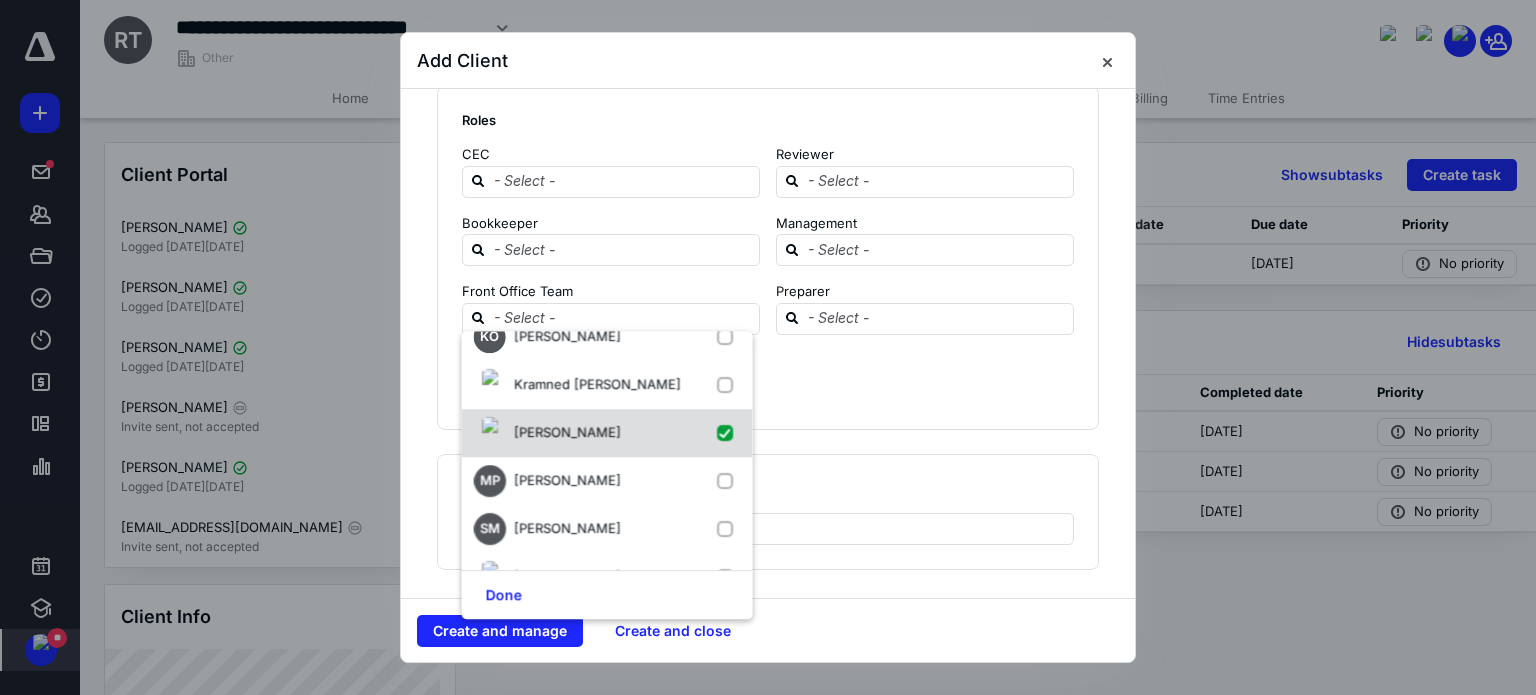 checkbox on "true" 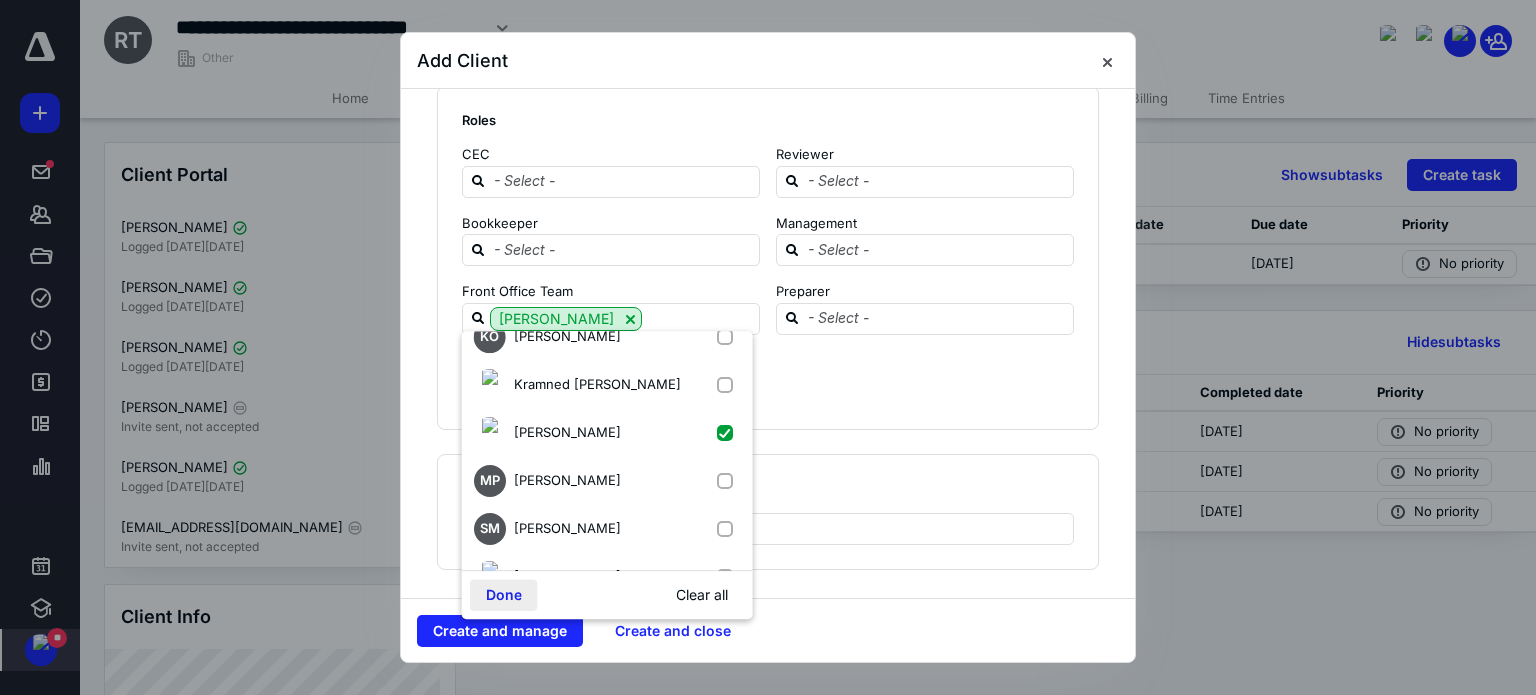 click on "Done" at bounding box center [504, 595] 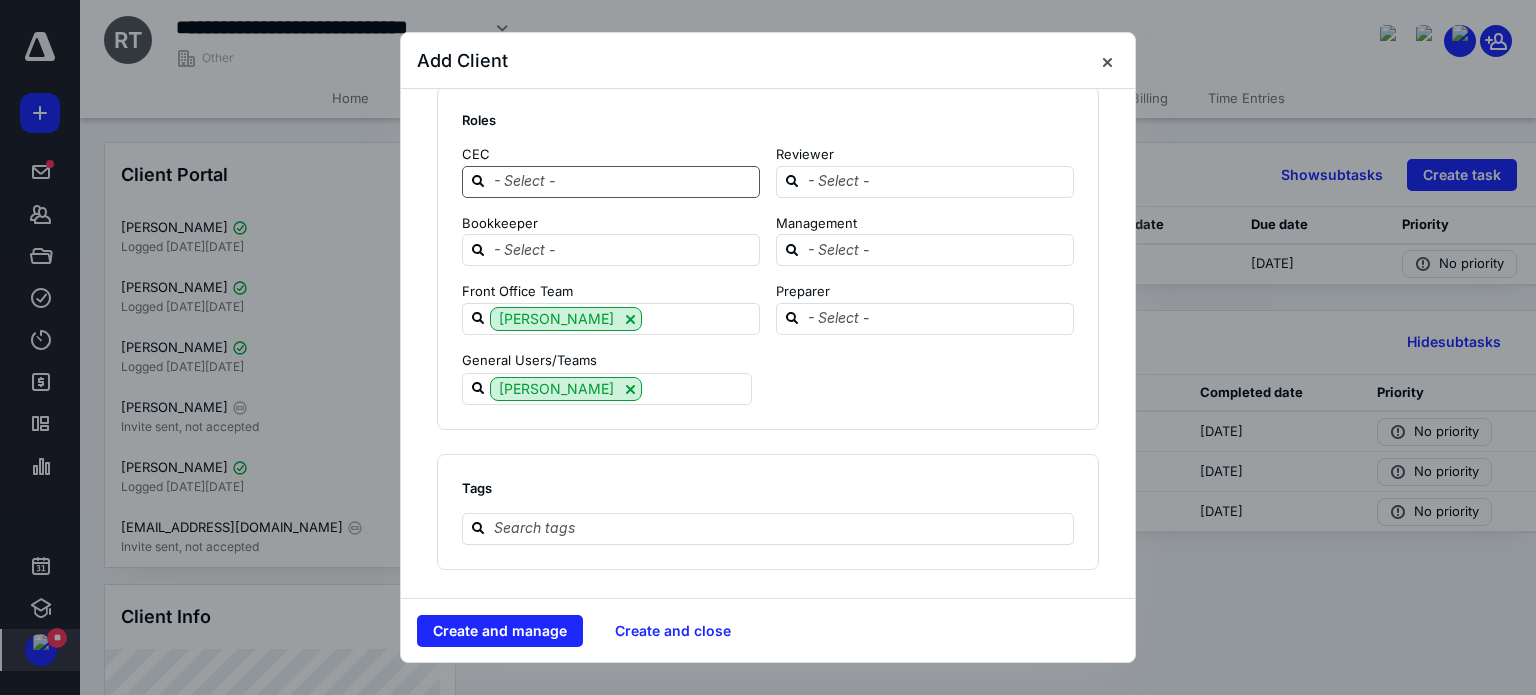 click at bounding box center (623, 181) 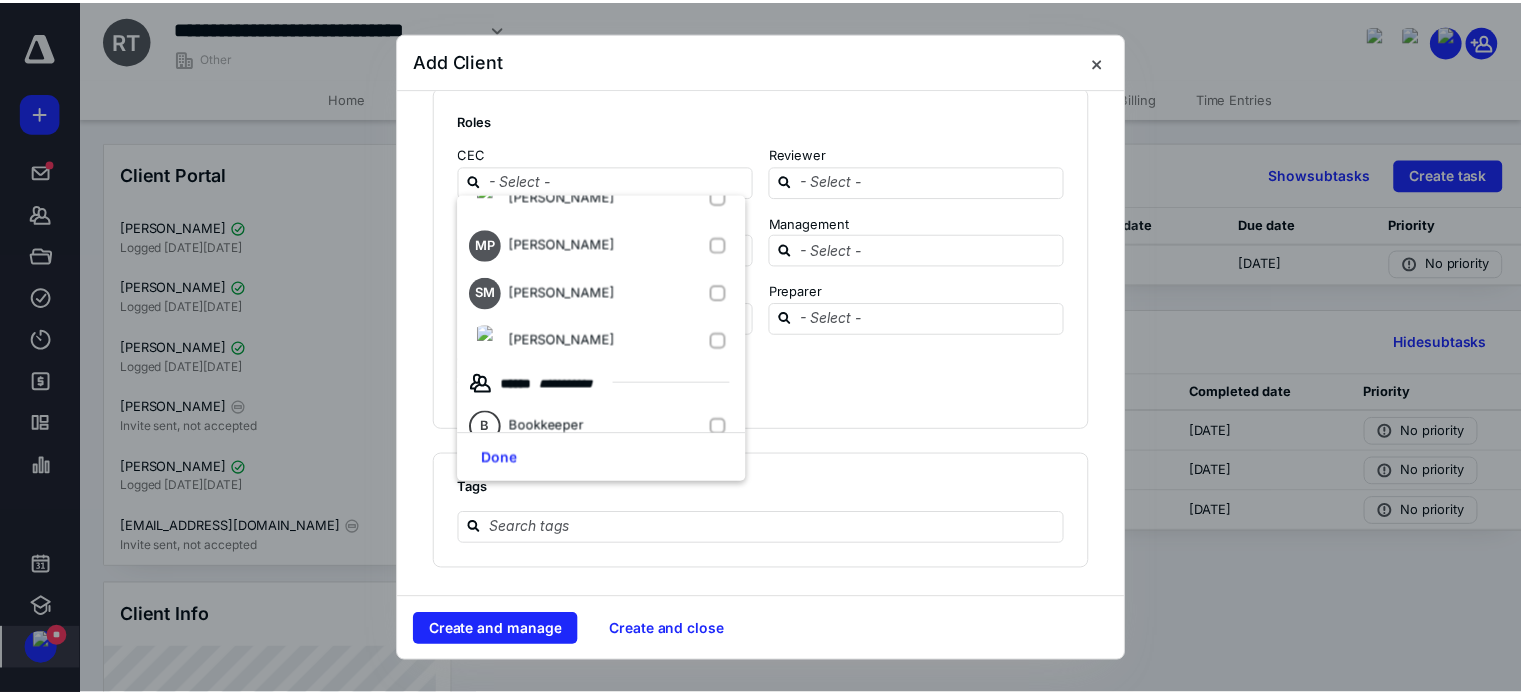 scroll, scrollTop: 318, scrollLeft: 0, axis: vertical 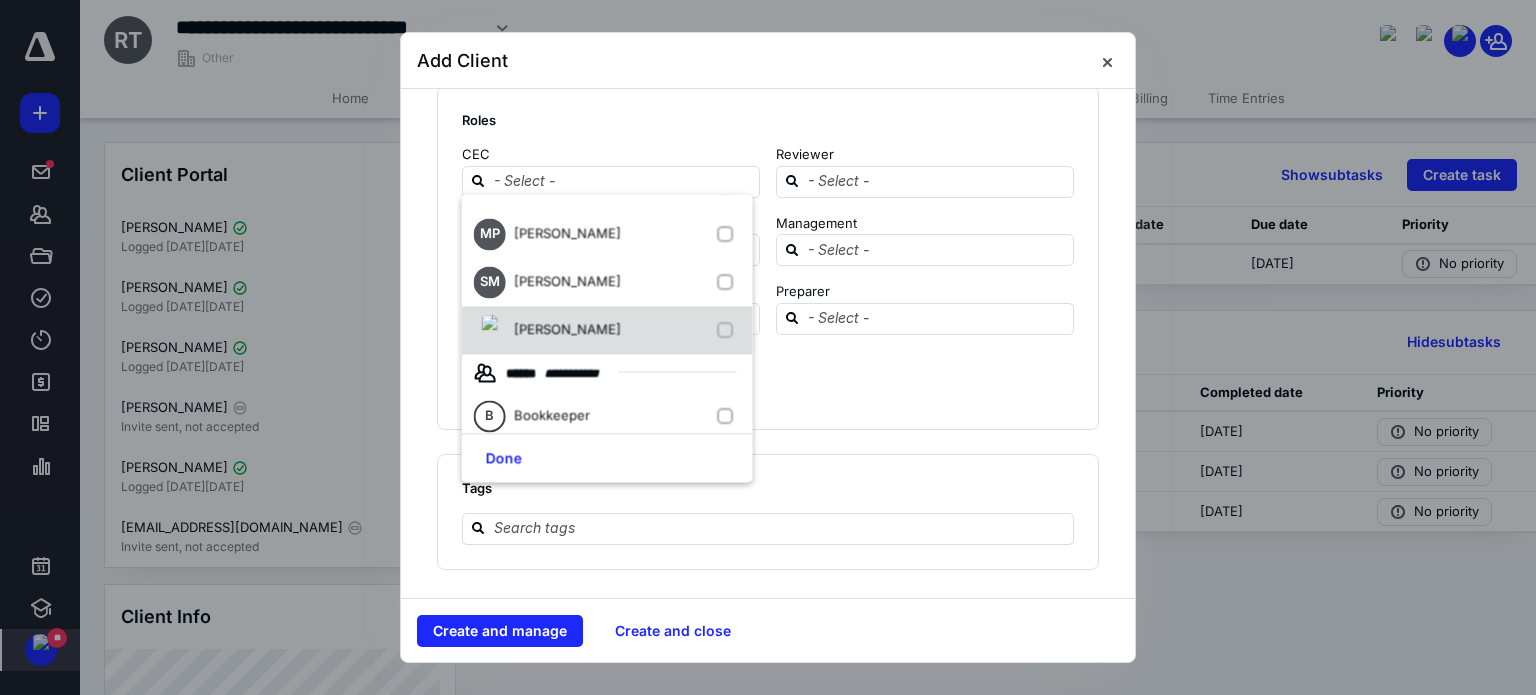 click at bounding box center (728, 331) 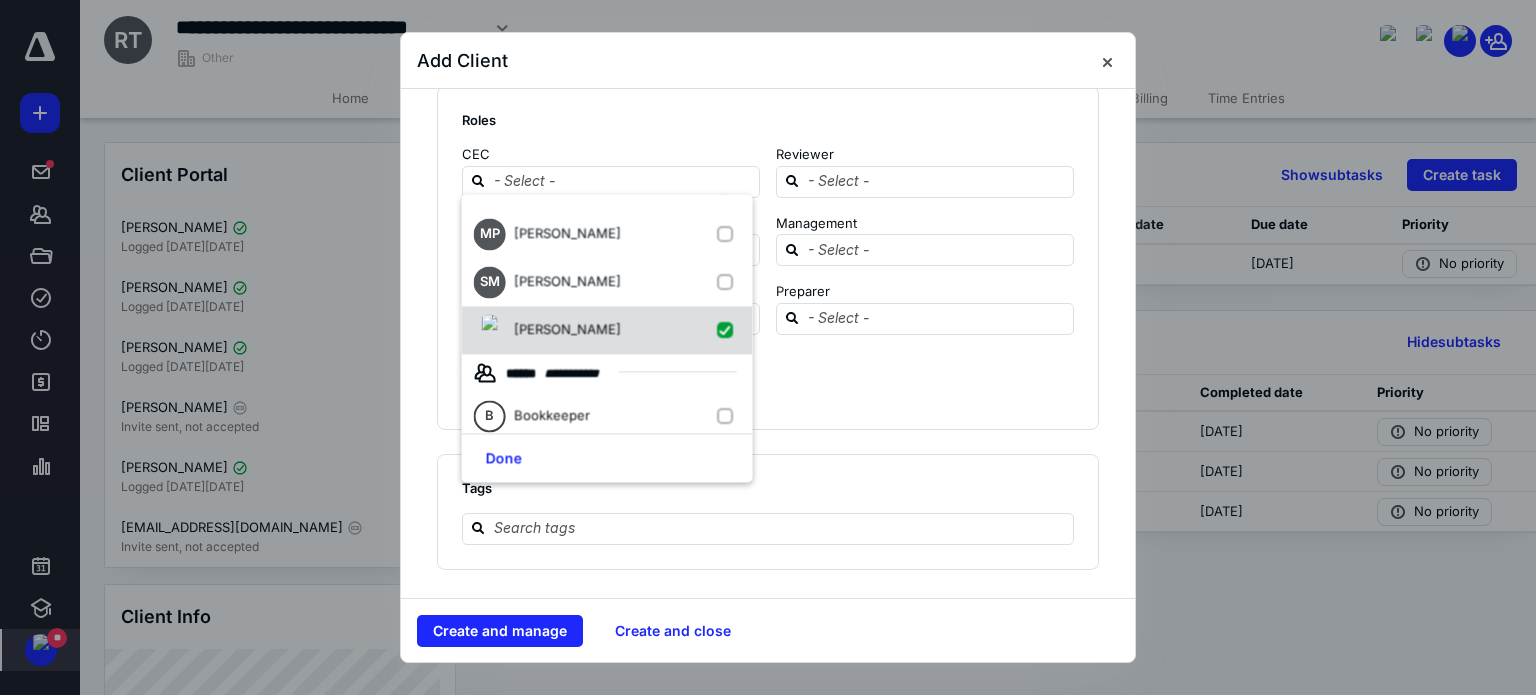 checkbox on "true" 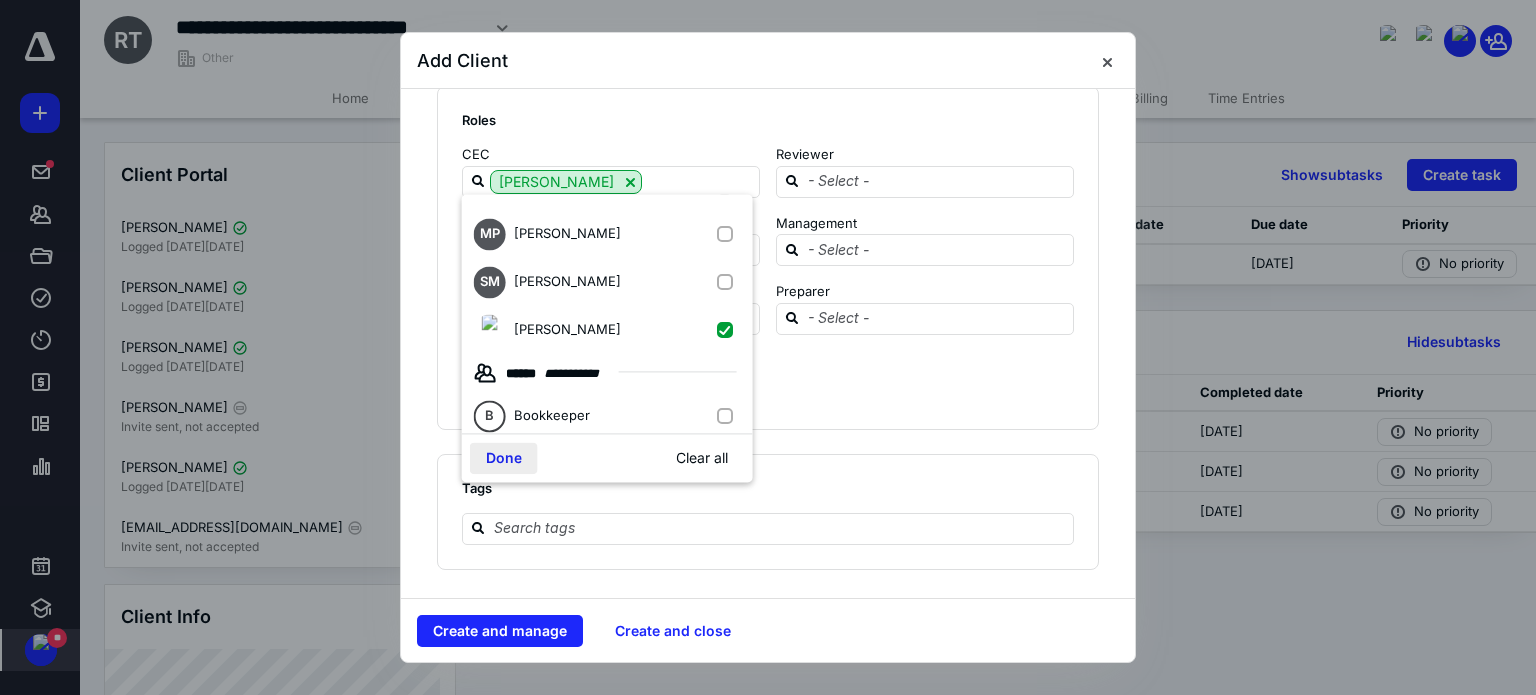 click on "Done" at bounding box center (504, 459) 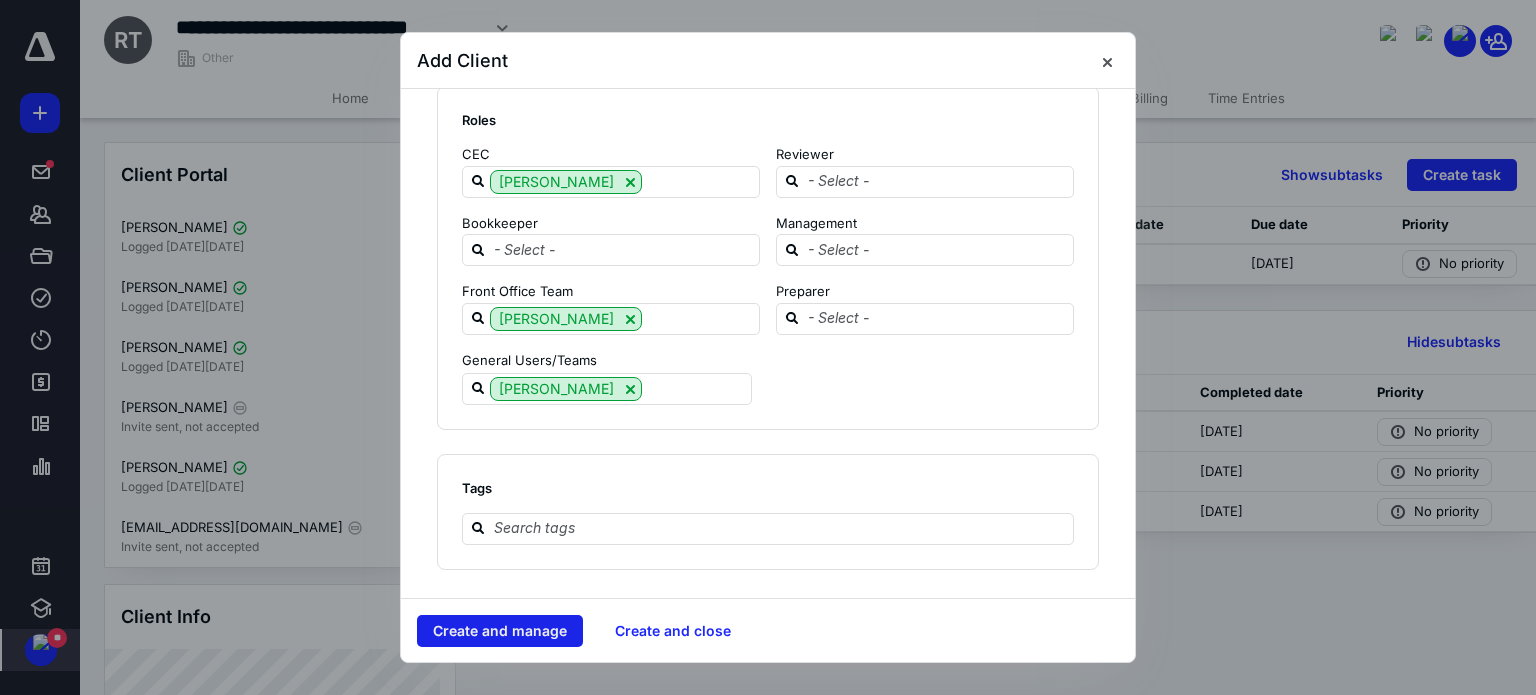 click on "Create and manage" at bounding box center (500, 631) 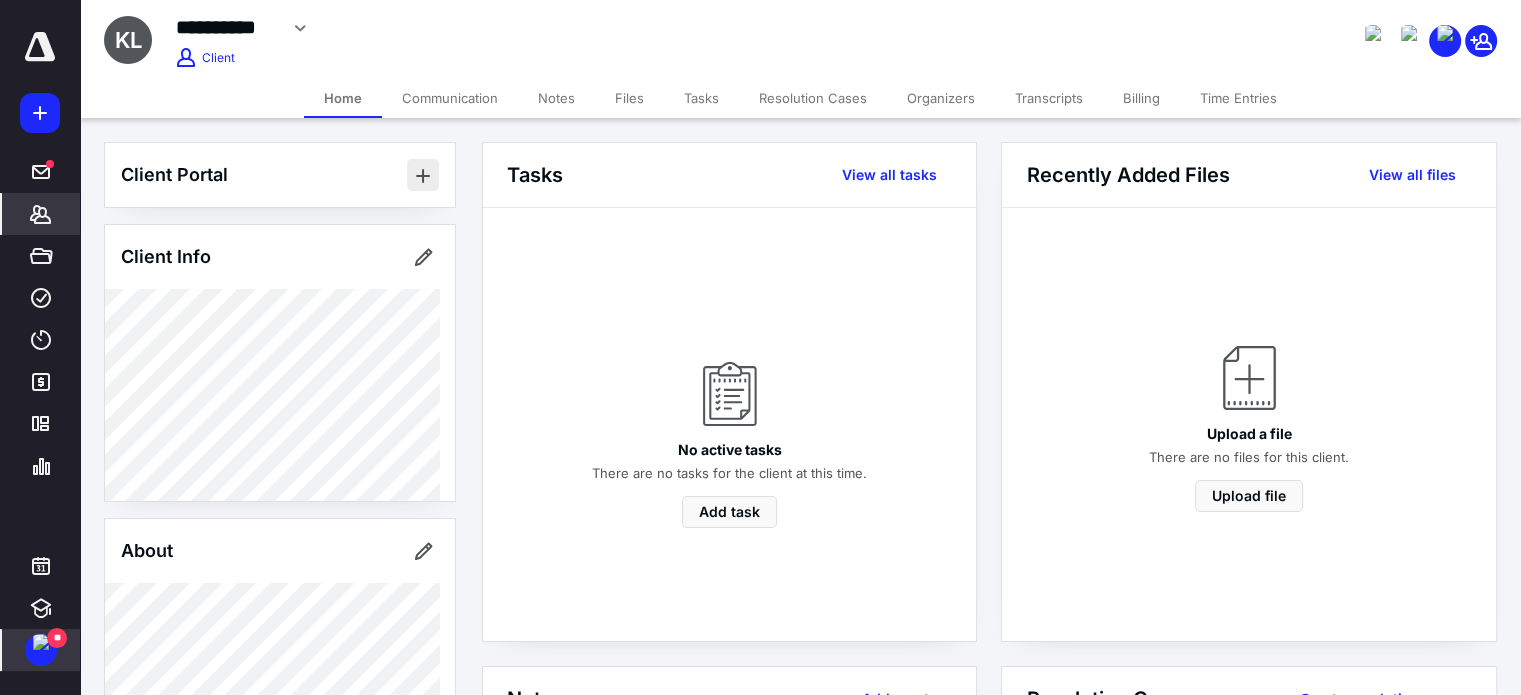 click at bounding box center [423, 175] 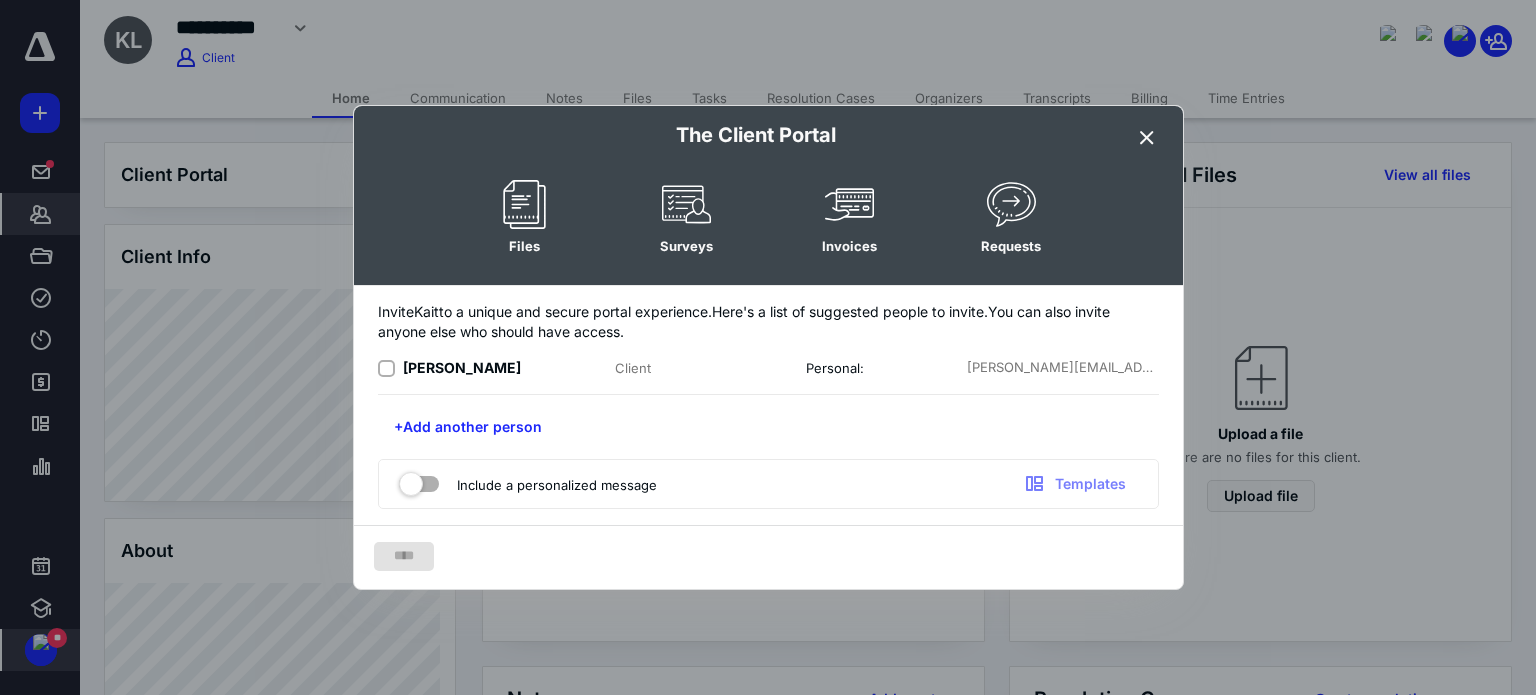 click at bounding box center [390, 368] 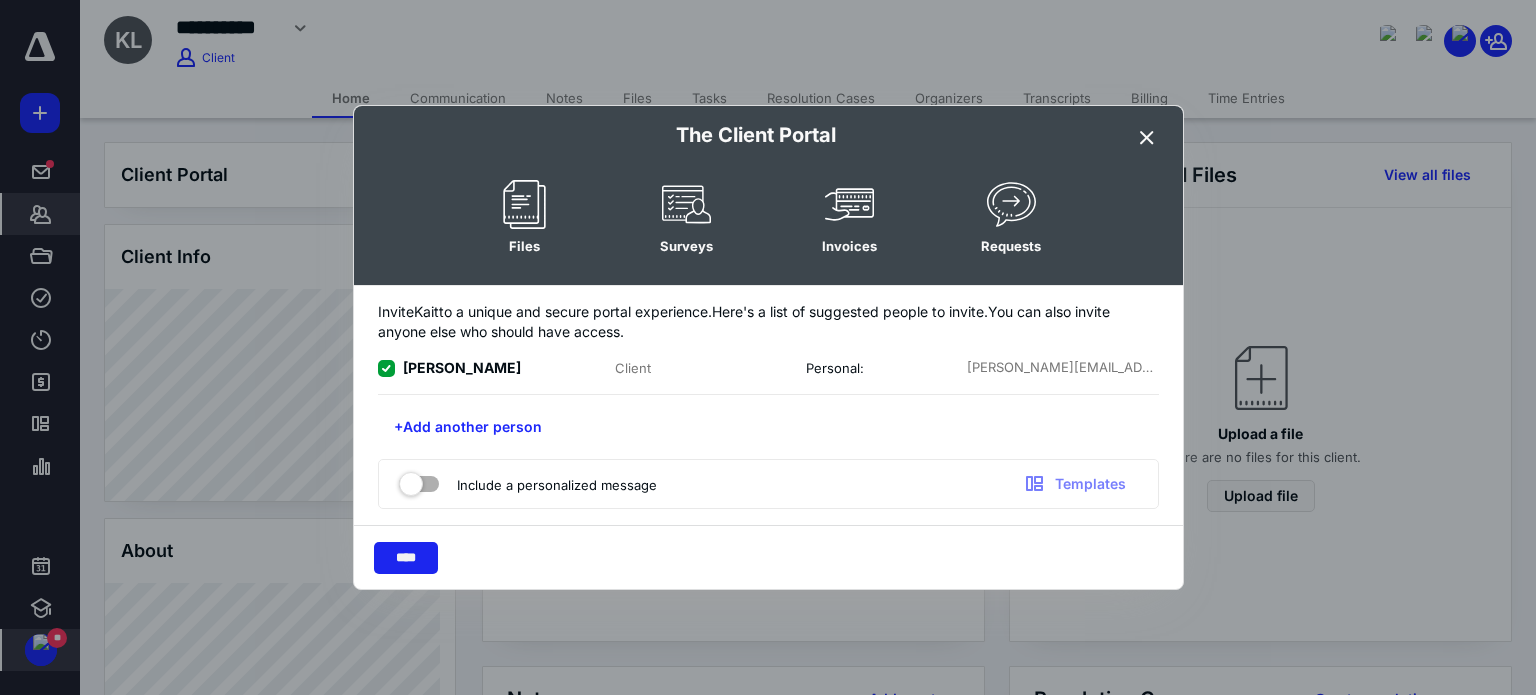 click on "****" at bounding box center (406, 558) 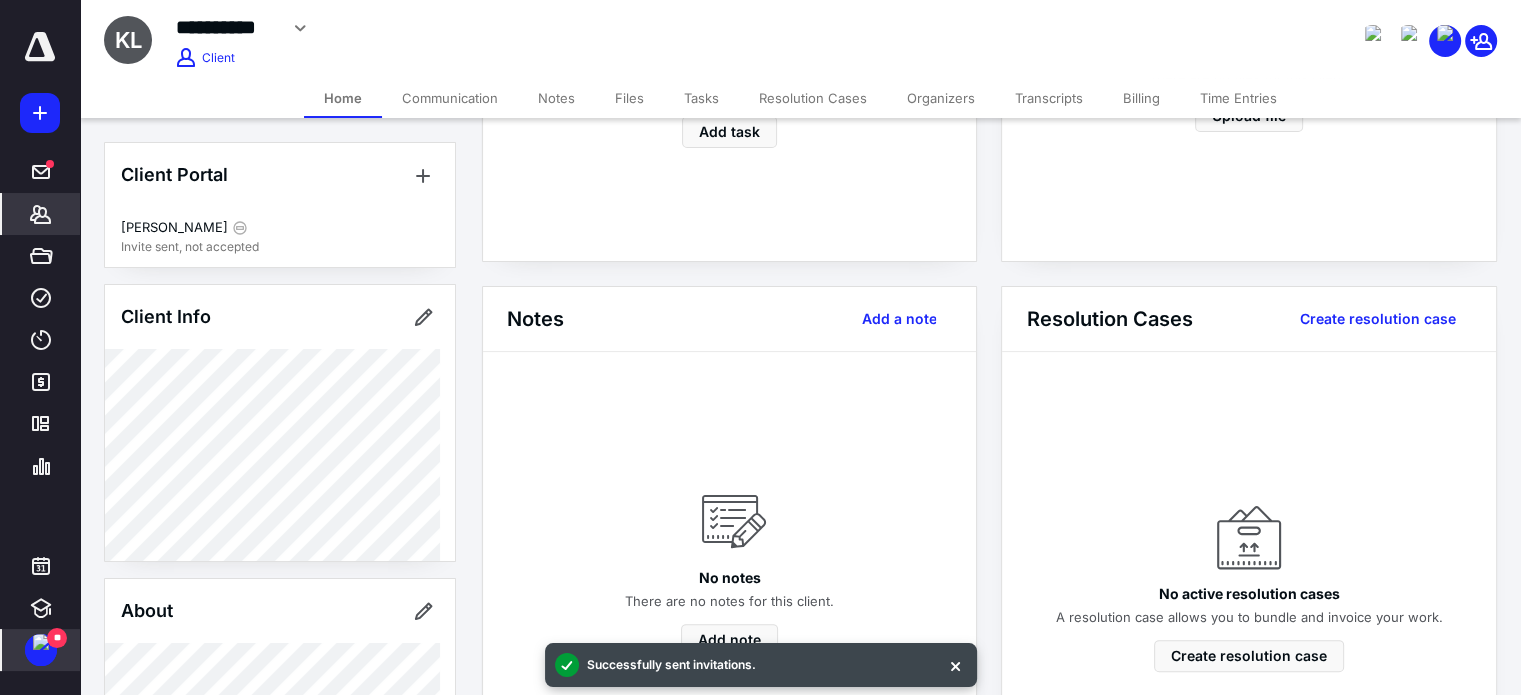 scroll, scrollTop: 266, scrollLeft: 0, axis: vertical 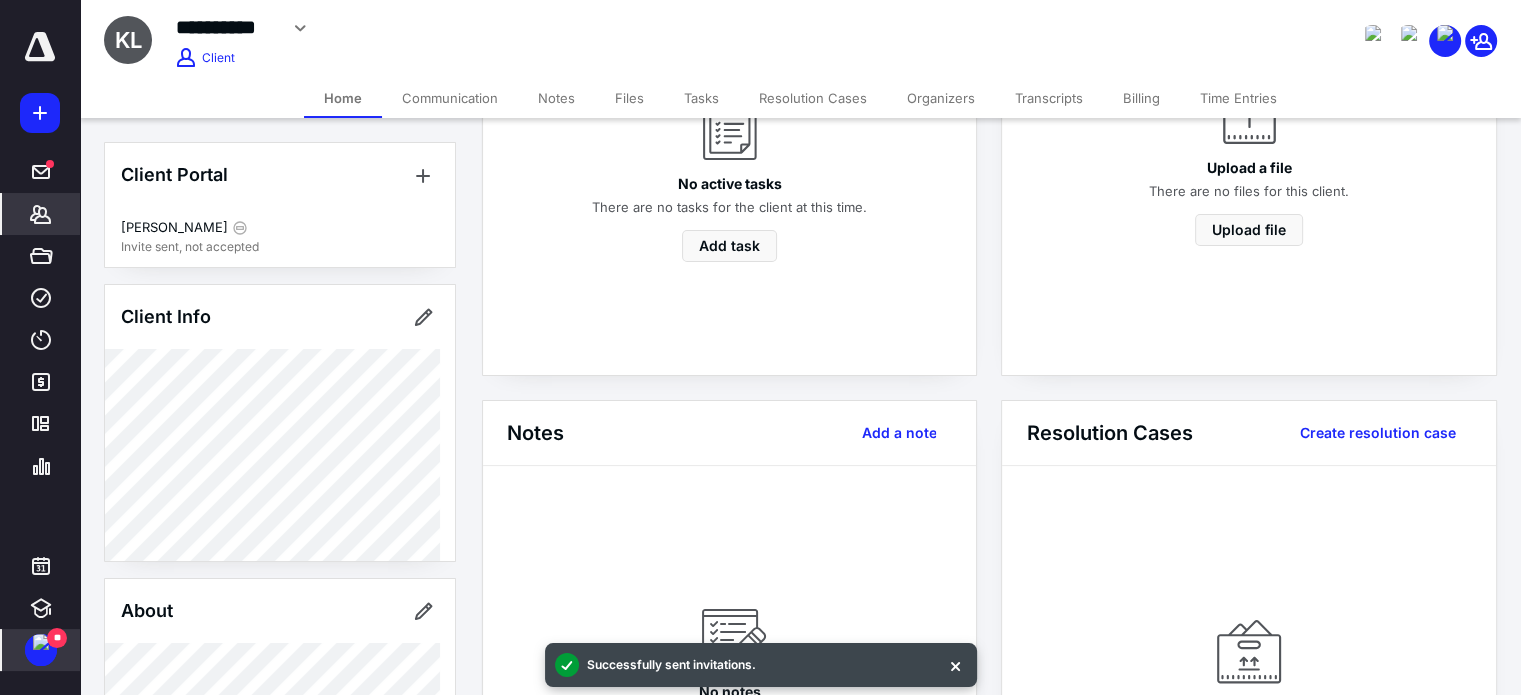 click on "Organizers" at bounding box center (941, 98) 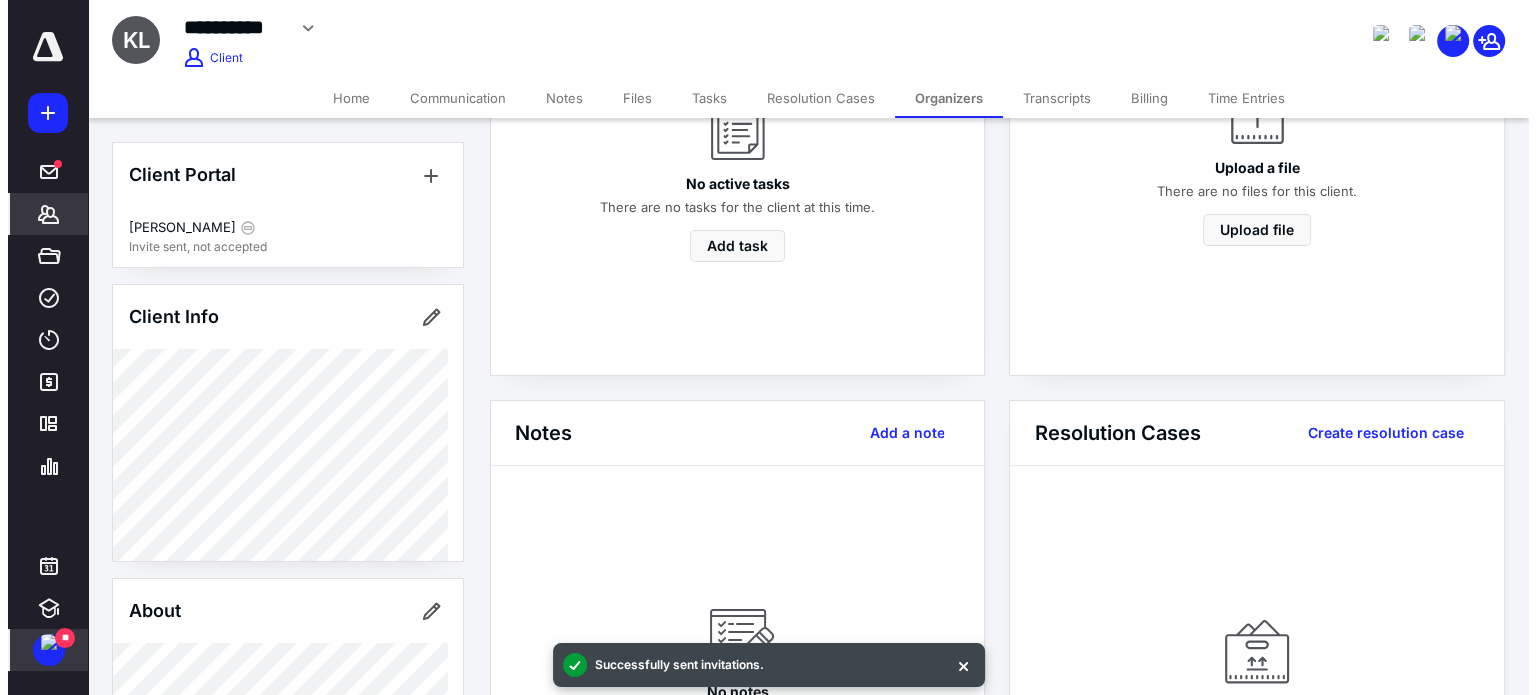 scroll, scrollTop: 0, scrollLeft: 0, axis: both 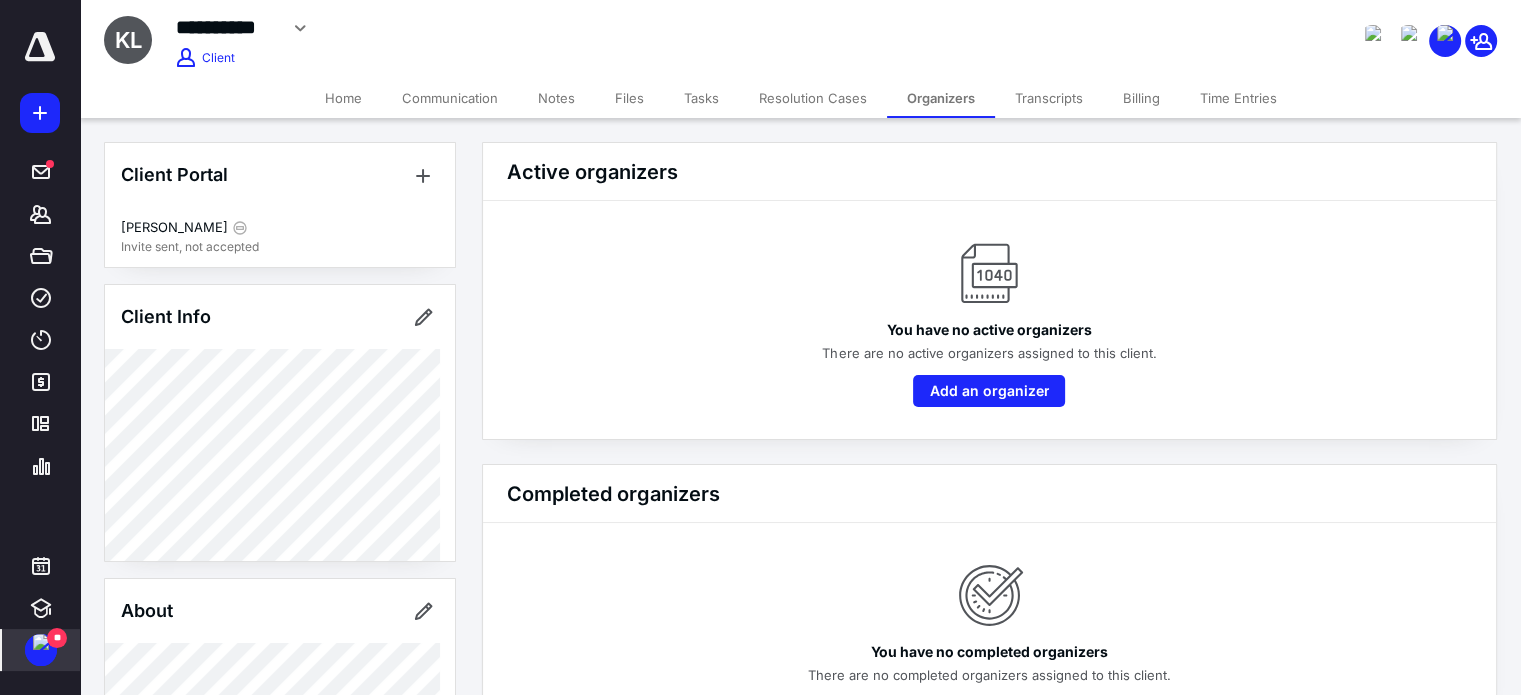 click on "Files" at bounding box center (629, 98) 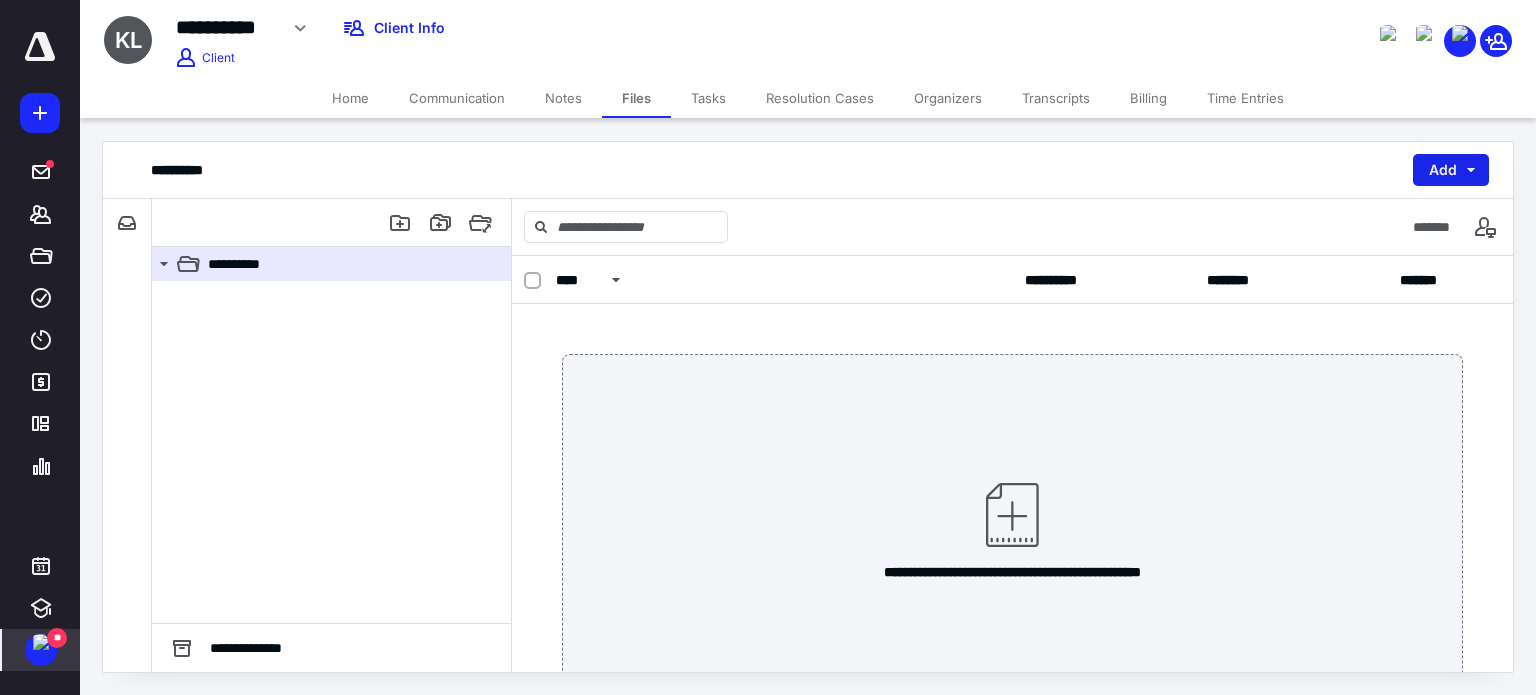 click on "Add" at bounding box center [1451, 170] 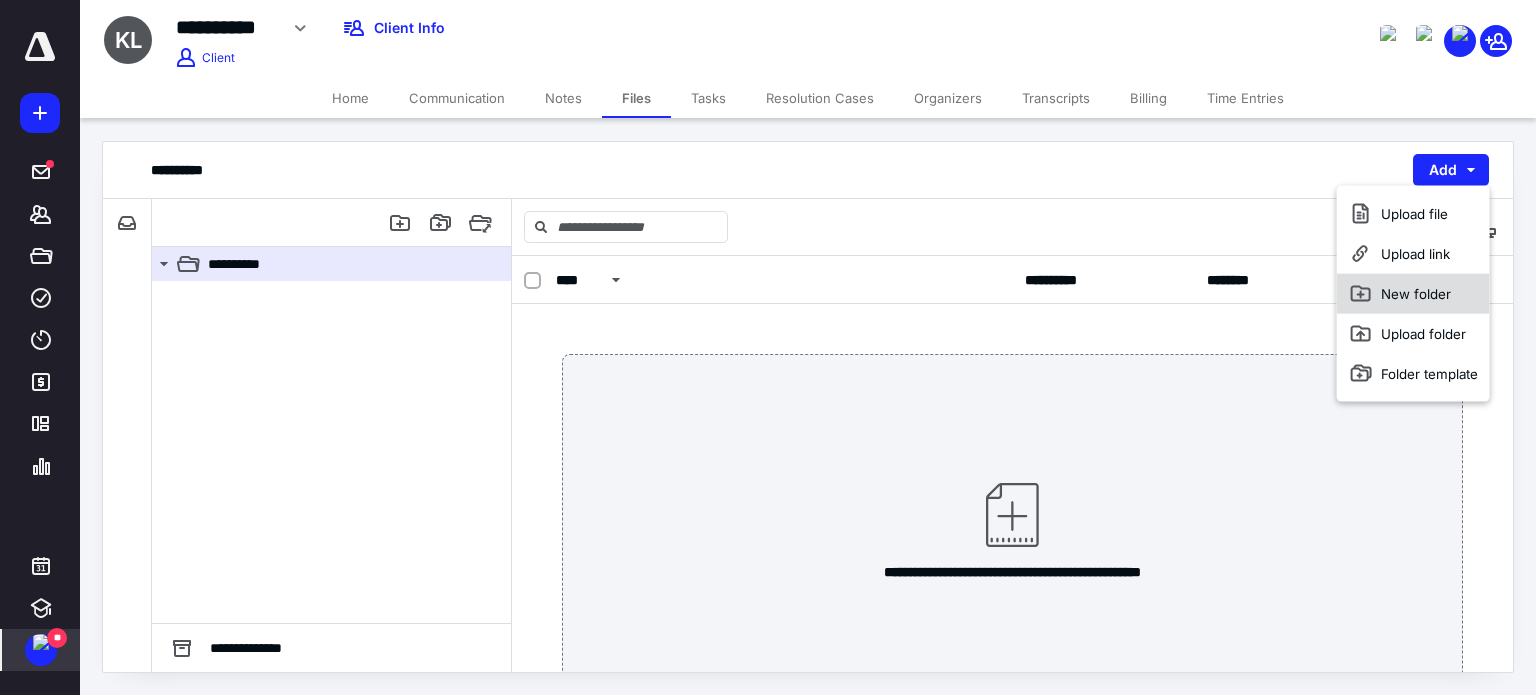 drag, startPoint x: 1444, startPoint y: 257, endPoint x: 1437, endPoint y: 300, distance: 43.56604 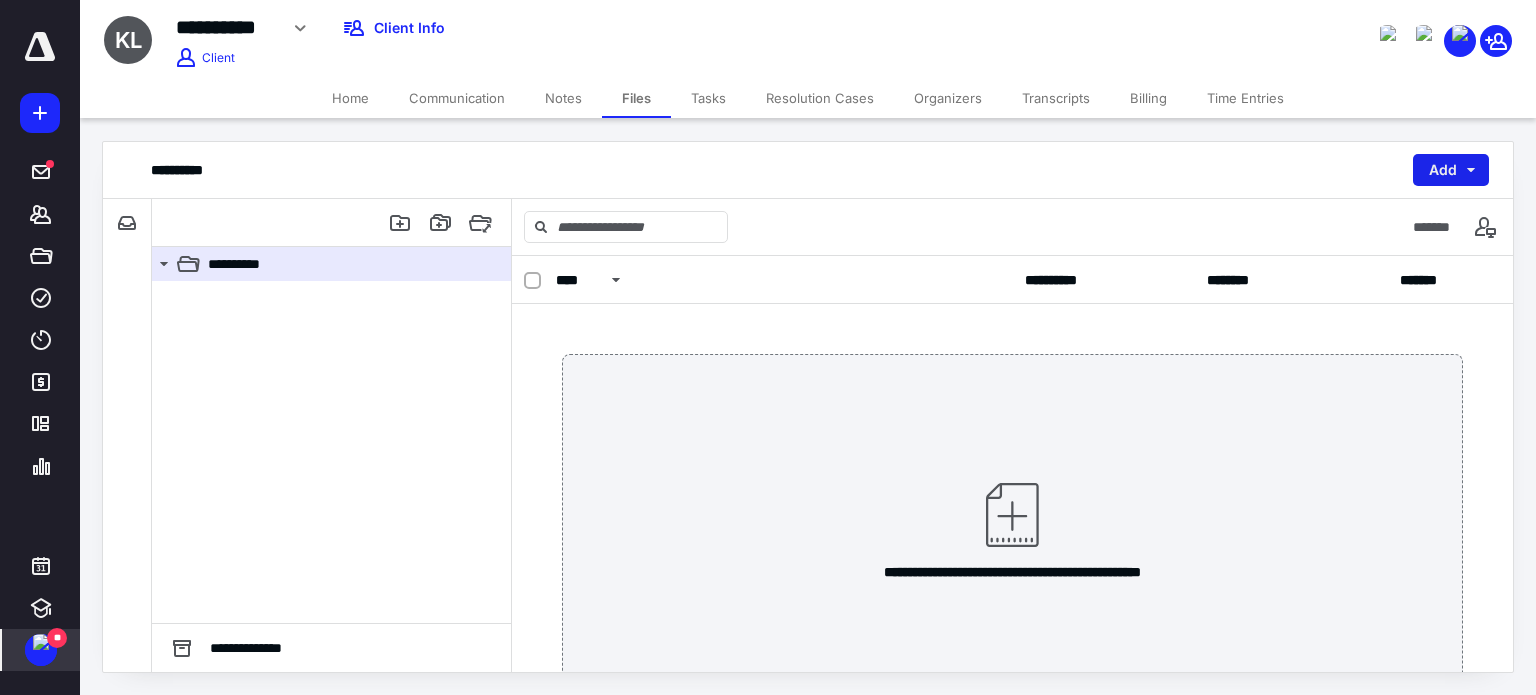 click on "Add" at bounding box center [1451, 170] 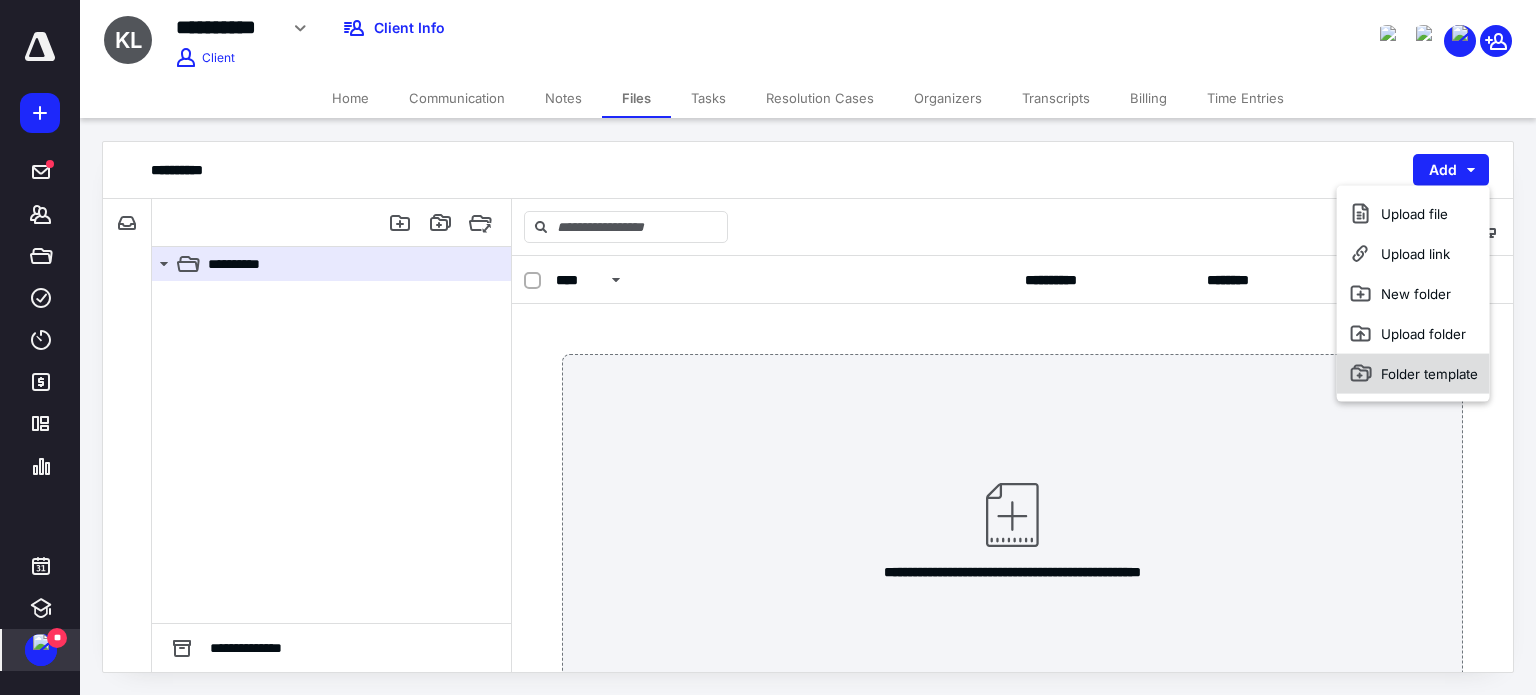 click on "Folder template" at bounding box center (1413, 374) 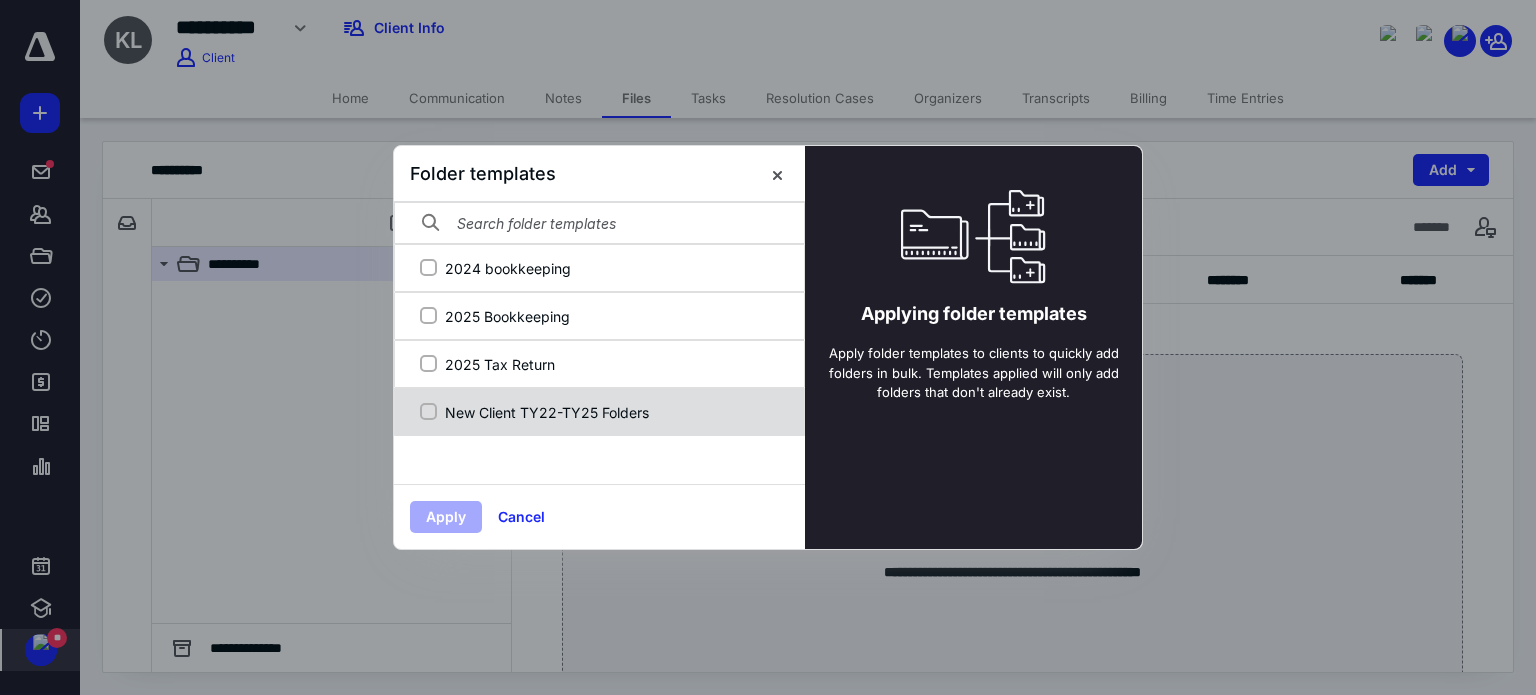 click 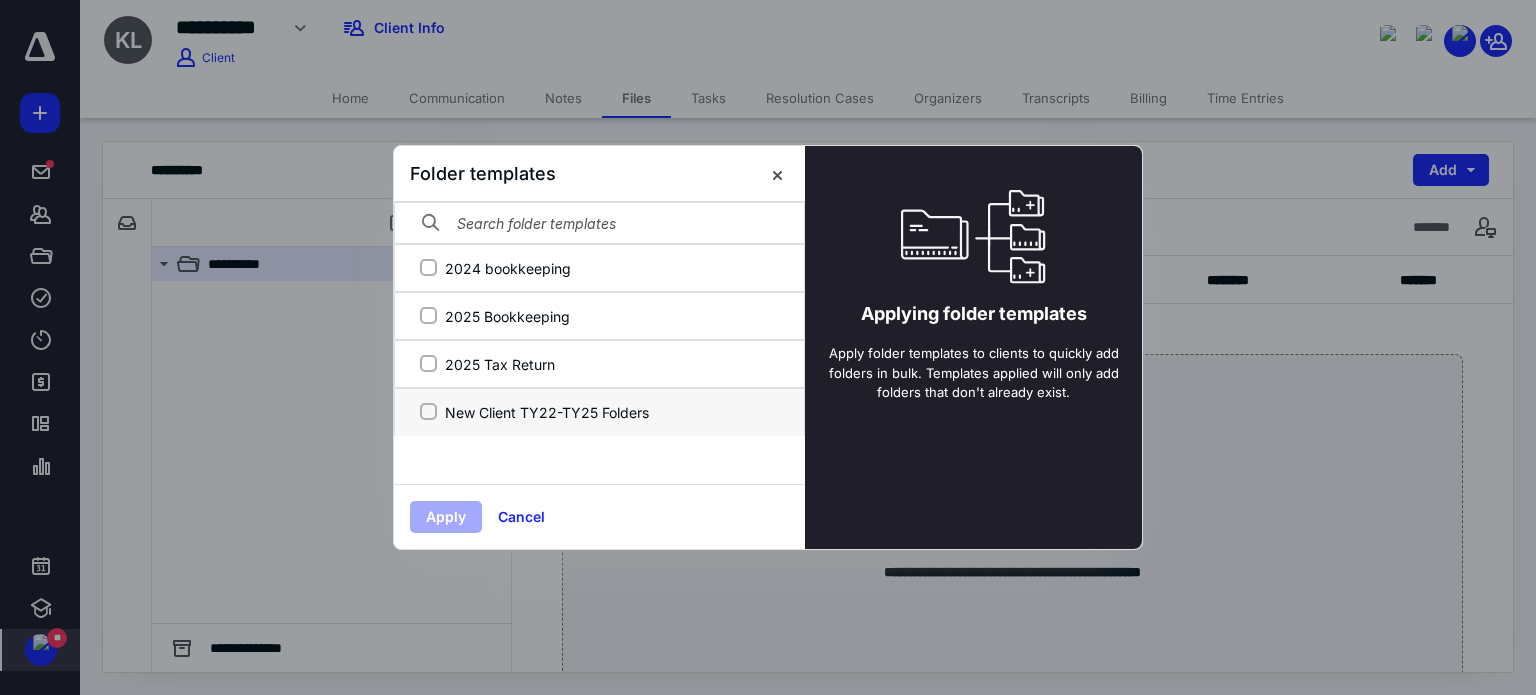 click on "New Client TY22-TY25 Folders" at bounding box center (428, 412) 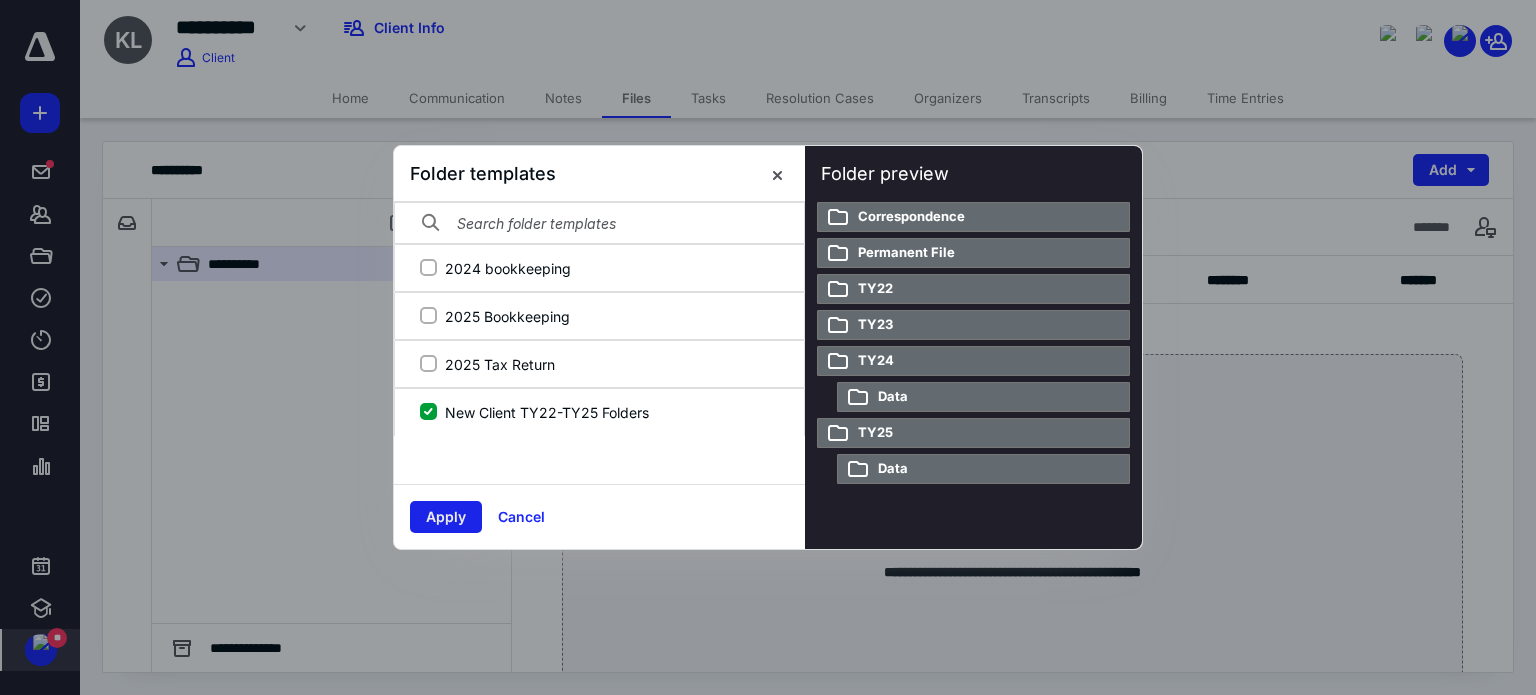 click on "Apply" at bounding box center (446, 517) 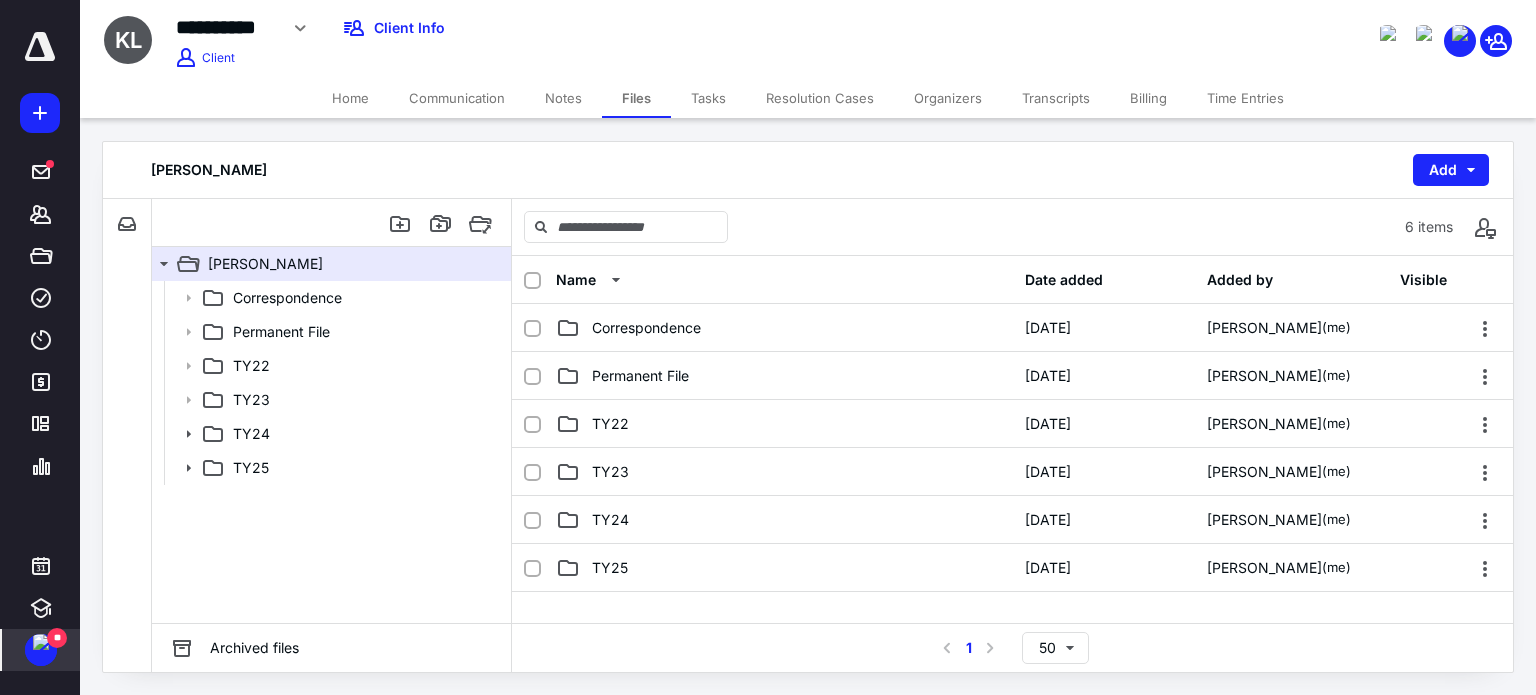 click on "Tasks" at bounding box center (708, 98) 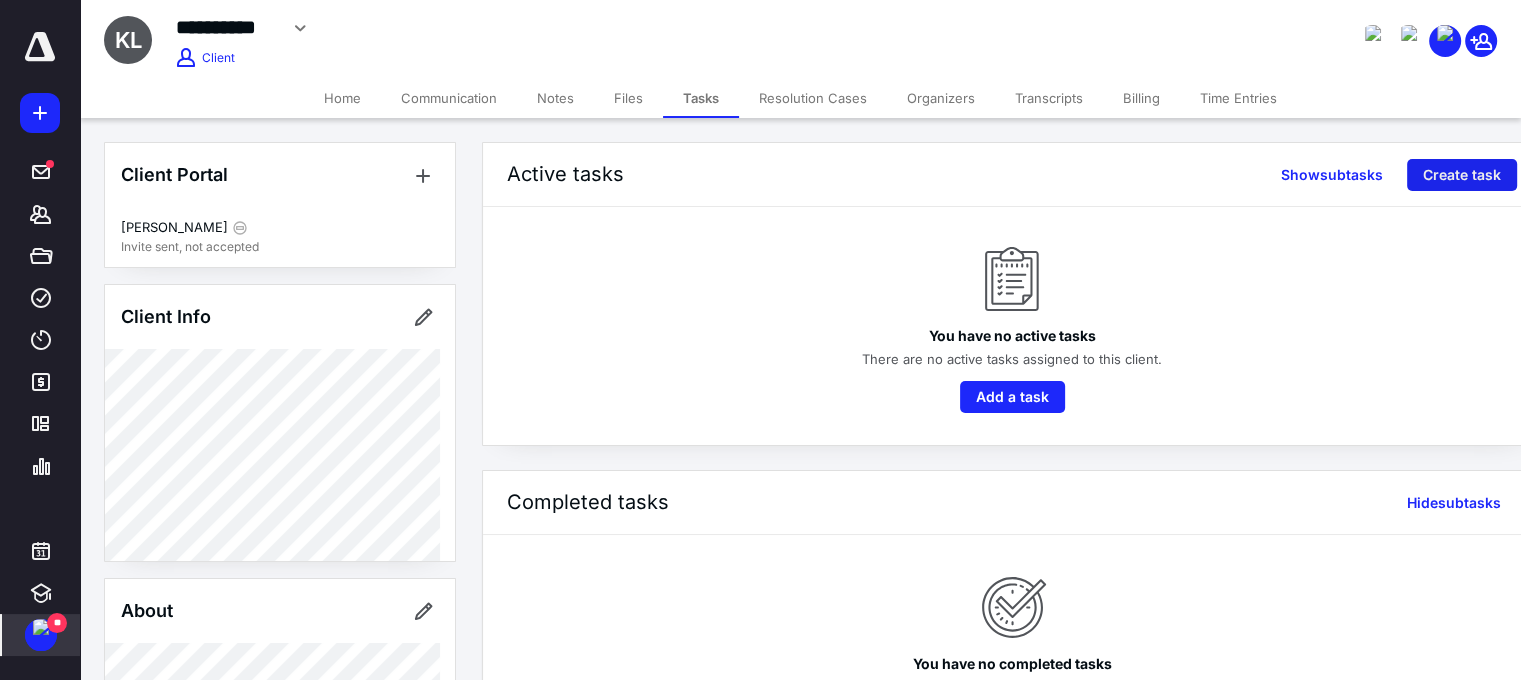 click on "Create task" at bounding box center [1462, 175] 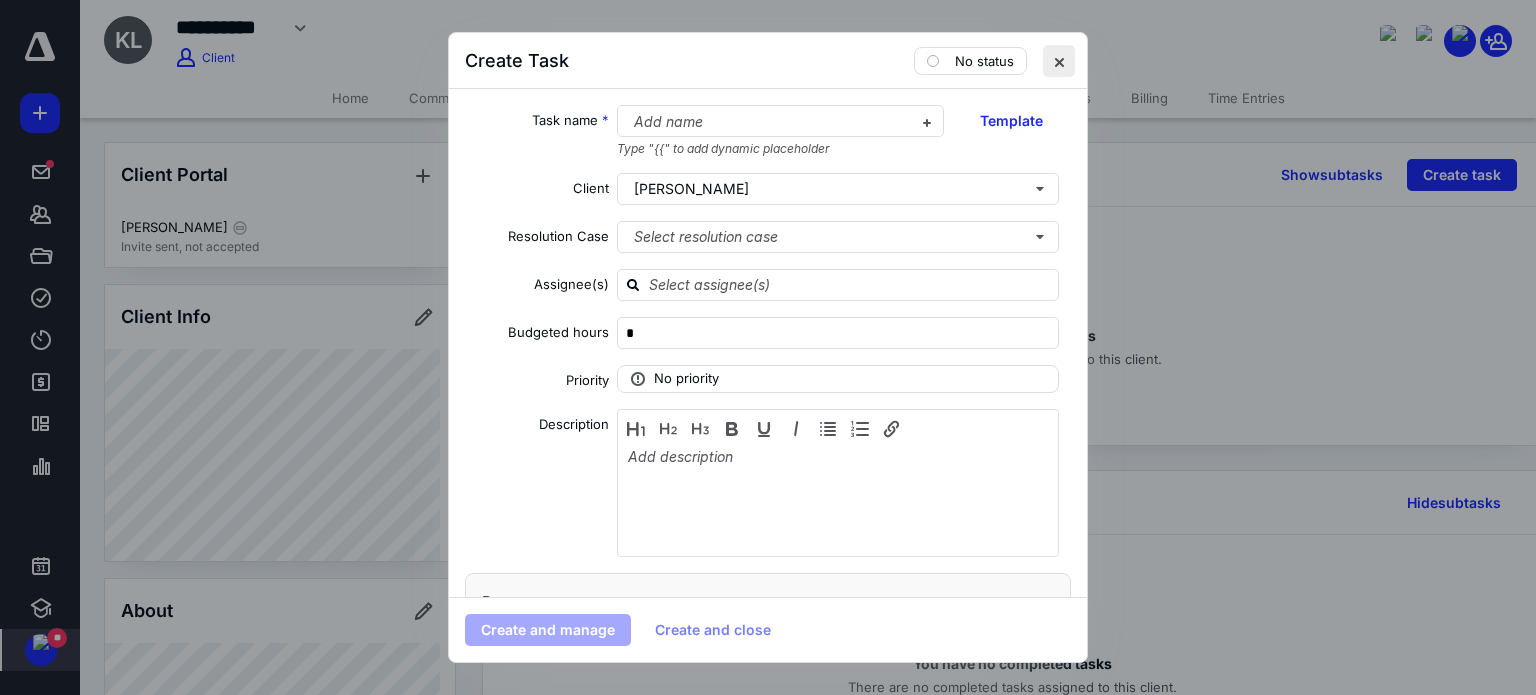 click at bounding box center (1059, 61) 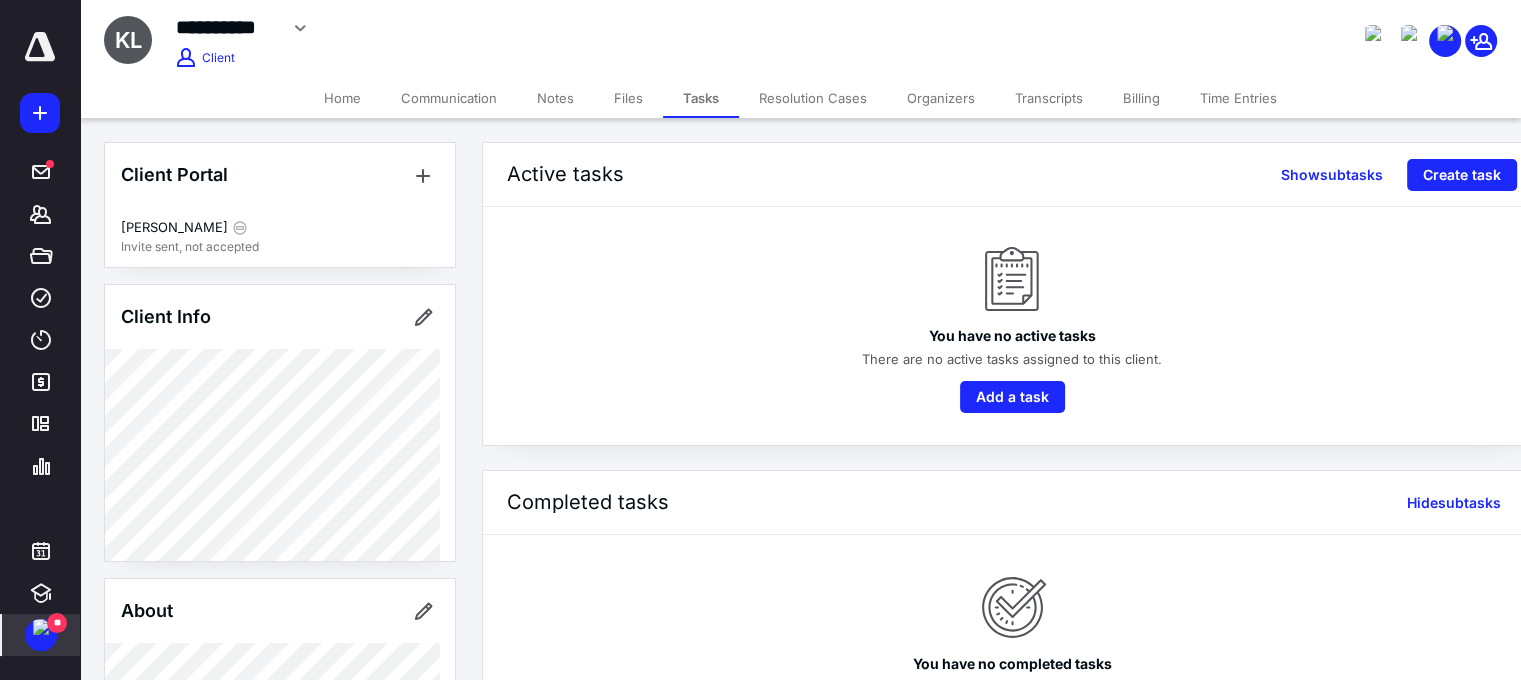click 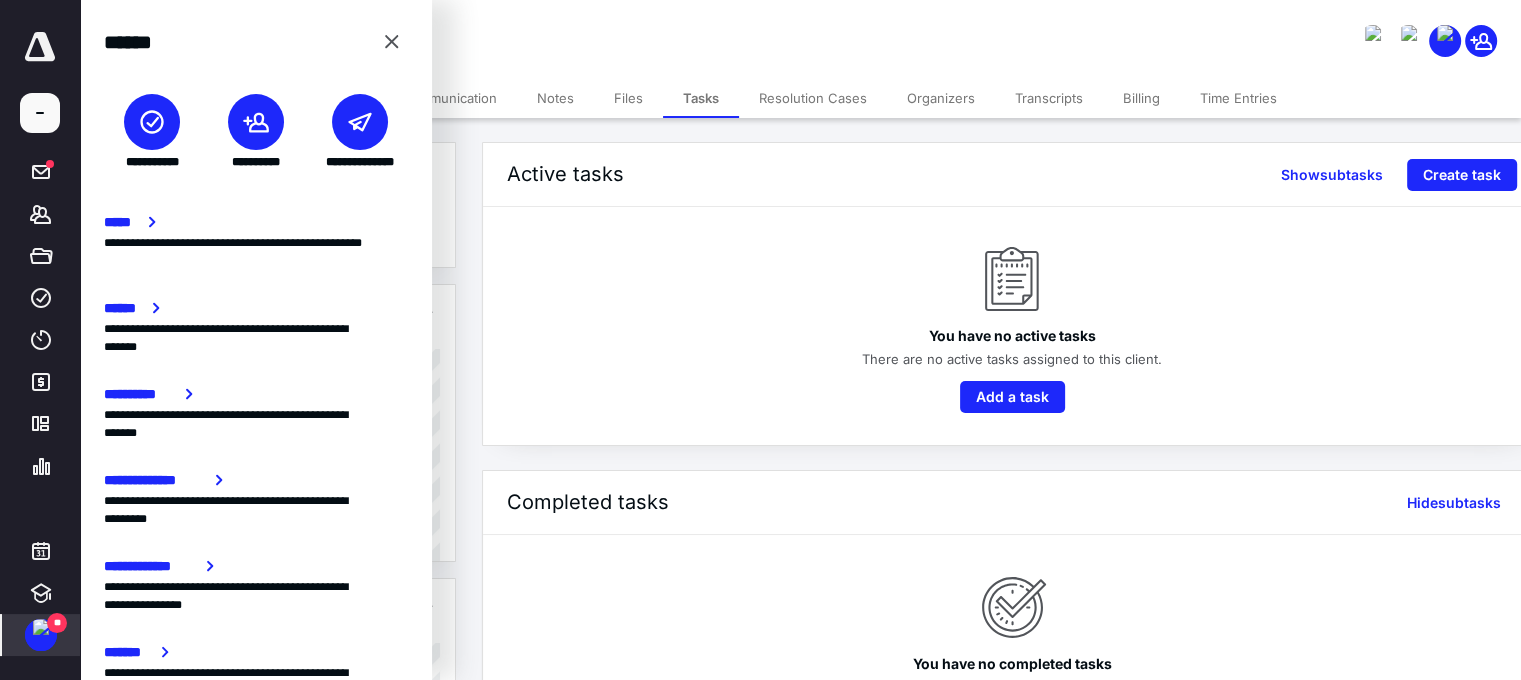 click 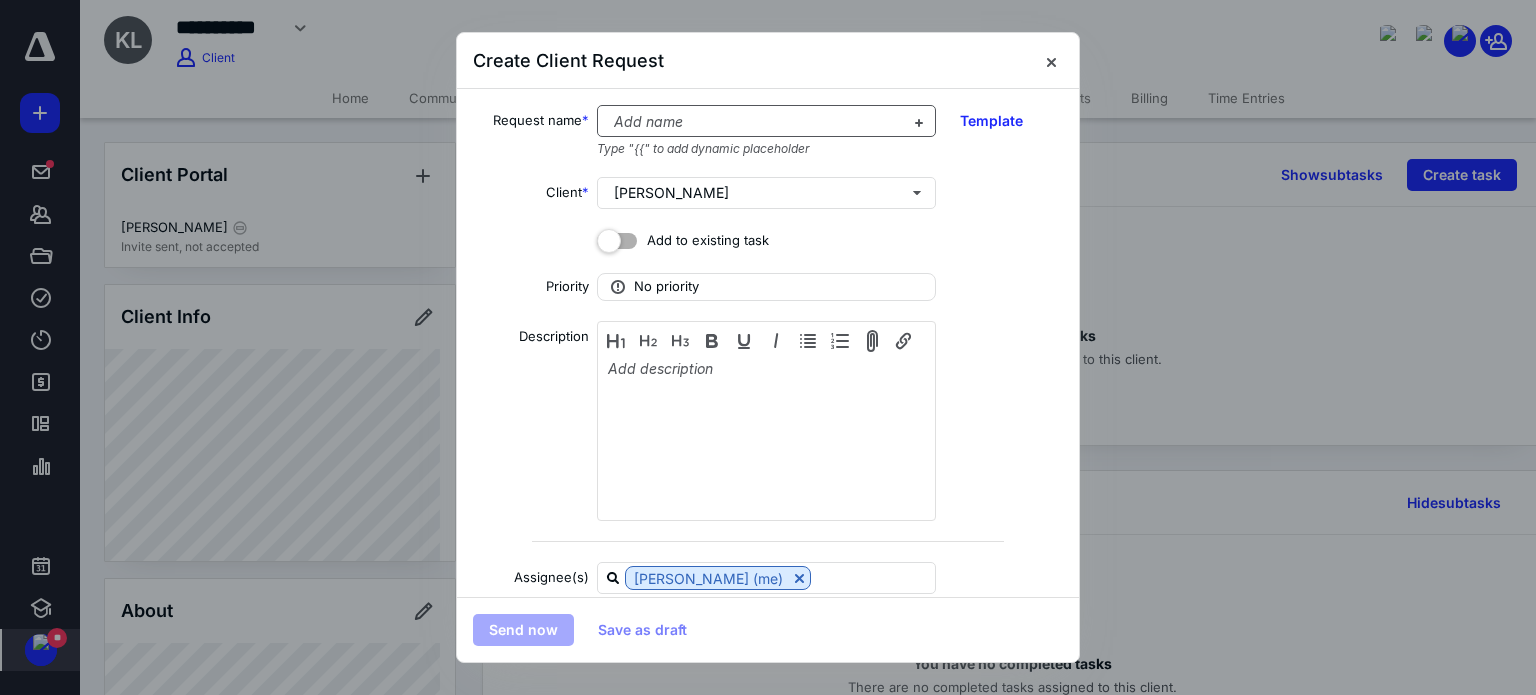 click at bounding box center (754, 122) 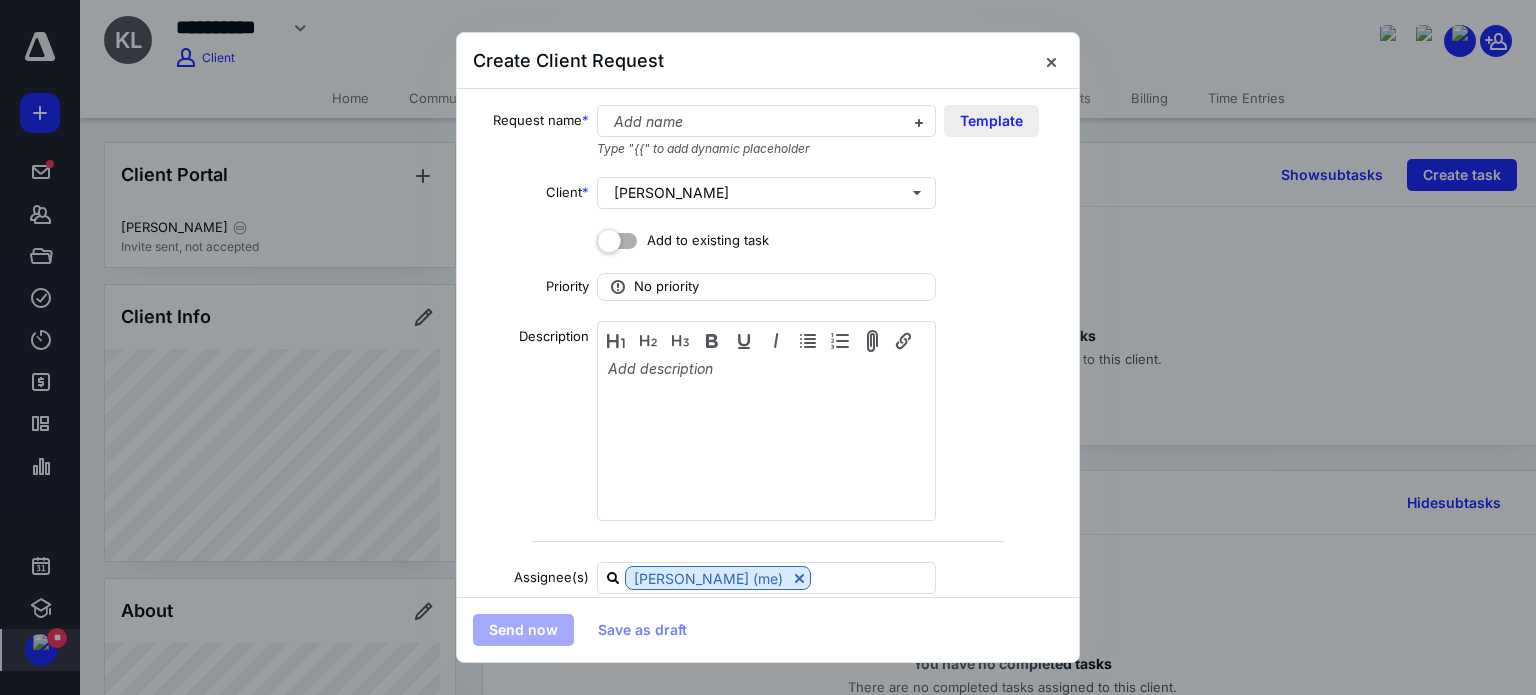 type 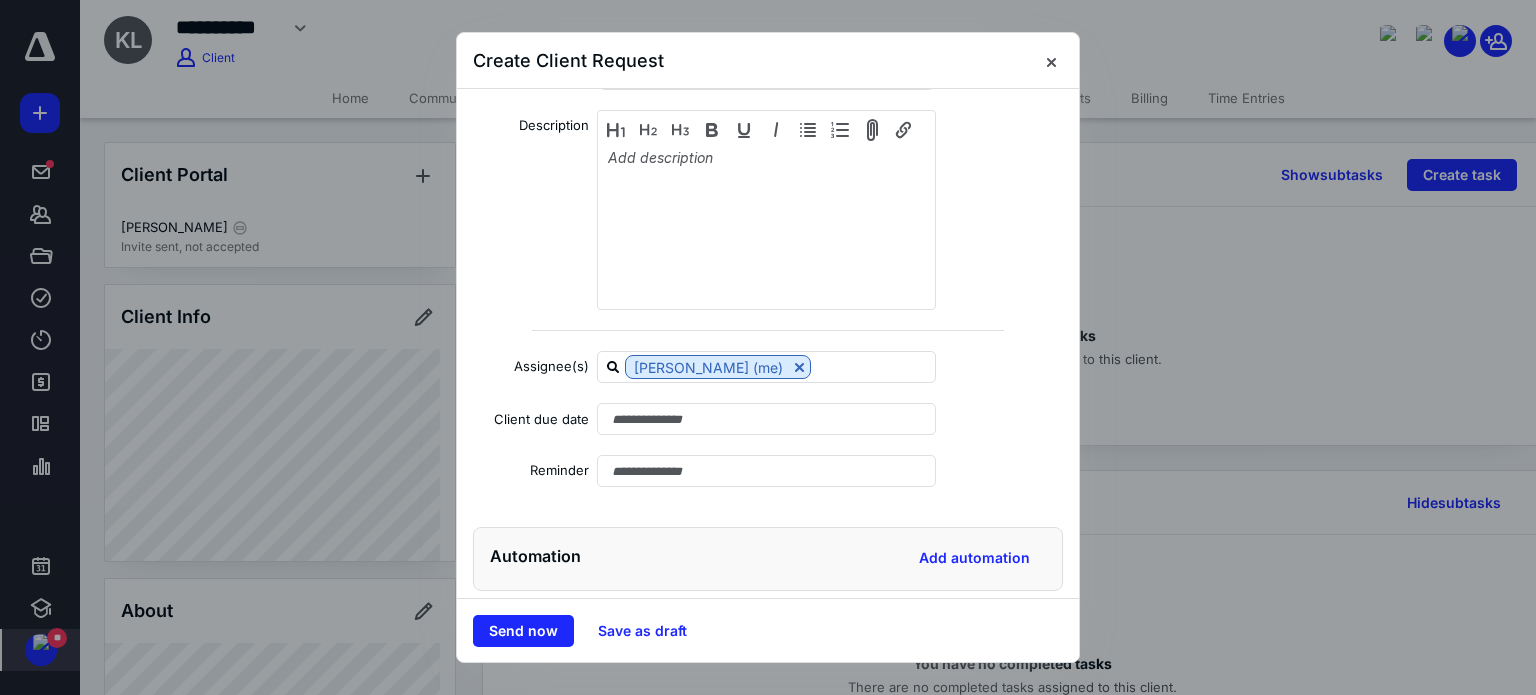 scroll, scrollTop: 236, scrollLeft: 0, axis: vertical 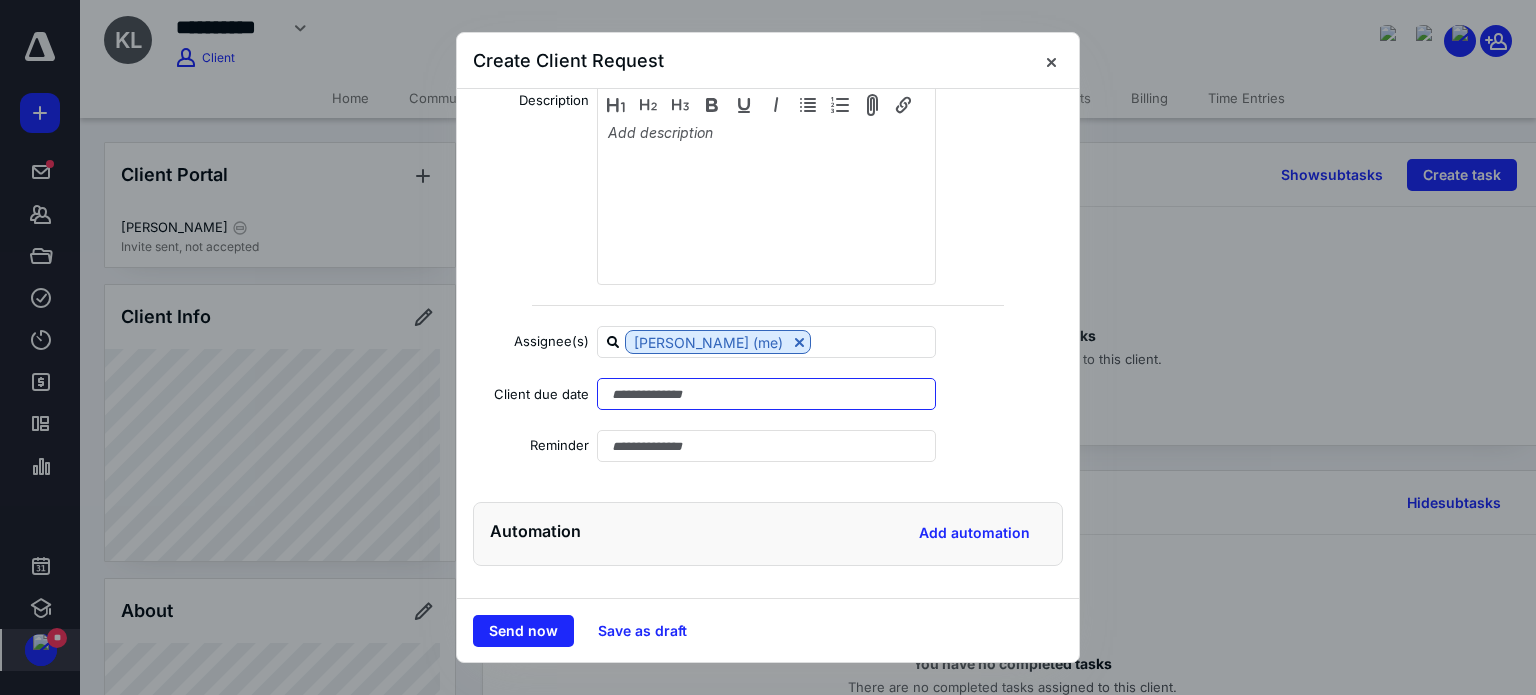 click at bounding box center [766, 394] 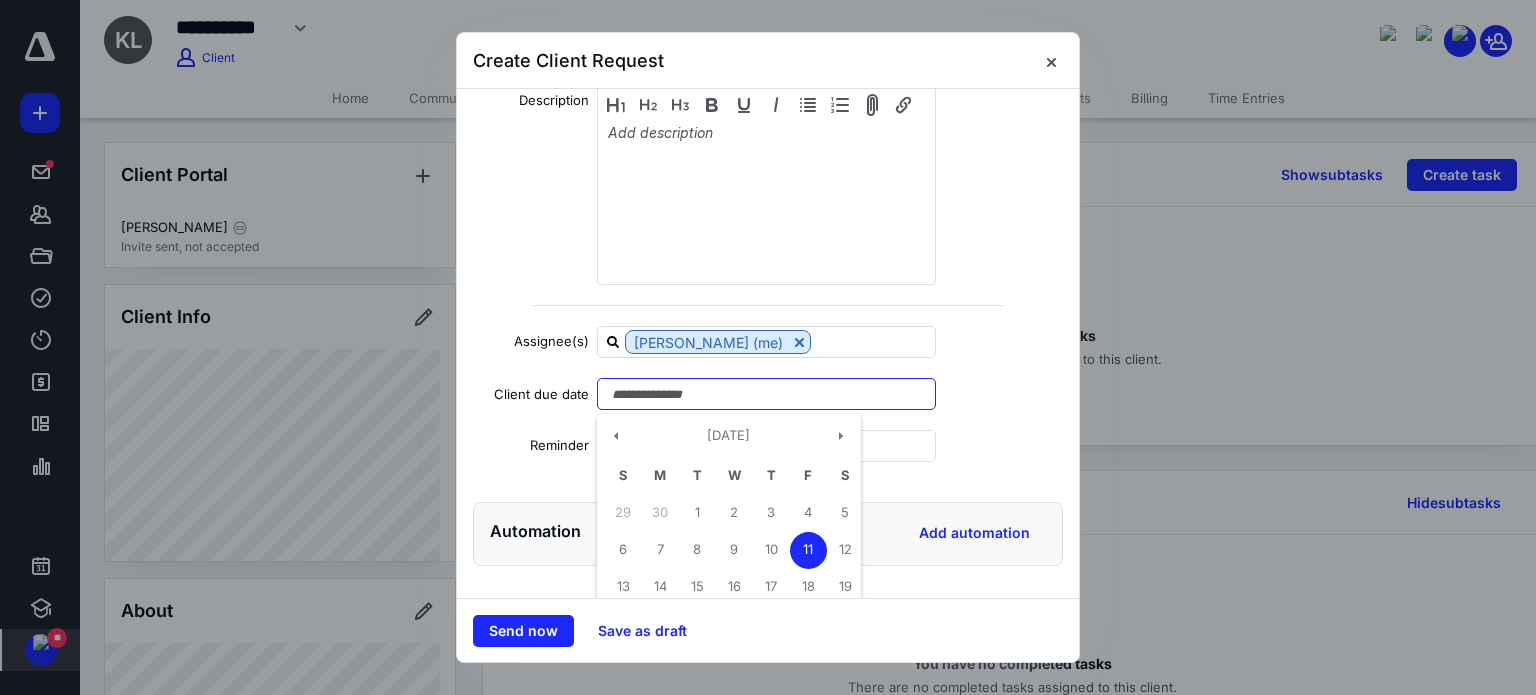 scroll, scrollTop: 362, scrollLeft: 0, axis: vertical 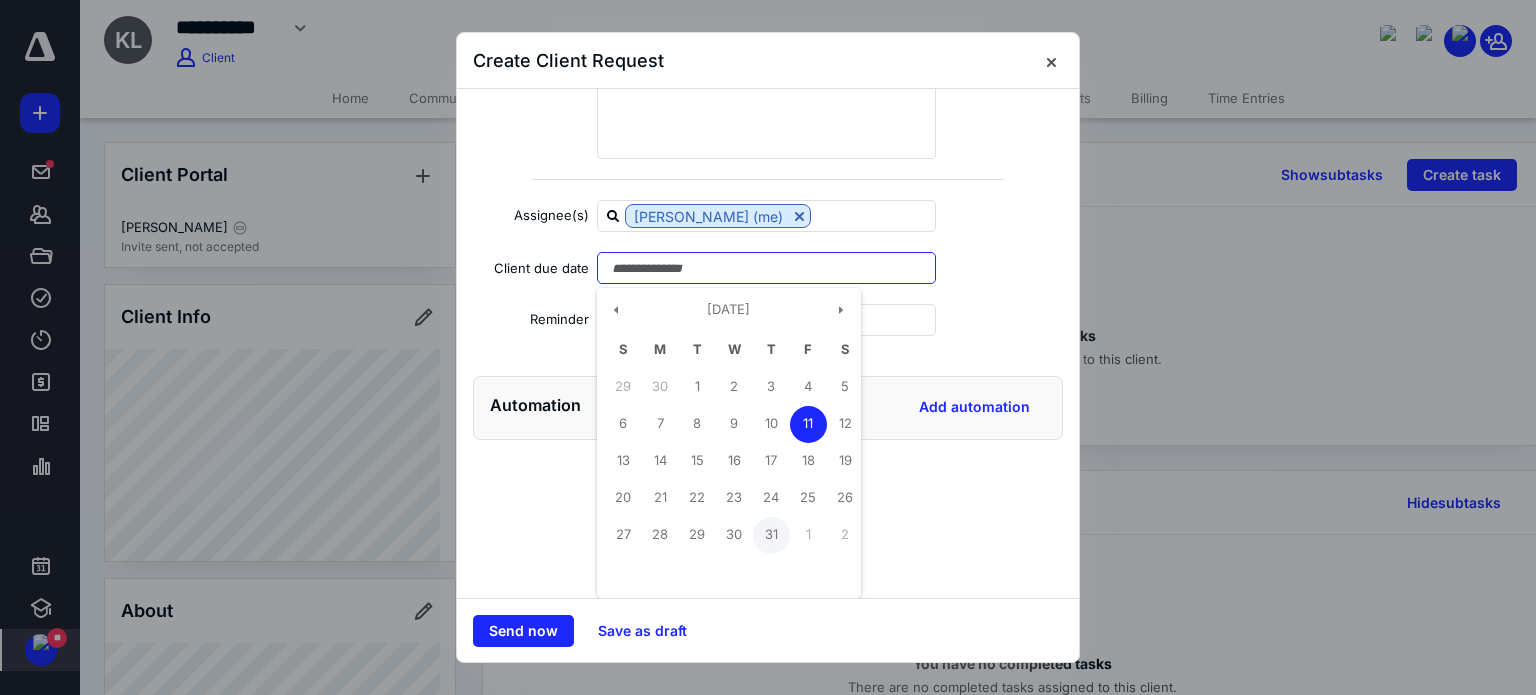 click on "31" at bounding box center (771, 535) 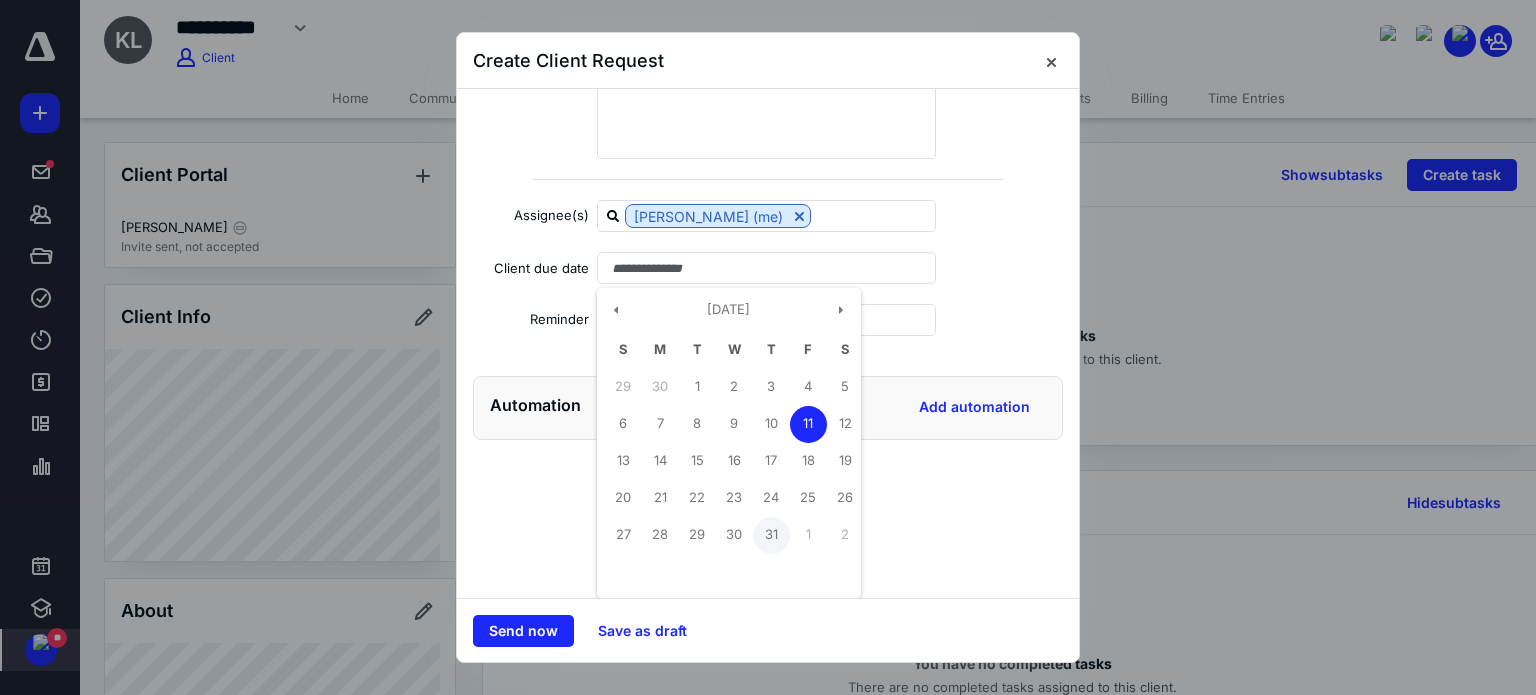 type on "**********" 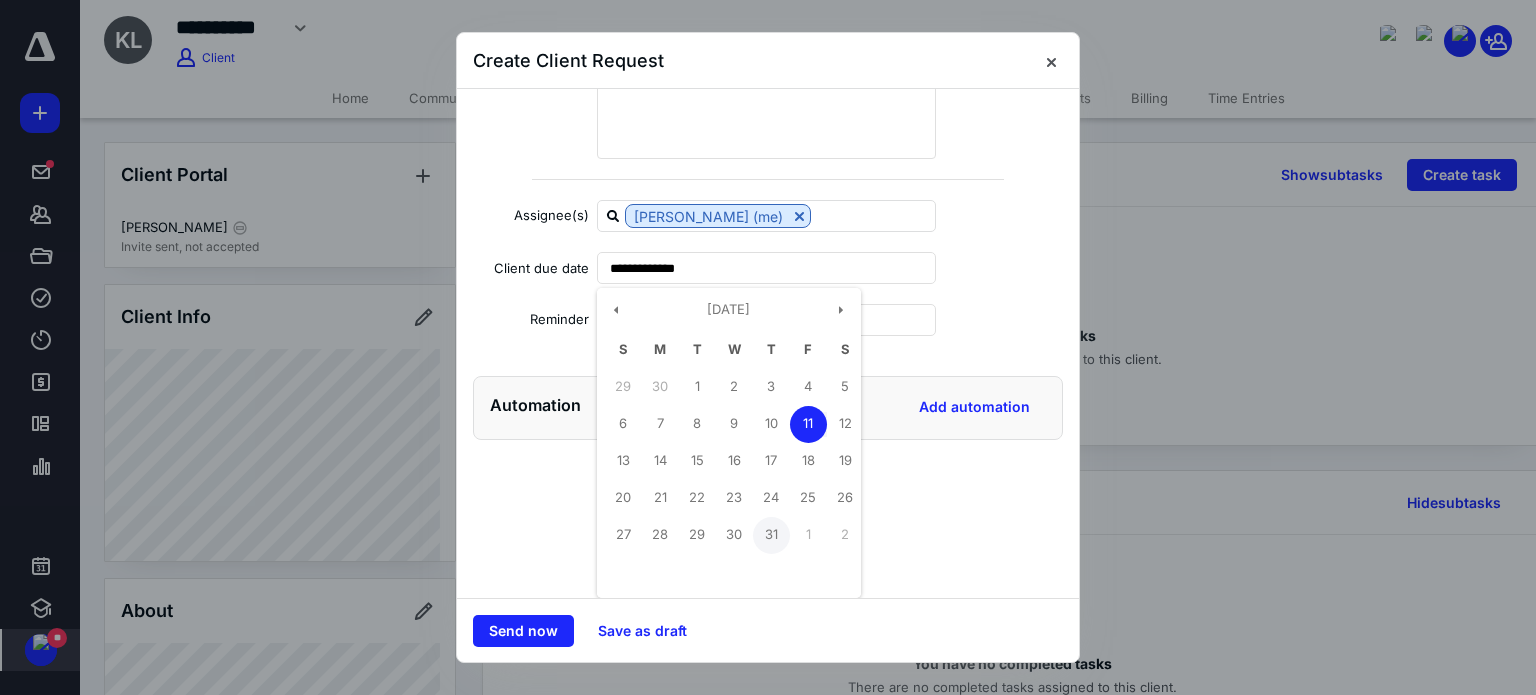 scroll, scrollTop: 236, scrollLeft: 0, axis: vertical 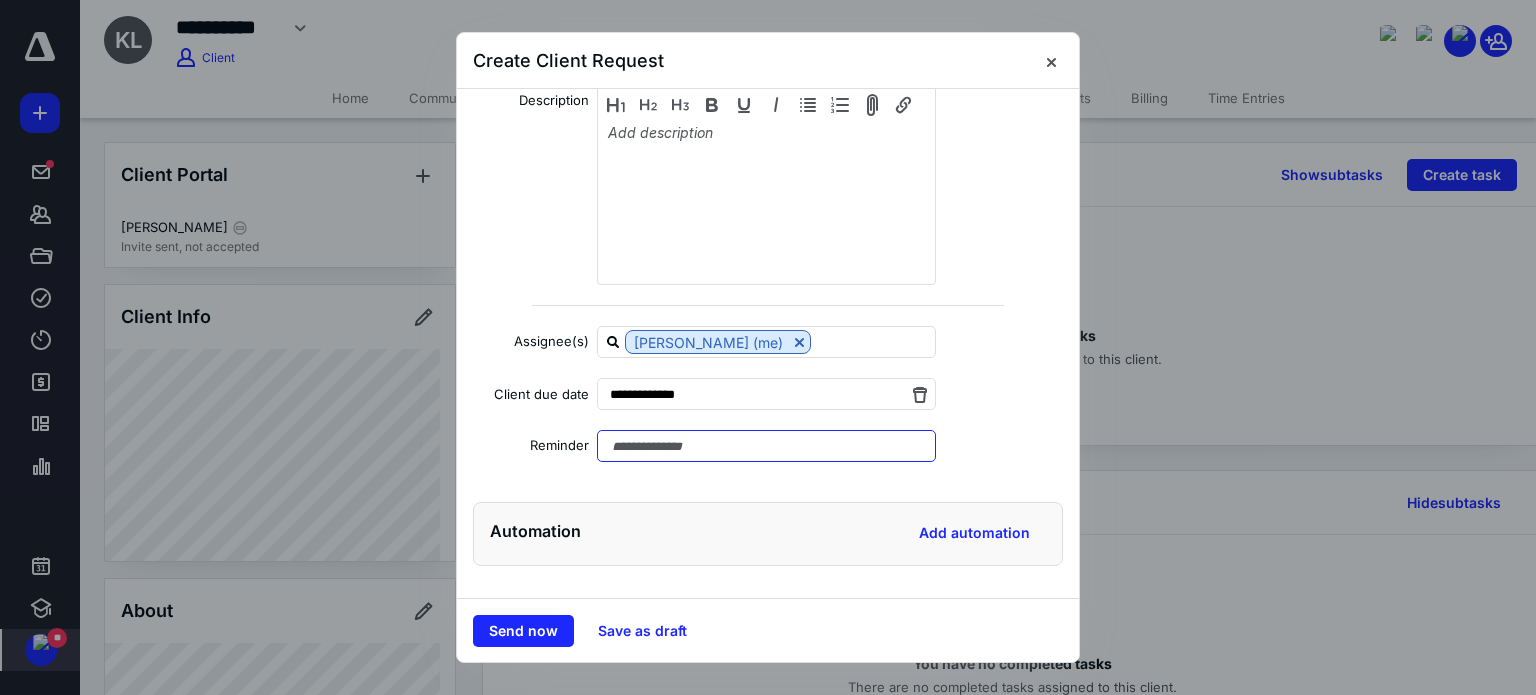 click at bounding box center [766, 446] 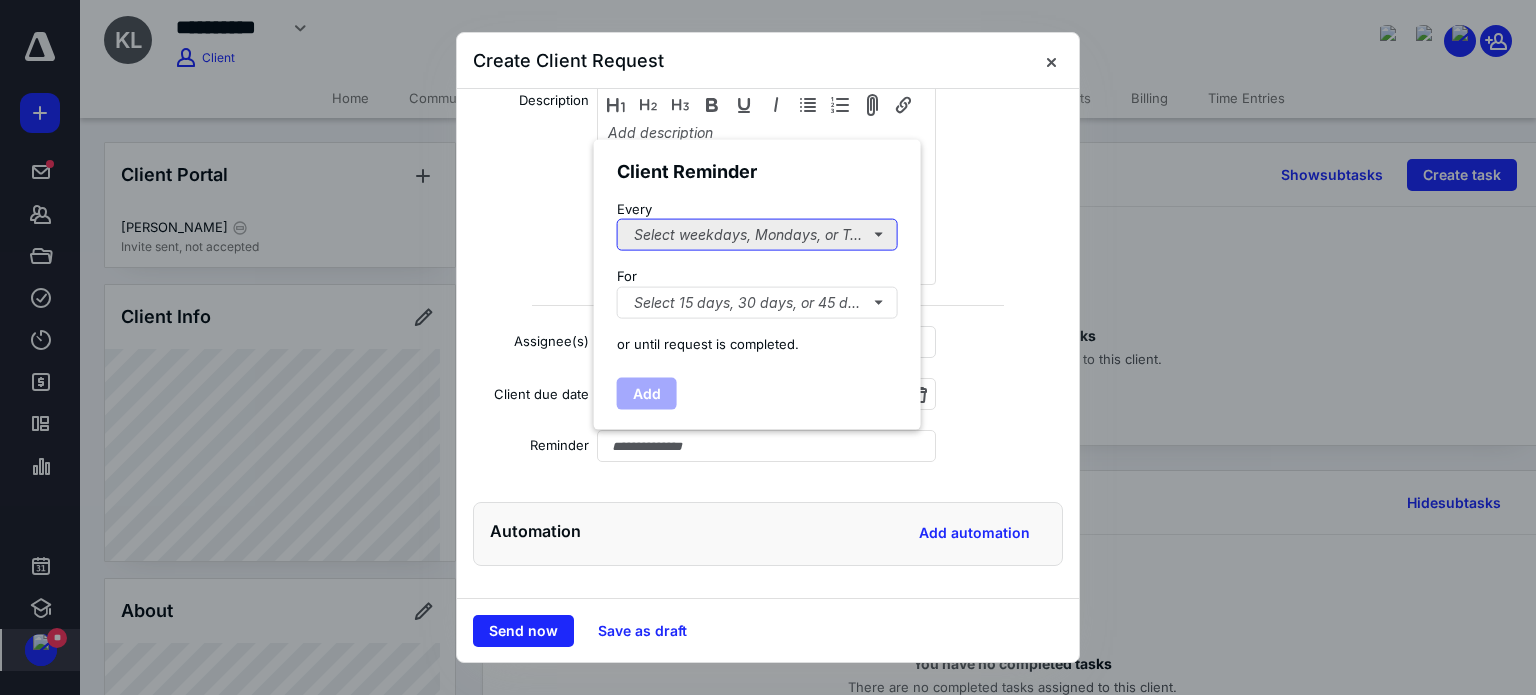 click on "Select weekdays, Mondays, or Tues..." at bounding box center (757, 235) 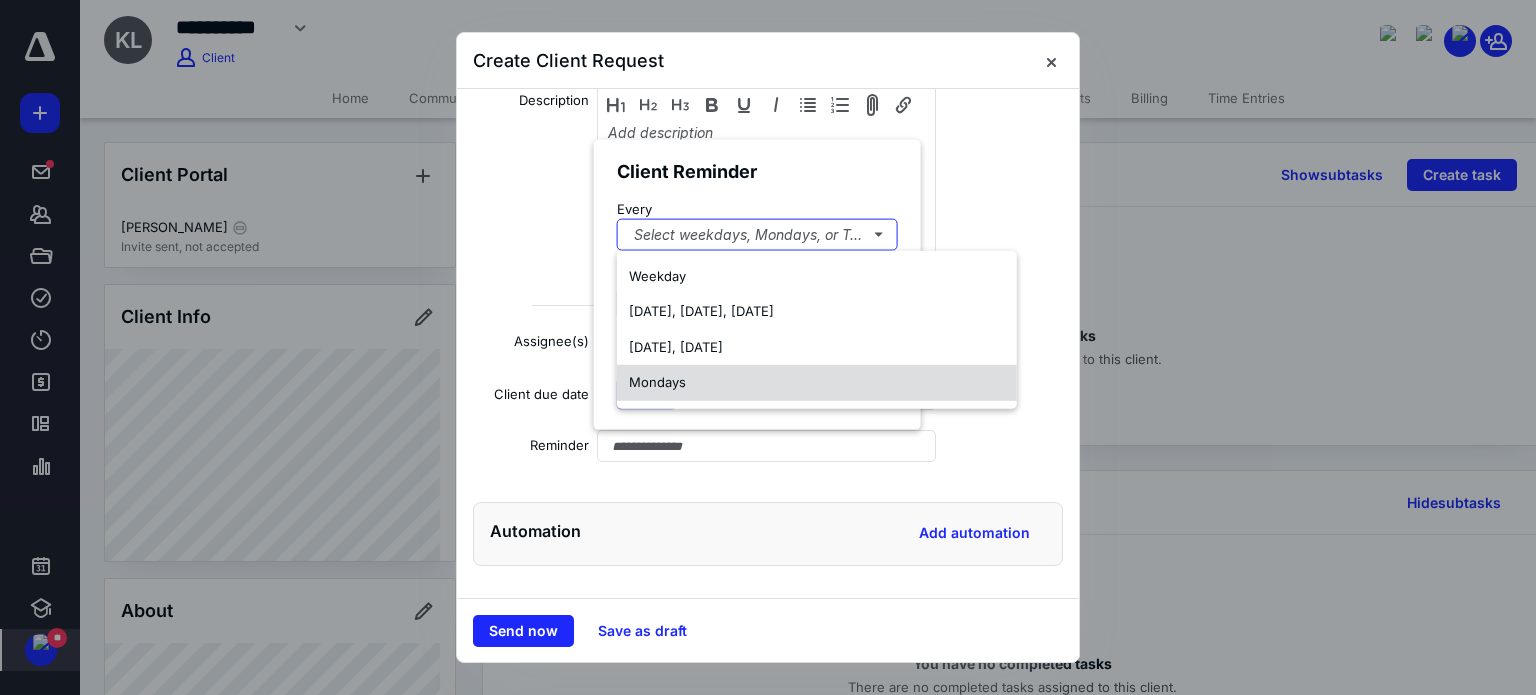 click on "Mondays" at bounding box center [817, 383] 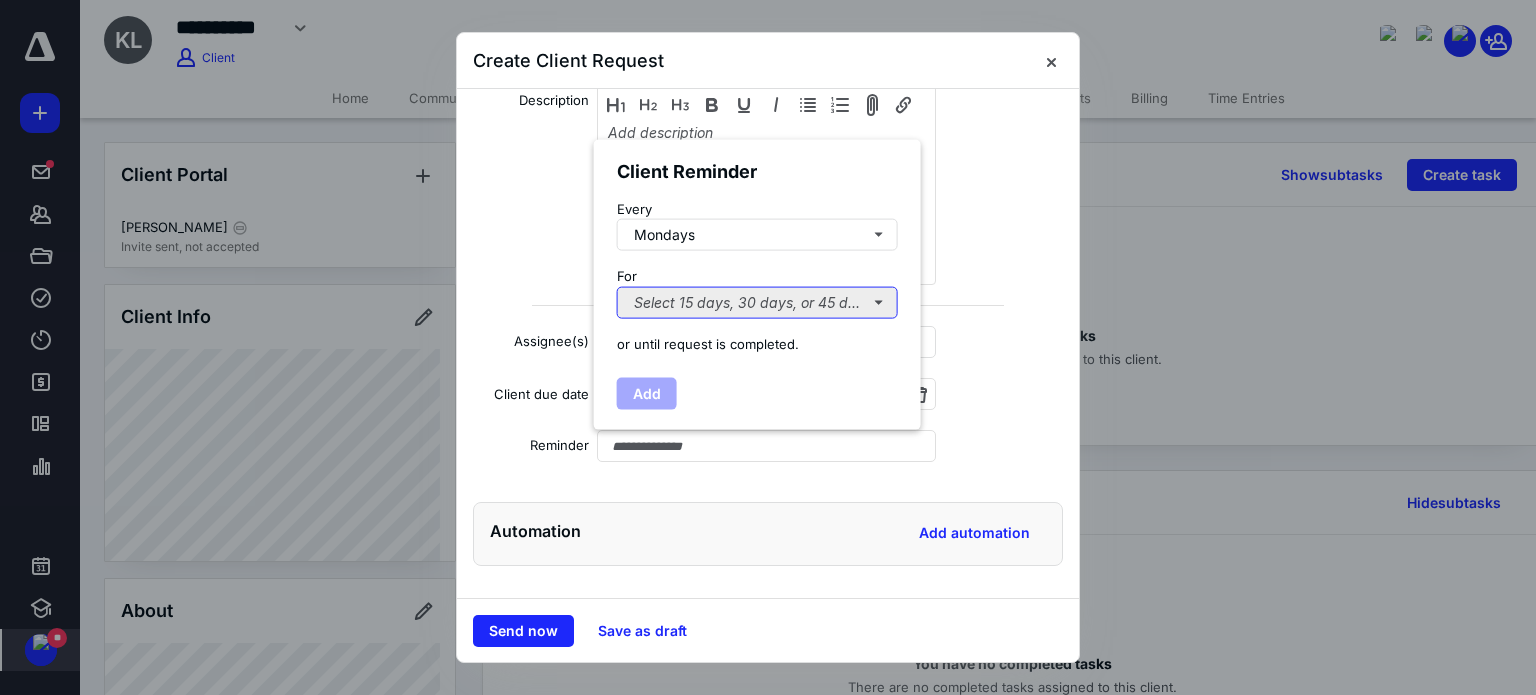 click on "Select 15 days, 30 days, or 45 days..." at bounding box center (757, 302) 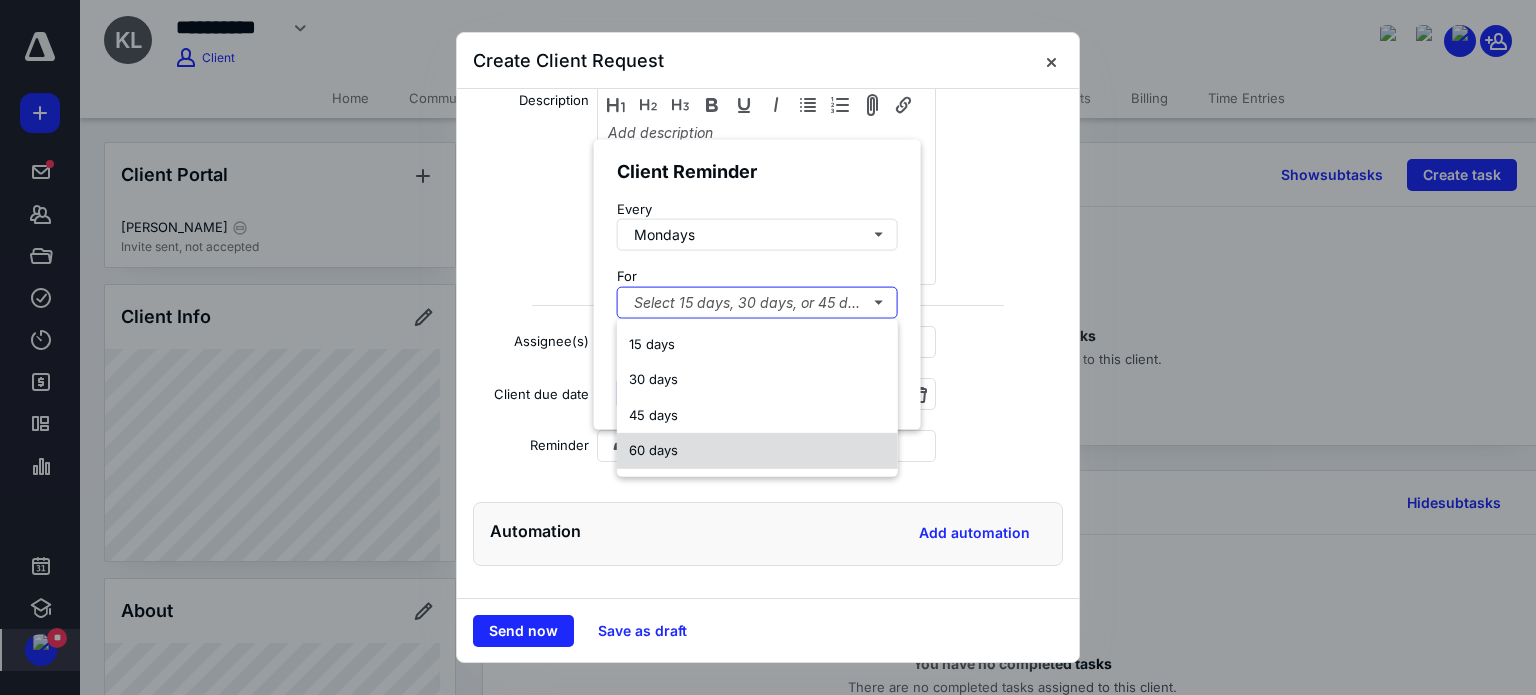 click on "60 days" at bounding box center (653, 450) 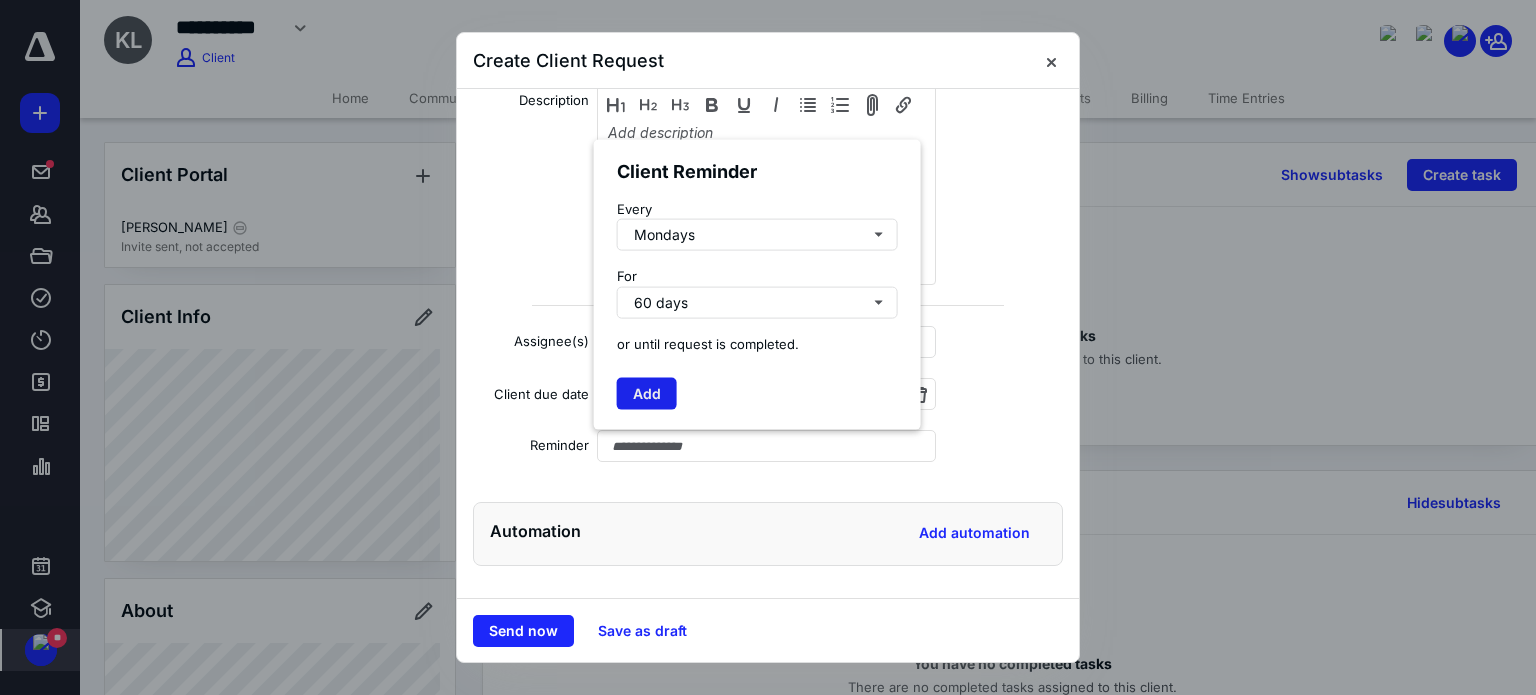 click on "Add" at bounding box center (647, 394) 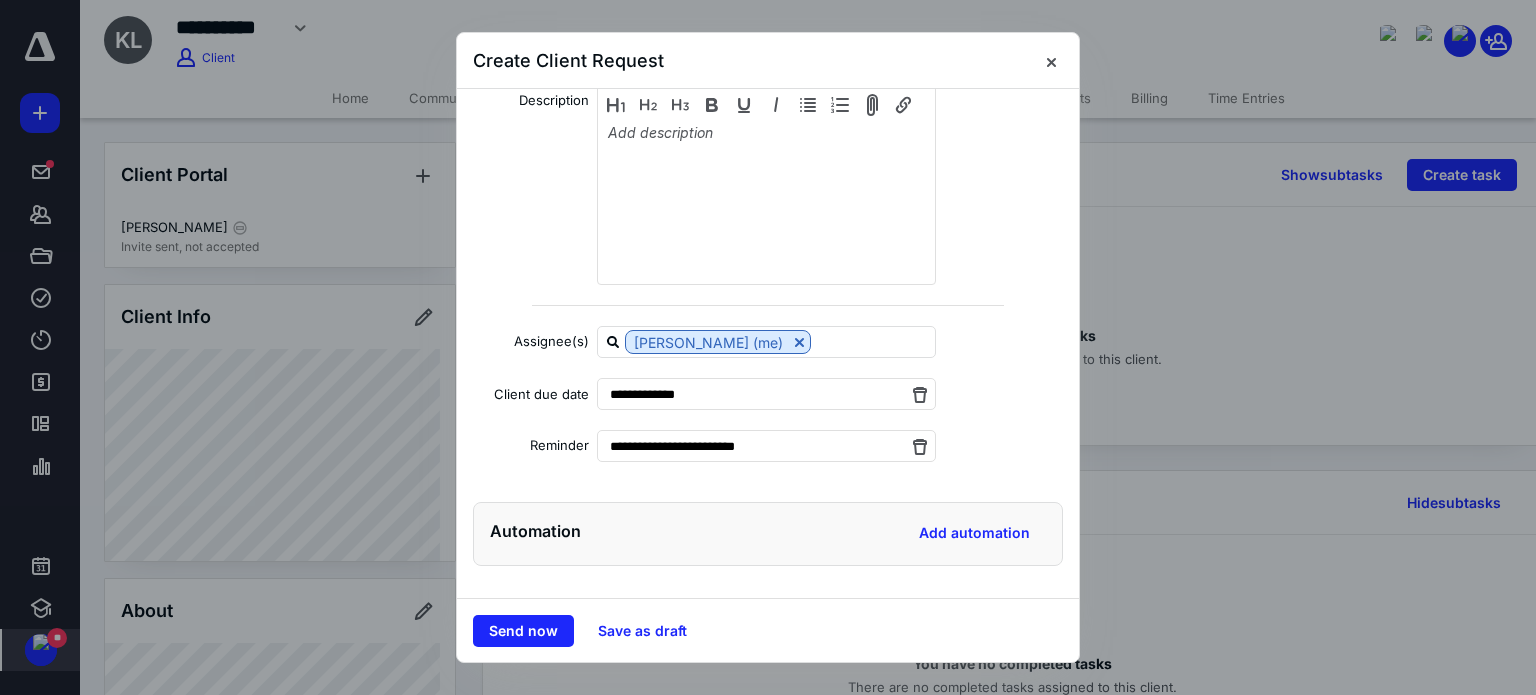 scroll, scrollTop: 0, scrollLeft: 0, axis: both 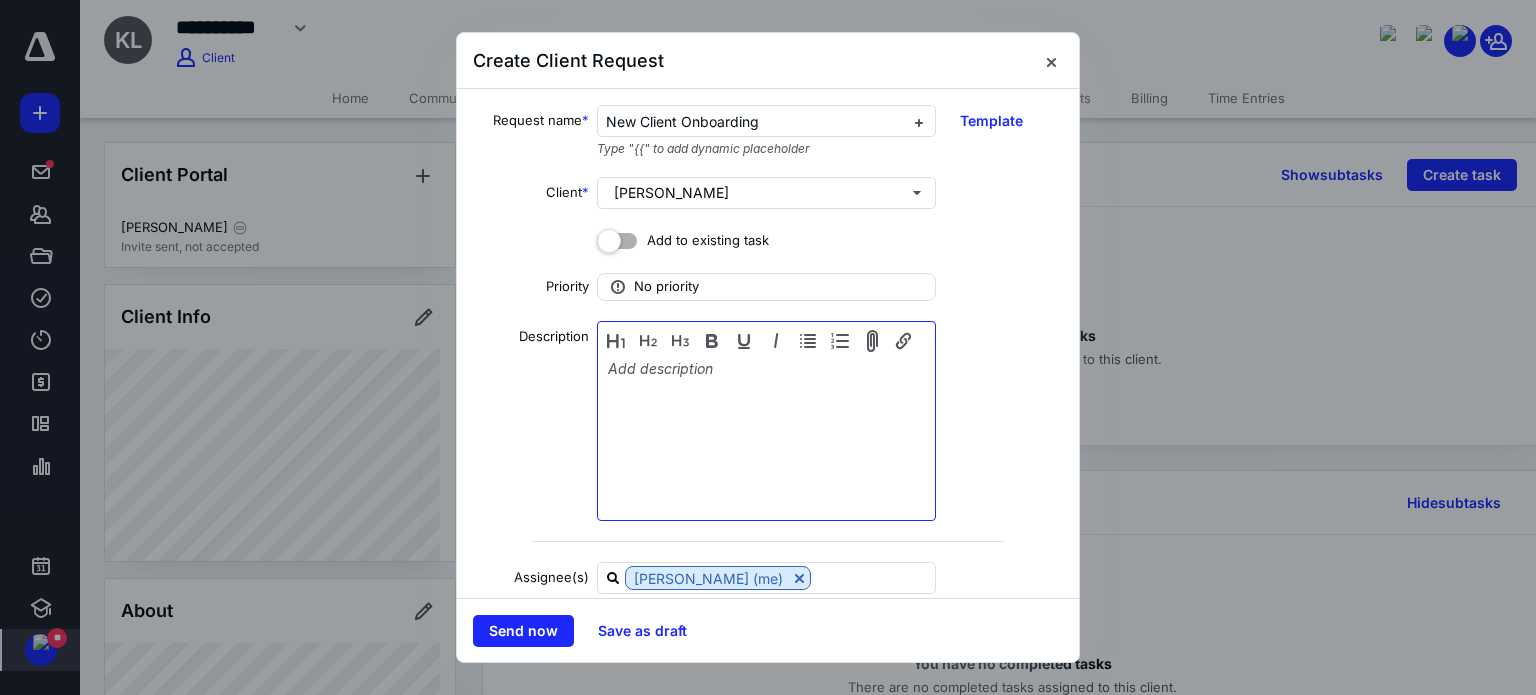 click at bounding box center [766, 423] 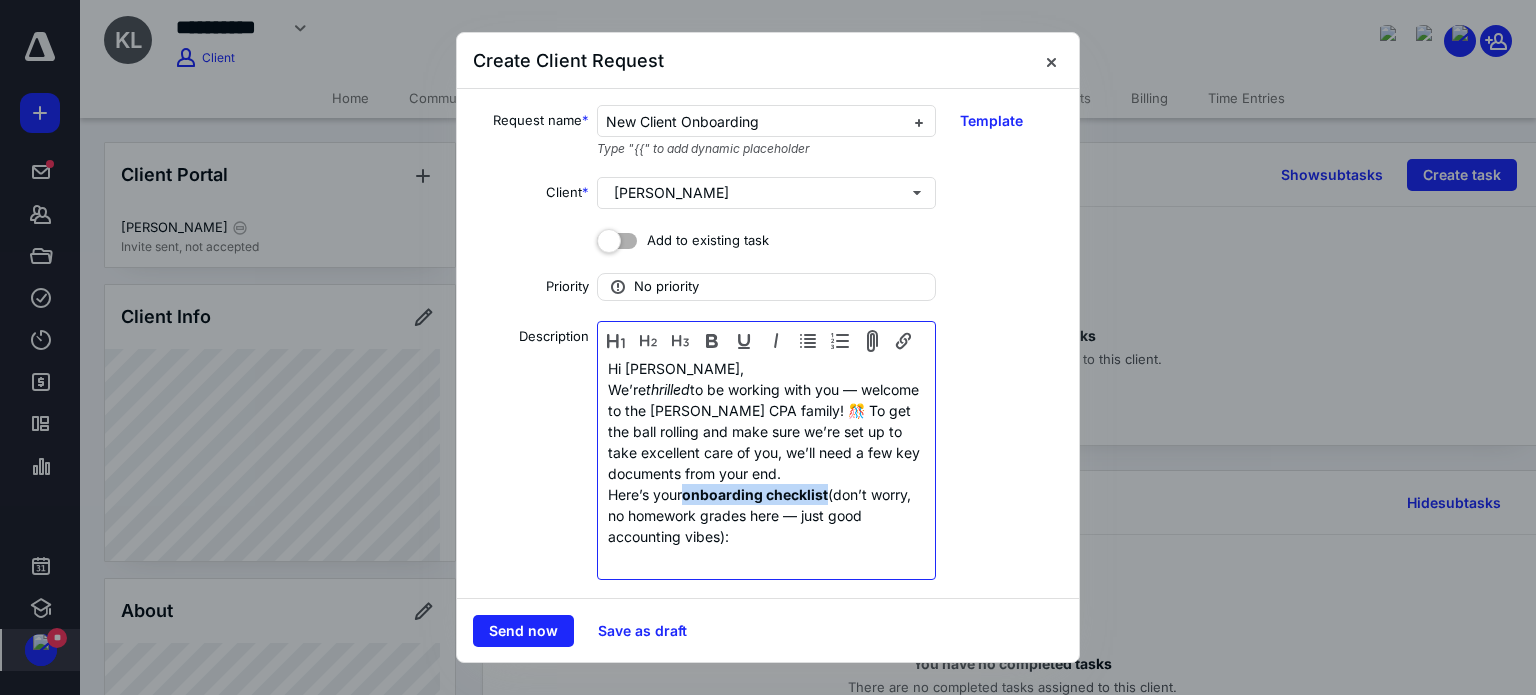 drag, startPoint x: 828, startPoint y: 495, endPoint x: 686, endPoint y: 494, distance: 142.00352 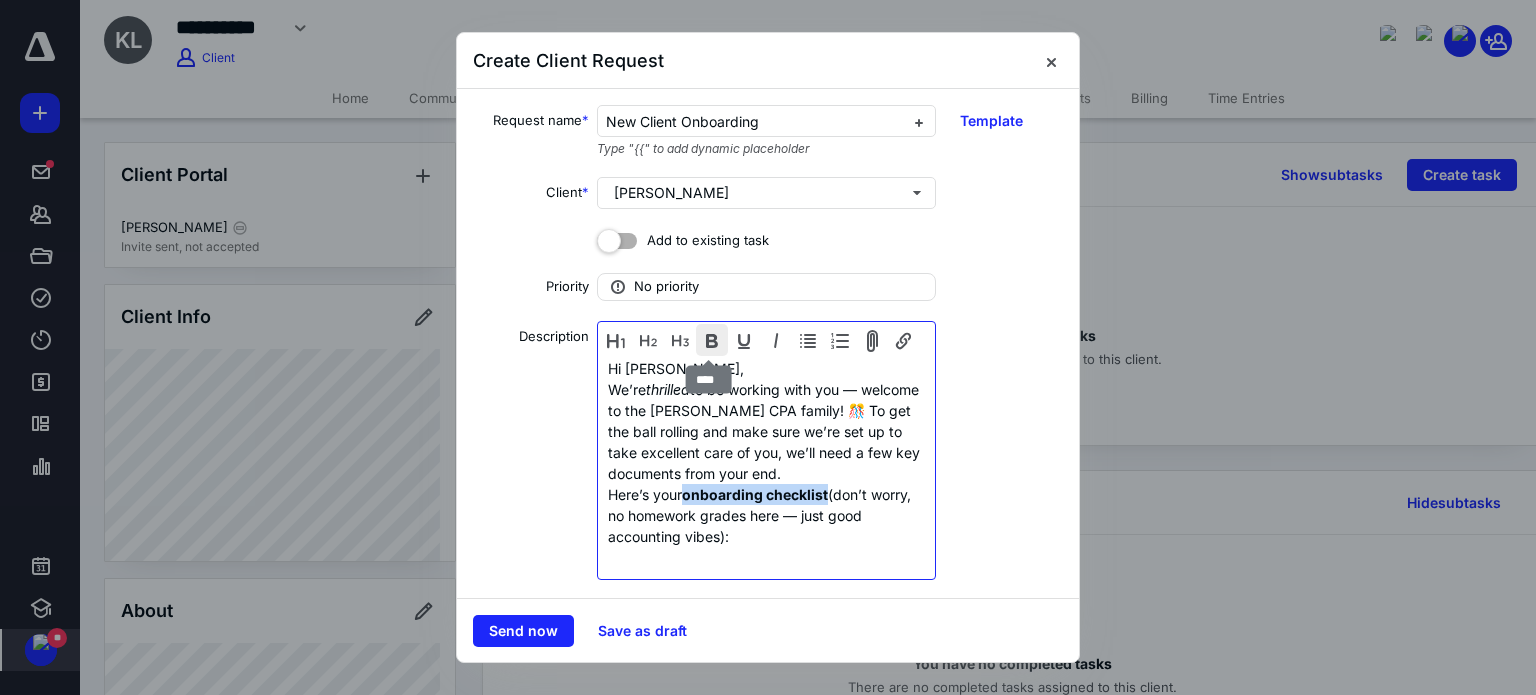 click at bounding box center (712, 340) 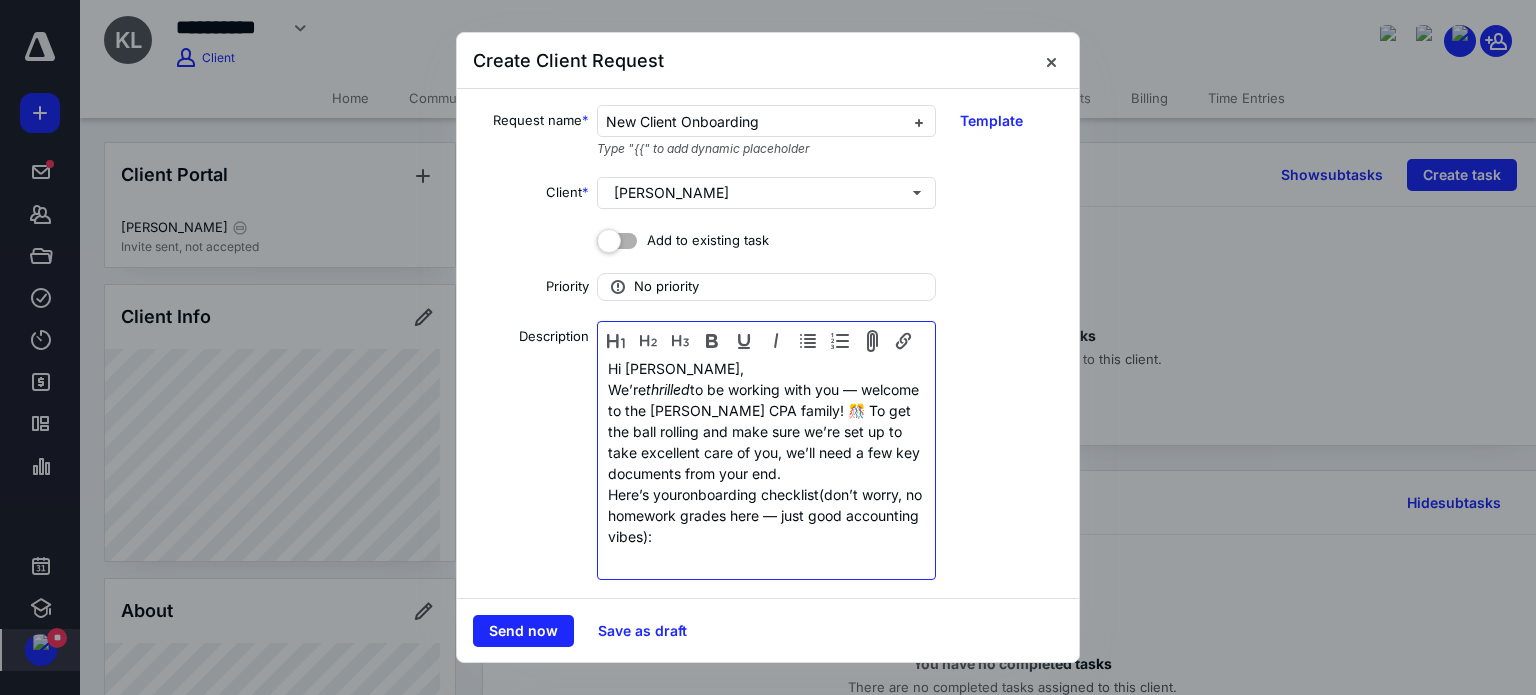 click on "Here’s your  onboarding checklist  (don’t worry, no homework grades here — just good accounting vibes):" at bounding box center [766, 515] 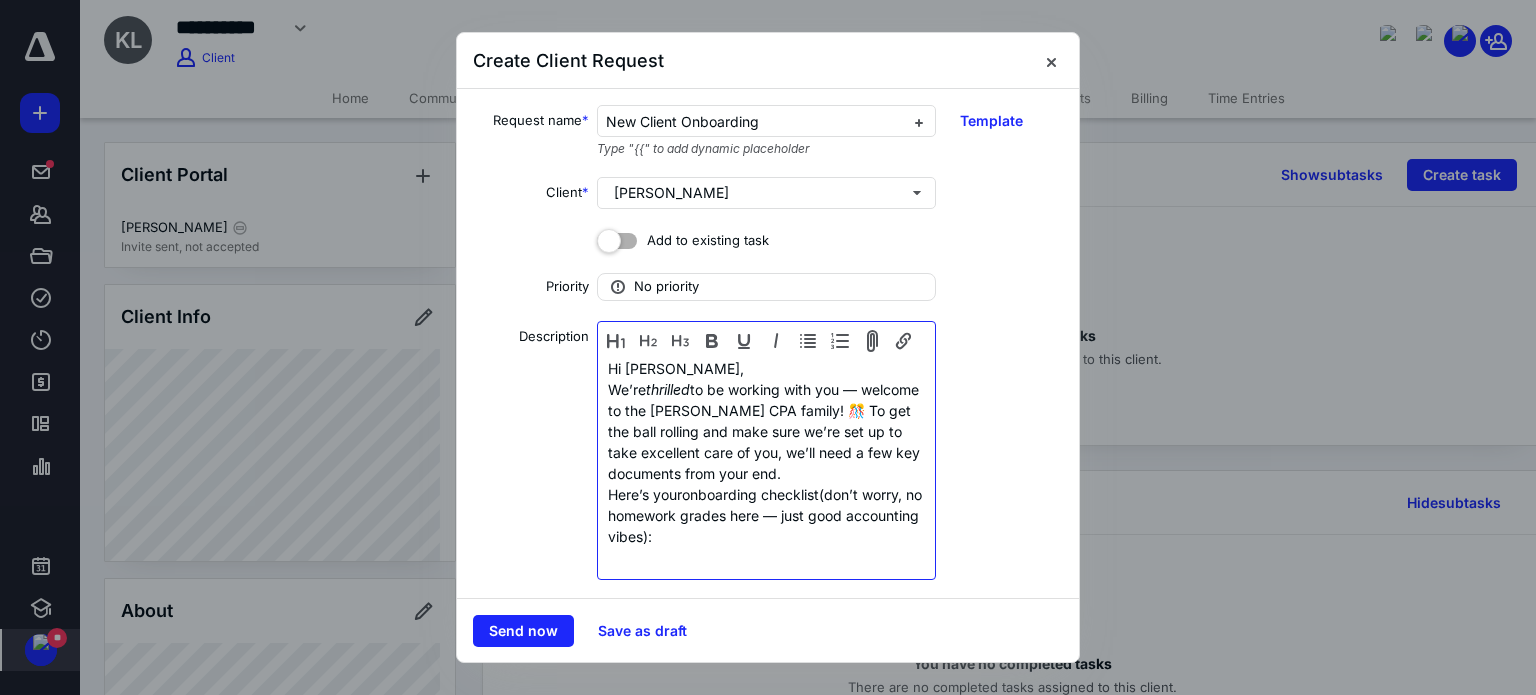 click on "We’re  thrilled  to be working with you — welcome to the [PERSON_NAME] CPA family! 🎊 To get the ball rolling and make sure we’re set up to take excellent care of you, we’ll need a few key documents from your end." at bounding box center [766, 431] 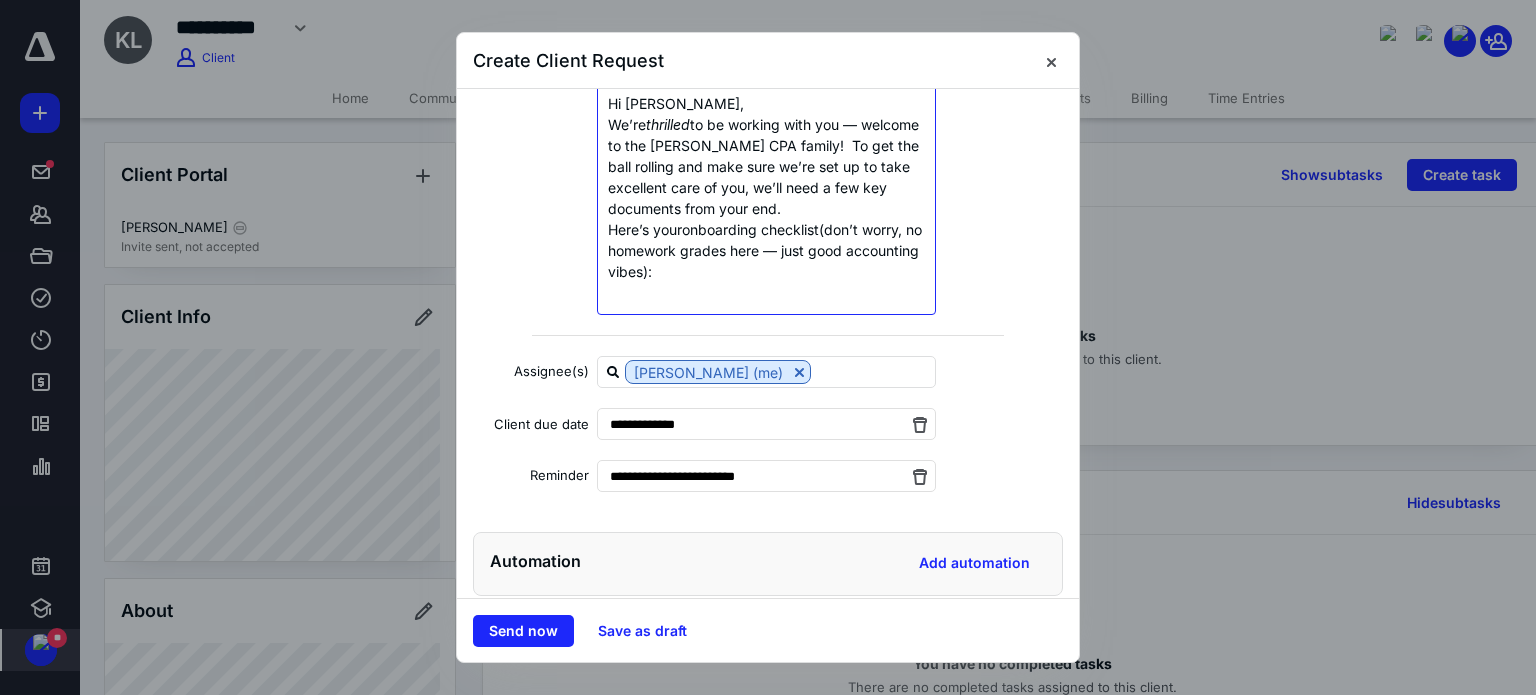 scroll, scrollTop: 266, scrollLeft: 0, axis: vertical 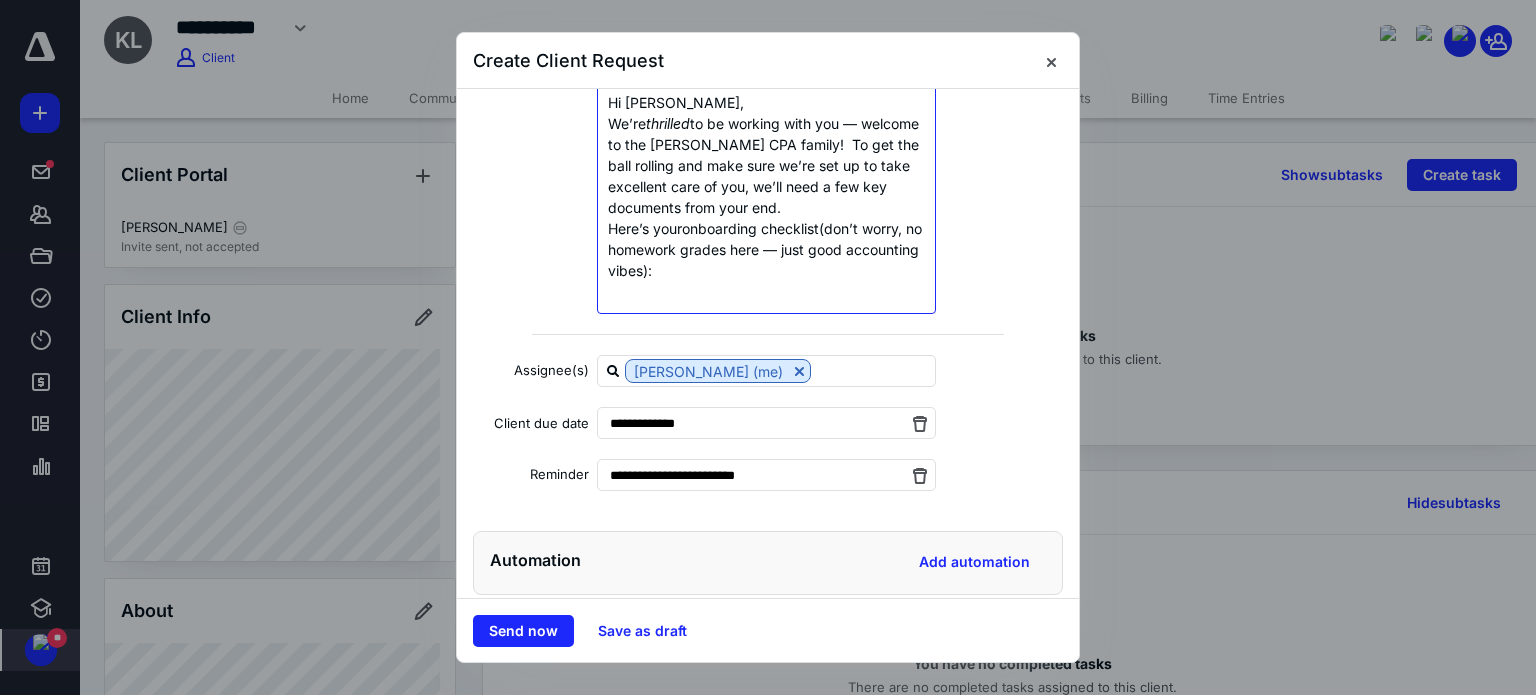 click on "Here’s your  onboarding checklist  (don’t worry, no homework grades here — just good accounting vibes):" at bounding box center [766, 249] 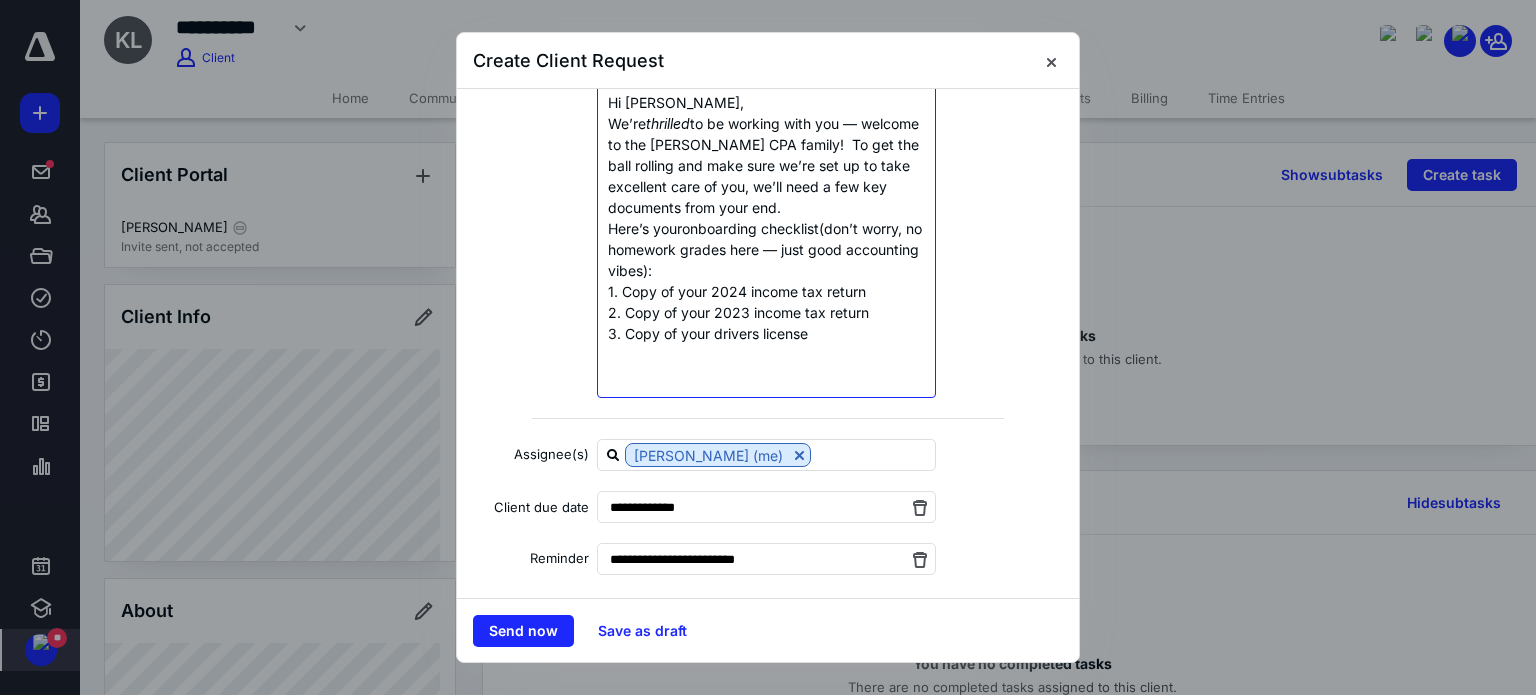click at bounding box center [766, 354] 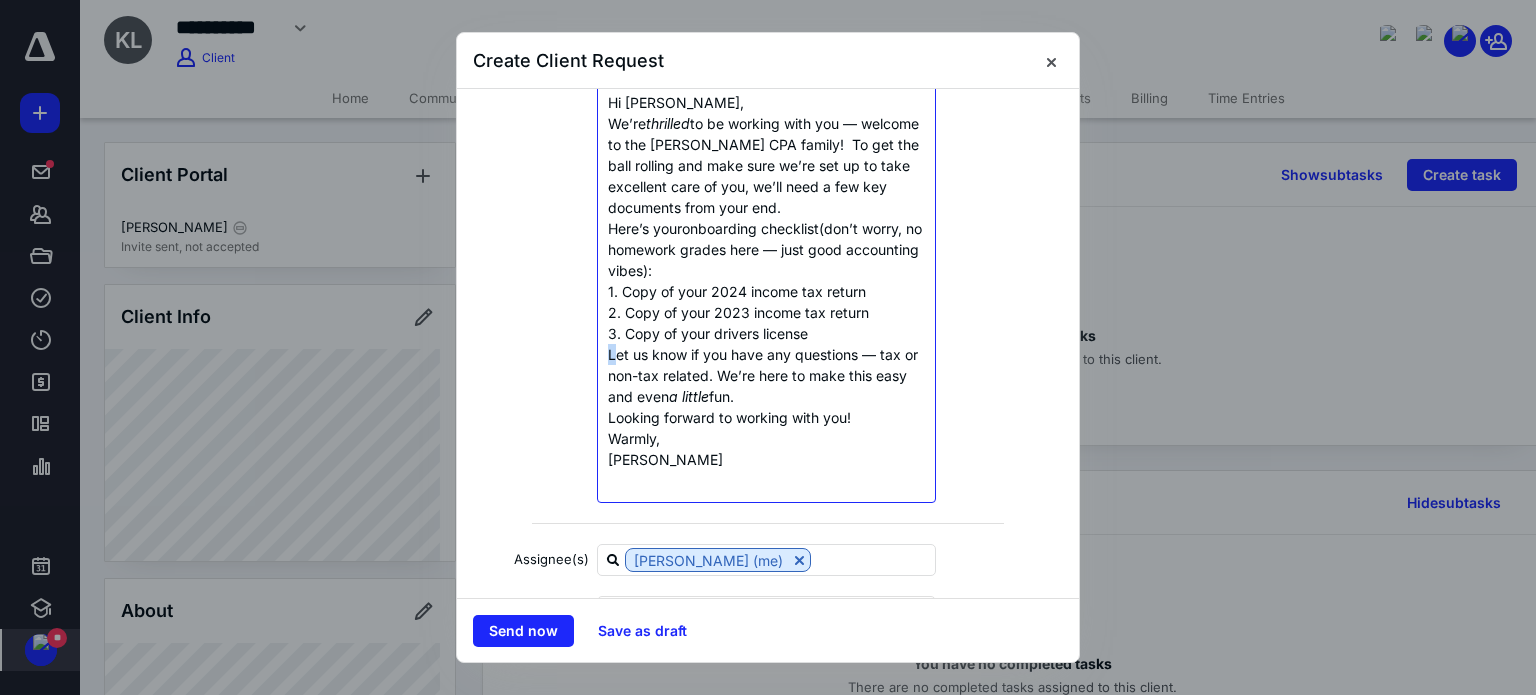 click on "Let us know if you have any questions — tax or non-tax related. We’re here to make this easy and even  a little  fun." at bounding box center (766, 375) 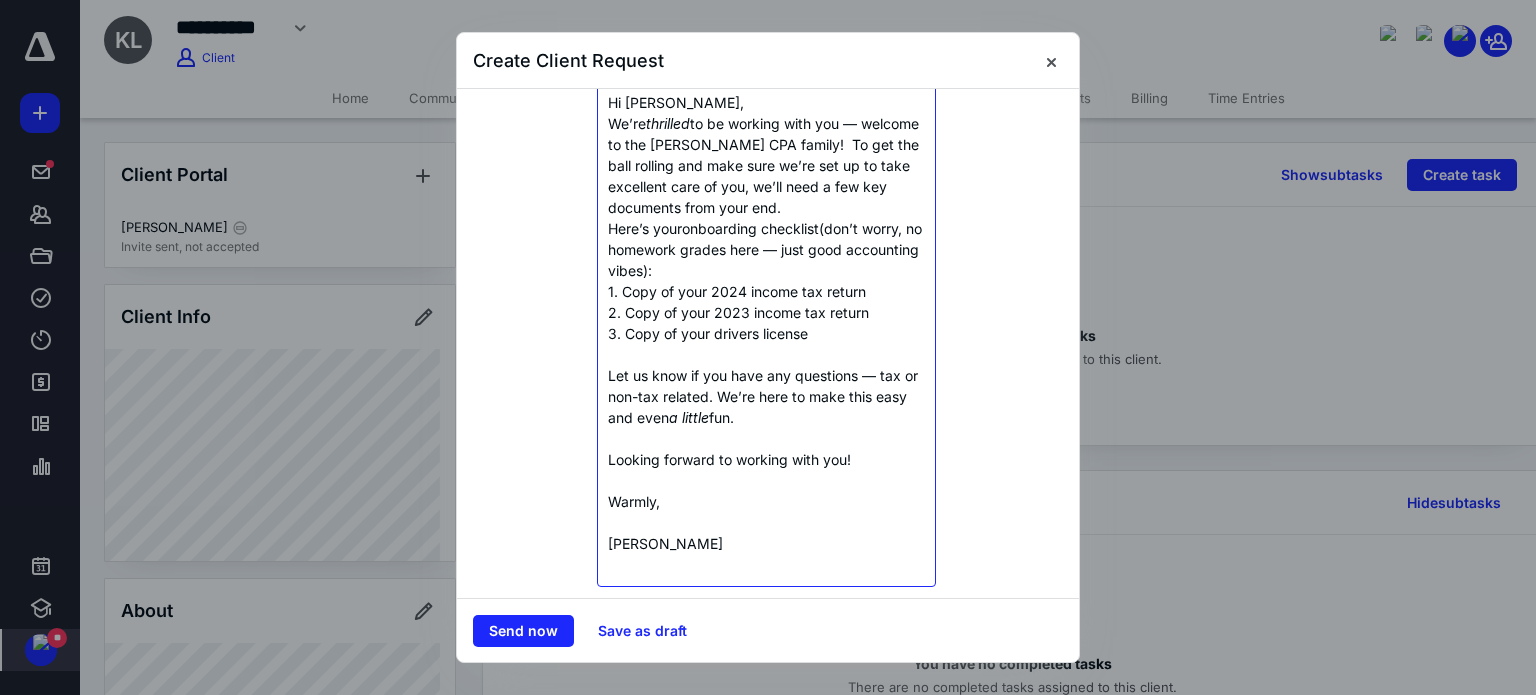click on "Here’s your  onboarding checklist  (don’t worry, no homework grades here — just good accounting vibes): 1. Copy of your 2024 income tax return" at bounding box center [766, 260] 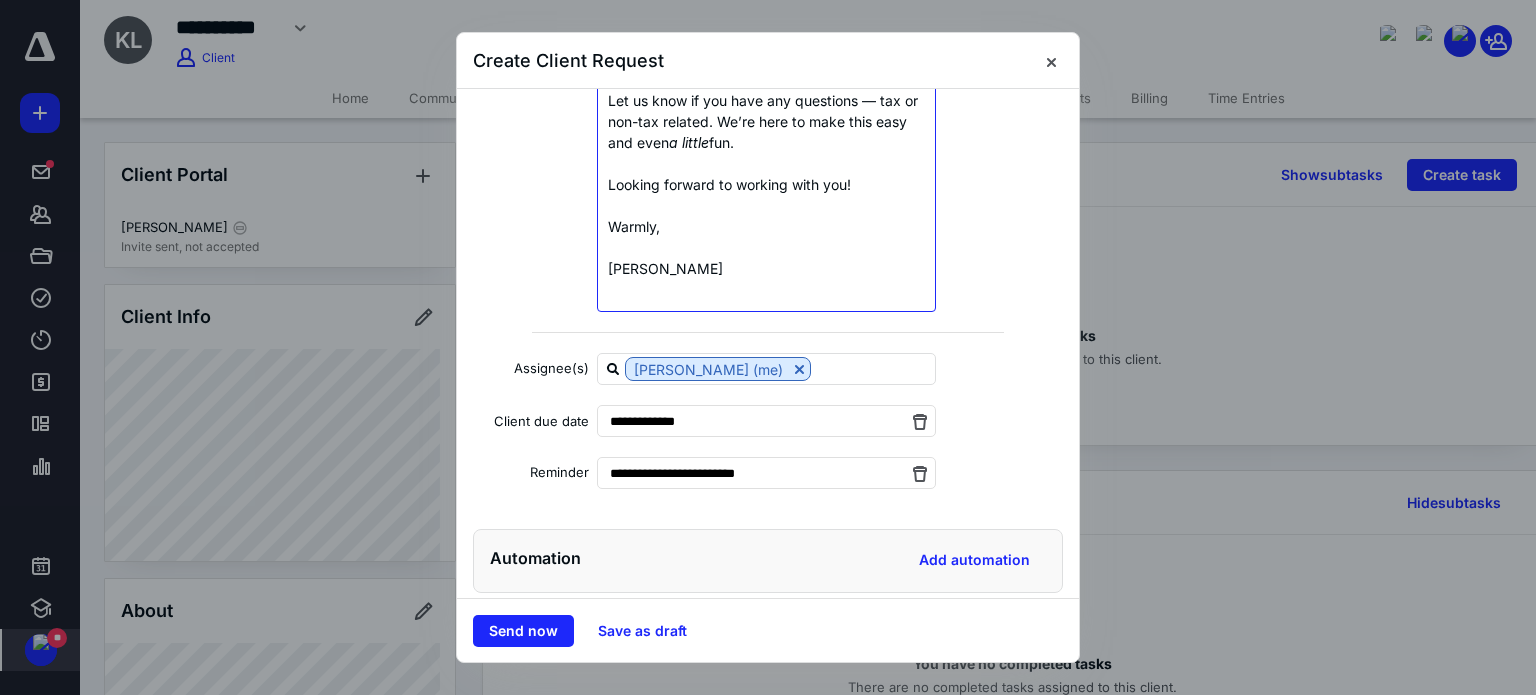 scroll, scrollTop: 588, scrollLeft: 0, axis: vertical 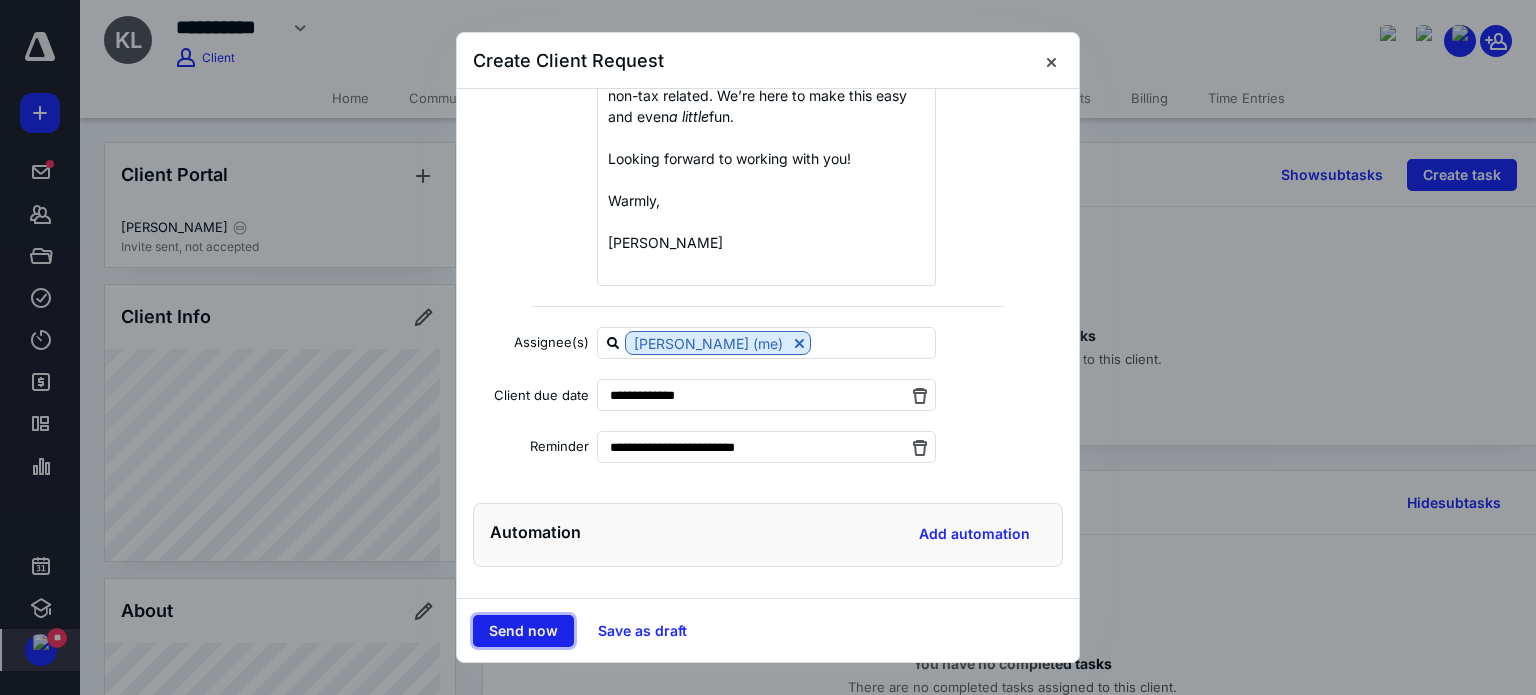 click on "Send now" at bounding box center [523, 631] 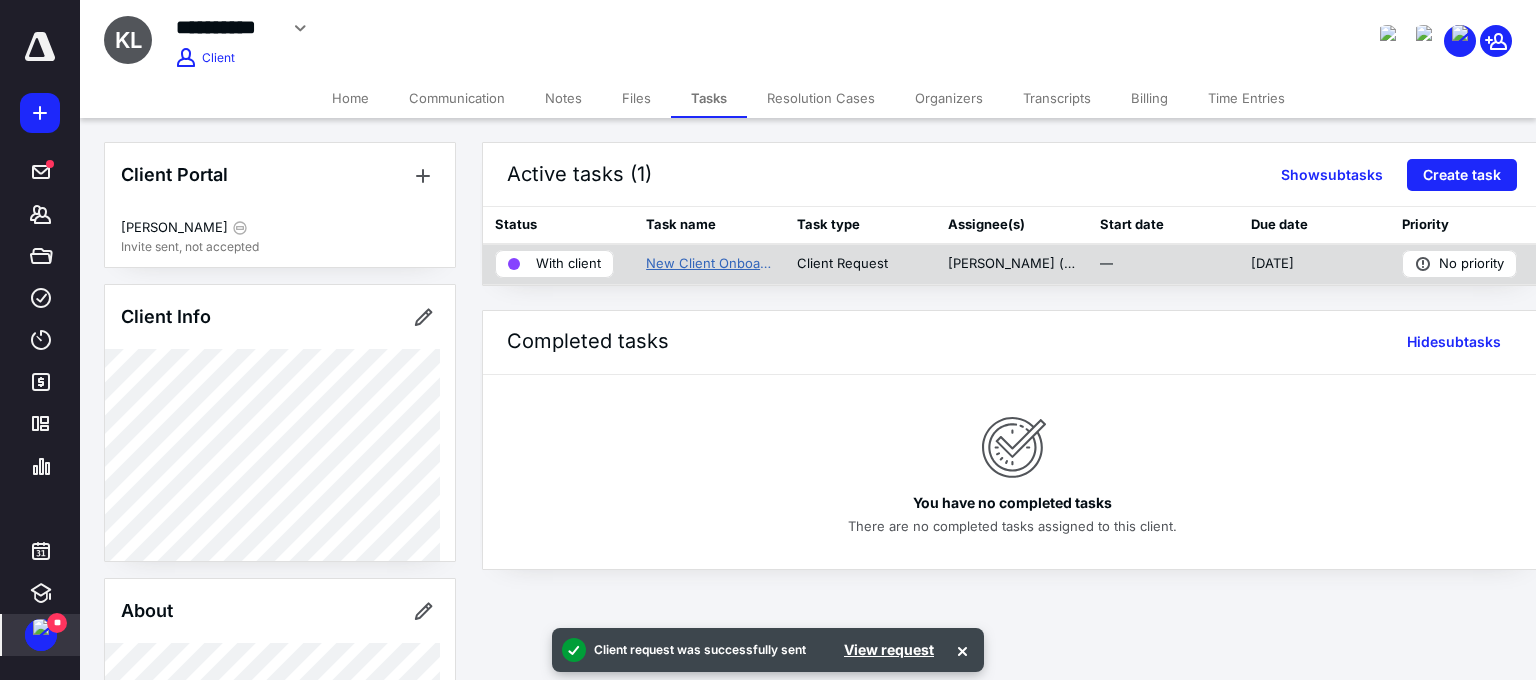 click on "New Client Onboarding" at bounding box center (709, 264) 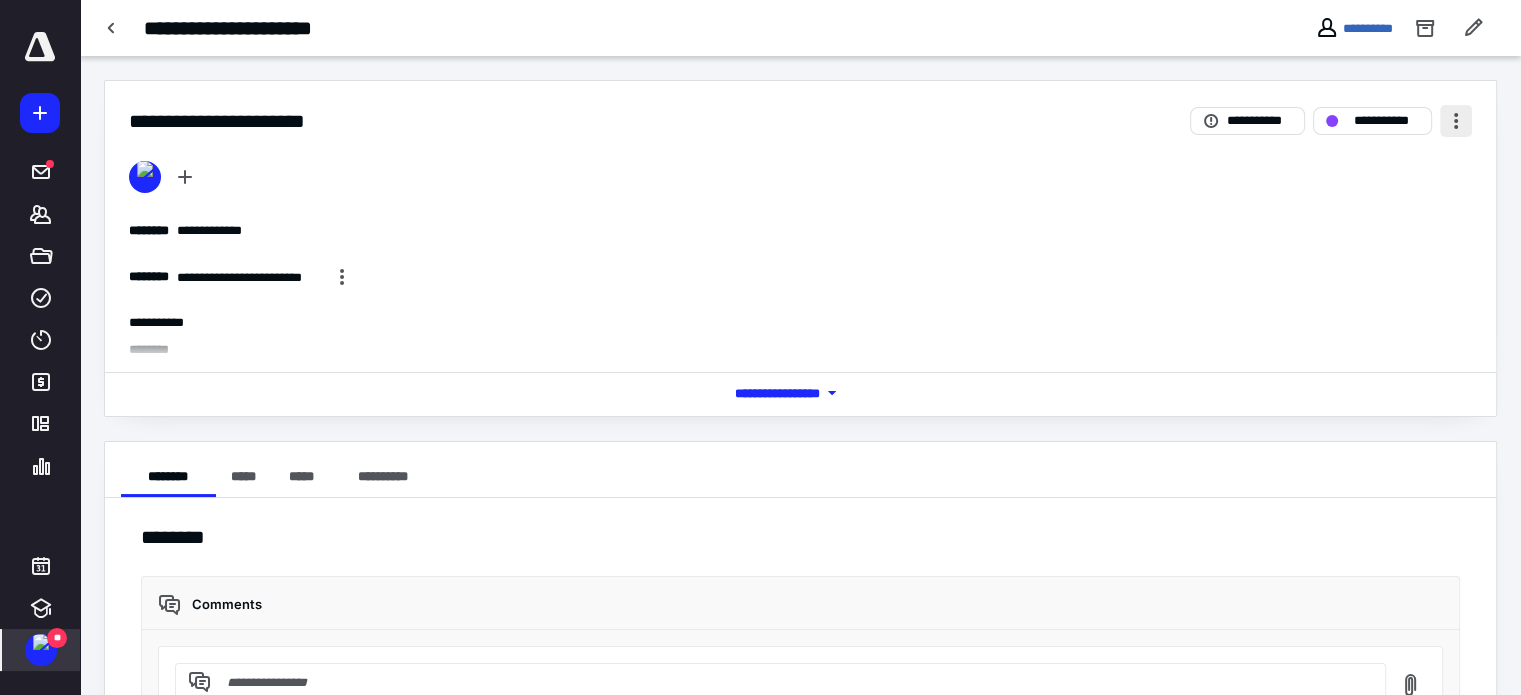 click at bounding box center (1456, 121) 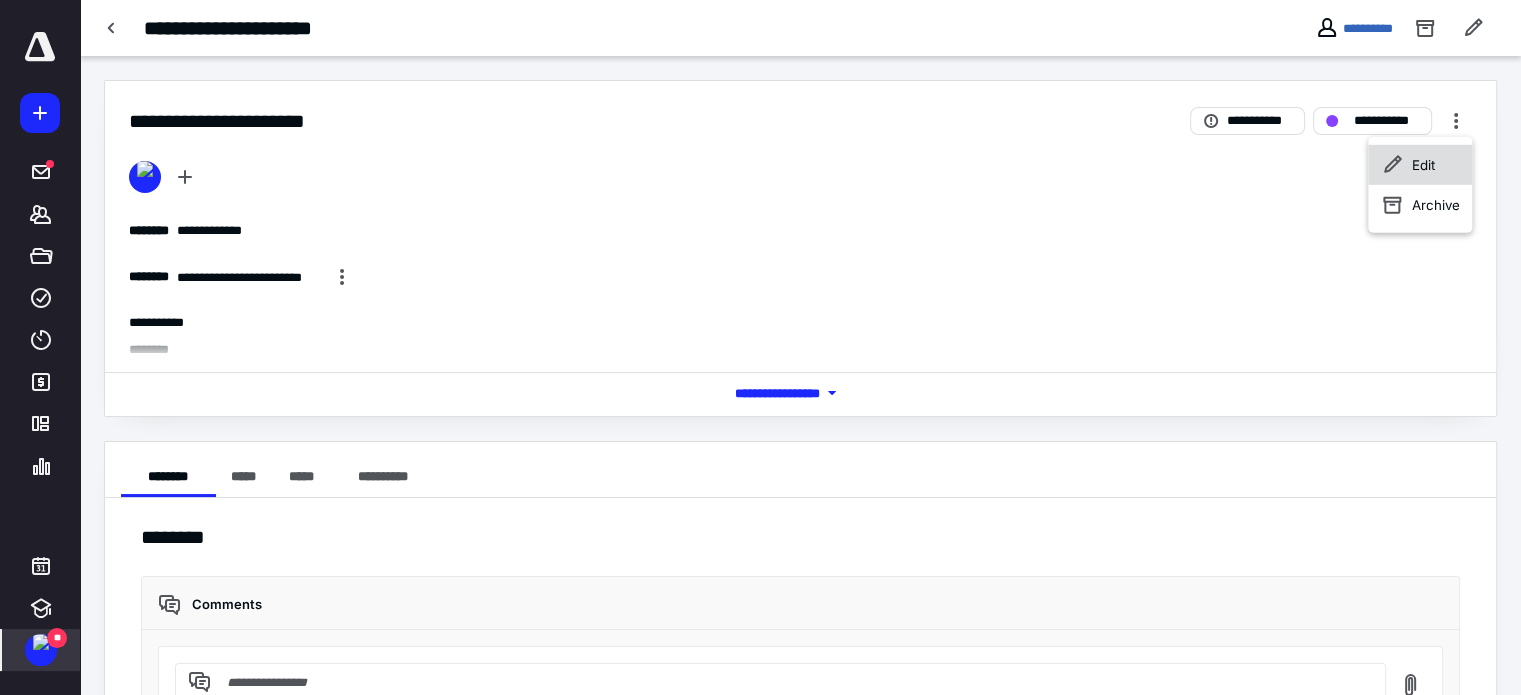 click on "Edit" at bounding box center (1420, 165) 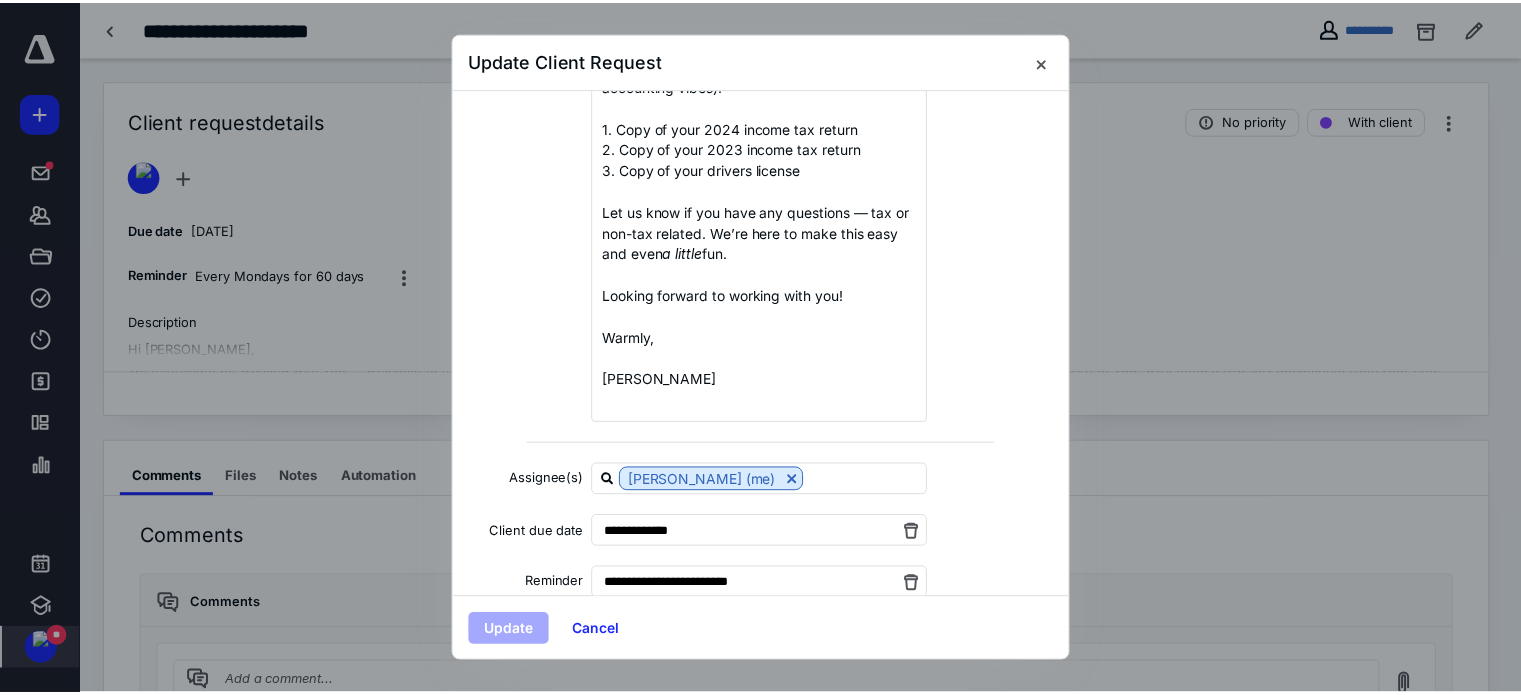 scroll, scrollTop: 444, scrollLeft: 0, axis: vertical 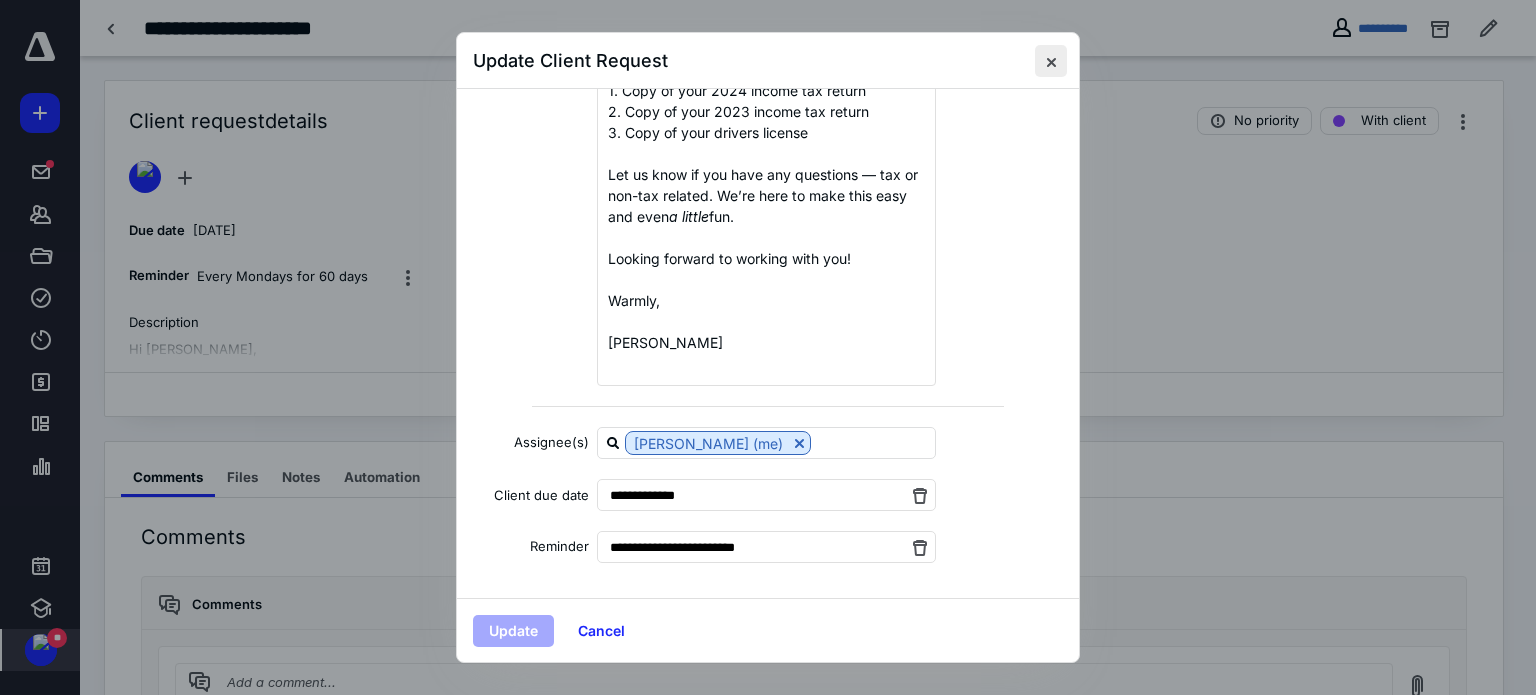 click at bounding box center (1051, 61) 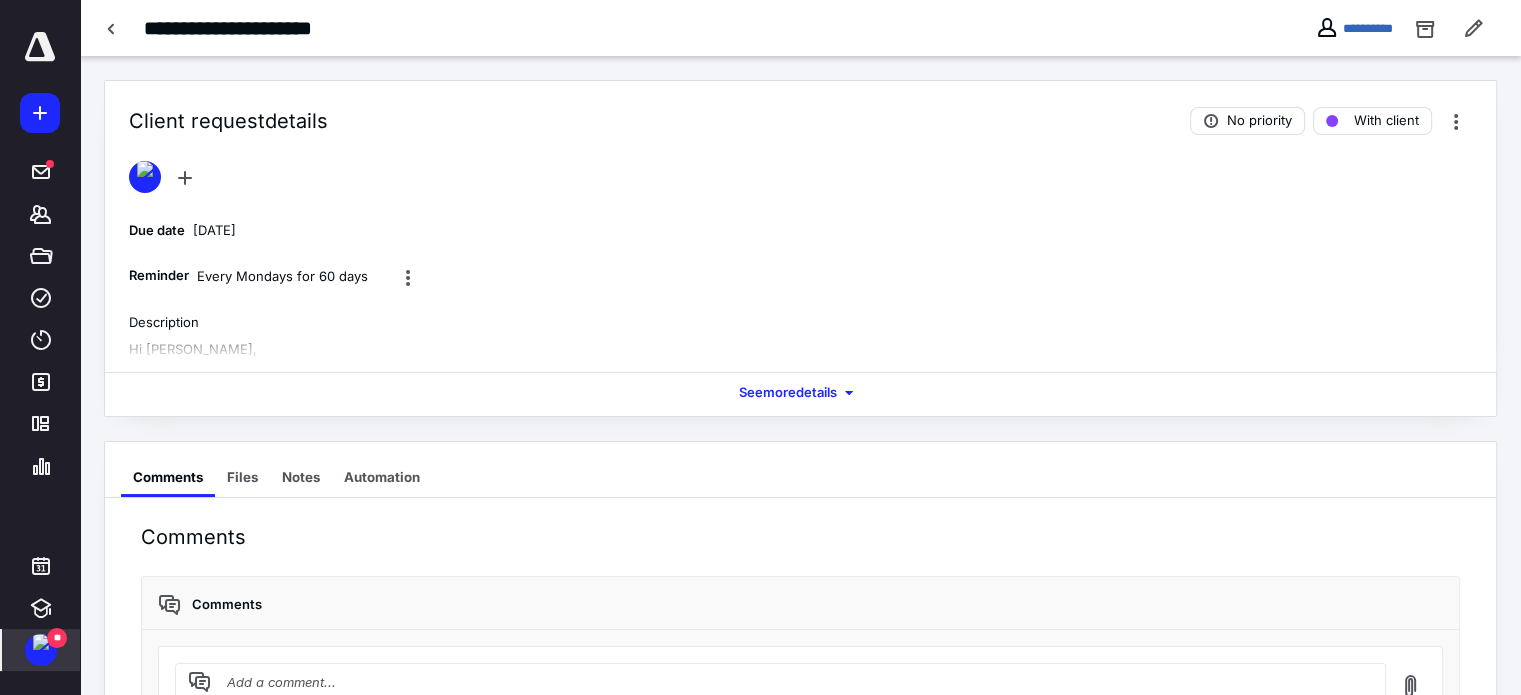 click at bounding box center [40, 47] 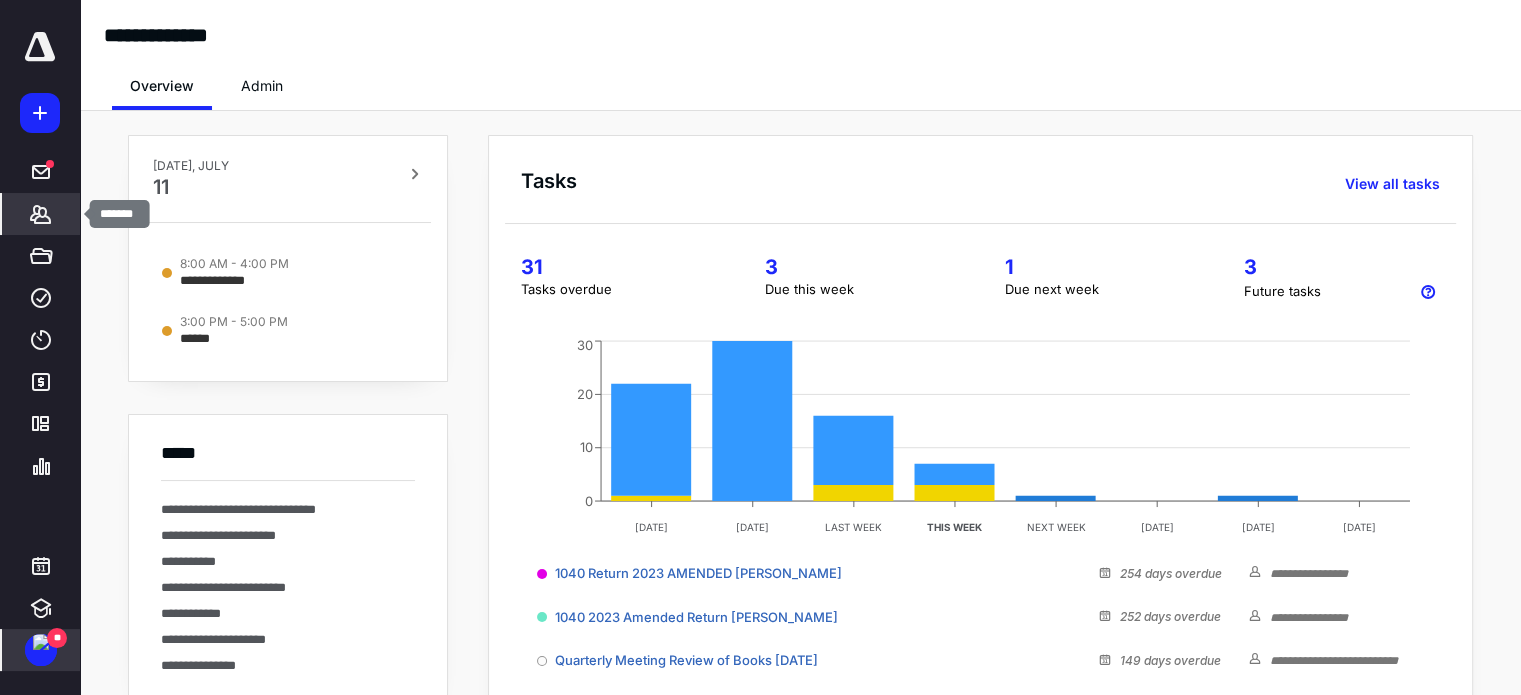click 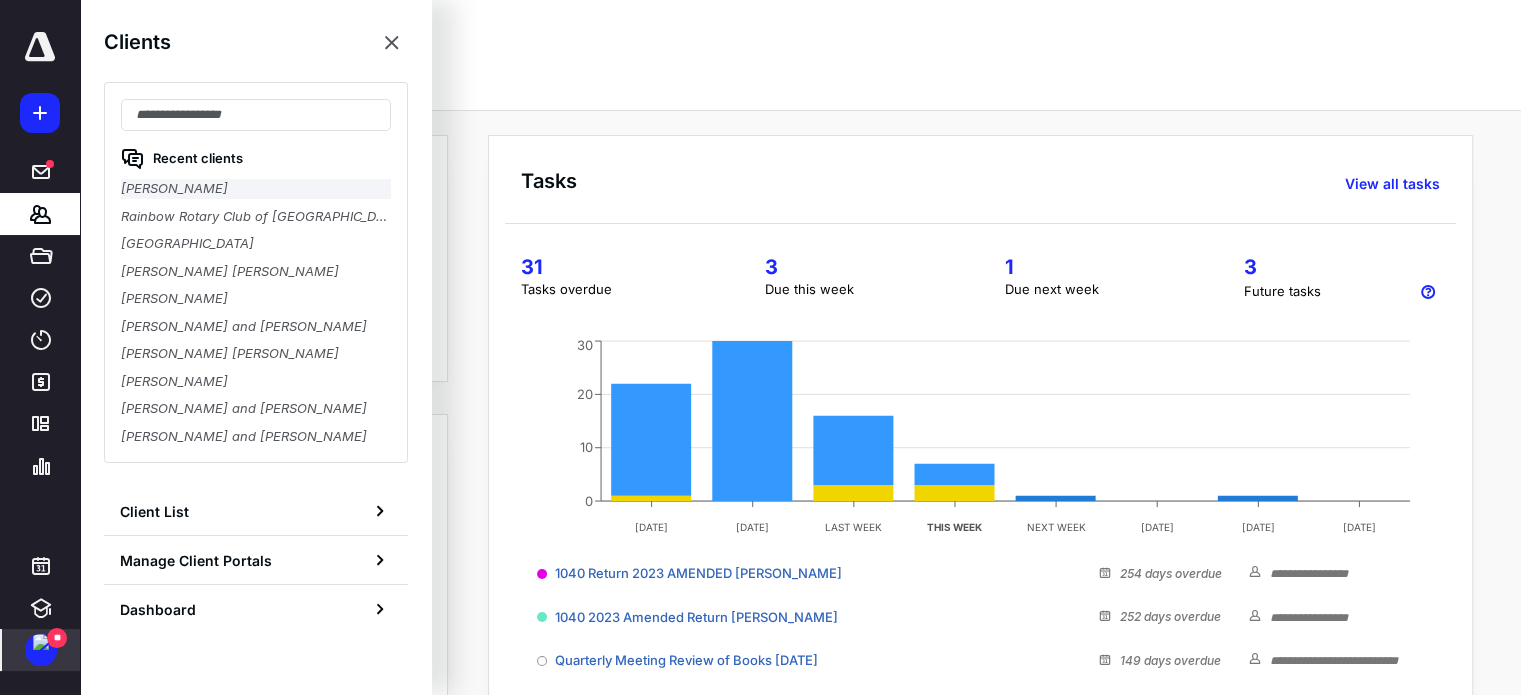 click on "[PERSON_NAME]" at bounding box center (256, 189) 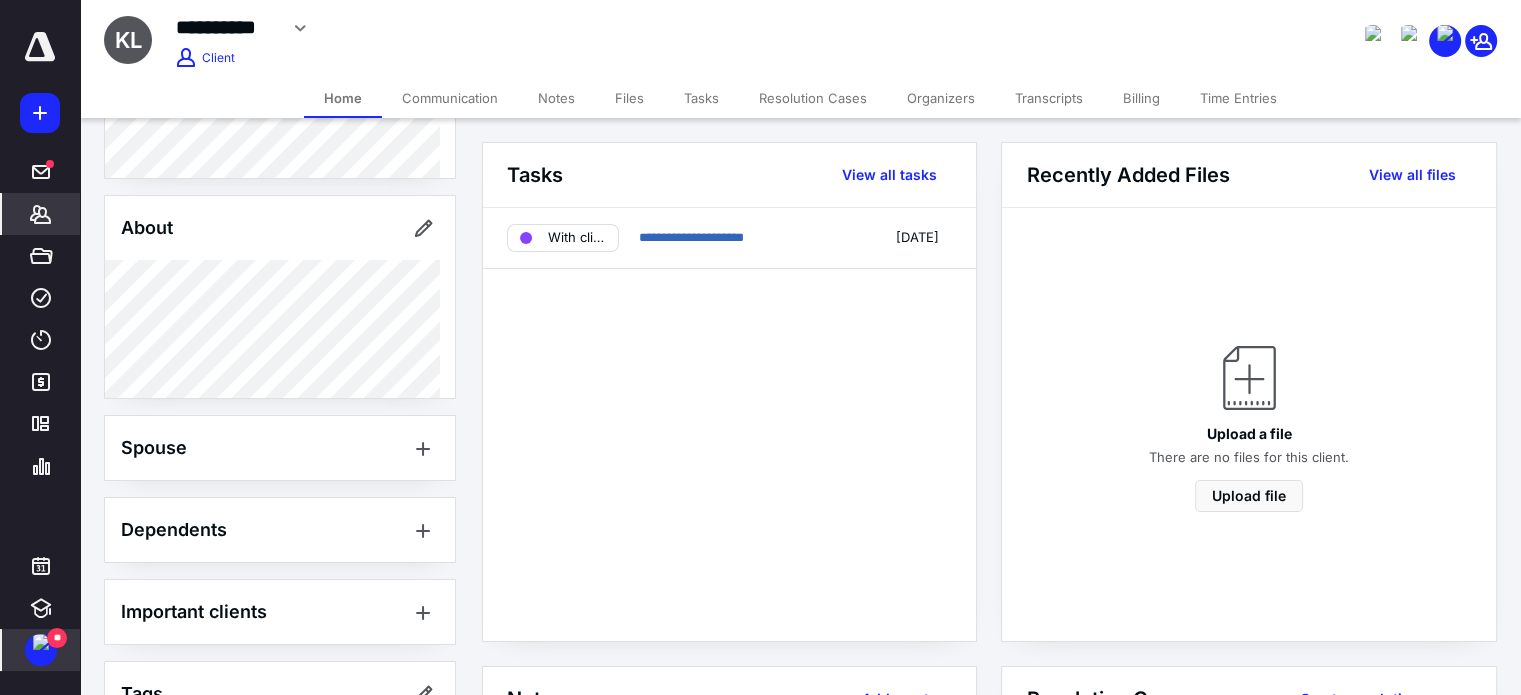 scroll, scrollTop: 436, scrollLeft: 0, axis: vertical 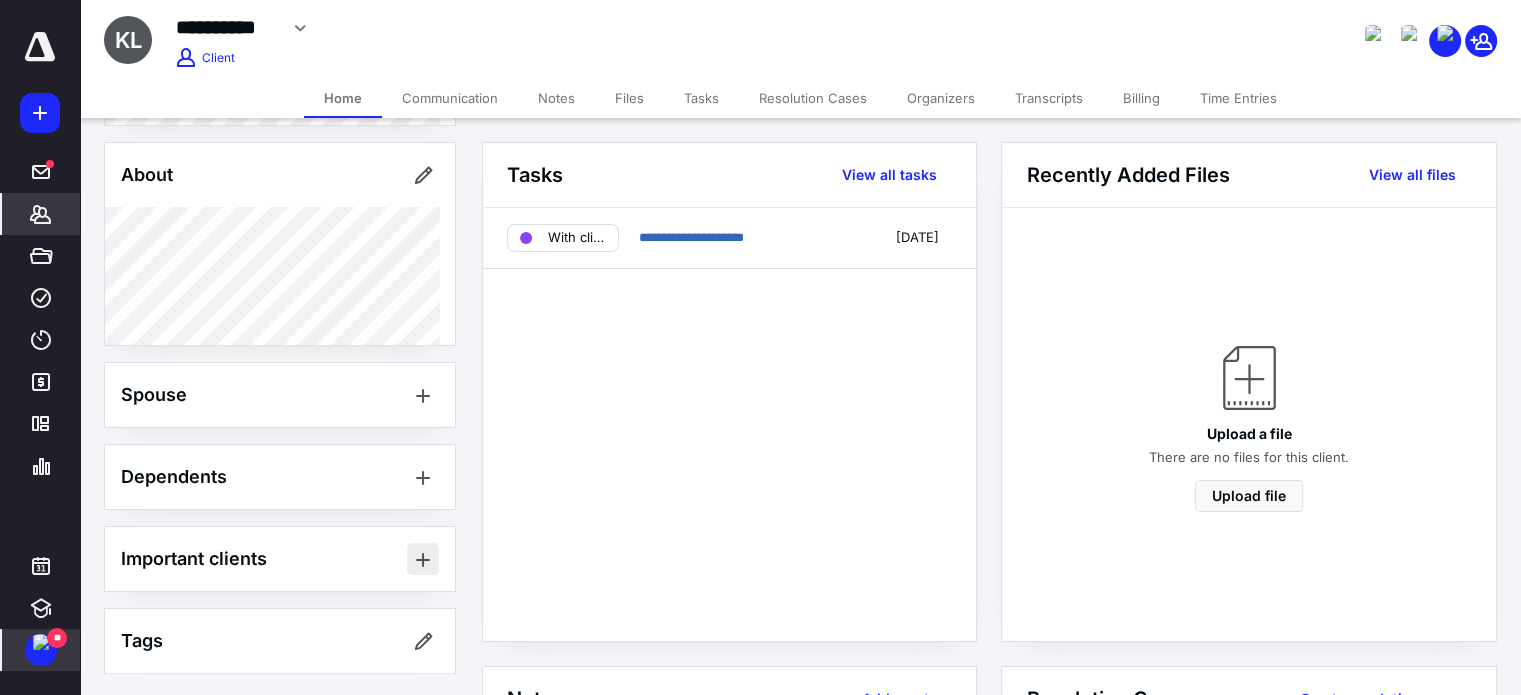 click at bounding box center (423, 559) 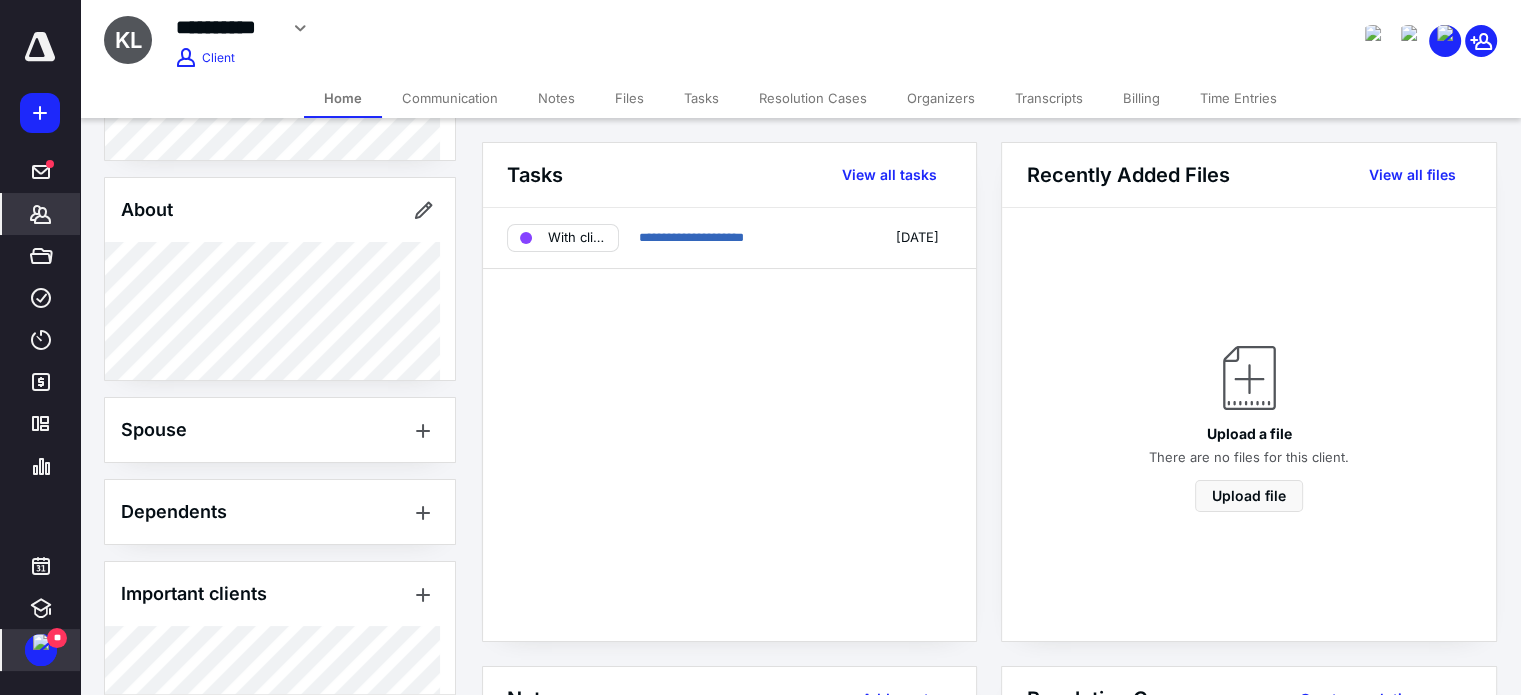scroll, scrollTop: 503, scrollLeft: 0, axis: vertical 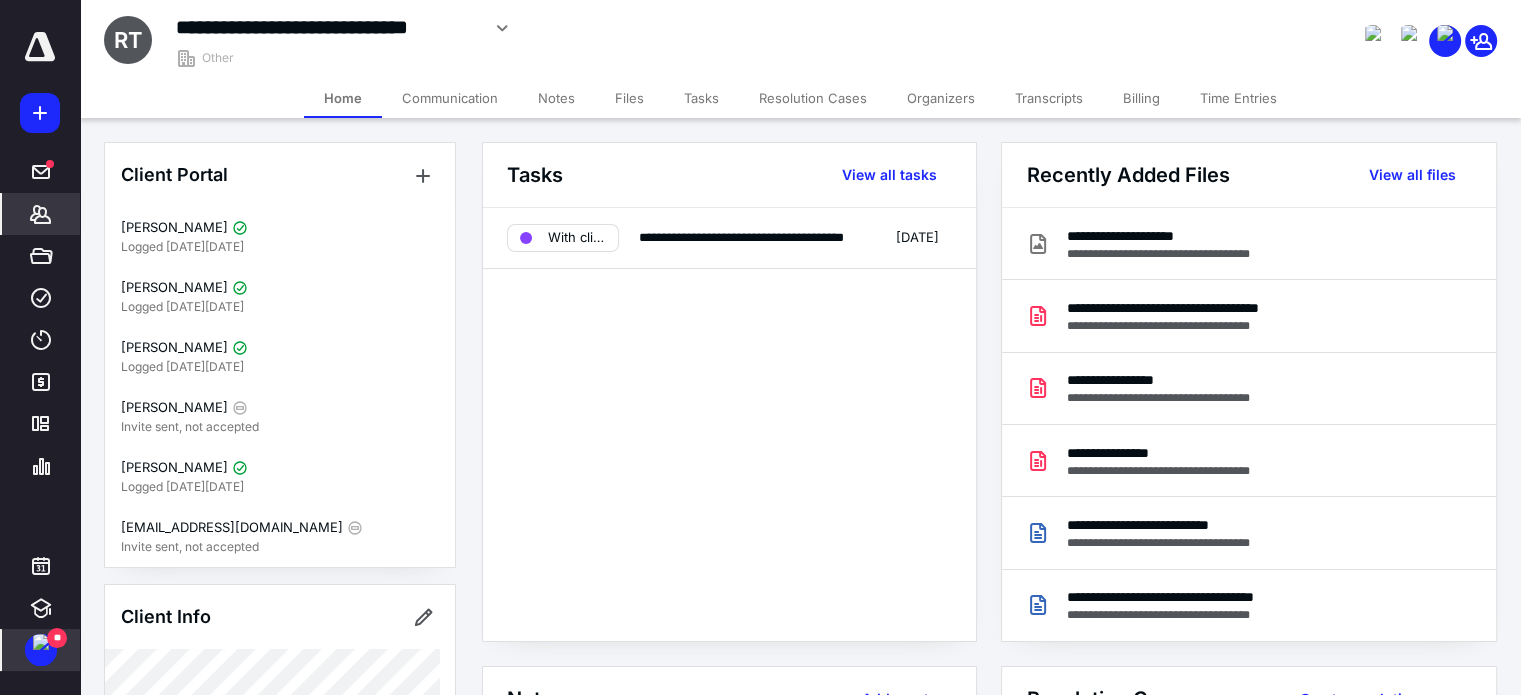 click at bounding box center (40, 47) 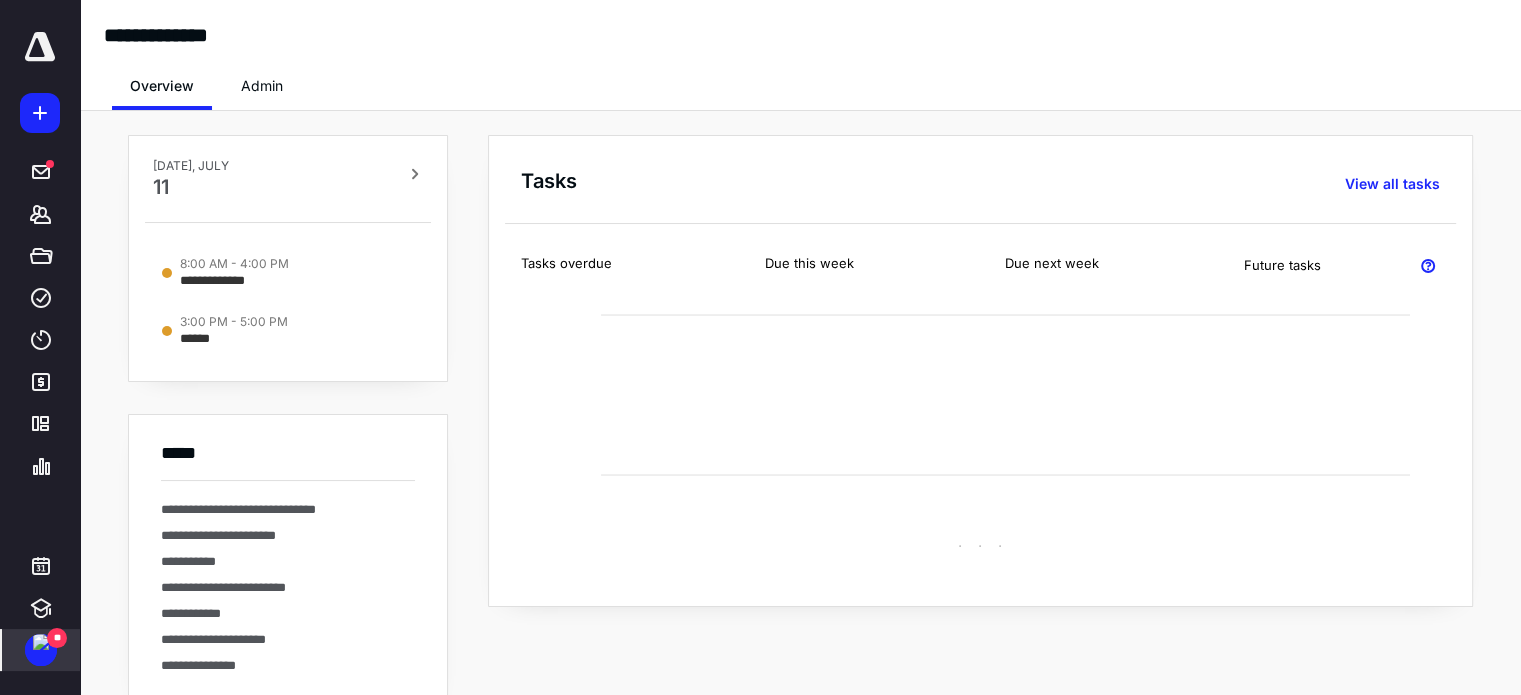 click on "Admin" at bounding box center (262, 86) 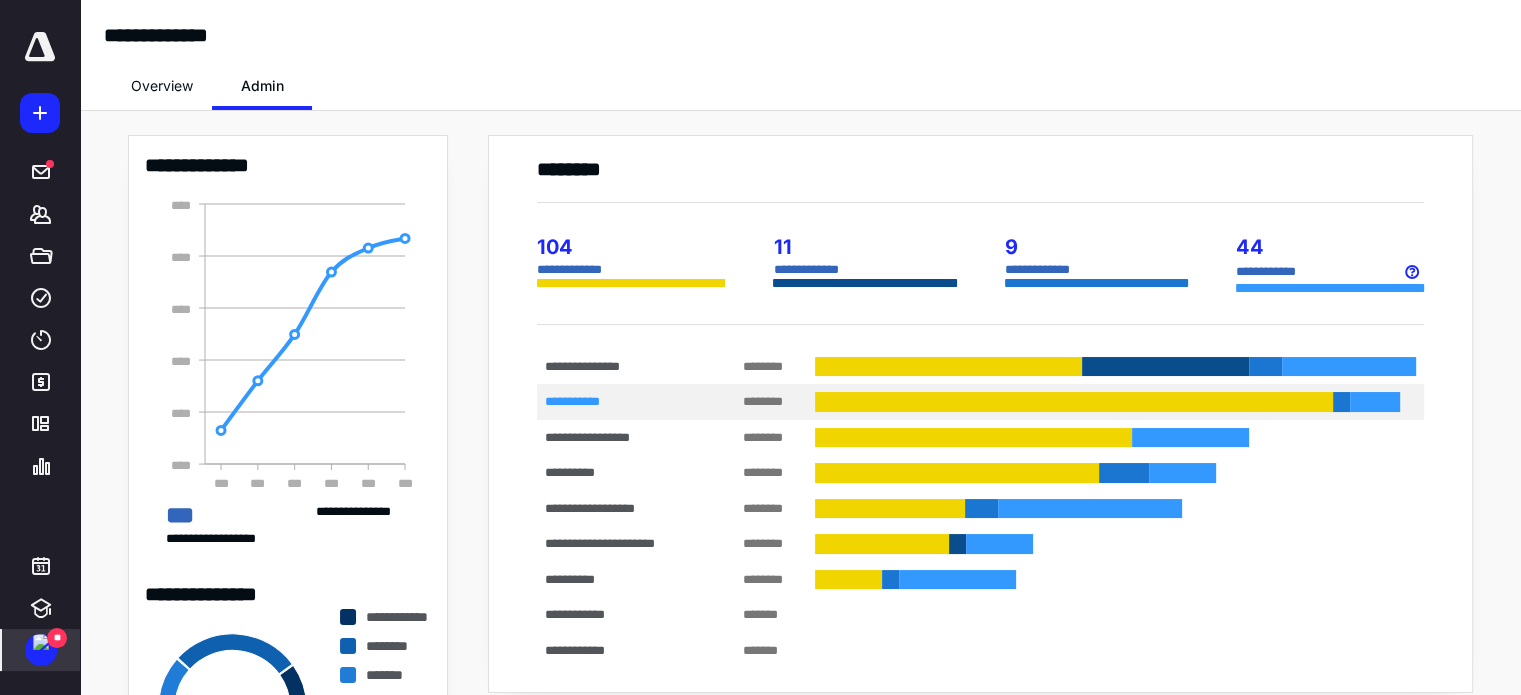 click on "**********" at bounding box center [620, 402] 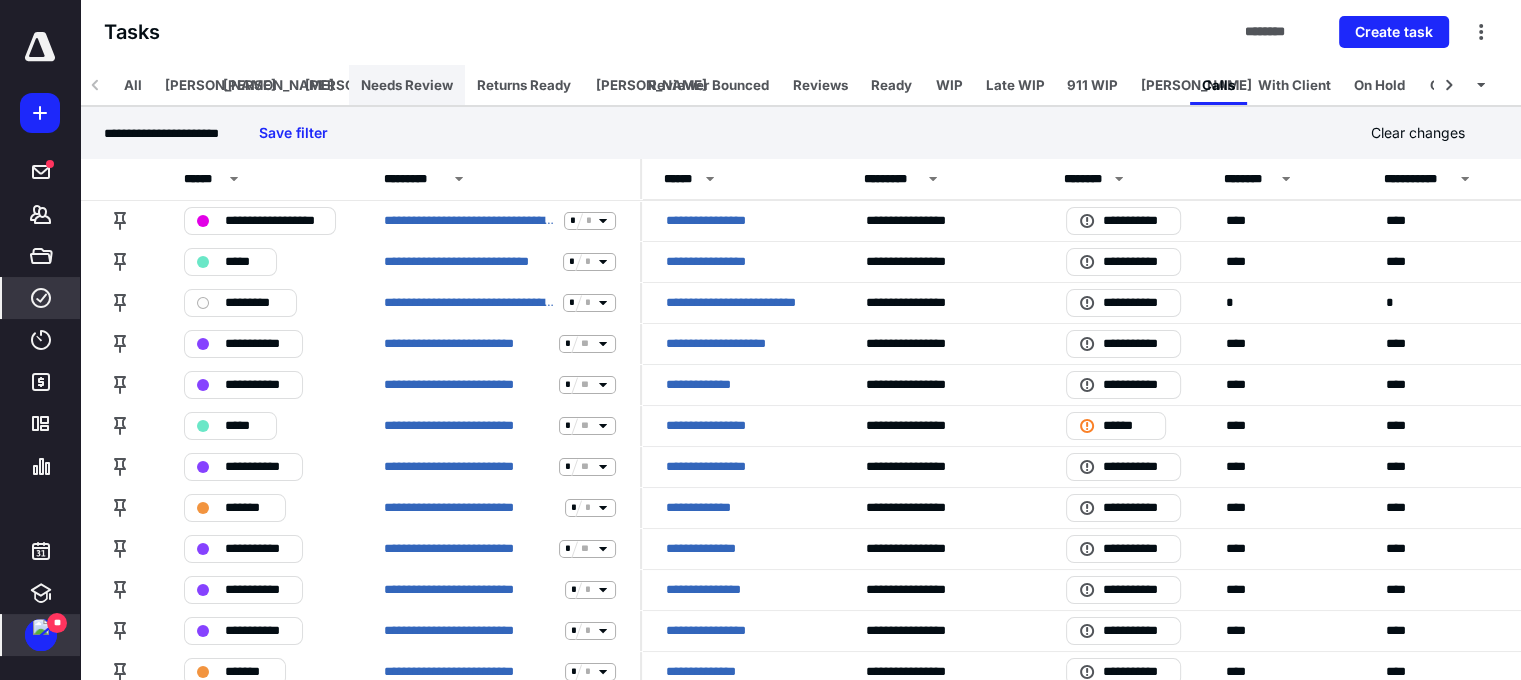 click on "Needs Review" at bounding box center (407, 85) 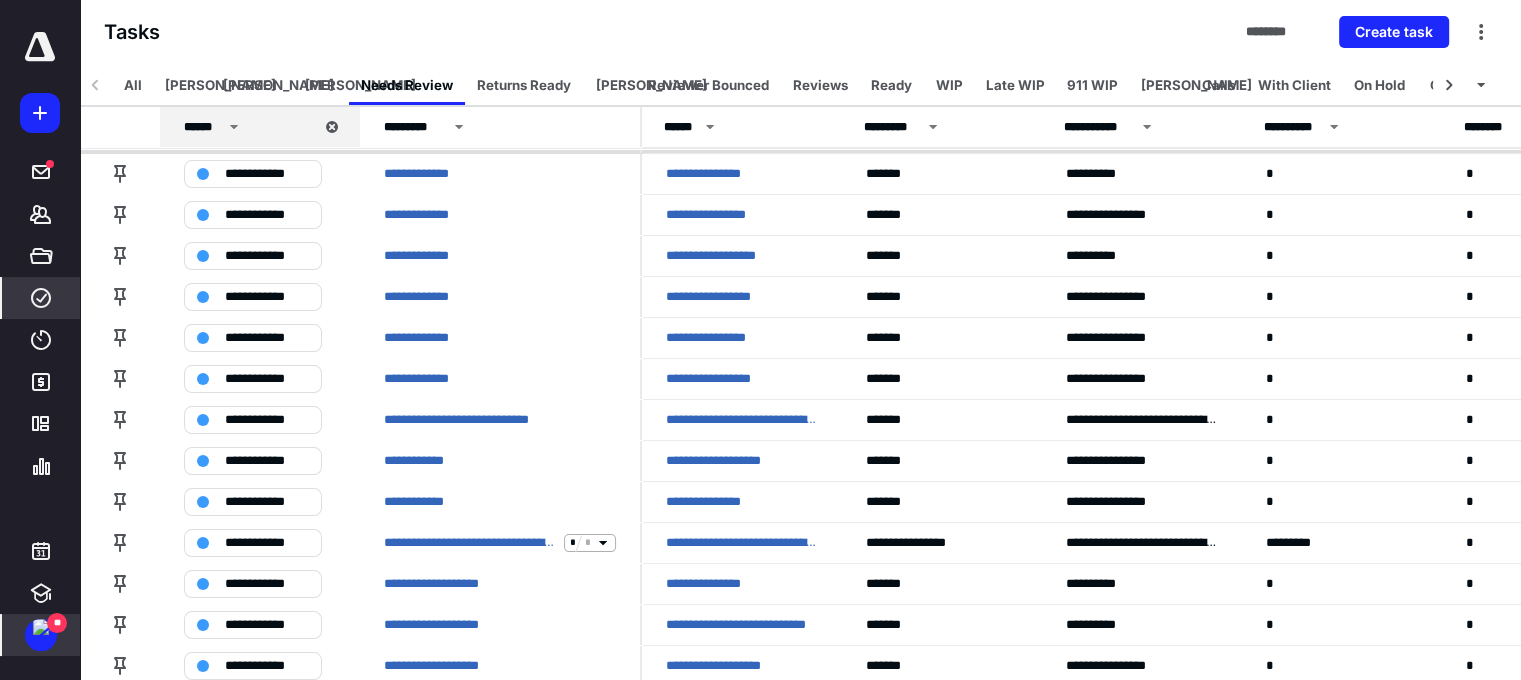 scroll, scrollTop: 0, scrollLeft: 0, axis: both 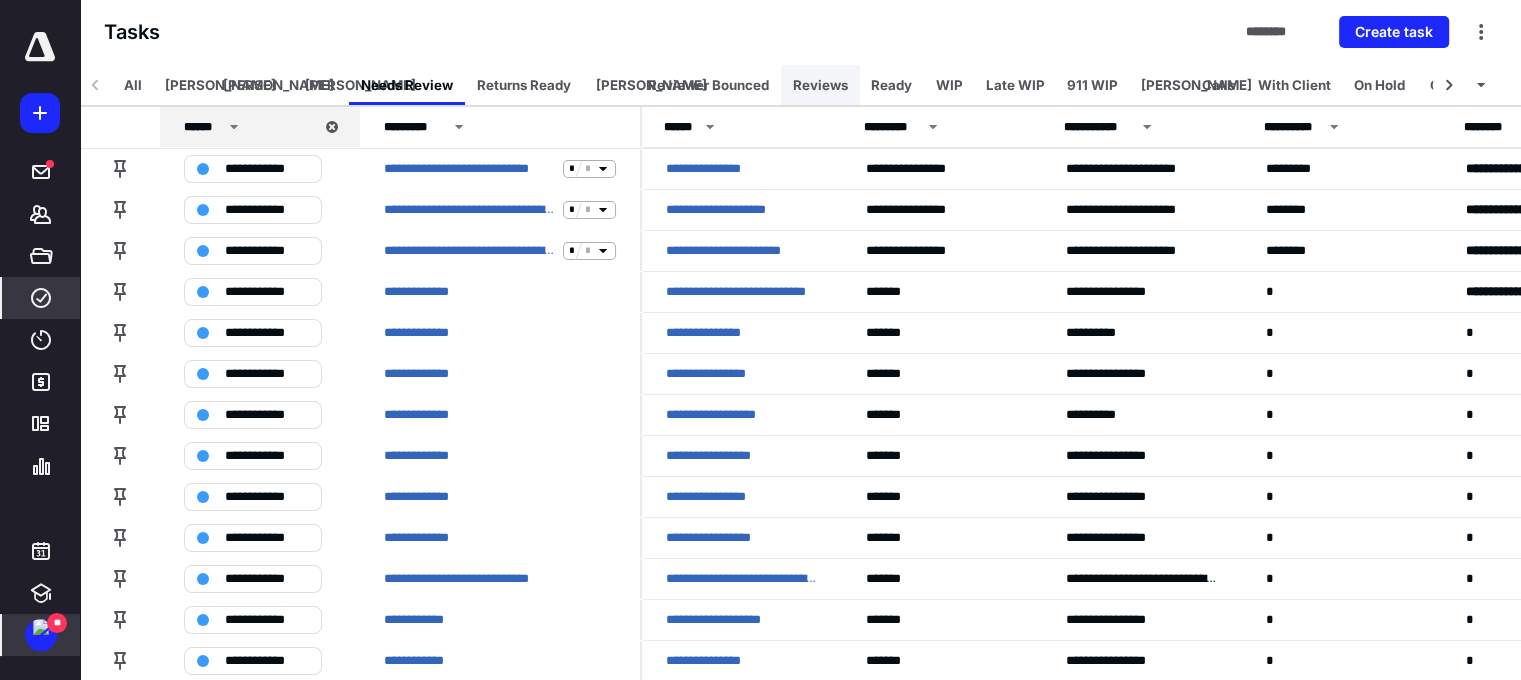 click on "Reviews" at bounding box center (820, 85) 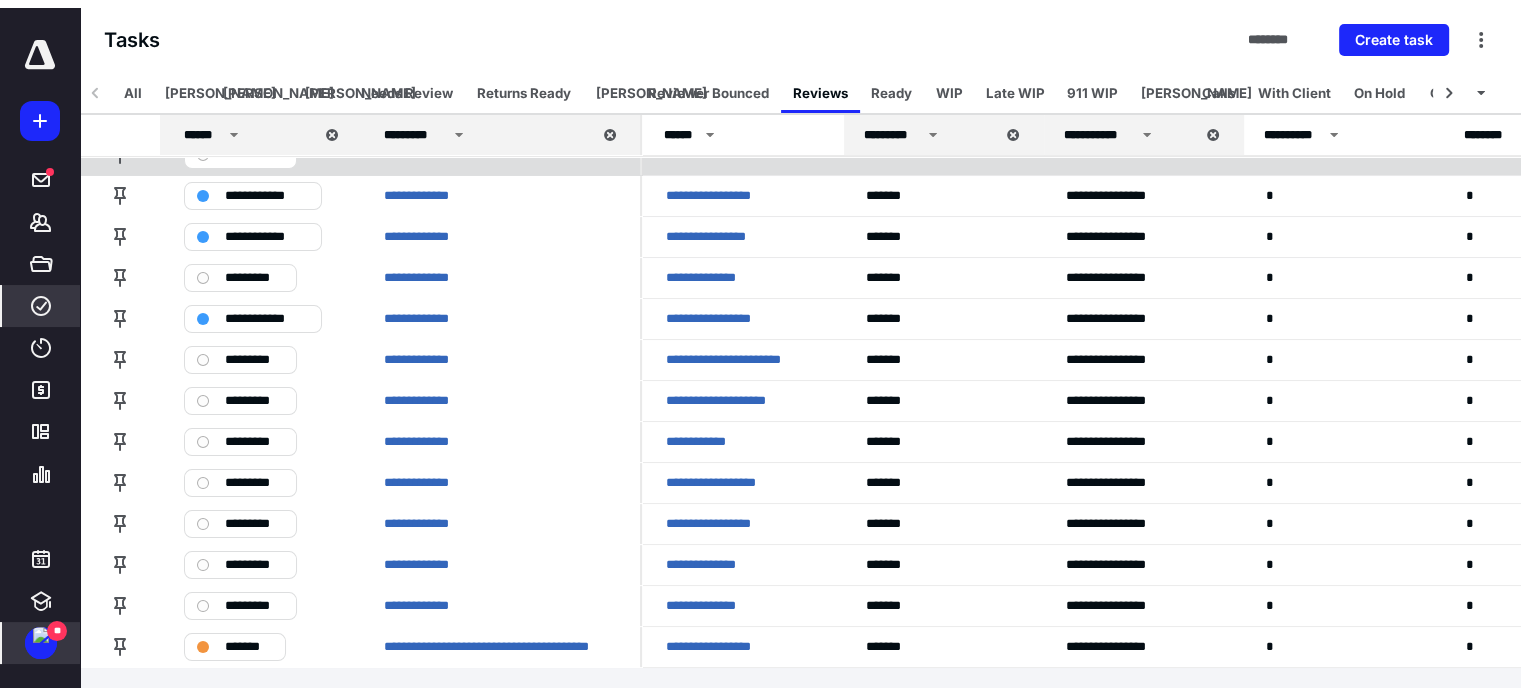 scroll, scrollTop: 0, scrollLeft: 0, axis: both 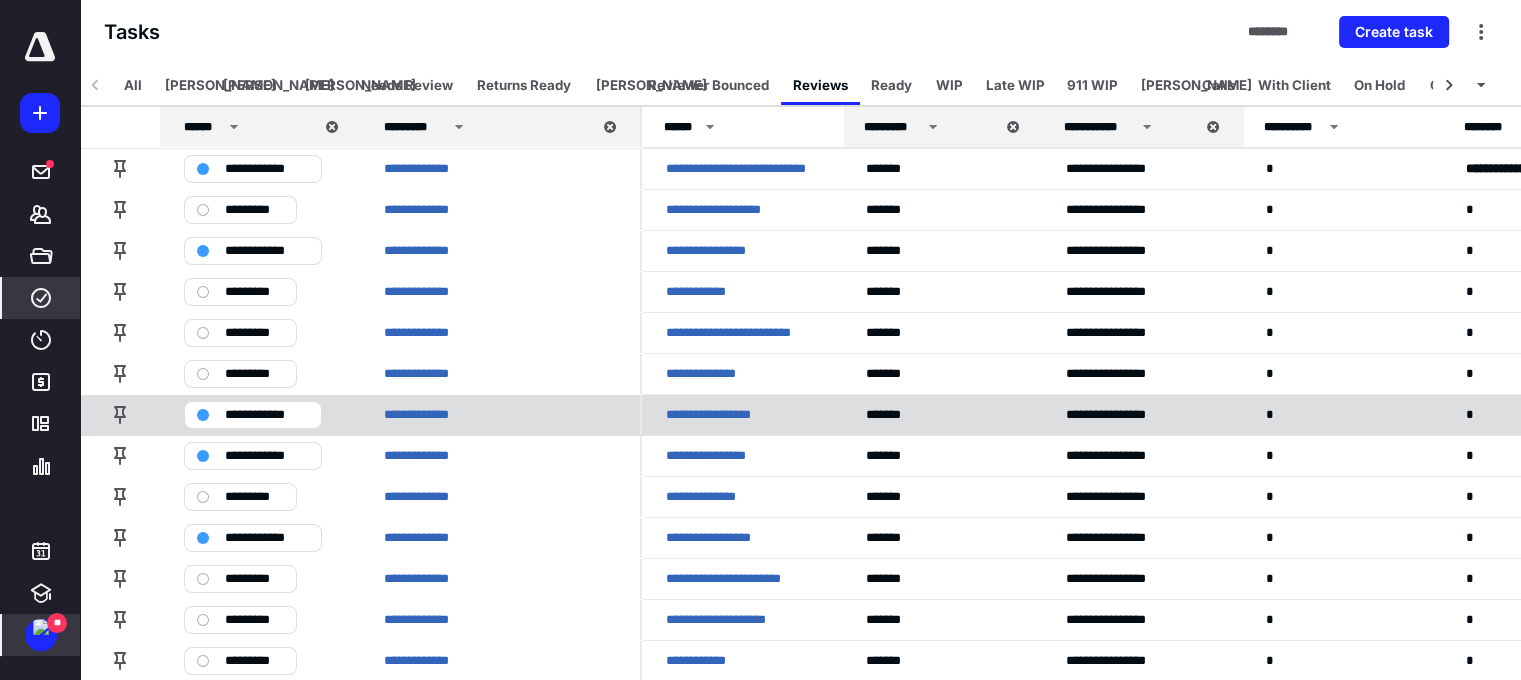 click on "**********" at bounding box center [714, 415] 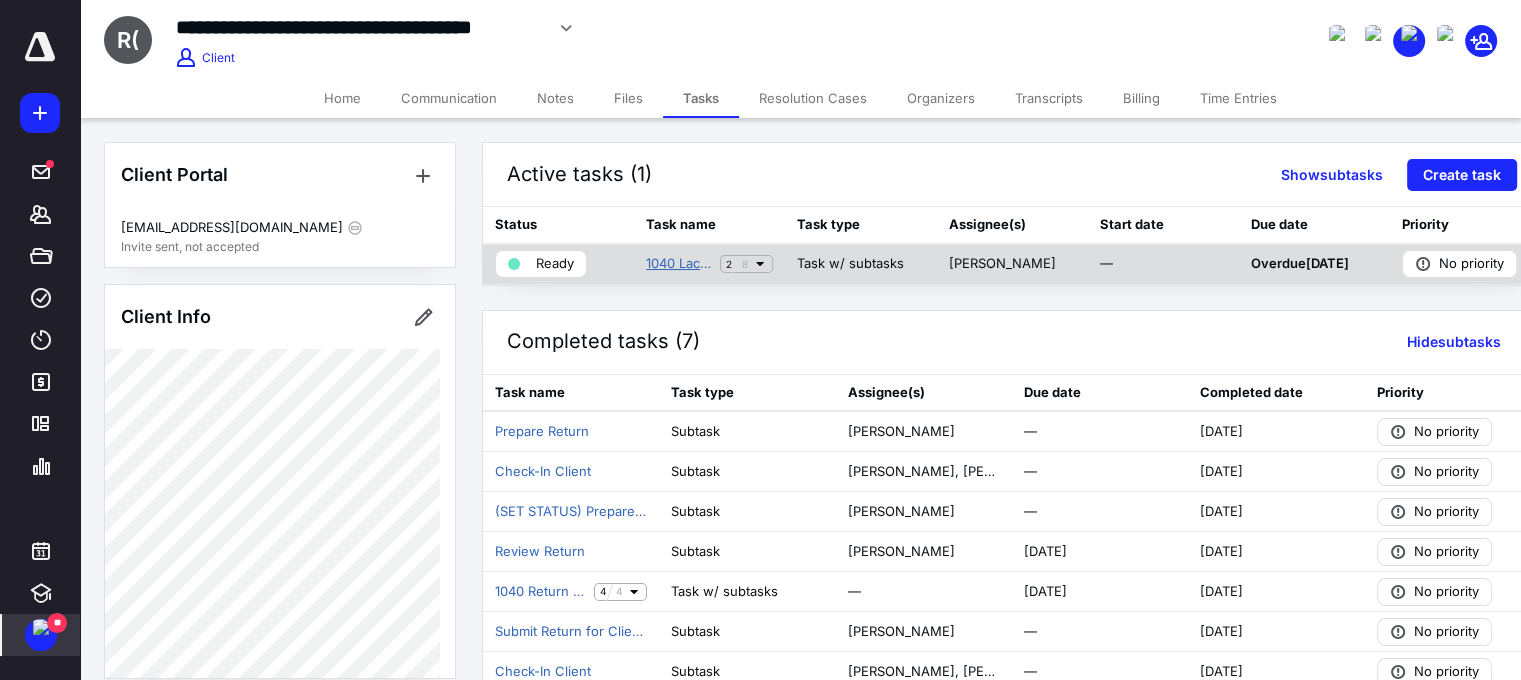 click on "1040 Lacerte Return 2024 [PERSON_NAME]" at bounding box center (679, 264) 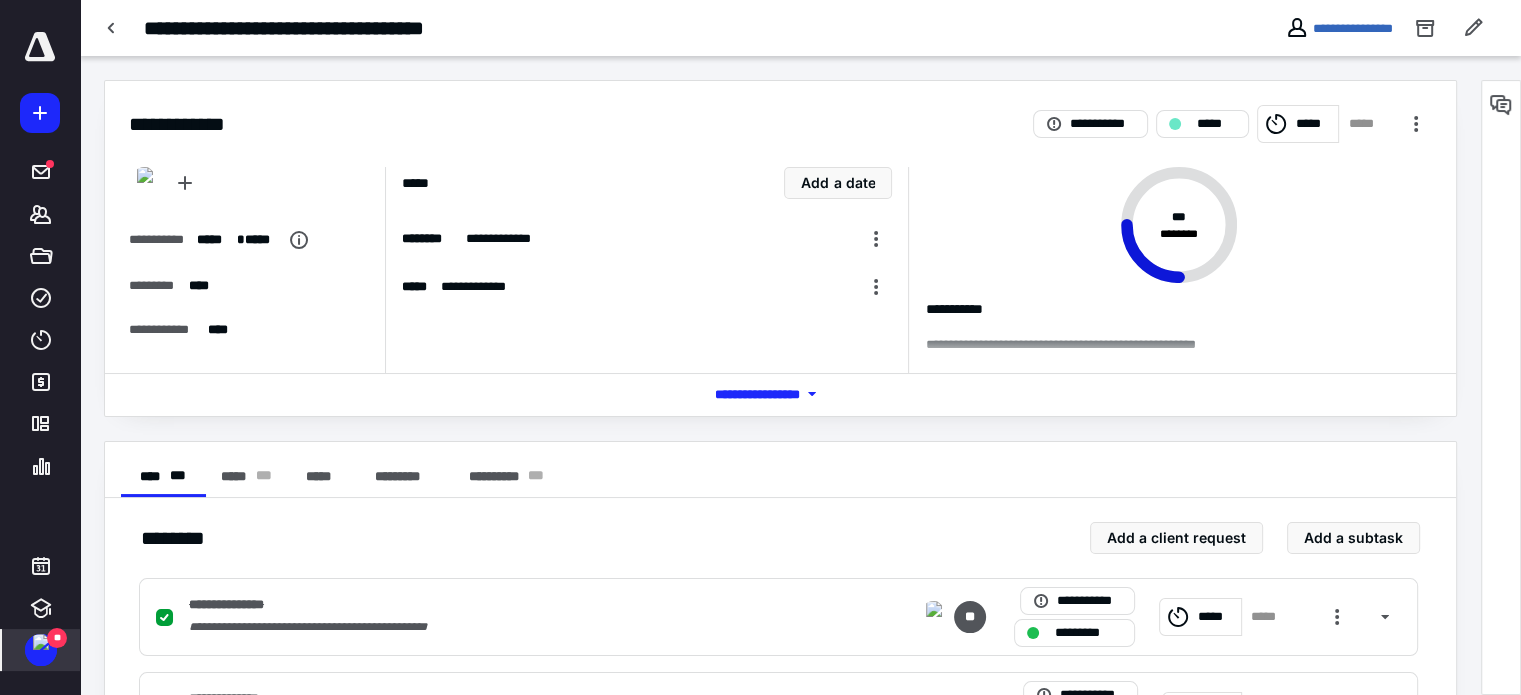 scroll, scrollTop: 266, scrollLeft: 0, axis: vertical 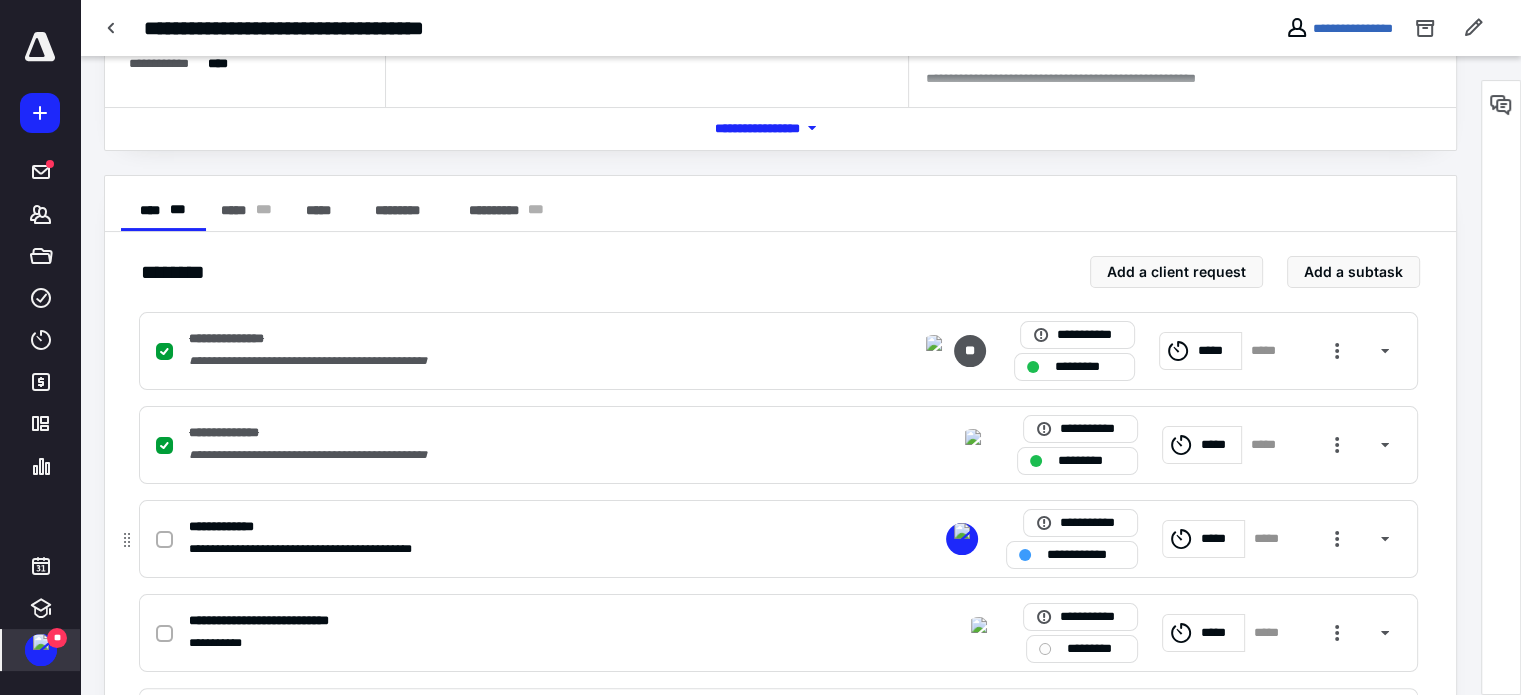 click on "*****" at bounding box center [1219, 539] 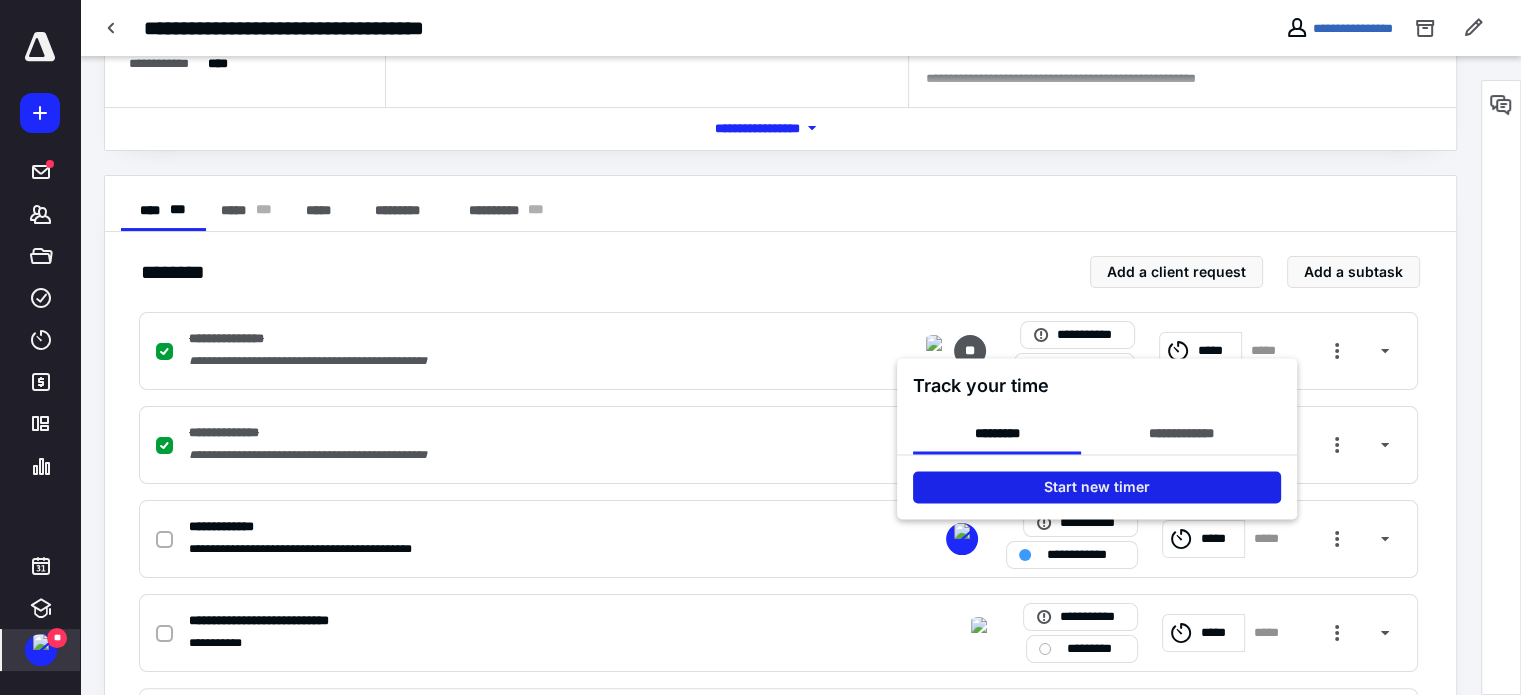 click on "Start new timer" at bounding box center (1097, 487) 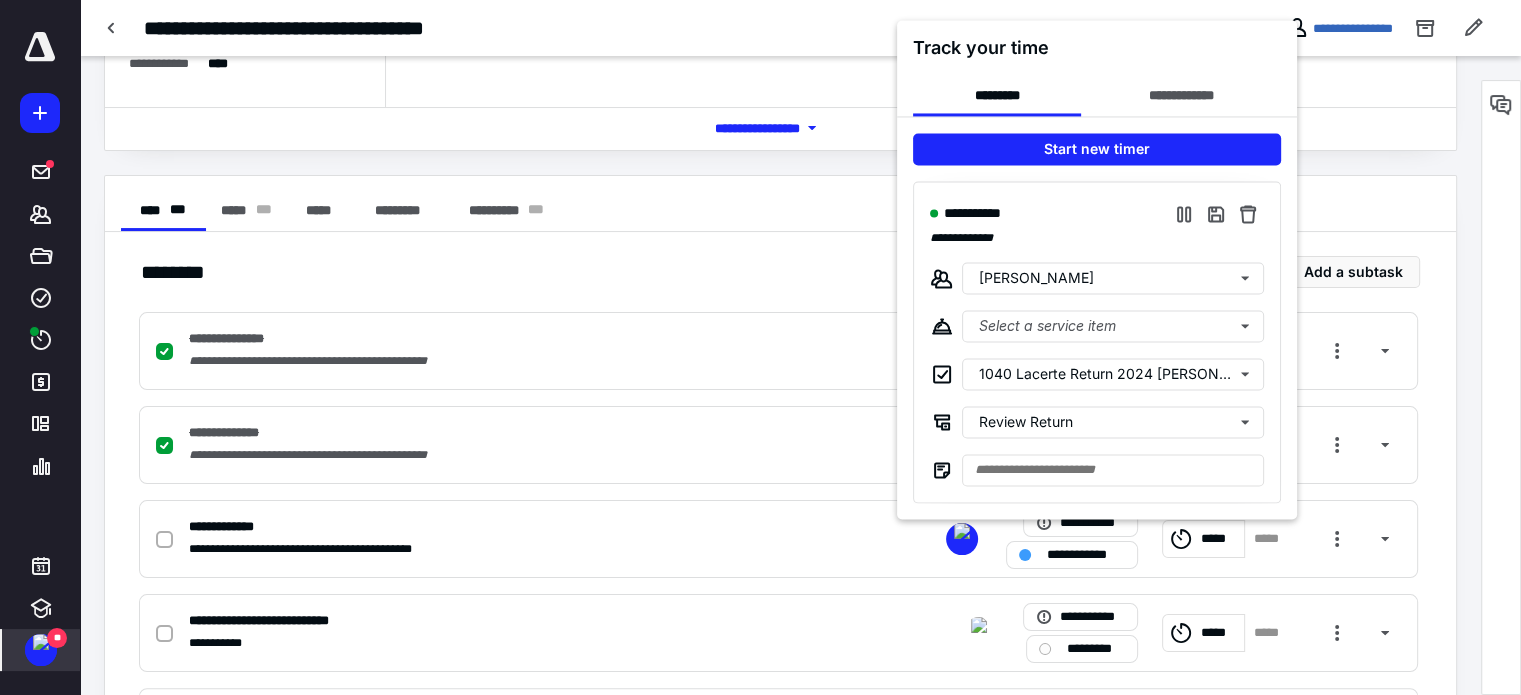 click at bounding box center (760, 347) 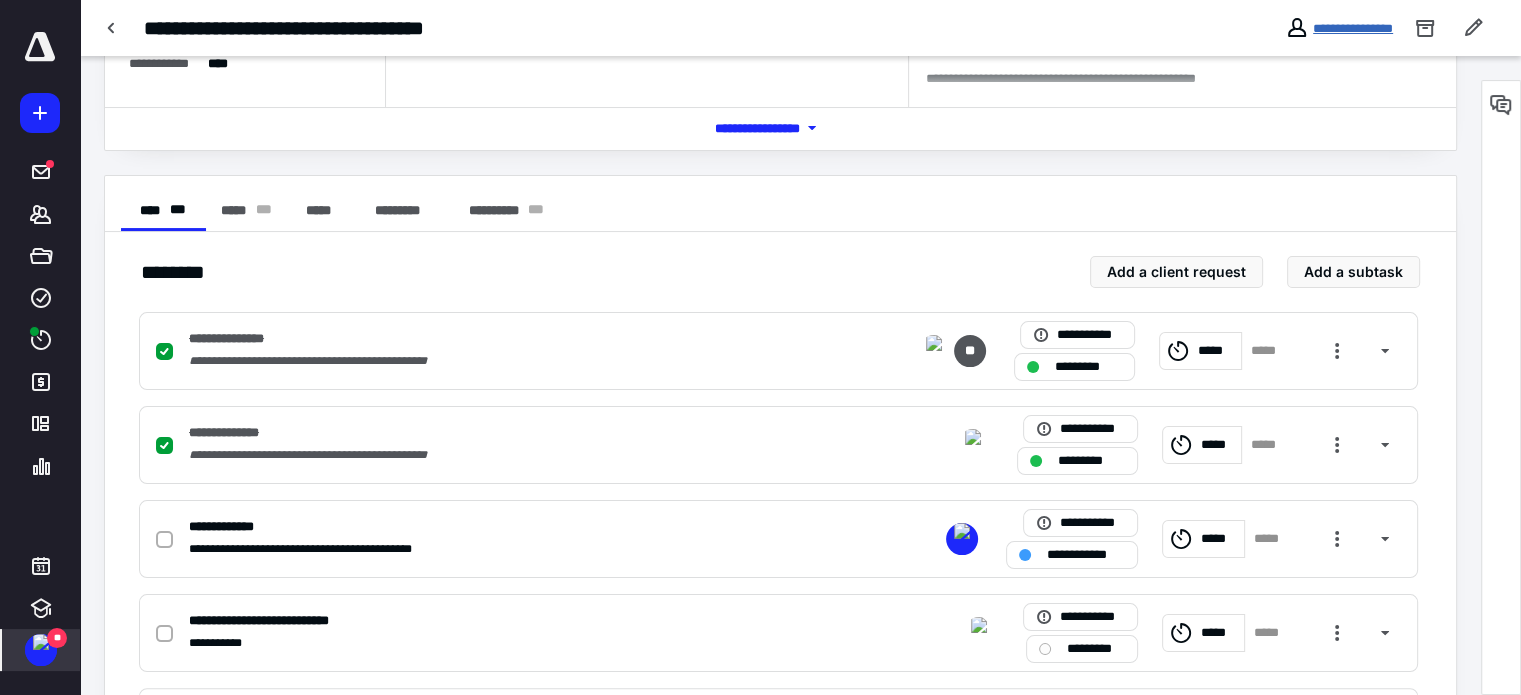 click on "**********" at bounding box center [1353, 28] 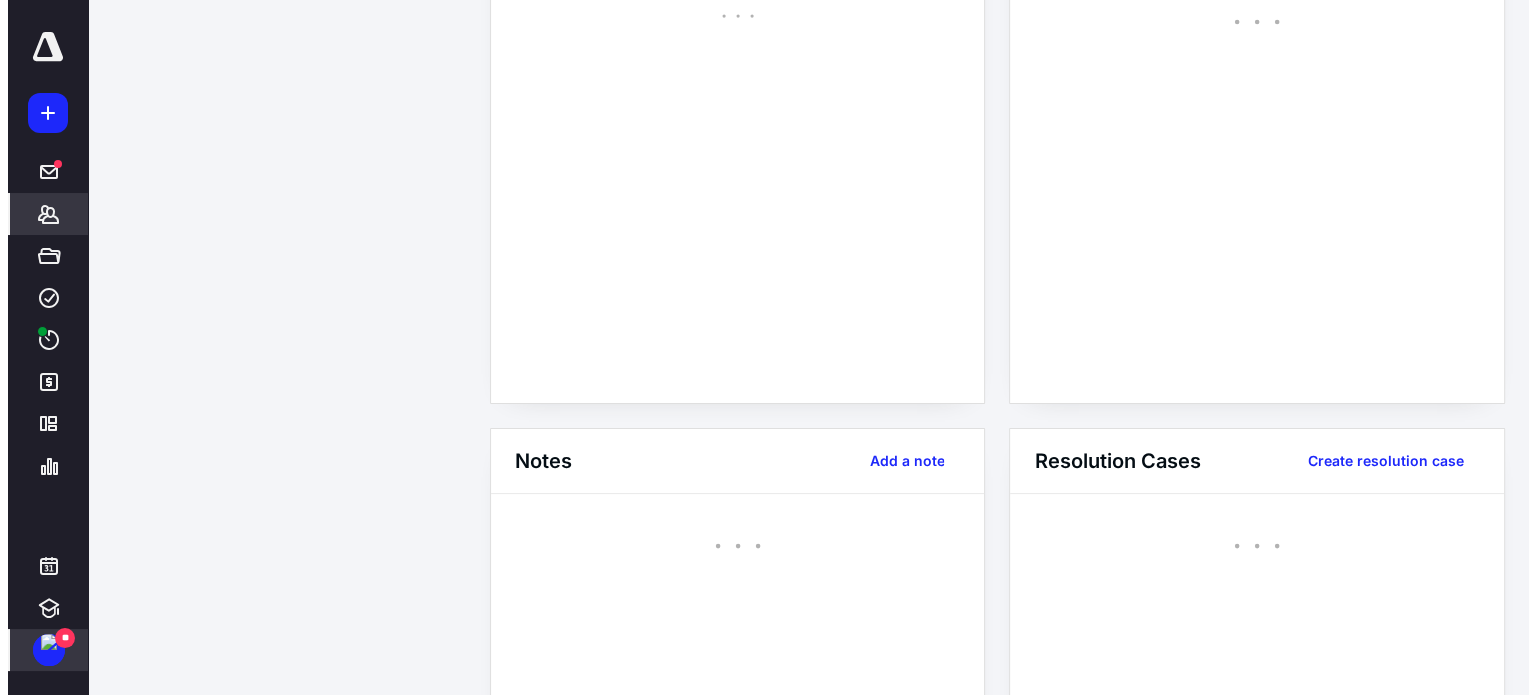 scroll, scrollTop: 0, scrollLeft: 0, axis: both 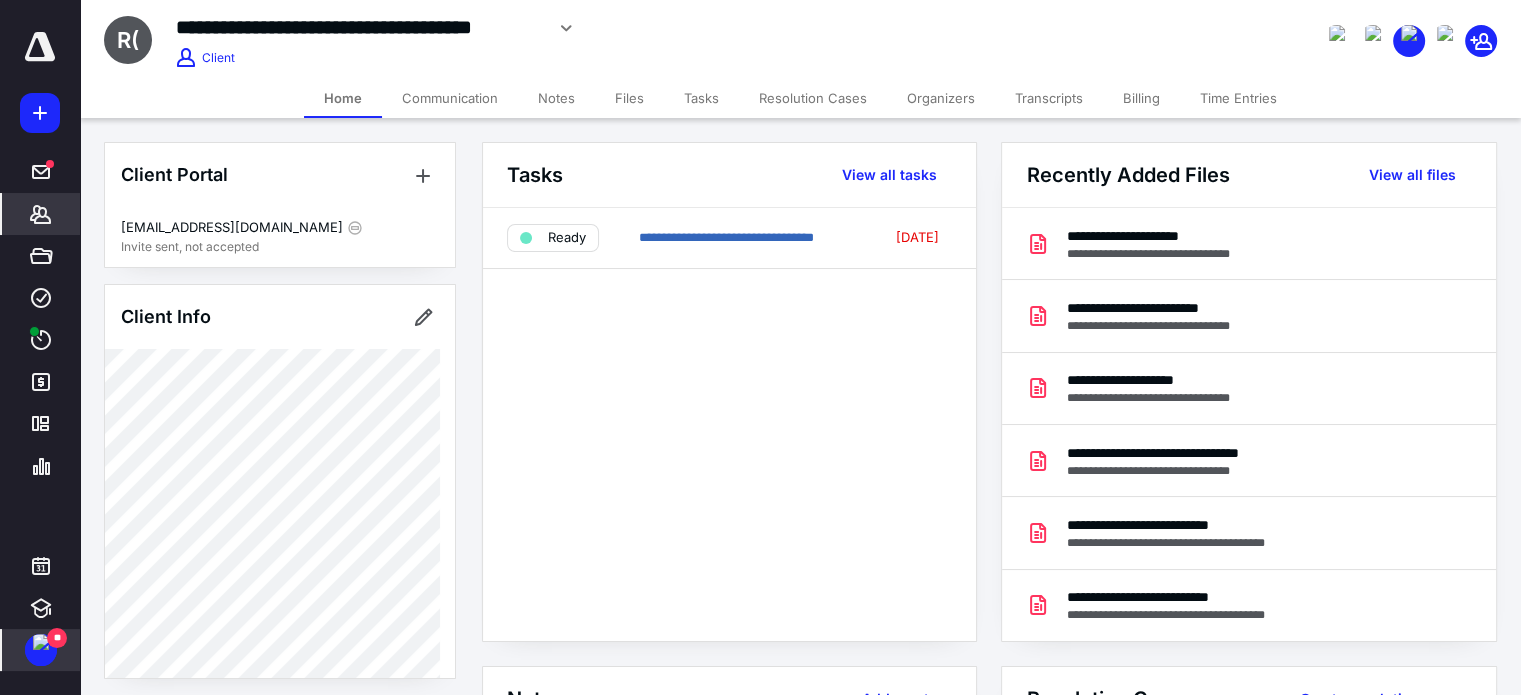 click on "Files" at bounding box center (629, 98) 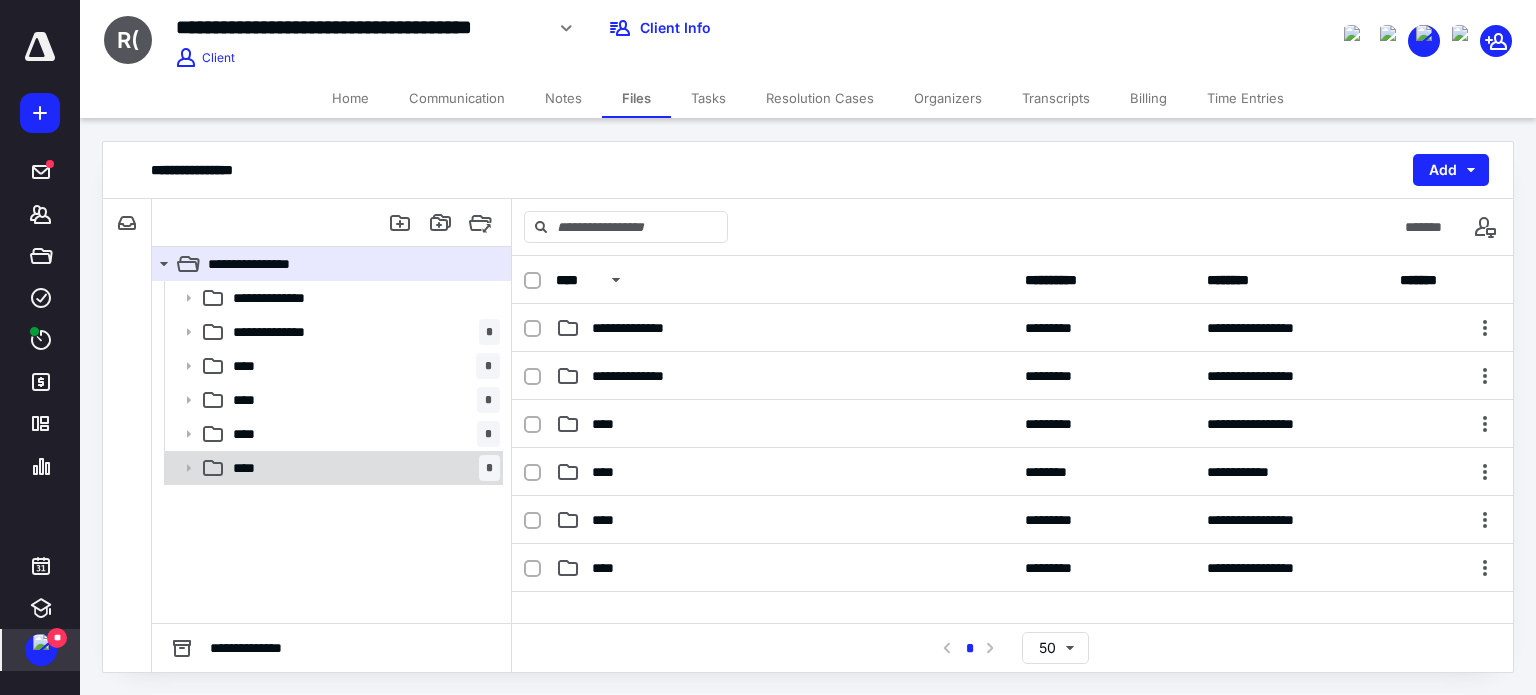 click on "**** *" at bounding box center [362, 468] 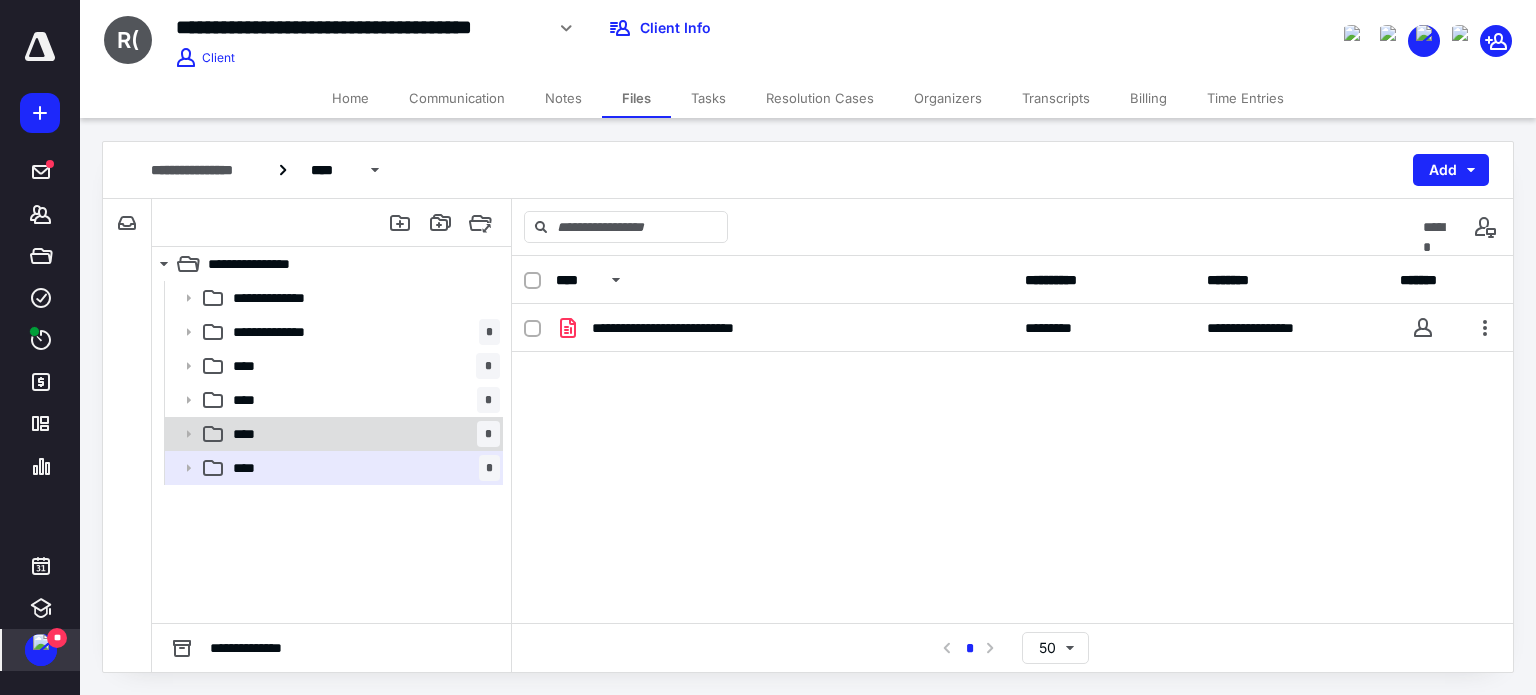 click on "**** *" at bounding box center (362, 434) 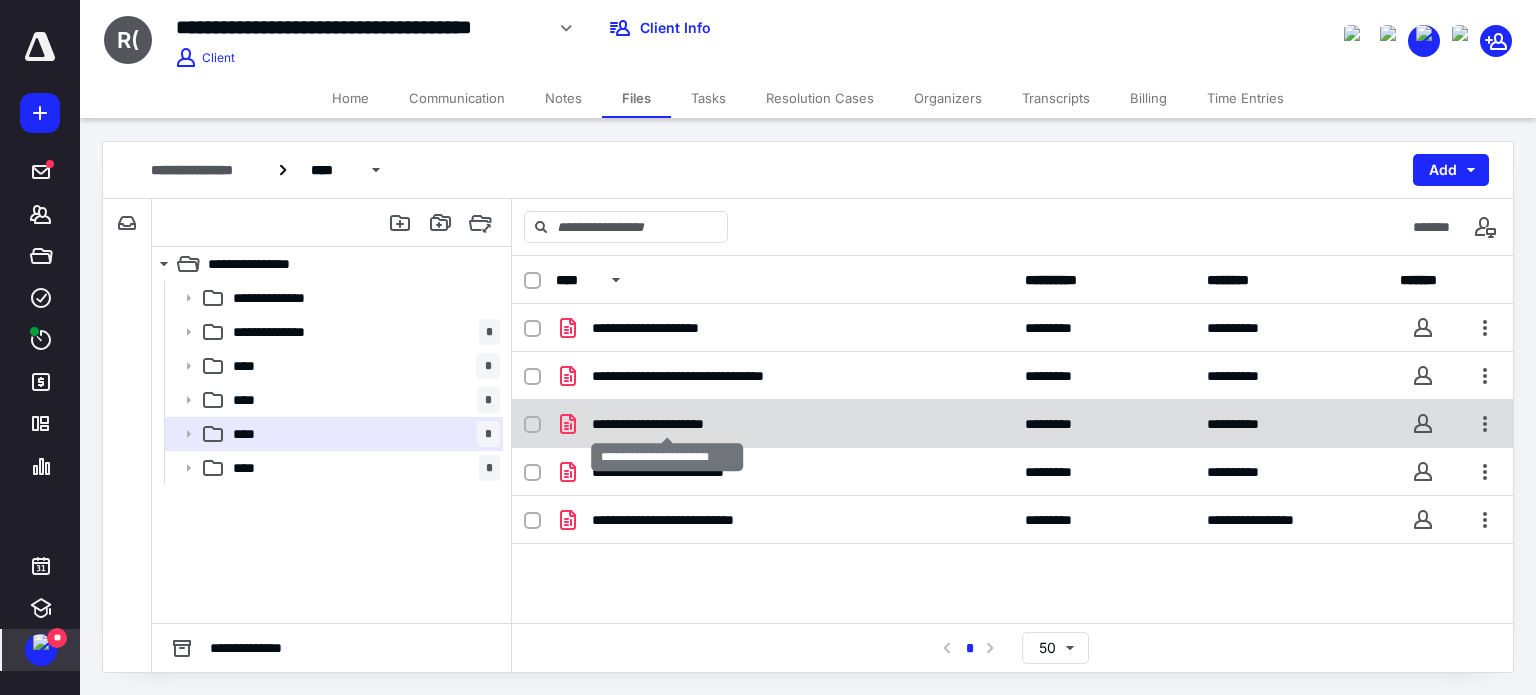 click on "**********" at bounding box center [668, 424] 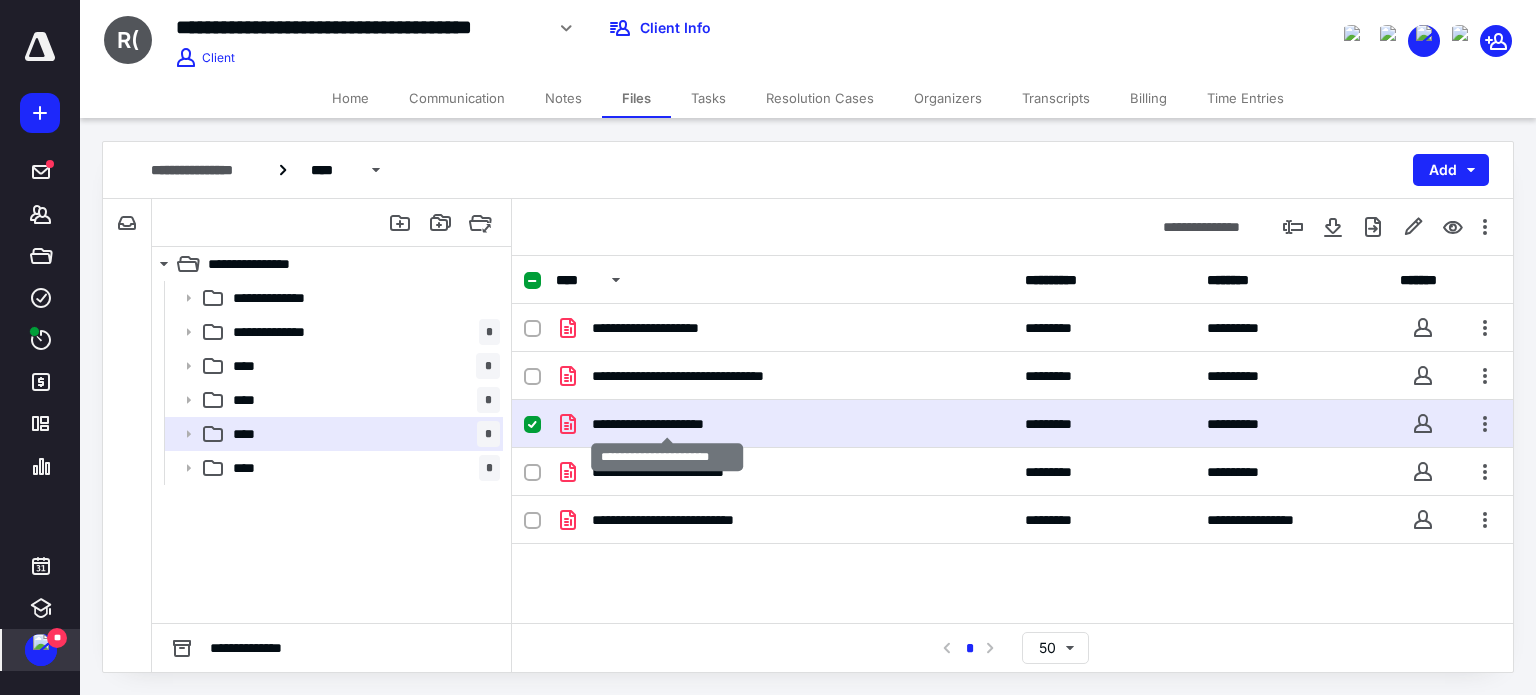click on "**********" at bounding box center (668, 424) 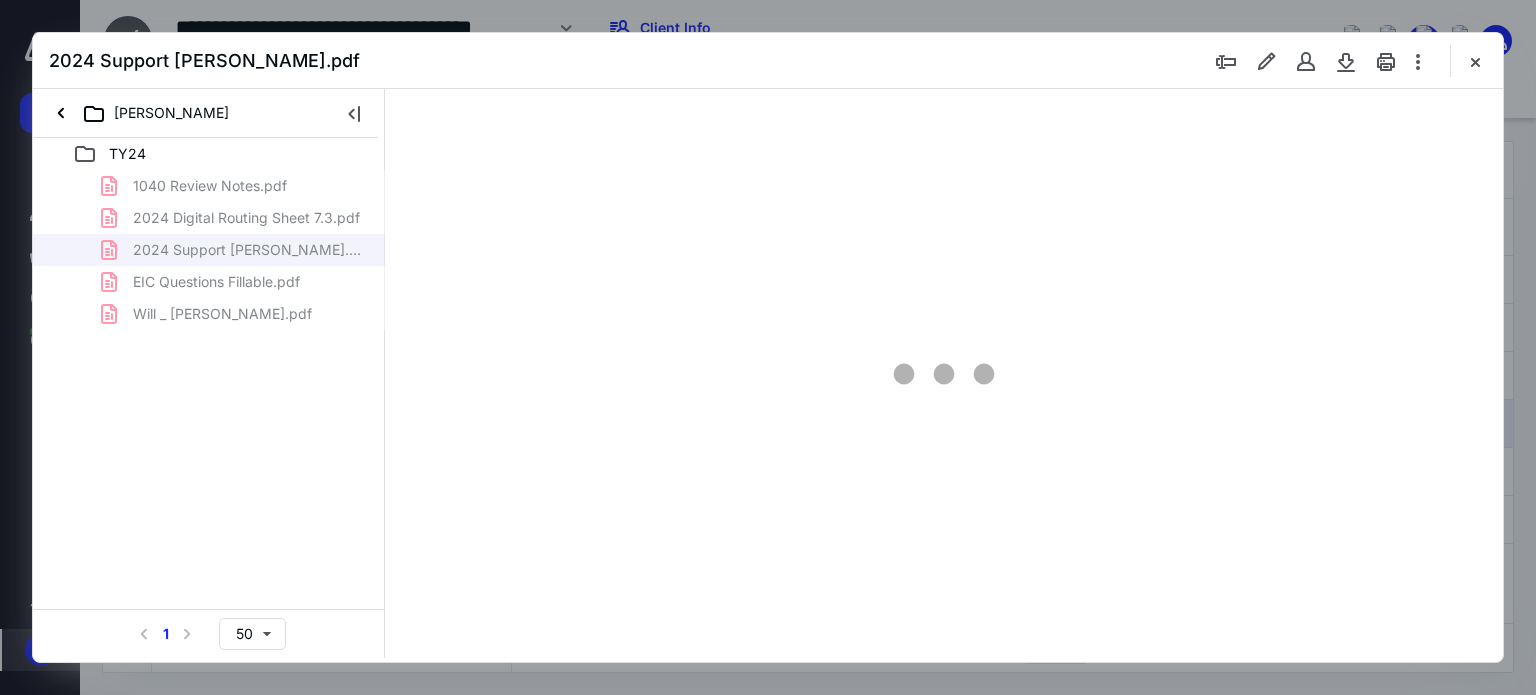 scroll, scrollTop: 0, scrollLeft: 0, axis: both 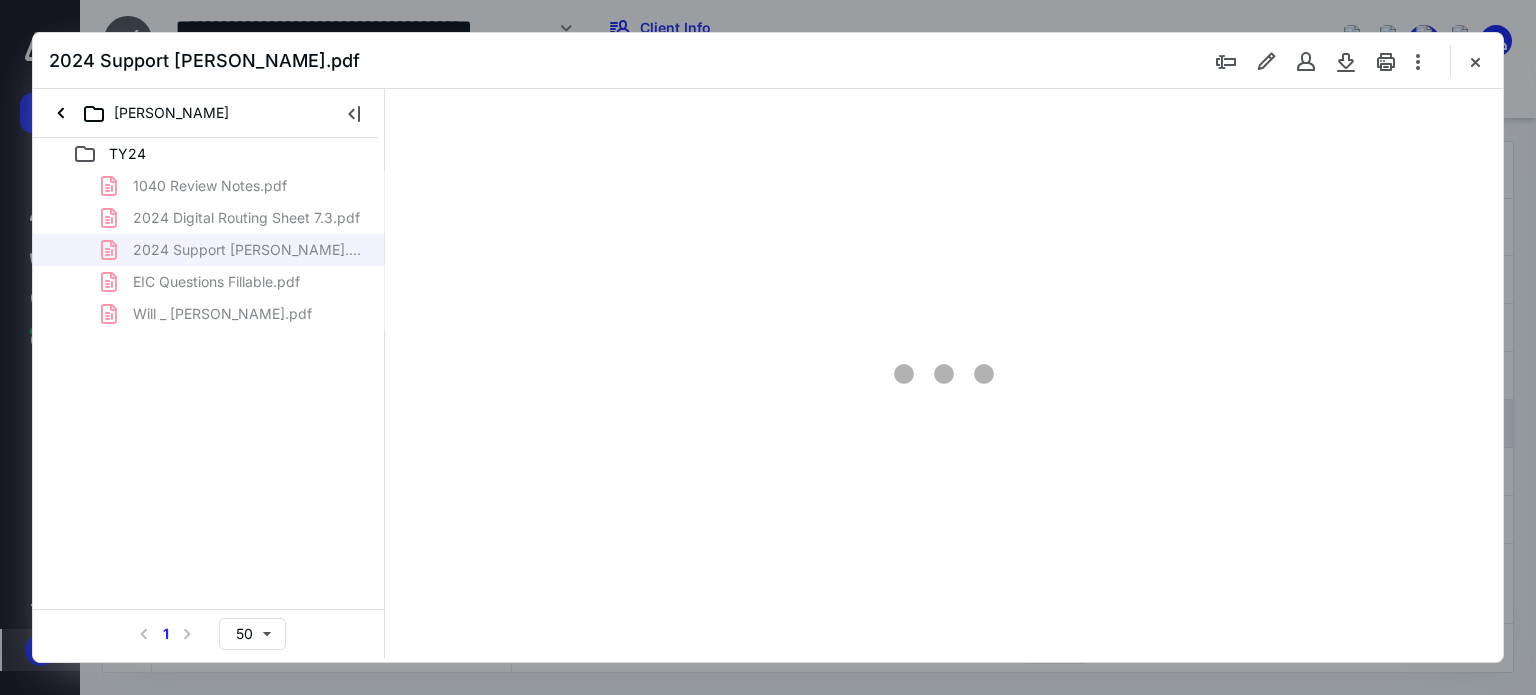 type on "62" 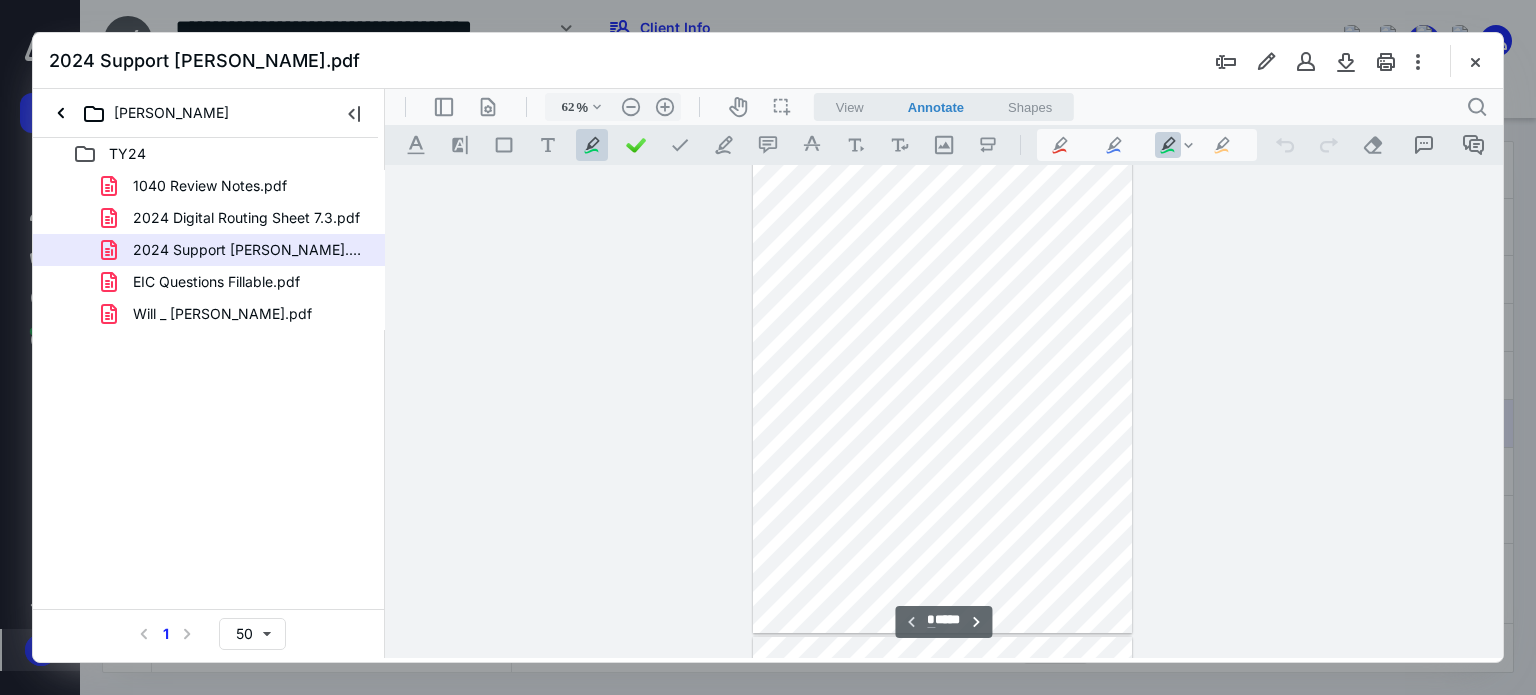 scroll, scrollTop: 0, scrollLeft: 0, axis: both 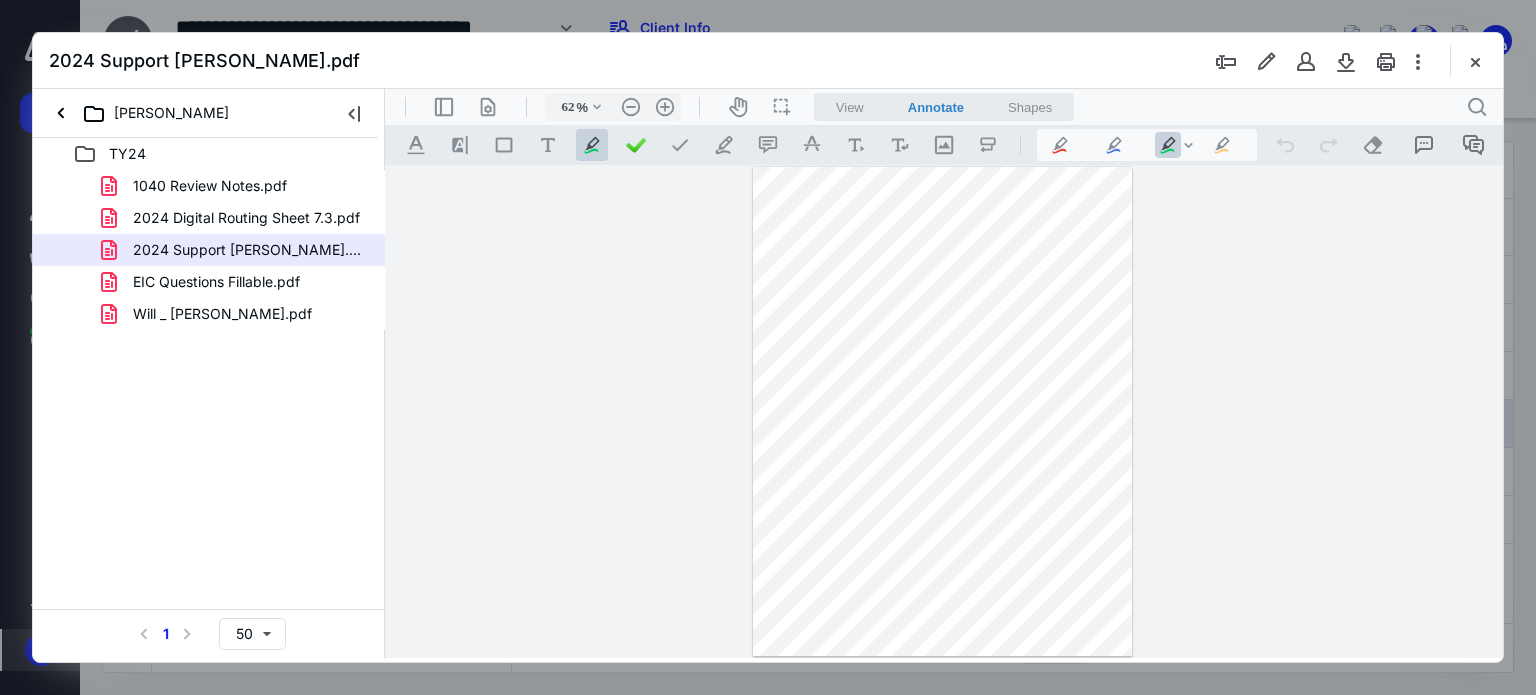 type on "*" 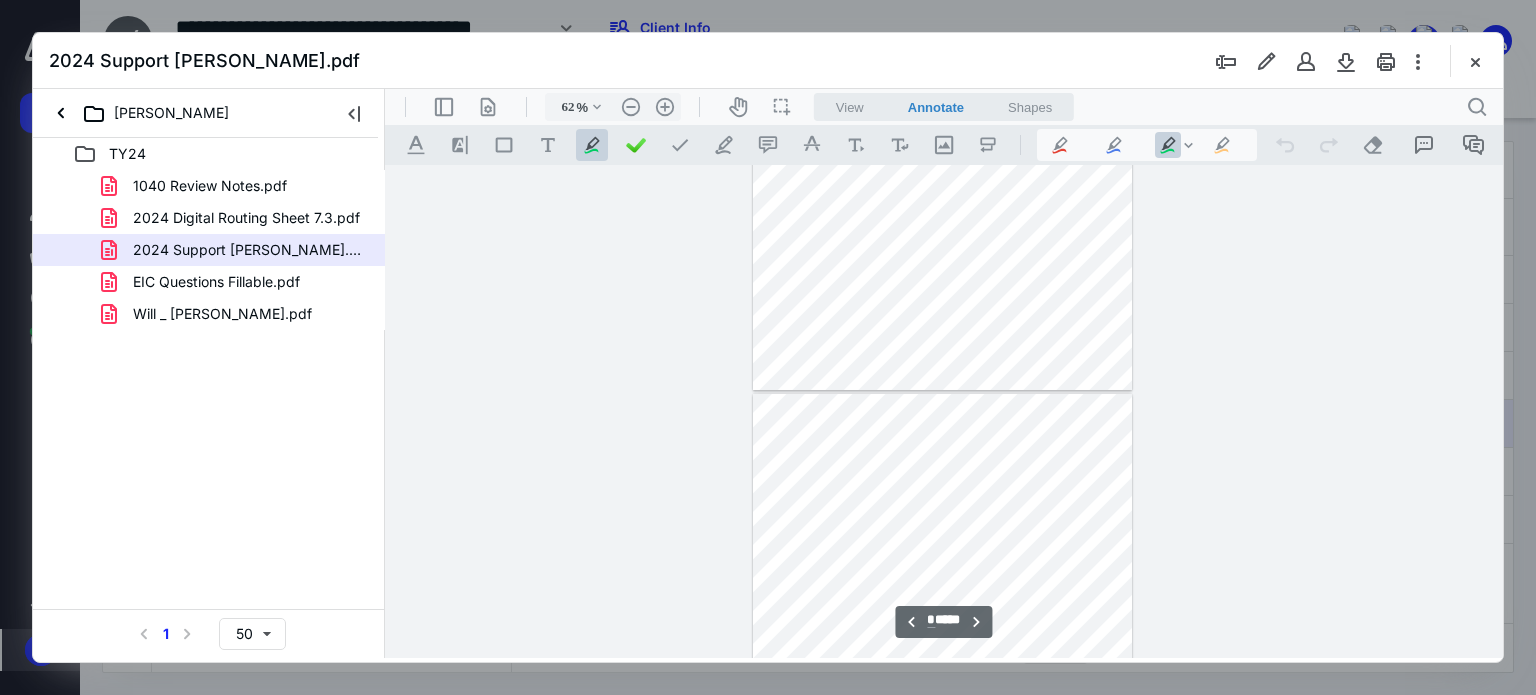 scroll, scrollTop: 533, scrollLeft: 0, axis: vertical 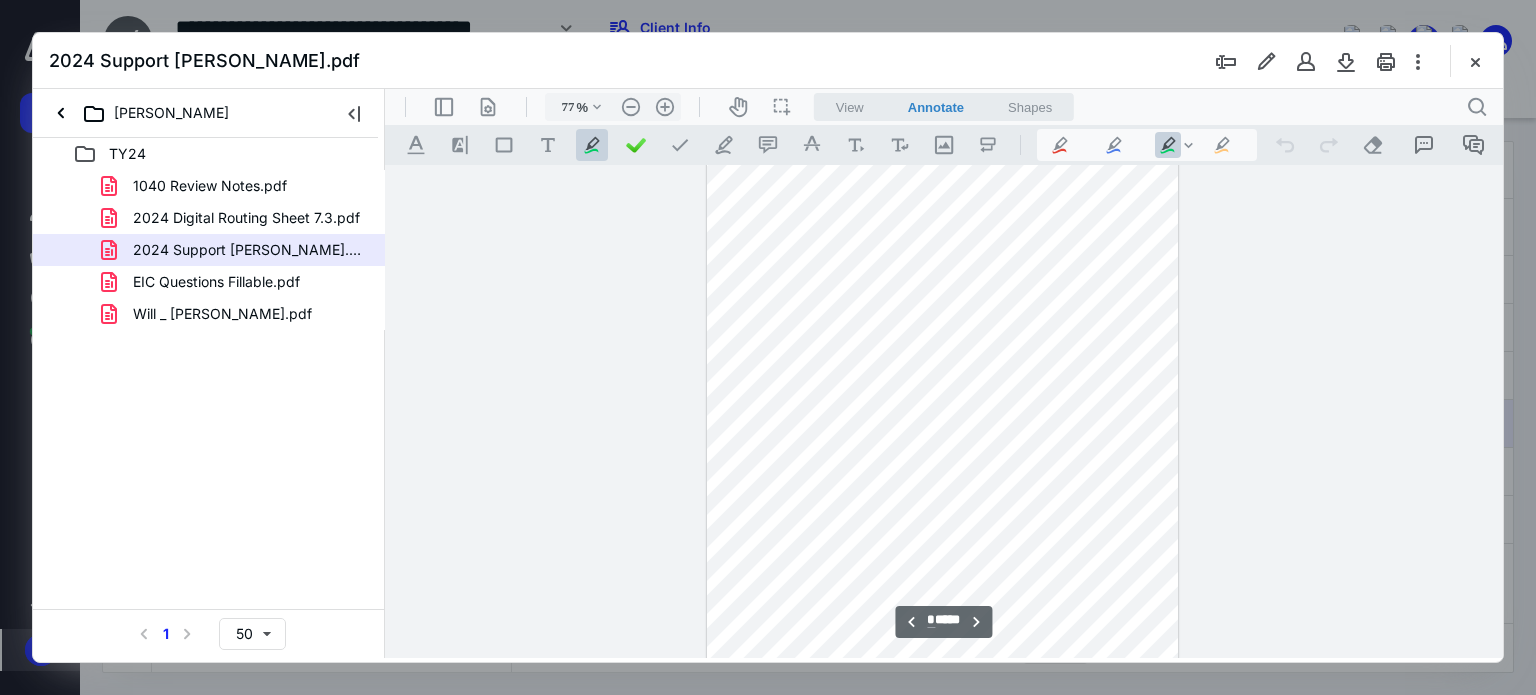 type on "85" 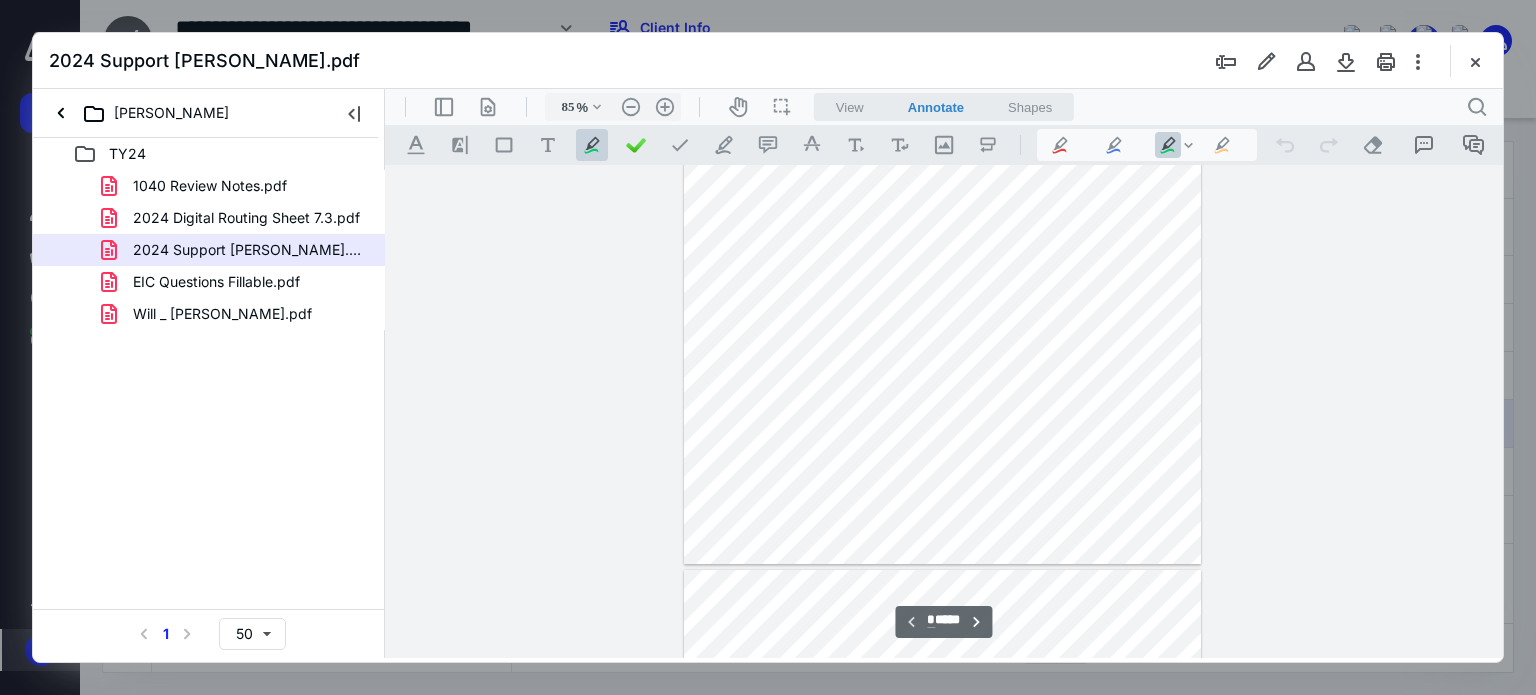 scroll, scrollTop: 537, scrollLeft: 0, axis: vertical 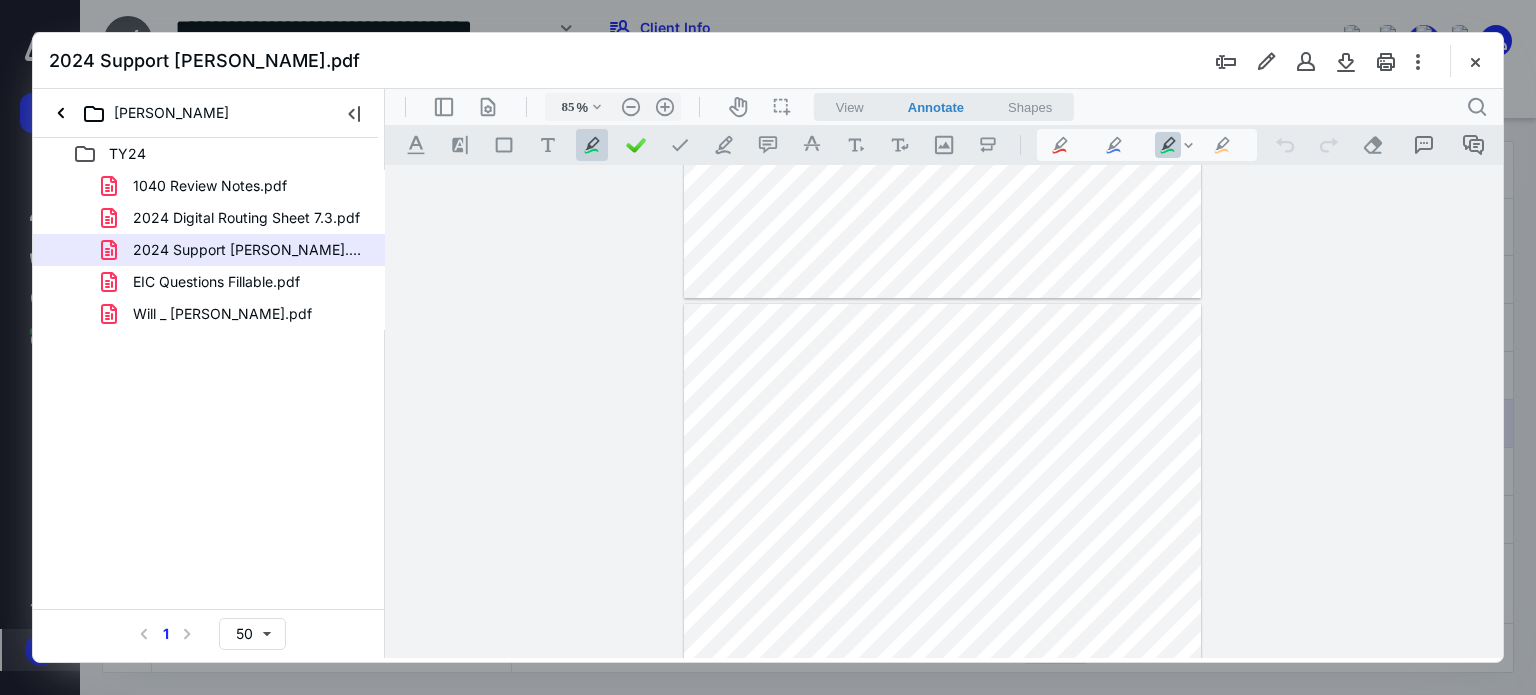 click at bounding box center (942, 637) 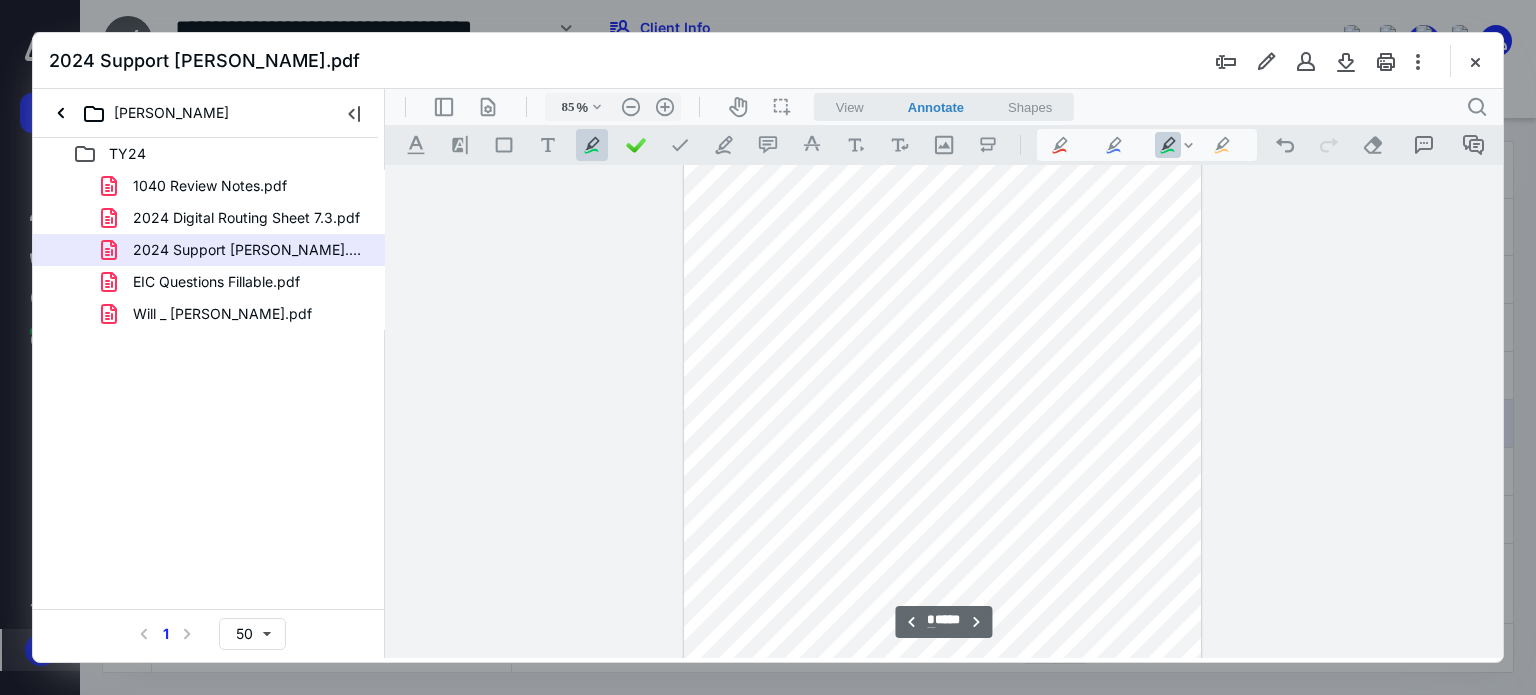 scroll, scrollTop: 804, scrollLeft: 0, axis: vertical 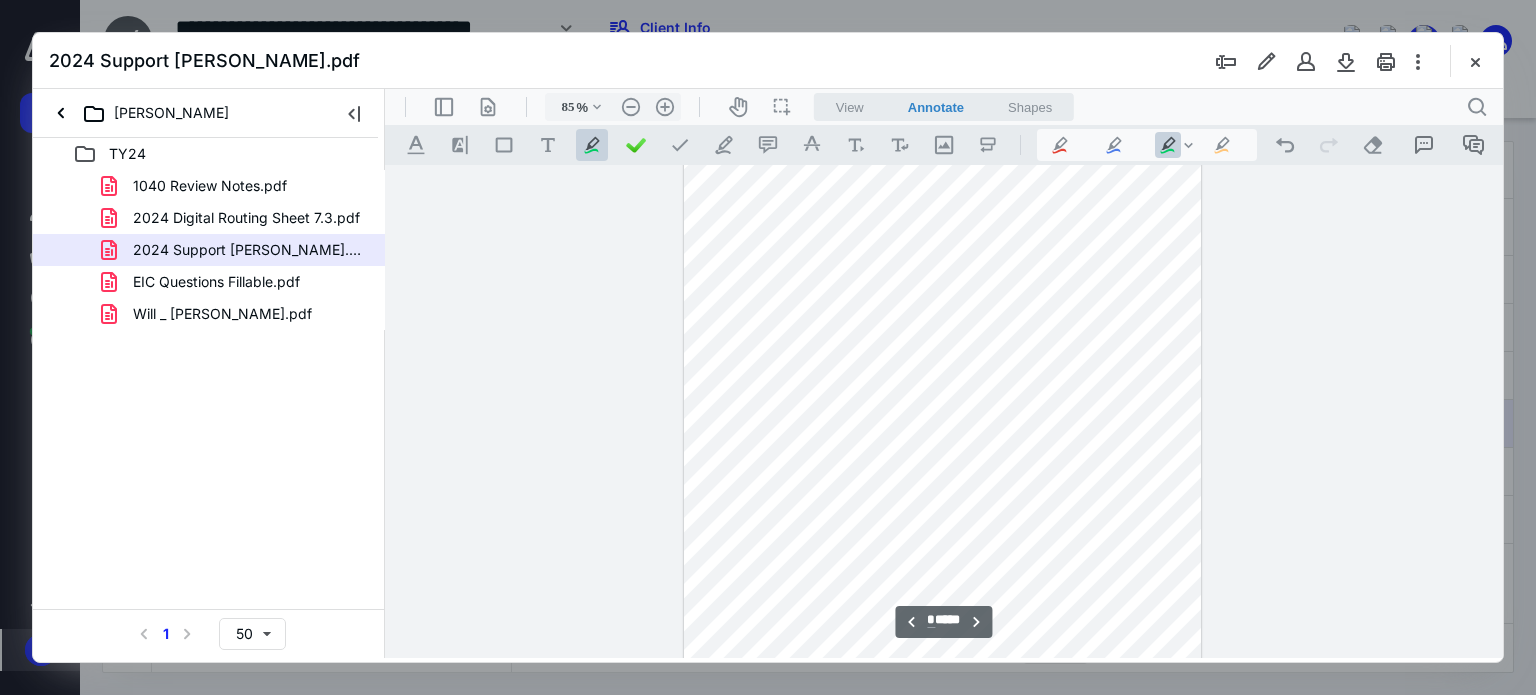 click at bounding box center (942, 370) 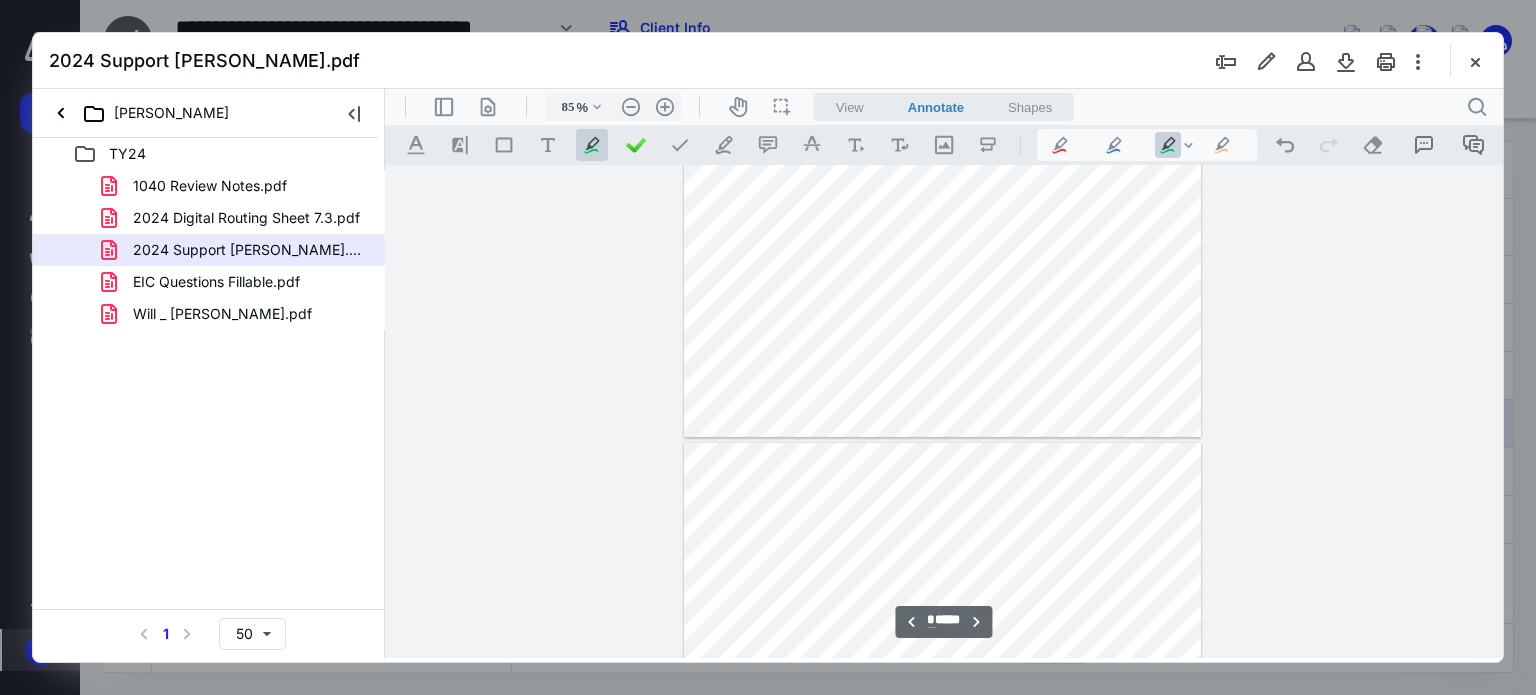 type on "*" 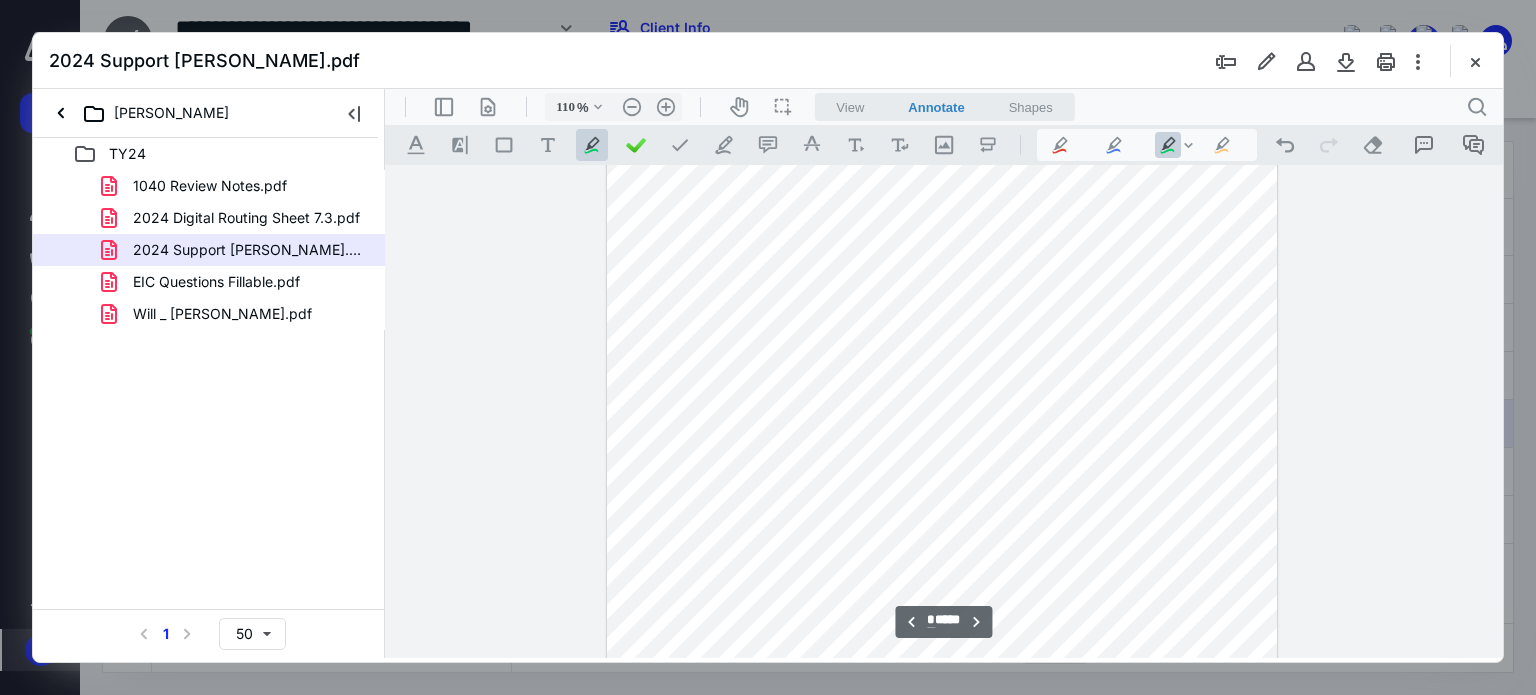 type on "135" 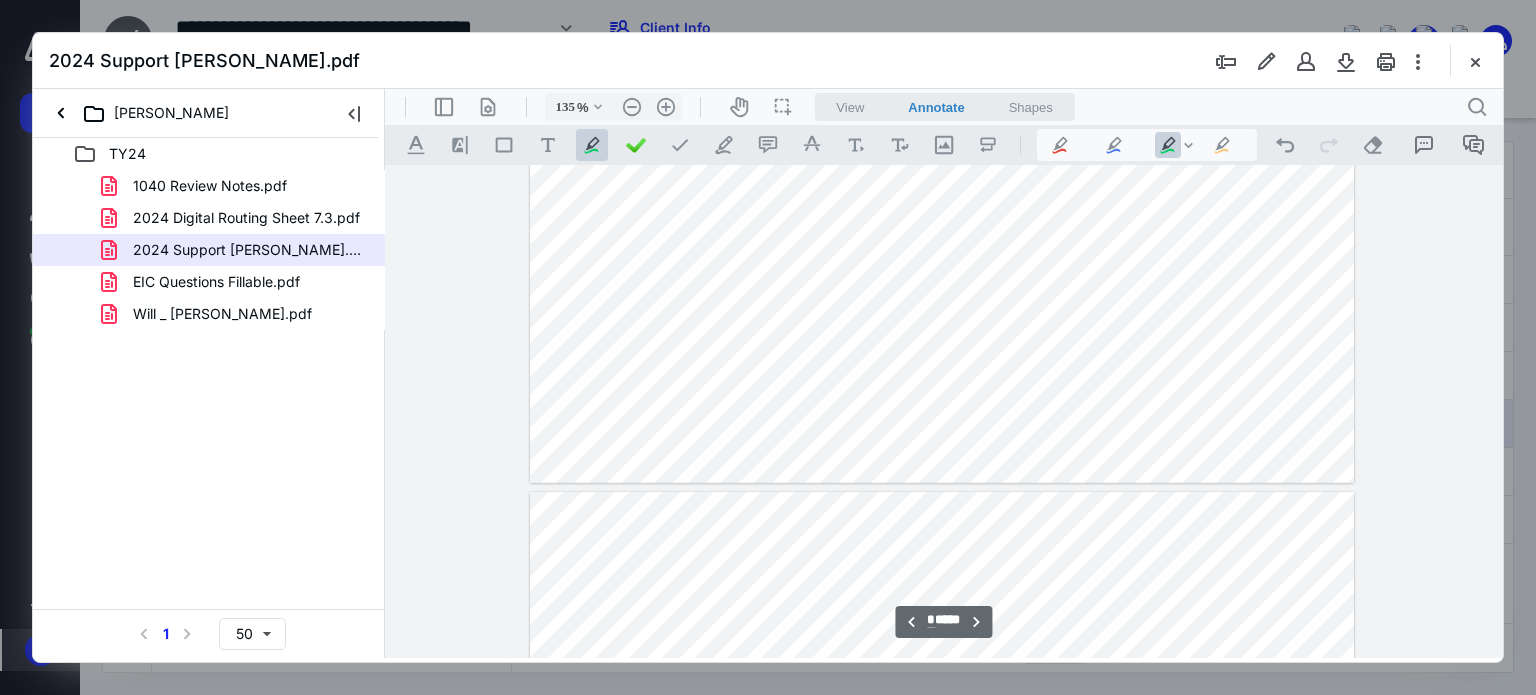 scroll, scrollTop: 2310, scrollLeft: 0, axis: vertical 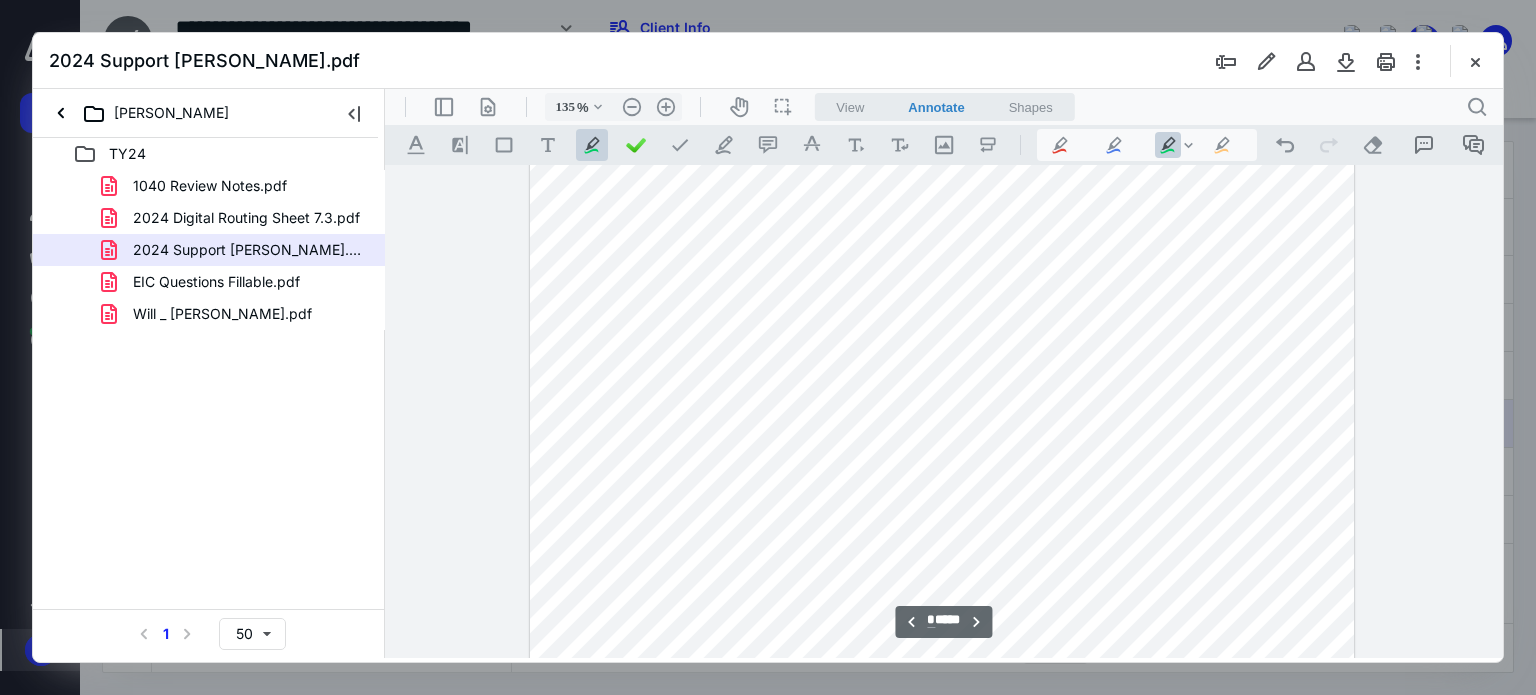 click at bounding box center [942, 537] 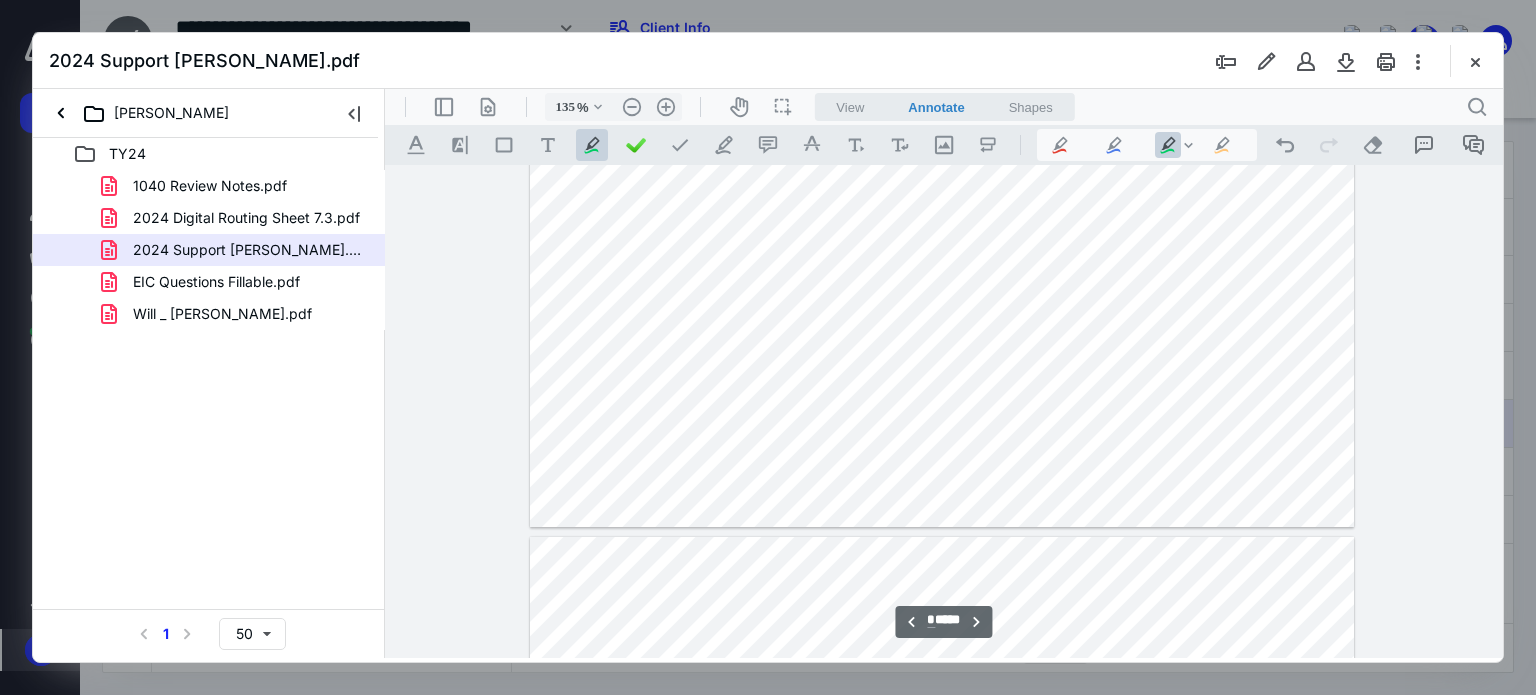 scroll, scrollTop: 3110, scrollLeft: 0, axis: vertical 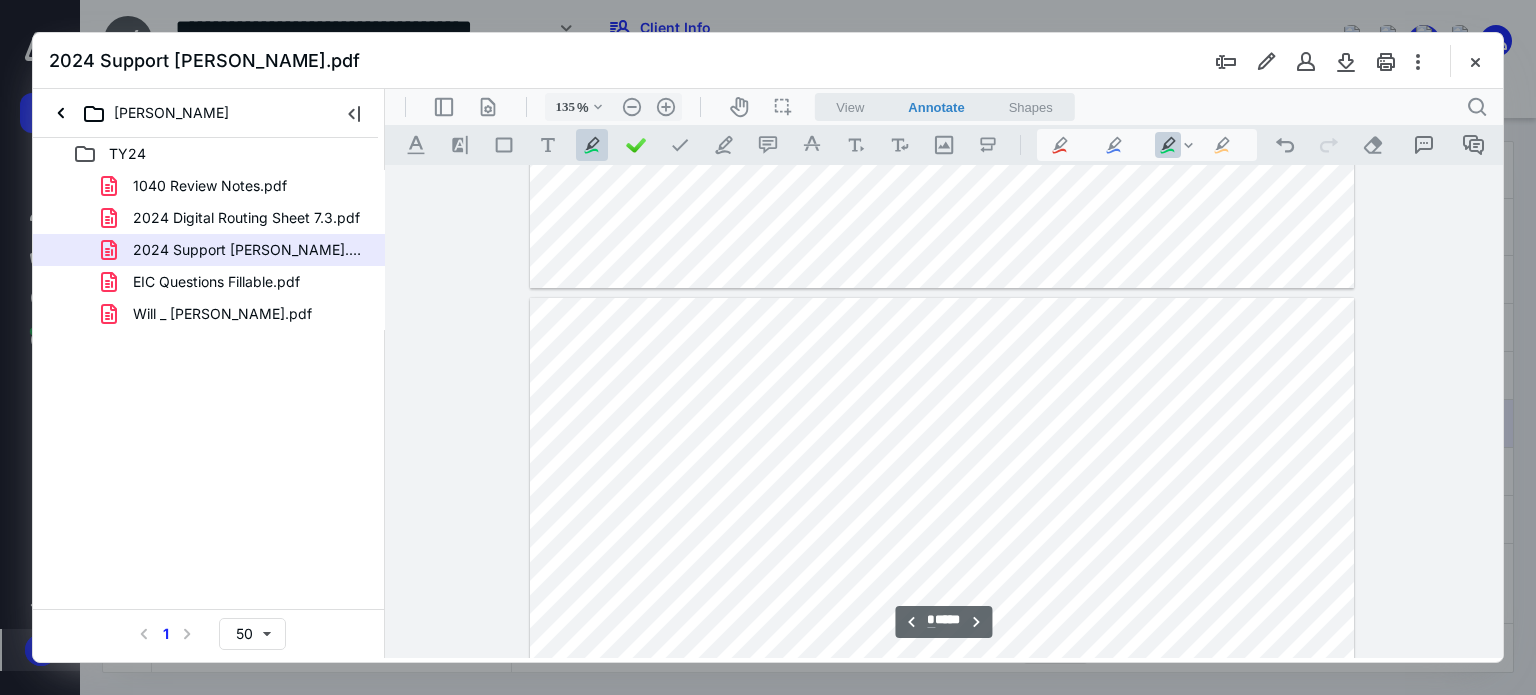 drag, startPoint x: 971, startPoint y: 368, endPoint x: 967, endPoint y: 391, distance: 23.345236 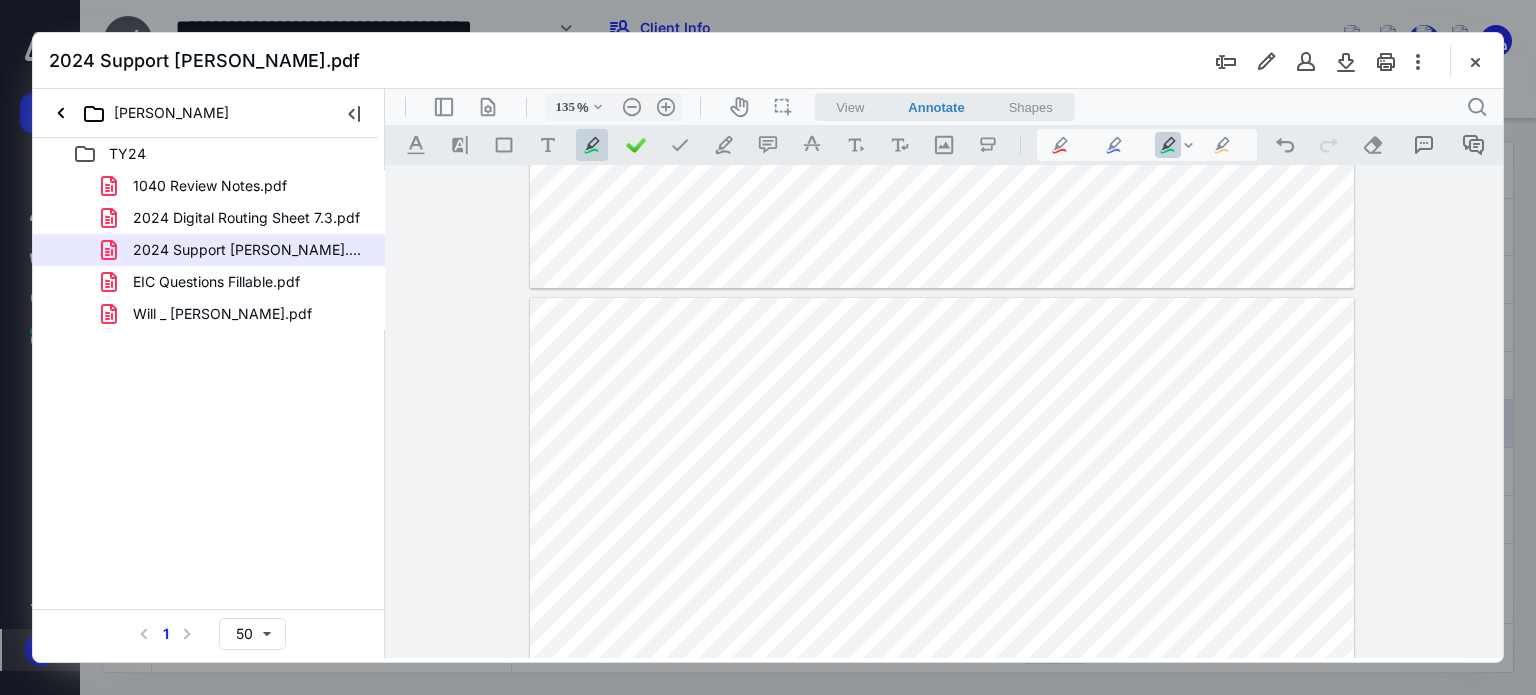 click at bounding box center (942, 829) 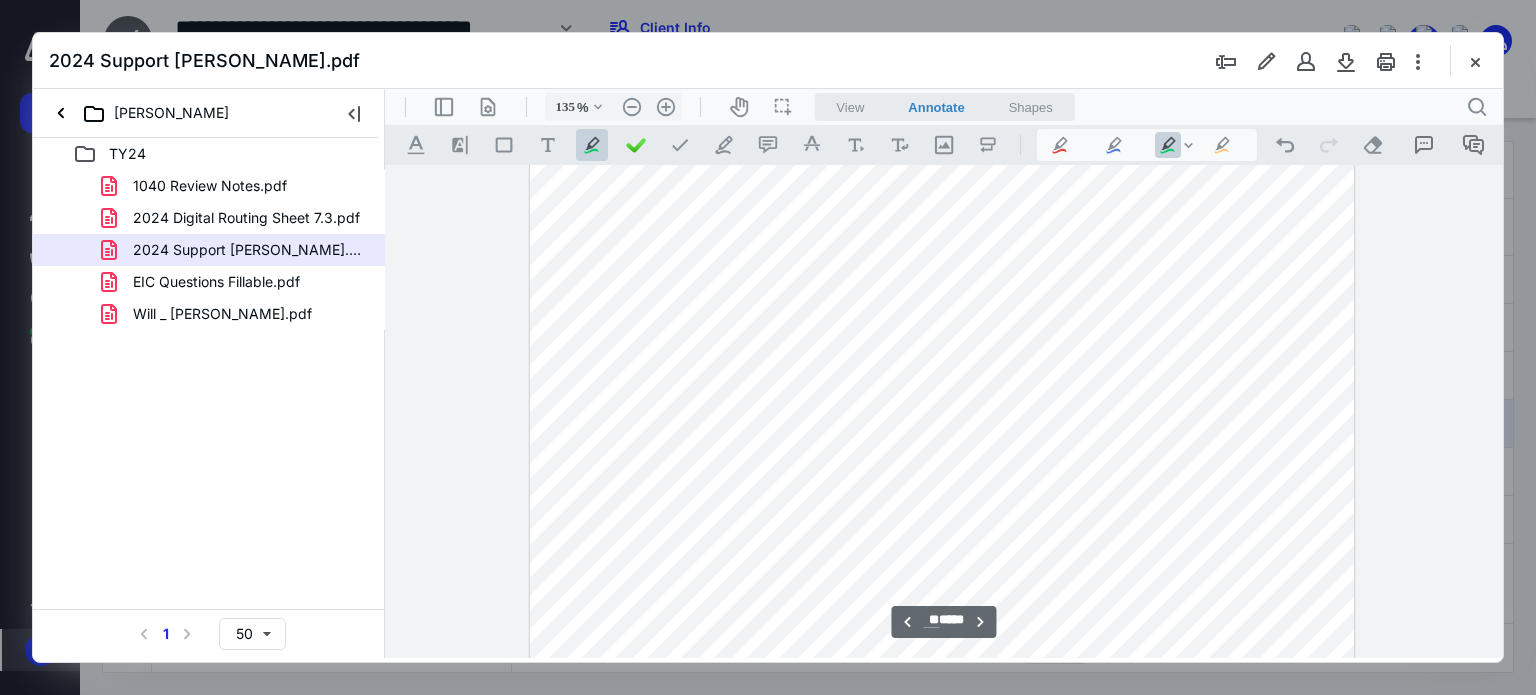 scroll, scrollTop: 10044, scrollLeft: 0, axis: vertical 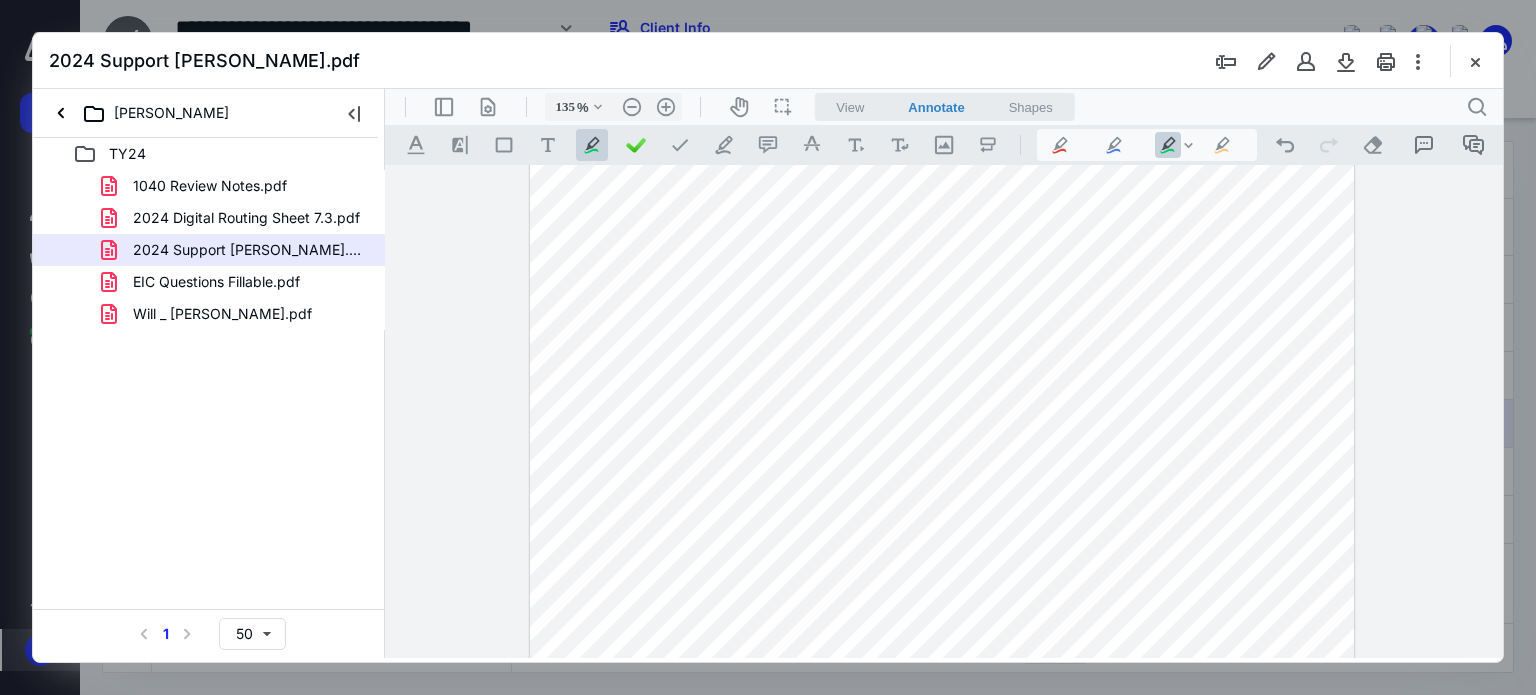 drag, startPoint x: 1240, startPoint y: 337, endPoint x: 1224, endPoint y: 384, distance: 49.648766 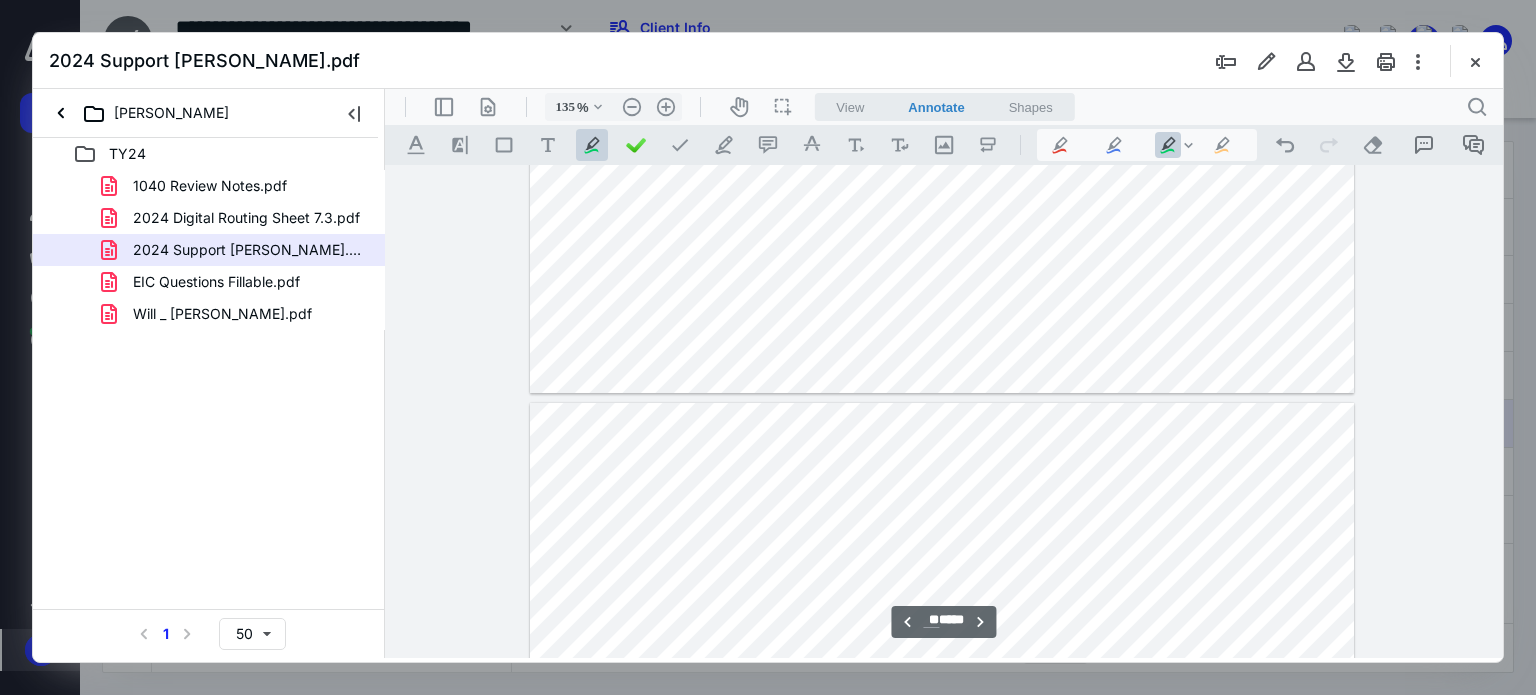 type on "**" 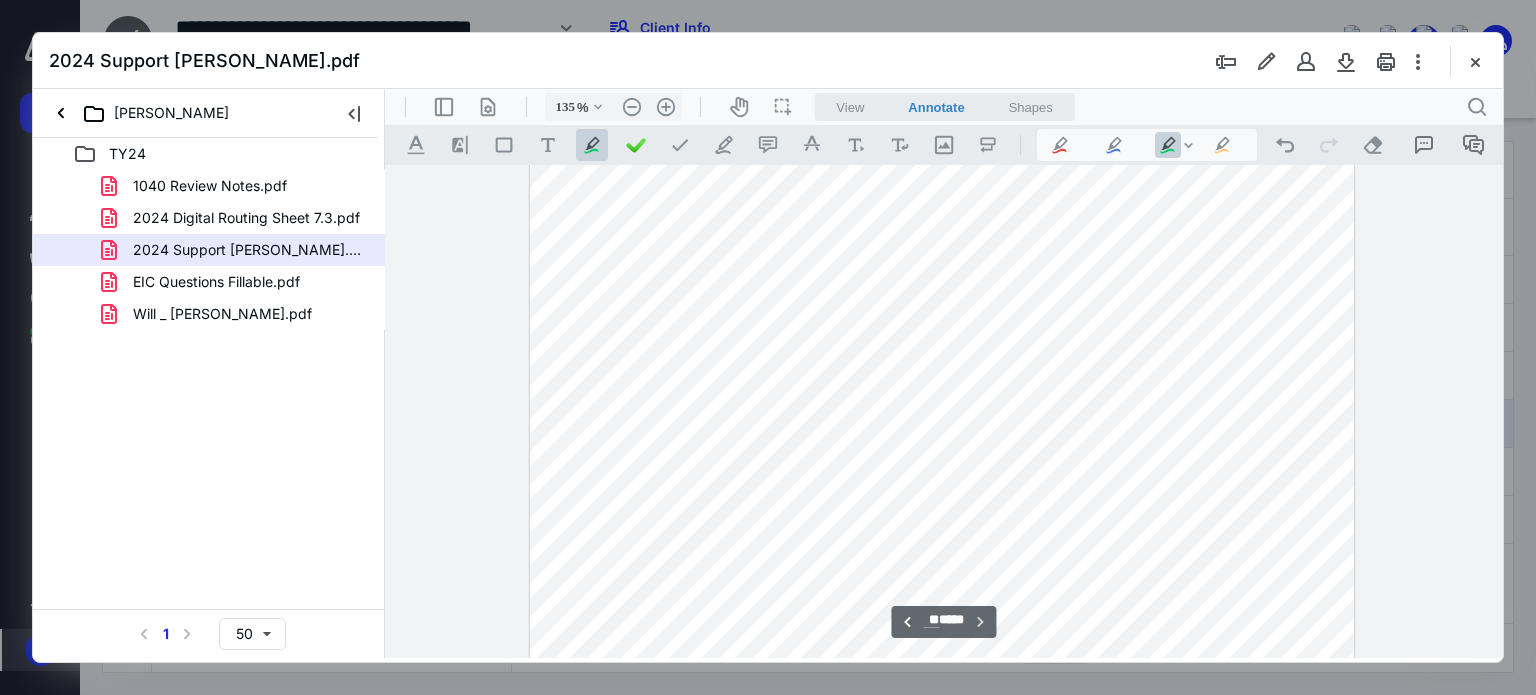 scroll, scrollTop: 13455, scrollLeft: 0, axis: vertical 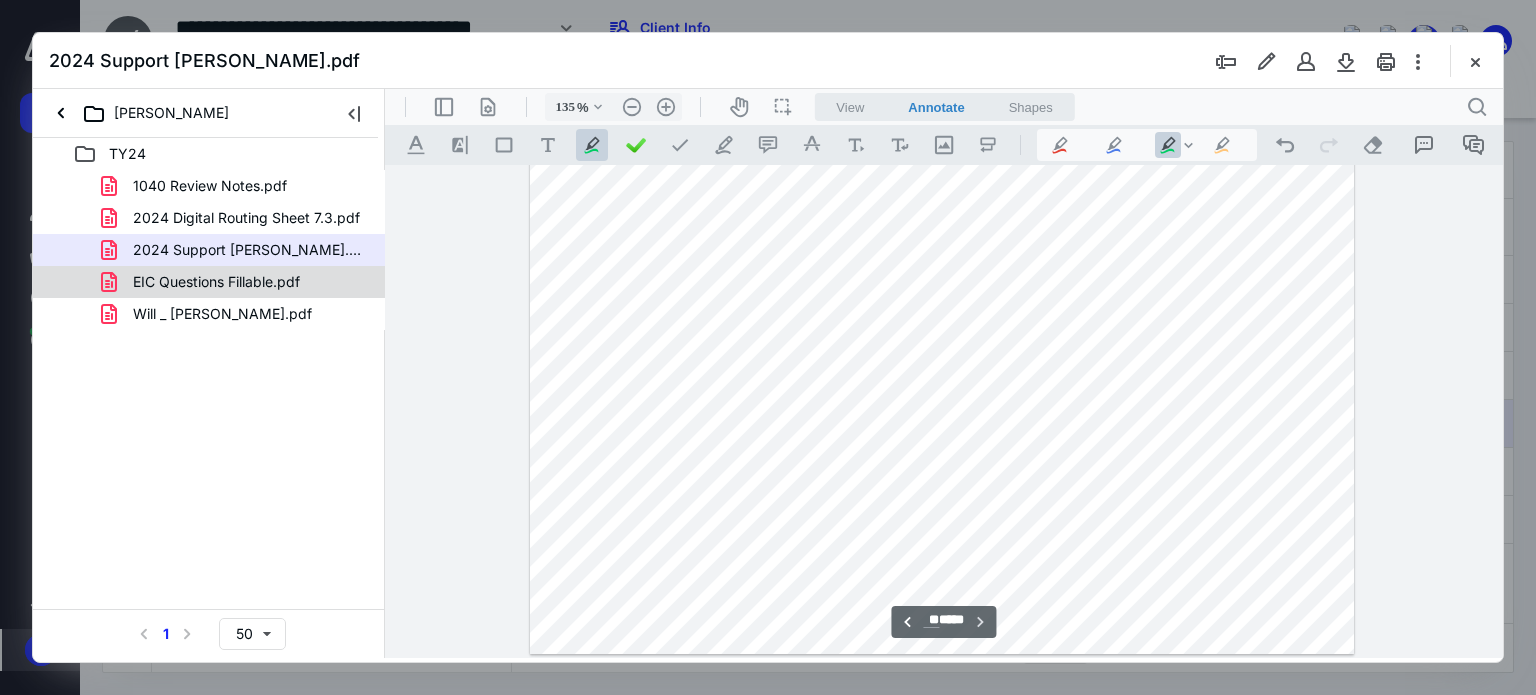 click on "EIC Questions Fillable.pdf" at bounding box center (216, 282) 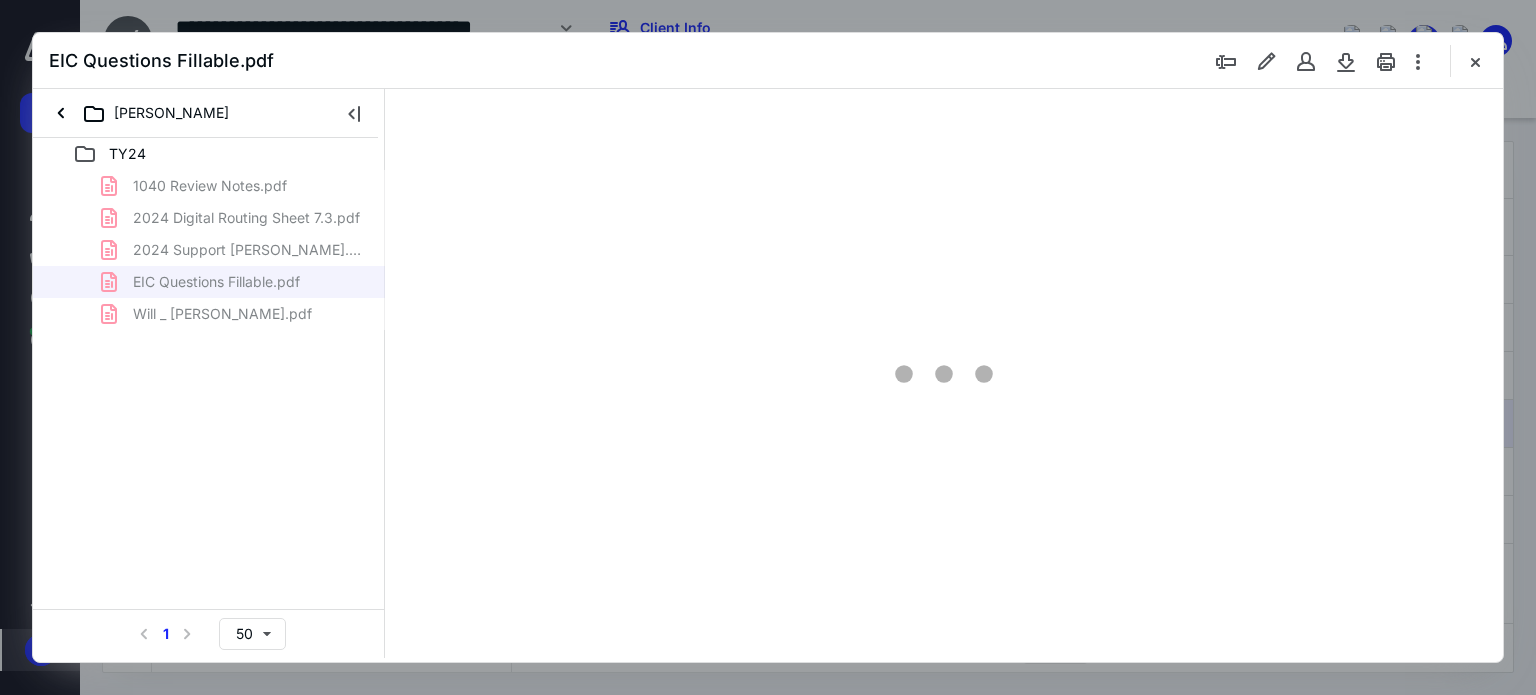 scroll, scrollTop: 0, scrollLeft: 0, axis: both 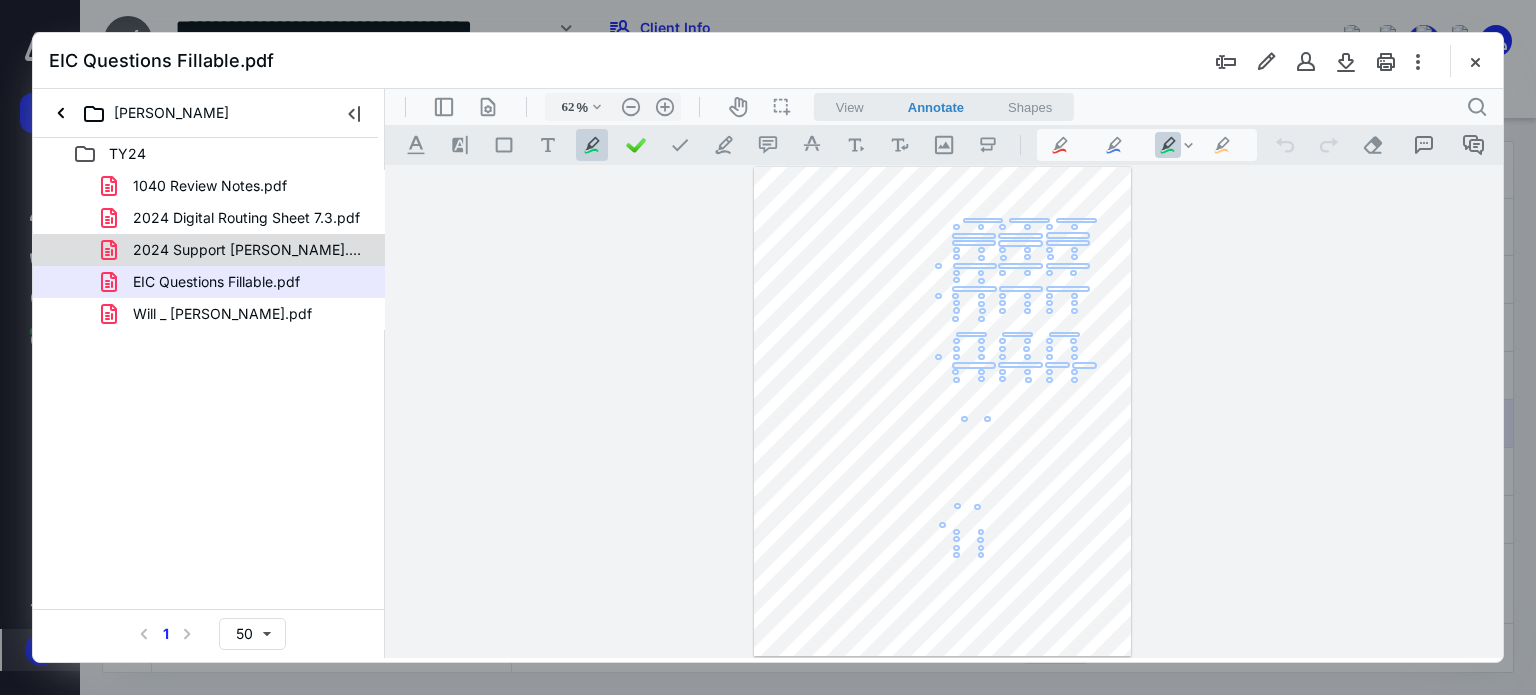 click on "2024 Support [PERSON_NAME].pdf" at bounding box center (209, 250) 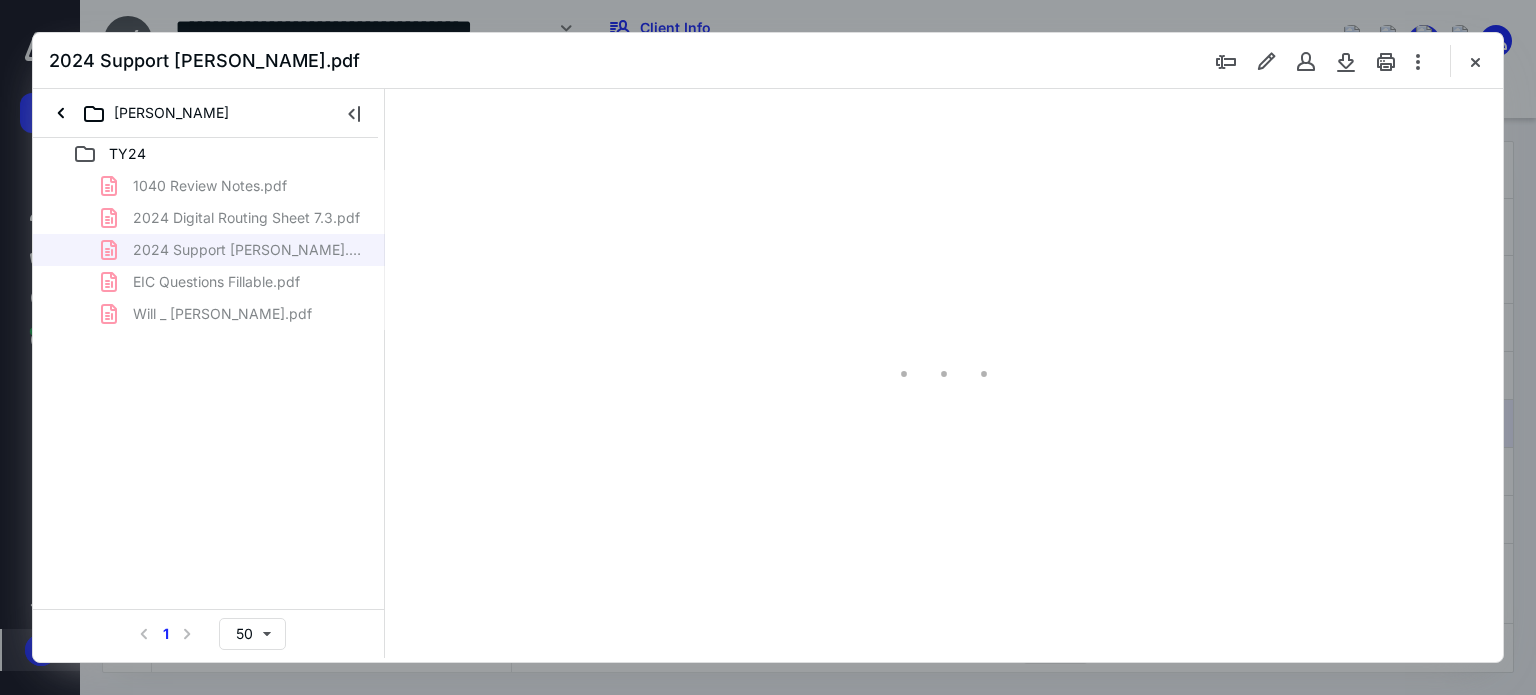 click on "1040 Review Notes.pdf 2024 Digital Routing Sheet 7.3.pdf 2024 Support [PERSON_NAME].pdf EIC Questions Fillable.pdf Will _ [PERSON_NAME].pdf" at bounding box center [209, 250] 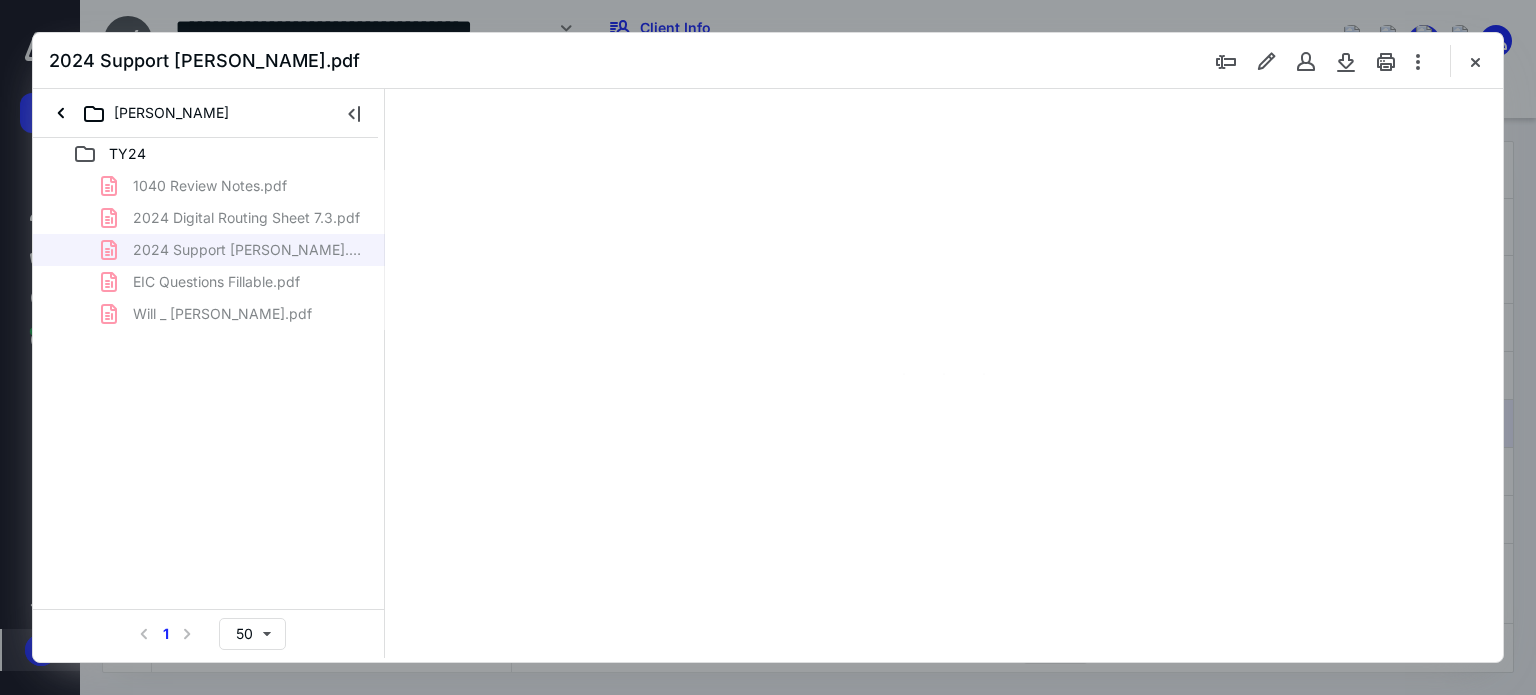 scroll, scrollTop: 78, scrollLeft: 0, axis: vertical 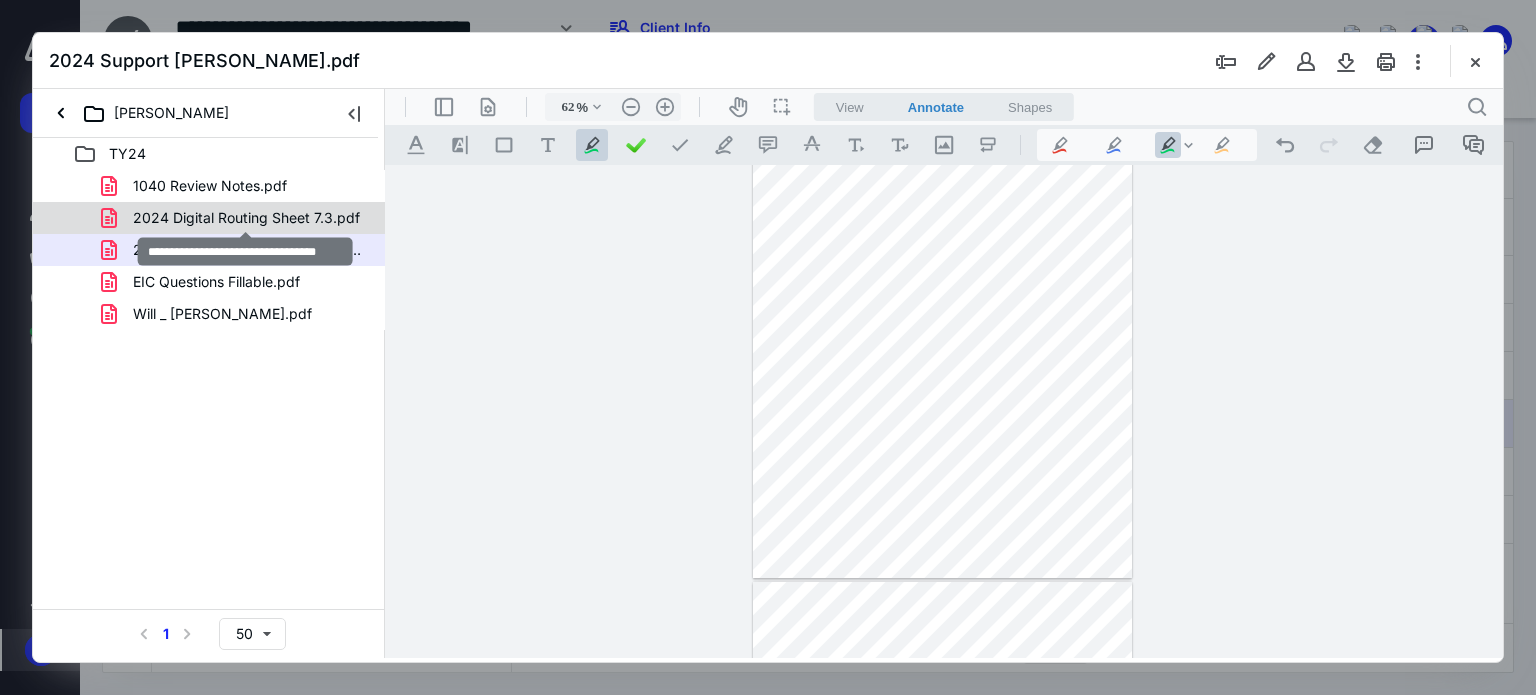 click on "2024 Digital Routing Sheet 7.3.pdf" at bounding box center [246, 218] 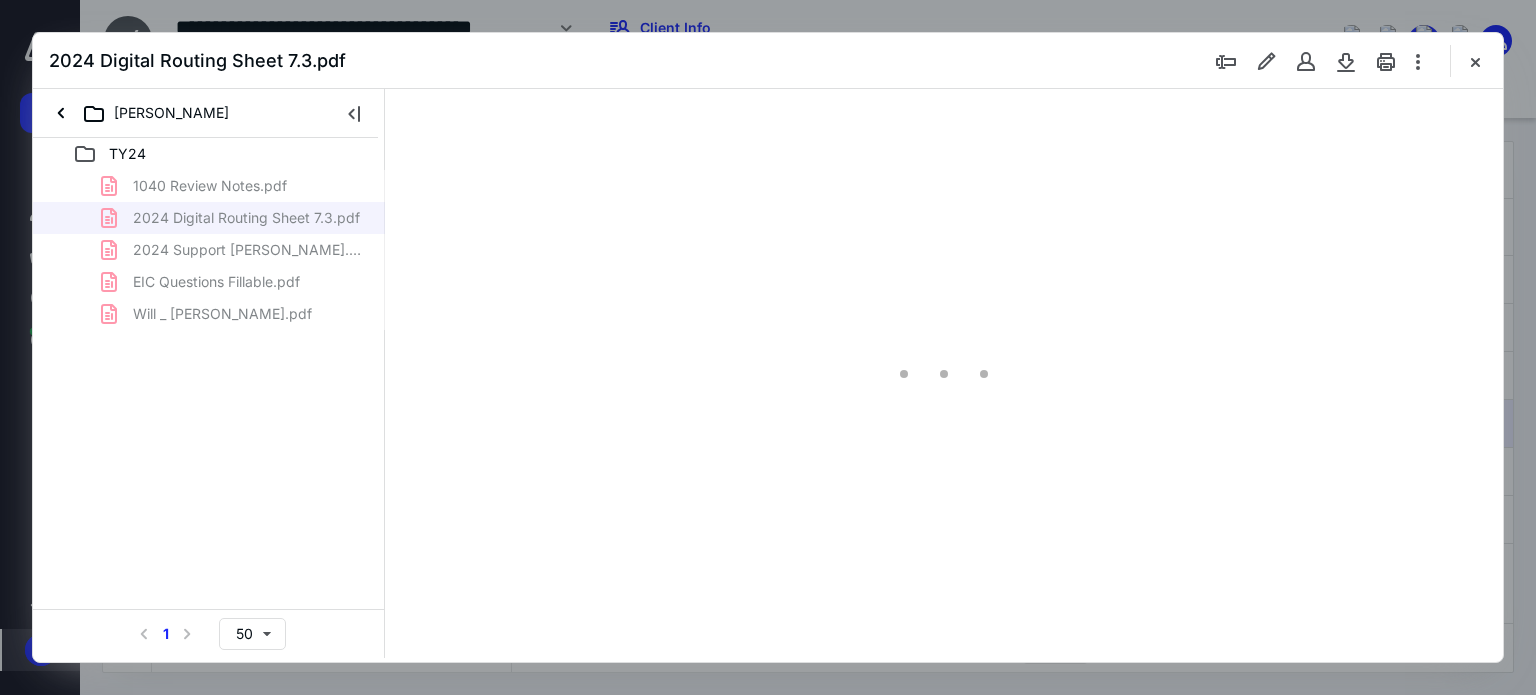 scroll, scrollTop: 78, scrollLeft: 0, axis: vertical 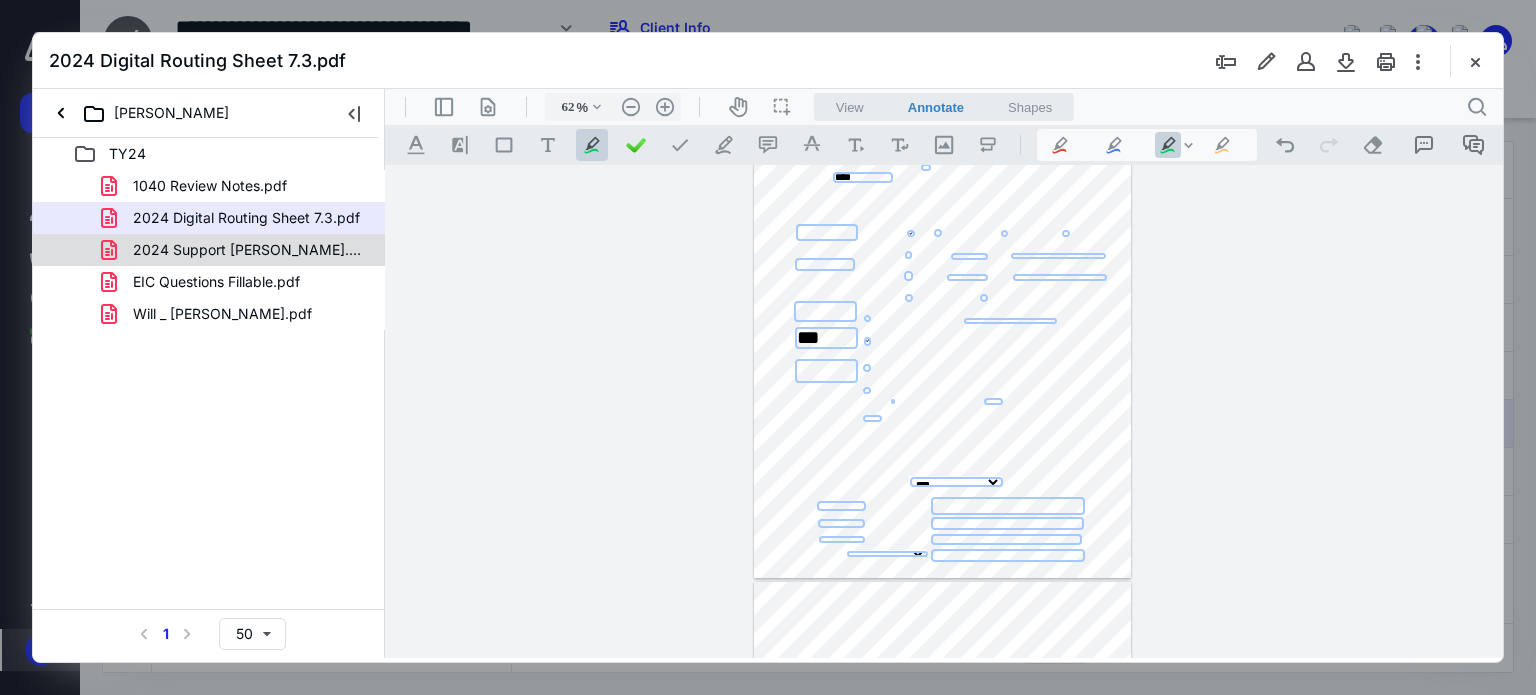 click on "2024 Support [PERSON_NAME].pdf" at bounding box center (237, 250) 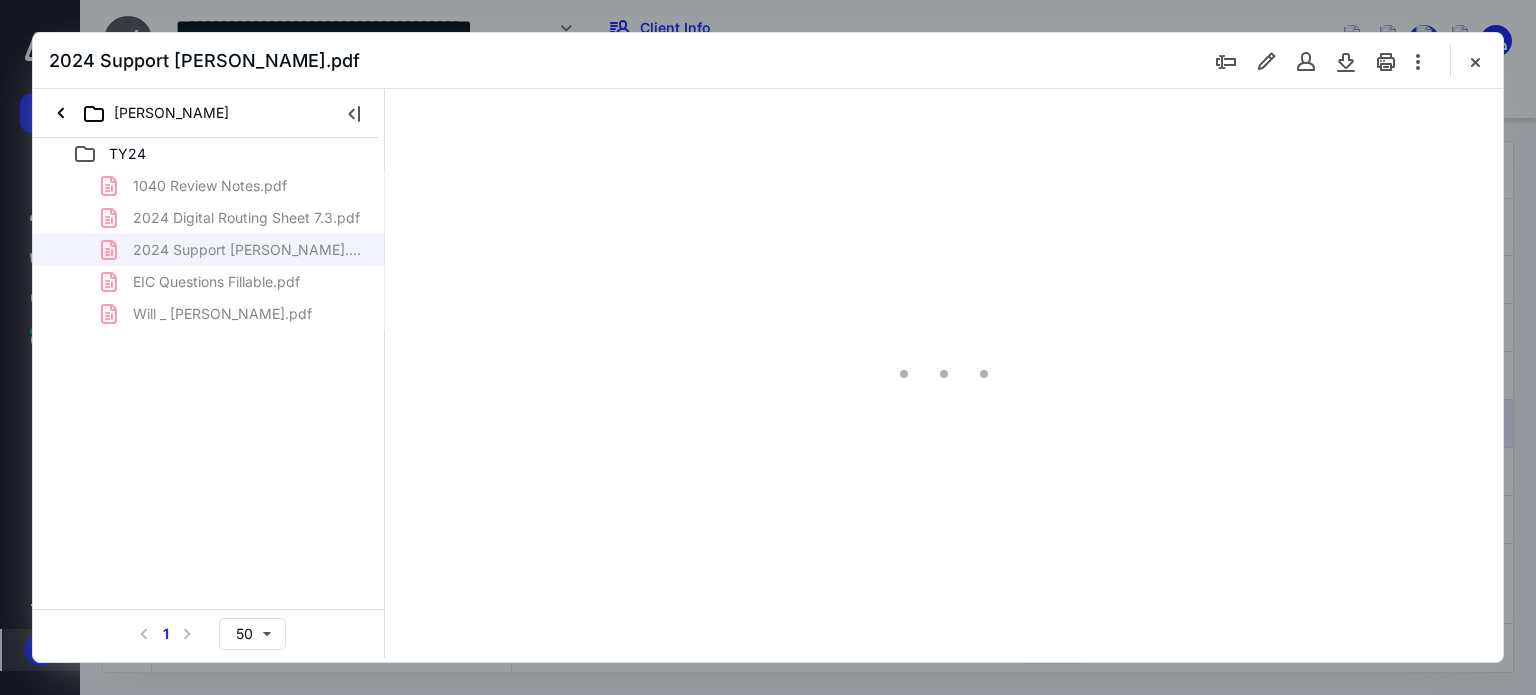 type on "62" 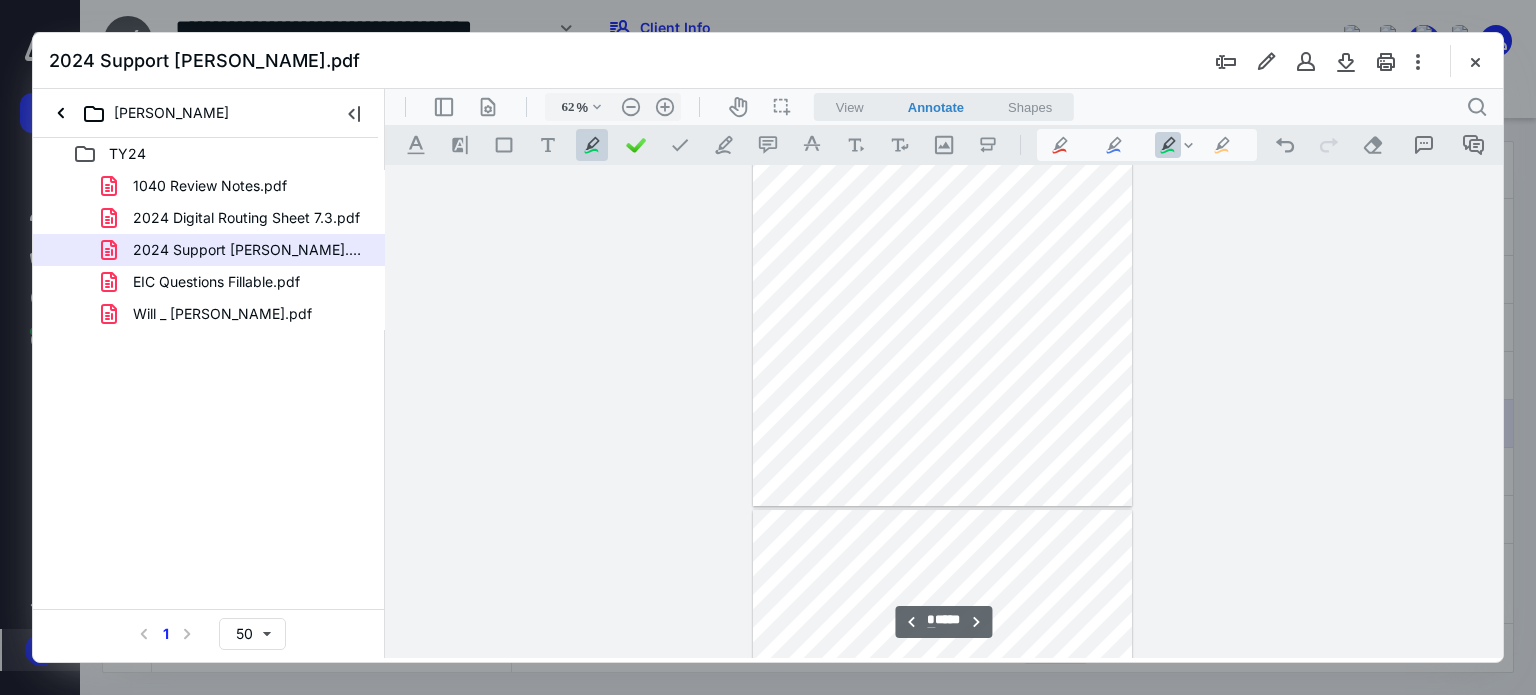 scroll, scrollTop: 3278, scrollLeft: 0, axis: vertical 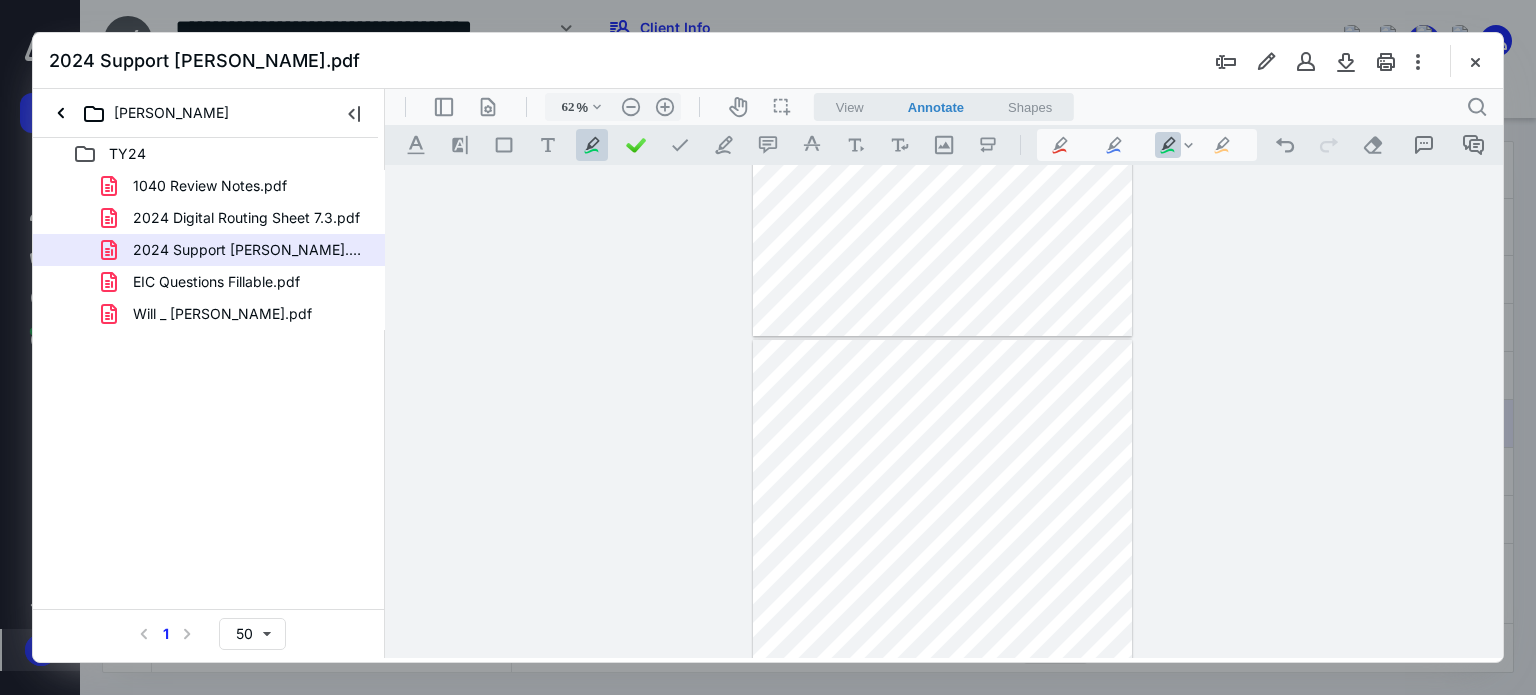 type on "*" 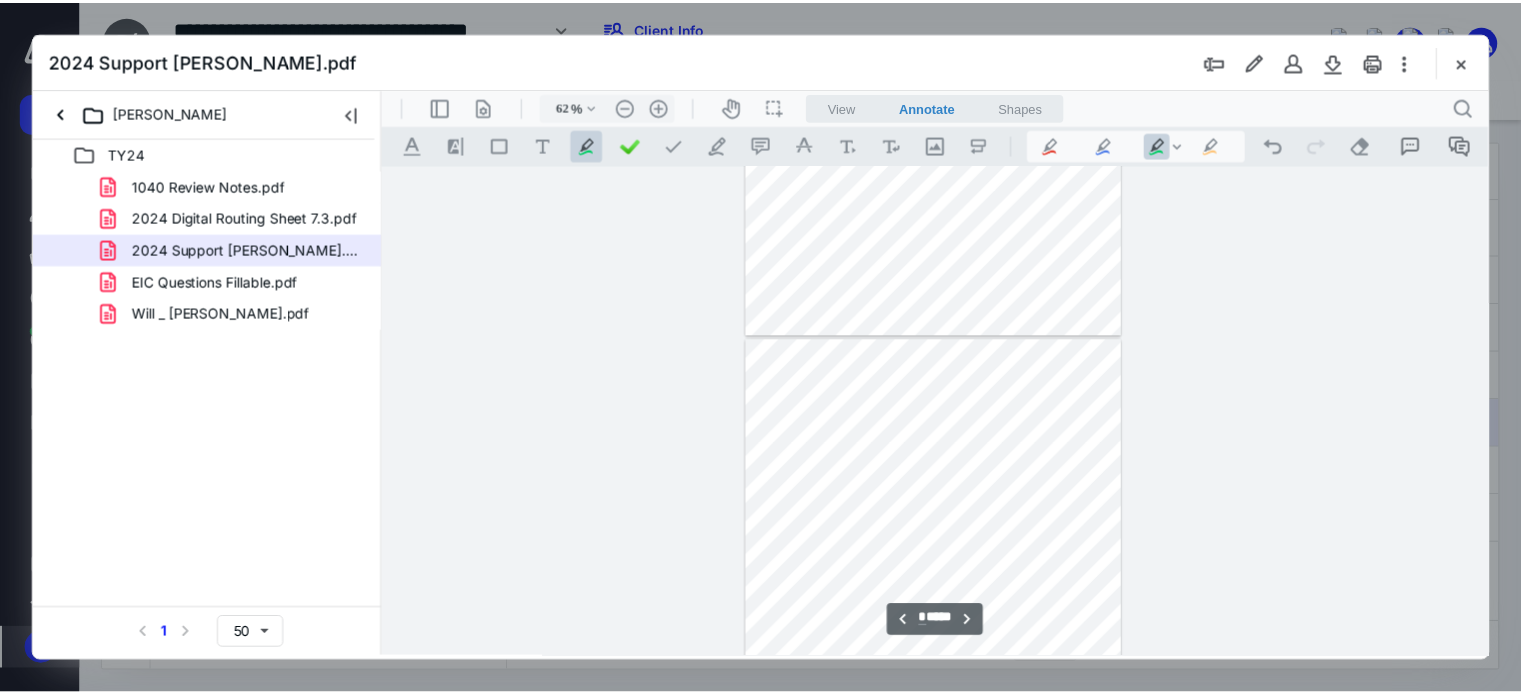 scroll, scrollTop: 3012, scrollLeft: 0, axis: vertical 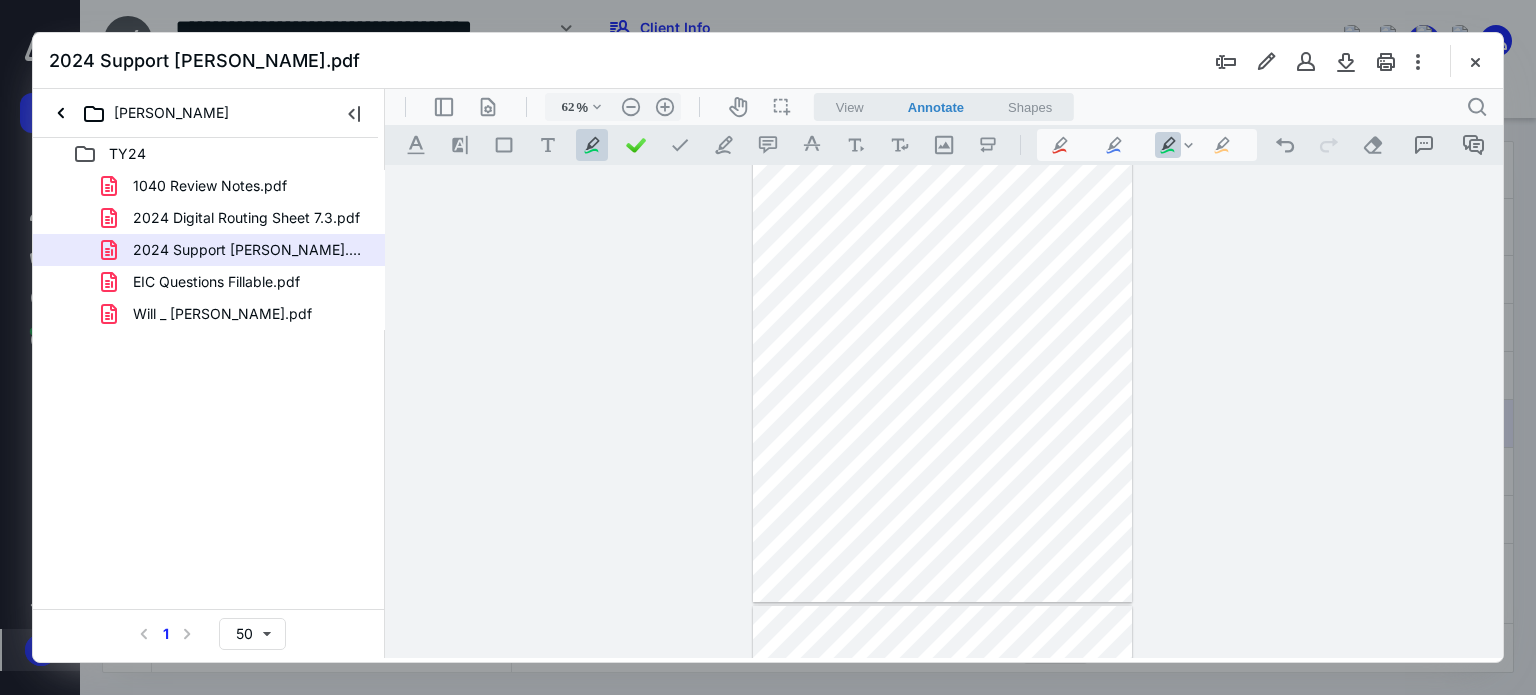 drag, startPoint x: 1472, startPoint y: 63, endPoint x: 1441, endPoint y: 70, distance: 31.780497 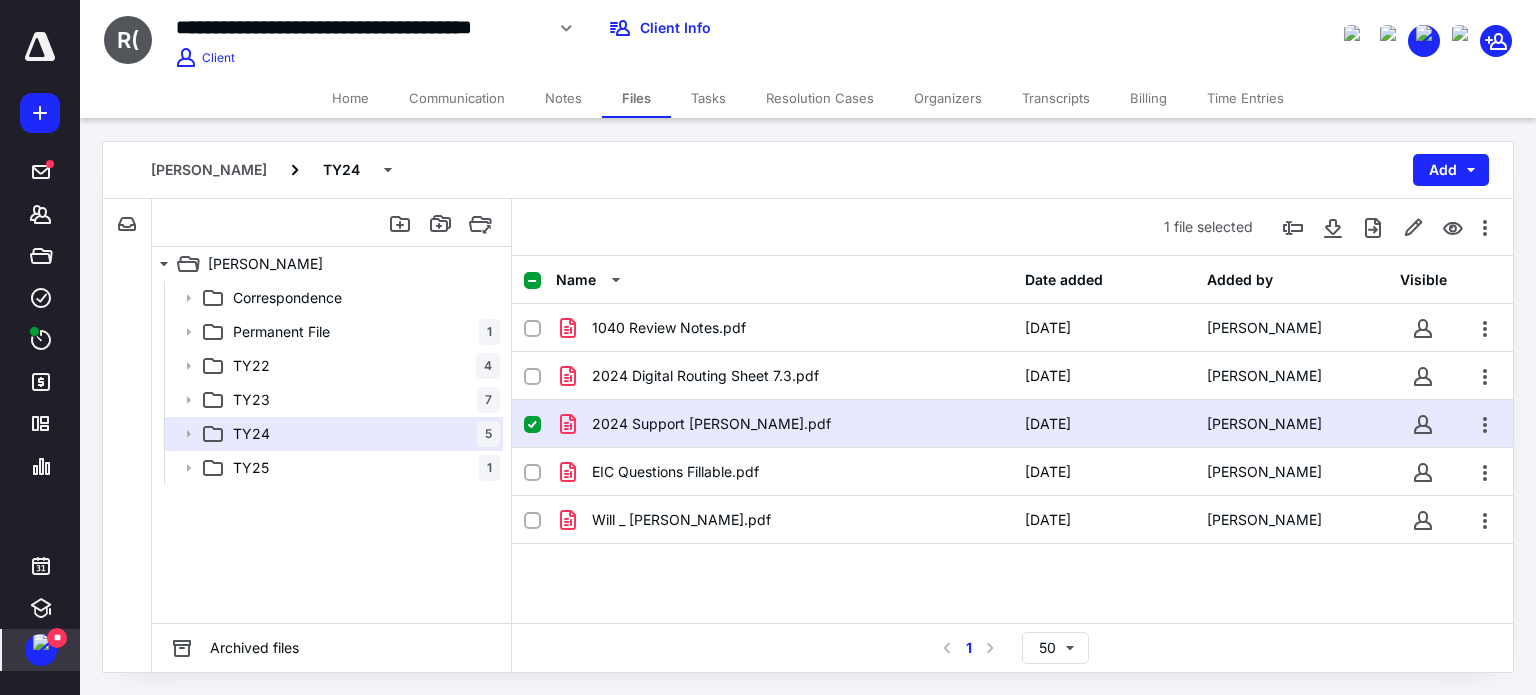 click on "Tasks" at bounding box center [708, 98] 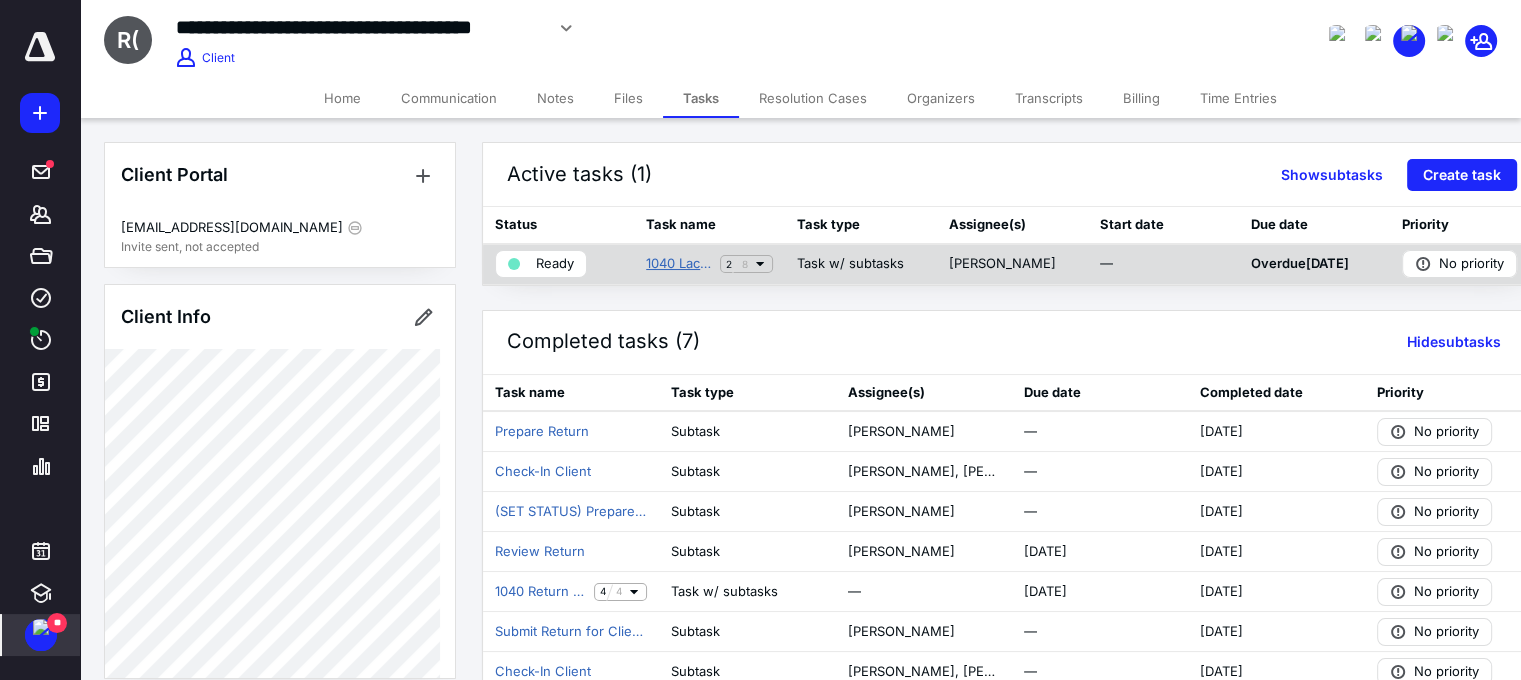 click on "1040 Lacerte Return 2024 [PERSON_NAME]" at bounding box center [679, 264] 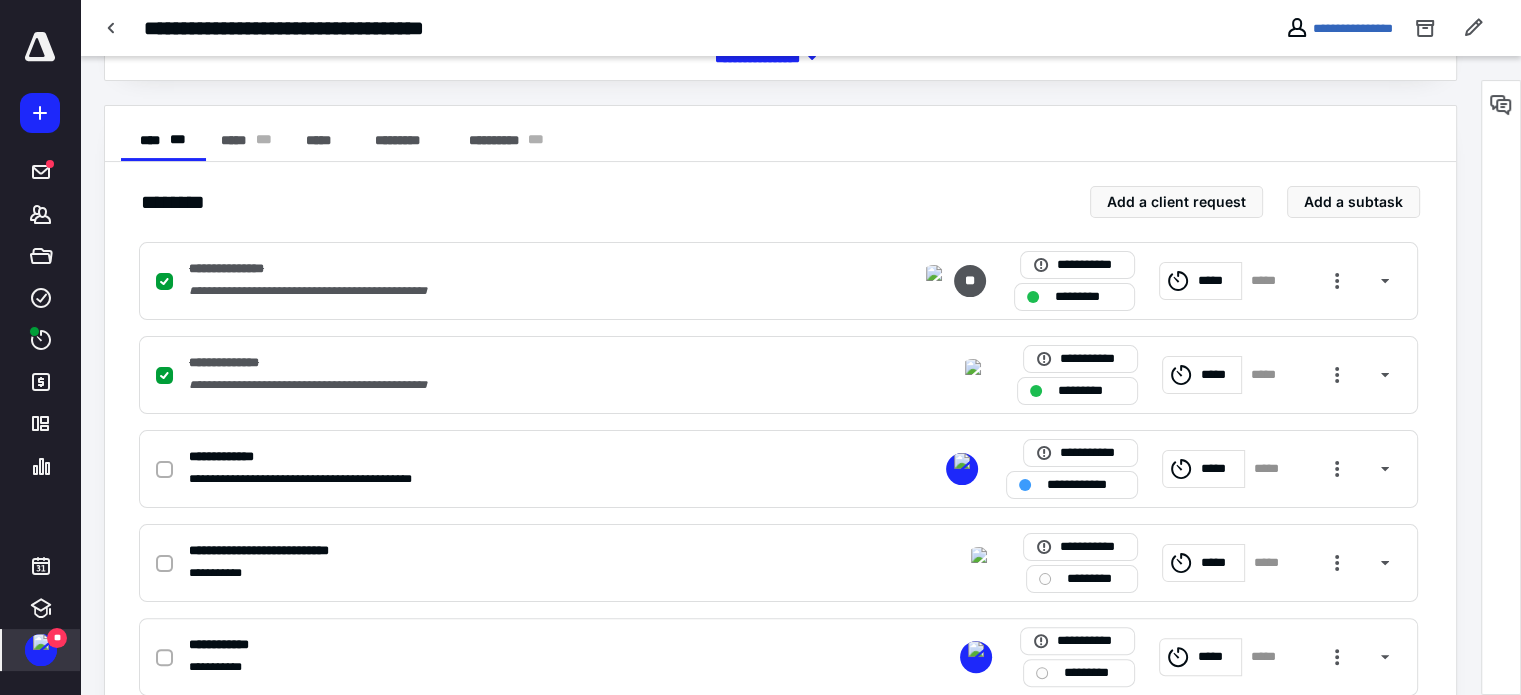 scroll, scrollTop: 533, scrollLeft: 0, axis: vertical 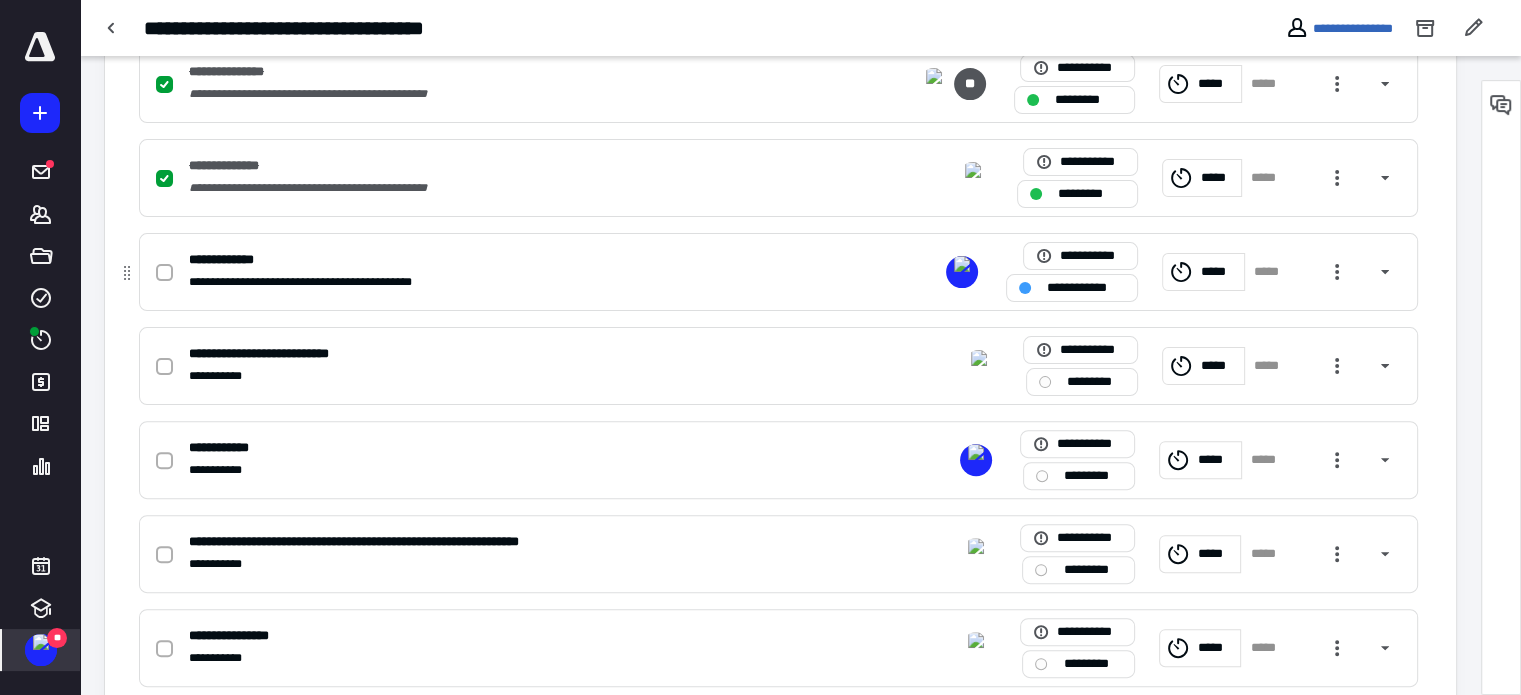 click on "*****" at bounding box center (1203, 272) 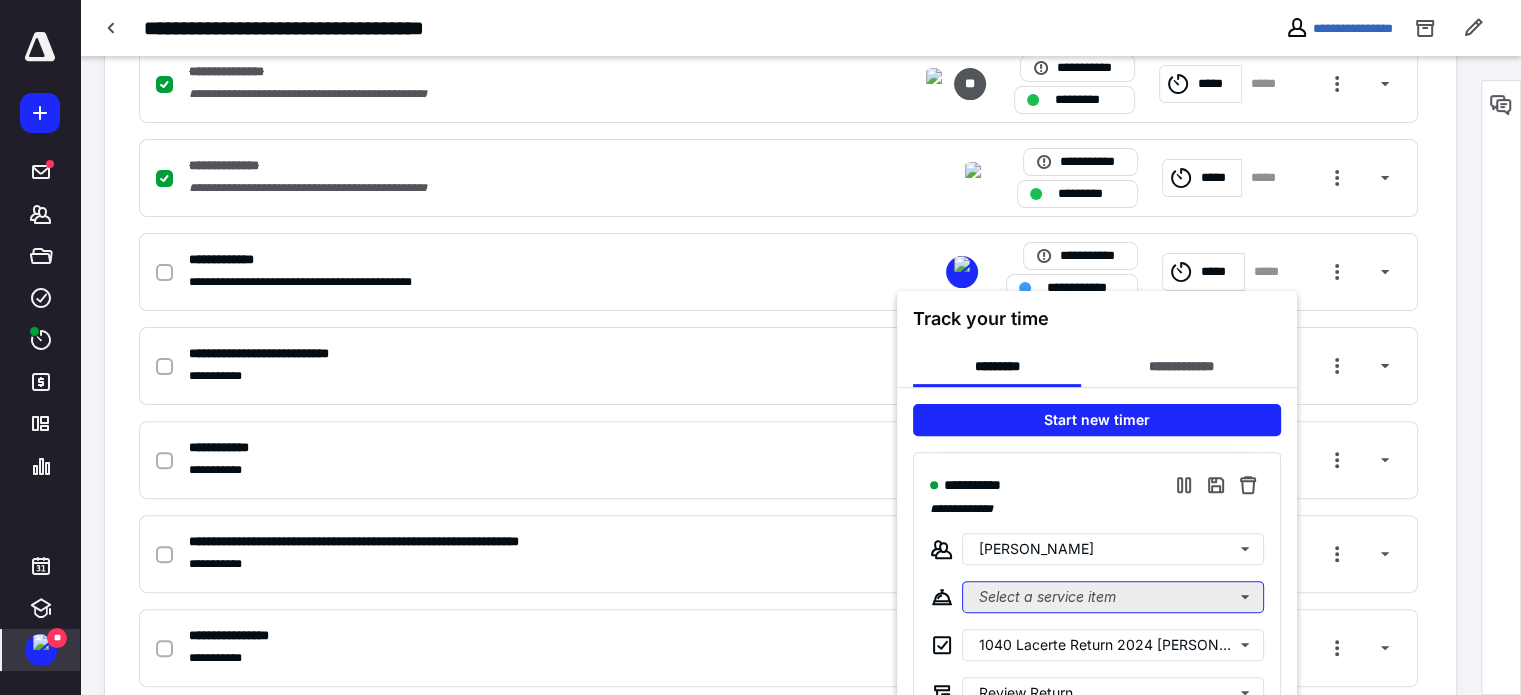 click on "Select a service item" at bounding box center (1113, 597) 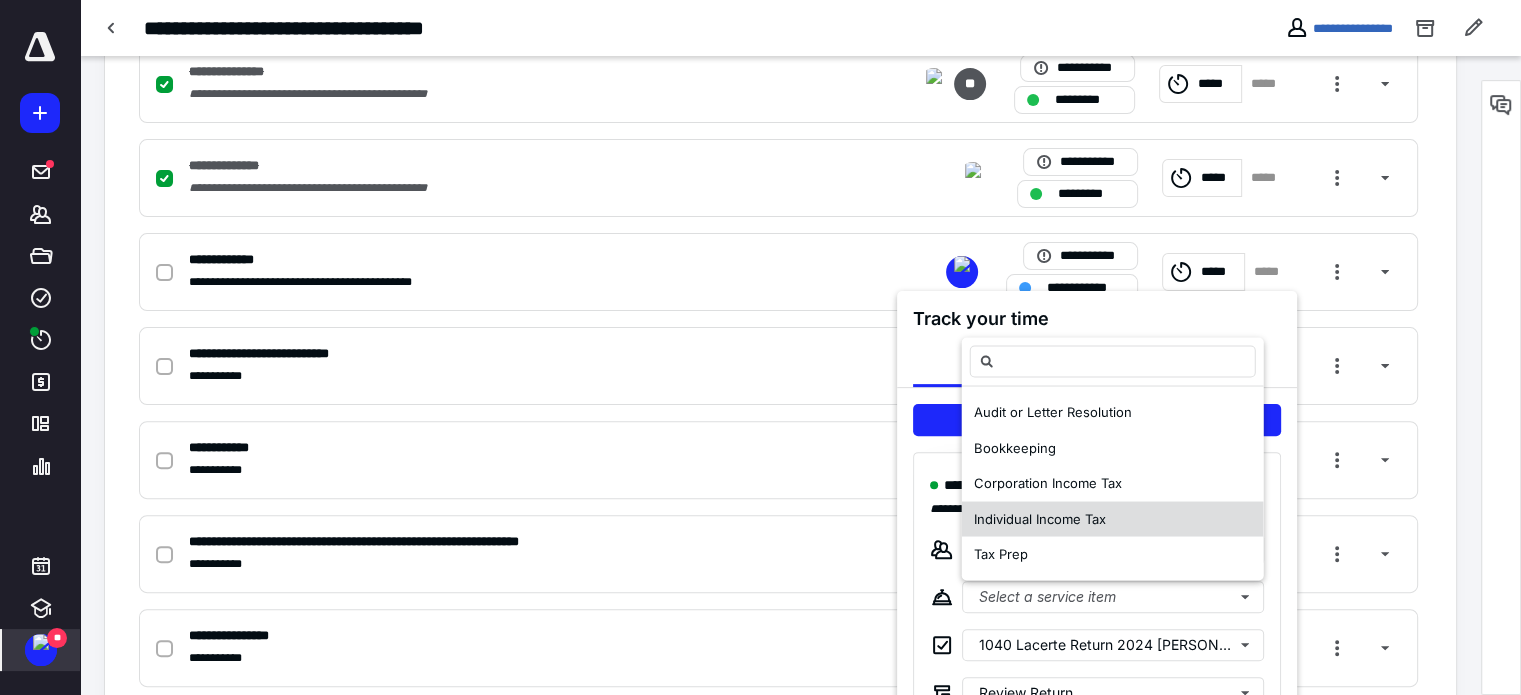 click on "Individual Income Tax" at bounding box center (1040, 518) 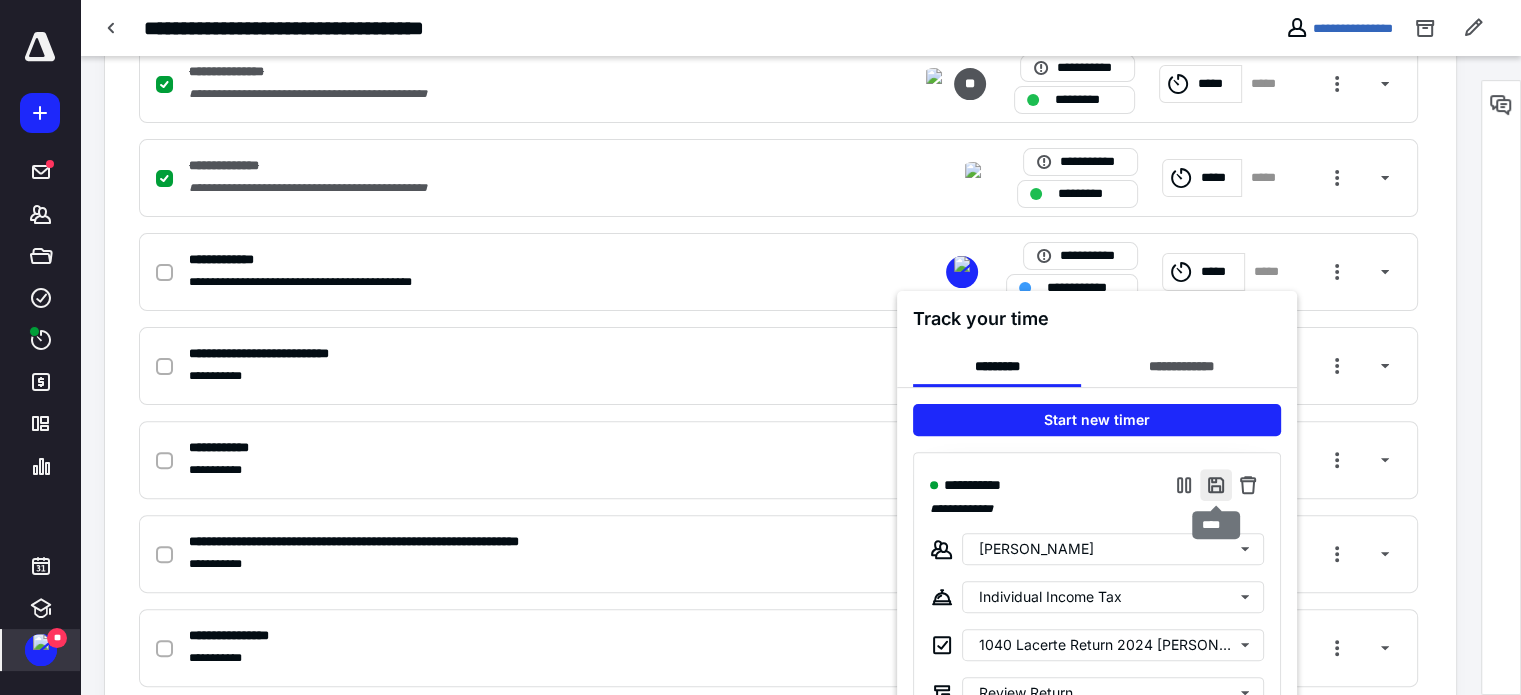 click at bounding box center (1216, 485) 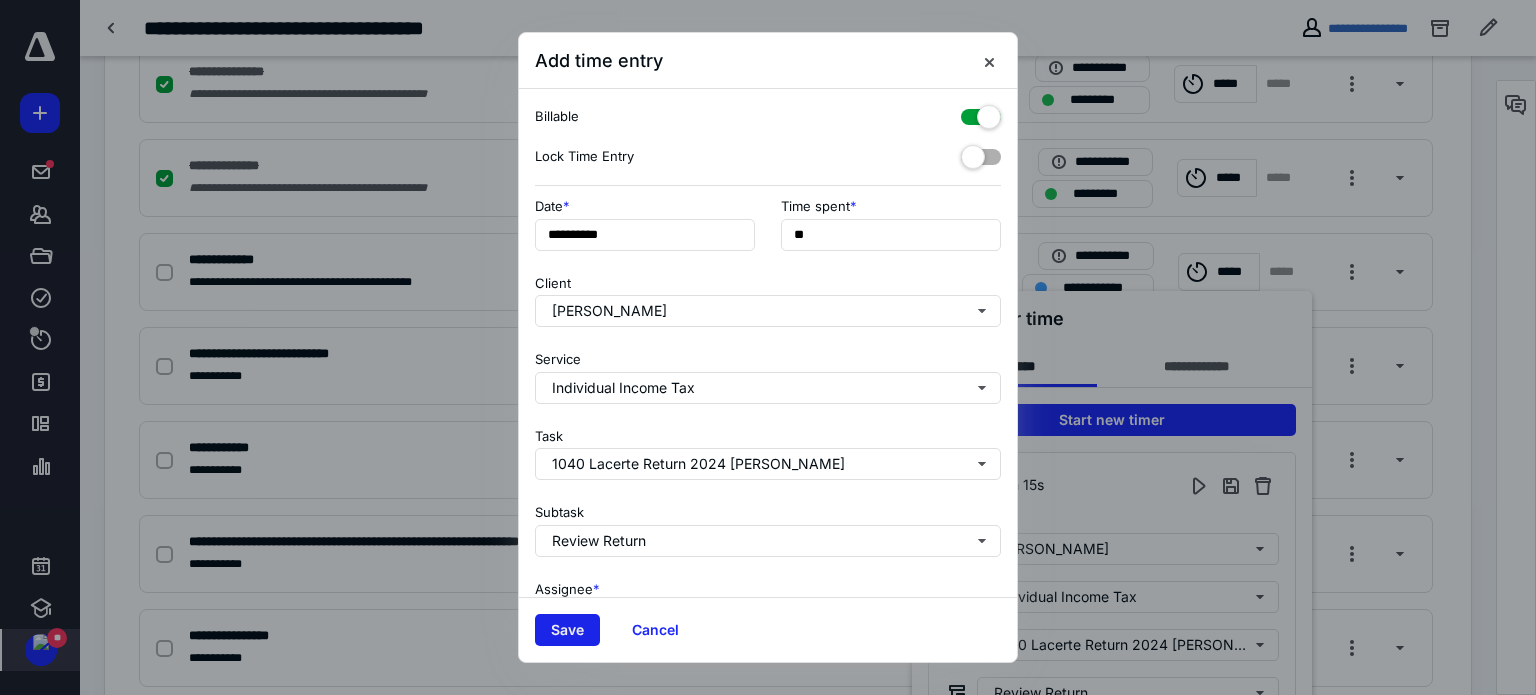 click on "Save" at bounding box center (567, 630) 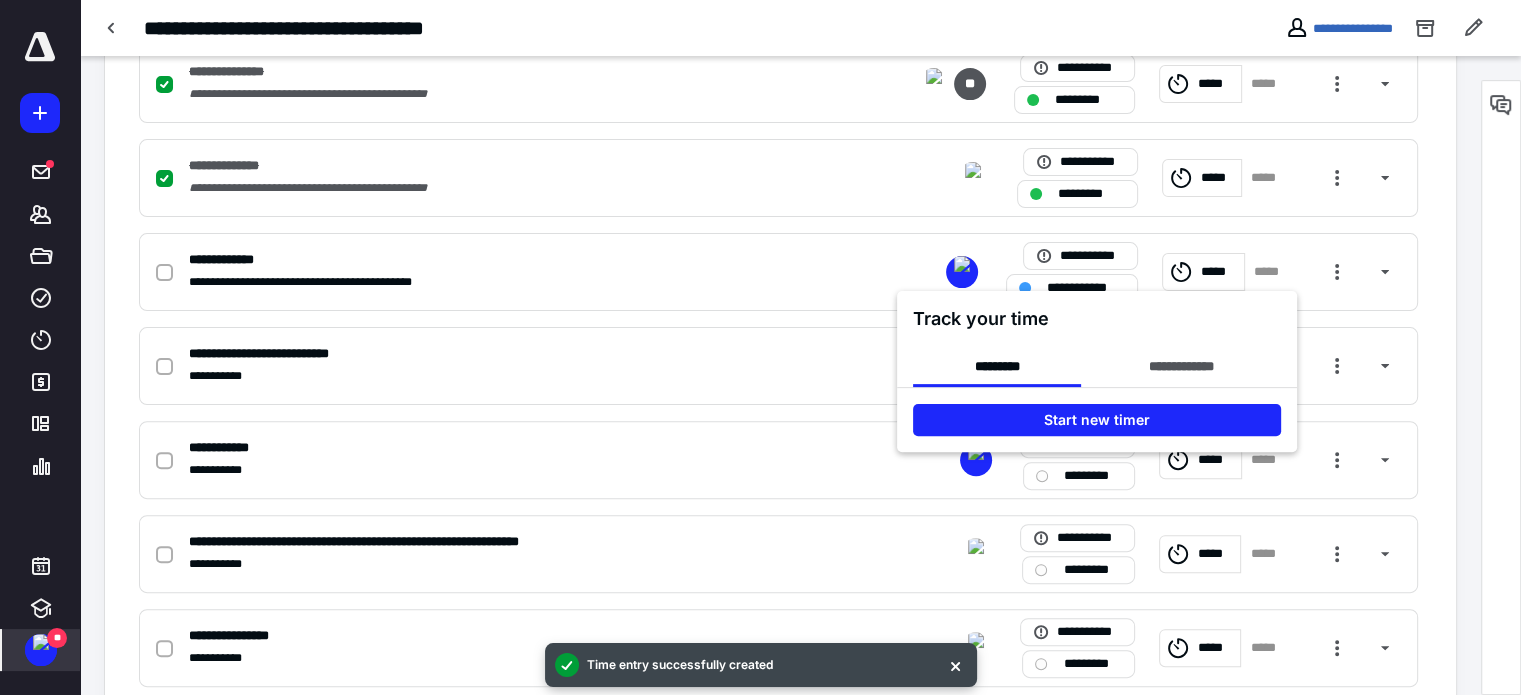 click at bounding box center [760, 347] 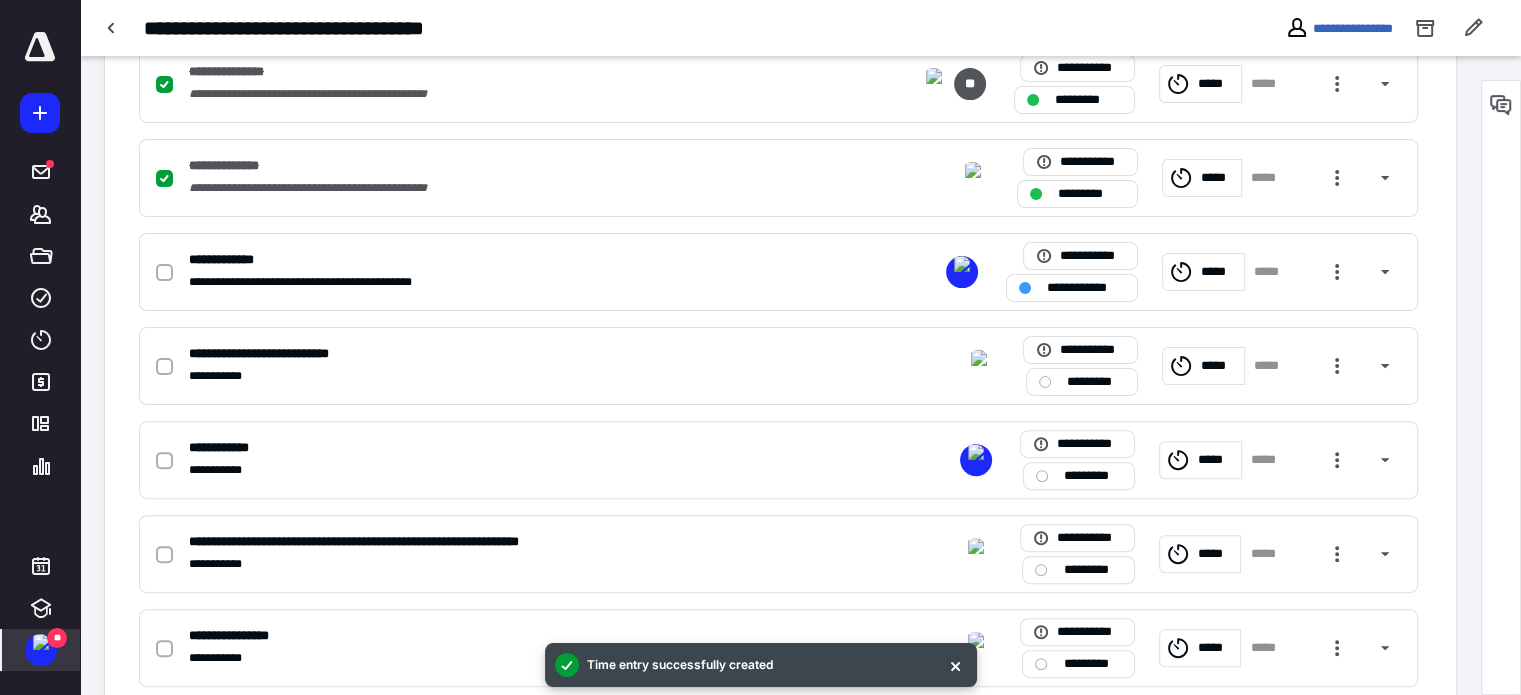 click 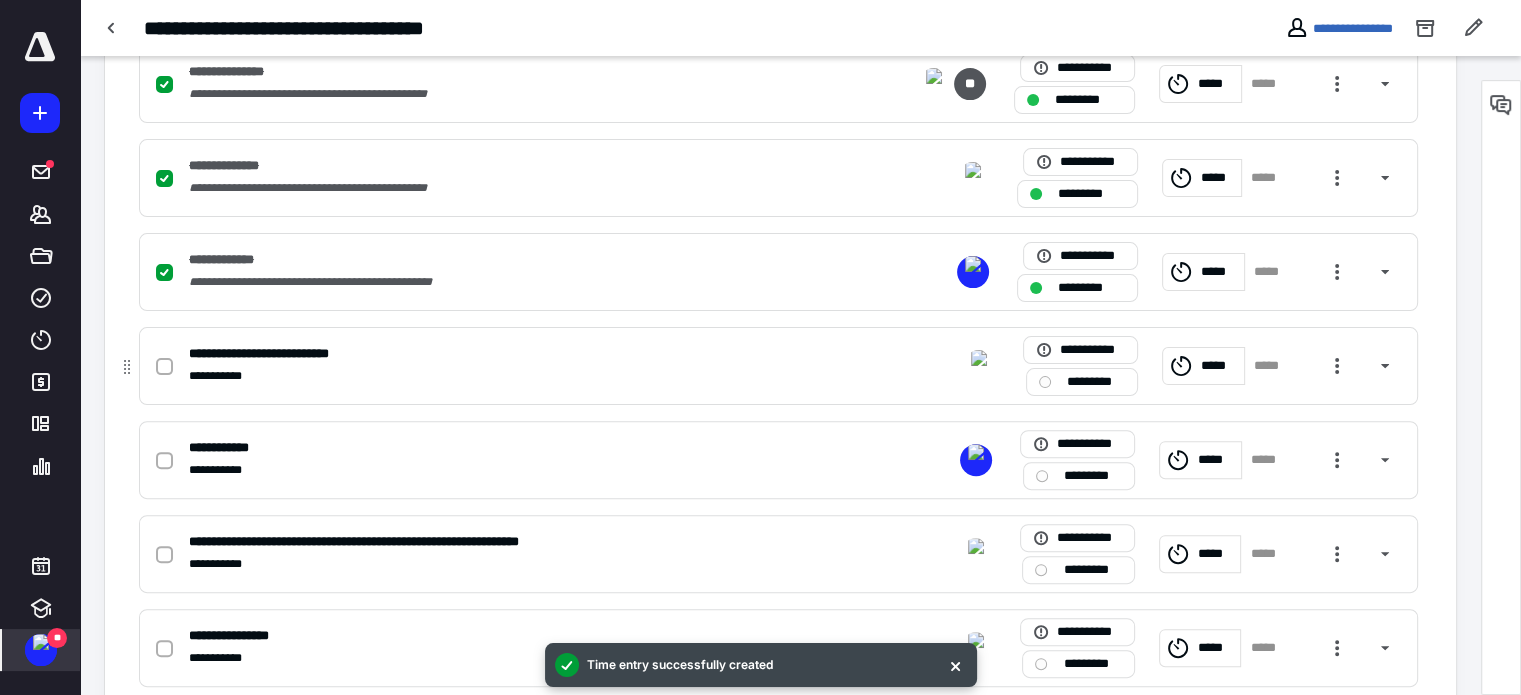 click 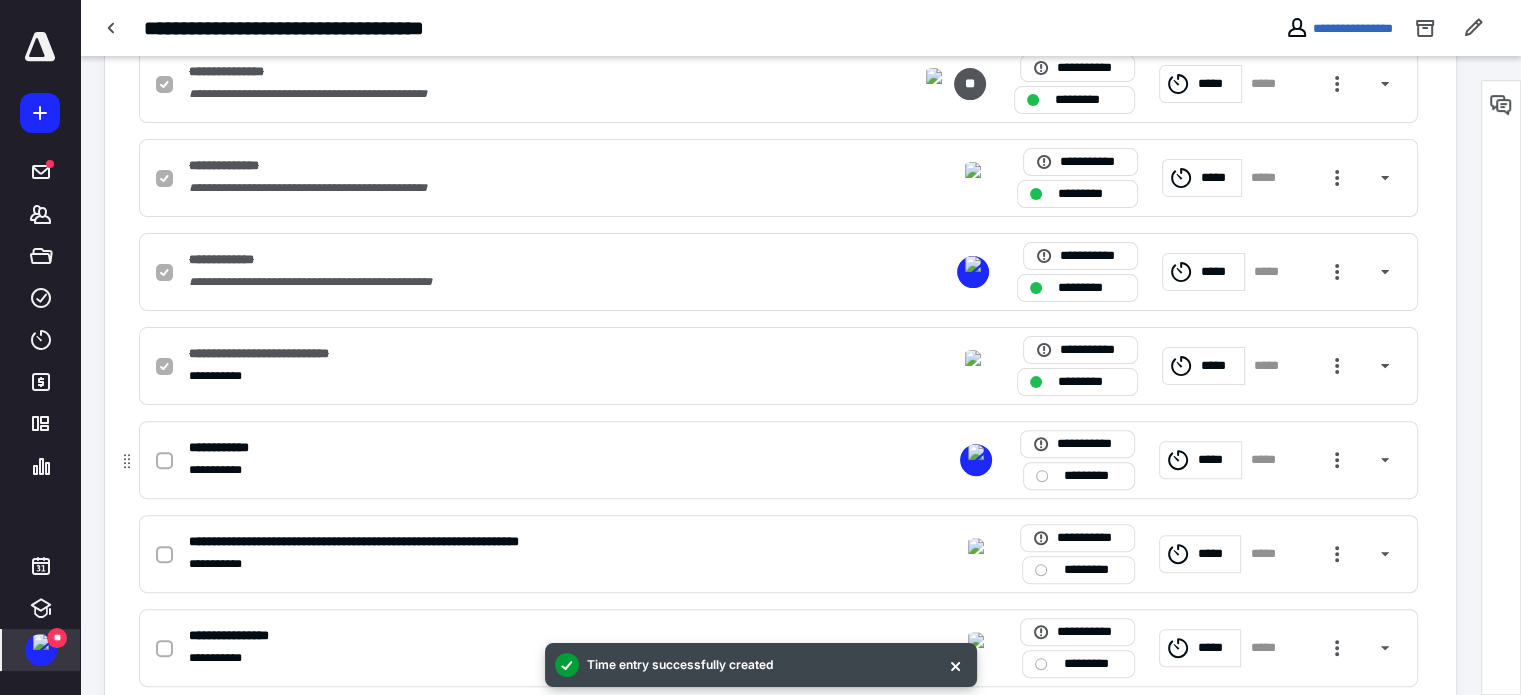 checkbox on "true" 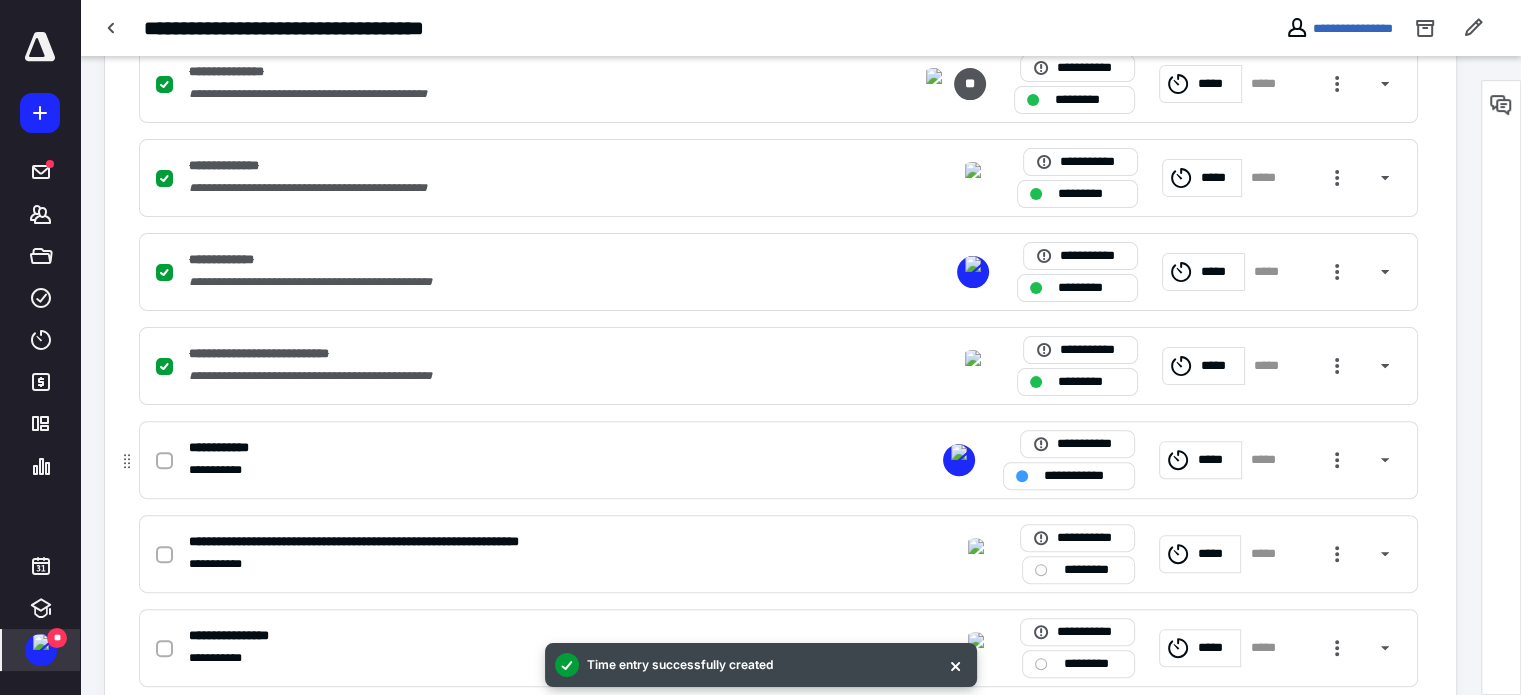 click 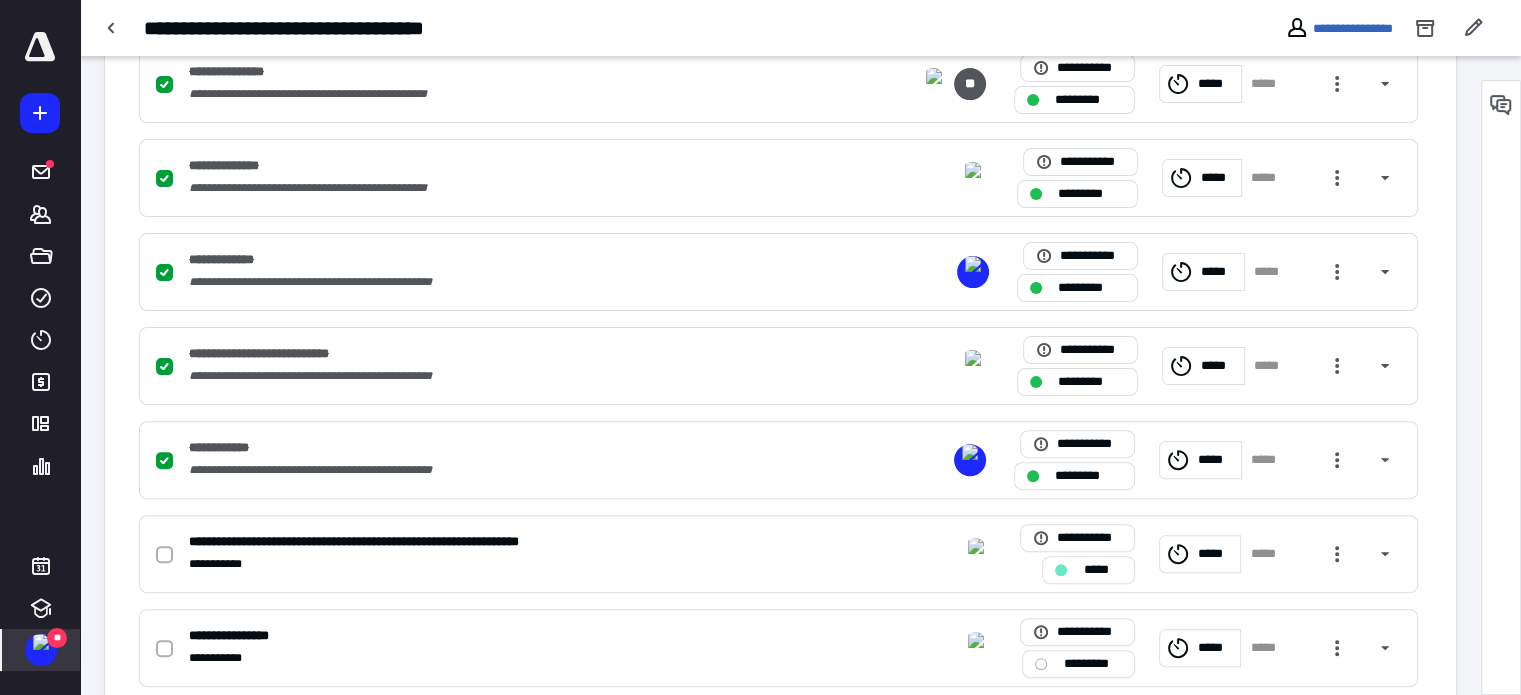 click at bounding box center (40, 47) 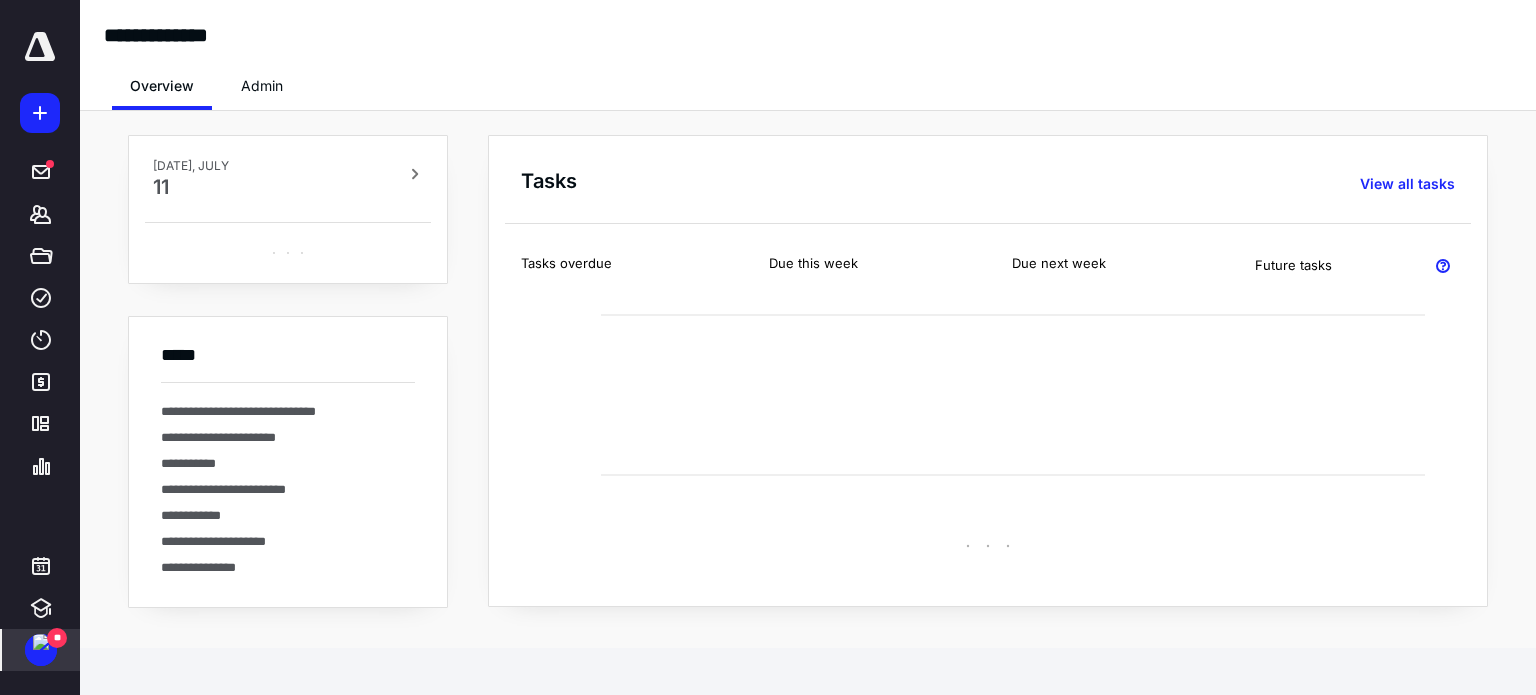 click on "Admin" at bounding box center (262, 86) 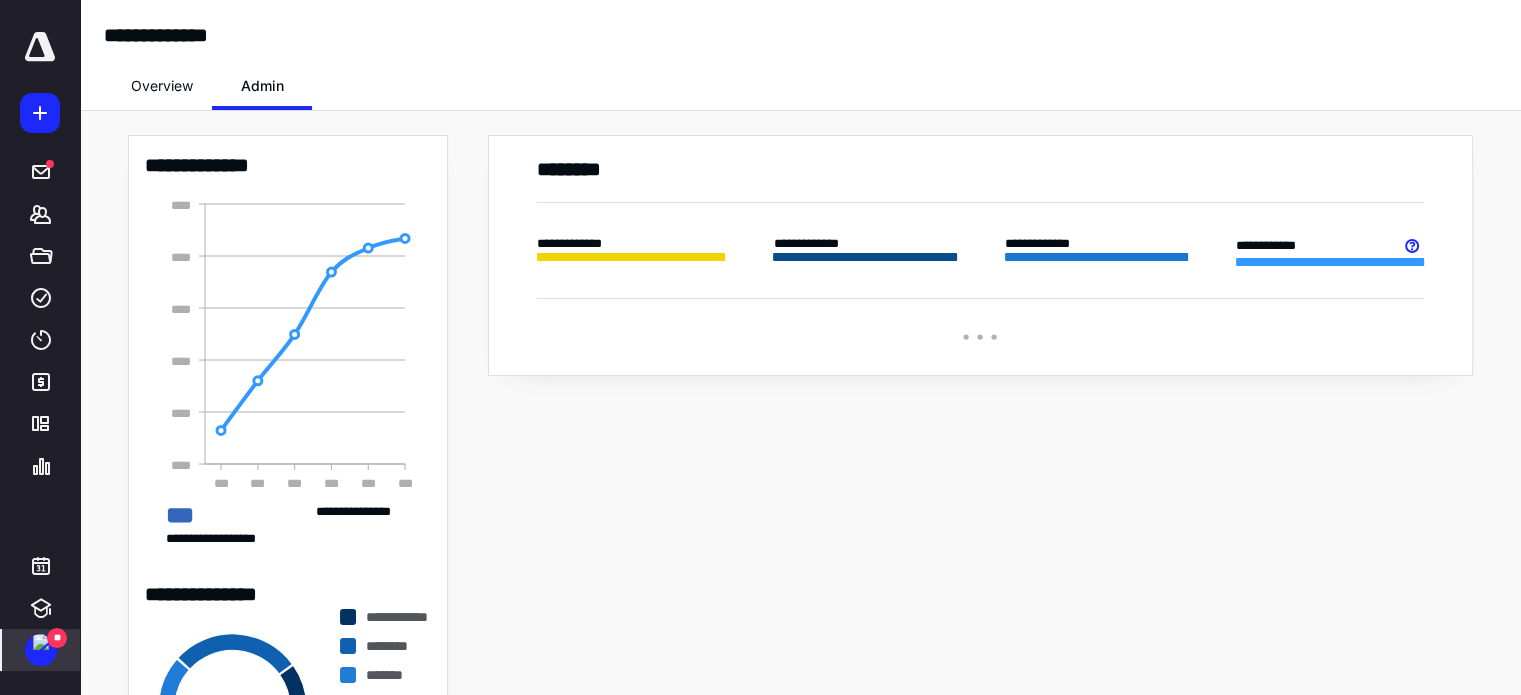 scroll, scrollTop: 171, scrollLeft: 0, axis: vertical 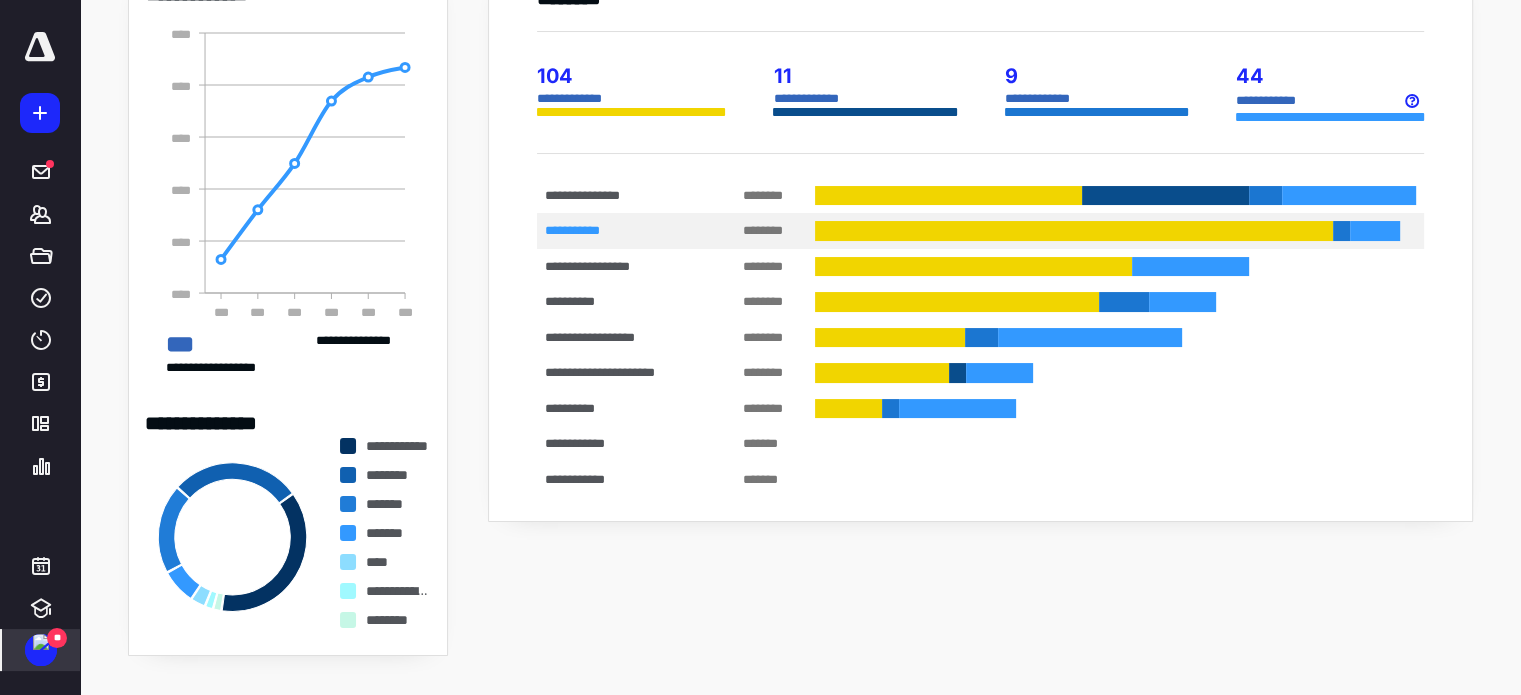 click on "**********" at bounding box center [620, 231] 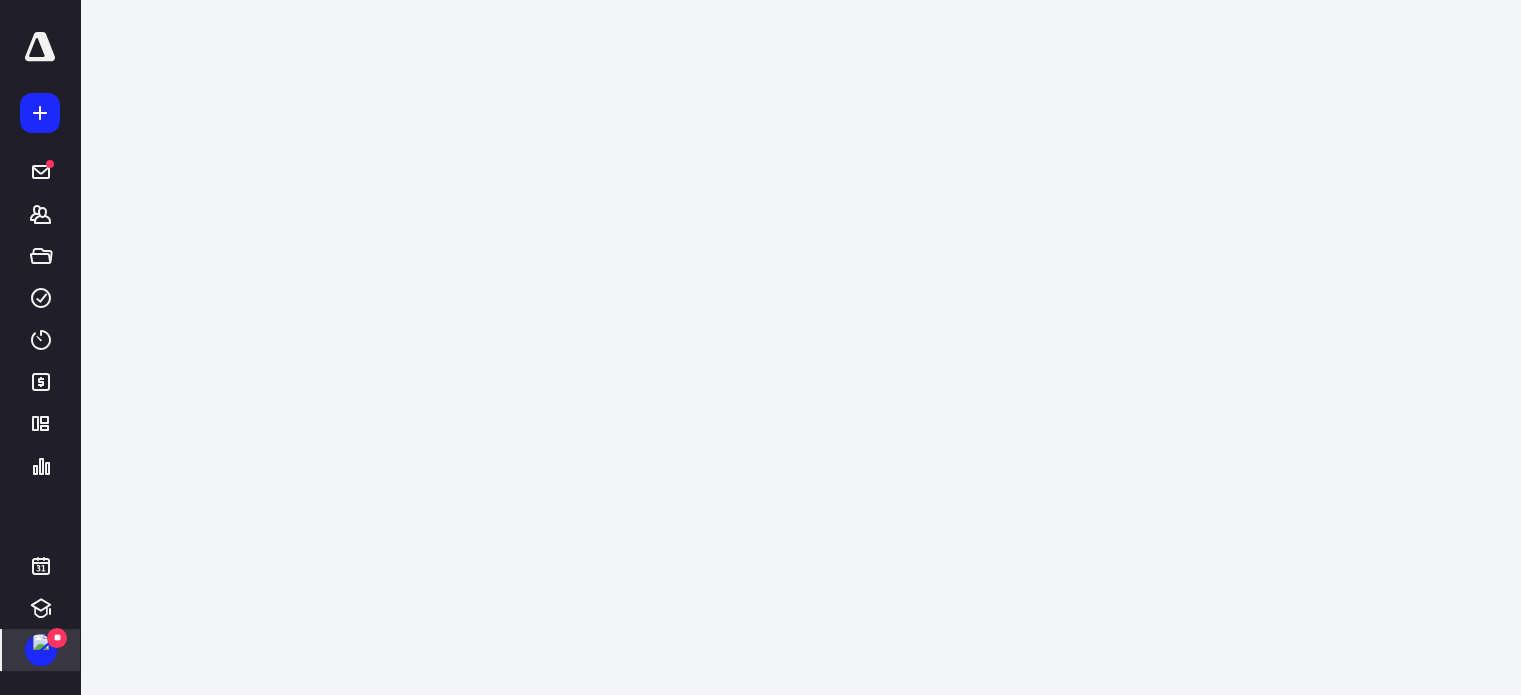scroll, scrollTop: 0, scrollLeft: 0, axis: both 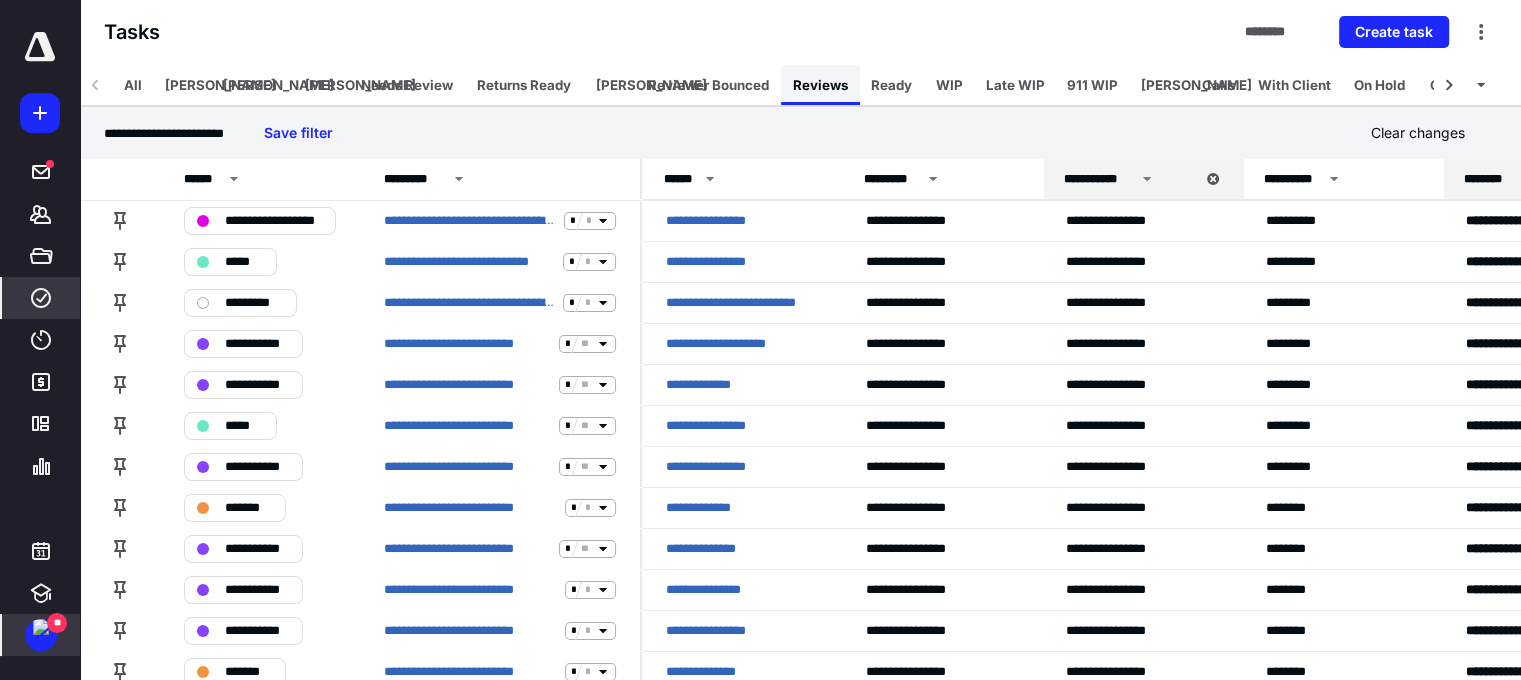 click on "Reviews" at bounding box center [820, 85] 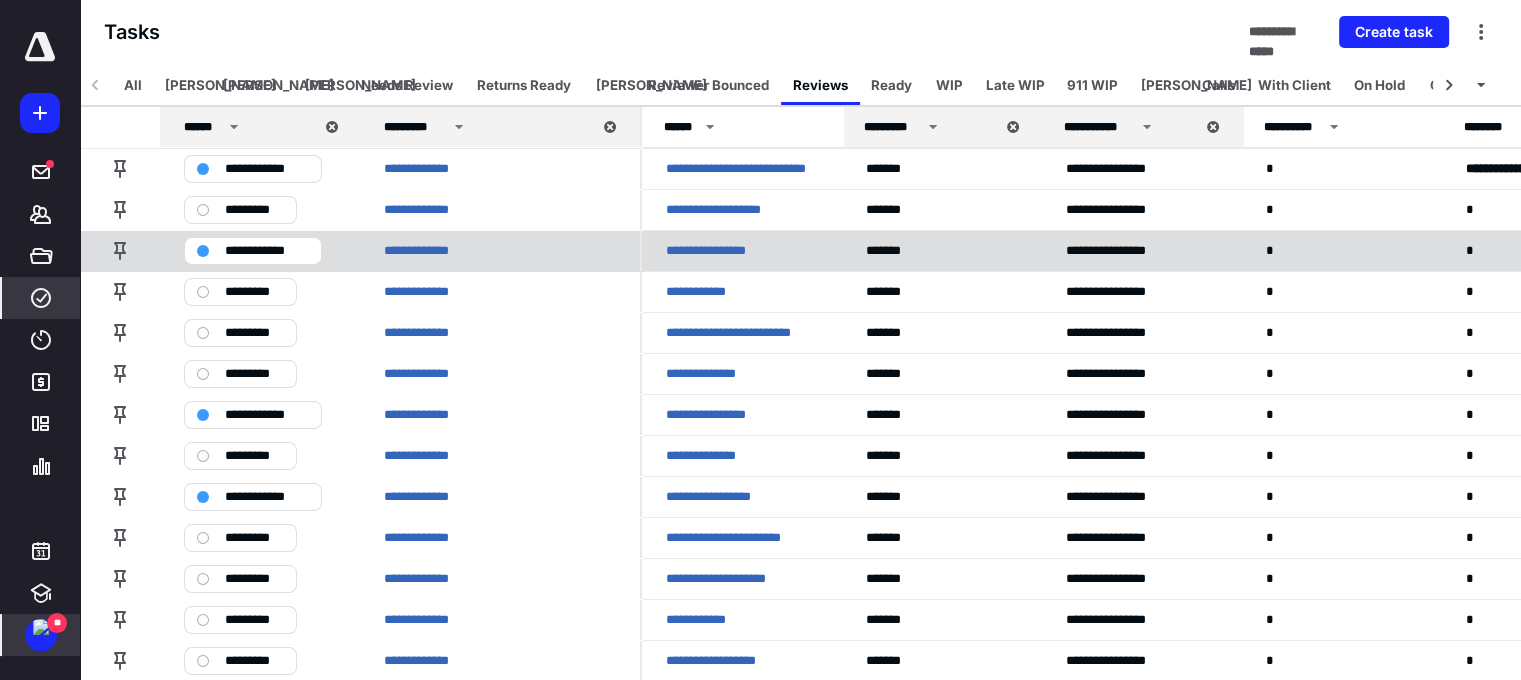 click on "**********" at bounding box center [742, 250] 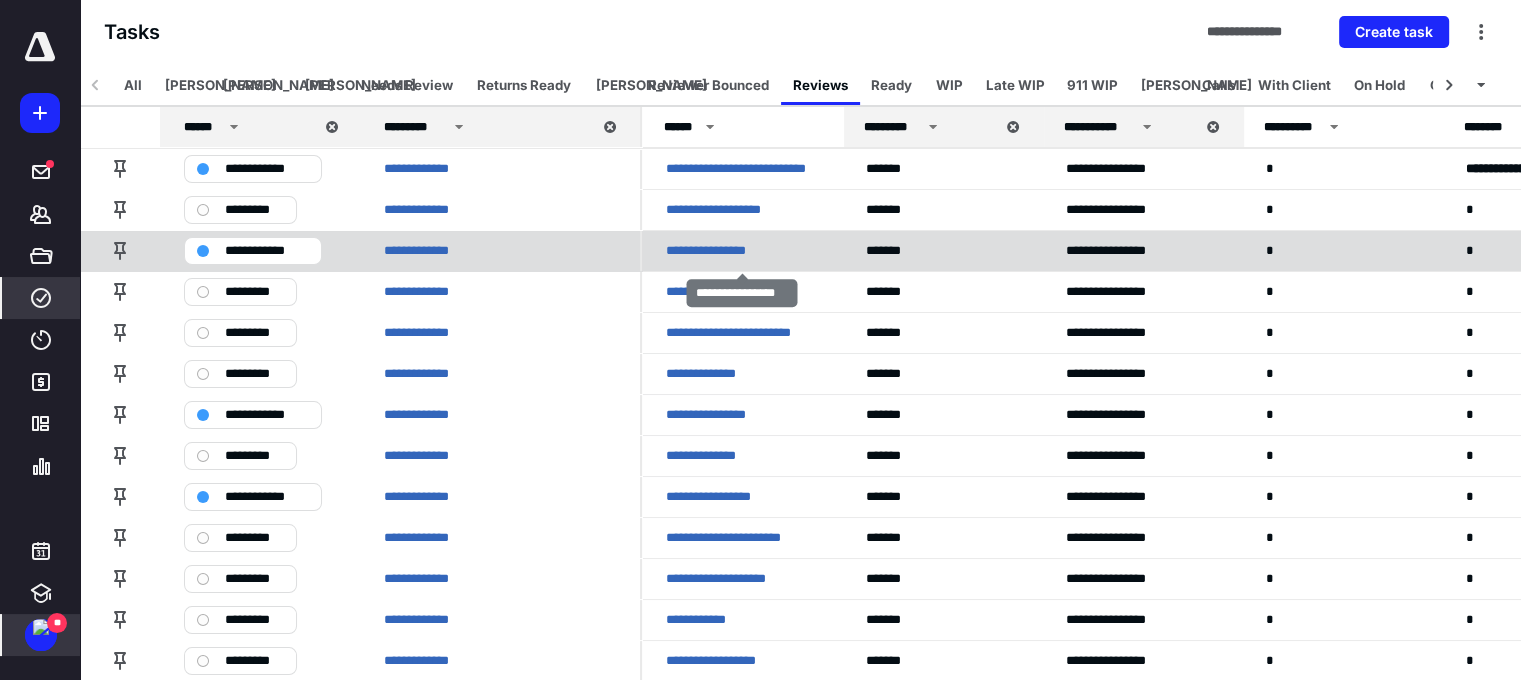 click on "**********" at bounding box center [714, 251] 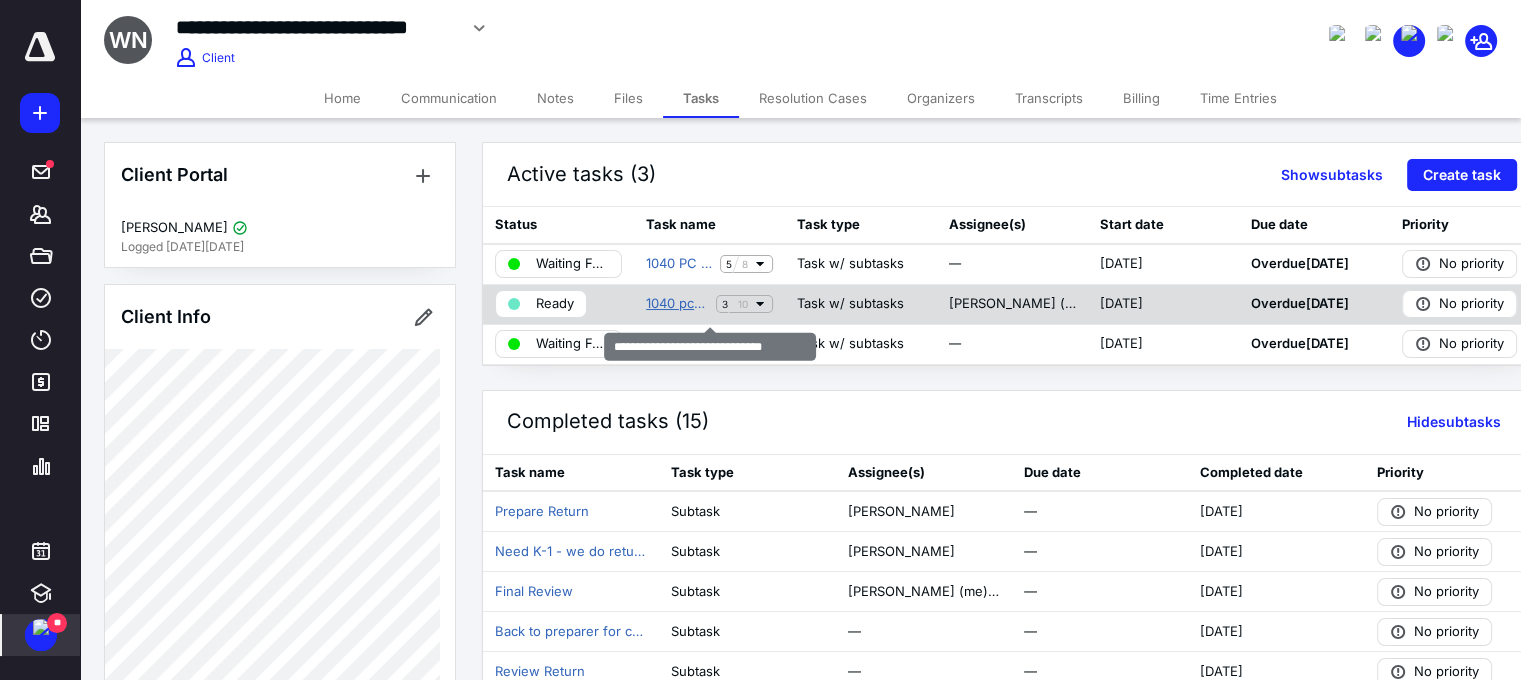 click on "1040 pc Return 2024 APPT [PERSON_NAME]" at bounding box center (677, 304) 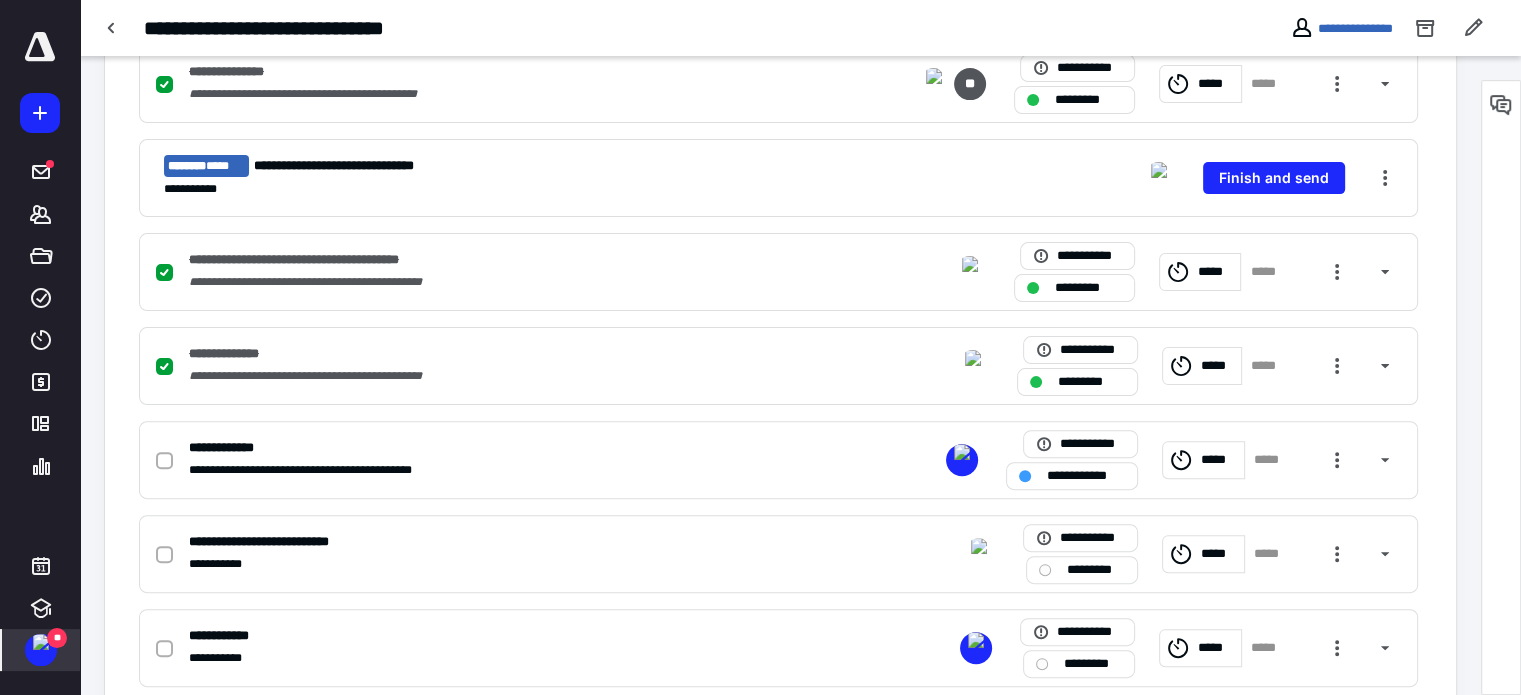 scroll, scrollTop: 0, scrollLeft: 0, axis: both 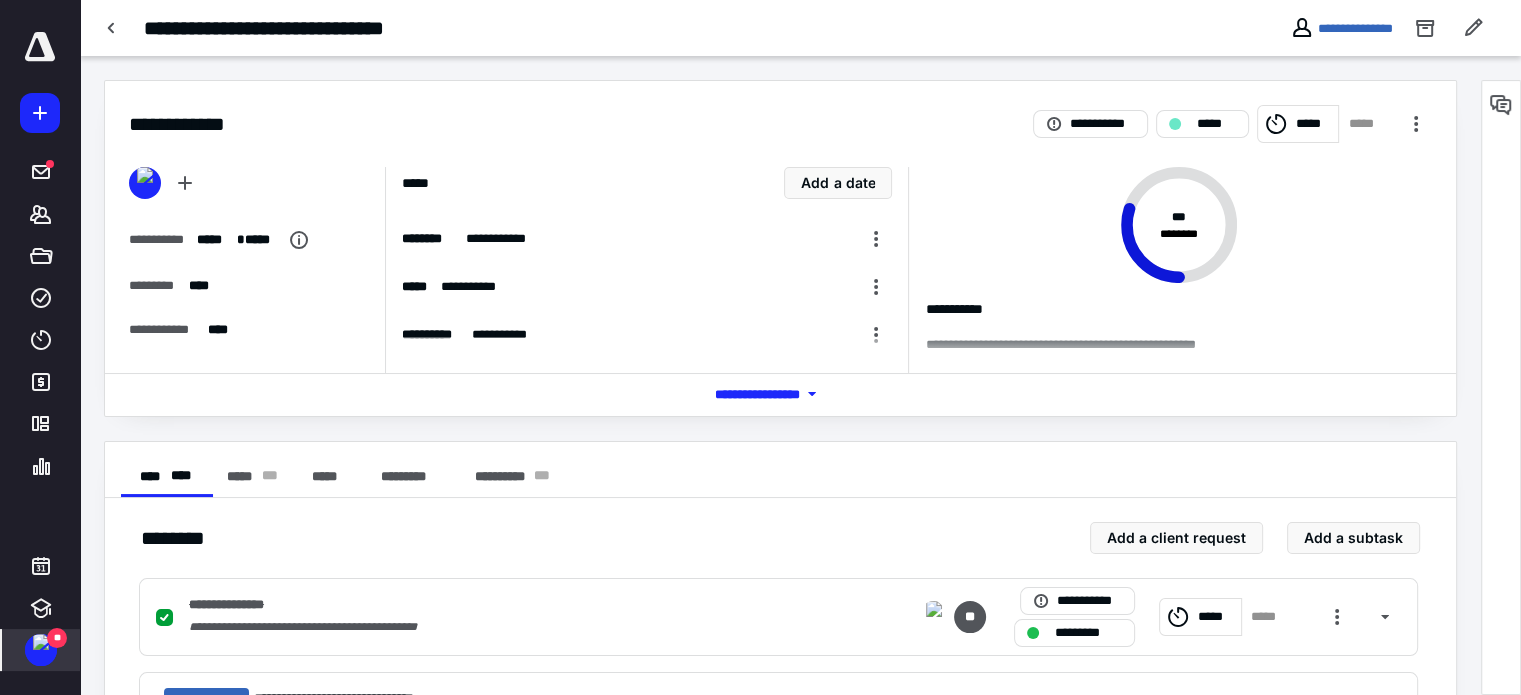 click at bounding box center (40, 47) 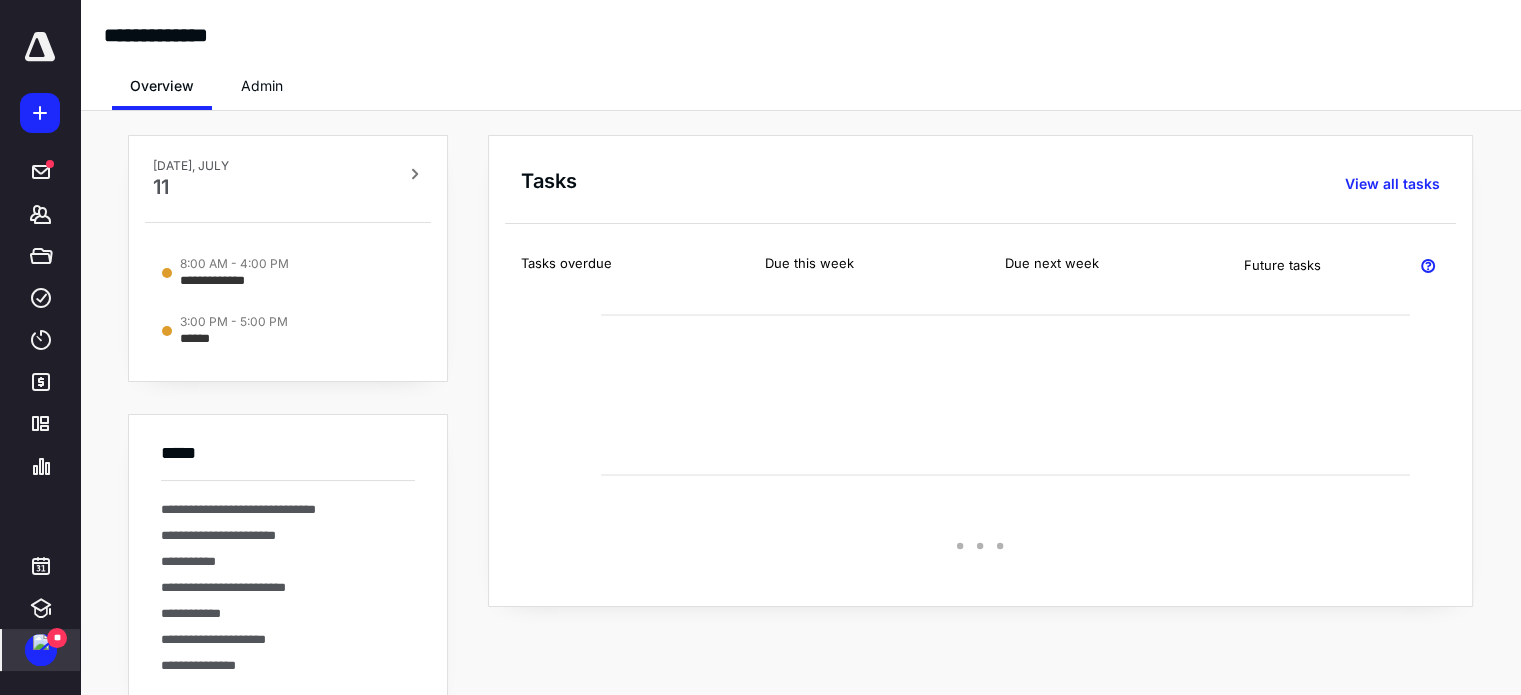 click on "Admin" at bounding box center (262, 86) 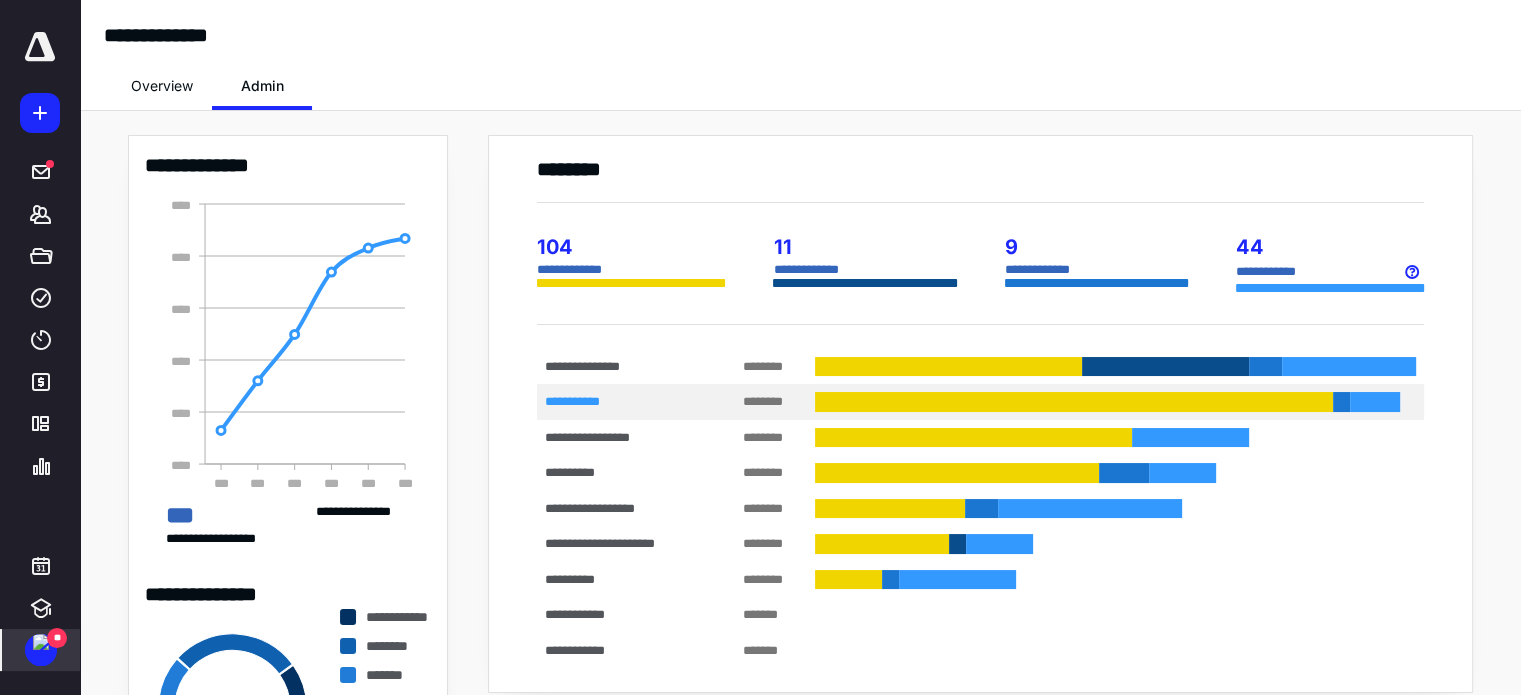 click on "**********" at bounding box center [620, 402] 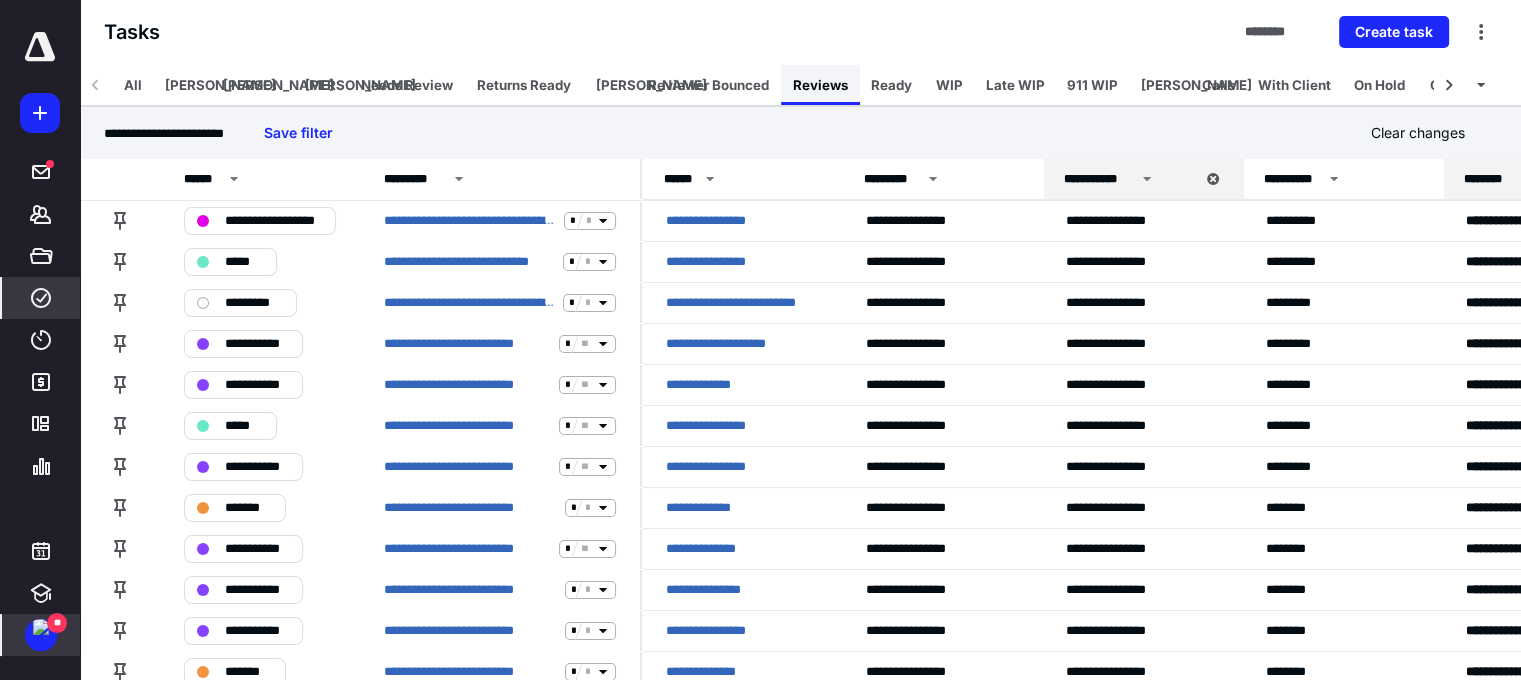 click on "Reviews" at bounding box center [820, 85] 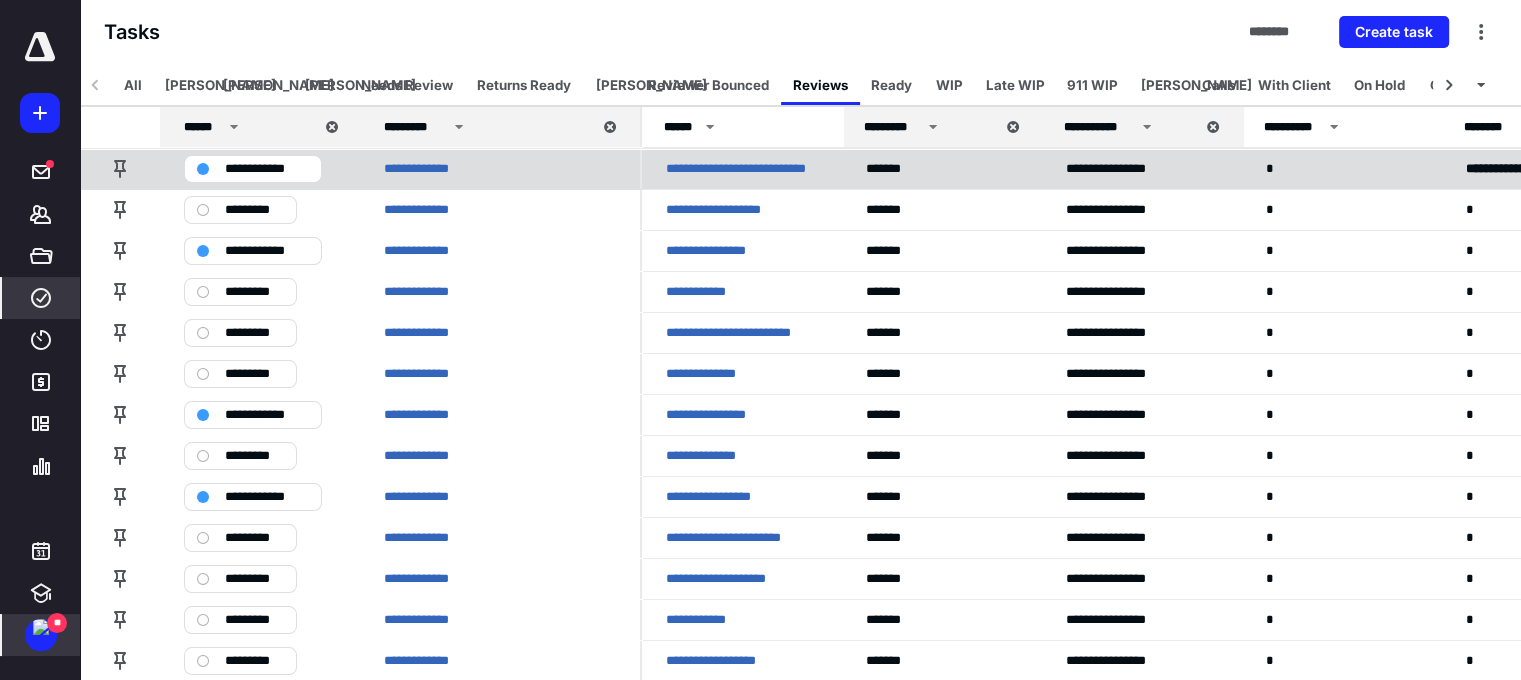 click on "**********" at bounding box center [742, 169] 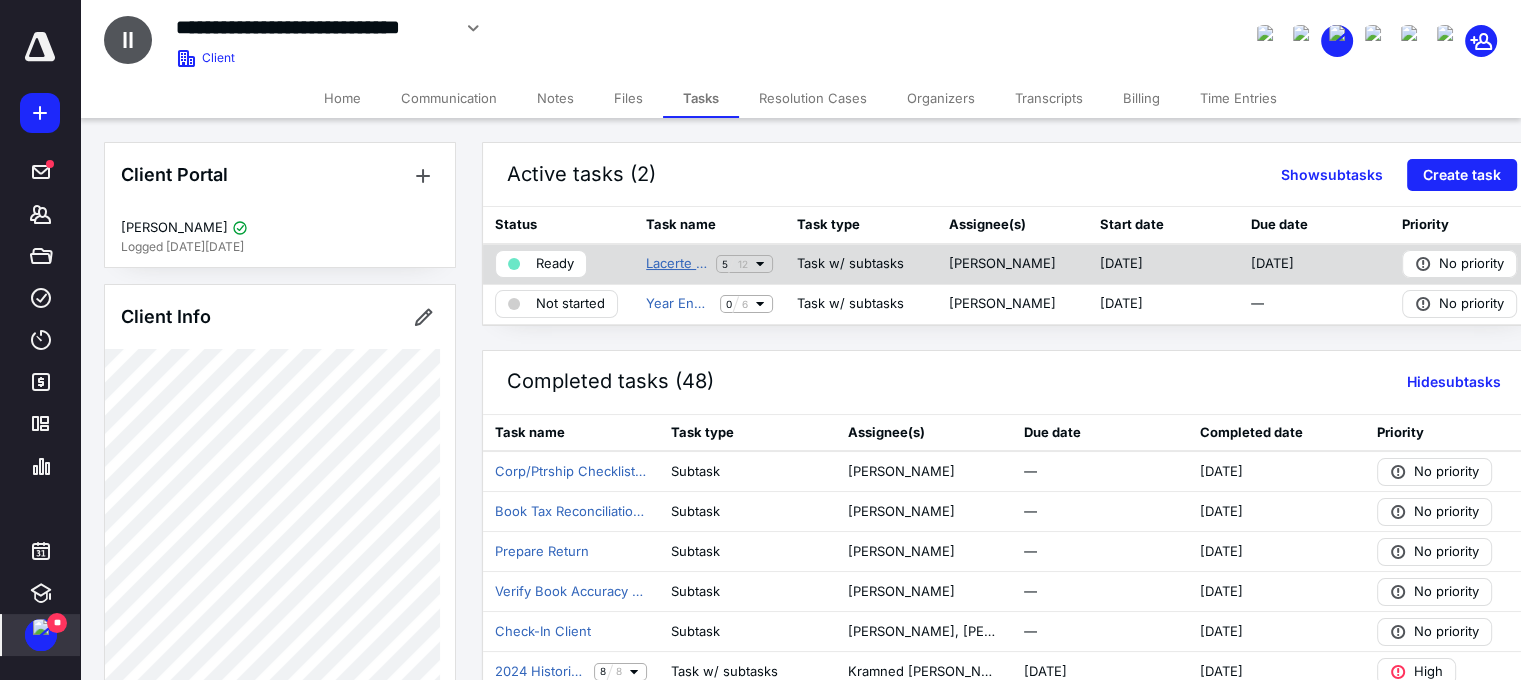 click on "Lacerte Corp Return (V2.1)  2024 {{Preparer Name}}" at bounding box center (677, 264) 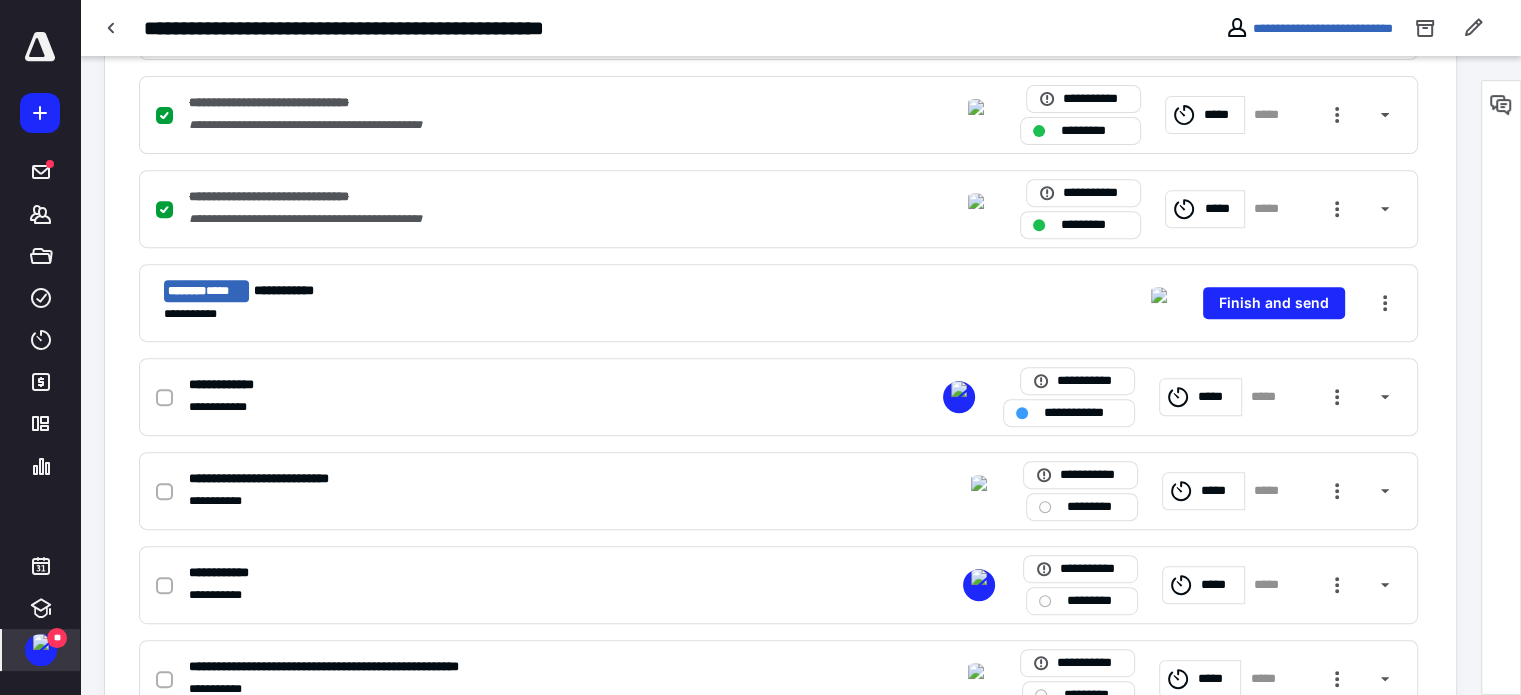 scroll, scrollTop: 800, scrollLeft: 0, axis: vertical 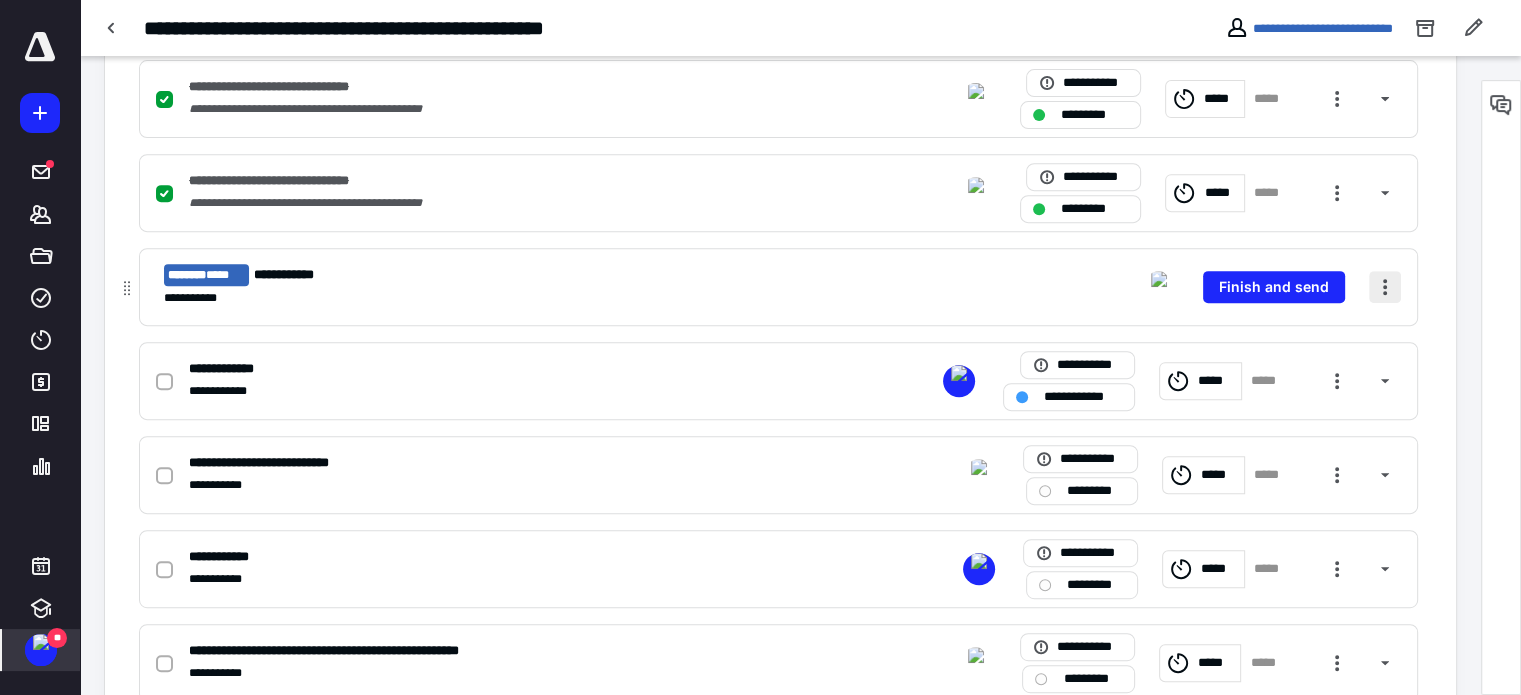 click at bounding box center [1385, 287] 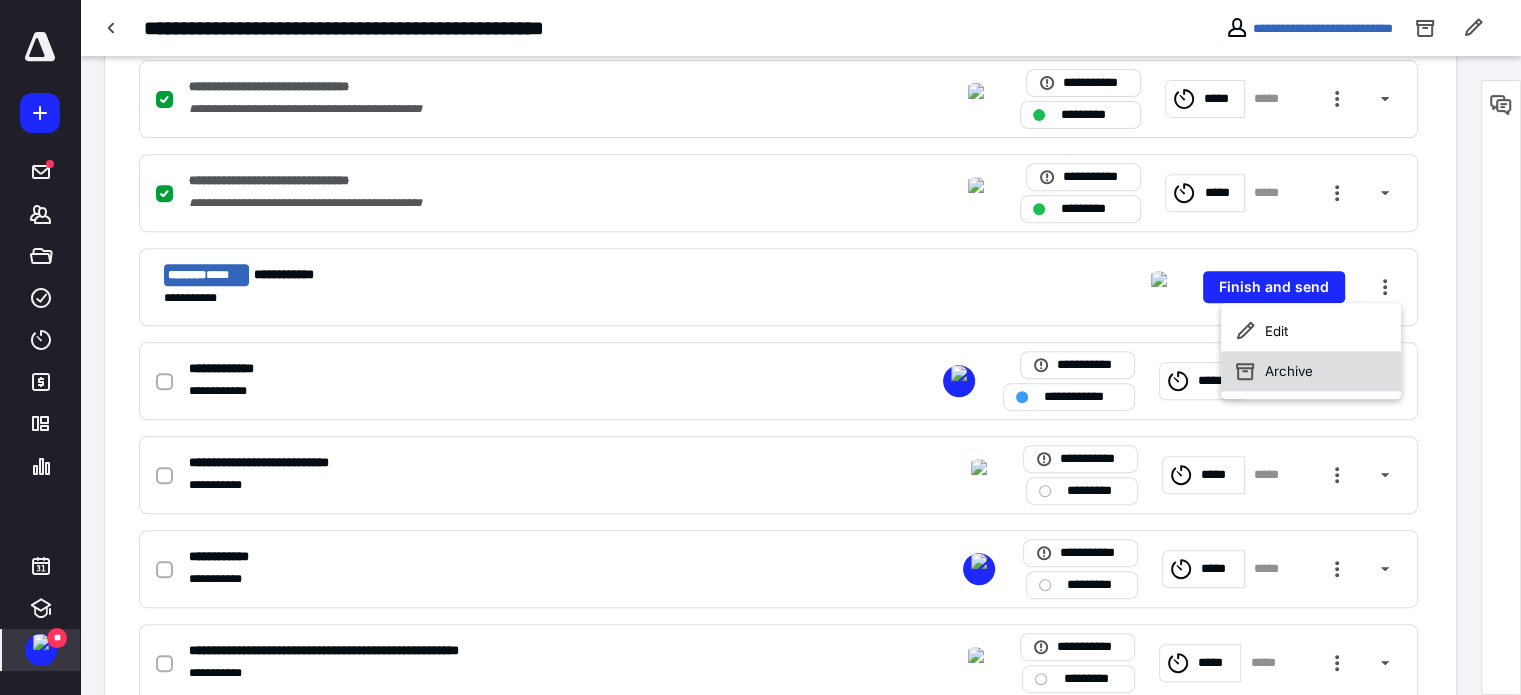 click on "Archive" at bounding box center [1311, 371] 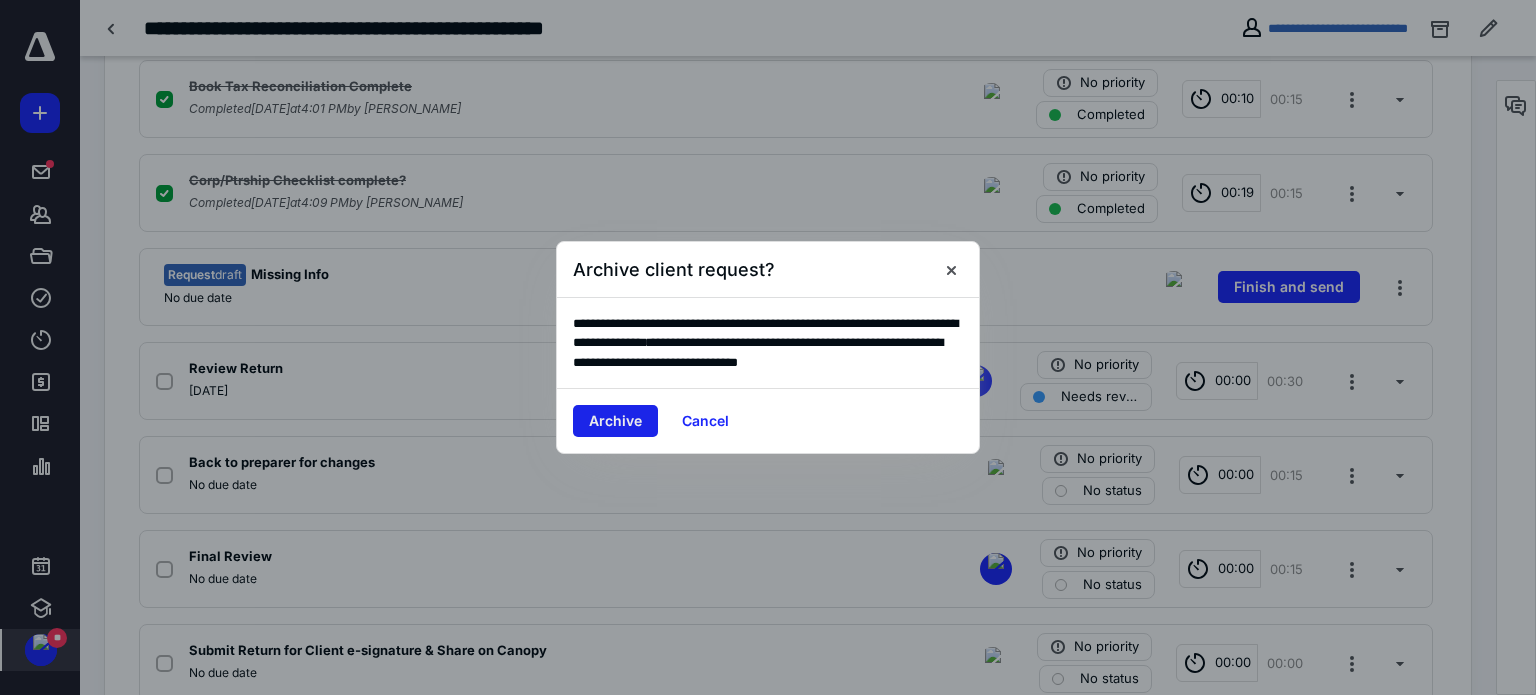 click on "Archive" at bounding box center [615, 421] 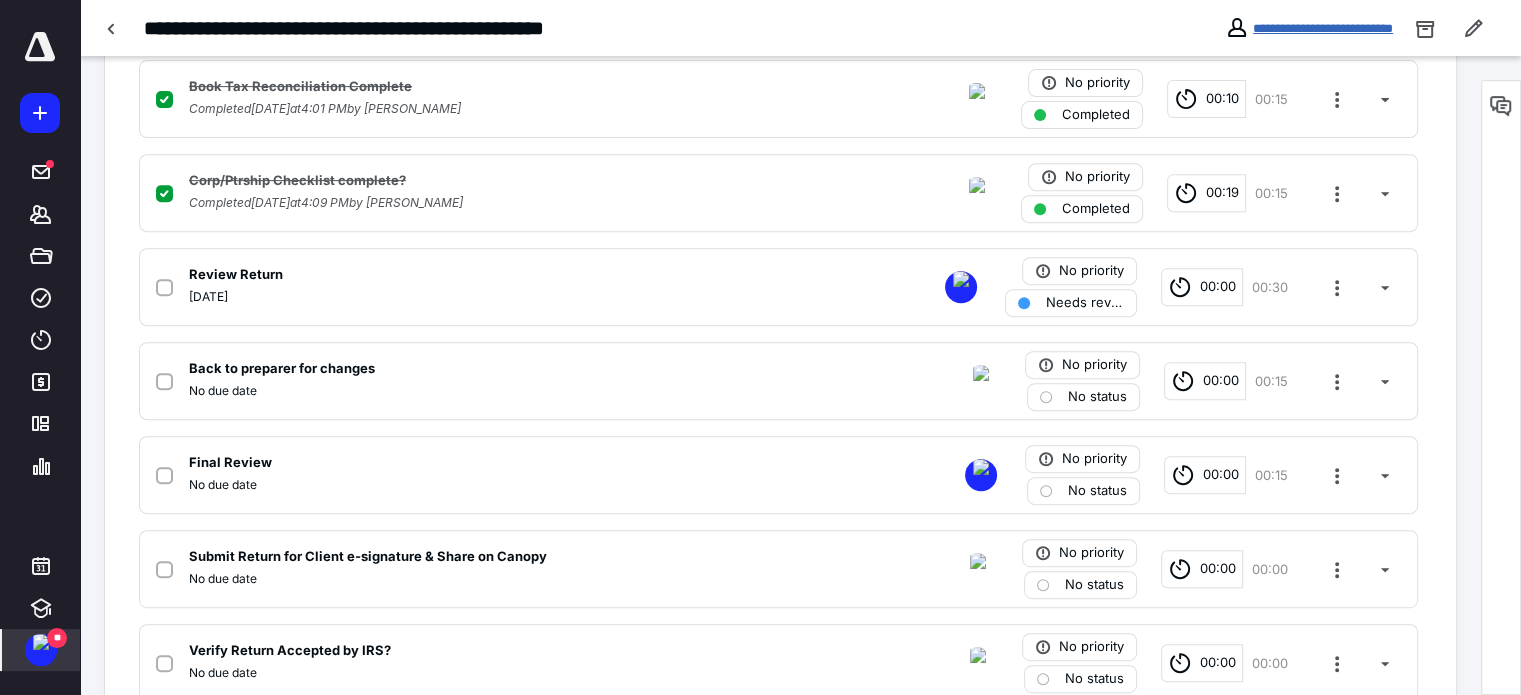 click on "**********" at bounding box center (1323, 28) 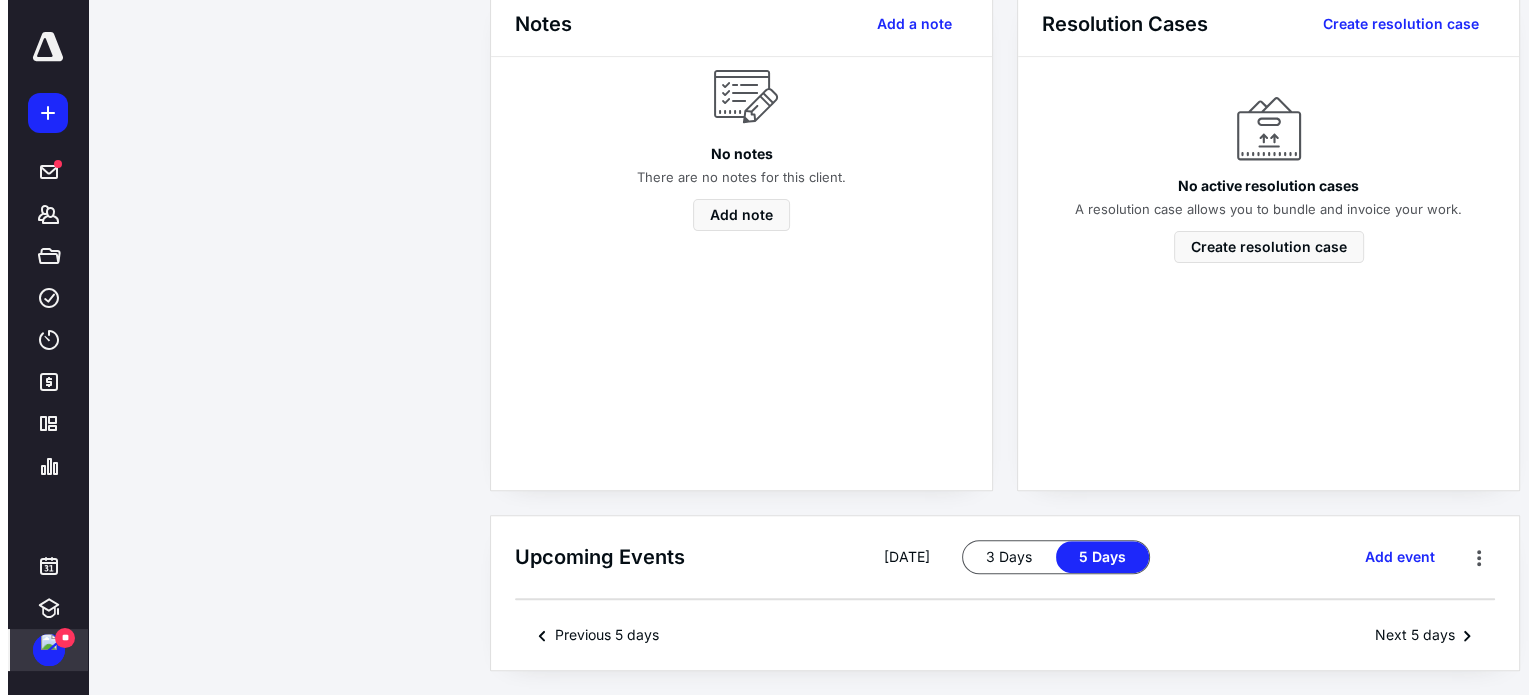 scroll, scrollTop: 0, scrollLeft: 0, axis: both 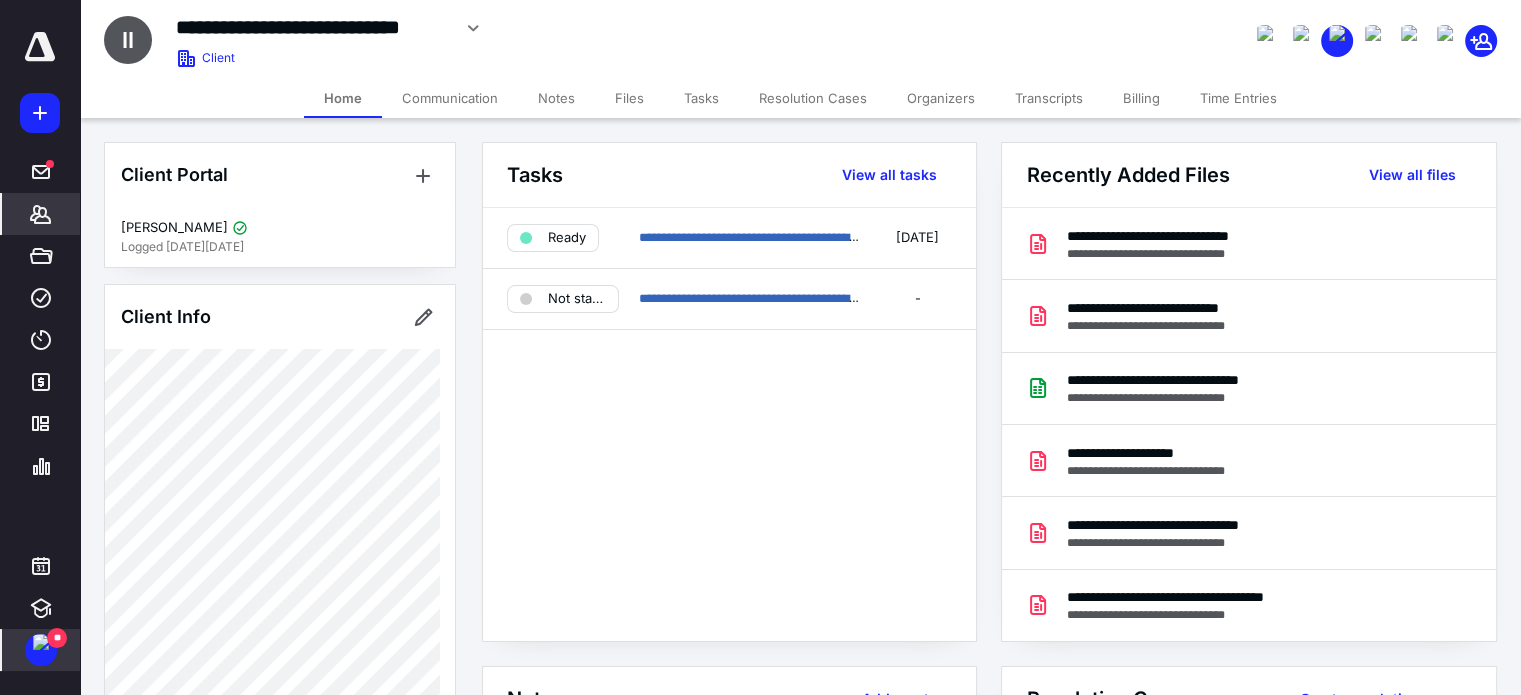 click on "Files" at bounding box center [629, 98] 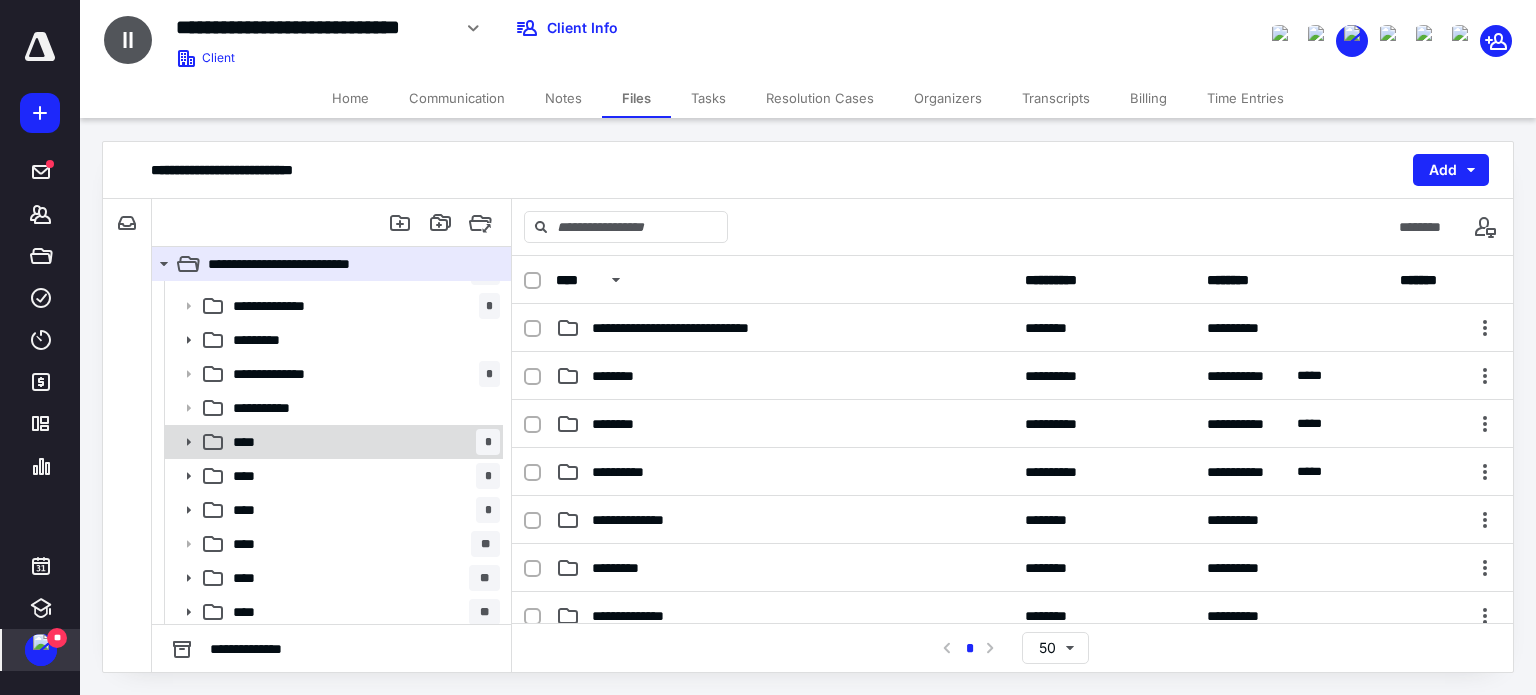 scroll, scrollTop: 166, scrollLeft: 0, axis: vertical 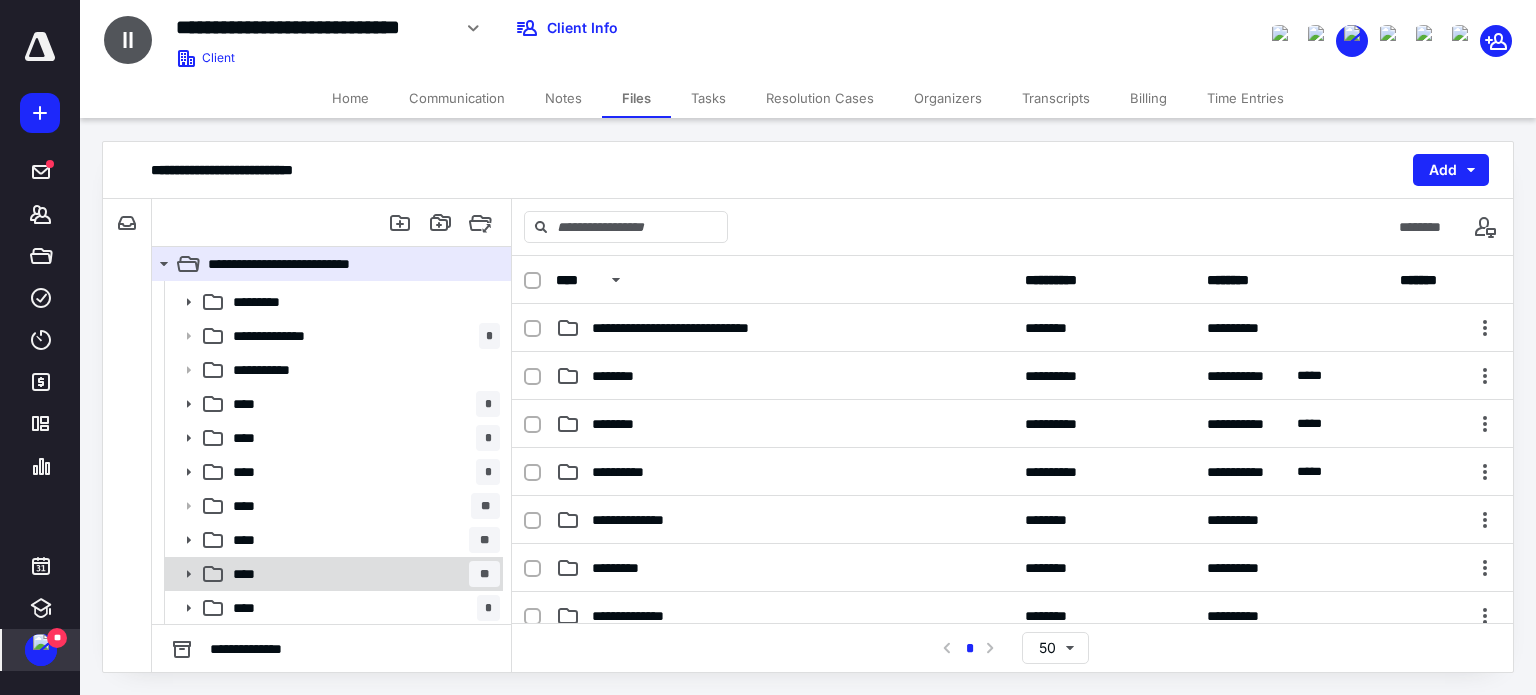 click on "**** **" at bounding box center (362, 574) 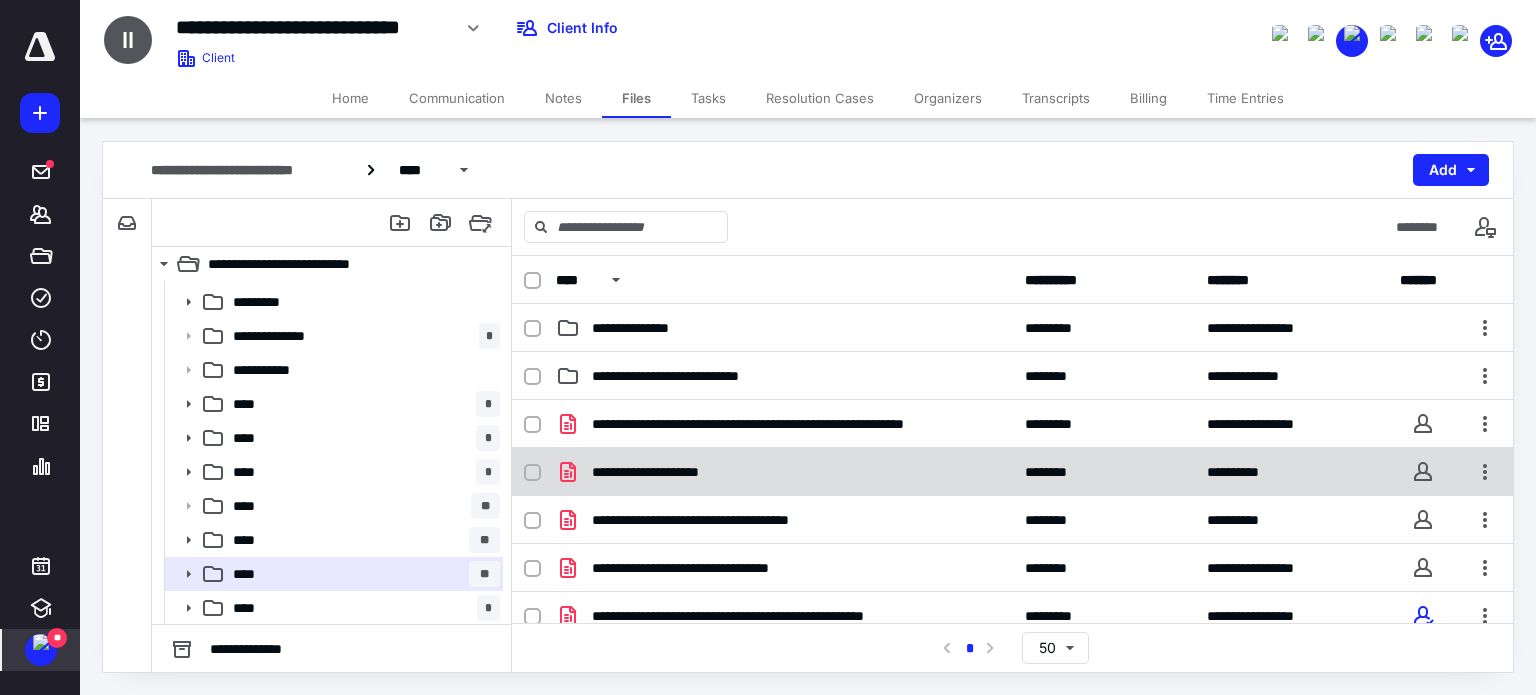 scroll, scrollTop: 266, scrollLeft: 0, axis: vertical 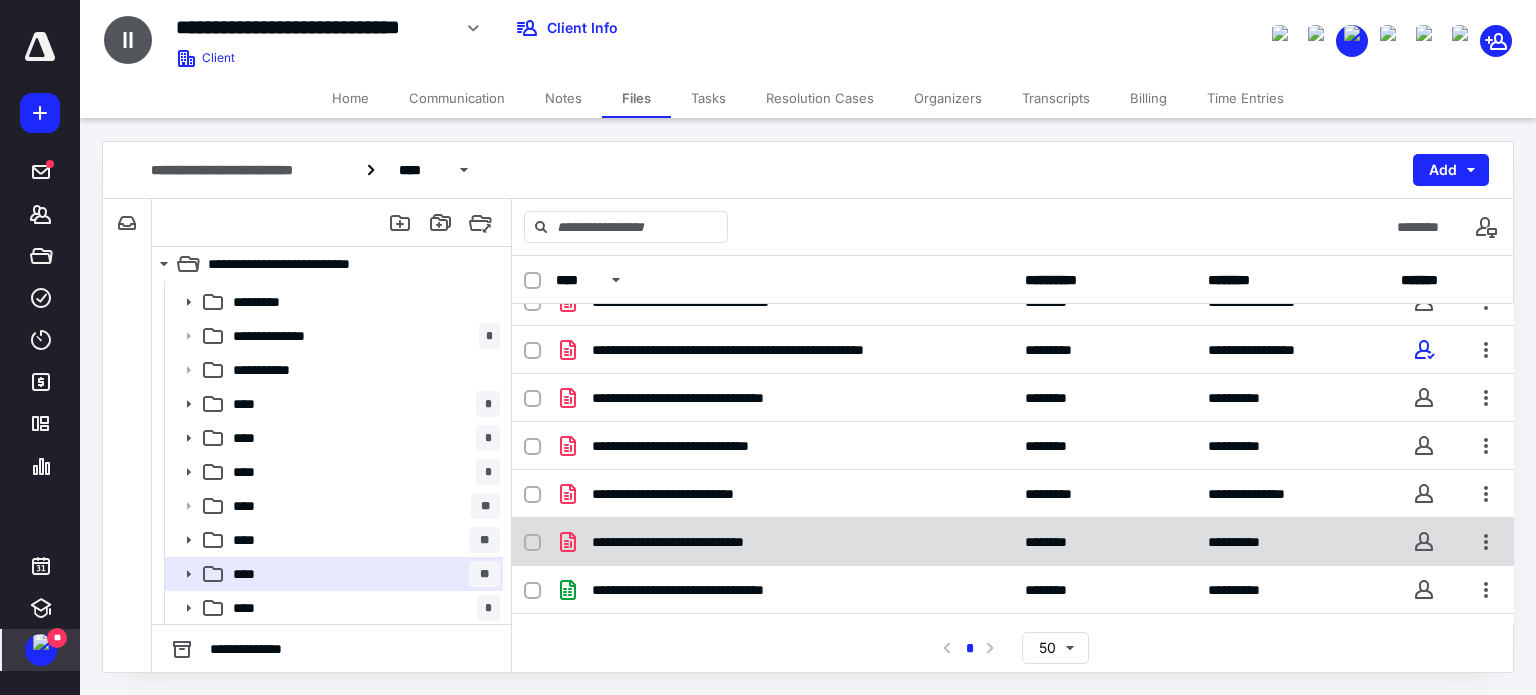 click on "**********" at bounding box center (784, 542) 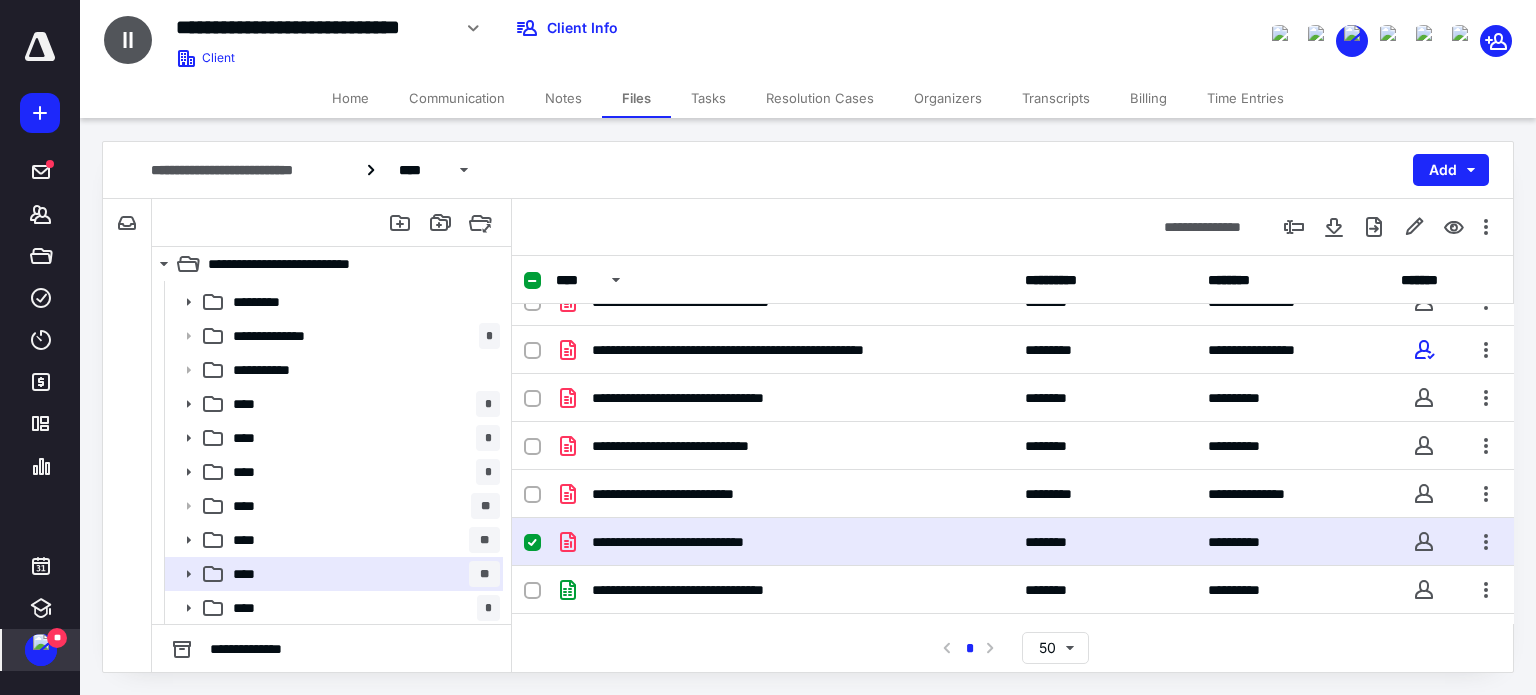 click on "**********" at bounding box center (784, 542) 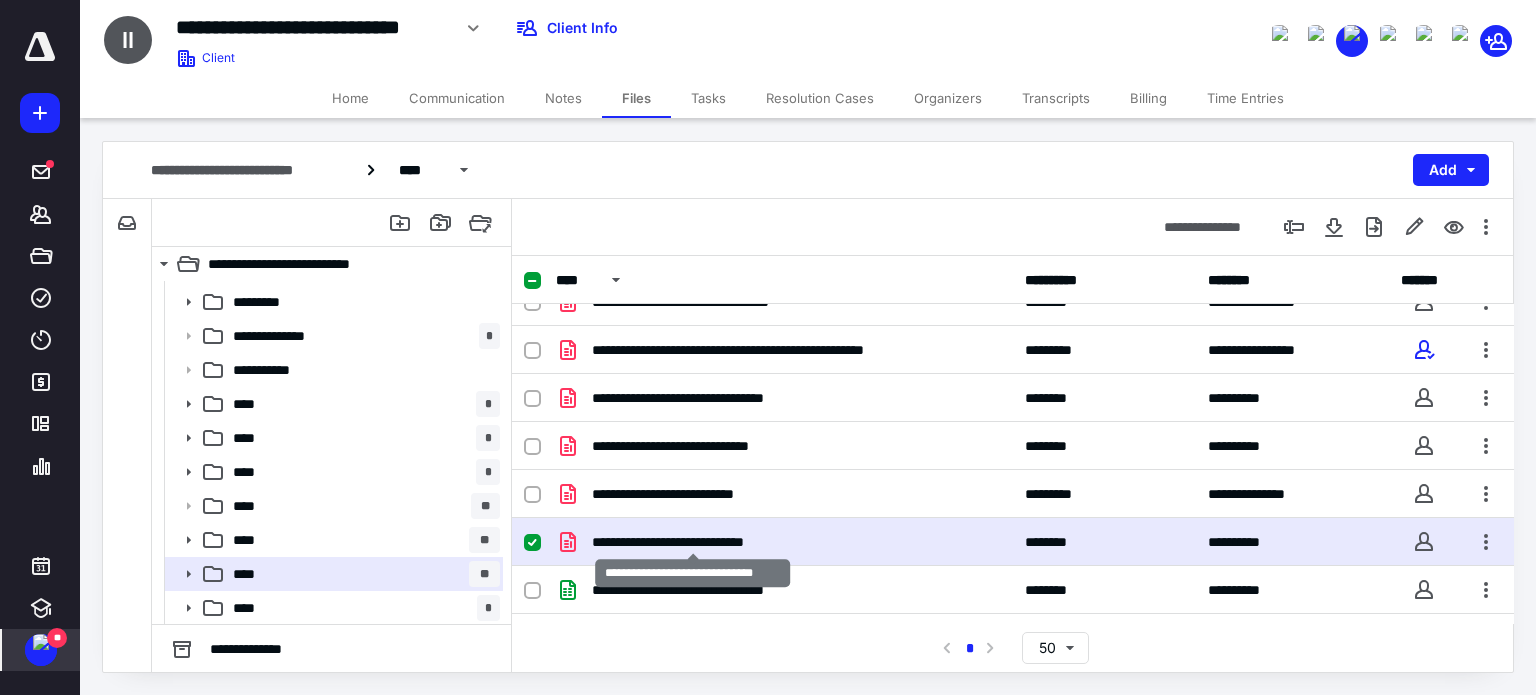 click on "**********" at bounding box center [693, 542] 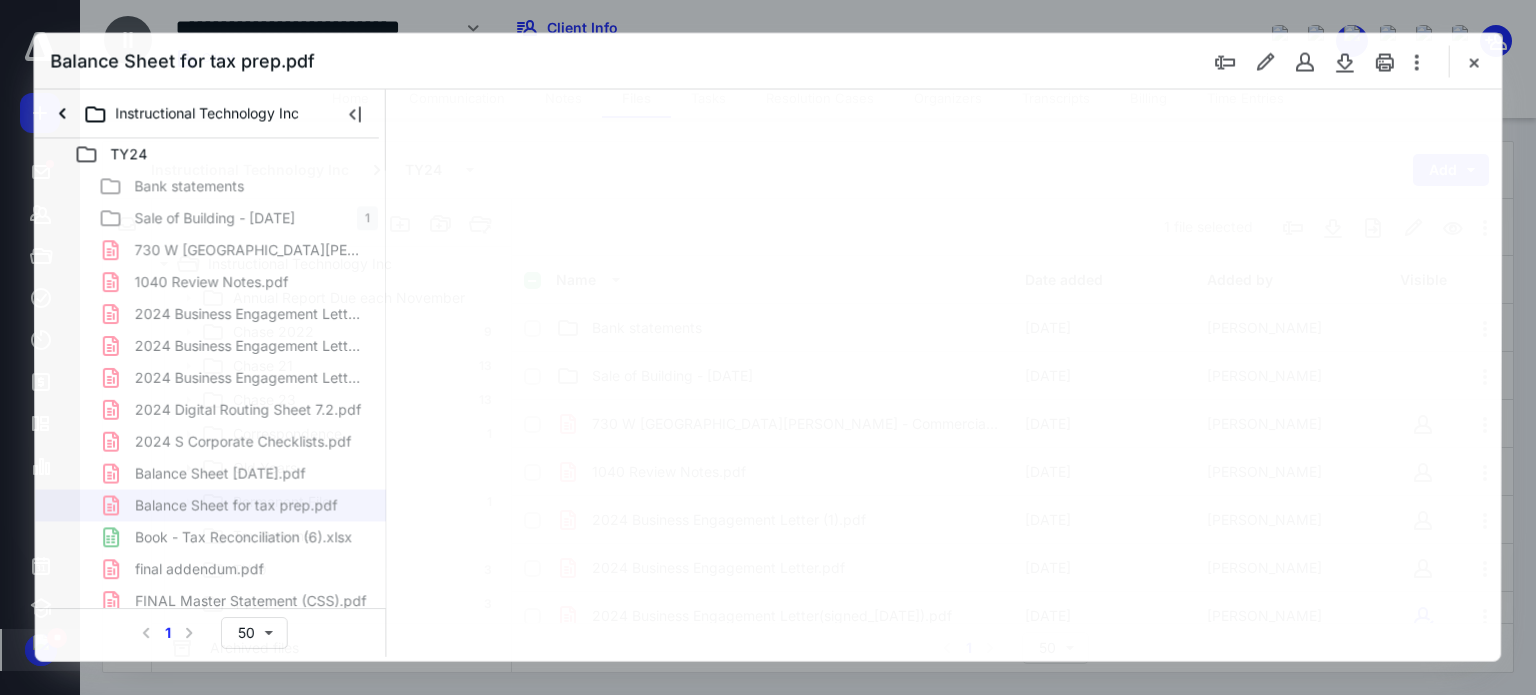 scroll, scrollTop: 166, scrollLeft: 0, axis: vertical 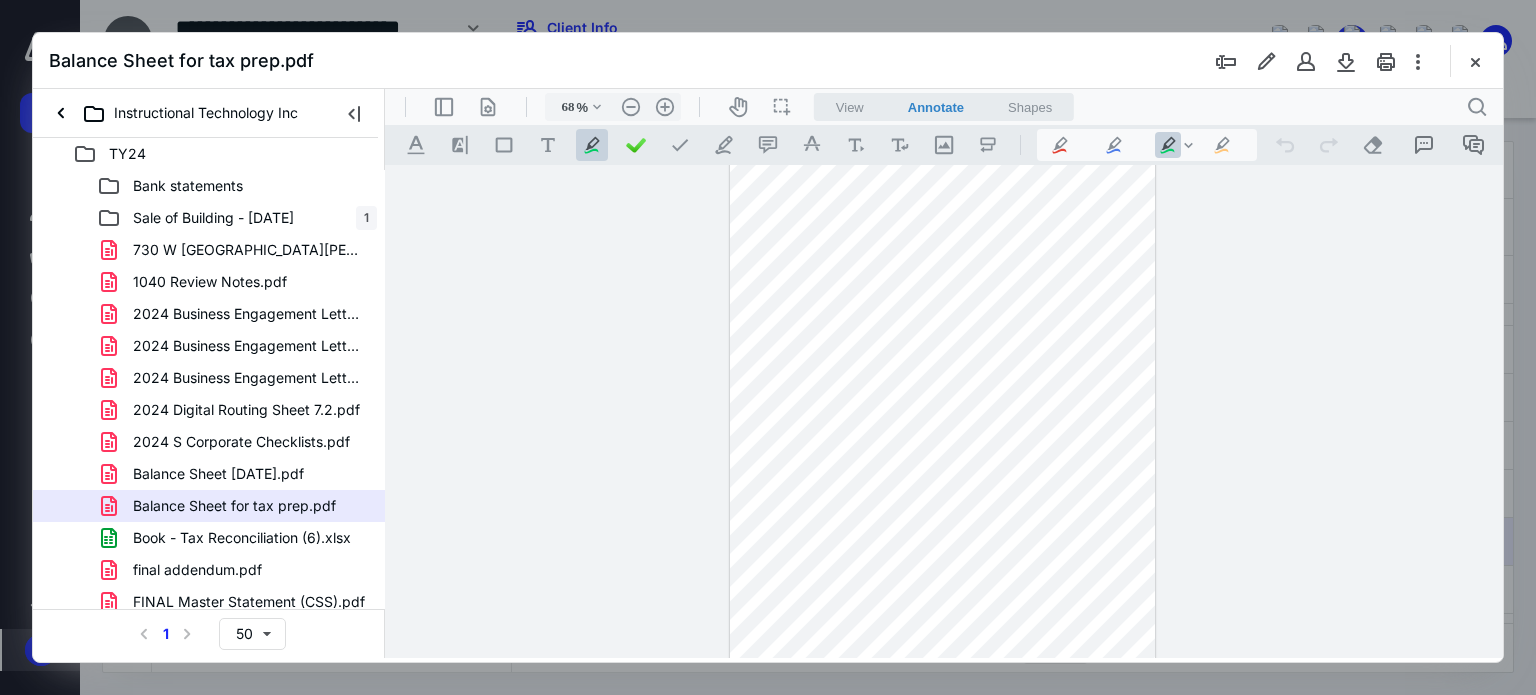type on "76" 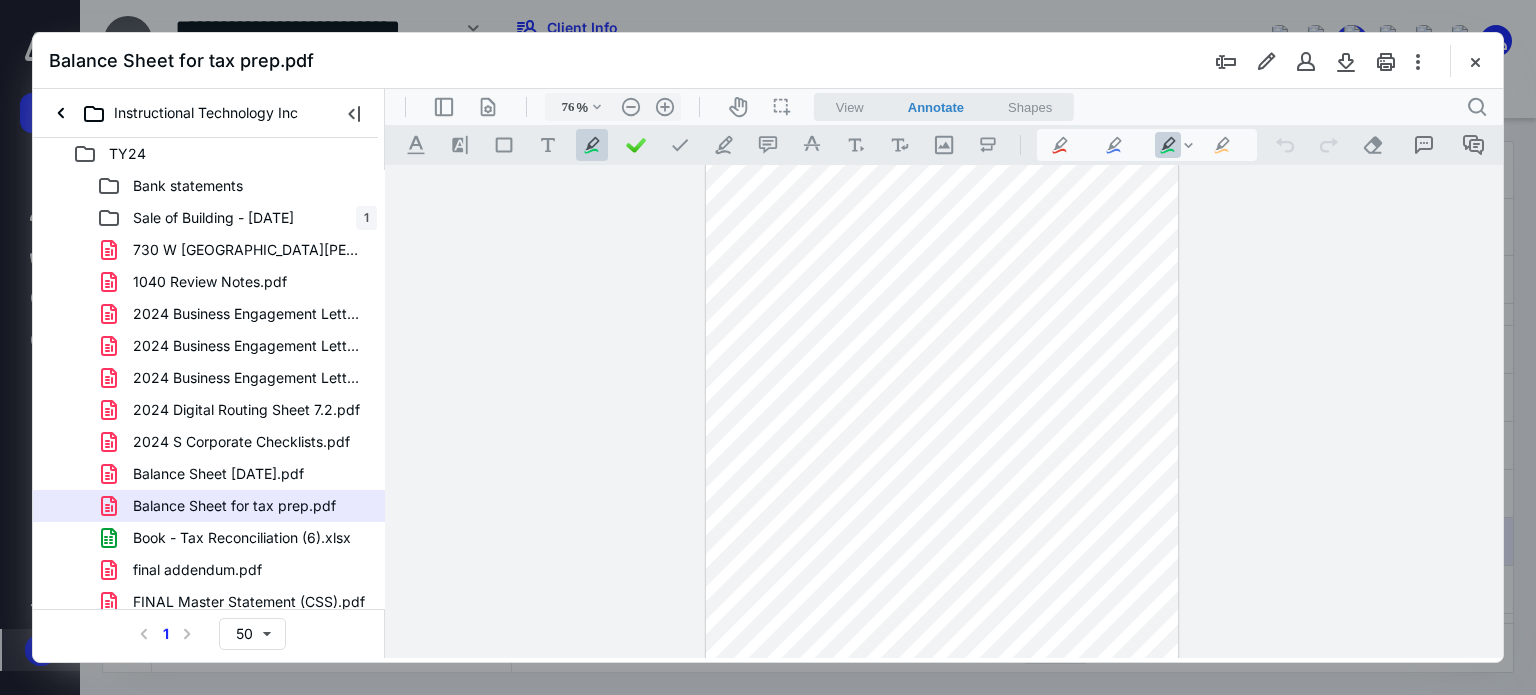 scroll, scrollTop: 59, scrollLeft: 0, axis: vertical 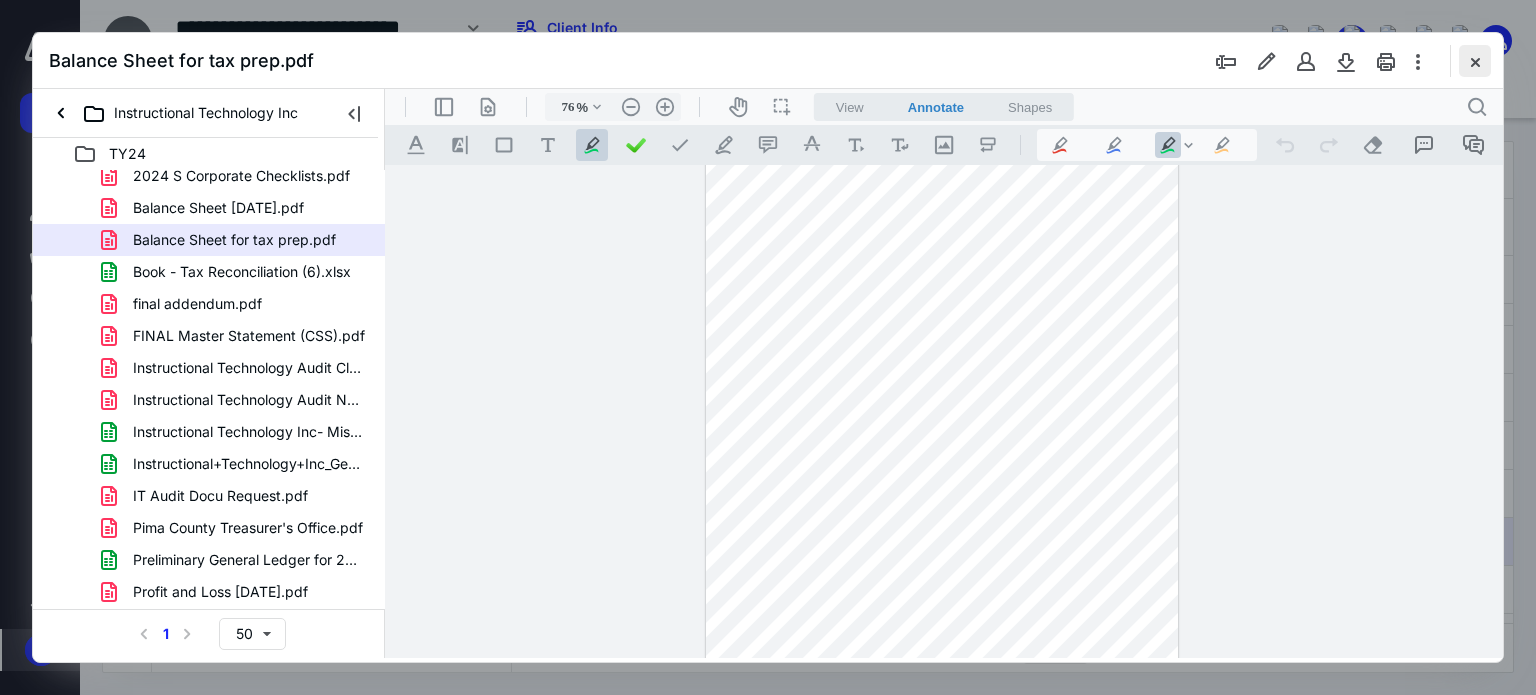 click at bounding box center (1475, 61) 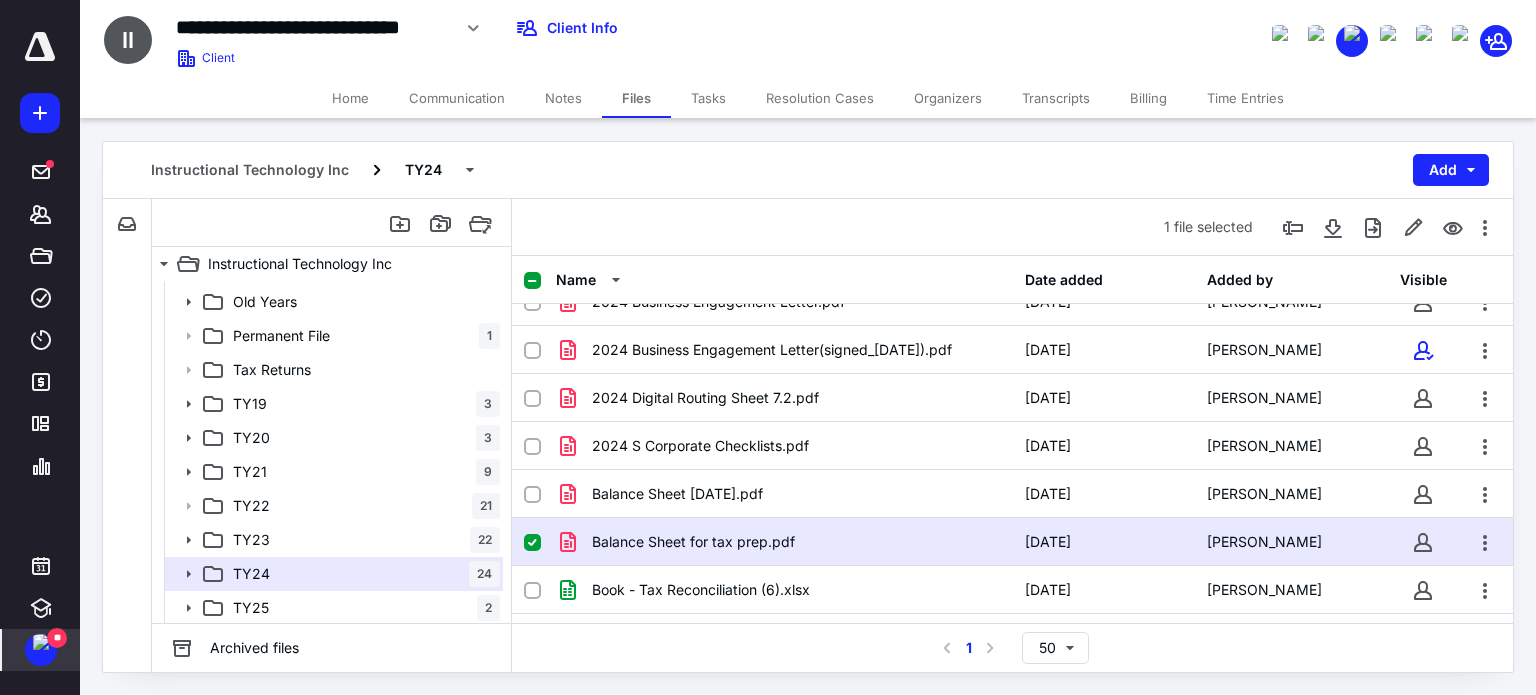 click on "Tasks" at bounding box center [708, 98] 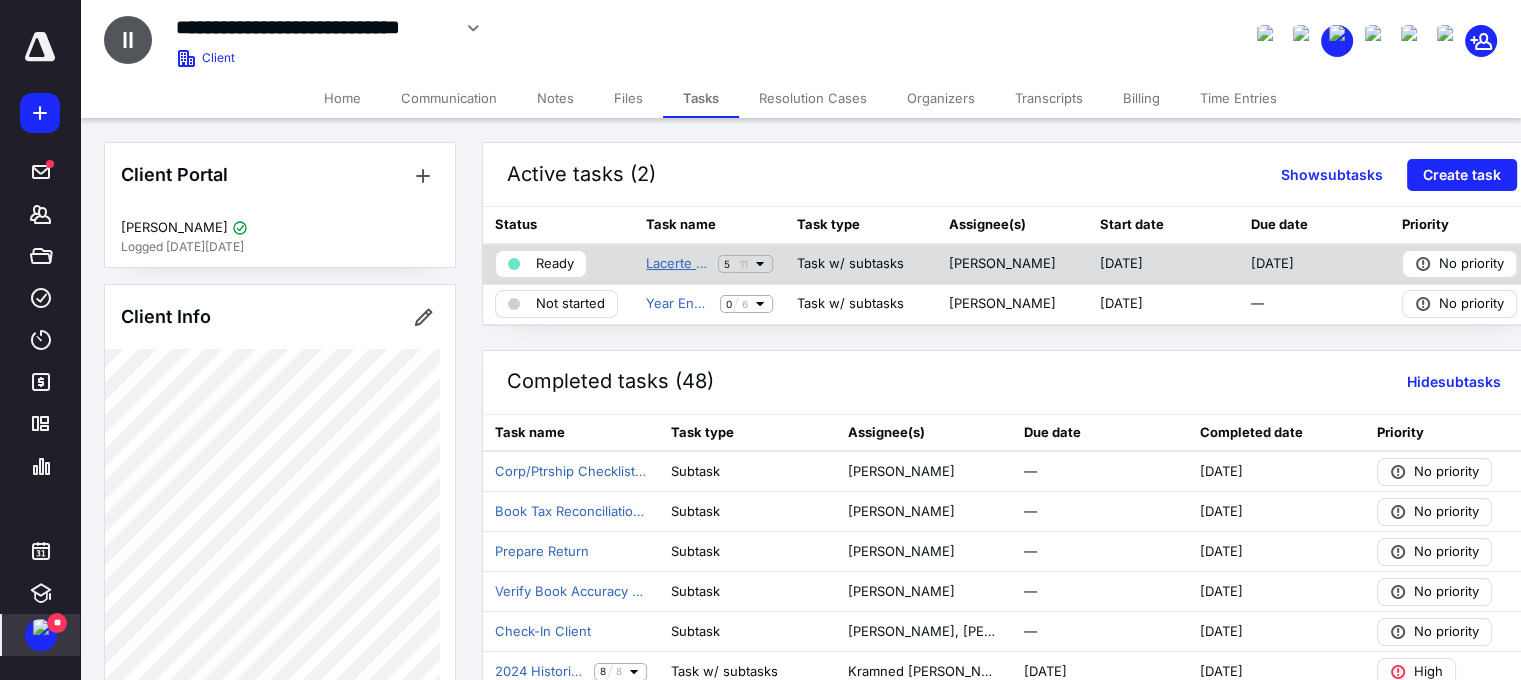 click on "Lacerte Corp Return (V2.1)  2024 {{Preparer Name}}" at bounding box center (678, 264) 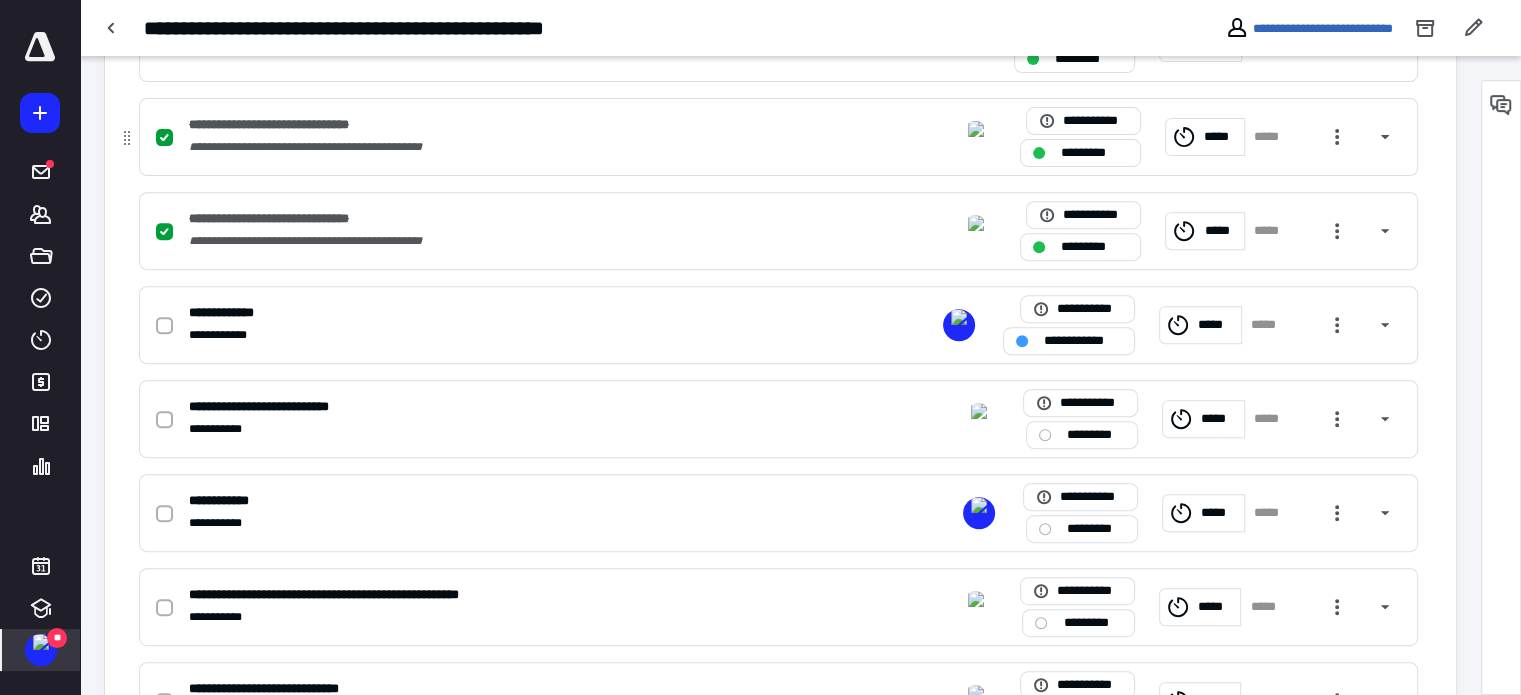 scroll, scrollTop: 800, scrollLeft: 0, axis: vertical 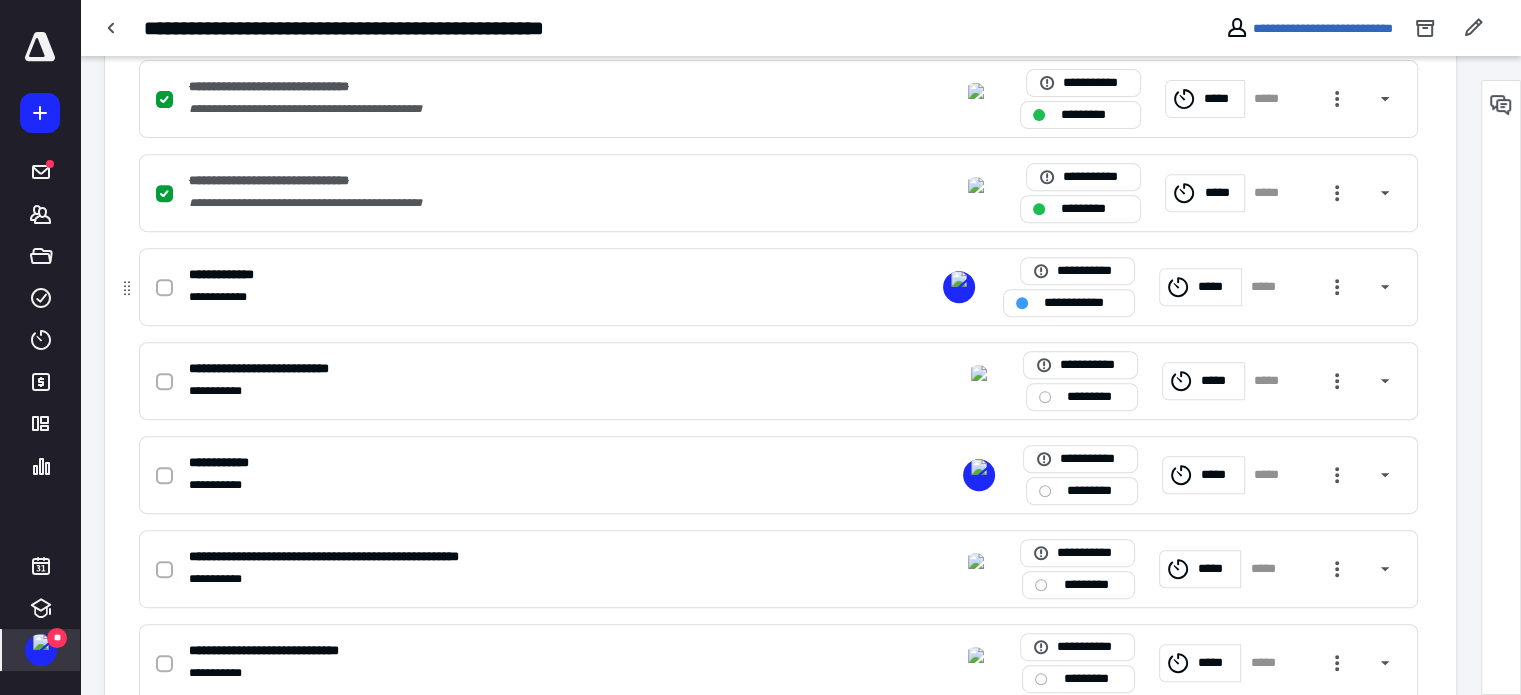 click on "*****" at bounding box center [1269, 287] 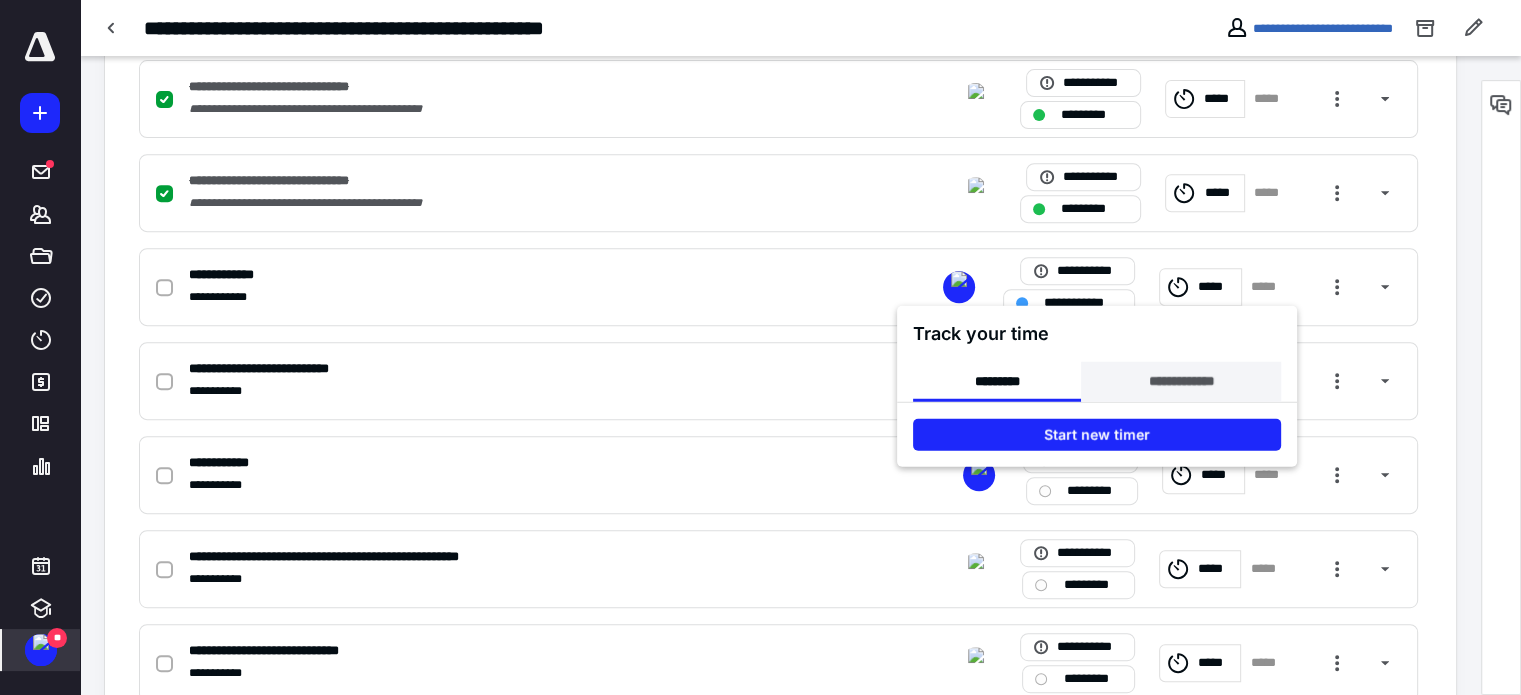 click on "**********" at bounding box center [1180, 382] 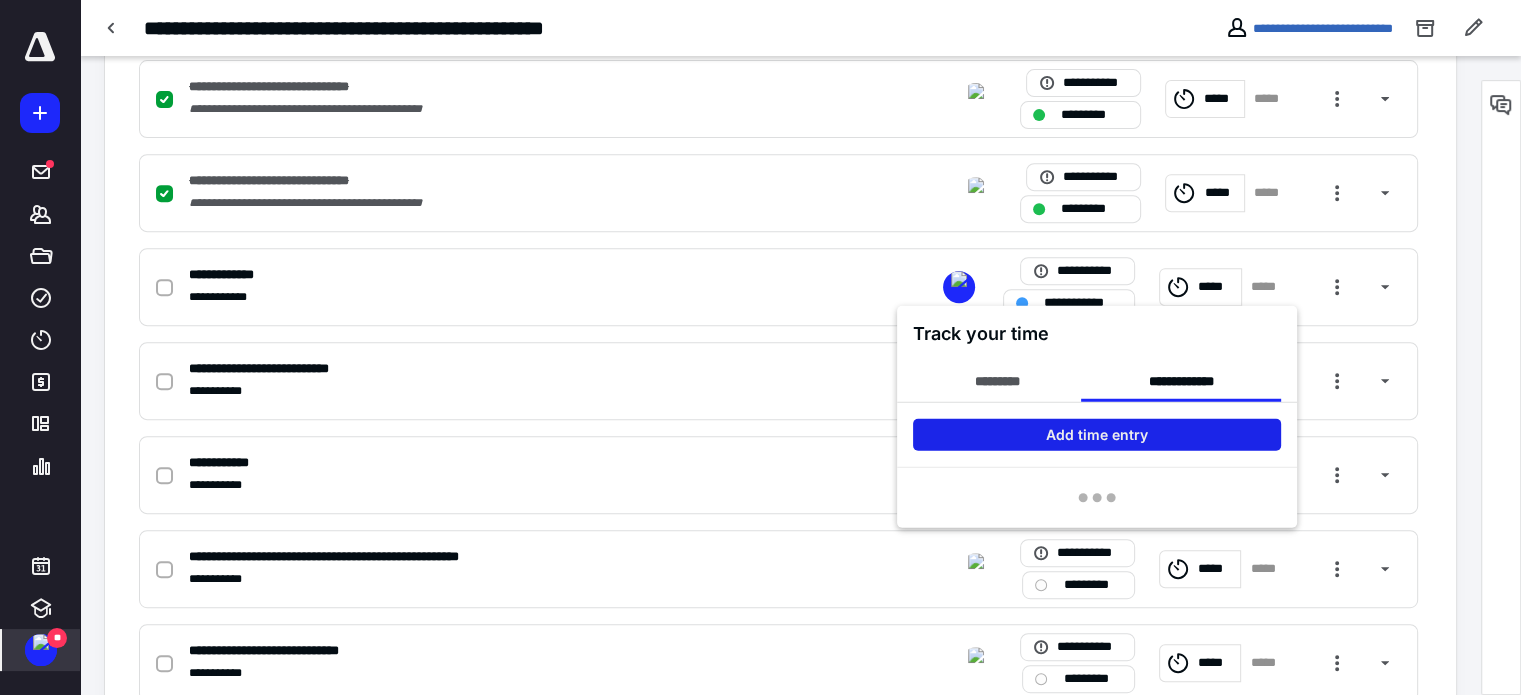 click on "Add time entry" at bounding box center (1097, 435) 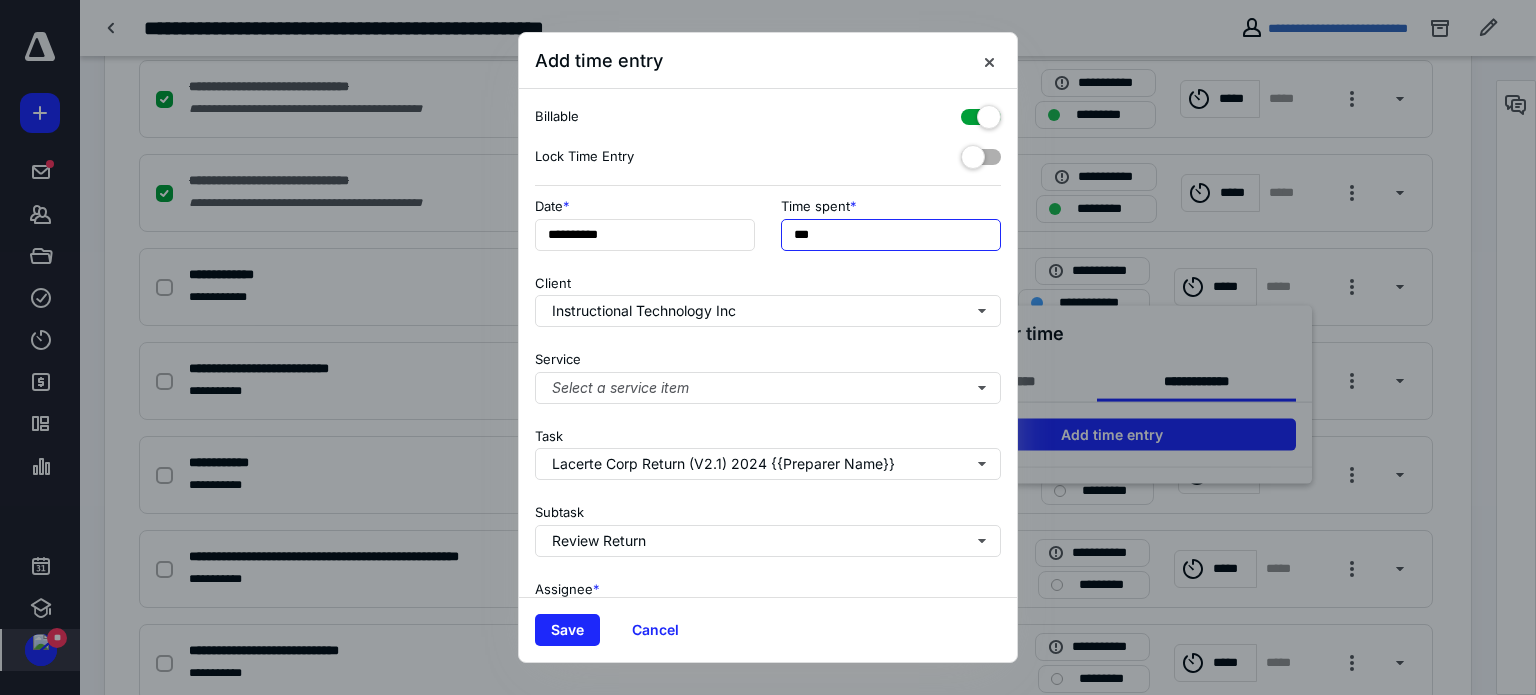 drag, startPoint x: 812, startPoint y: 239, endPoint x: 764, endPoint y: 261, distance: 52.801514 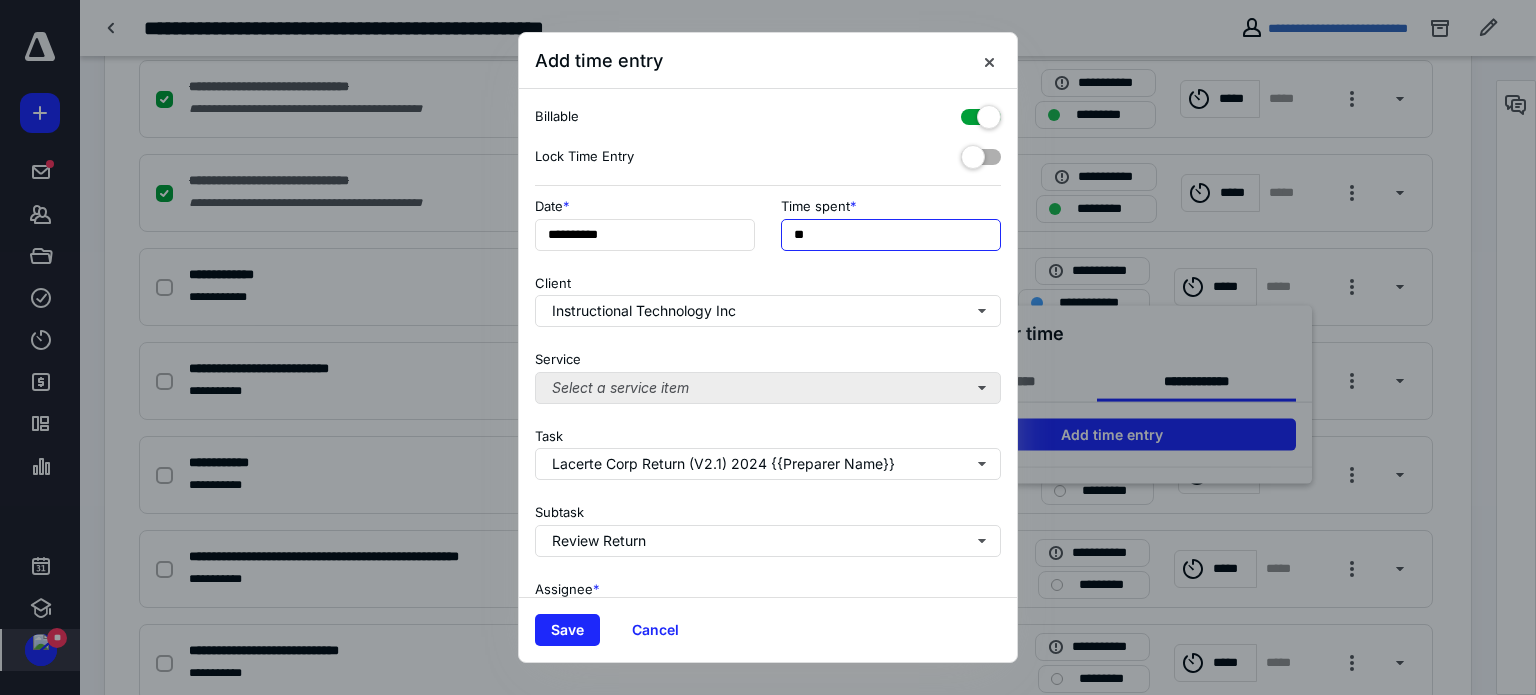 type on "**" 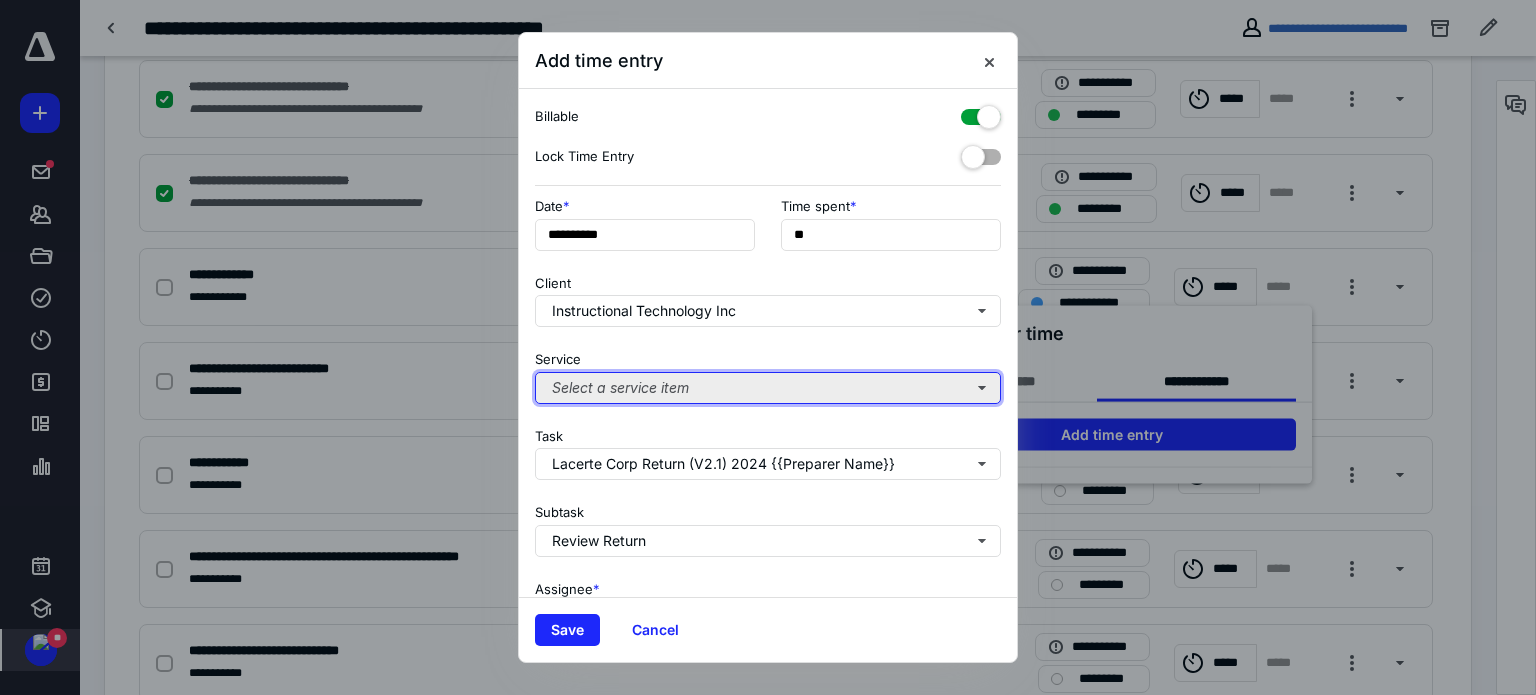 click on "Select a service item" at bounding box center (768, 388) 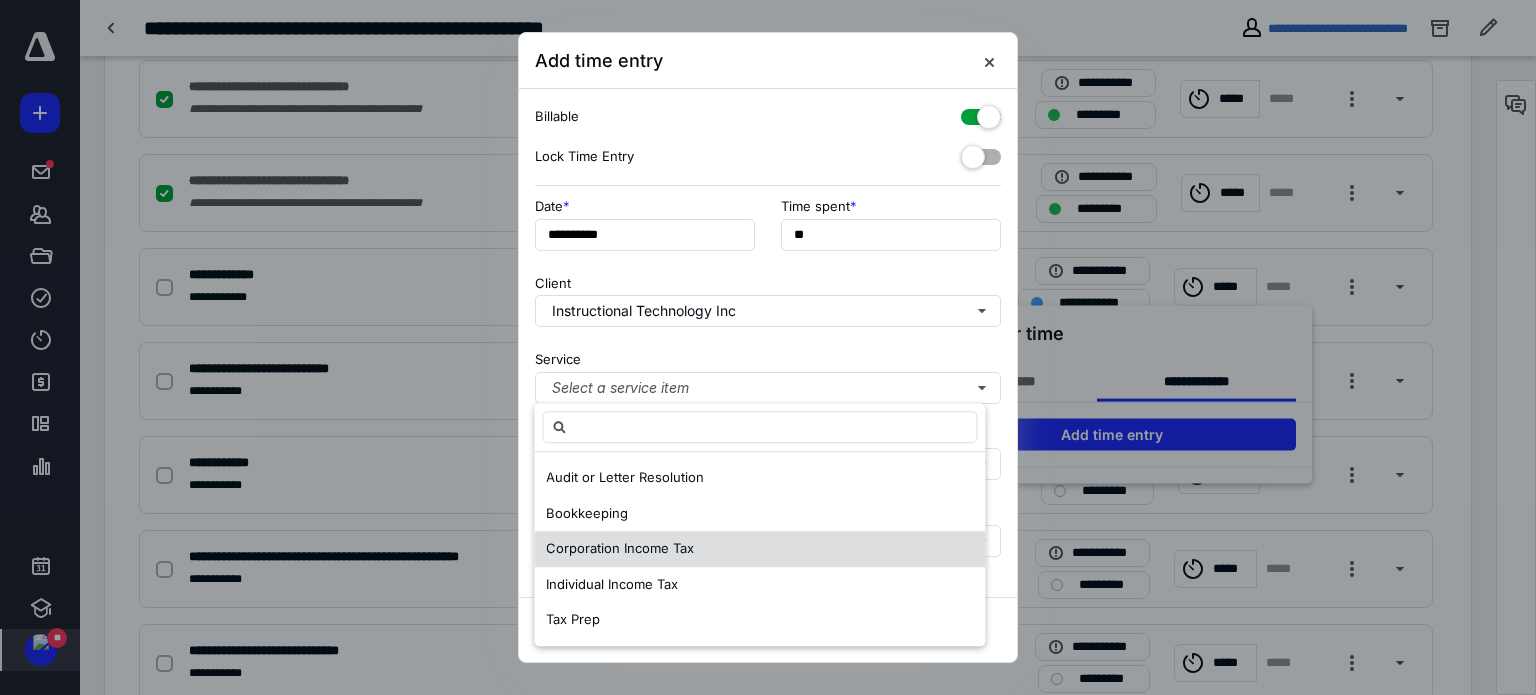 click on "Corporation Income Tax" at bounding box center (620, 548) 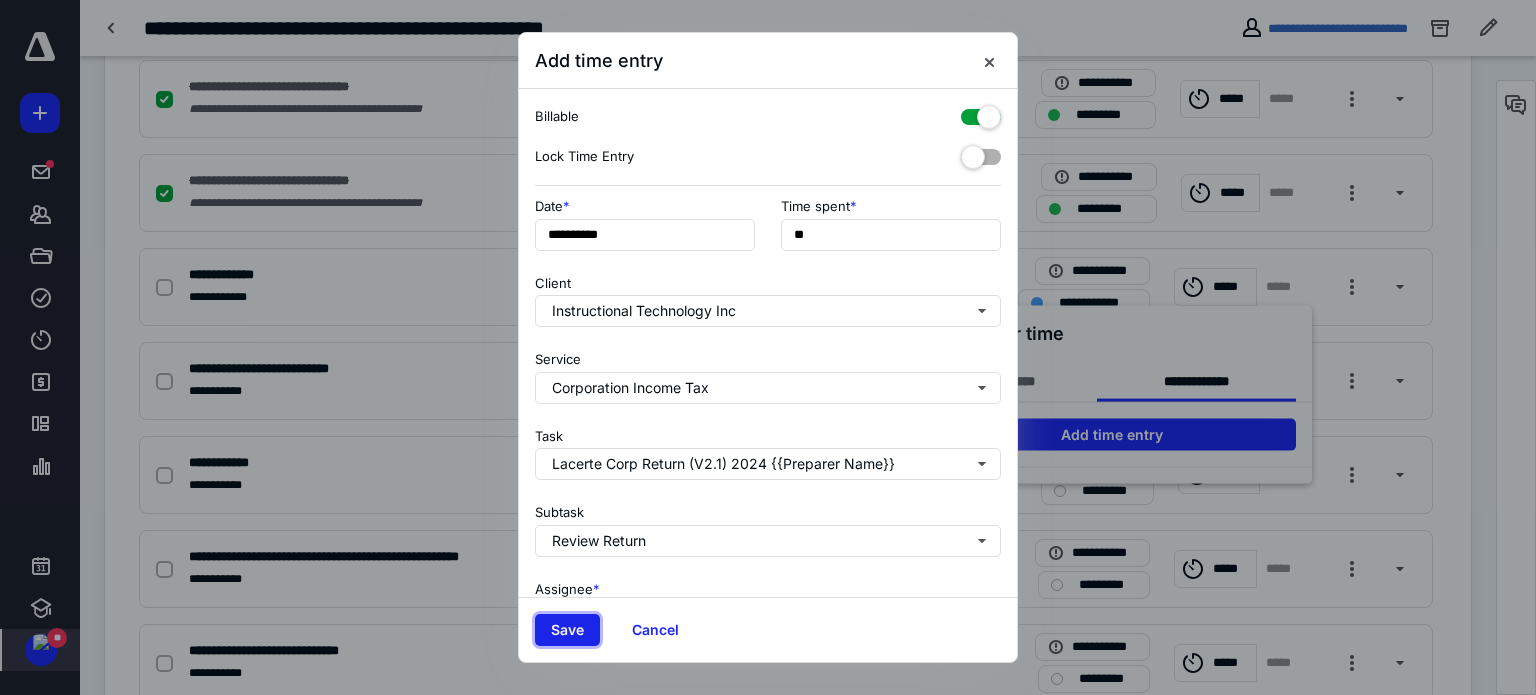 click on "Save" at bounding box center (567, 630) 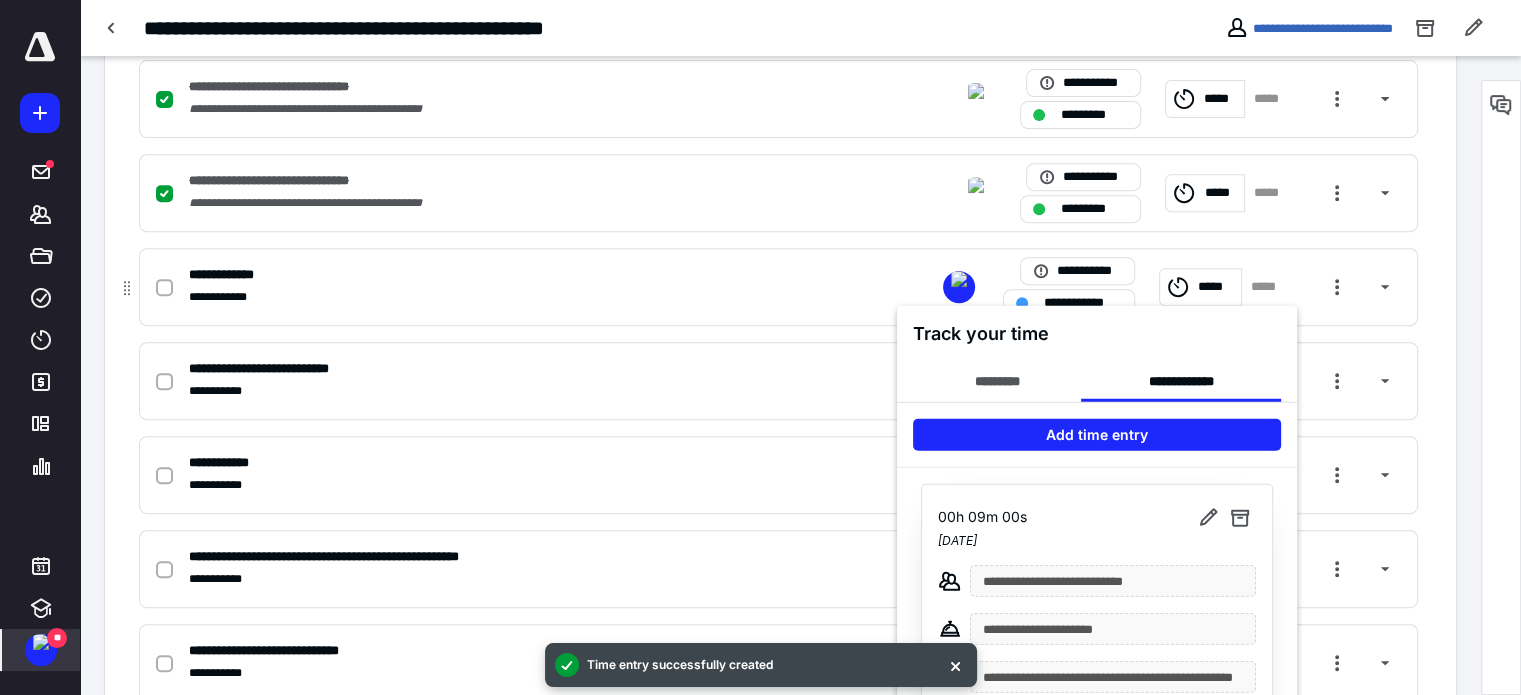 click at bounding box center (760, 347) 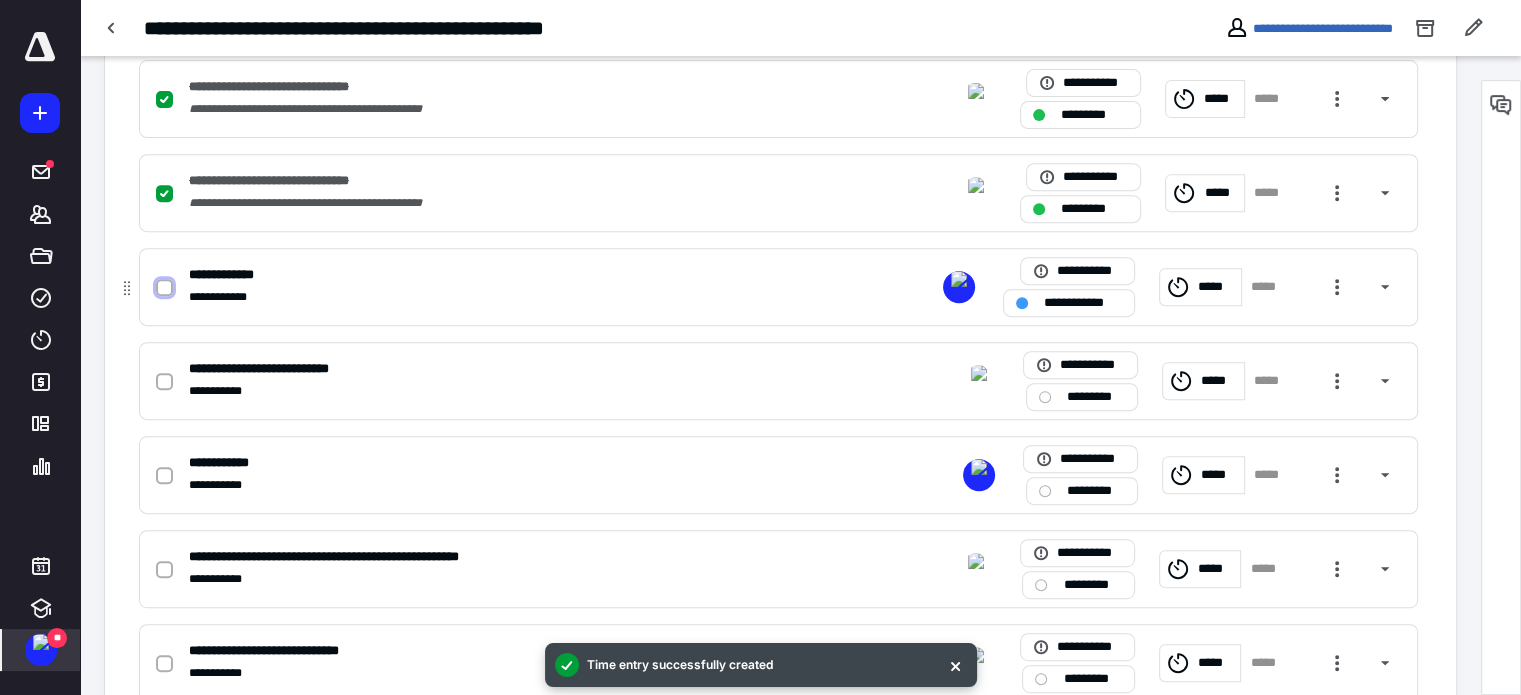 click at bounding box center (164, 288) 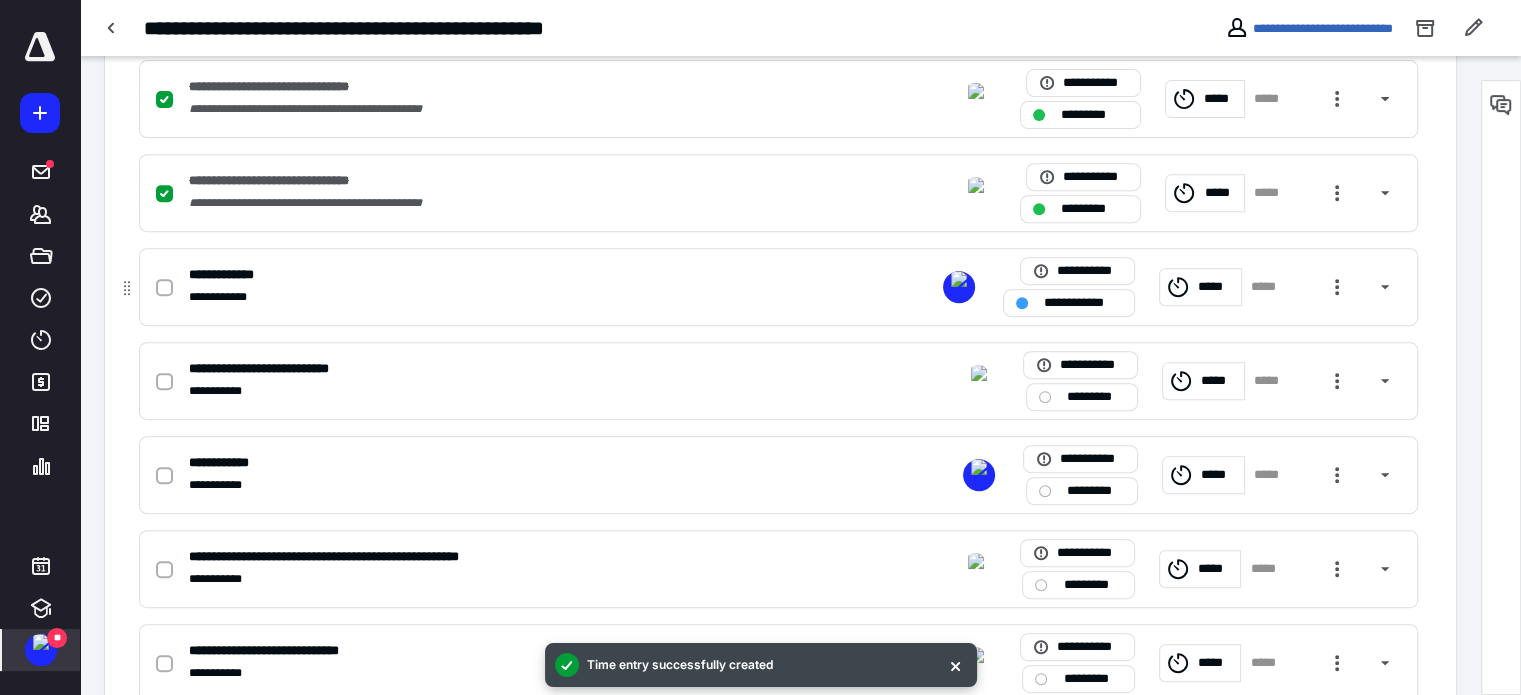 checkbox on "true" 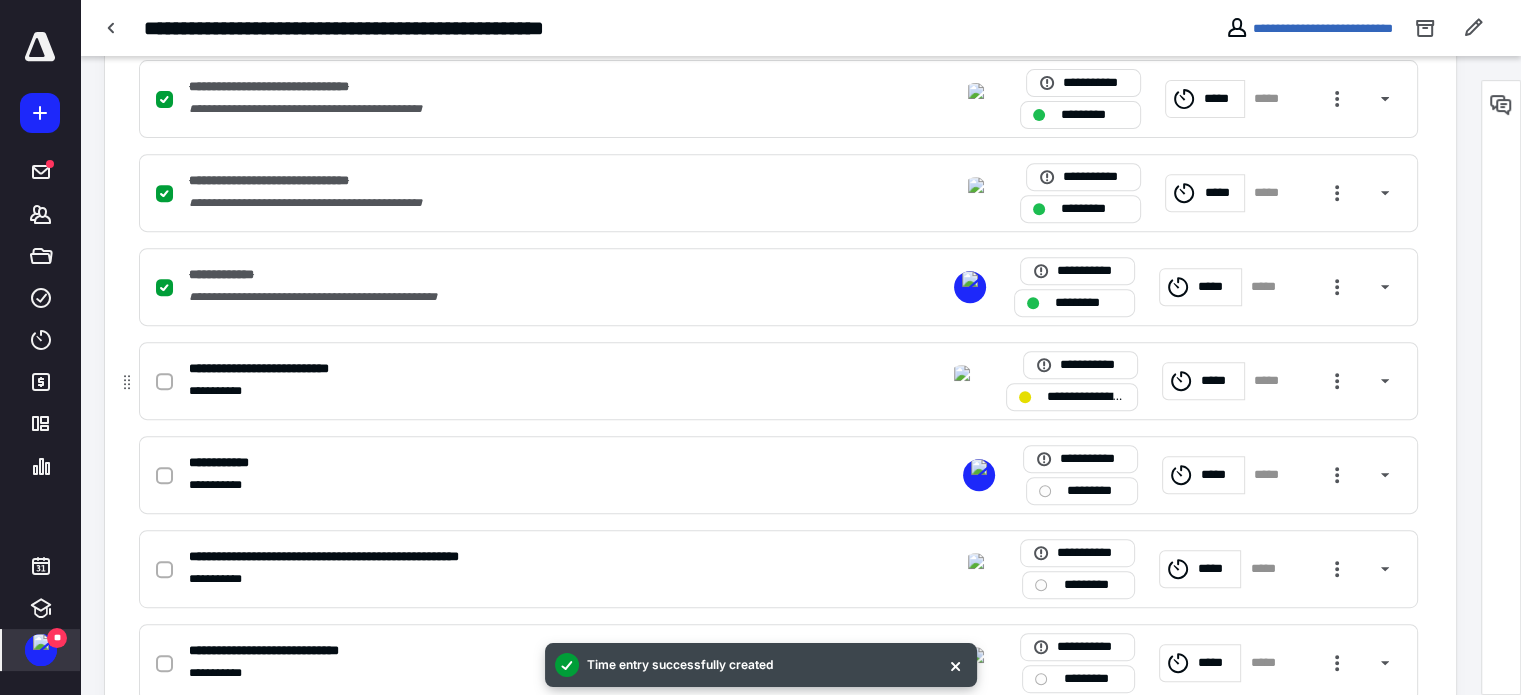 click 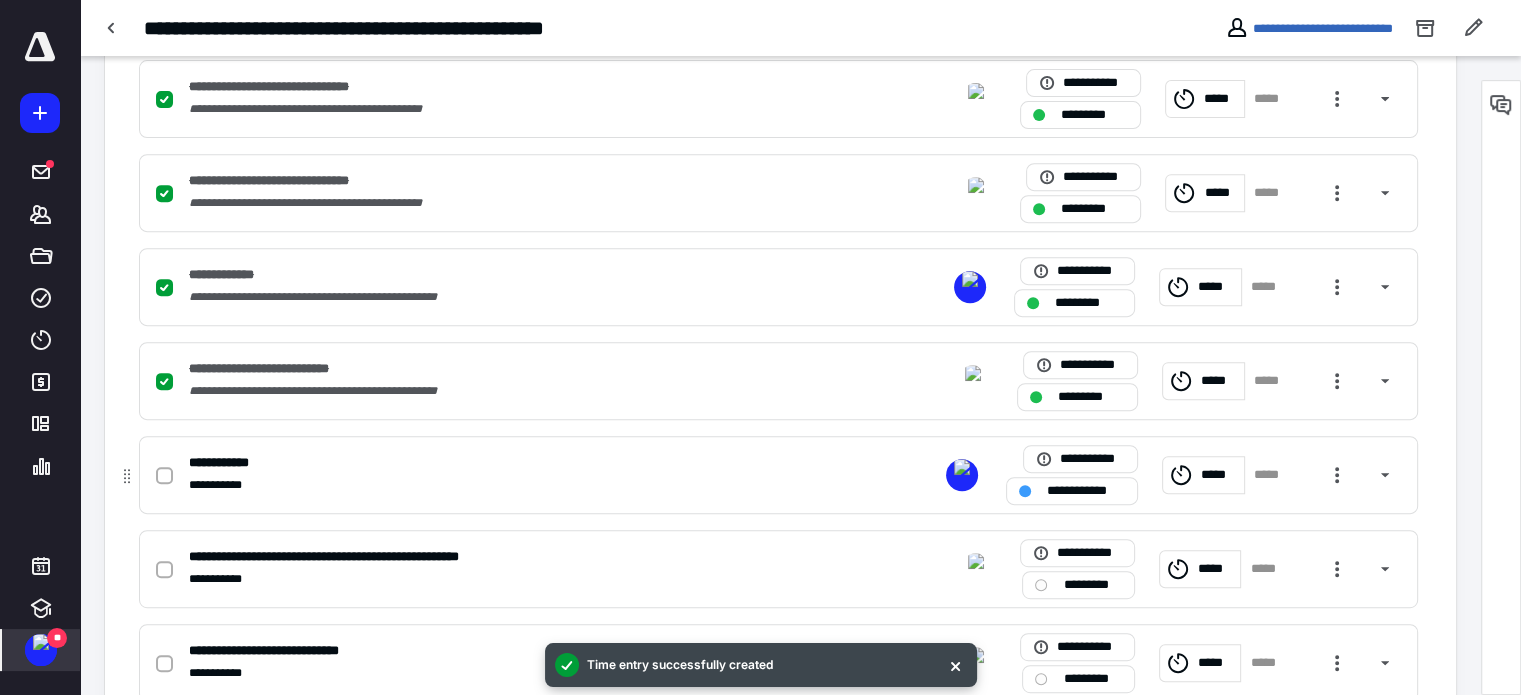click 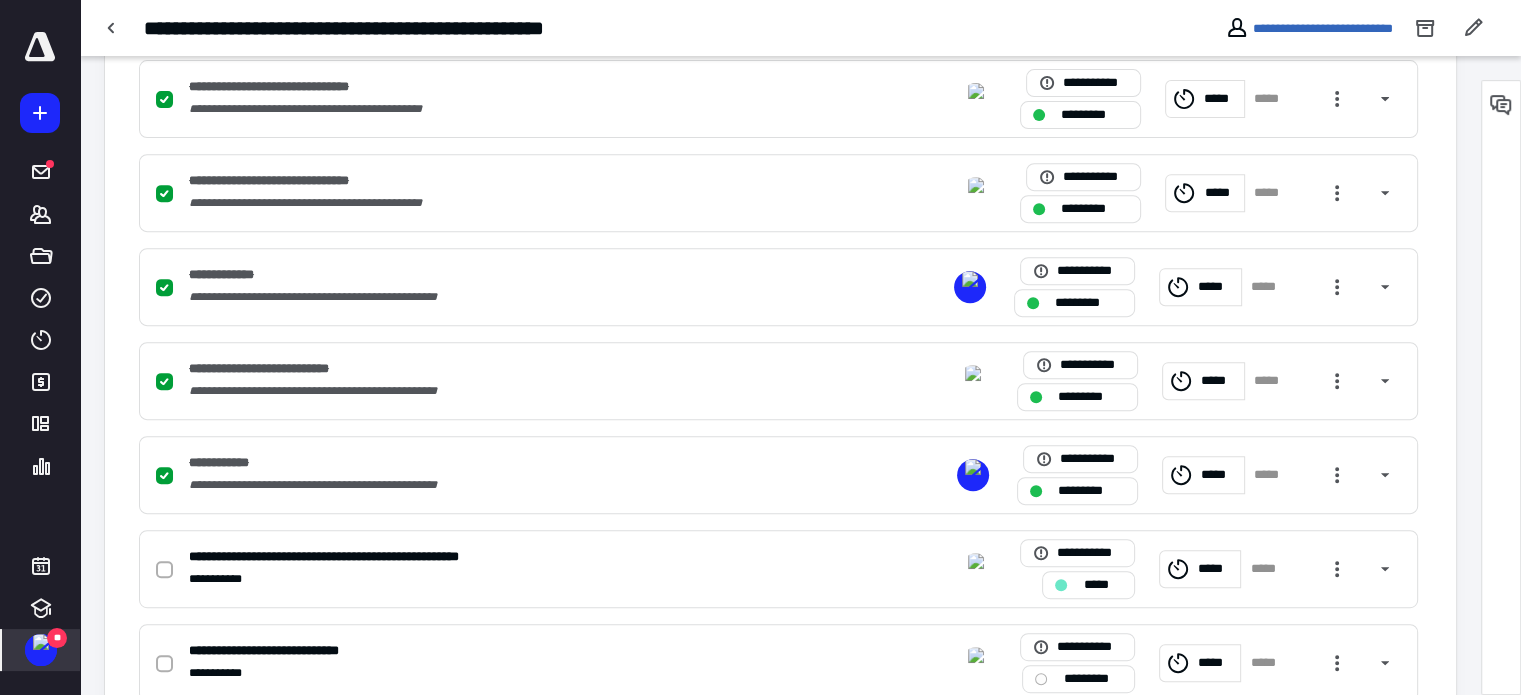 click at bounding box center (41, 642) 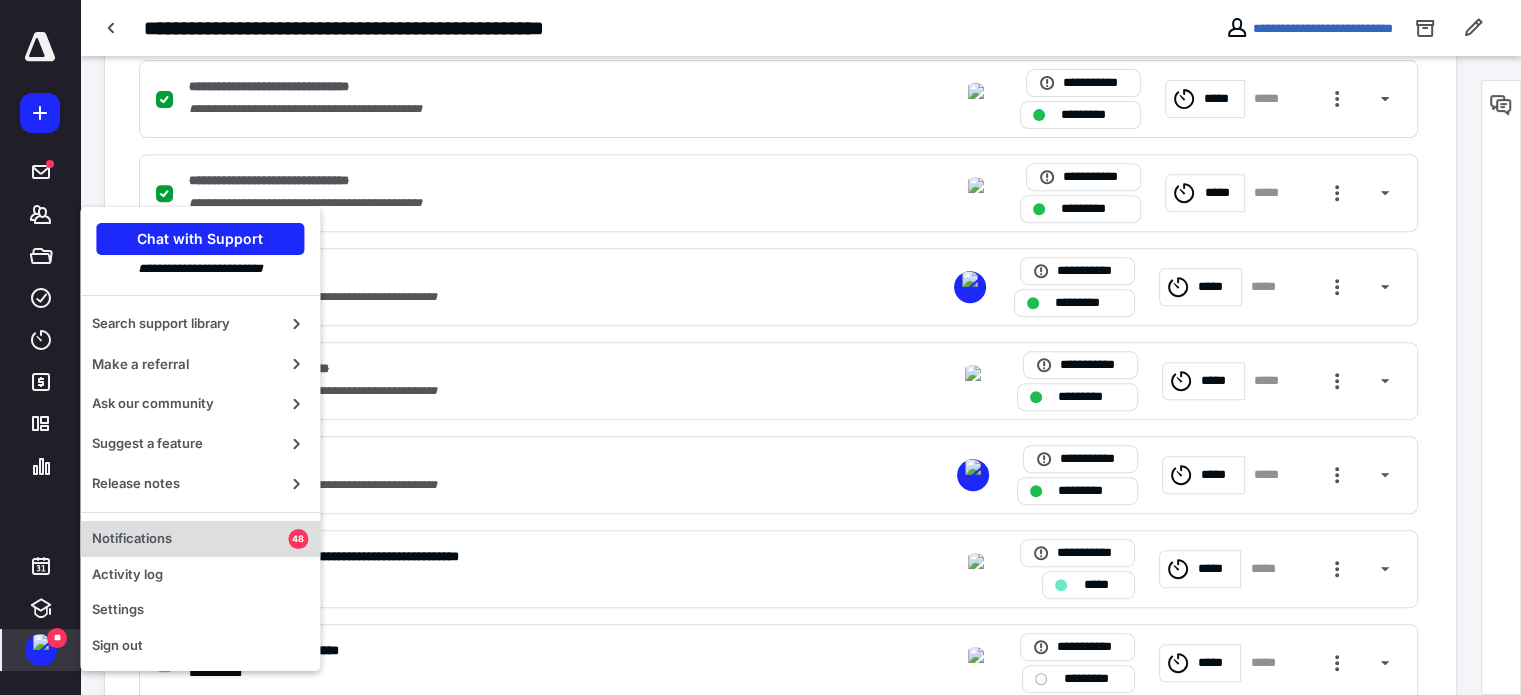 click on "Notifications" at bounding box center [190, 539] 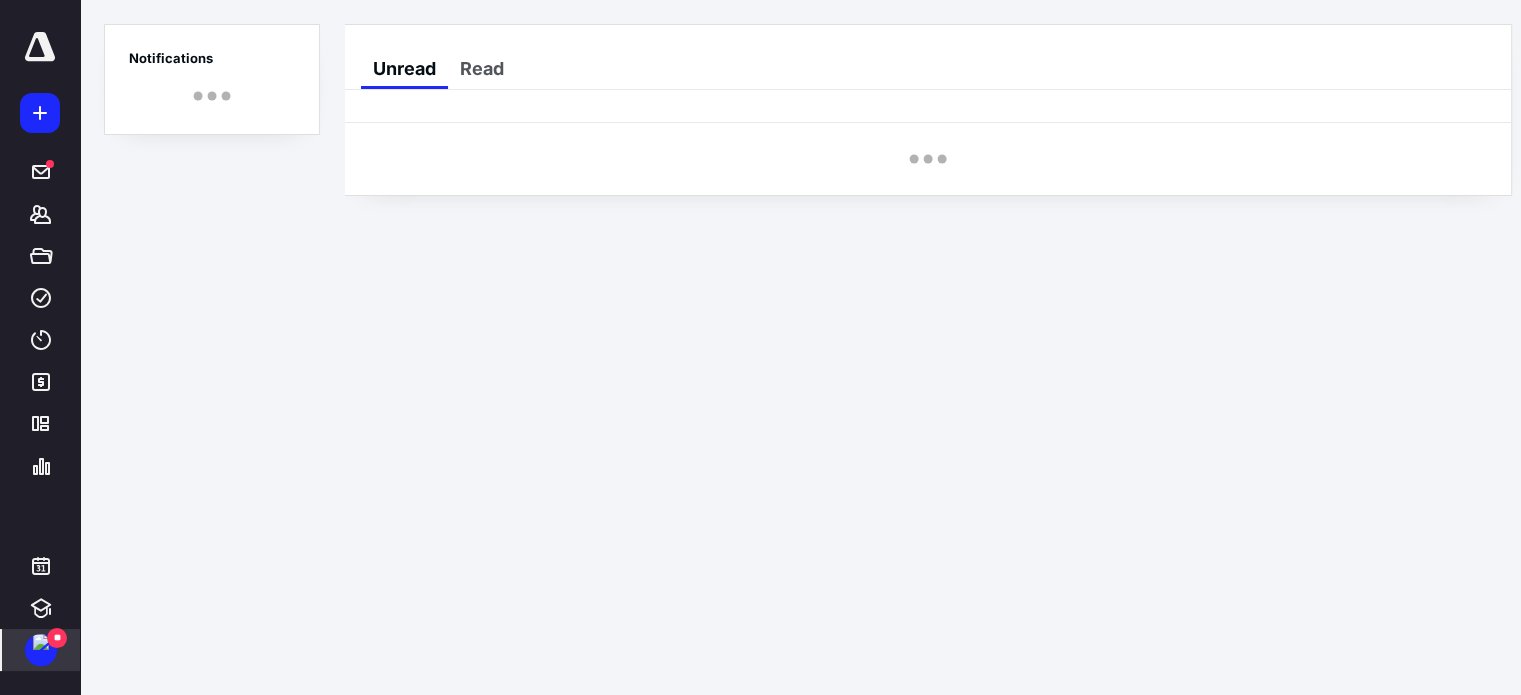 scroll, scrollTop: 0, scrollLeft: 0, axis: both 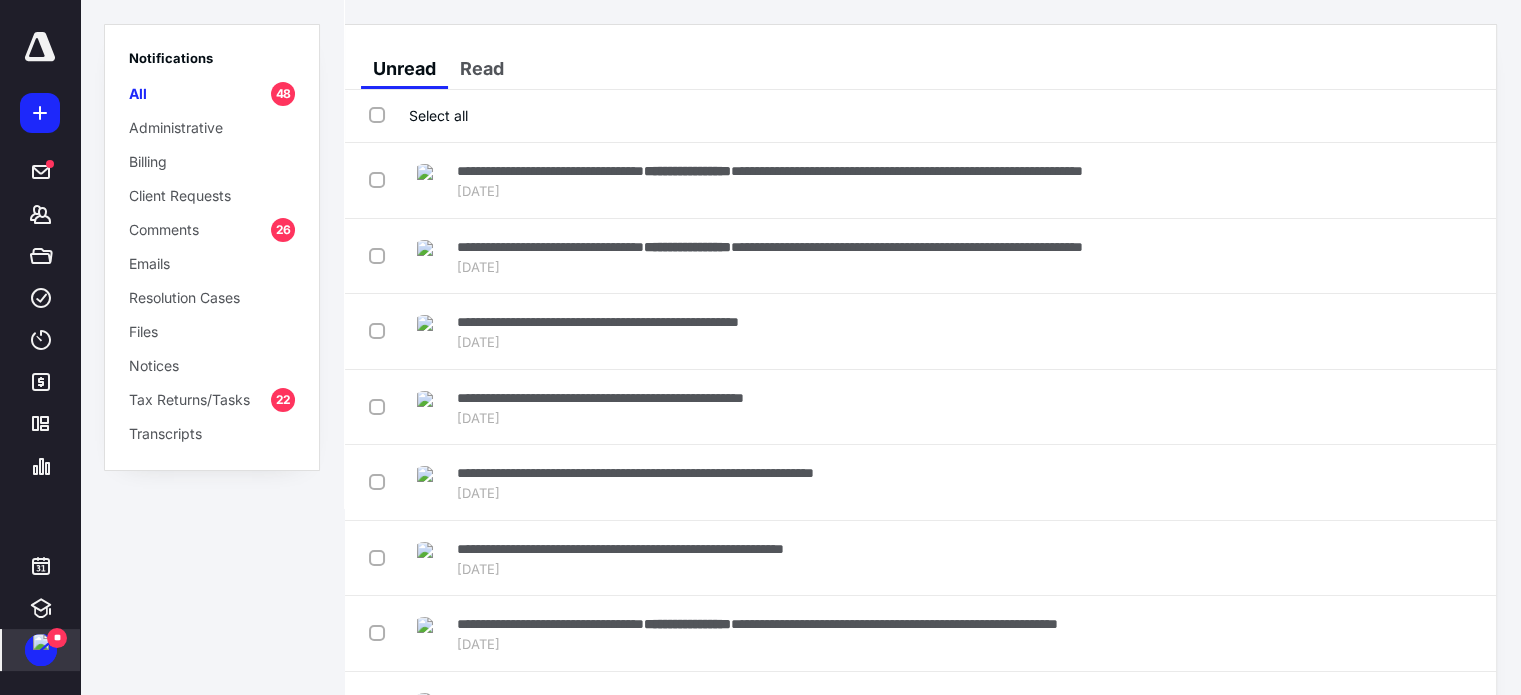 click at bounding box center [40, 47] 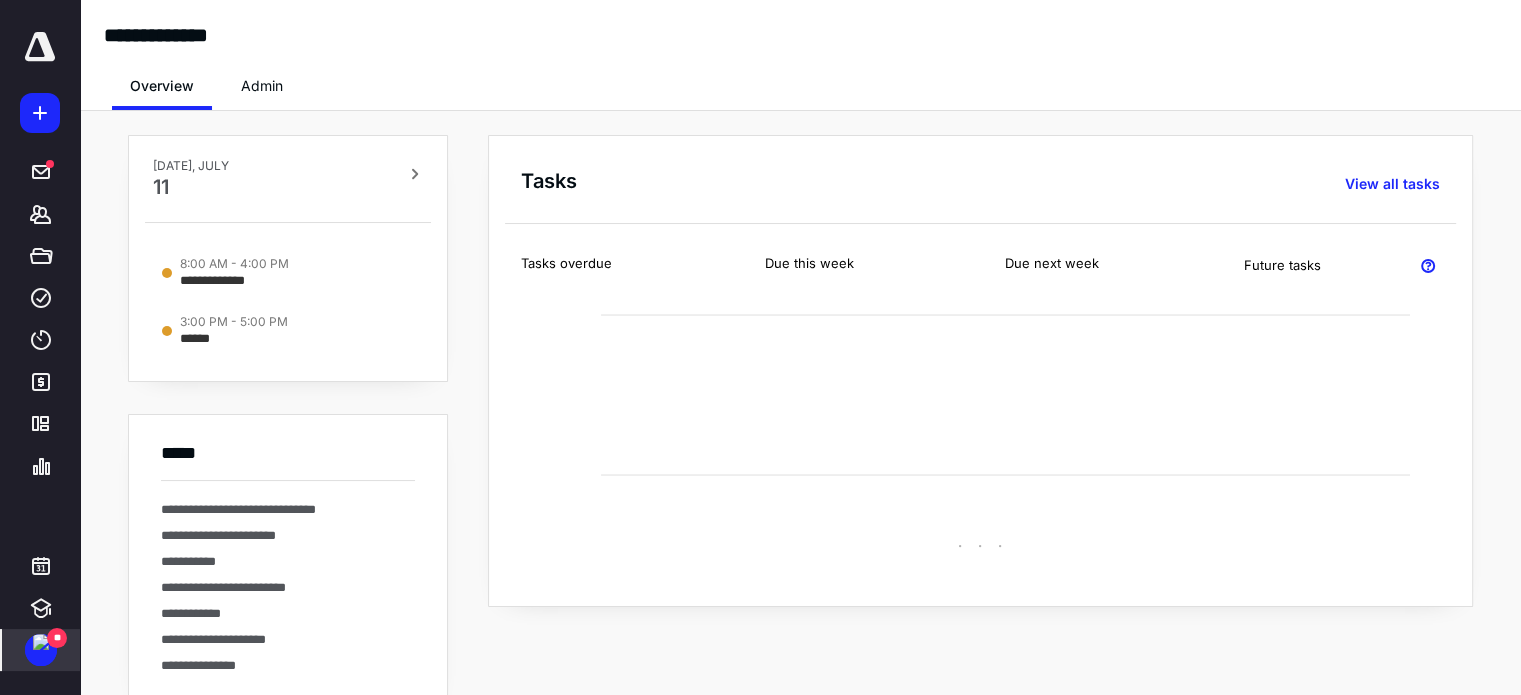 click on "Admin" at bounding box center [262, 86] 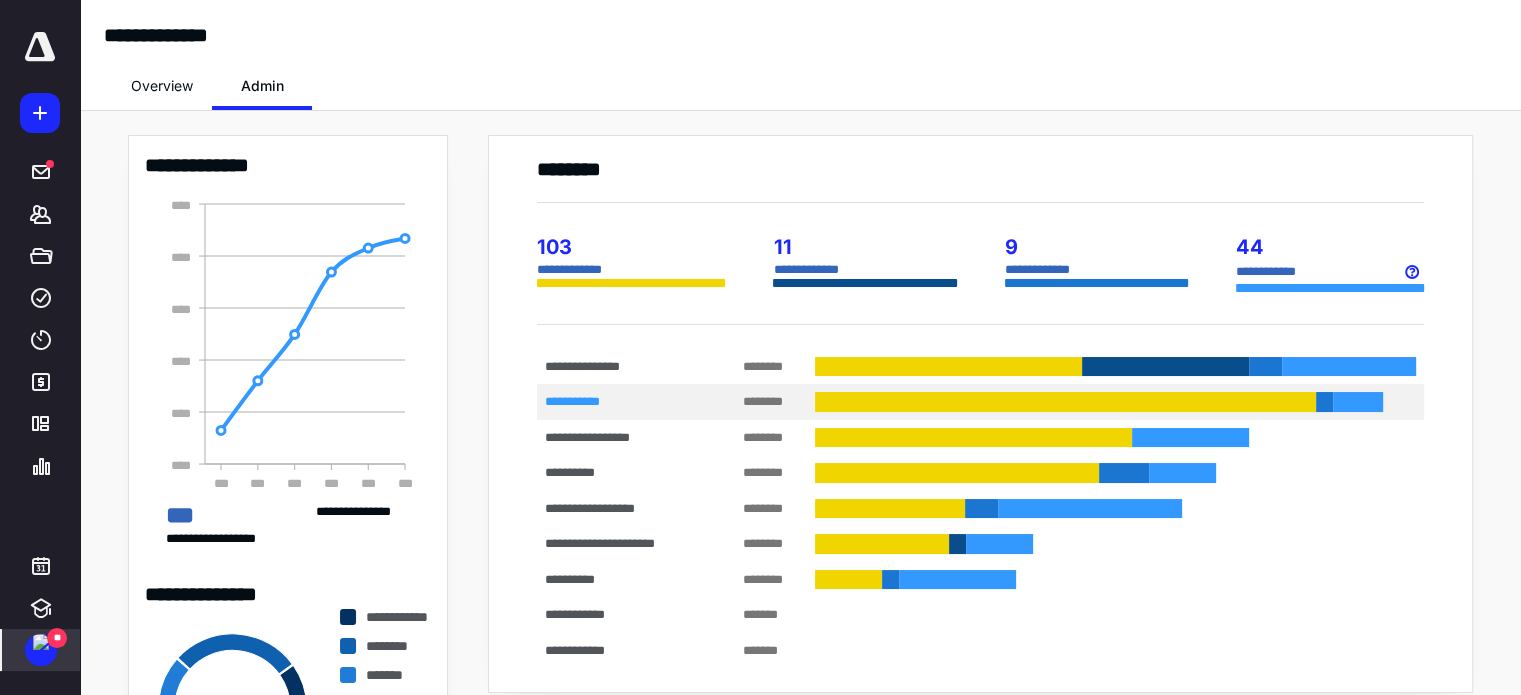 click on "**********" at bounding box center [620, 402] 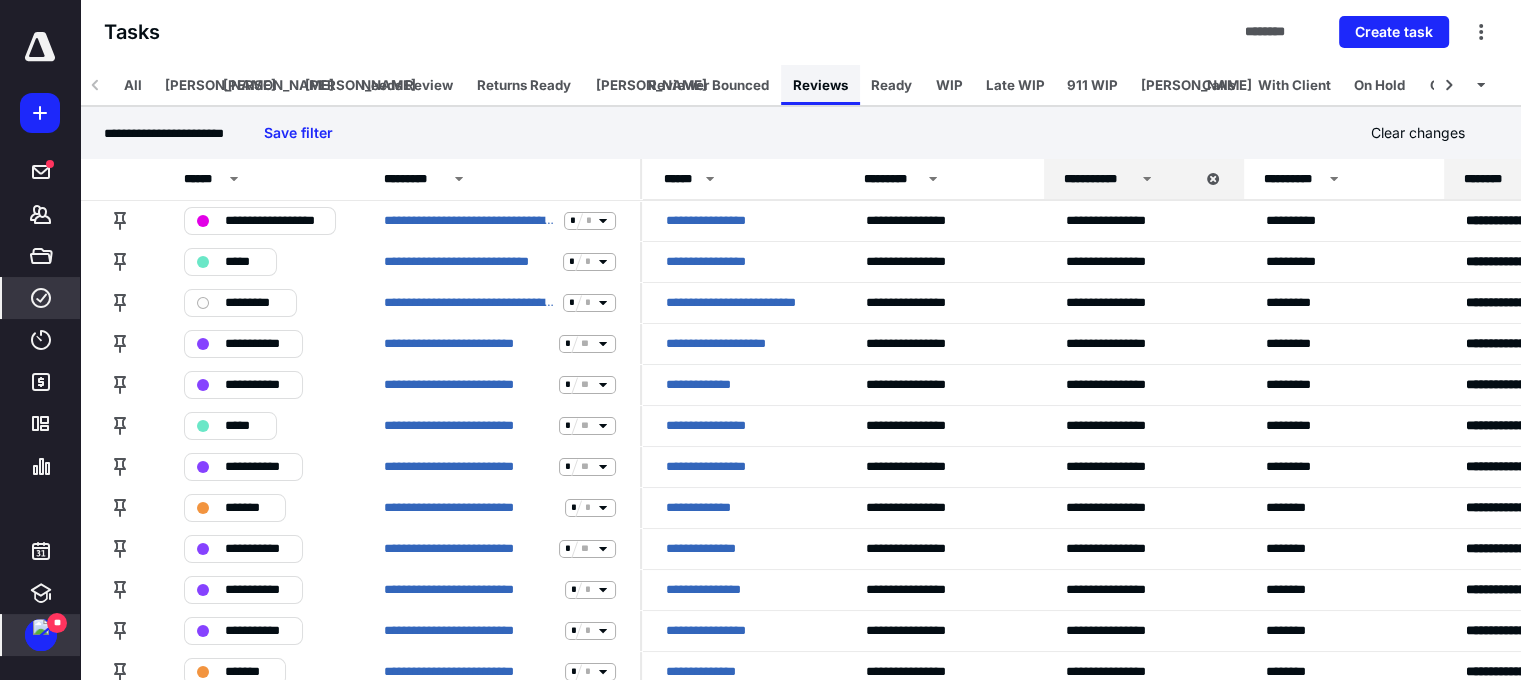 click on "Reviews" at bounding box center [820, 85] 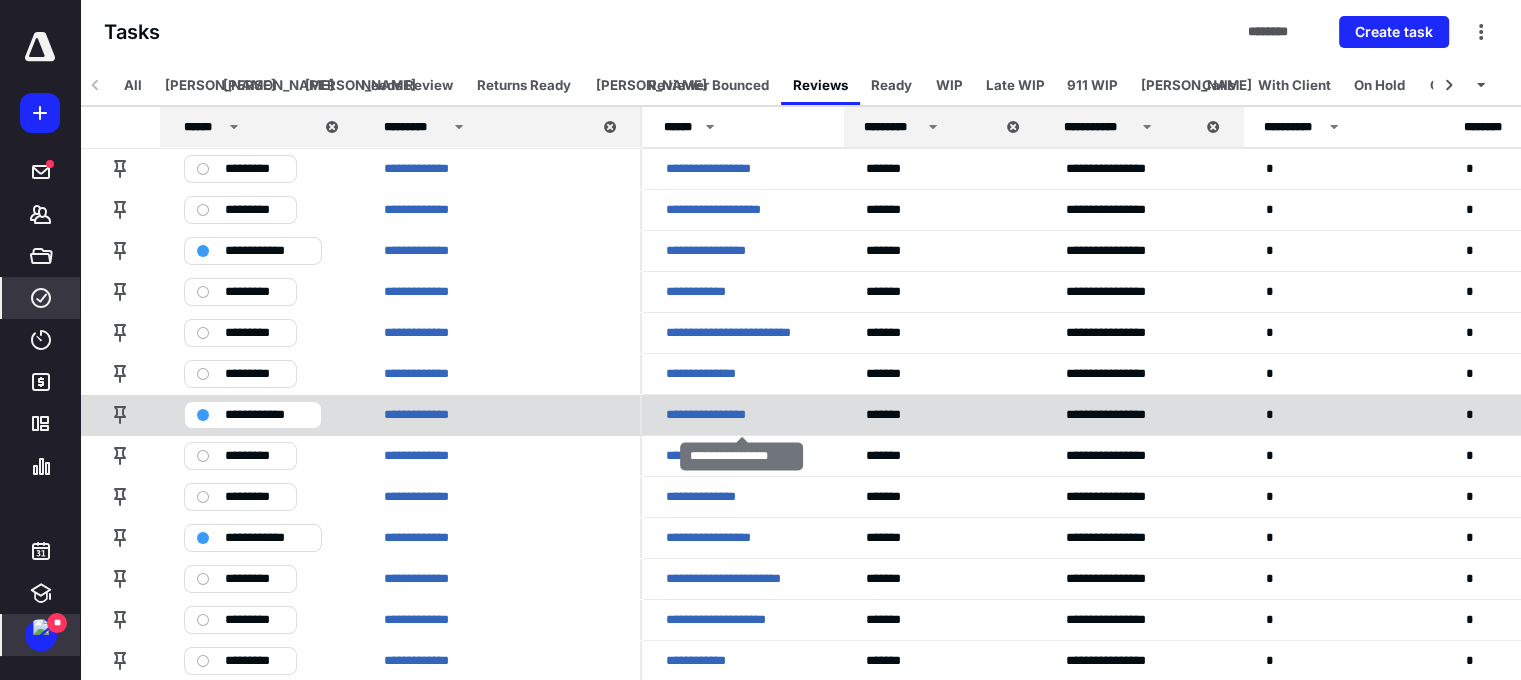 click on "**********" at bounding box center [721, 415] 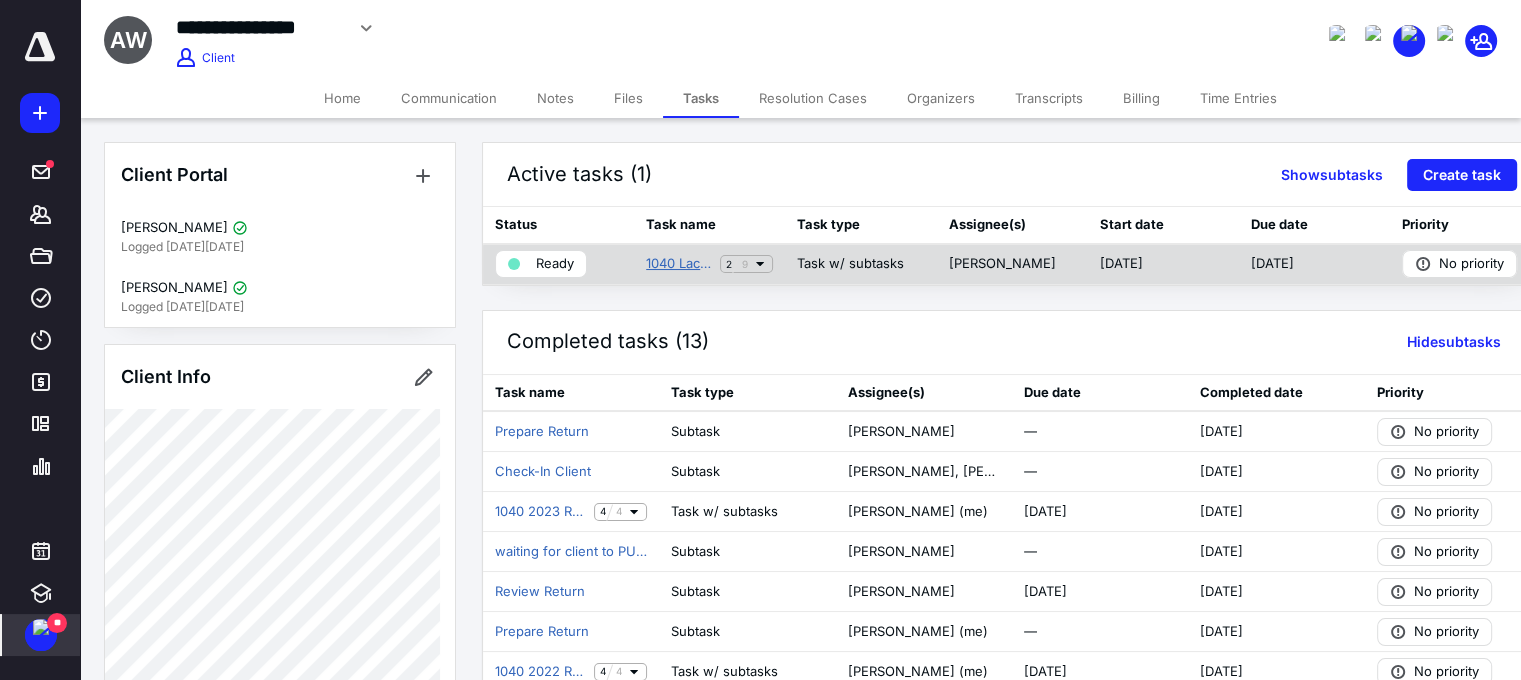 click on "1040 Lacerte Return 2024 APPT [PERSON_NAME]" at bounding box center [679, 264] 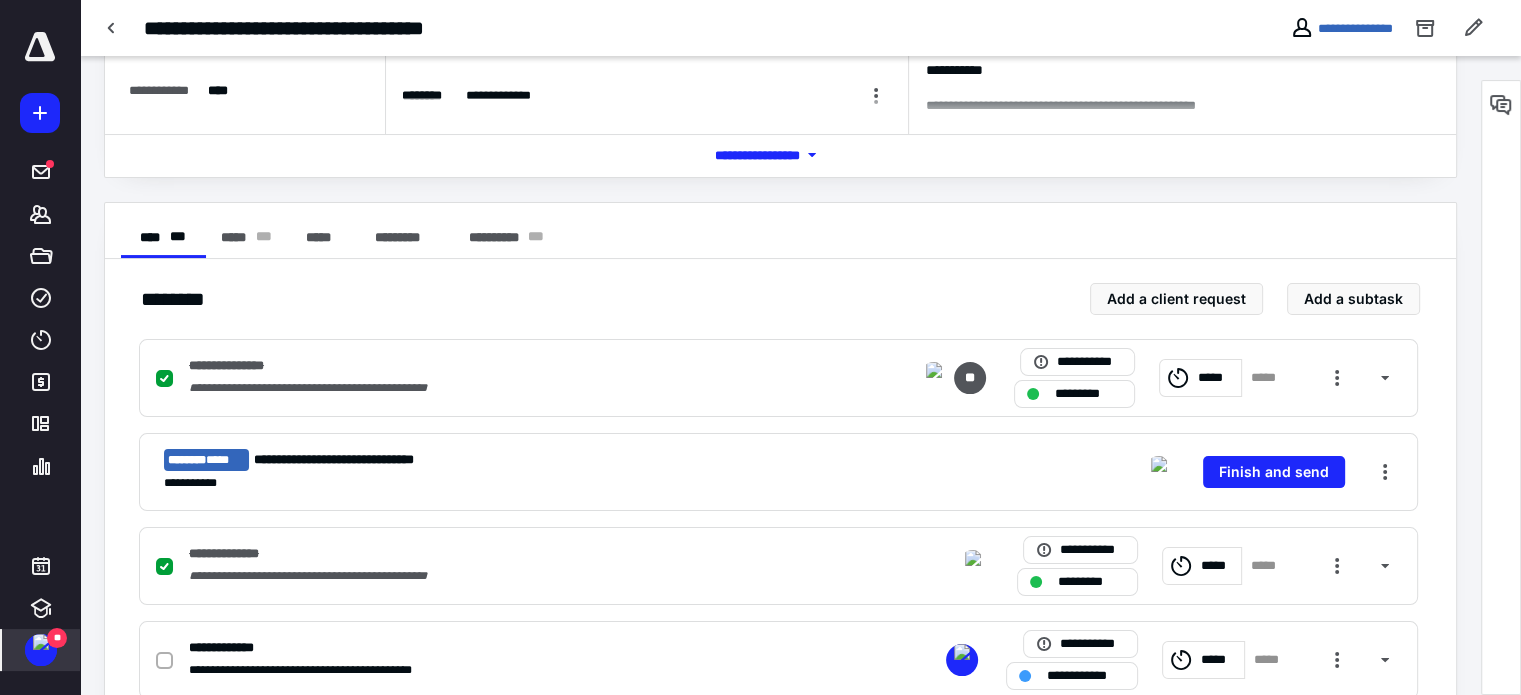 scroll, scrollTop: 266, scrollLeft: 0, axis: vertical 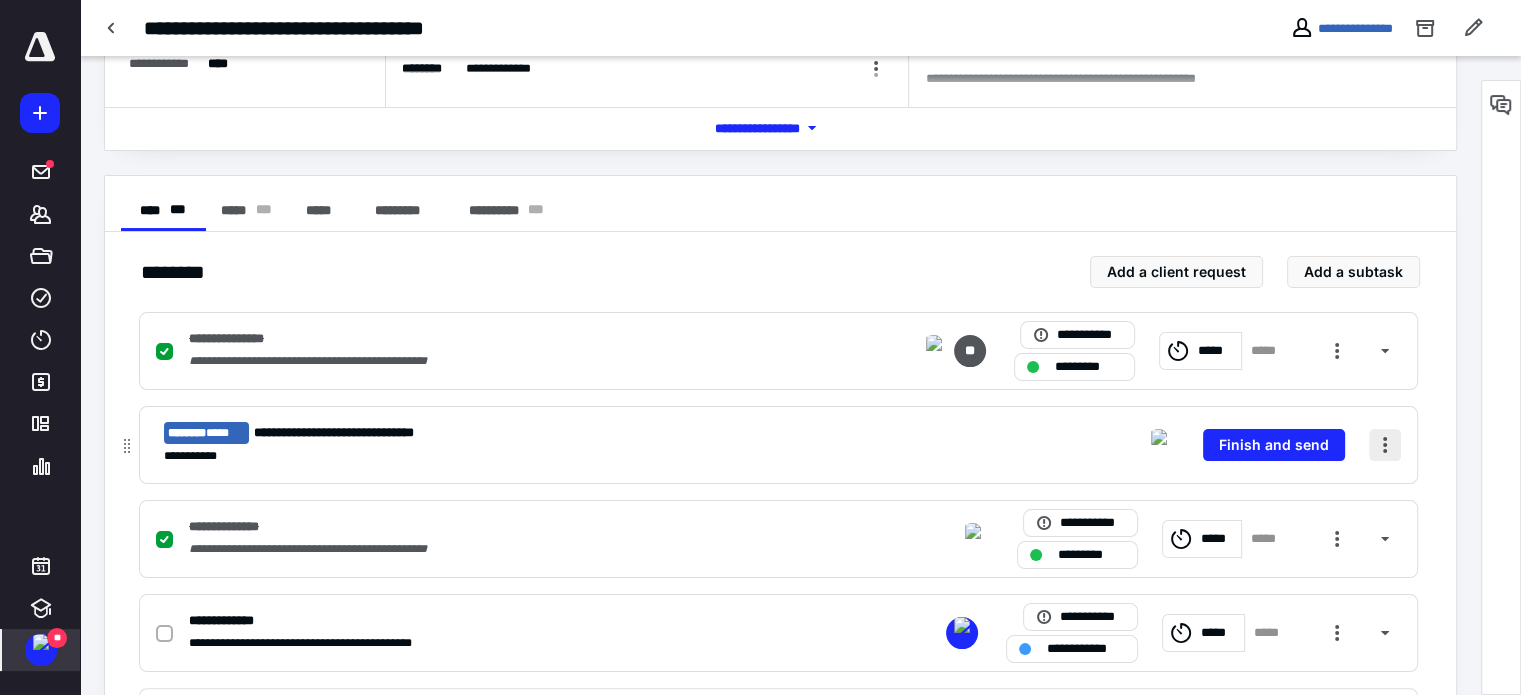 click at bounding box center [1385, 445] 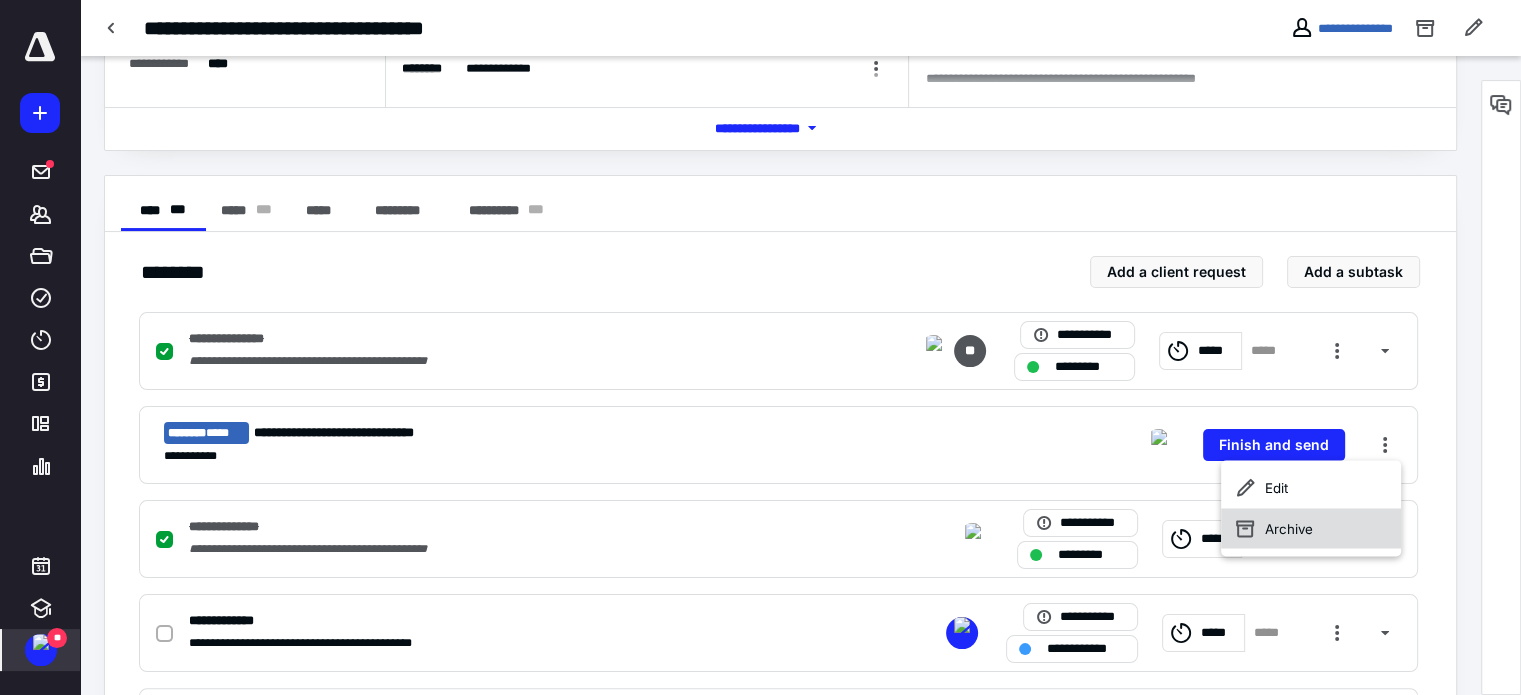click on "Archive" at bounding box center [1311, 528] 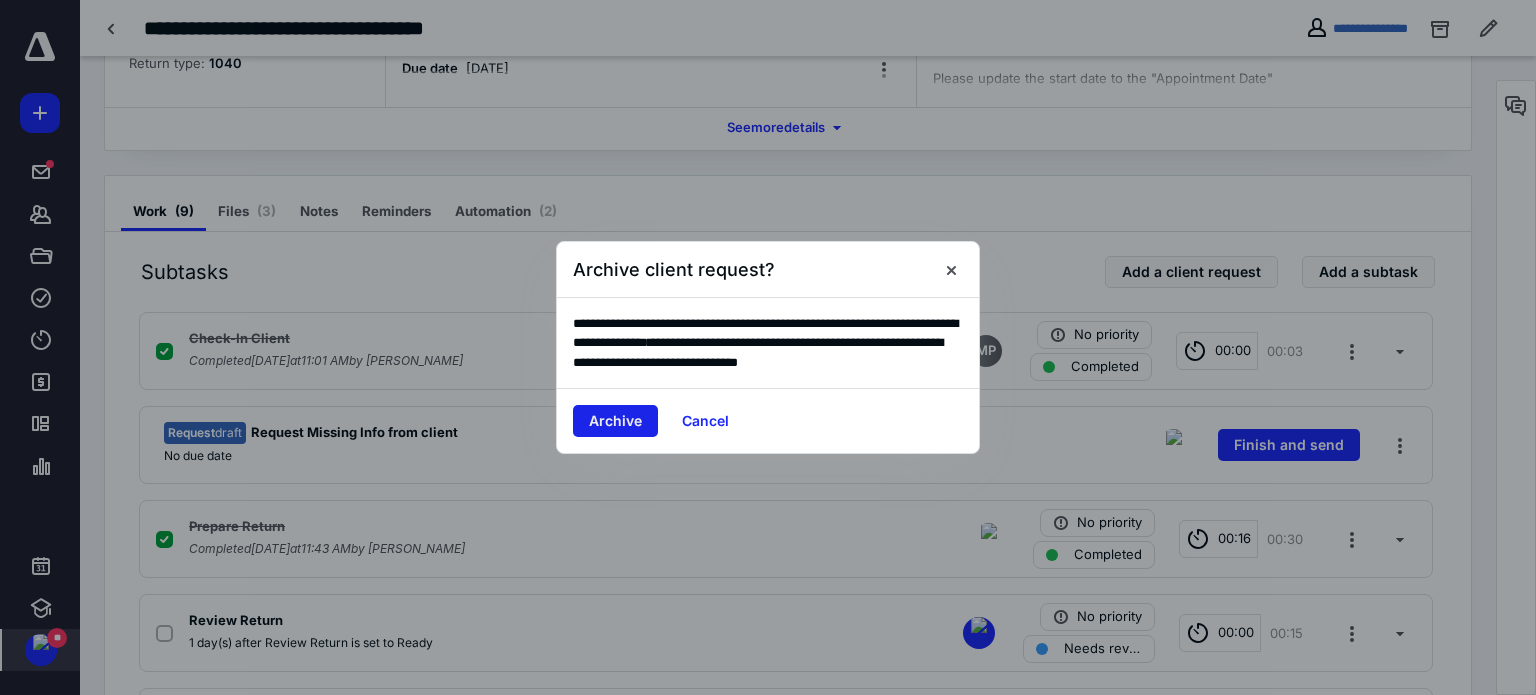click on "Archive" at bounding box center (615, 421) 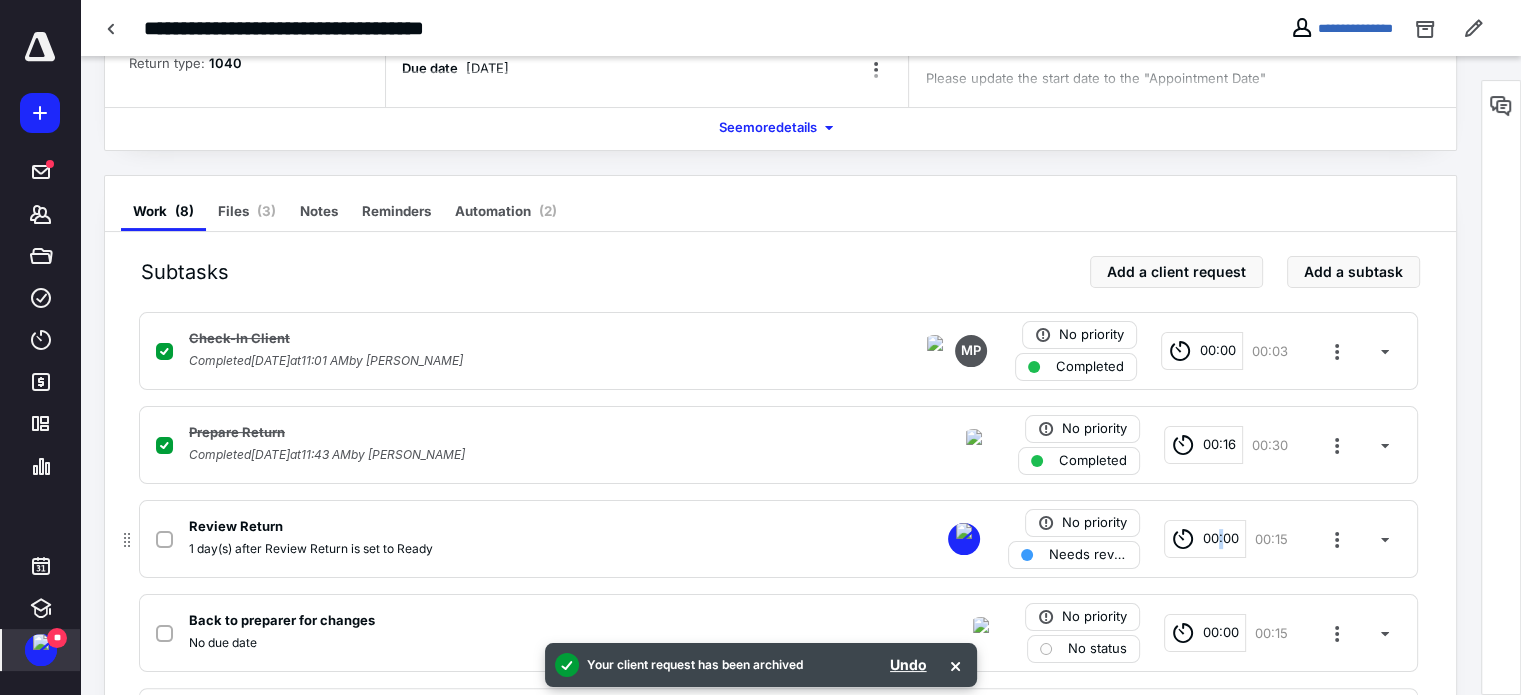 click on "00:00" at bounding box center [1221, 539] 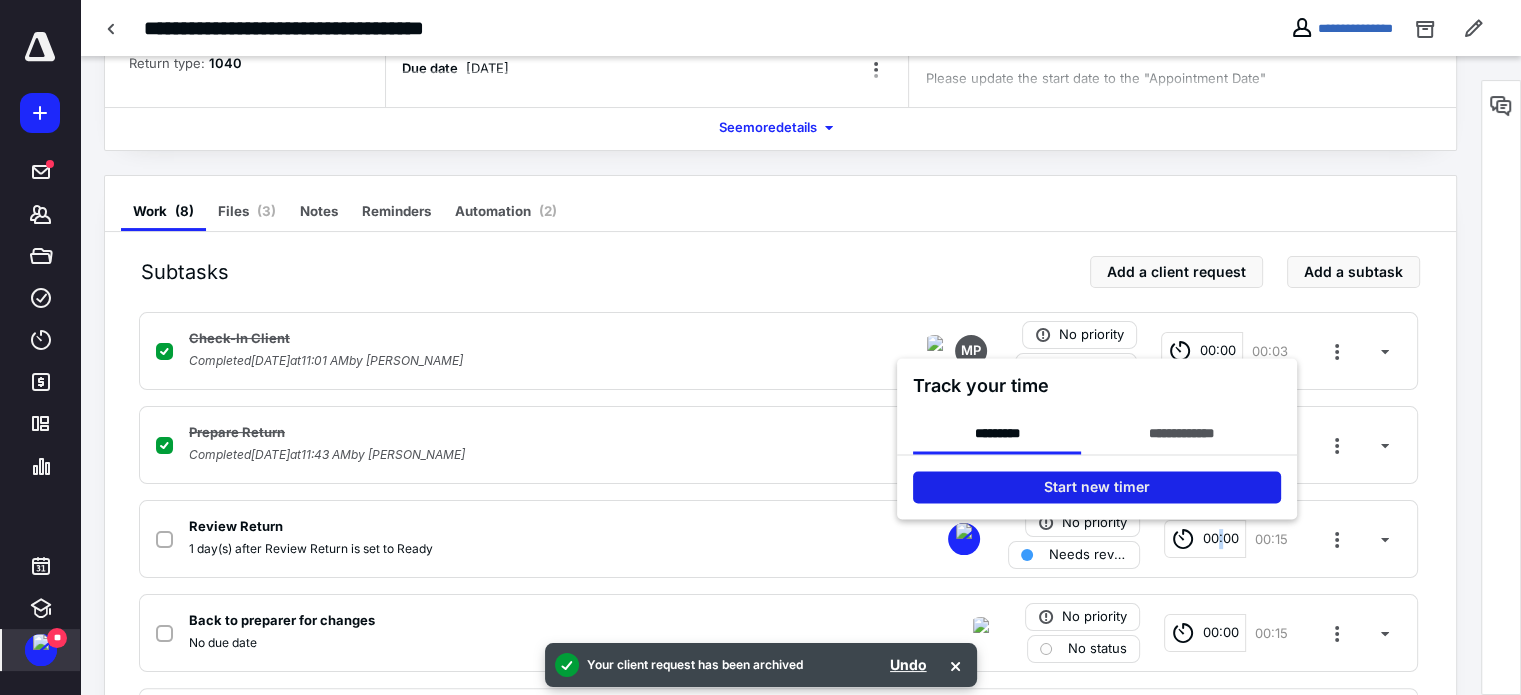 click on "Start new timer" at bounding box center (1097, 487) 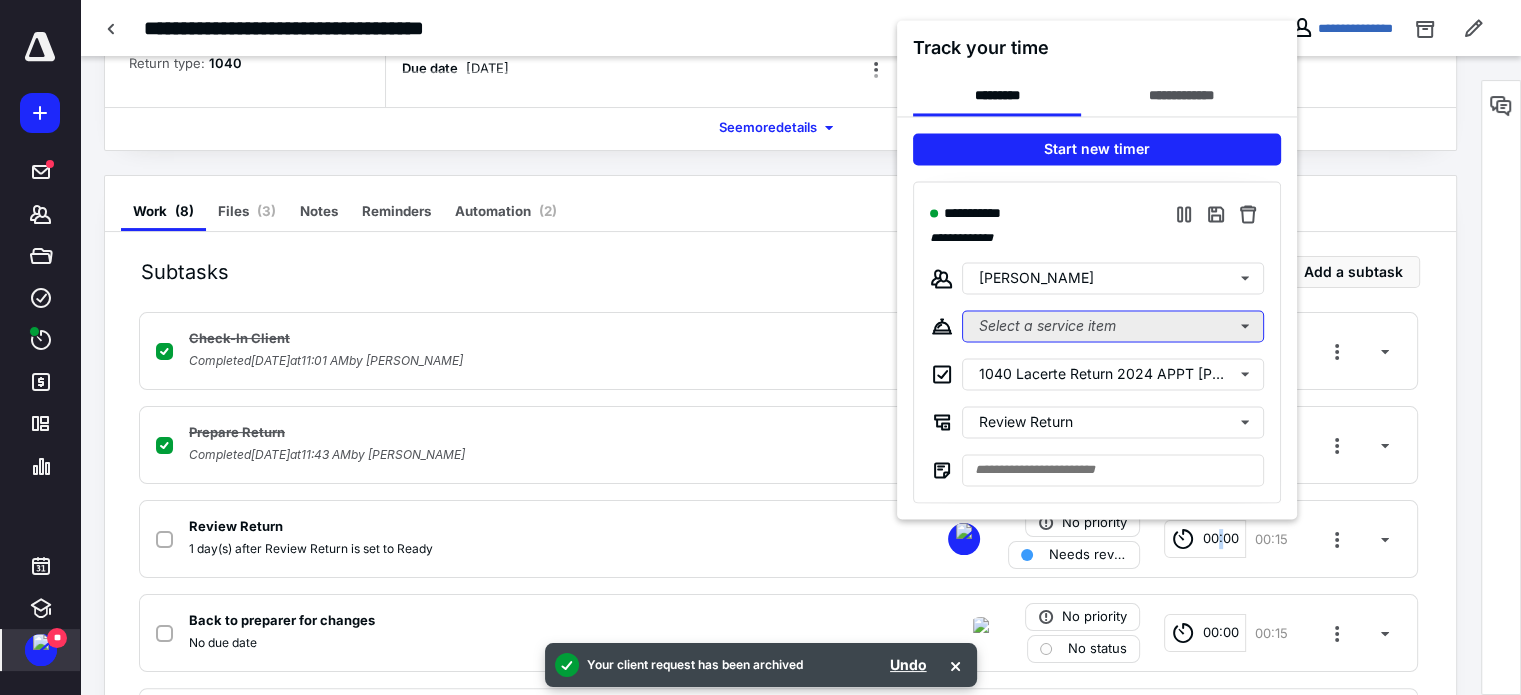 click on "Select a service item" at bounding box center [1113, 326] 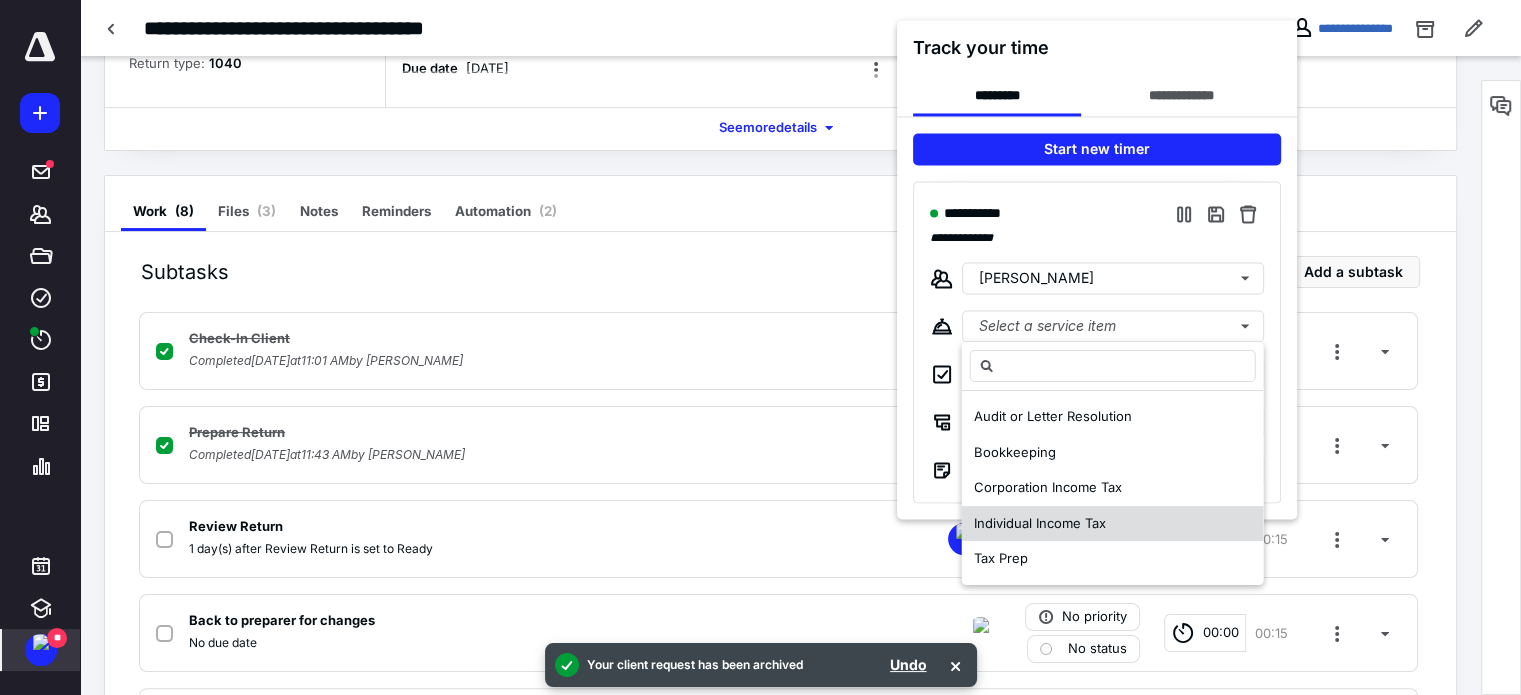 click on "Individual Income Tax" at bounding box center (1040, 523) 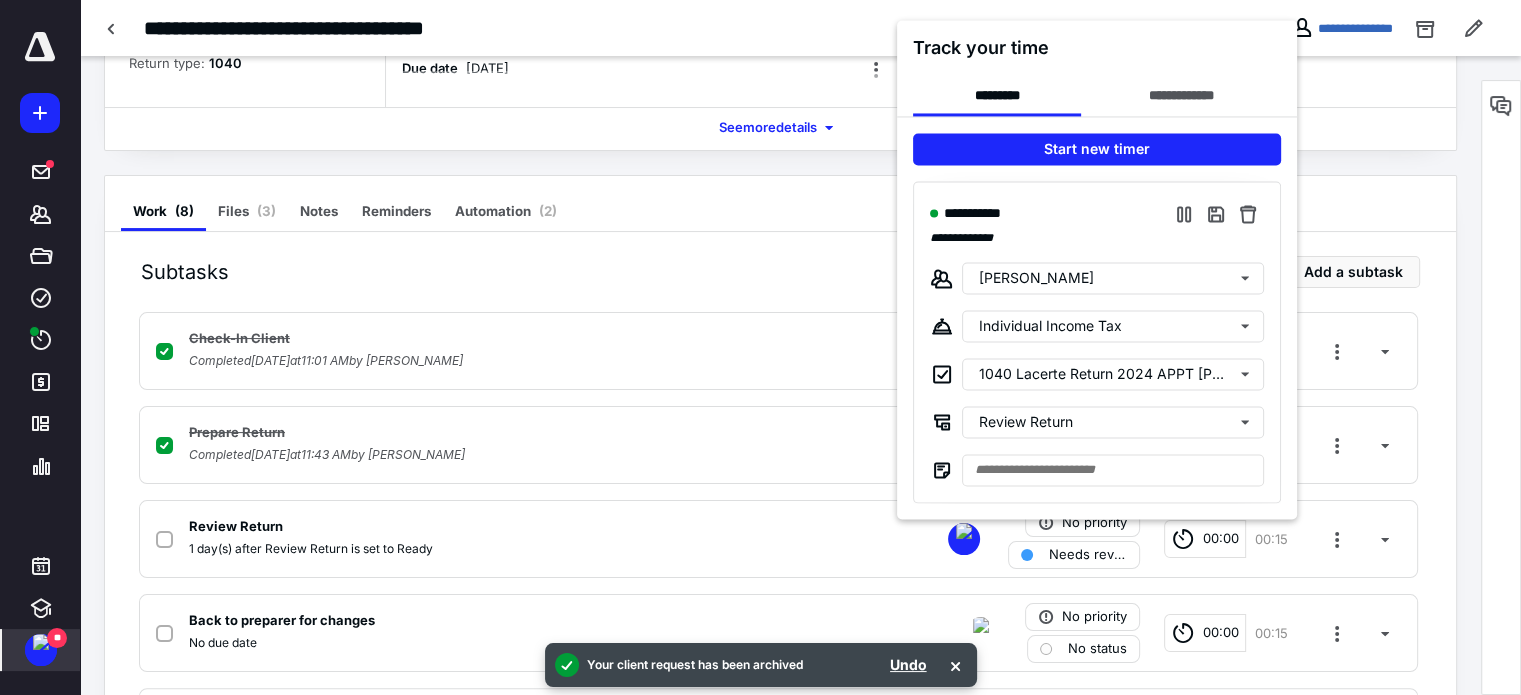 click at bounding box center [760, 347] 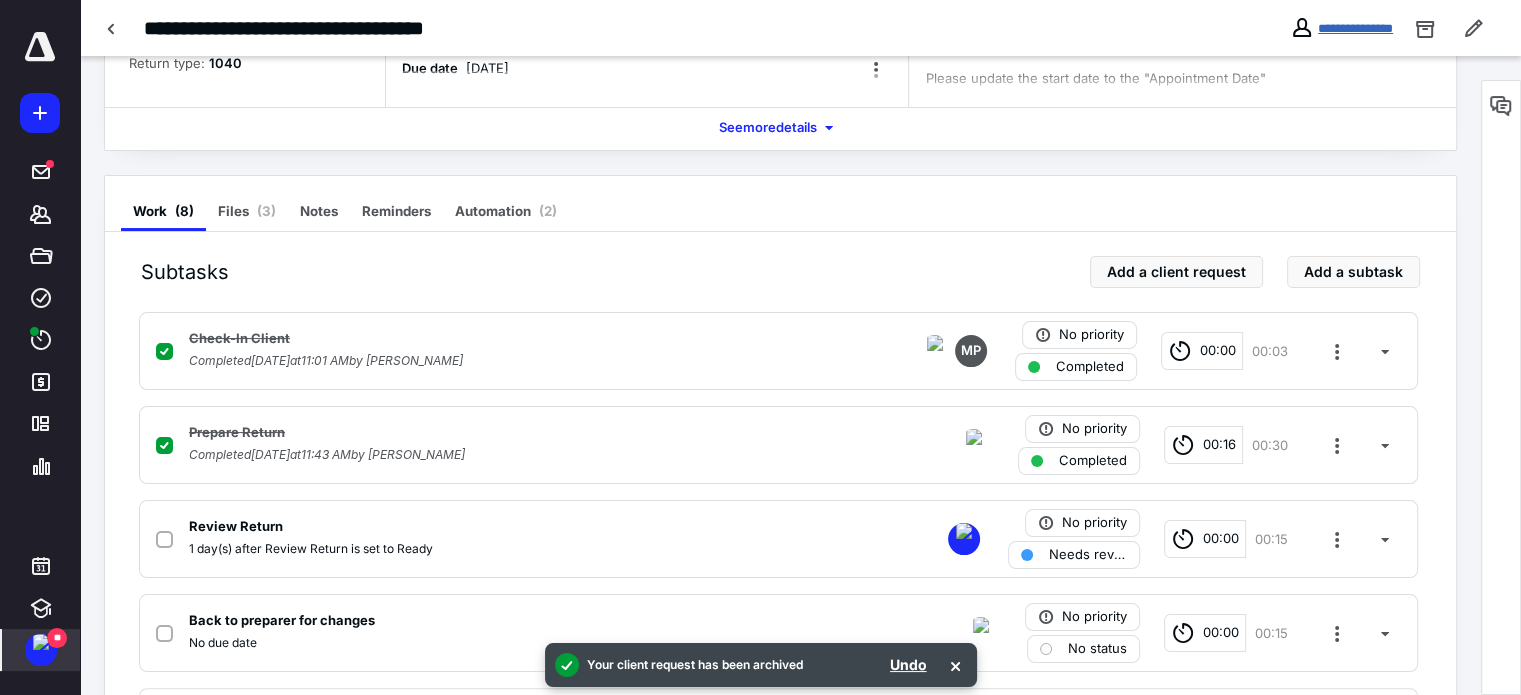 click on "**********" at bounding box center (1355, 28) 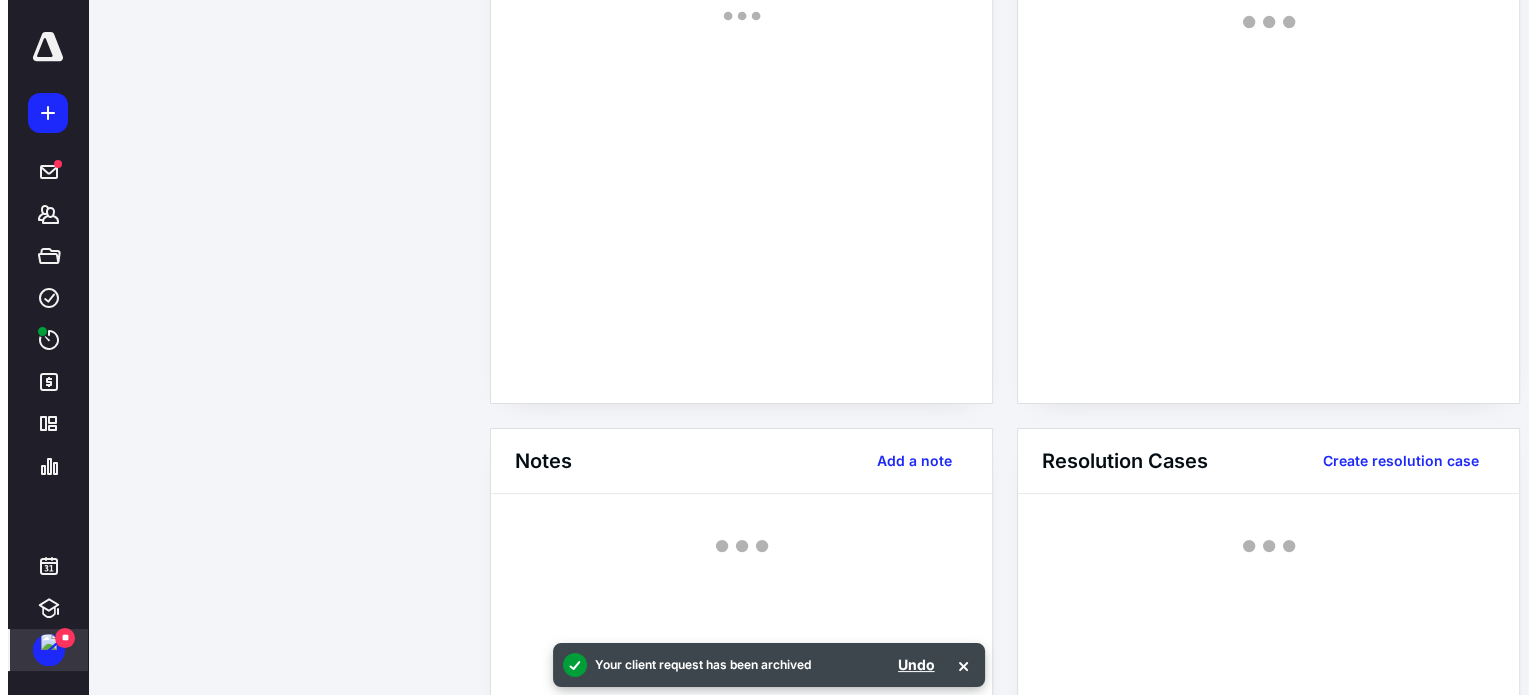 scroll, scrollTop: 0, scrollLeft: 0, axis: both 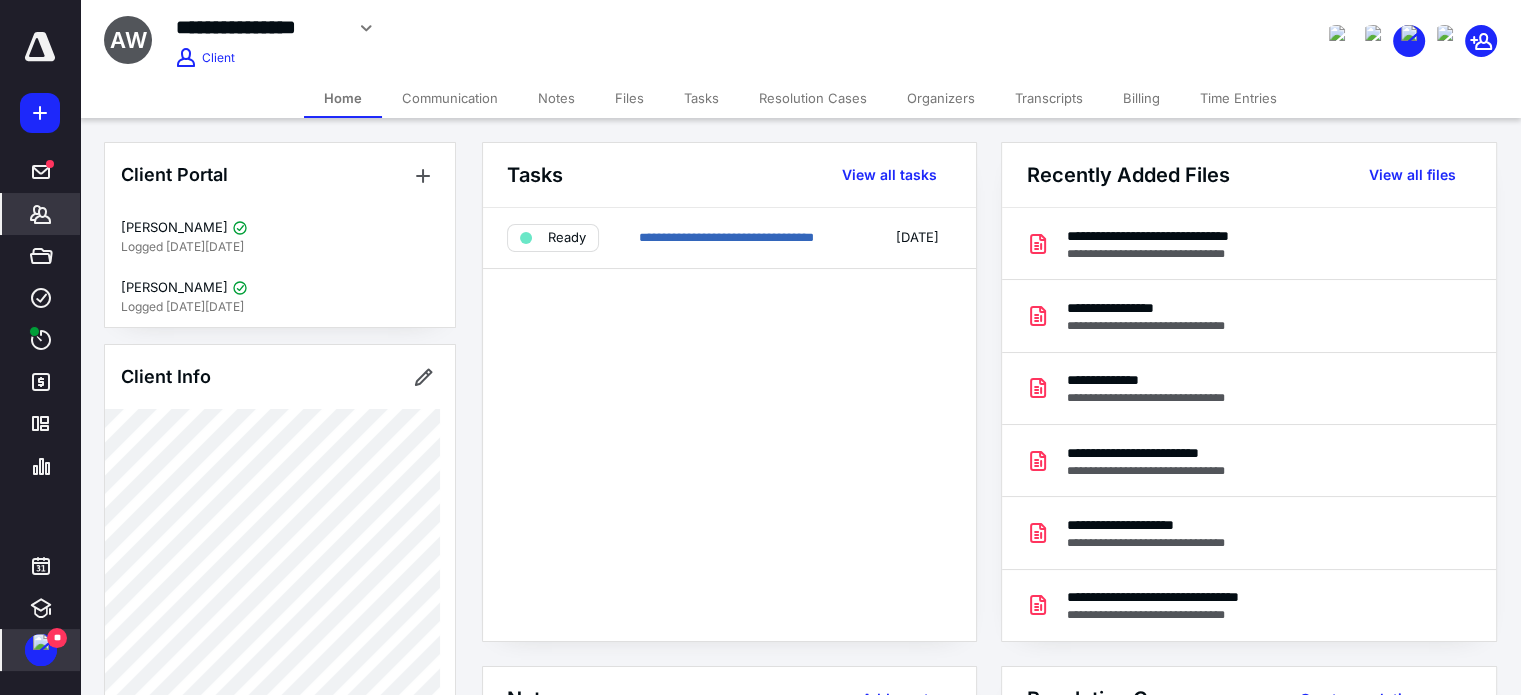 click on "Files" at bounding box center [629, 98] 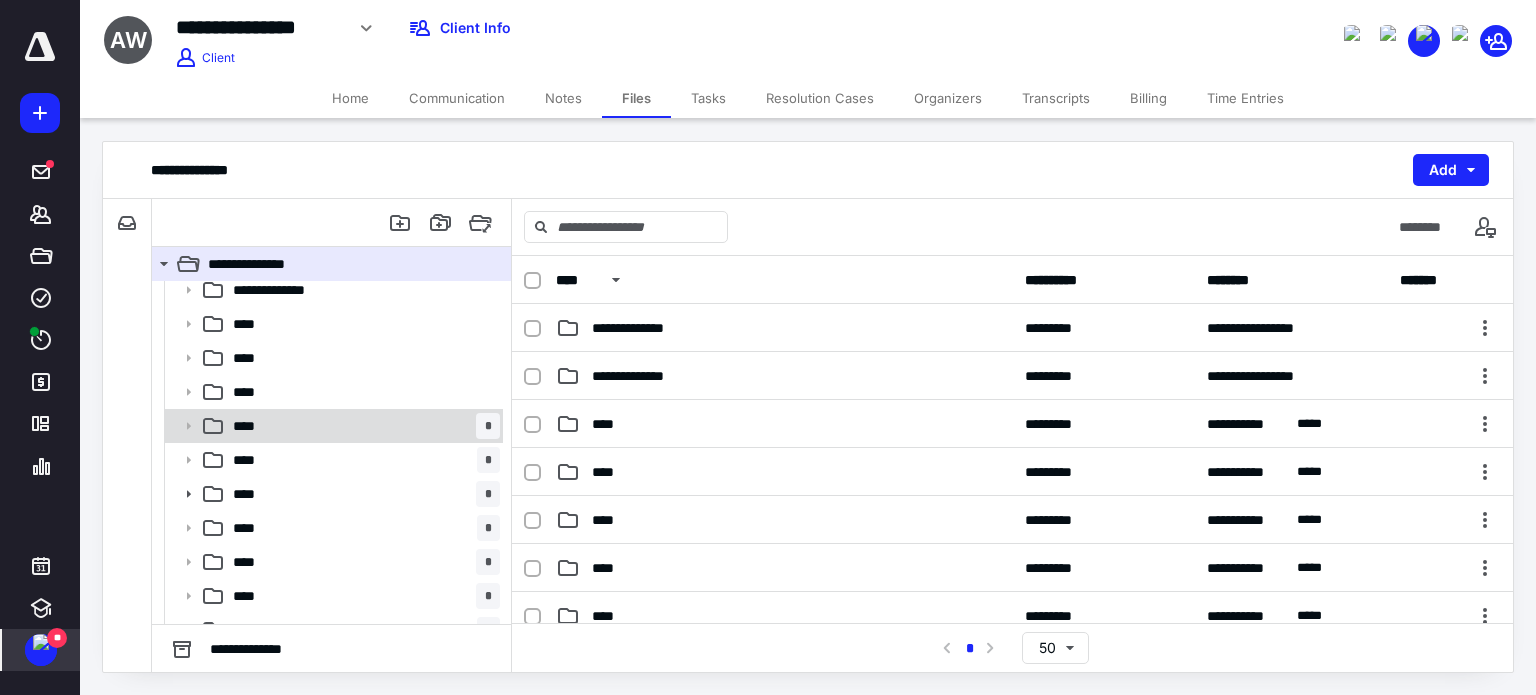 scroll, scrollTop: 64, scrollLeft: 0, axis: vertical 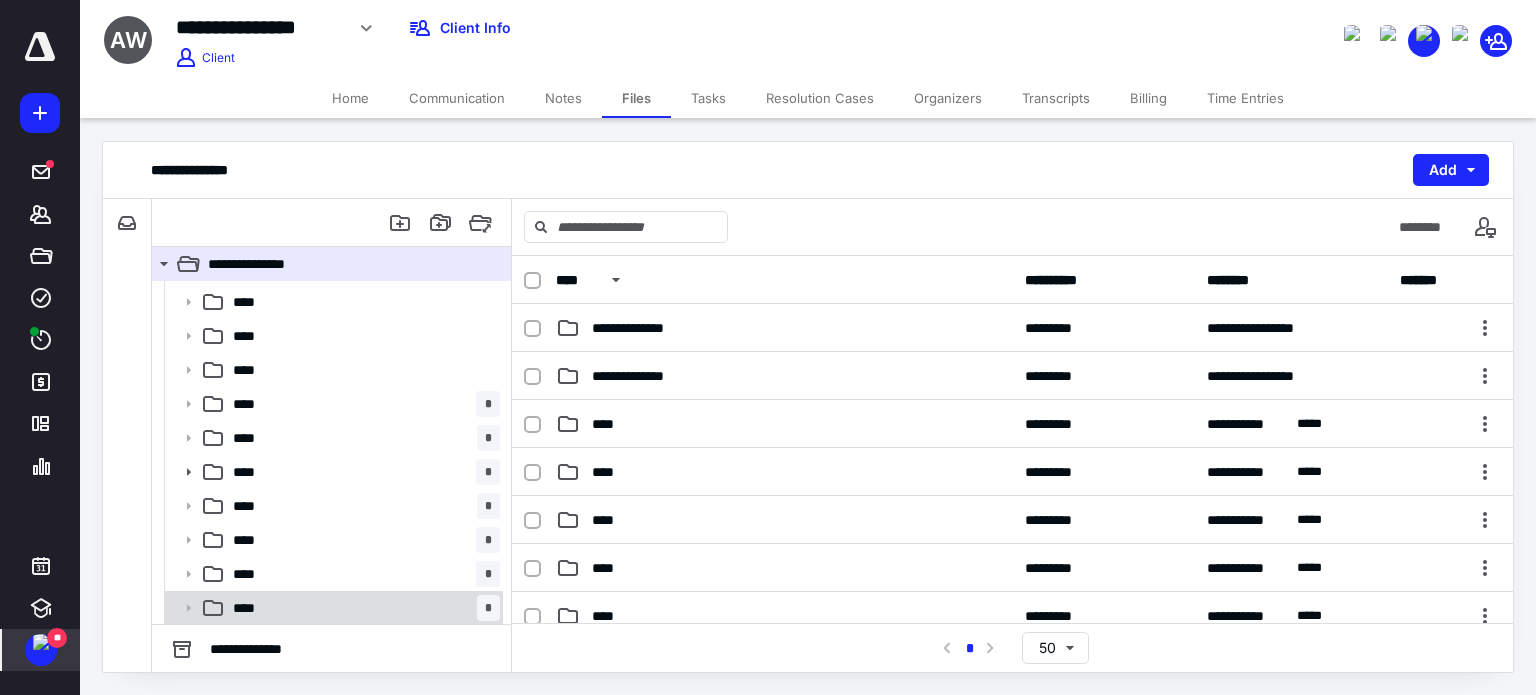click on "**** *" at bounding box center (362, 608) 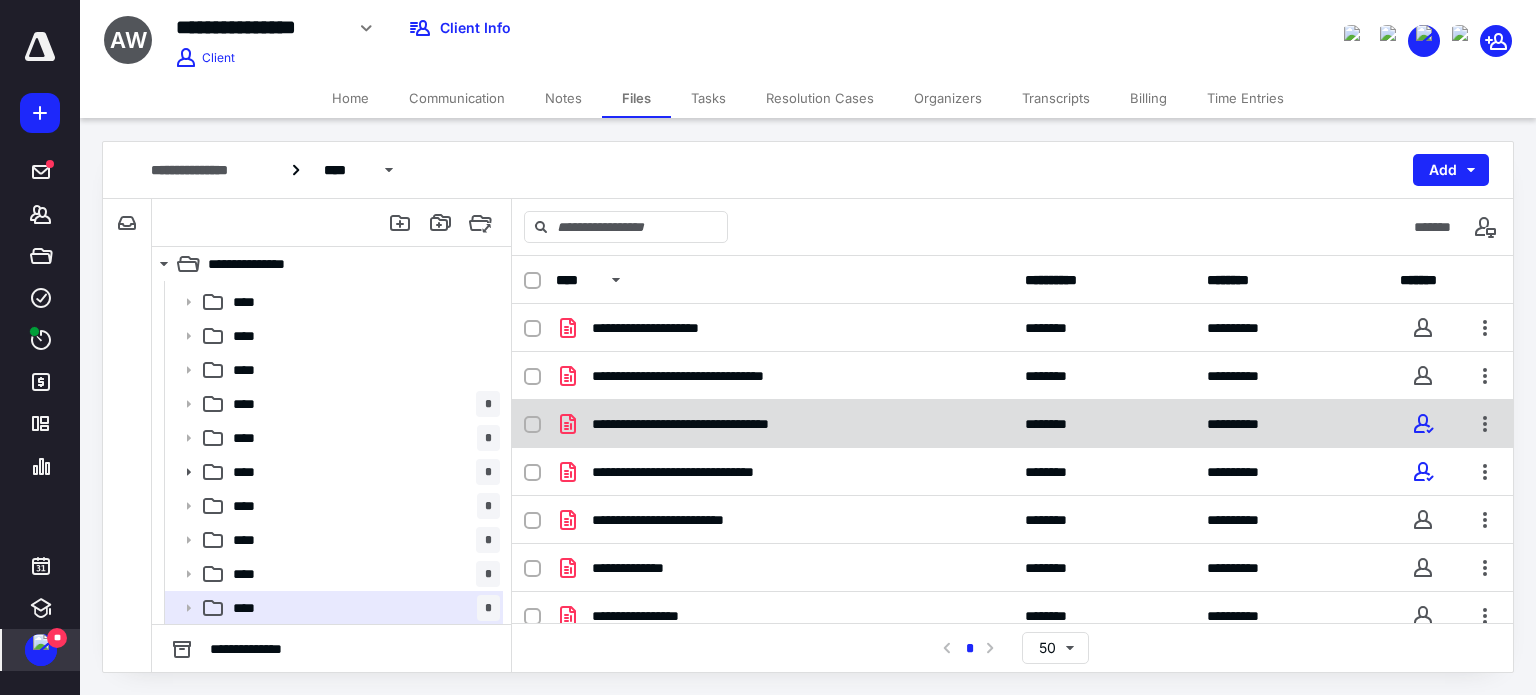 scroll, scrollTop: 14, scrollLeft: 0, axis: vertical 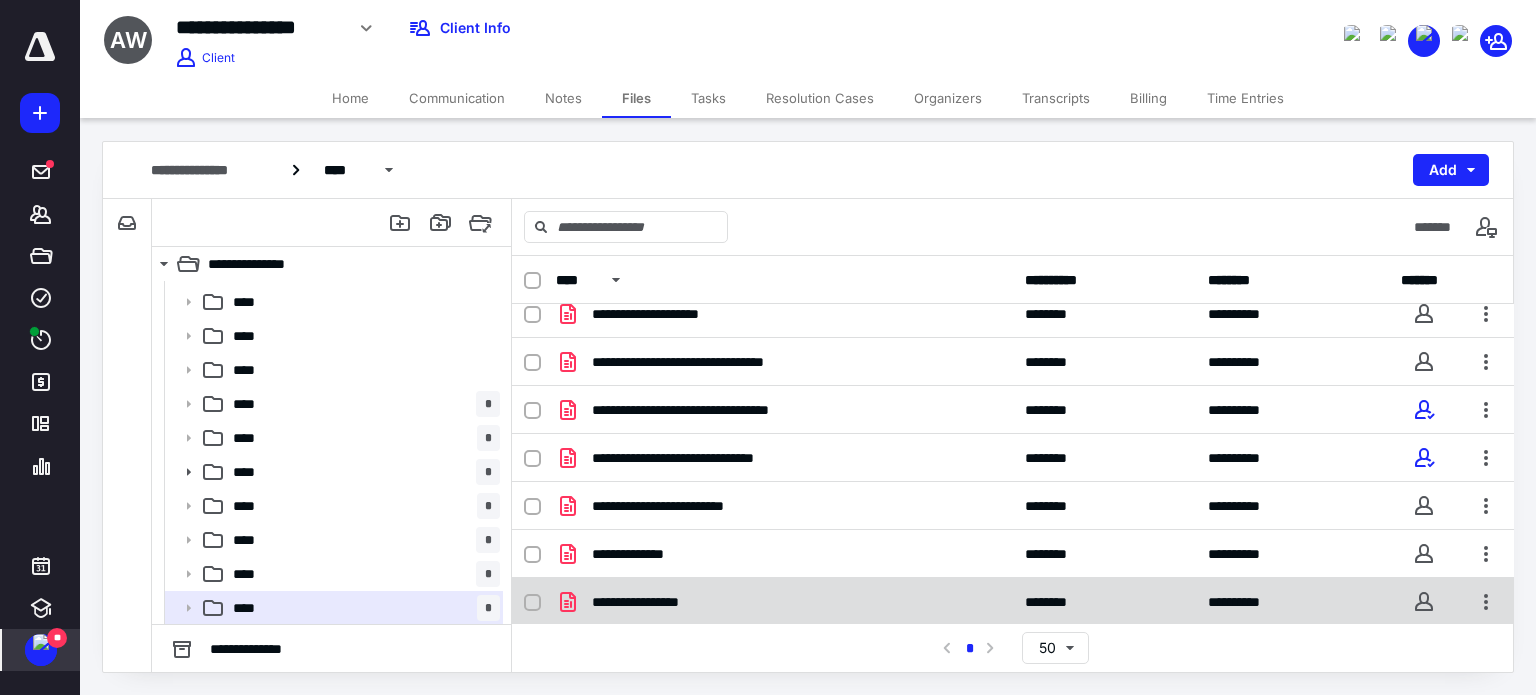 click on "**********" at bounding box center [784, 602] 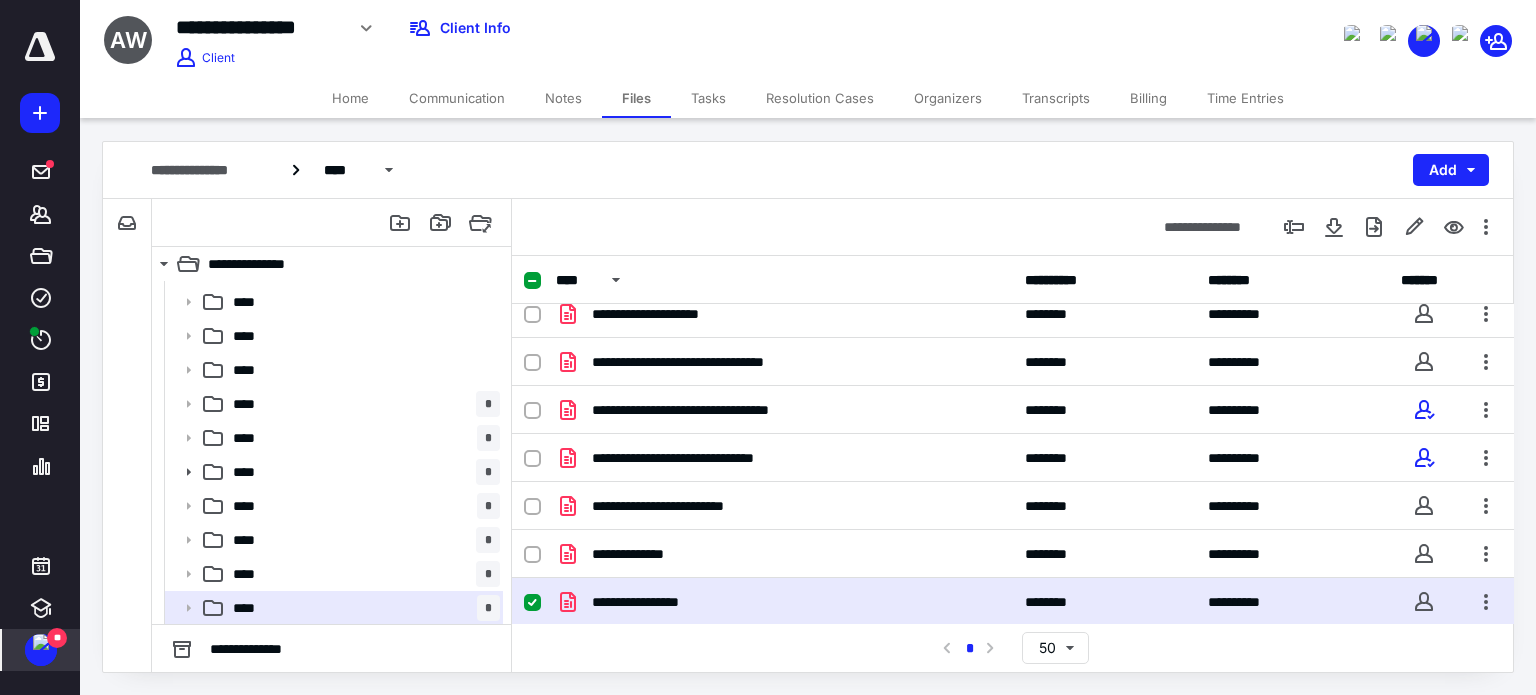 click on "**********" at bounding box center [784, 602] 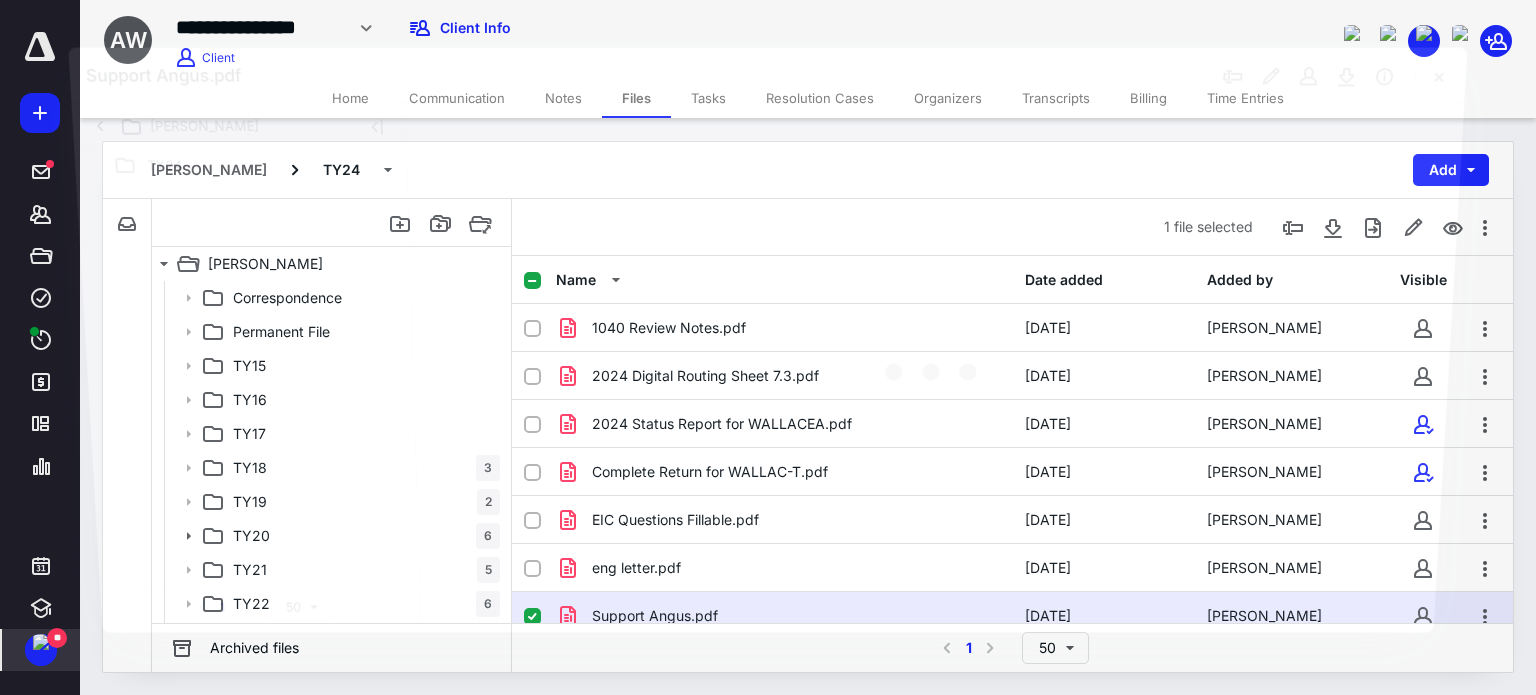 scroll, scrollTop: 64, scrollLeft: 0, axis: vertical 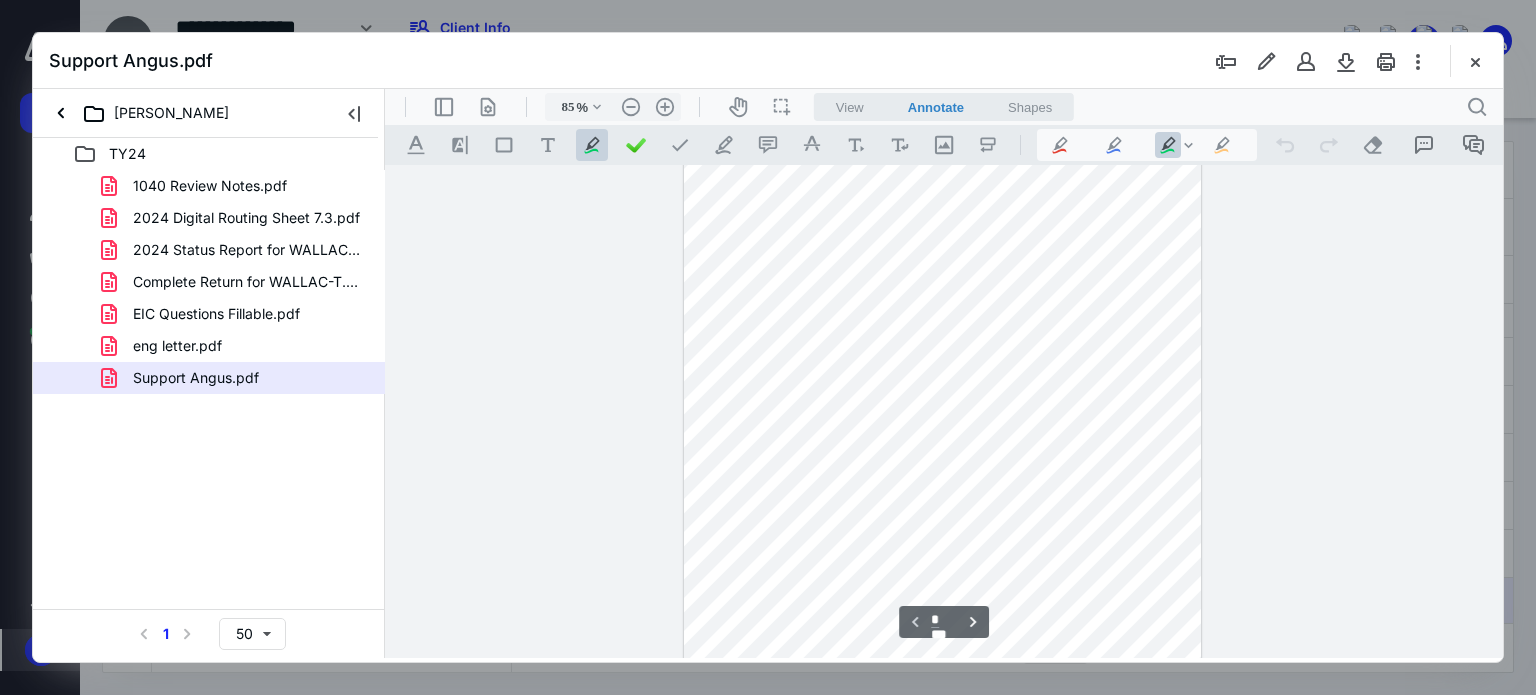 type on "110" 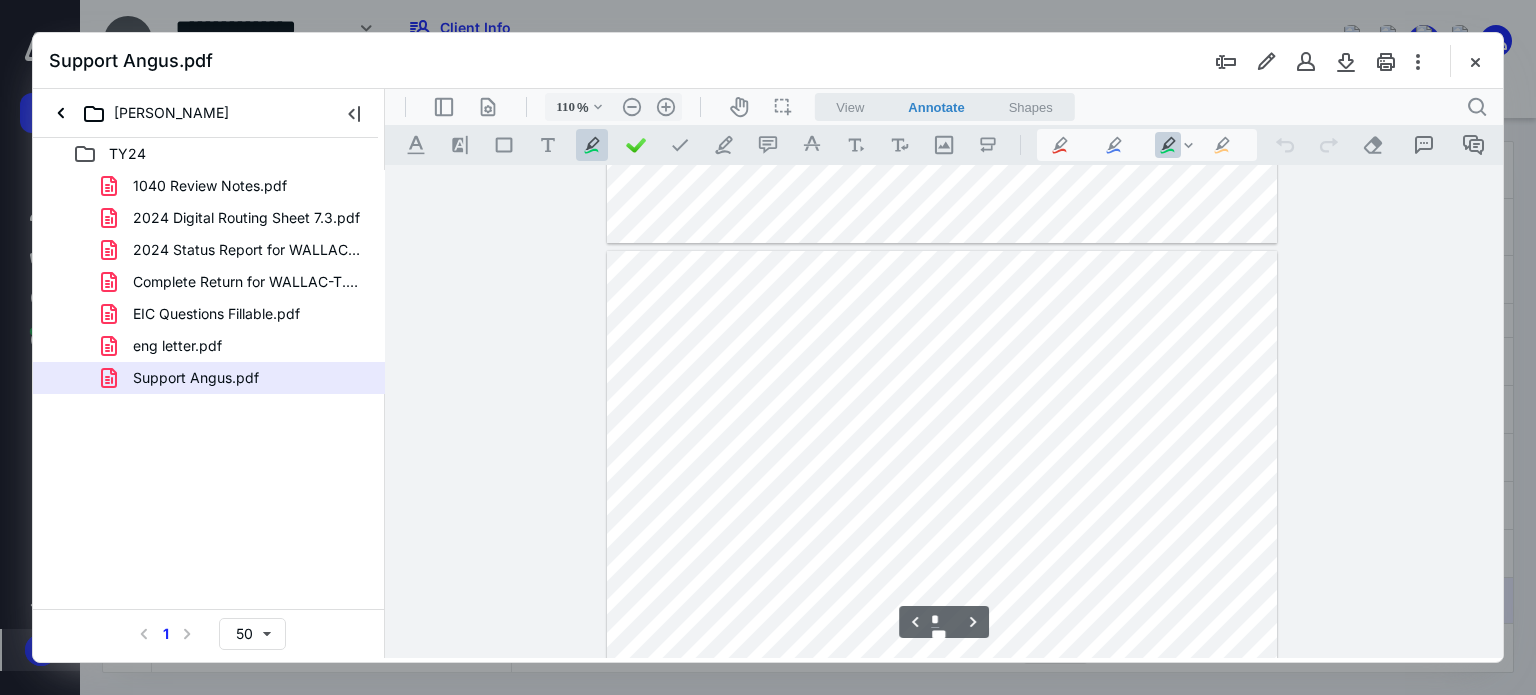 scroll, scrollTop: 800, scrollLeft: 0, axis: vertical 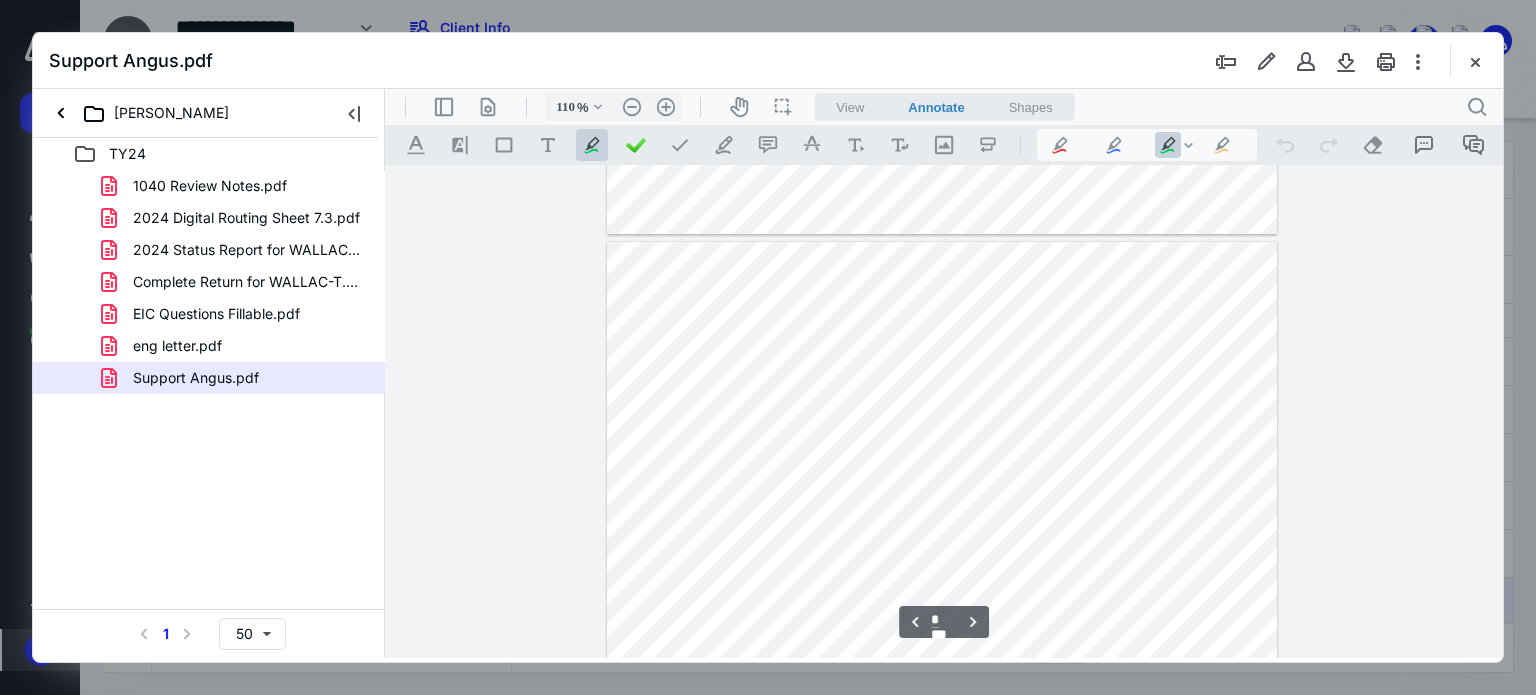 click at bounding box center (942, 674) 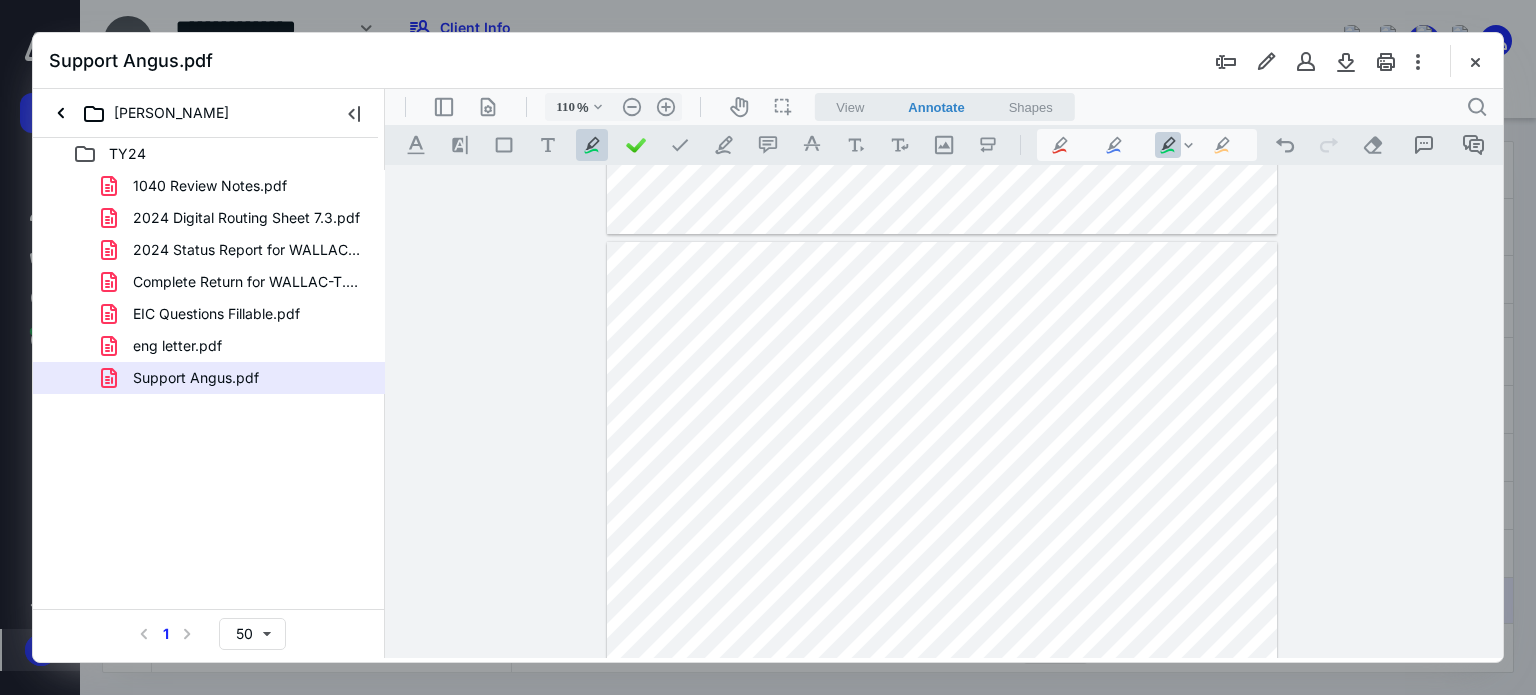 click at bounding box center (942, 674) 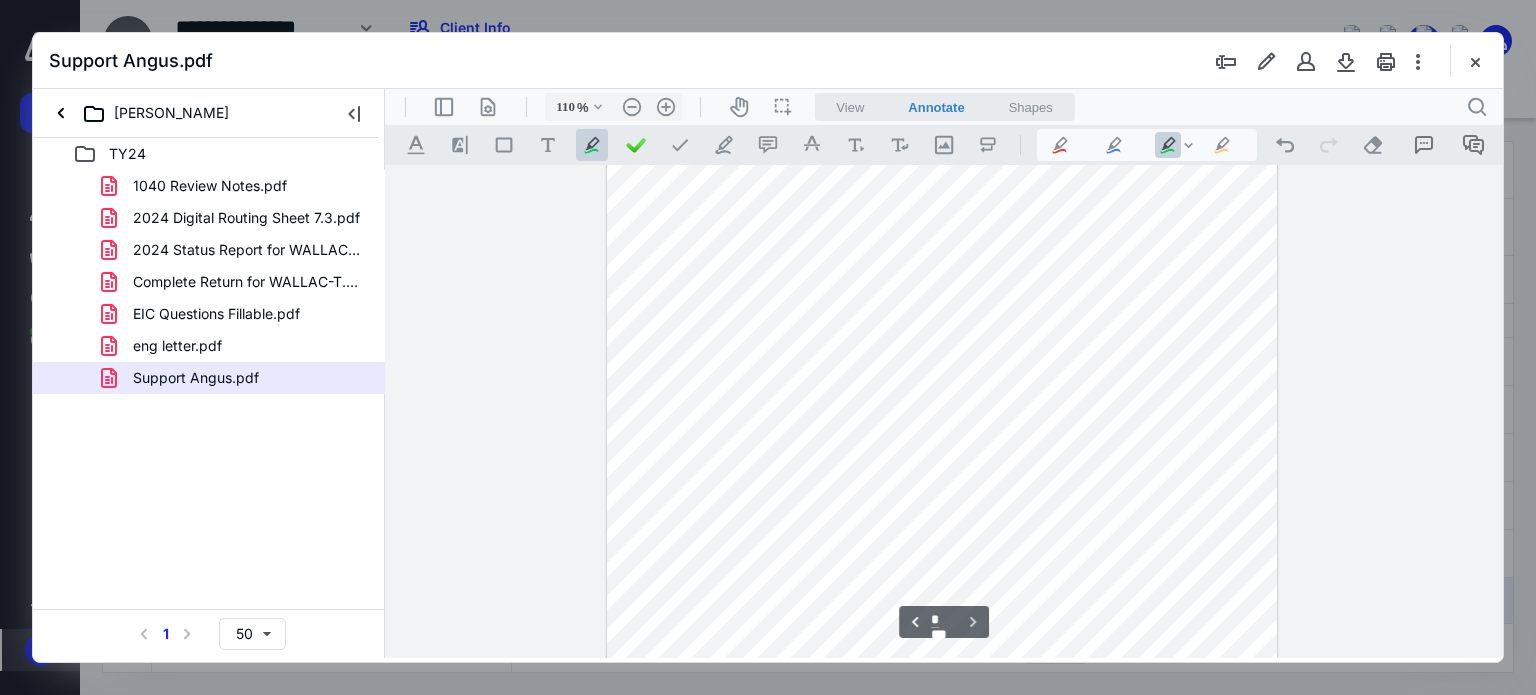 scroll, scrollTop: 1600, scrollLeft: 0, axis: vertical 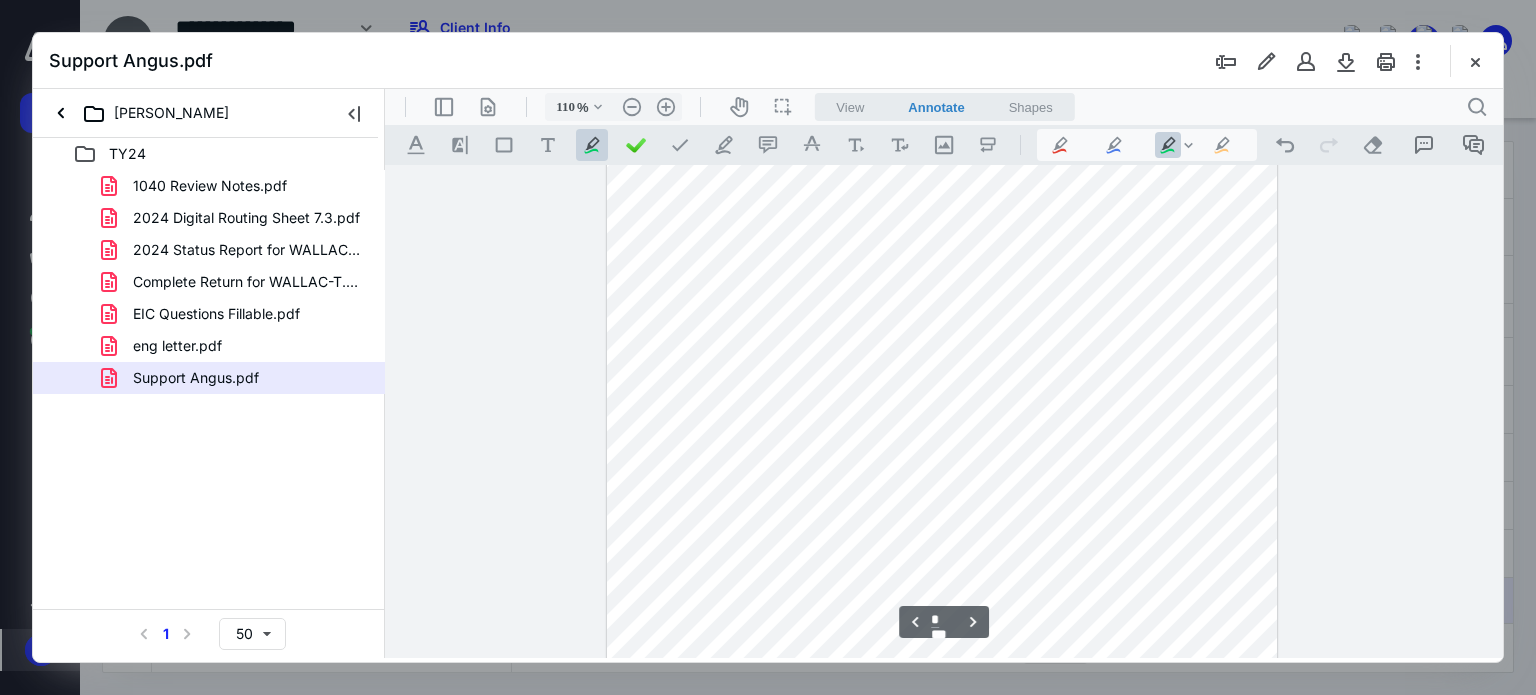 type on "*" 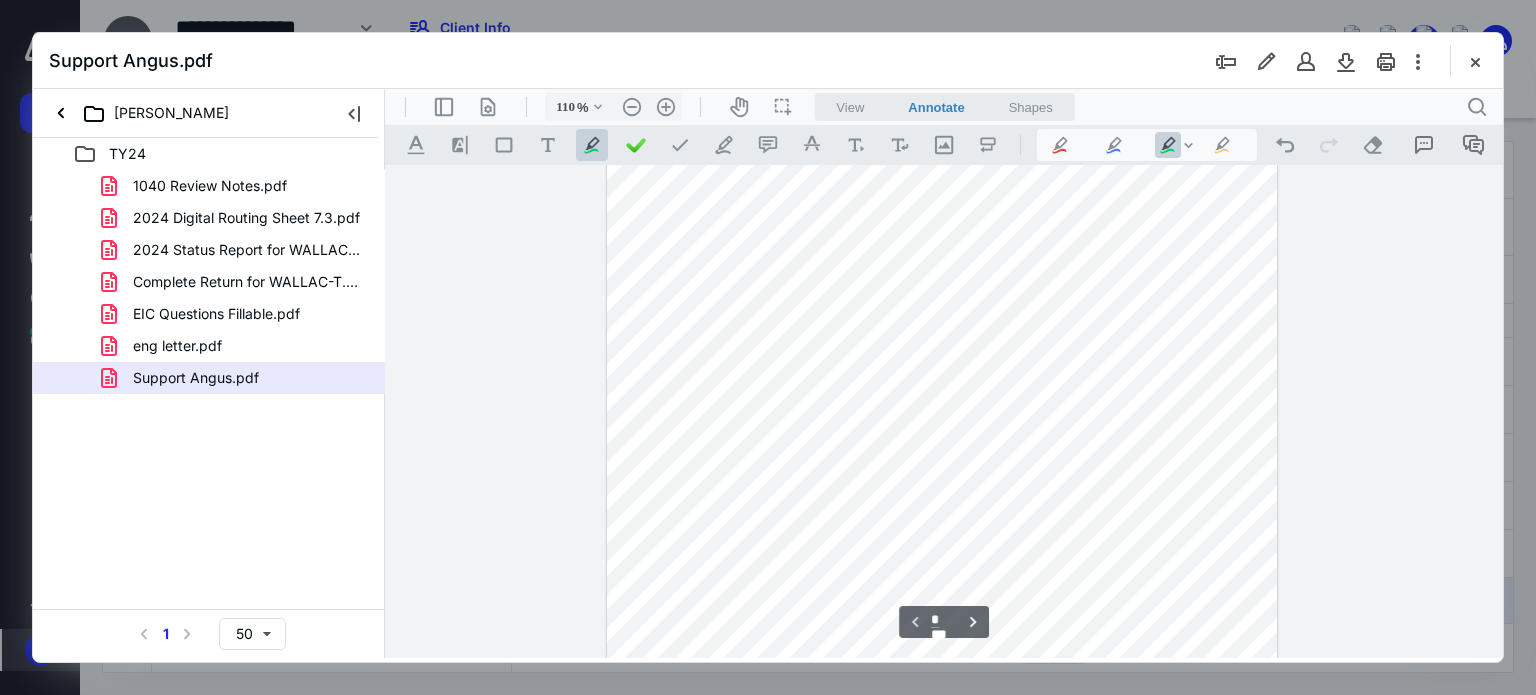 scroll, scrollTop: 0, scrollLeft: 0, axis: both 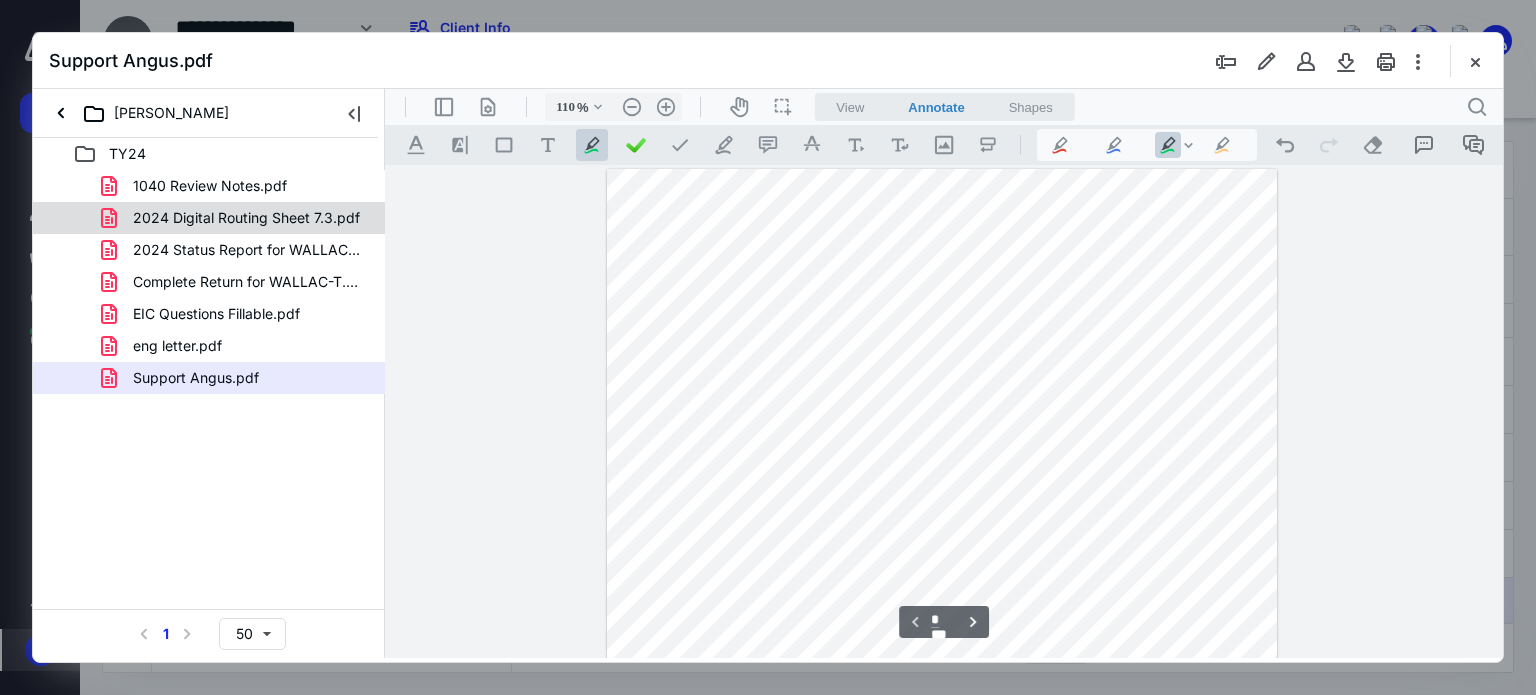 click on "2024 Digital Routing Sheet 7.3.pdf" at bounding box center (246, 218) 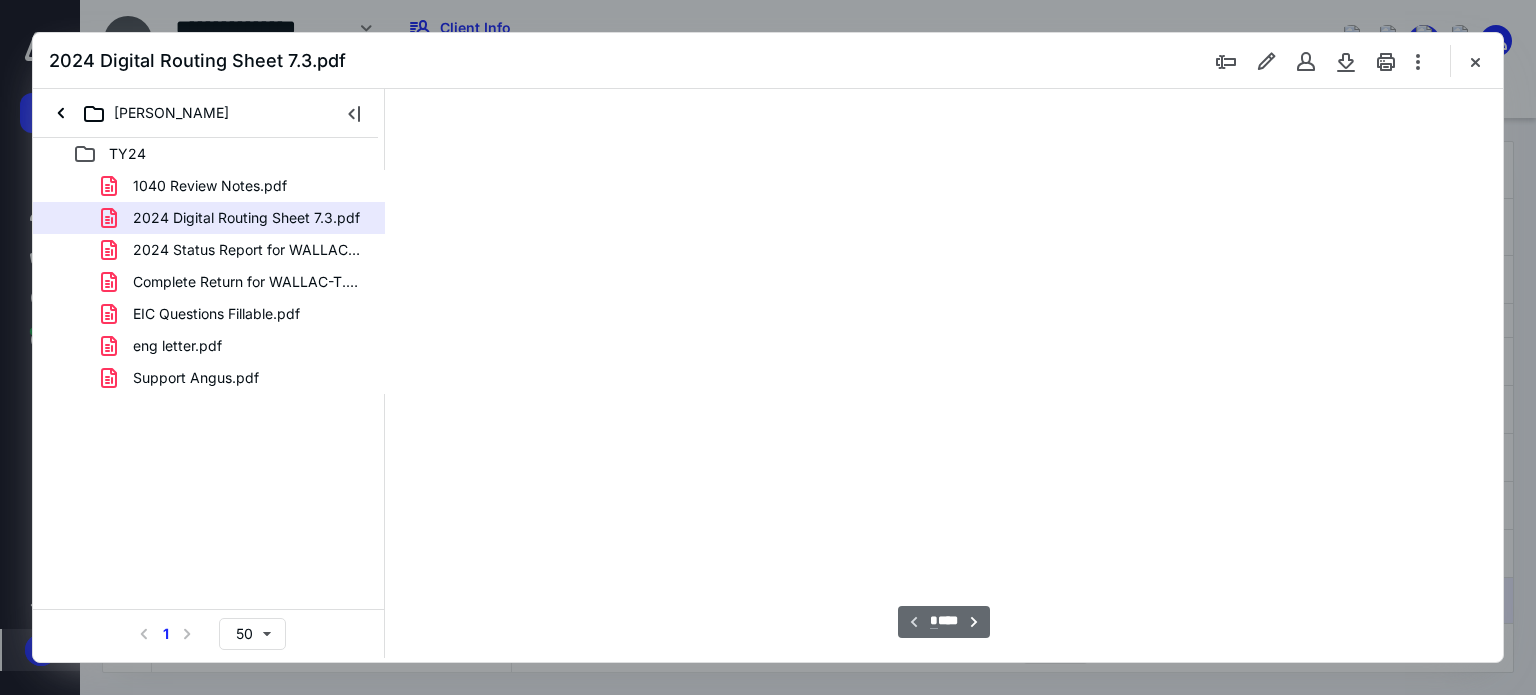 type on "62" 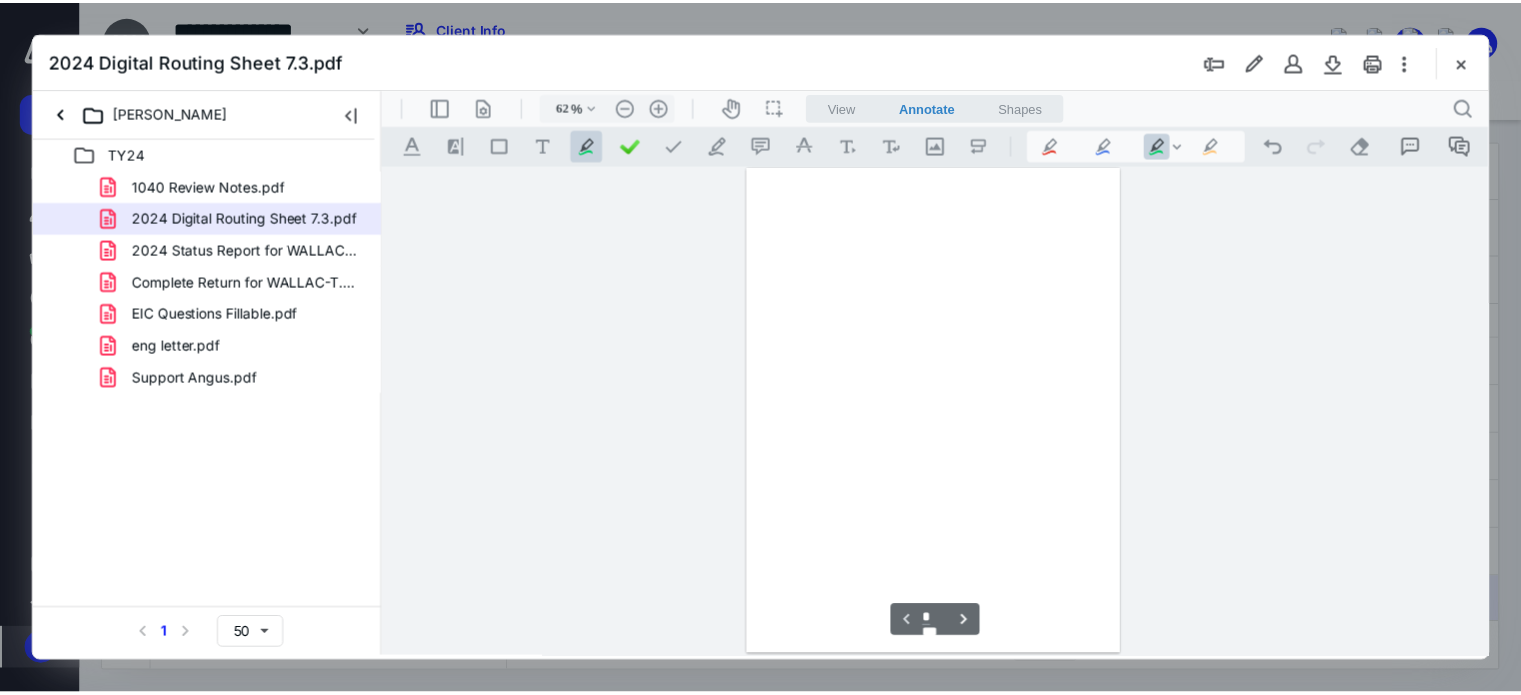 scroll, scrollTop: 78, scrollLeft: 0, axis: vertical 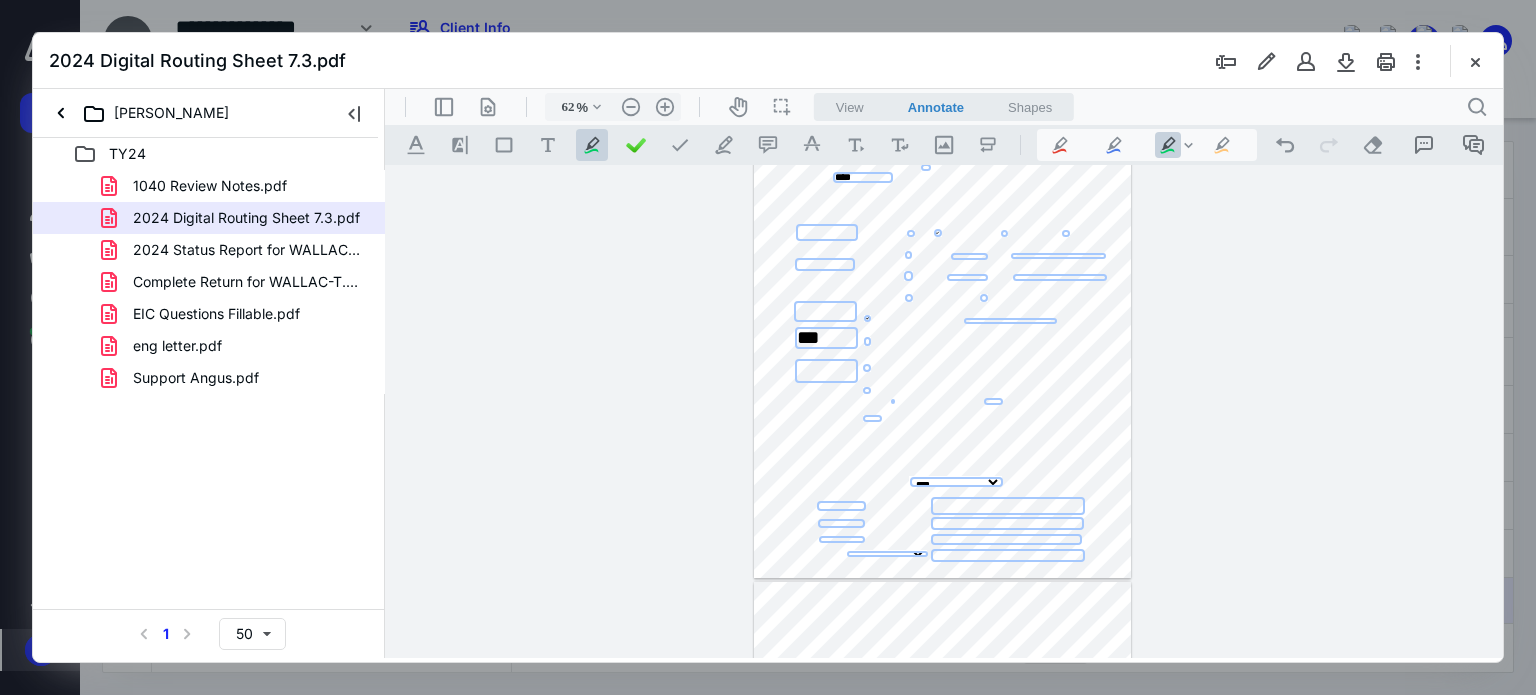 drag, startPoint x: 1473, startPoint y: 63, endPoint x: 1456, endPoint y: 67, distance: 17.464249 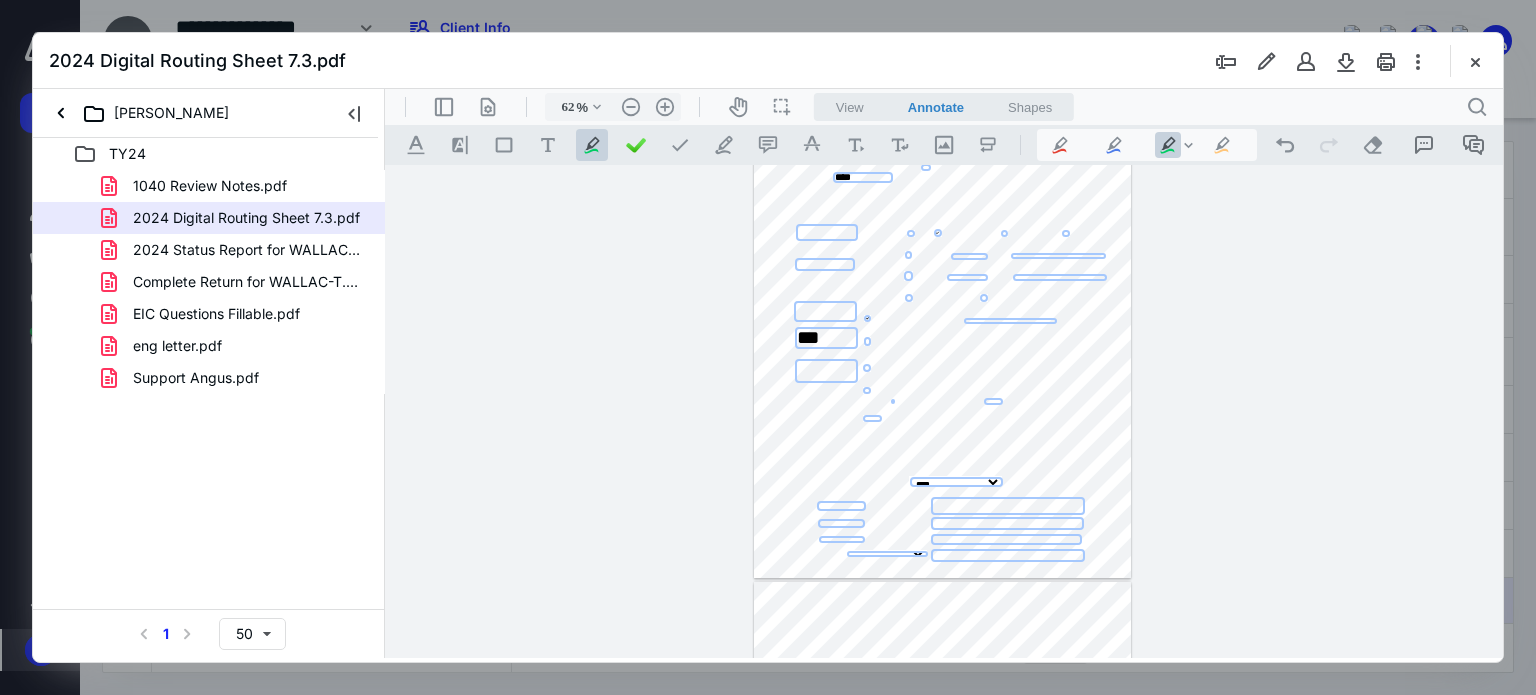 click at bounding box center (1475, 61) 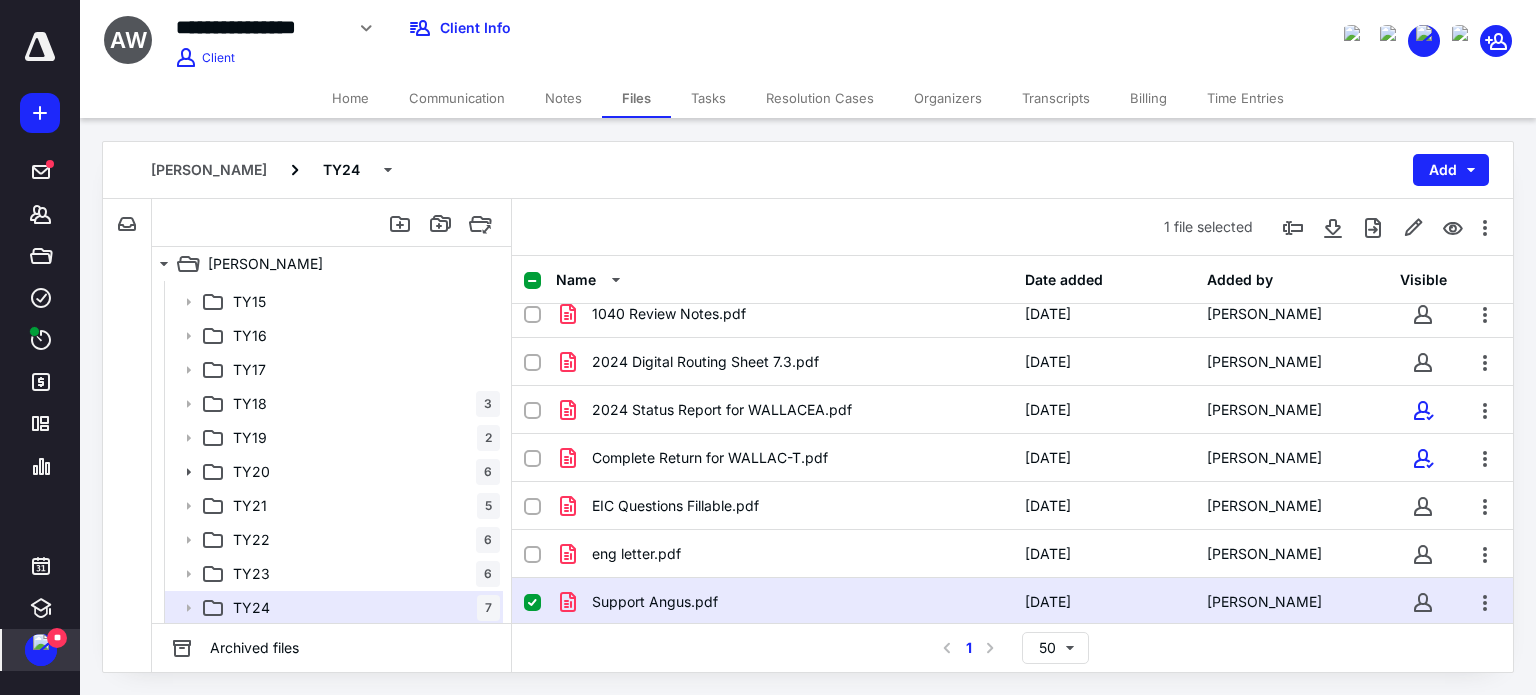 click on "Tasks" at bounding box center [708, 98] 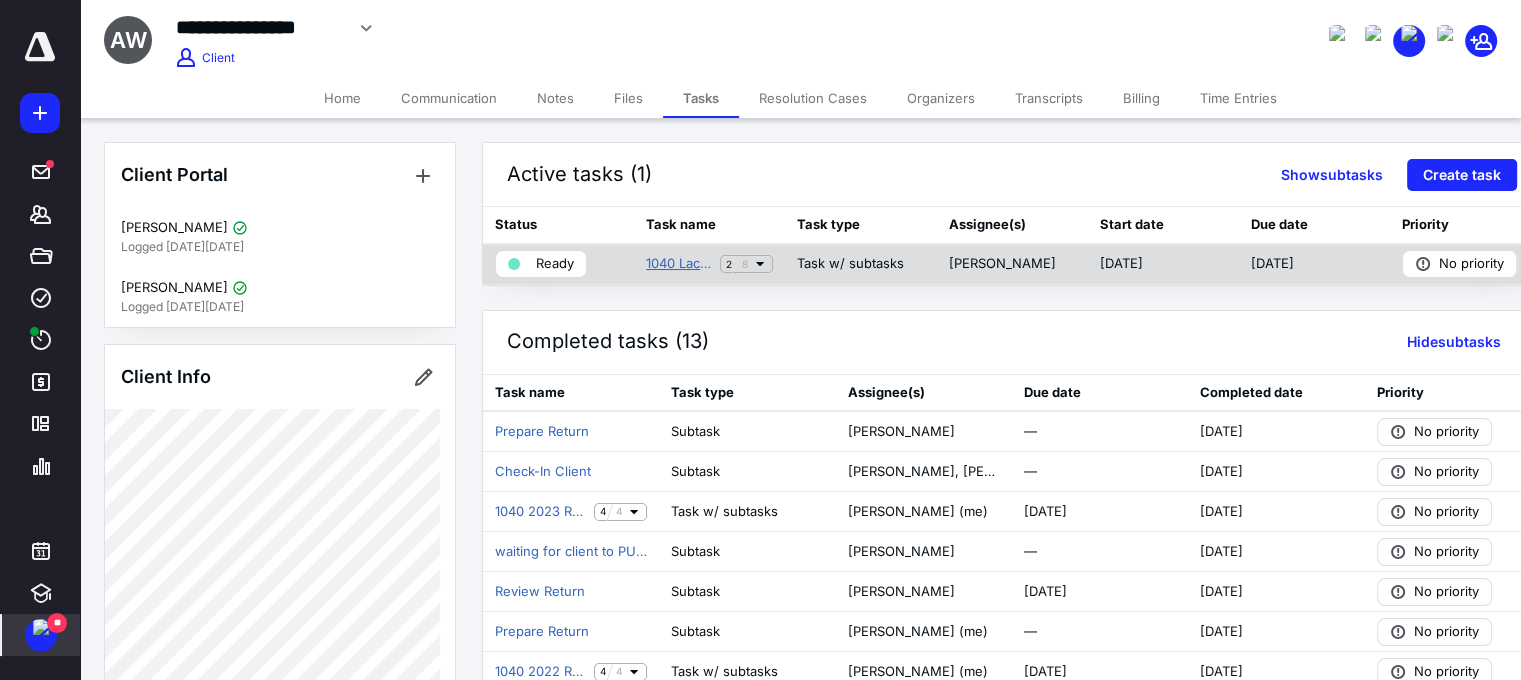 click on "1040 Lacerte Return 2024 APPT [PERSON_NAME]" at bounding box center [679, 264] 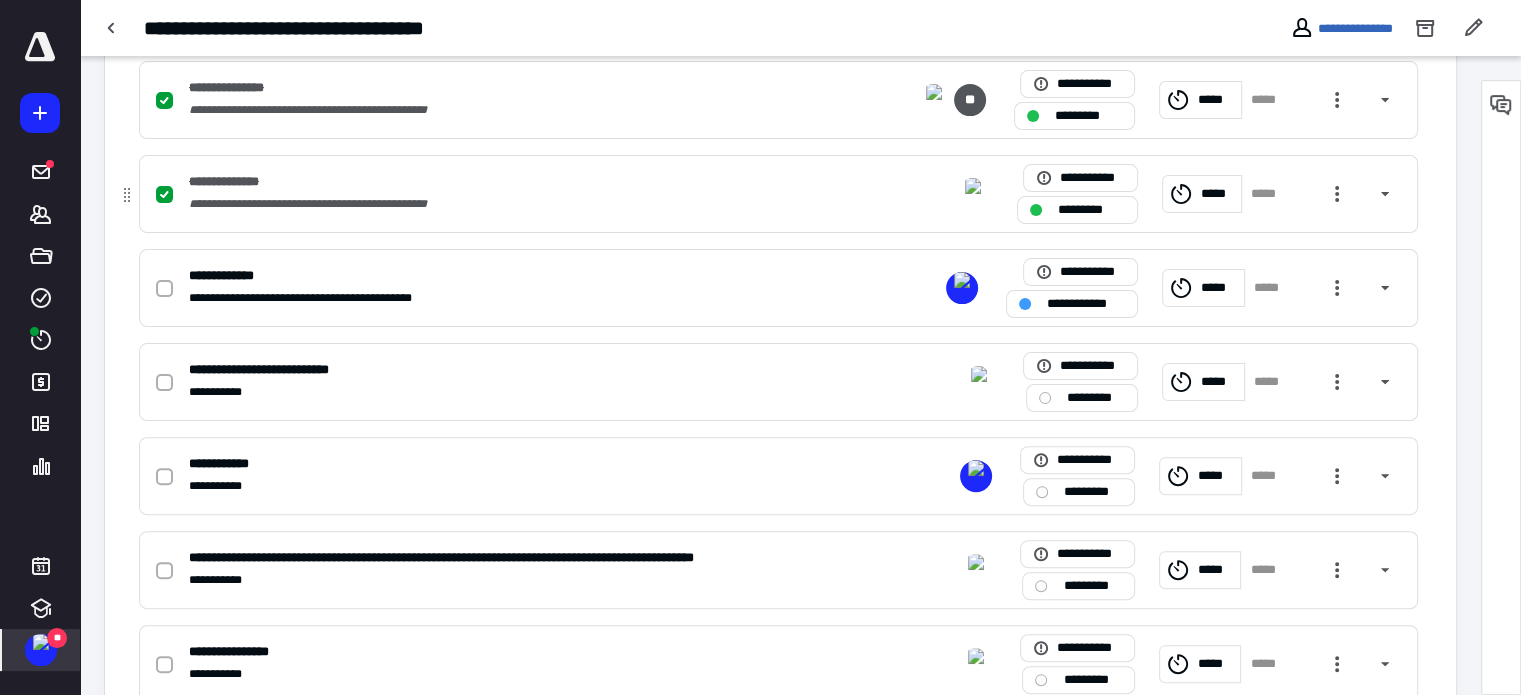 scroll, scrollTop: 533, scrollLeft: 0, axis: vertical 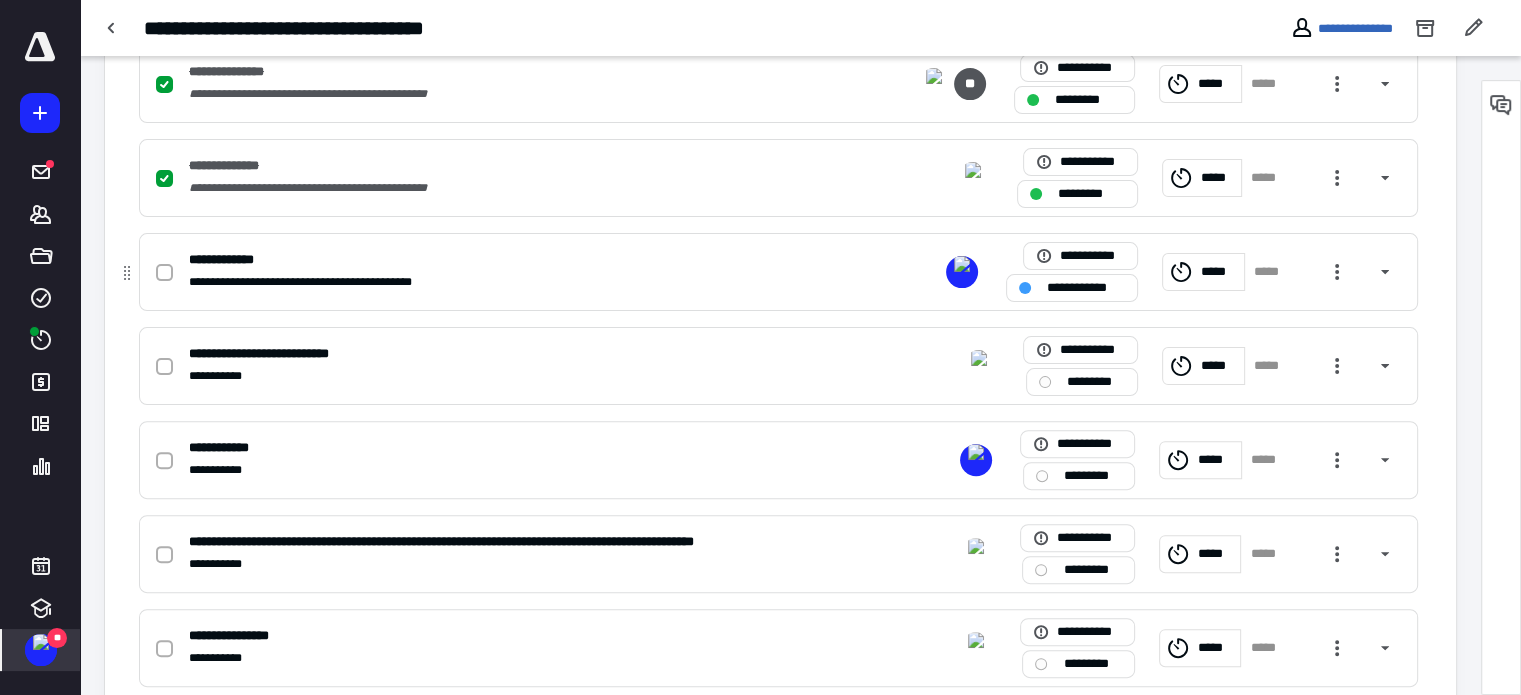 click 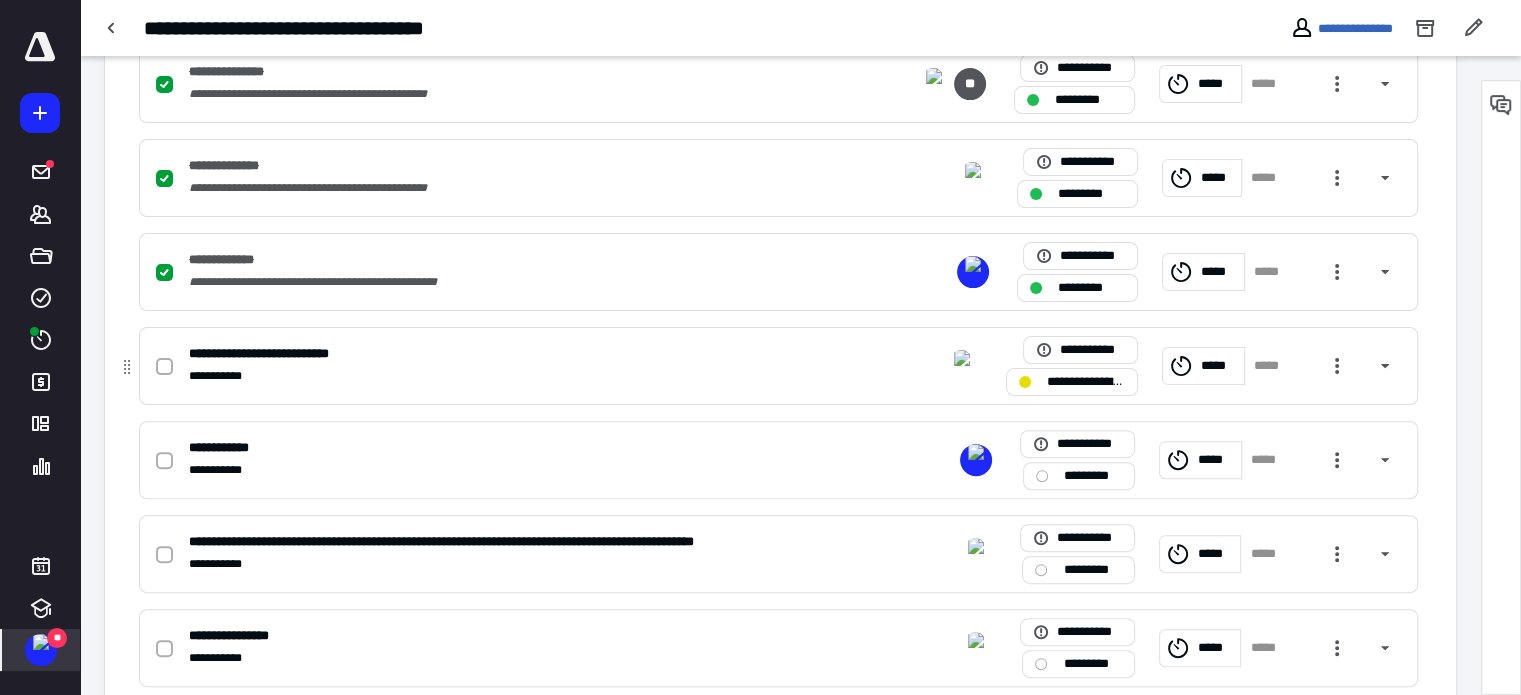 click 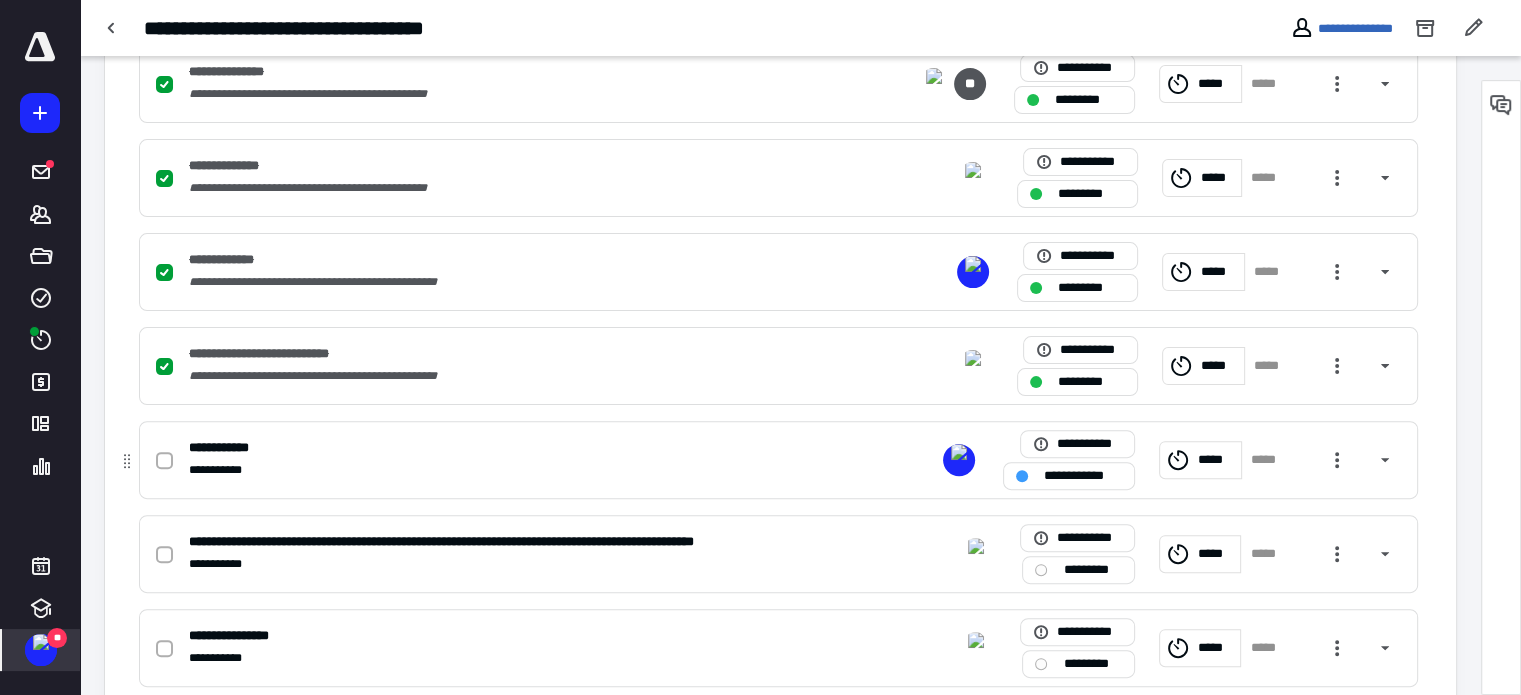 click 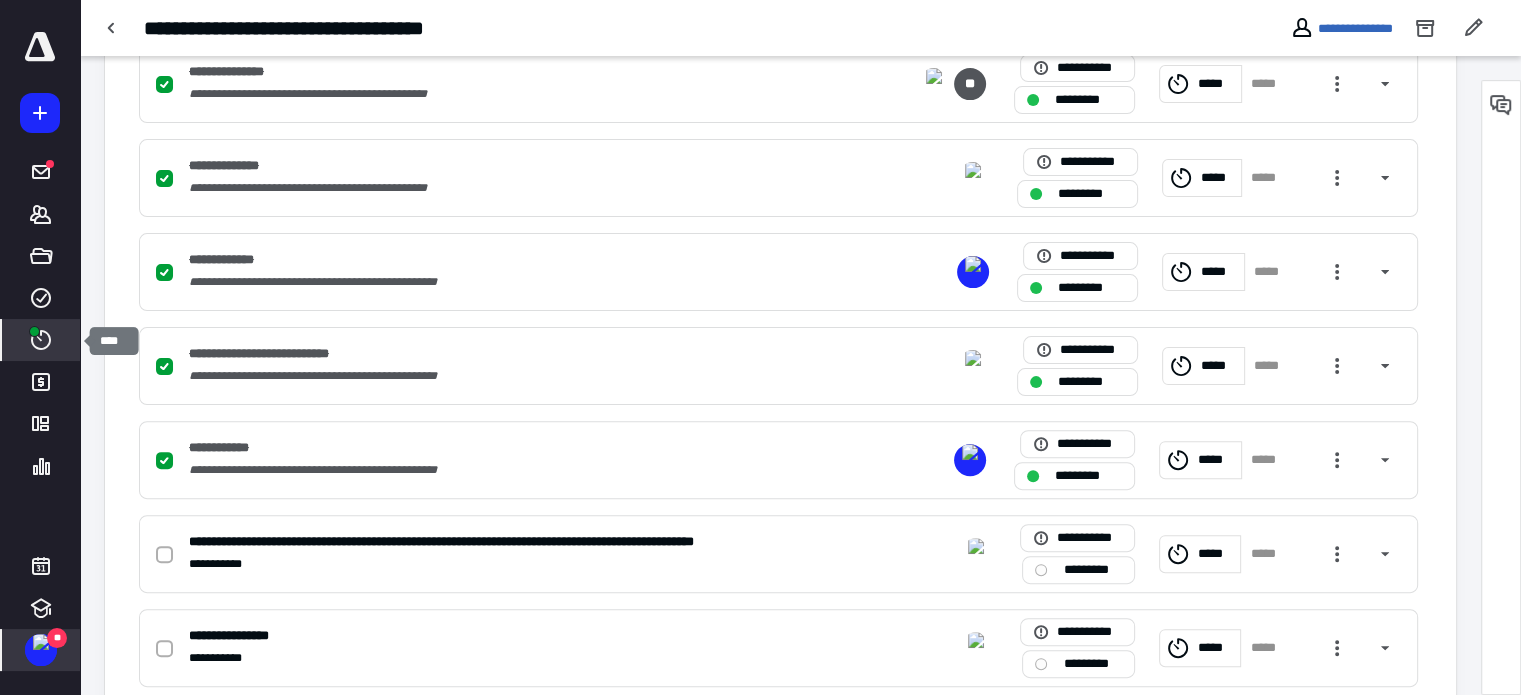 click 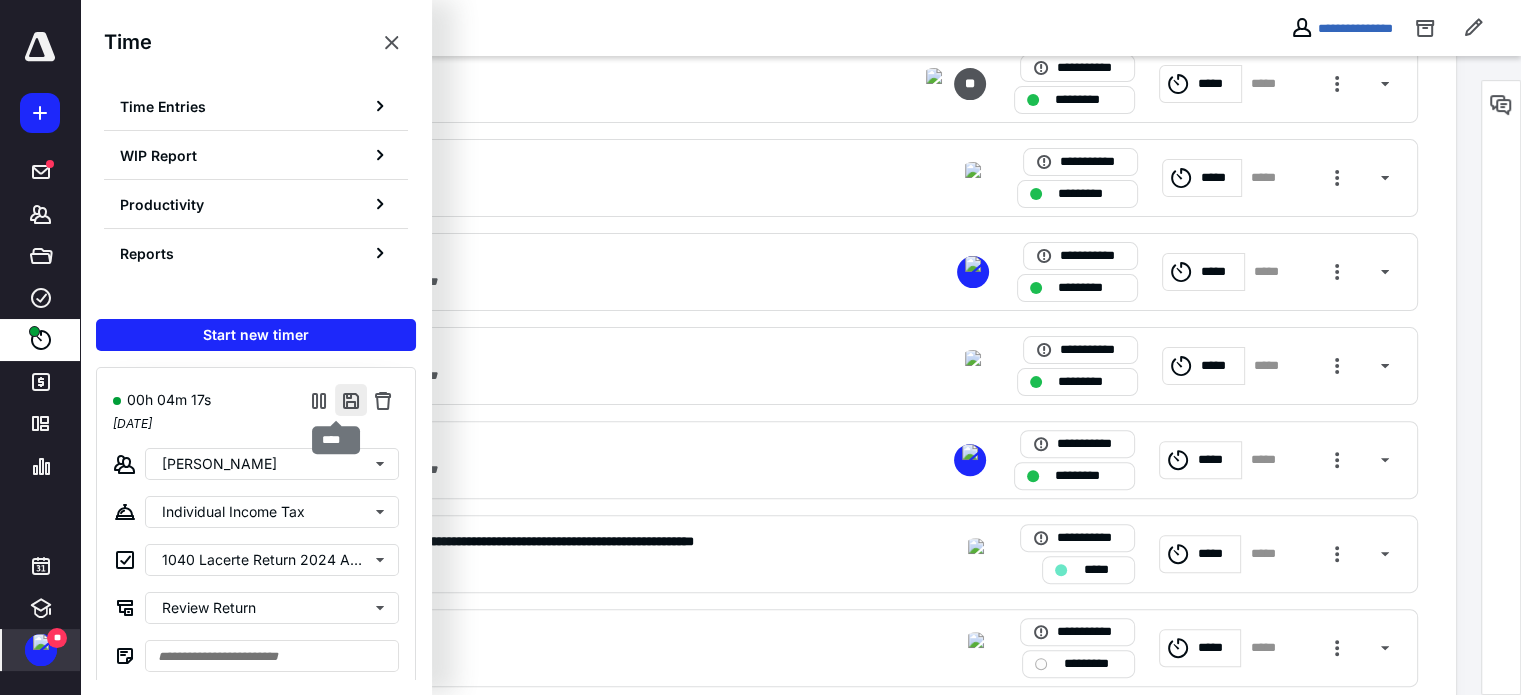 click at bounding box center [351, 400] 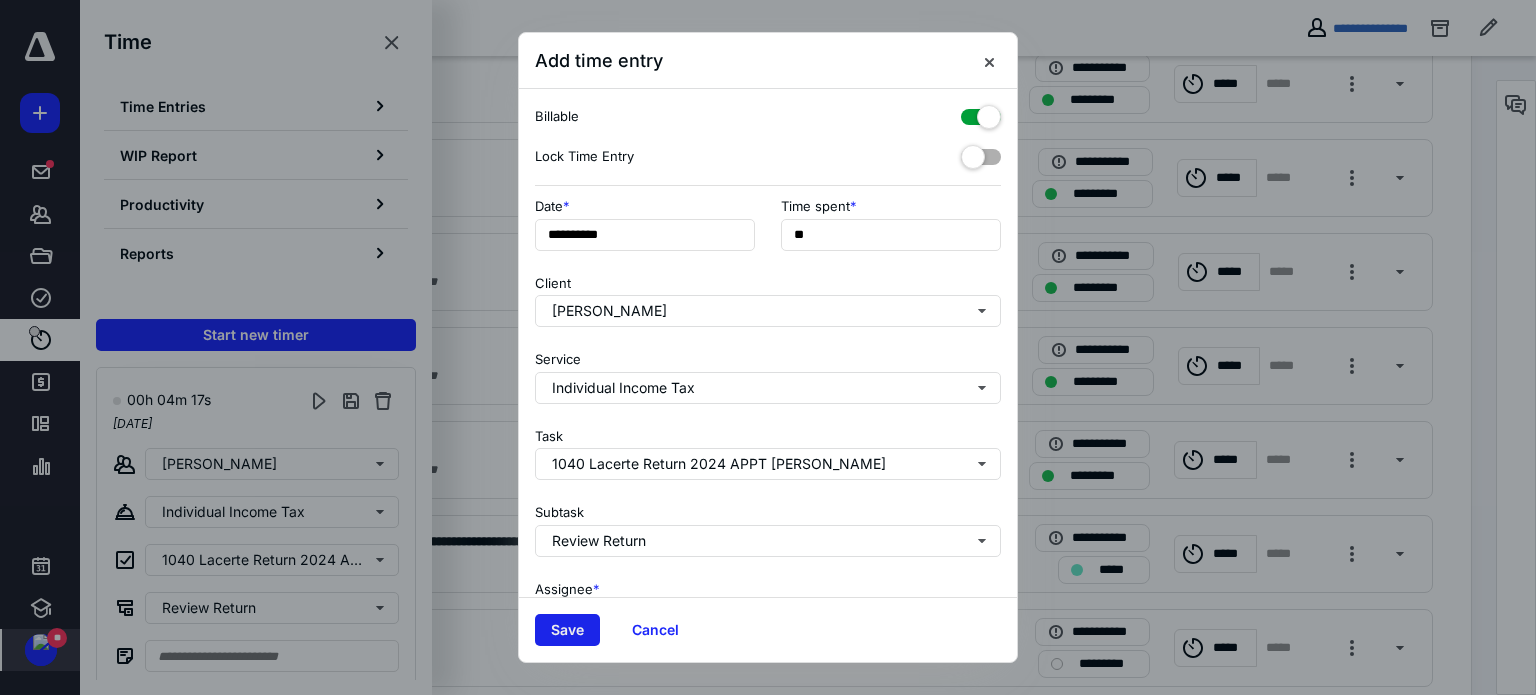 click on "Save" at bounding box center (567, 630) 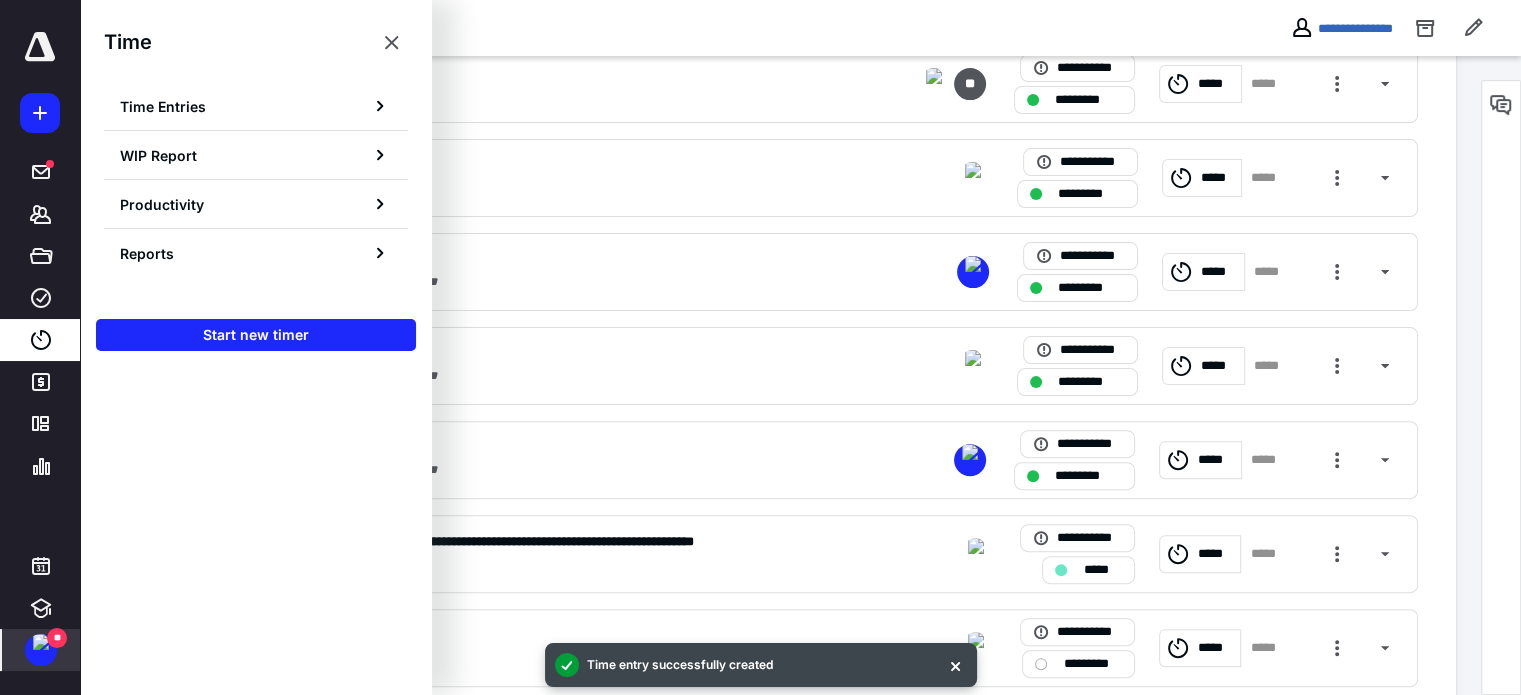 click on "**********" at bounding box center (780, 385) 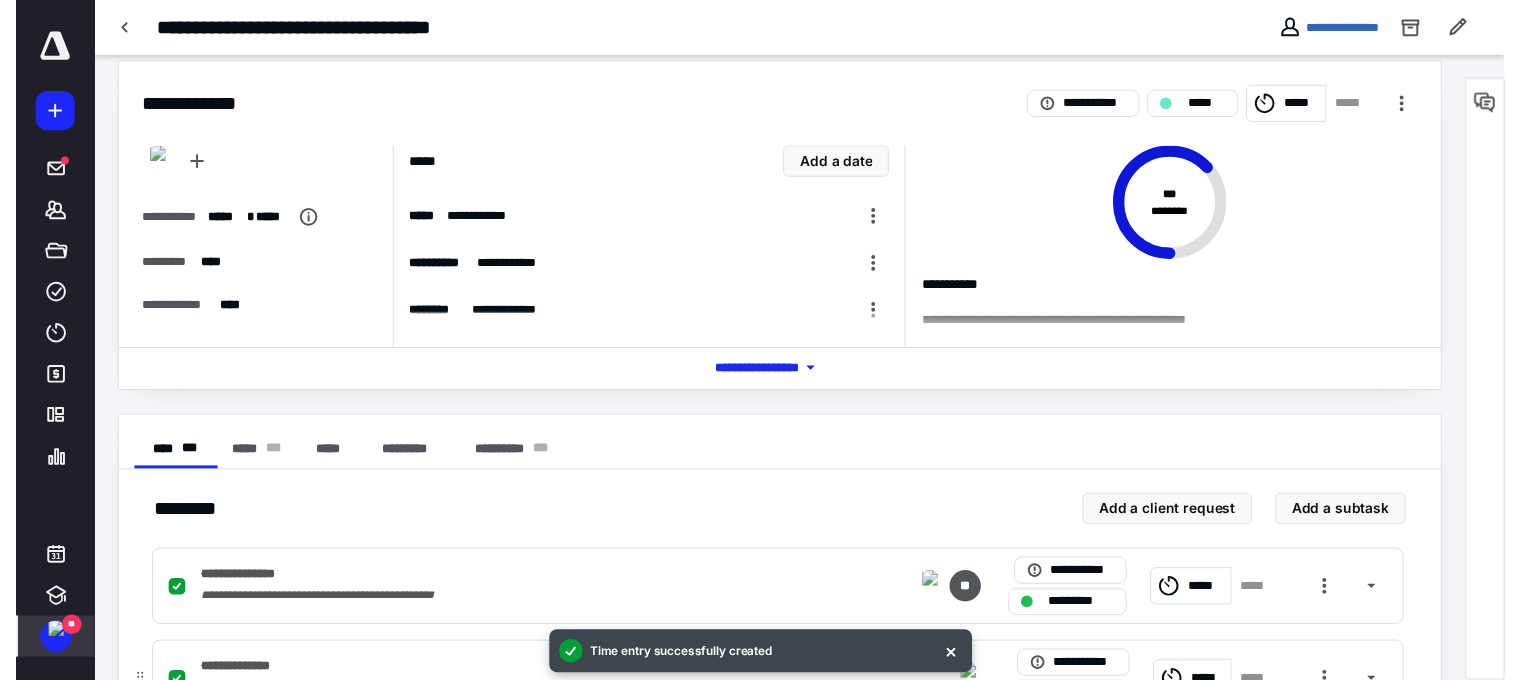 scroll, scrollTop: 0, scrollLeft: 0, axis: both 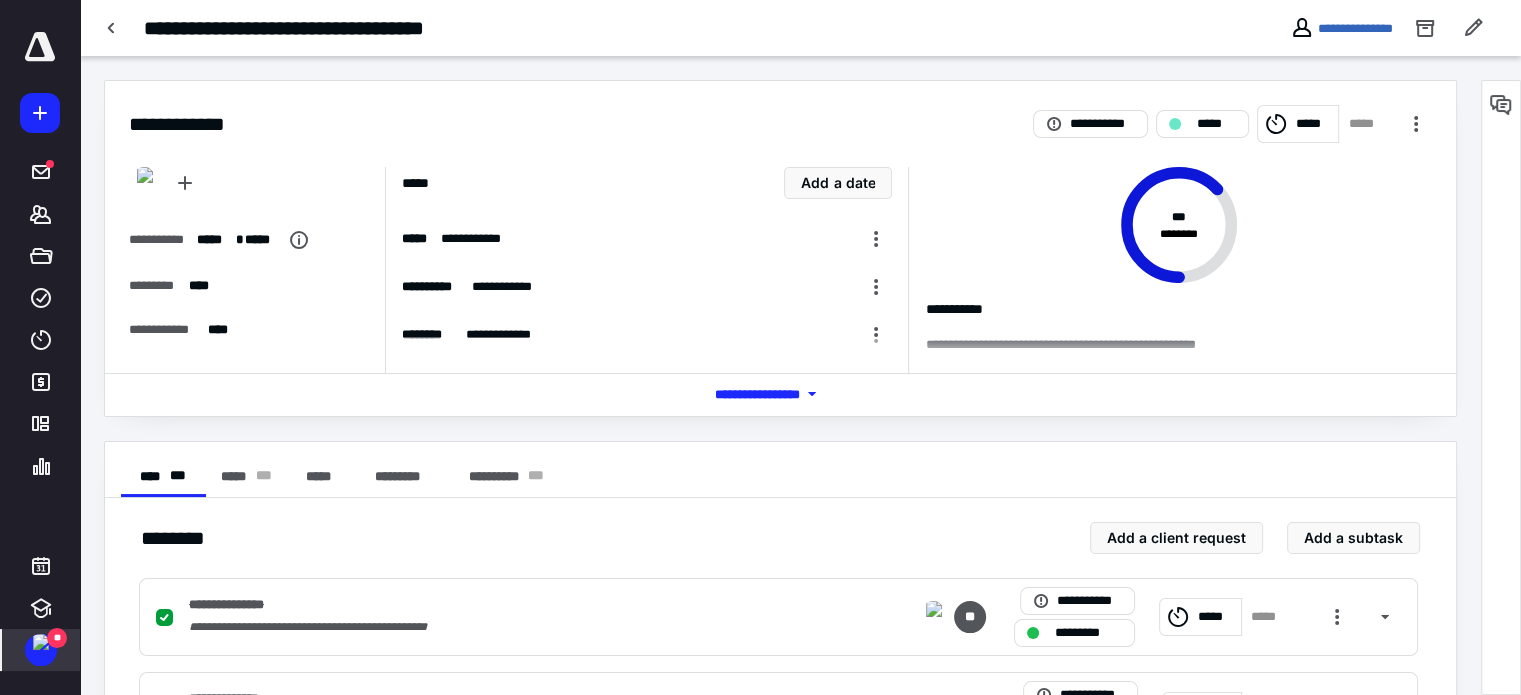 click at bounding box center [40, 47] 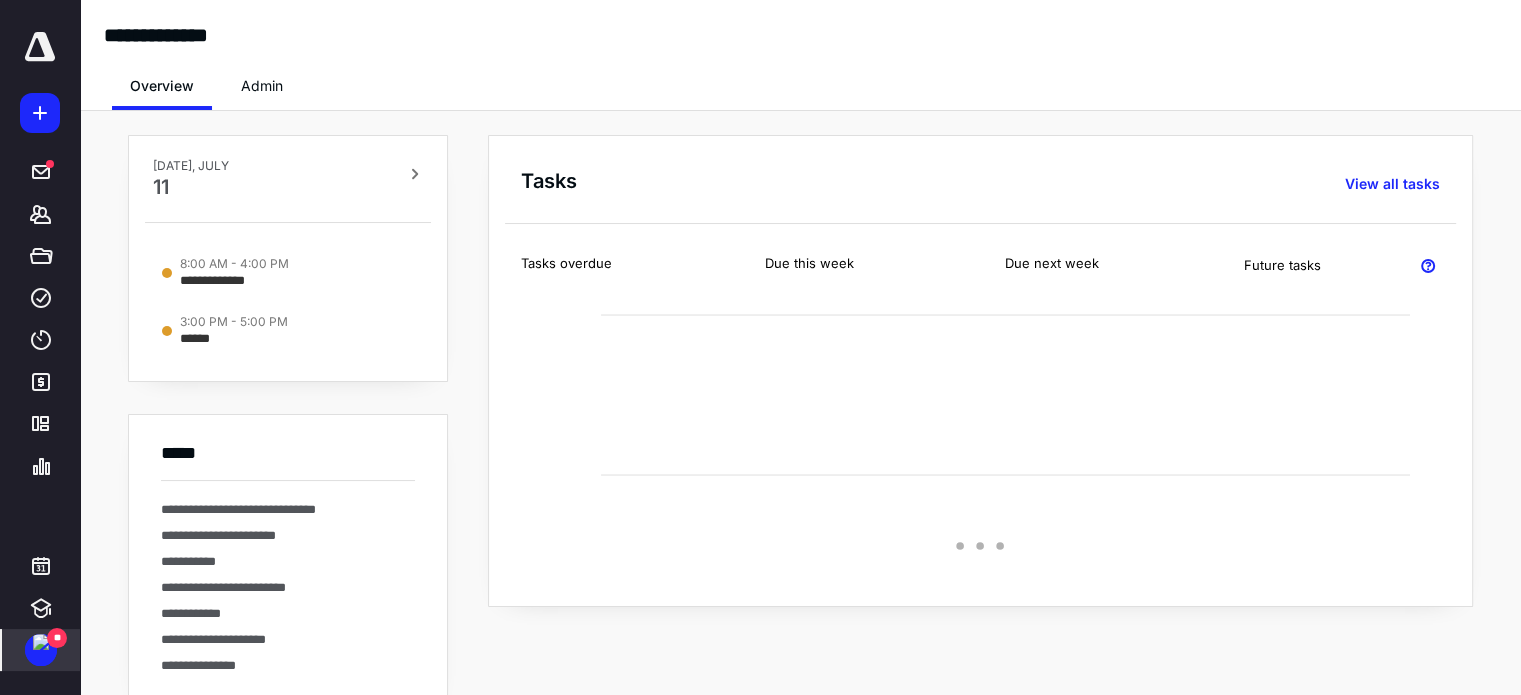 drag, startPoint x: 260, startPoint y: 77, endPoint x: 263, endPoint y: 95, distance: 18.248287 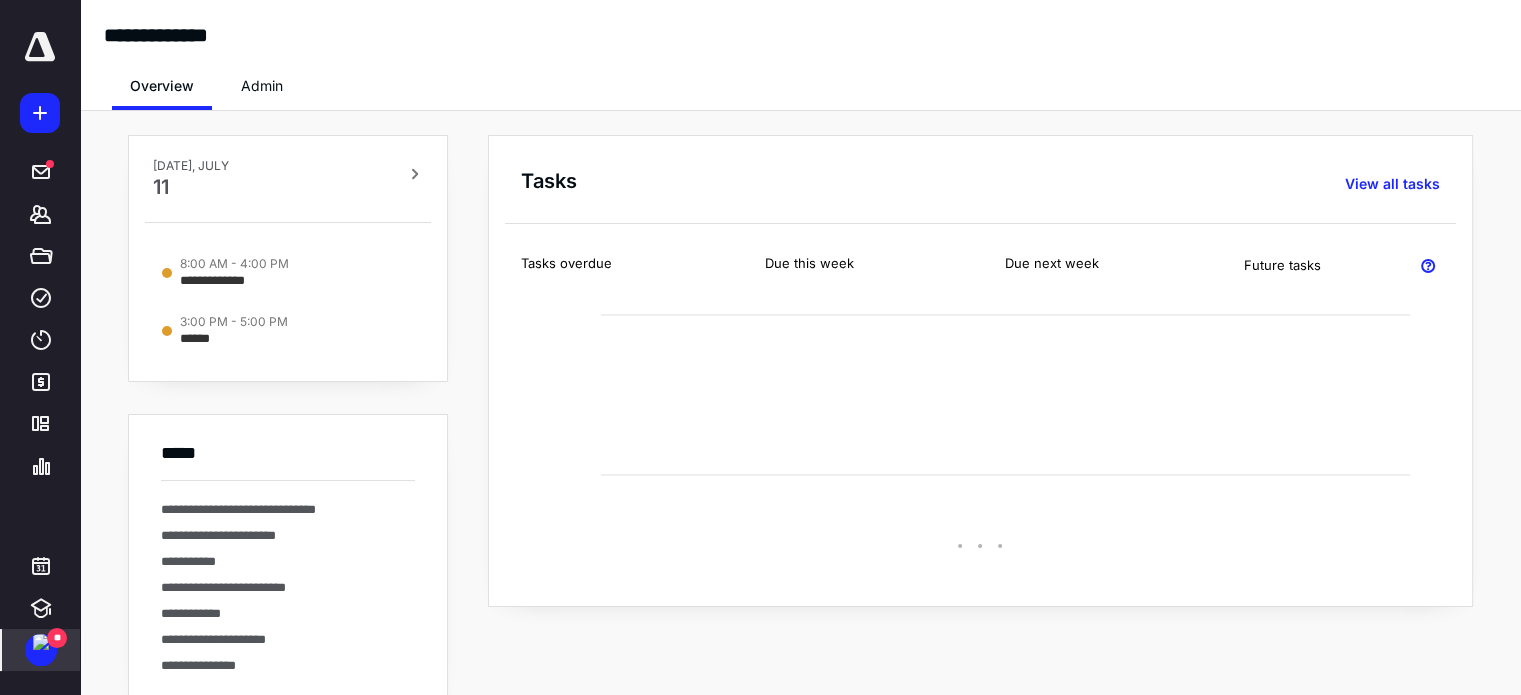 click on "Admin" at bounding box center [262, 86] 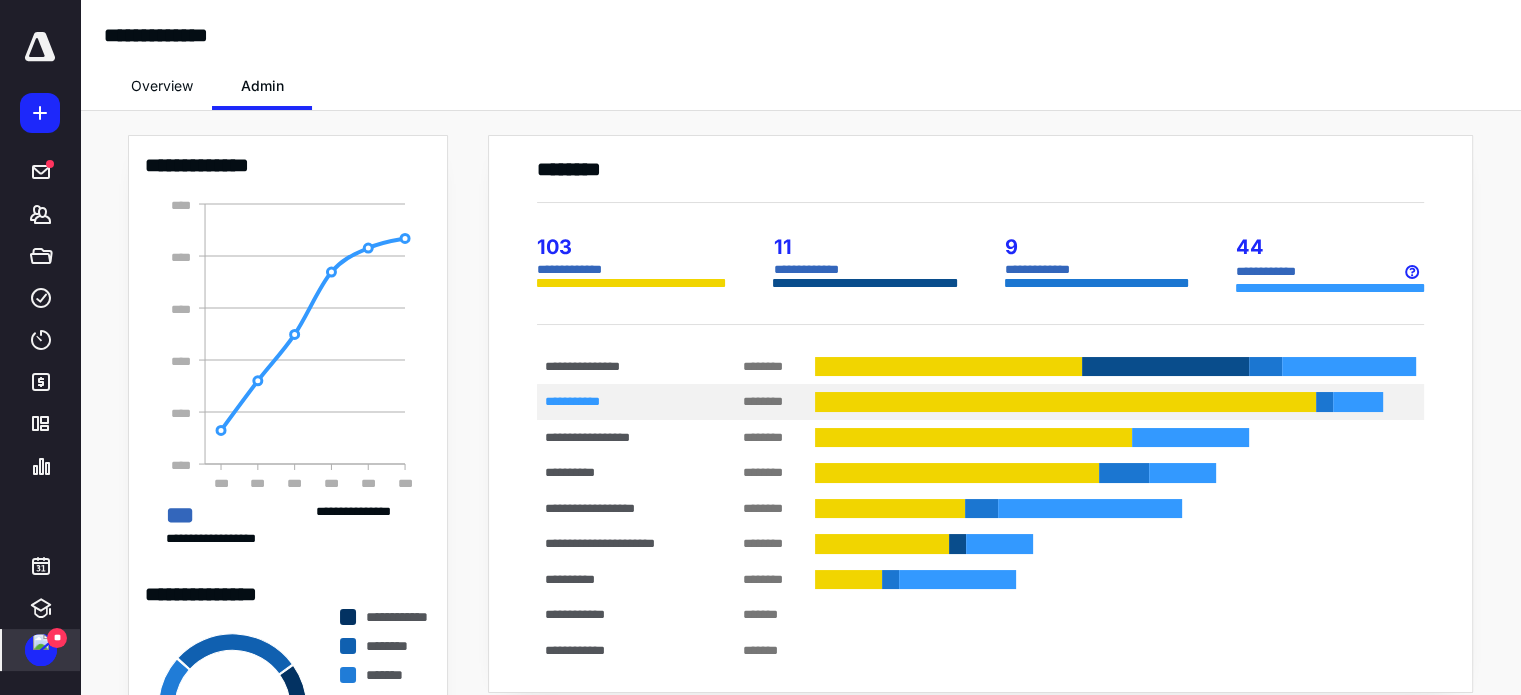 click on "**********" at bounding box center (620, 402) 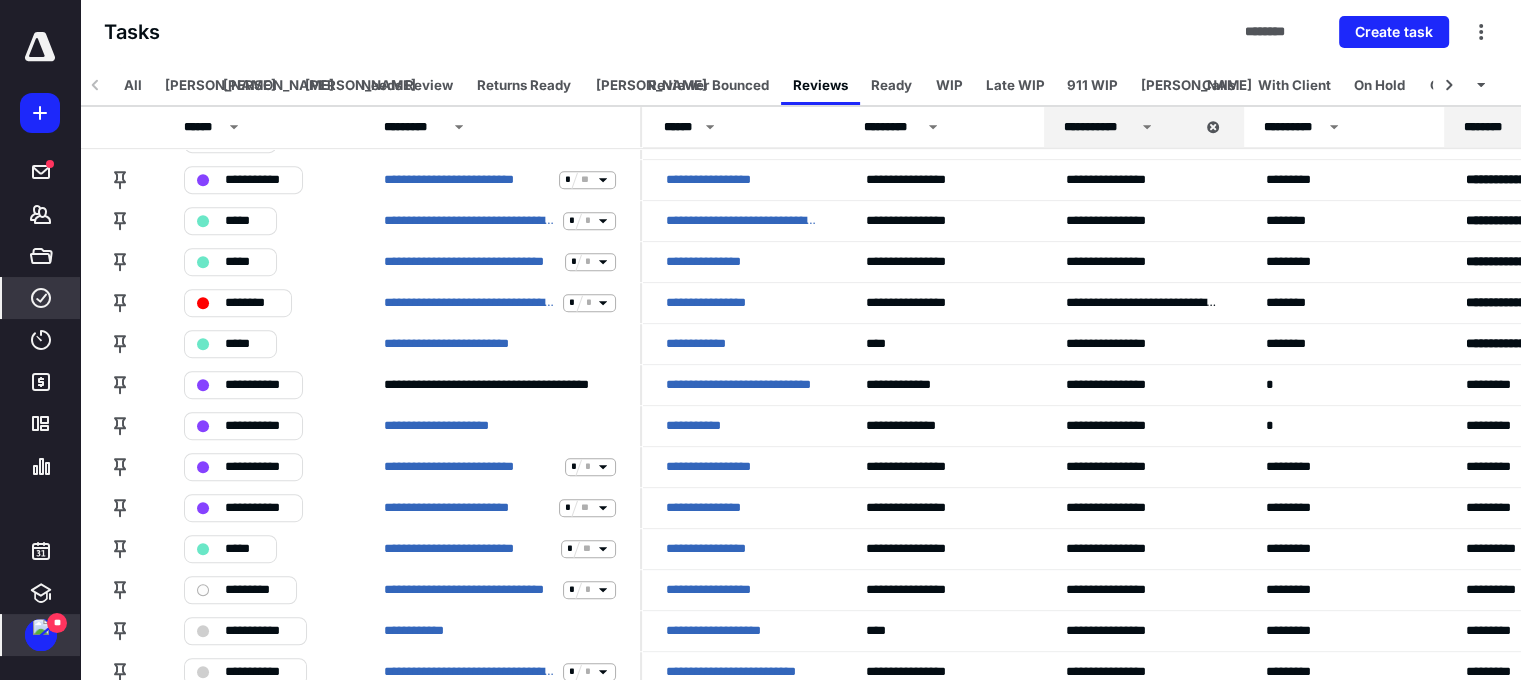 scroll, scrollTop: 1258, scrollLeft: 0, axis: vertical 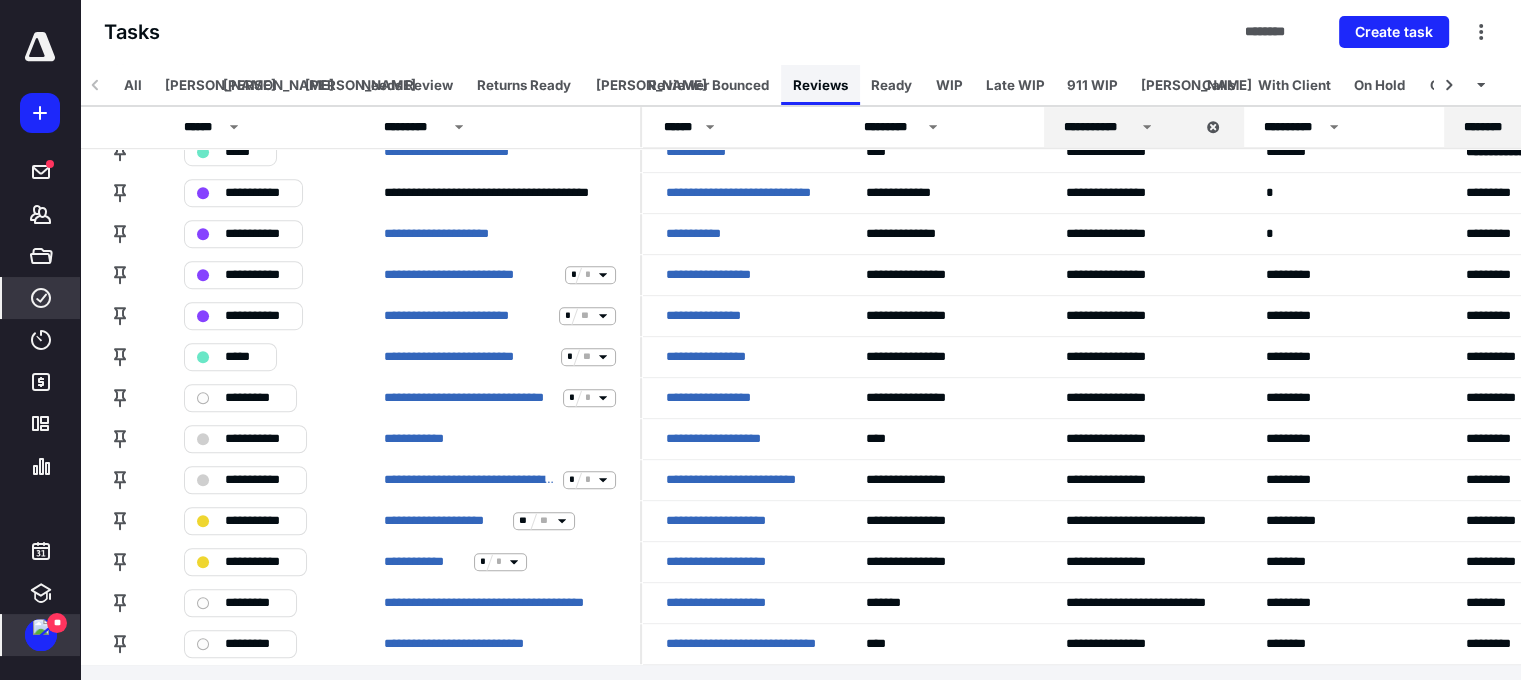 click on "Reviews" at bounding box center (820, 85) 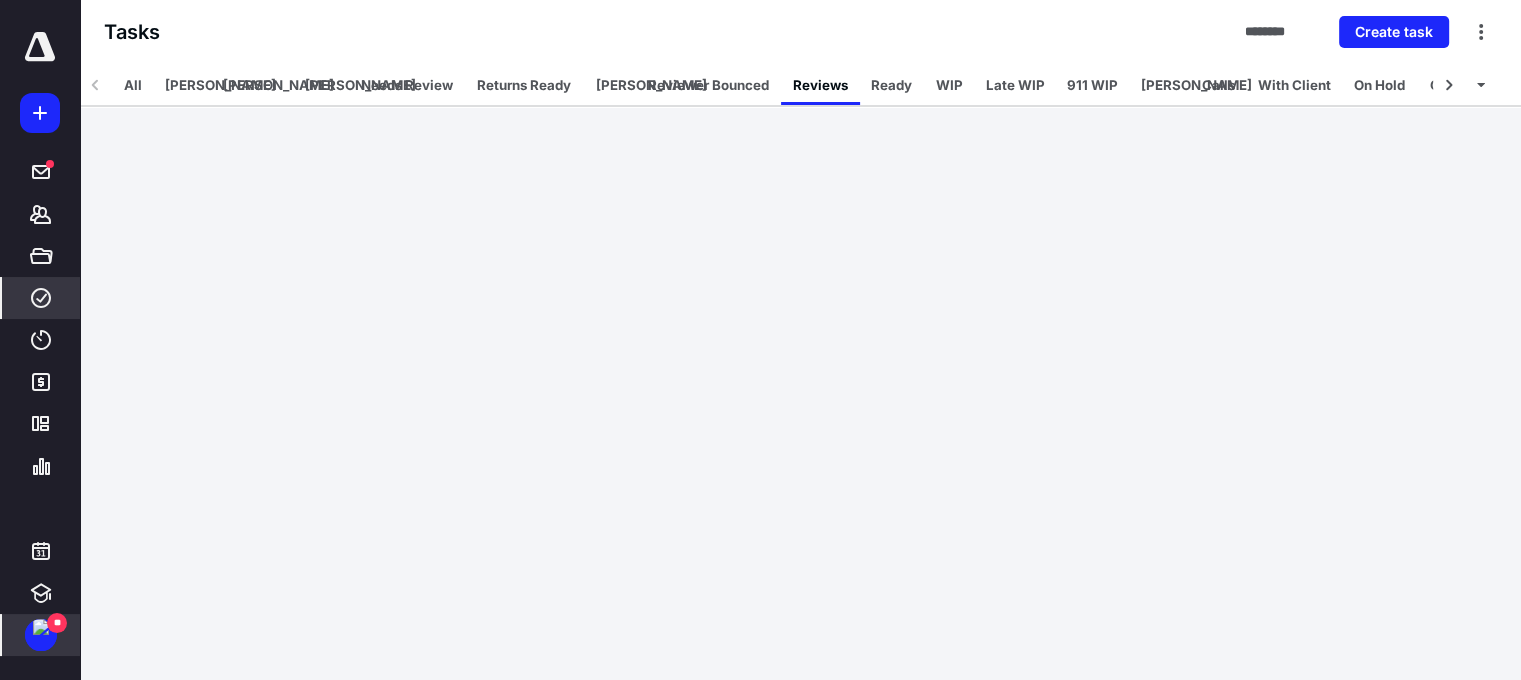 scroll, scrollTop: 104, scrollLeft: 0, axis: vertical 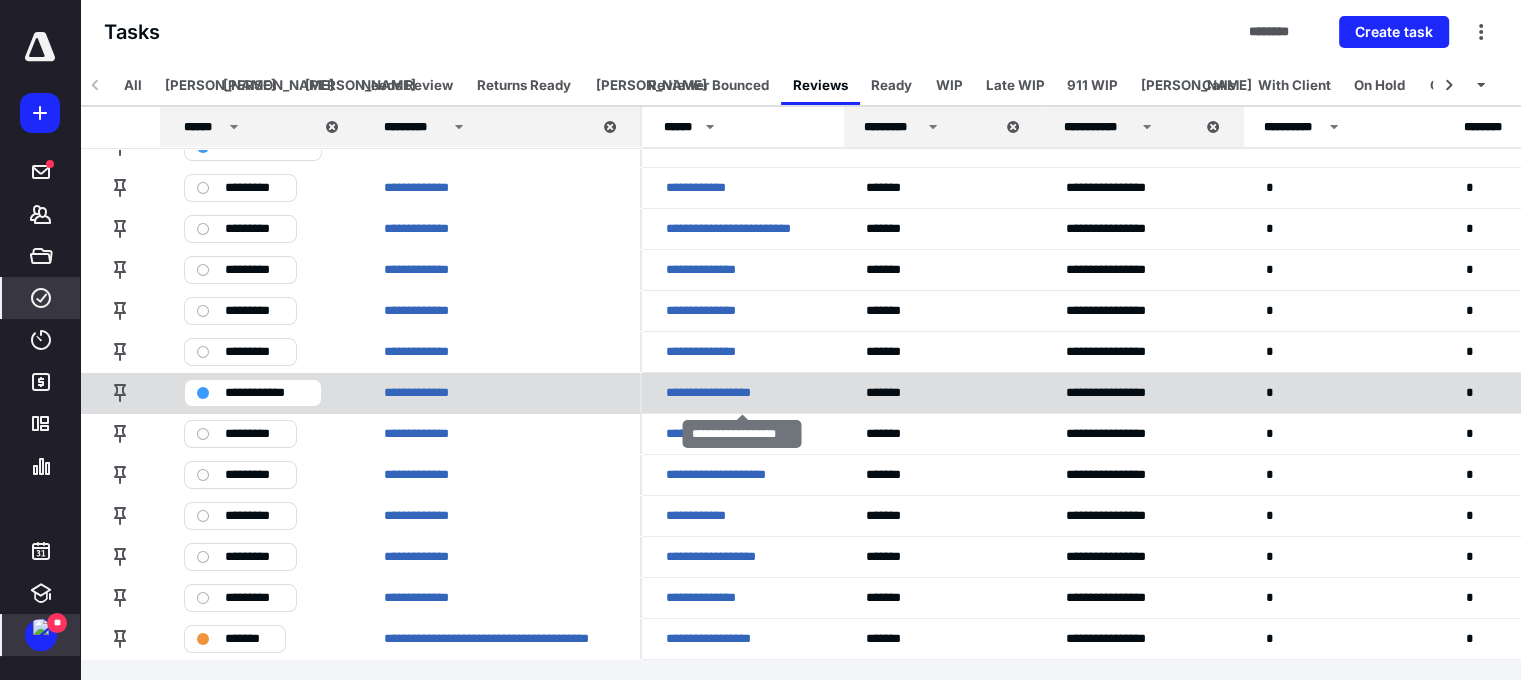 click on "**********" at bounding box center [719, 393] 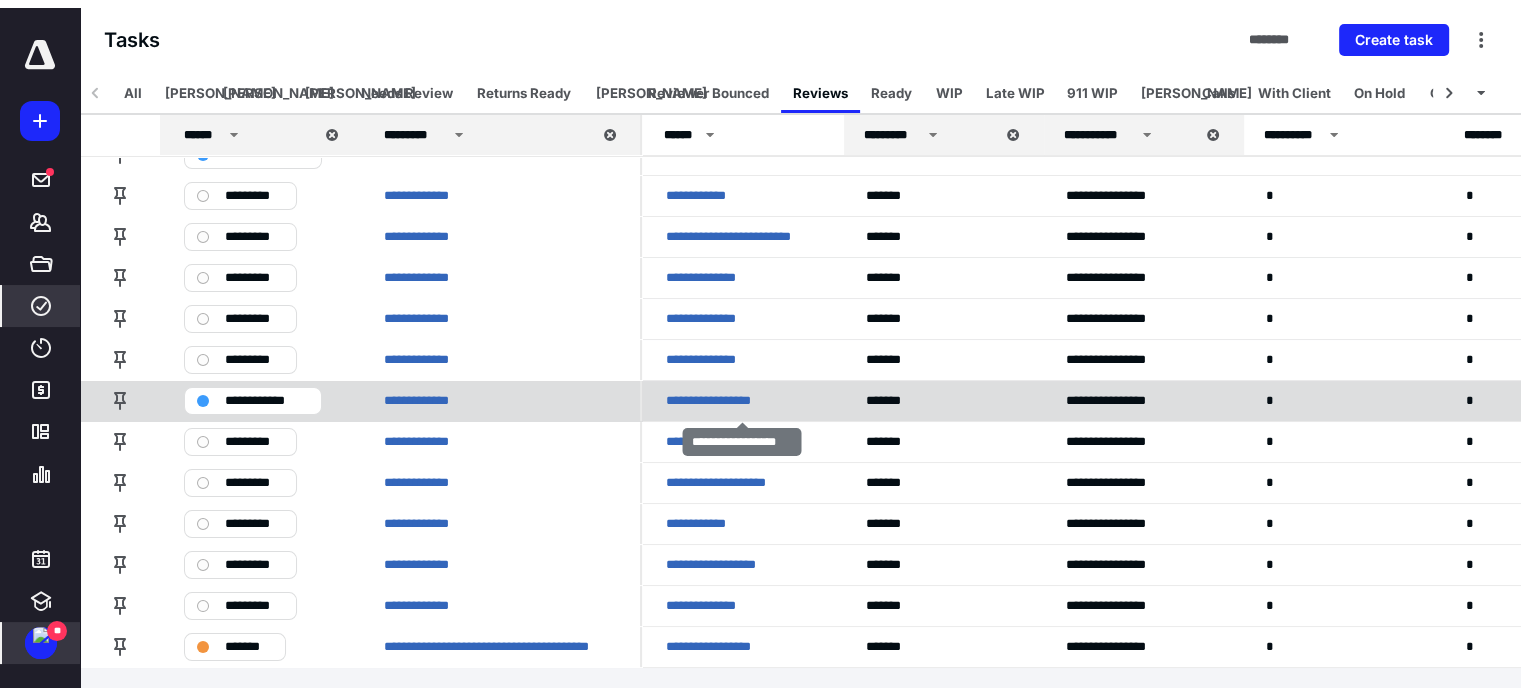 scroll, scrollTop: 0, scrollLeft: 0, axis: both 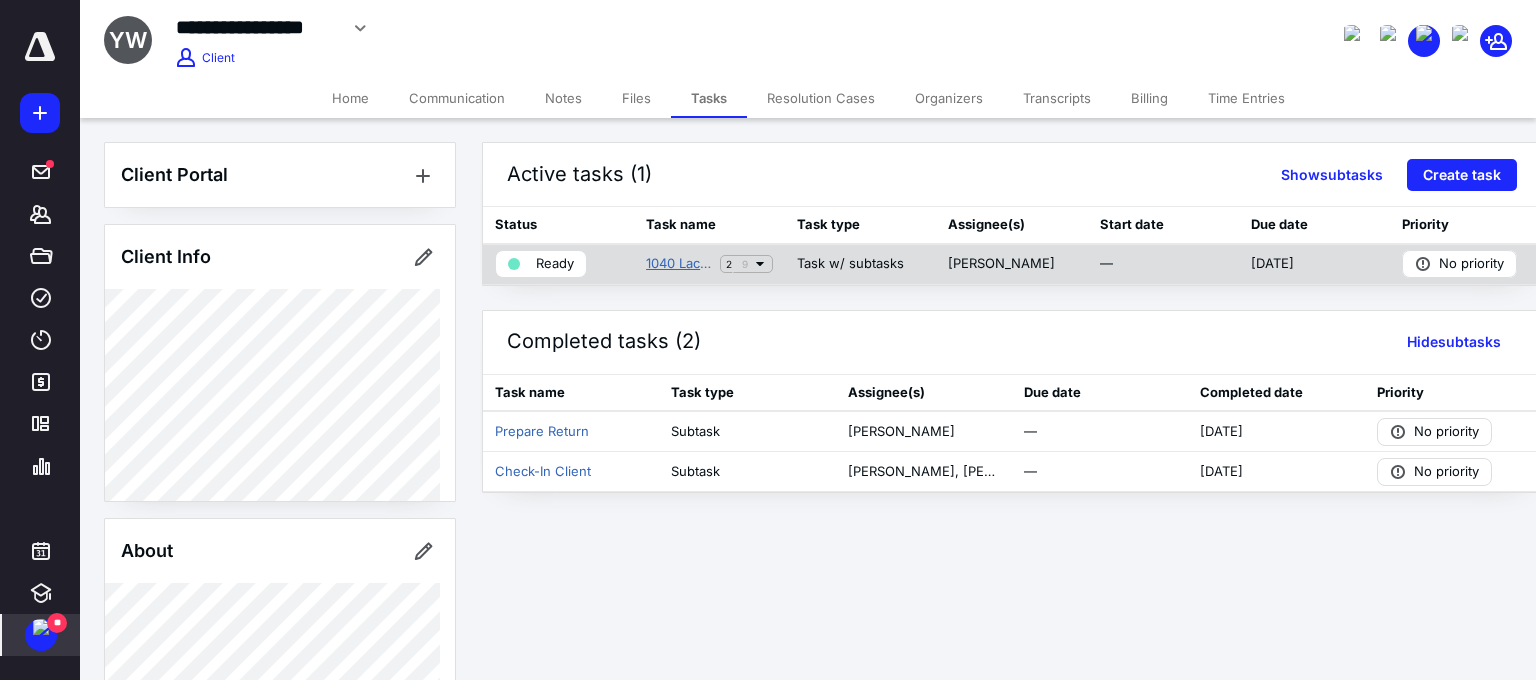 click on "1040 Lacerte Return 2024 [PERSON_NAME]" at bounding box center [679, 264] 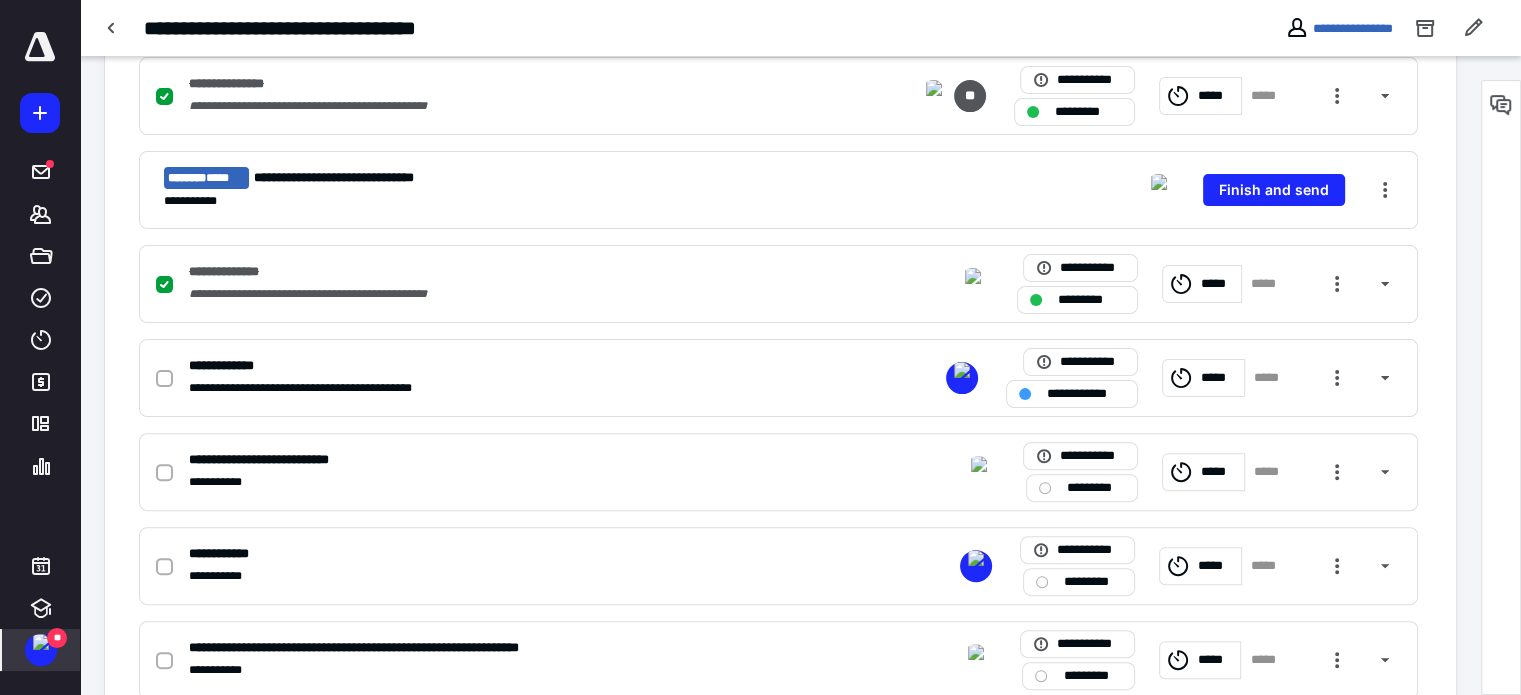 scroll, scrollTop: 533, scrollLeft: 0, axis: vertical 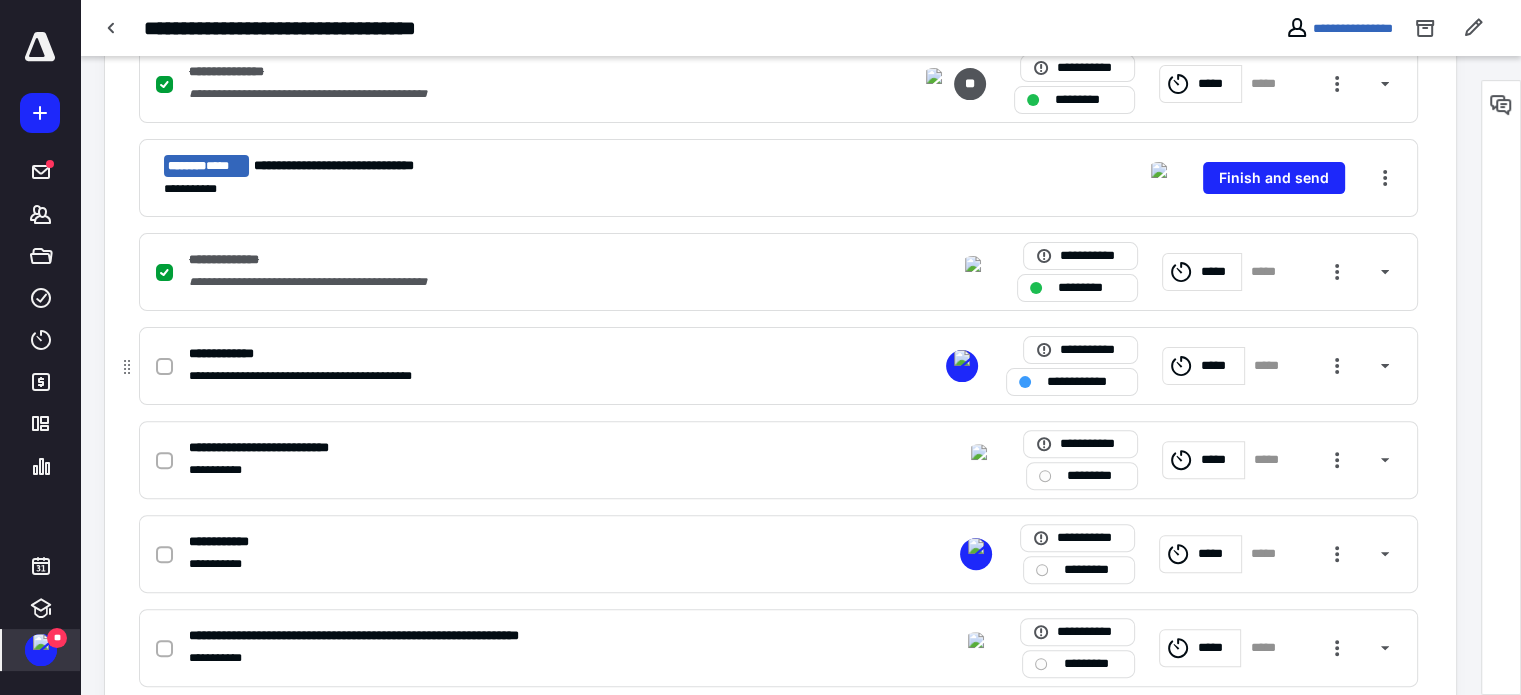 click 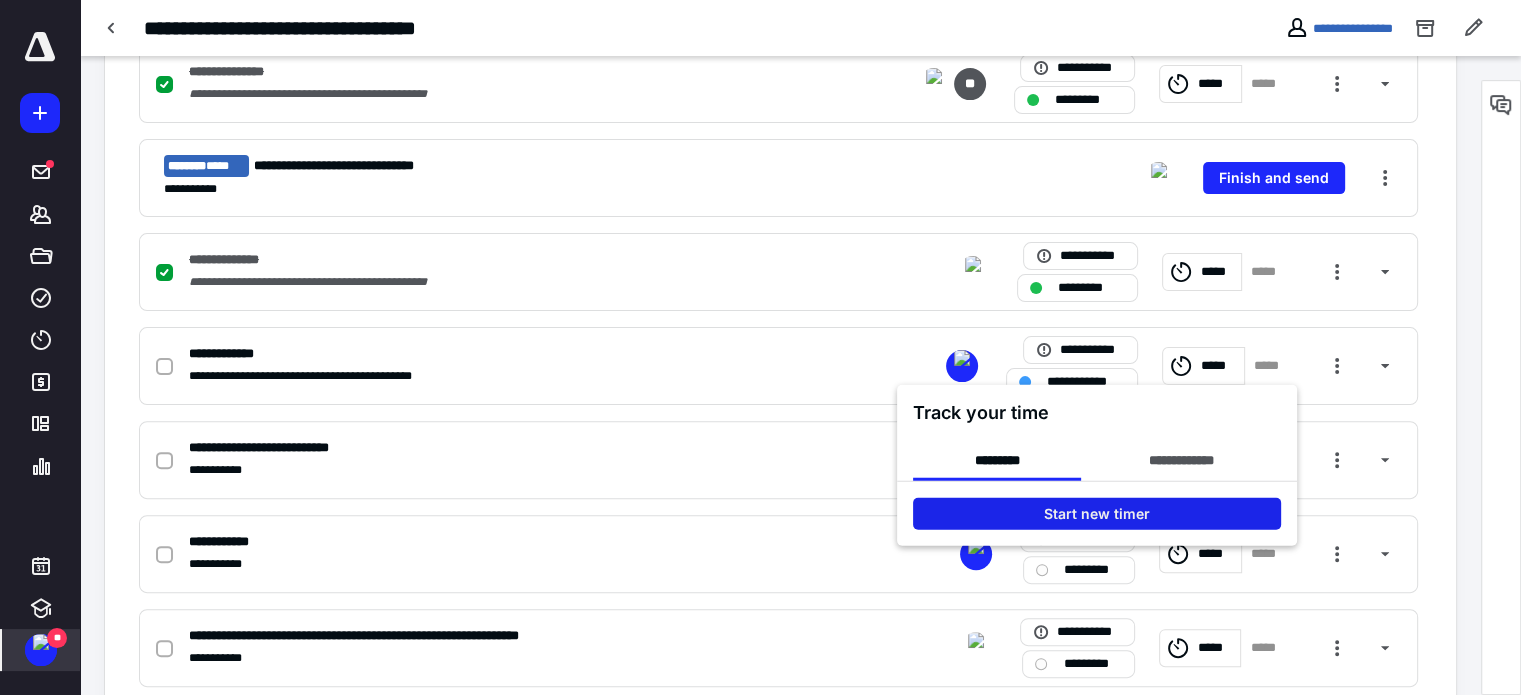 click on "Start new timer" at bounding box center [1097, 514] 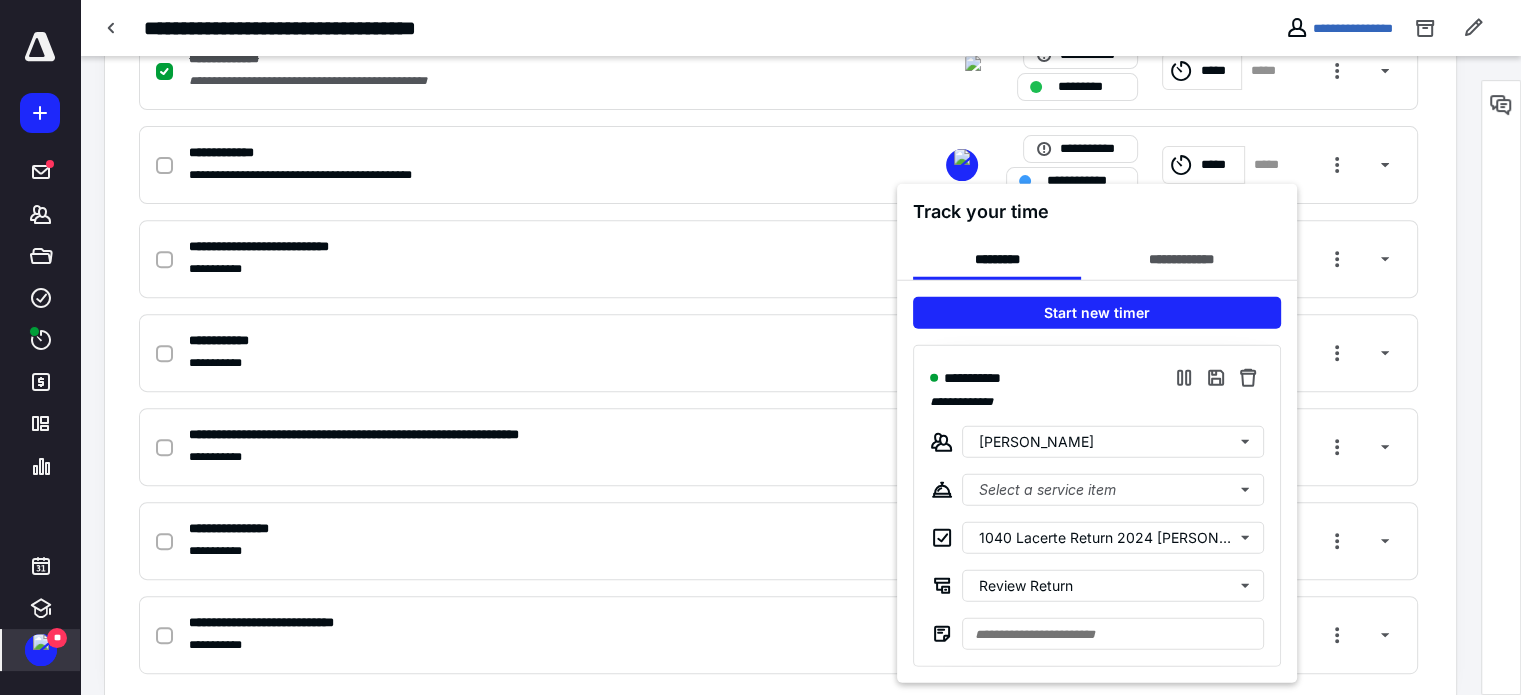 scroll, scrollTop: 761, scrollLeft: 0, axis: vertical 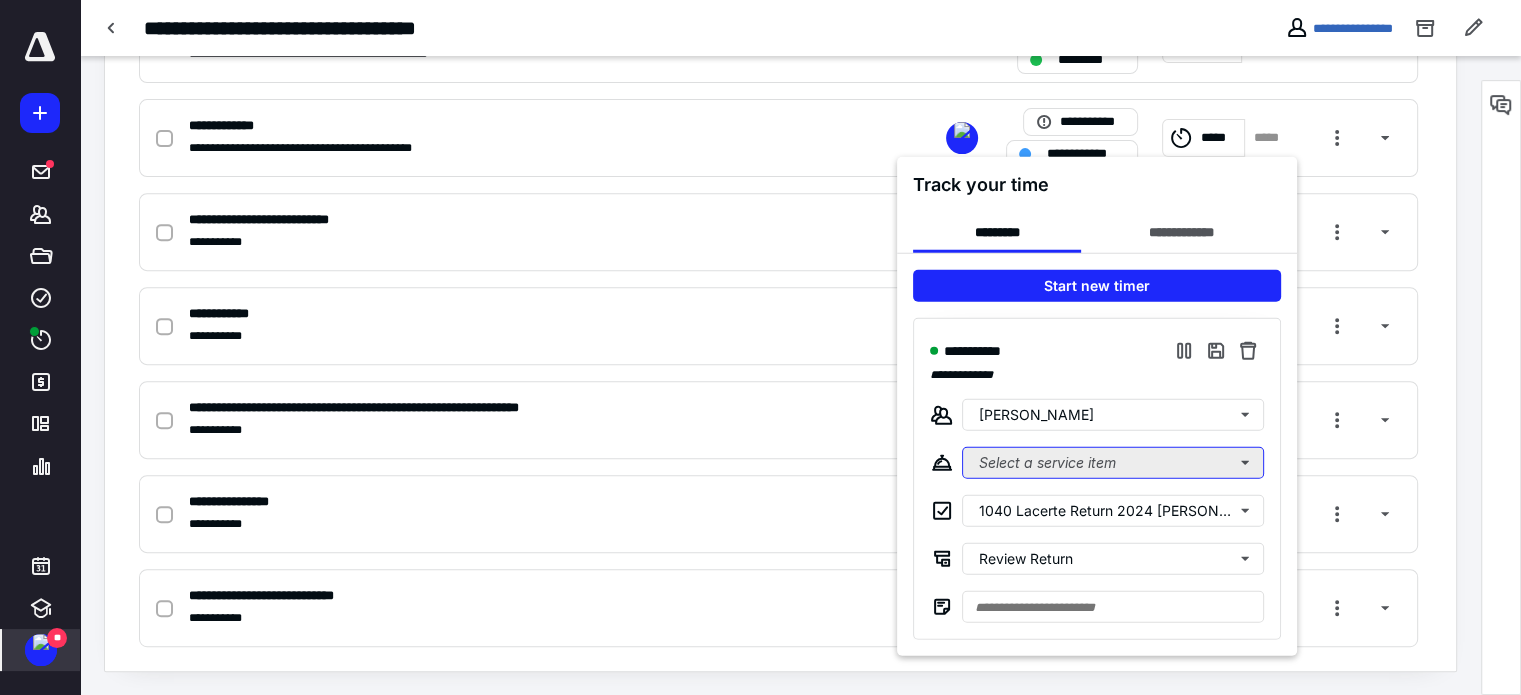click on "Select a service item" at bounding box center (1113, 463) 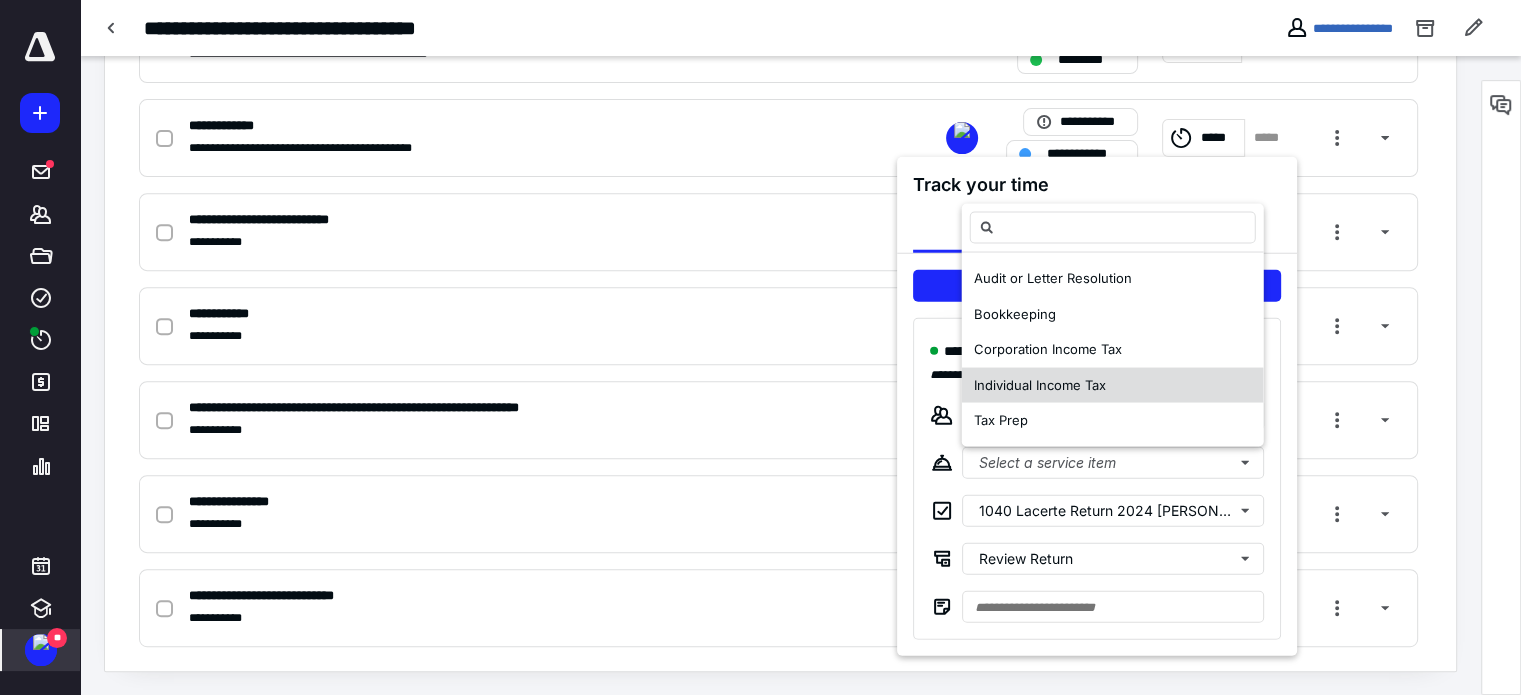 click on "Individual Income Tax" at bounding box center [1040, 384] 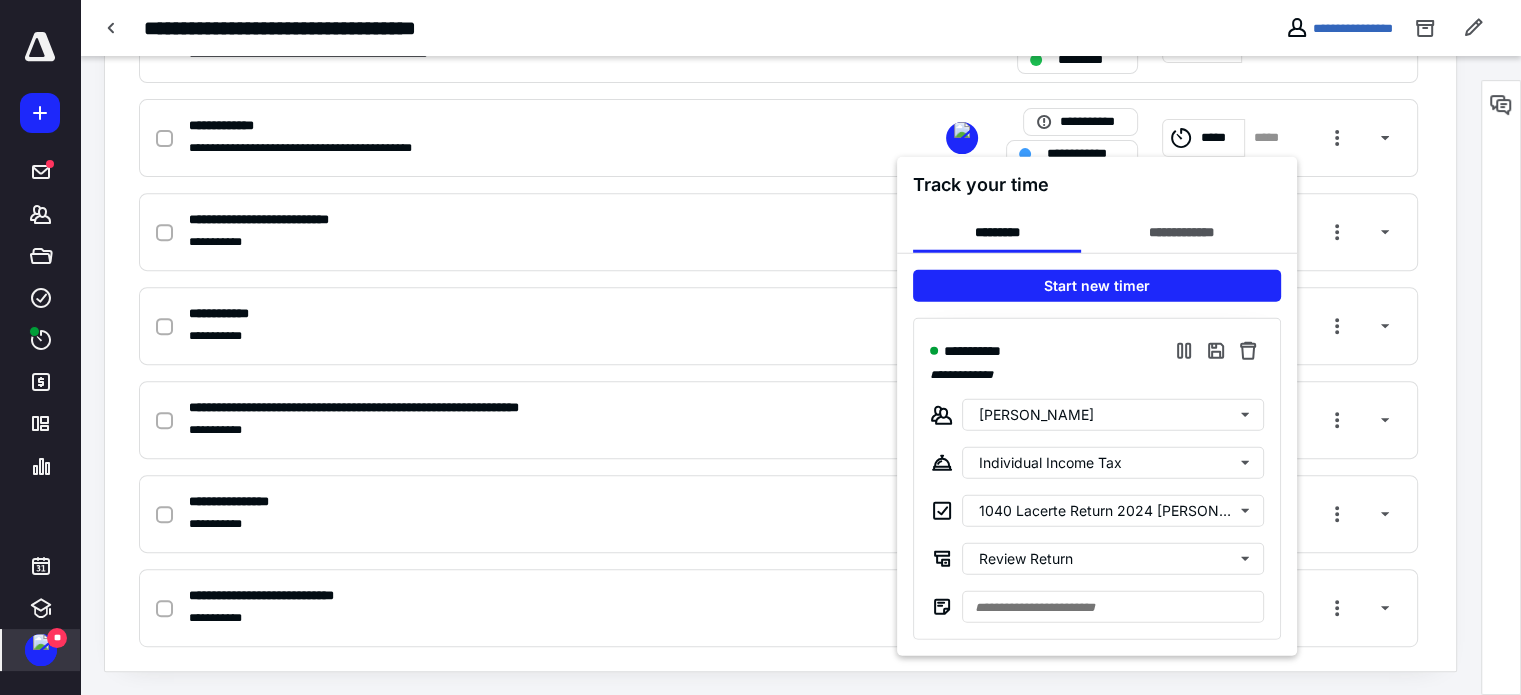 click at bounding box center [760, 347] 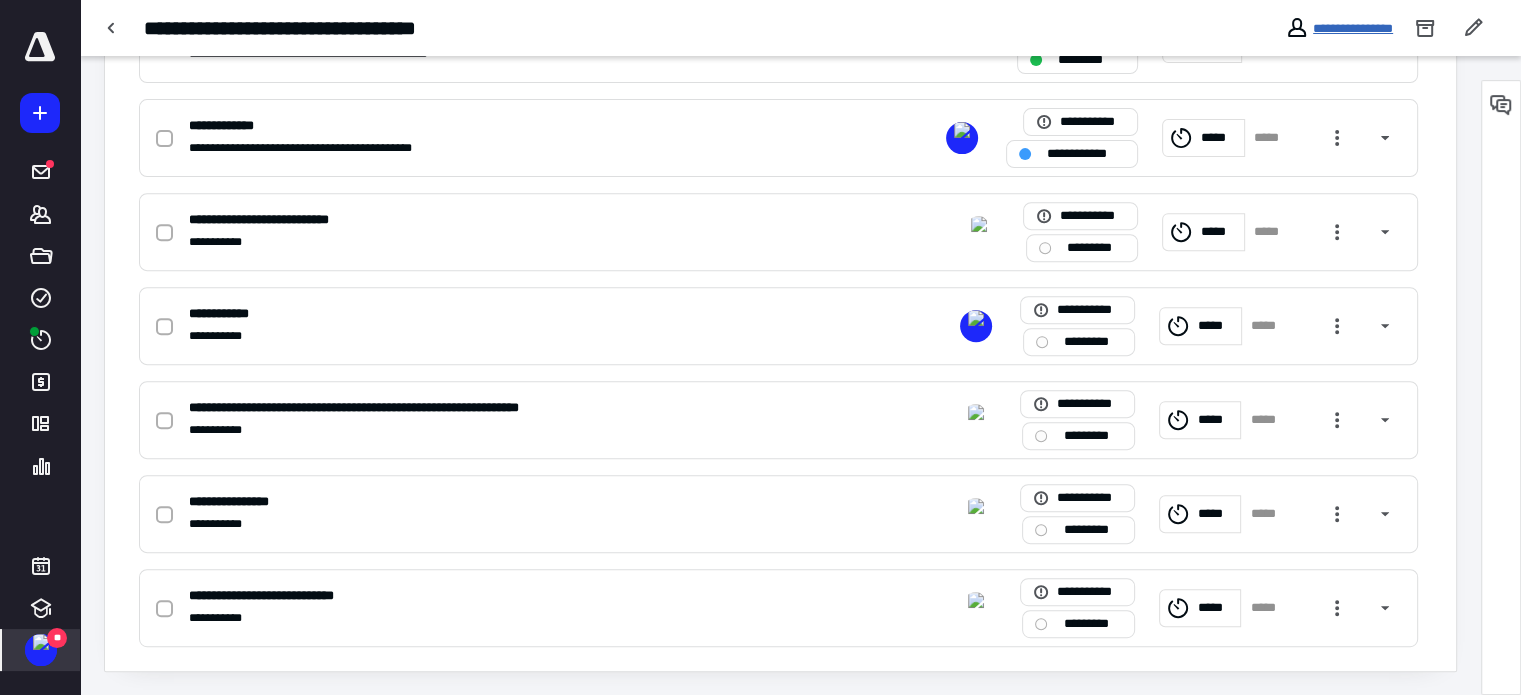 click on "**********" at bounding box center (1353, 28) 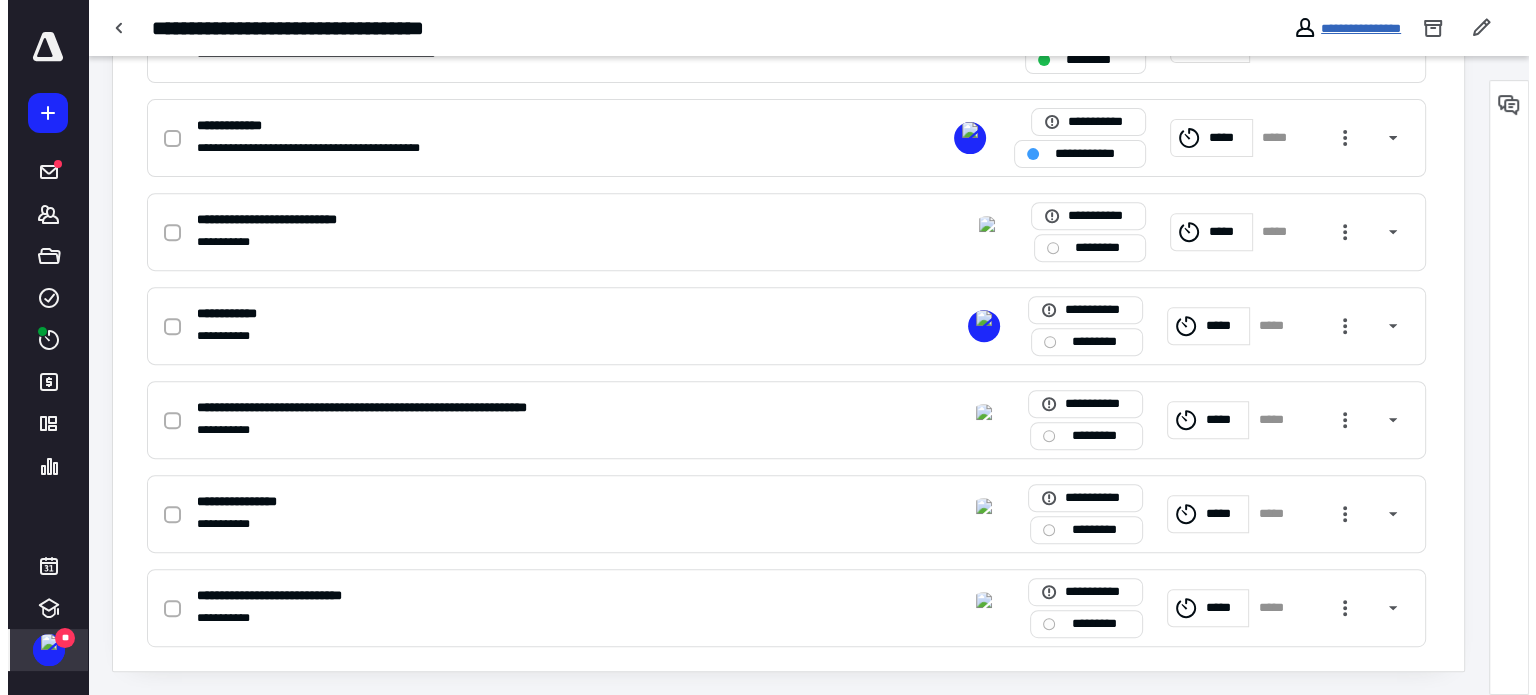 scroll, scrollTop: 0, scrollLeft: 0, axis: both 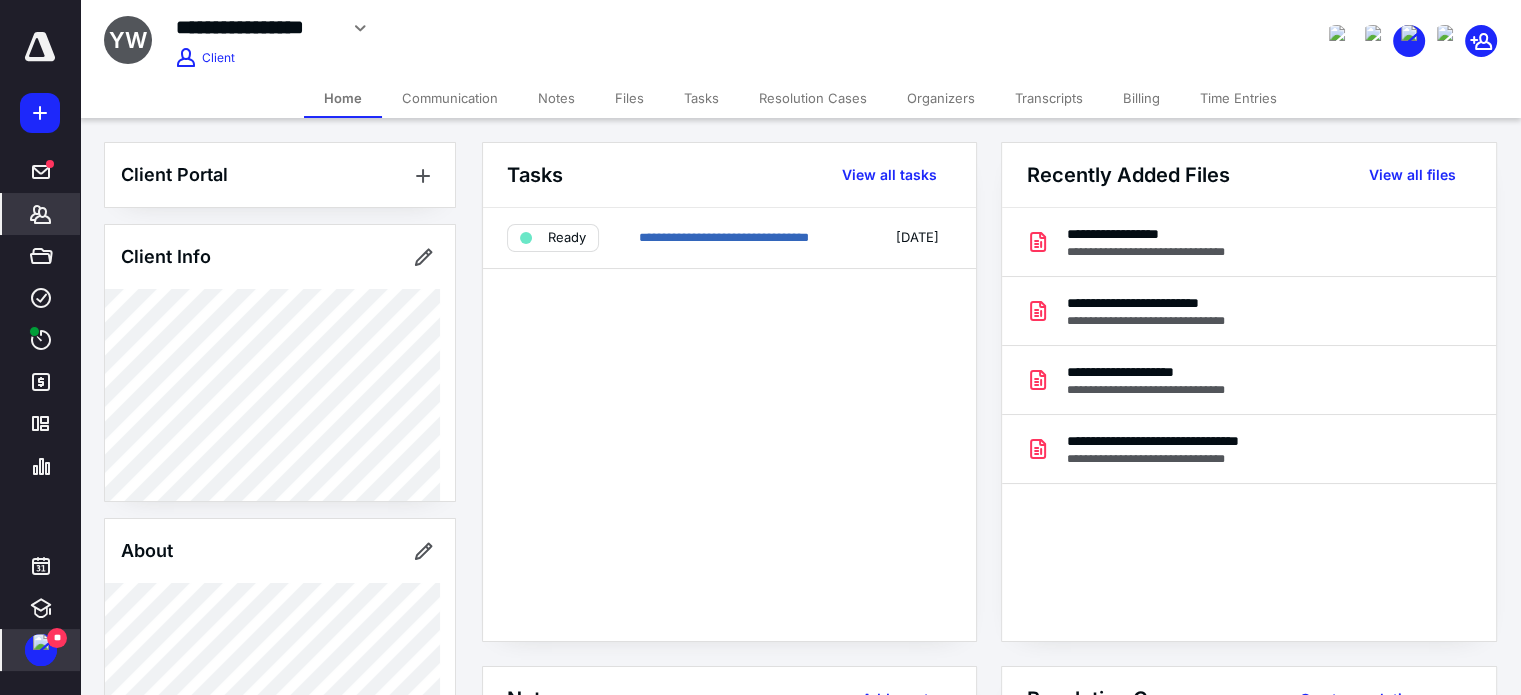 click on "Files" at bounding box center (629, 98) 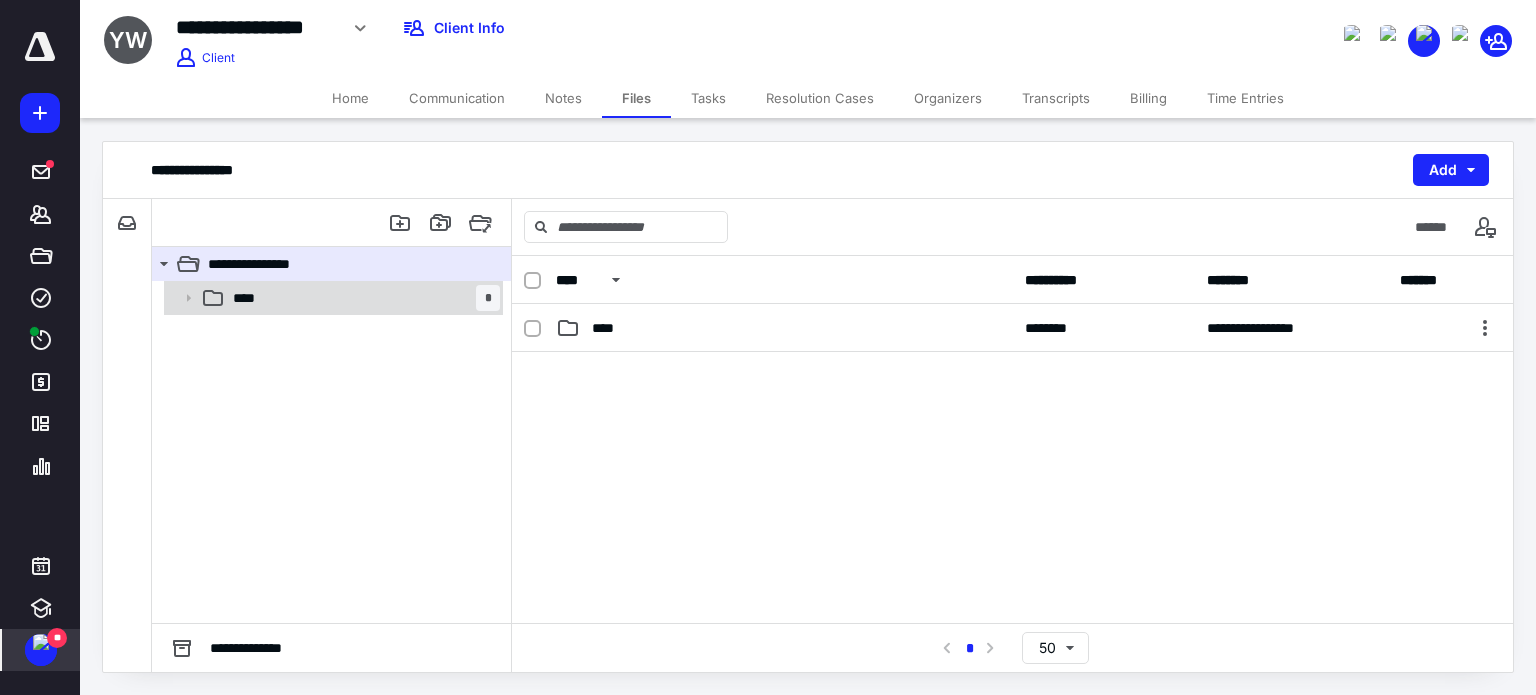 click on "****" at bounding box center (251, 298) 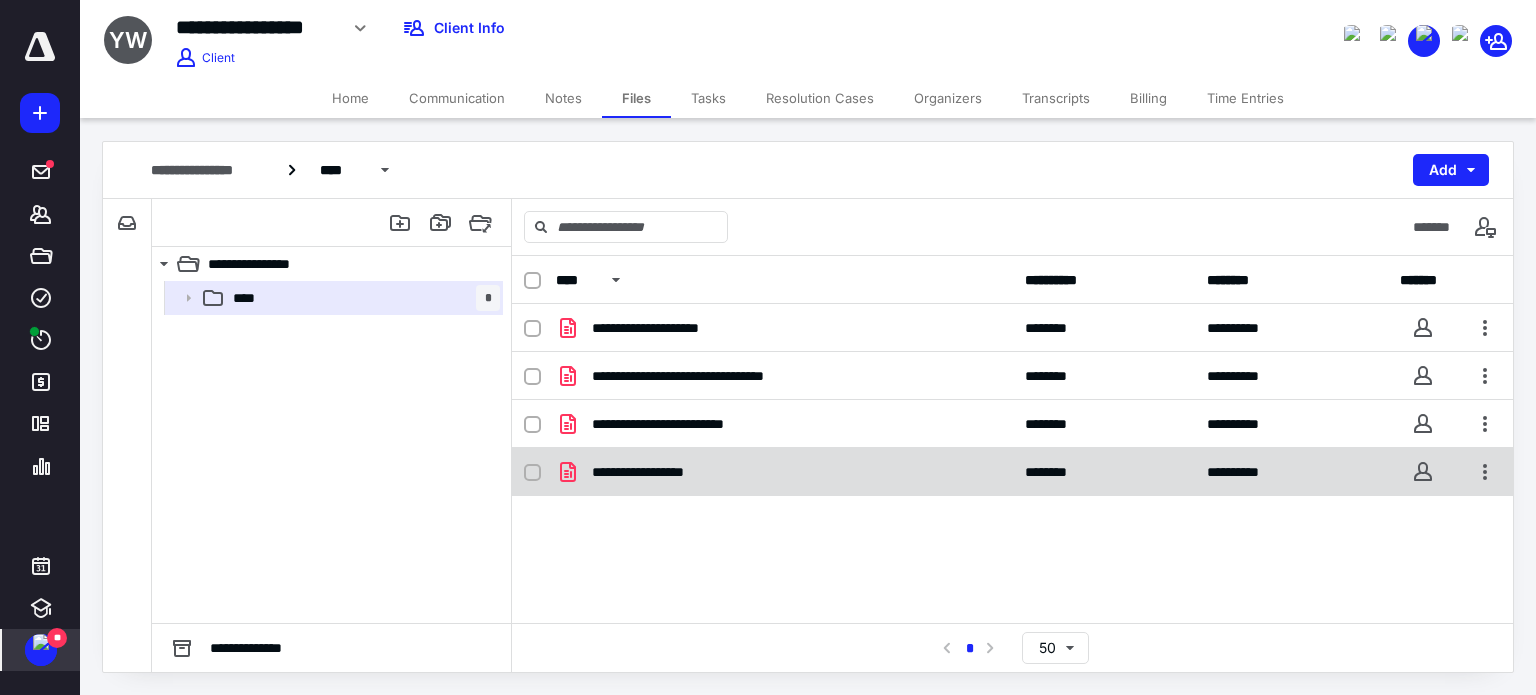 click on "**********" at bounding box center (655, 472) 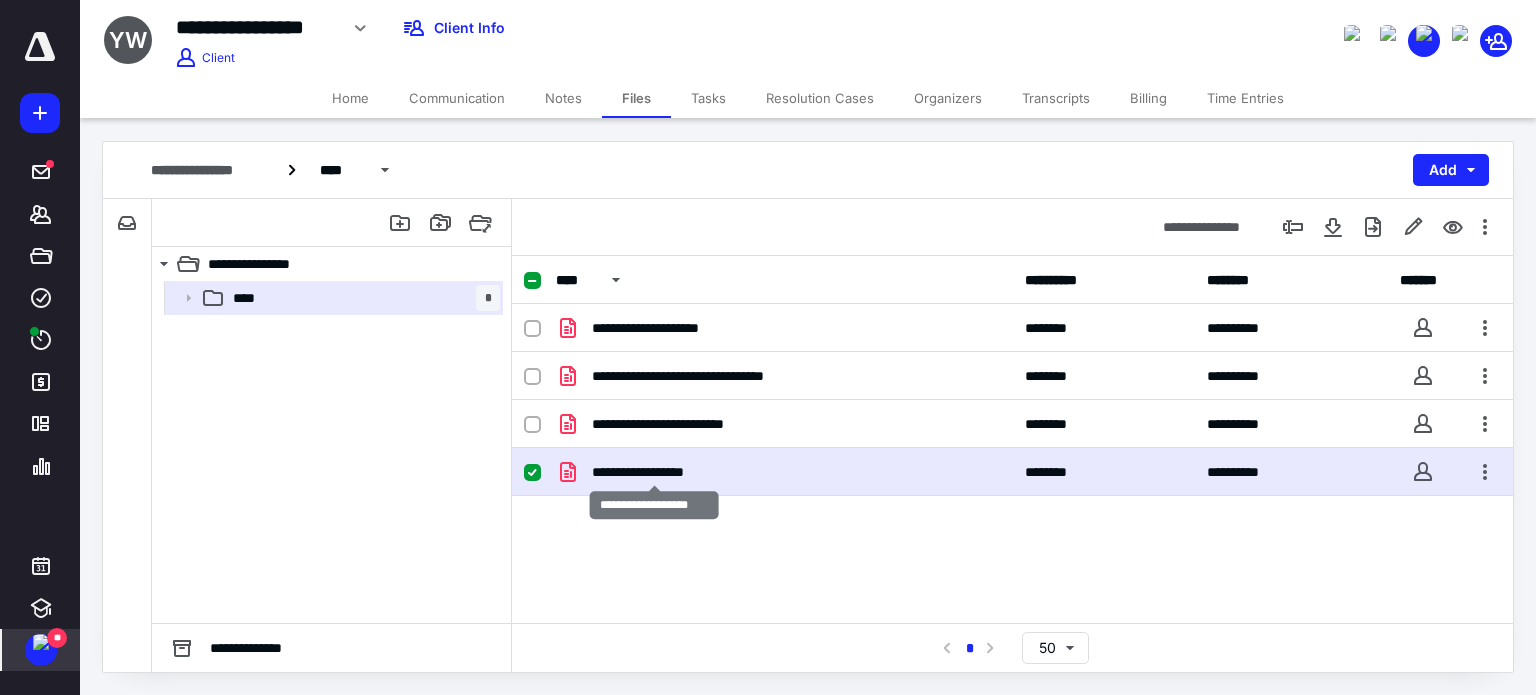 click on "**********" at bounding box center (655, 472) 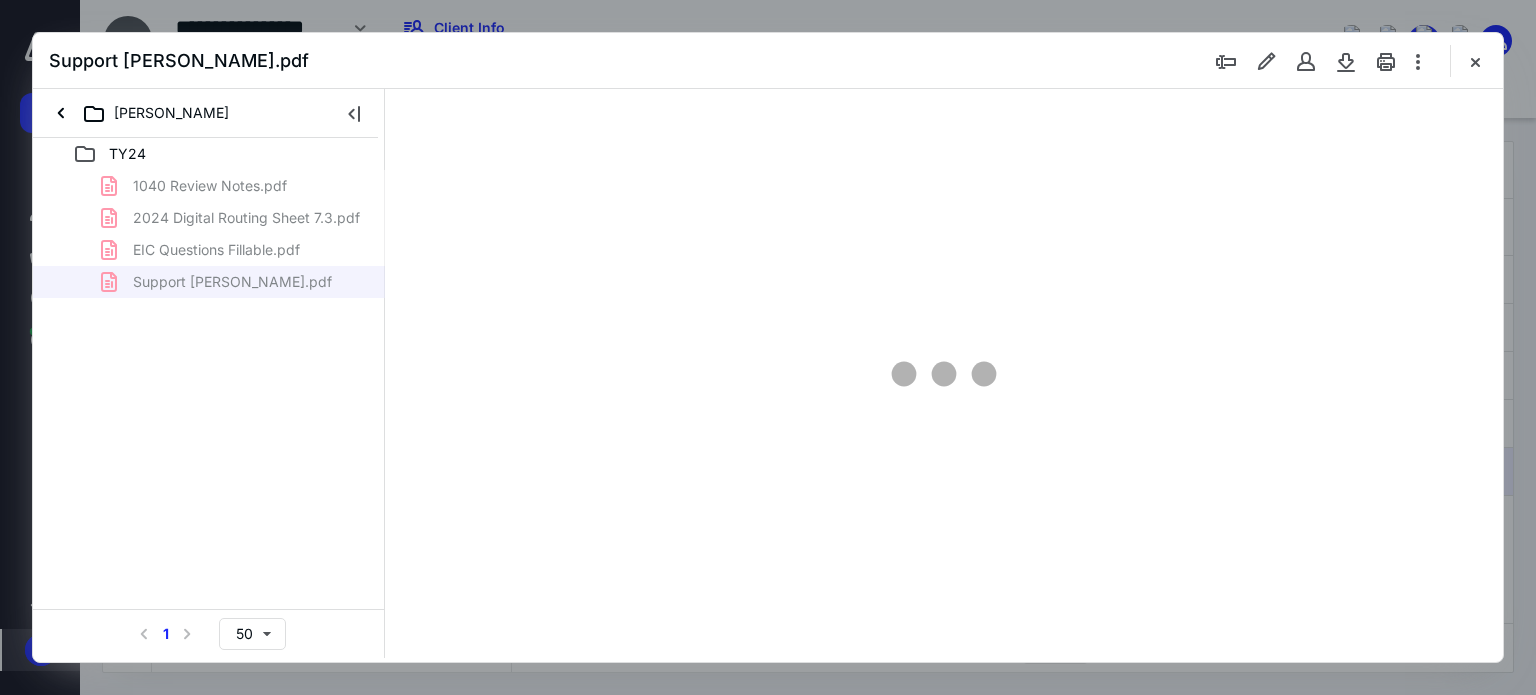 scroll, scrollTop: 0, scrollLeft: 0, axis: both 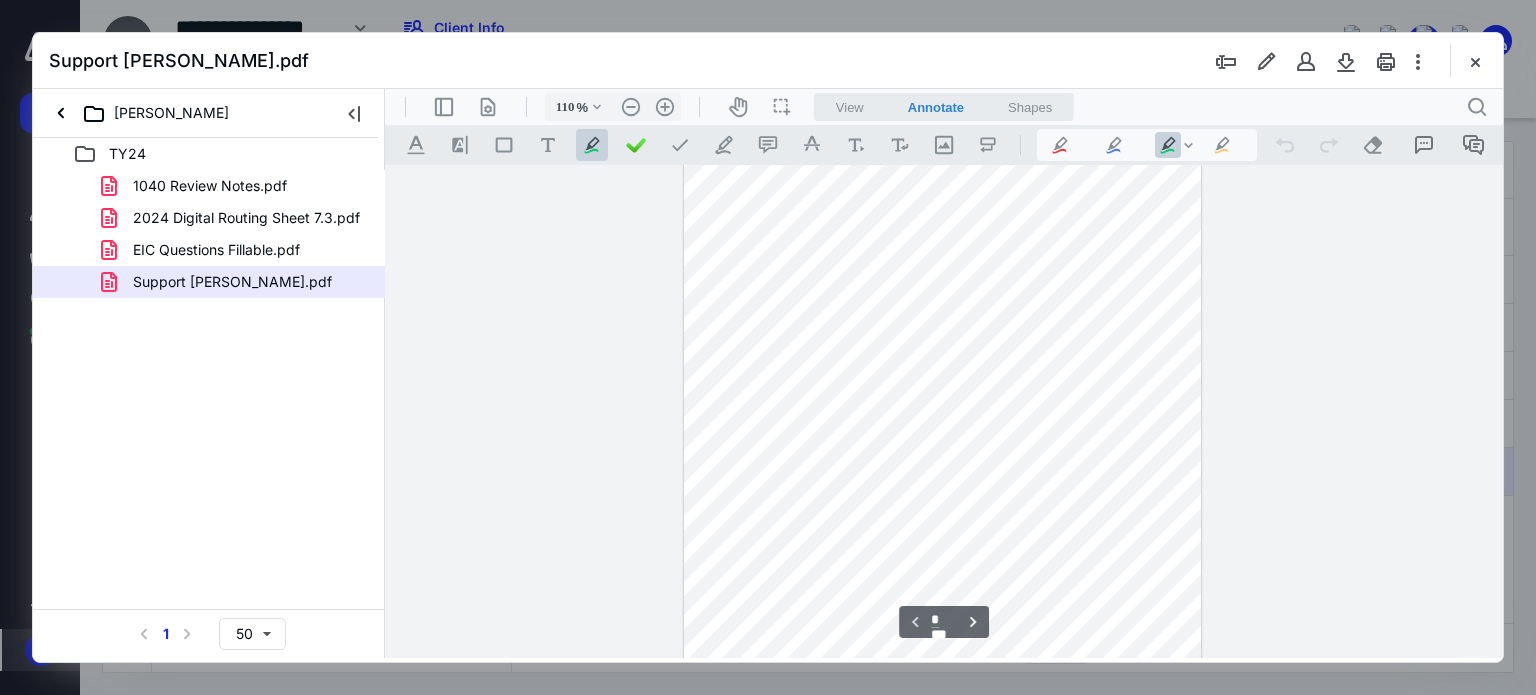 type on "135" 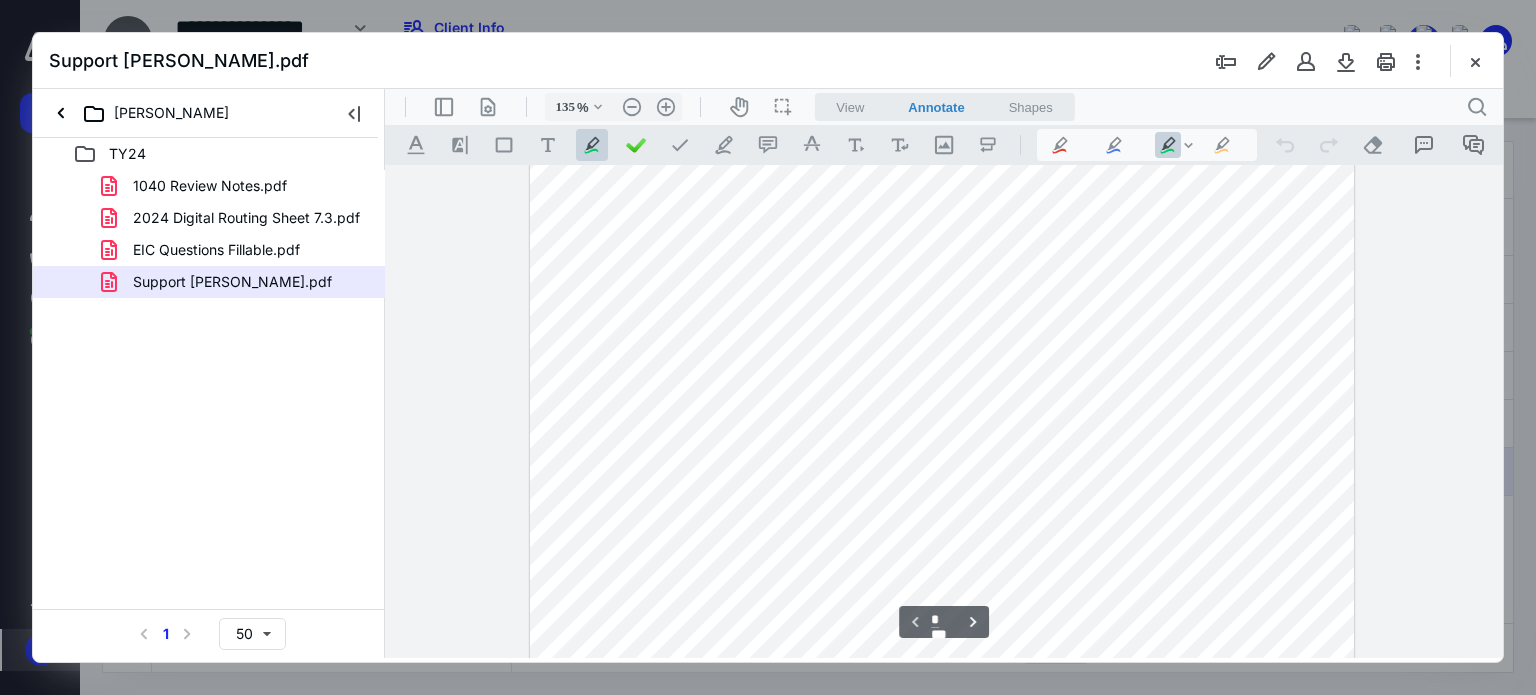 scroll, scrollTop: 0, scrollLeft: 0, axis: both 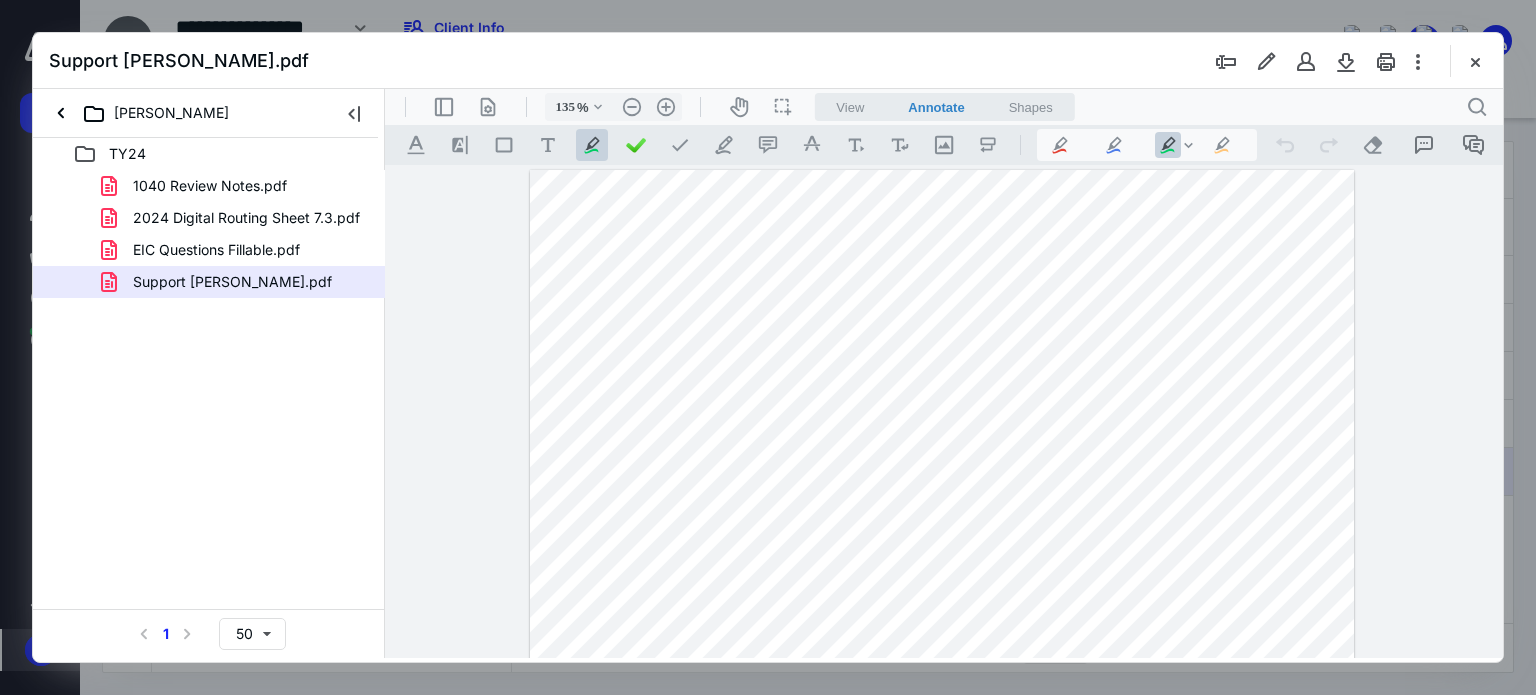 click at bounding box center (942, 701) 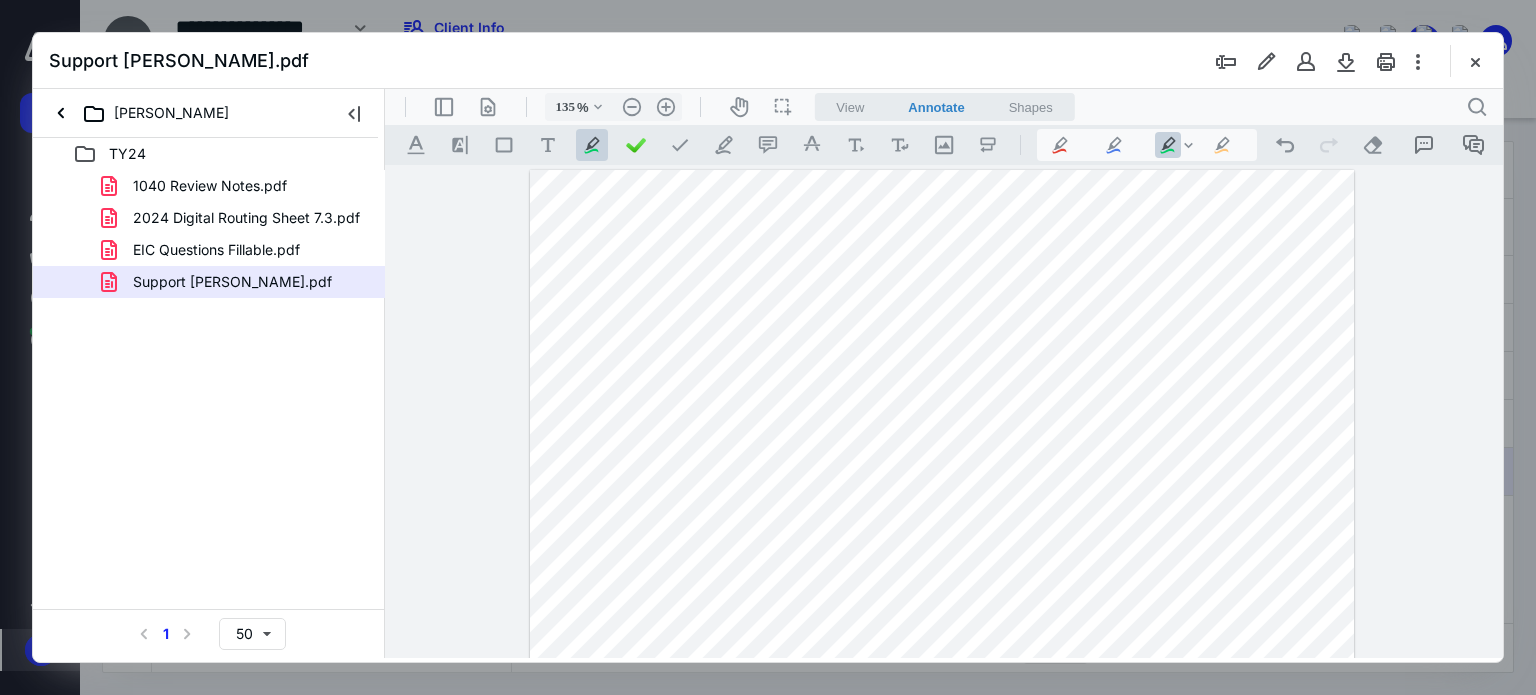 click at bounding box center (942, 701) 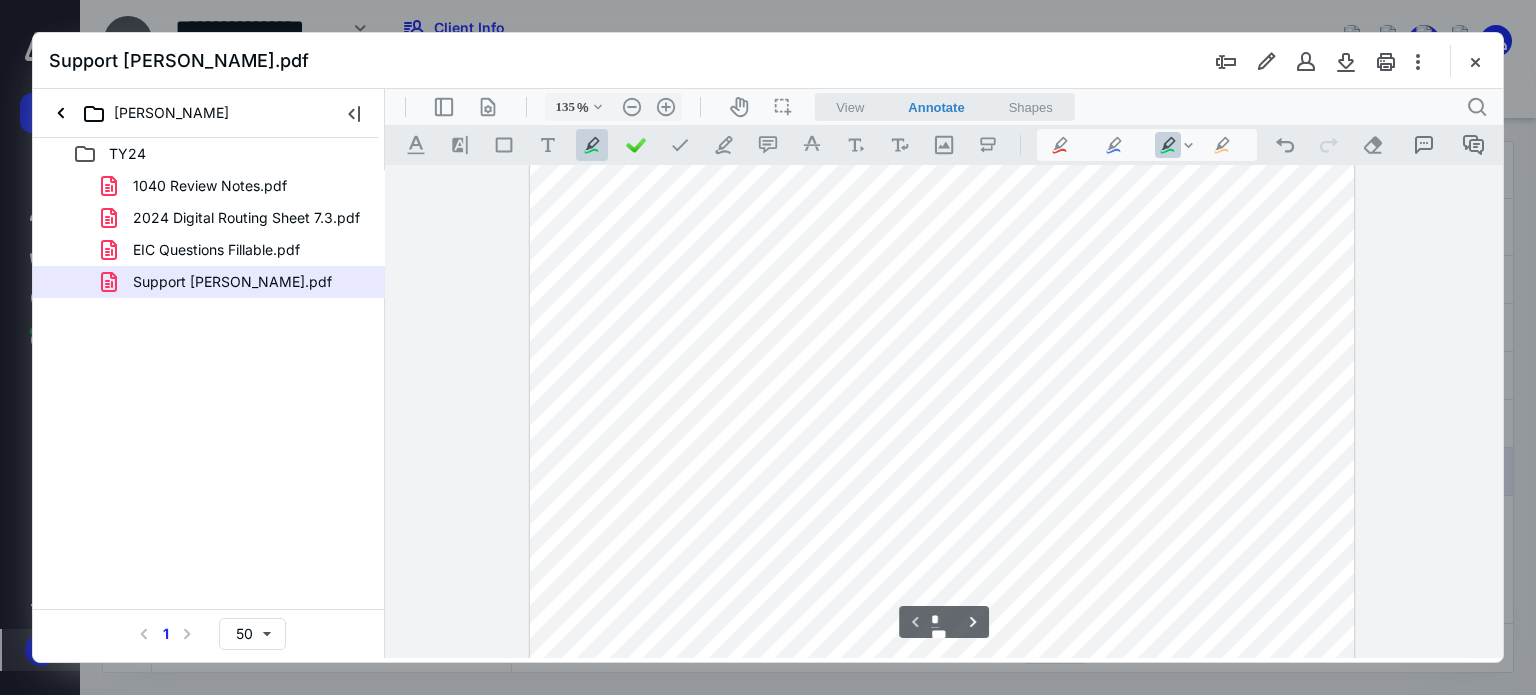 scroll, scrollTop: 266, scrollLeft: 0, axis: vertical 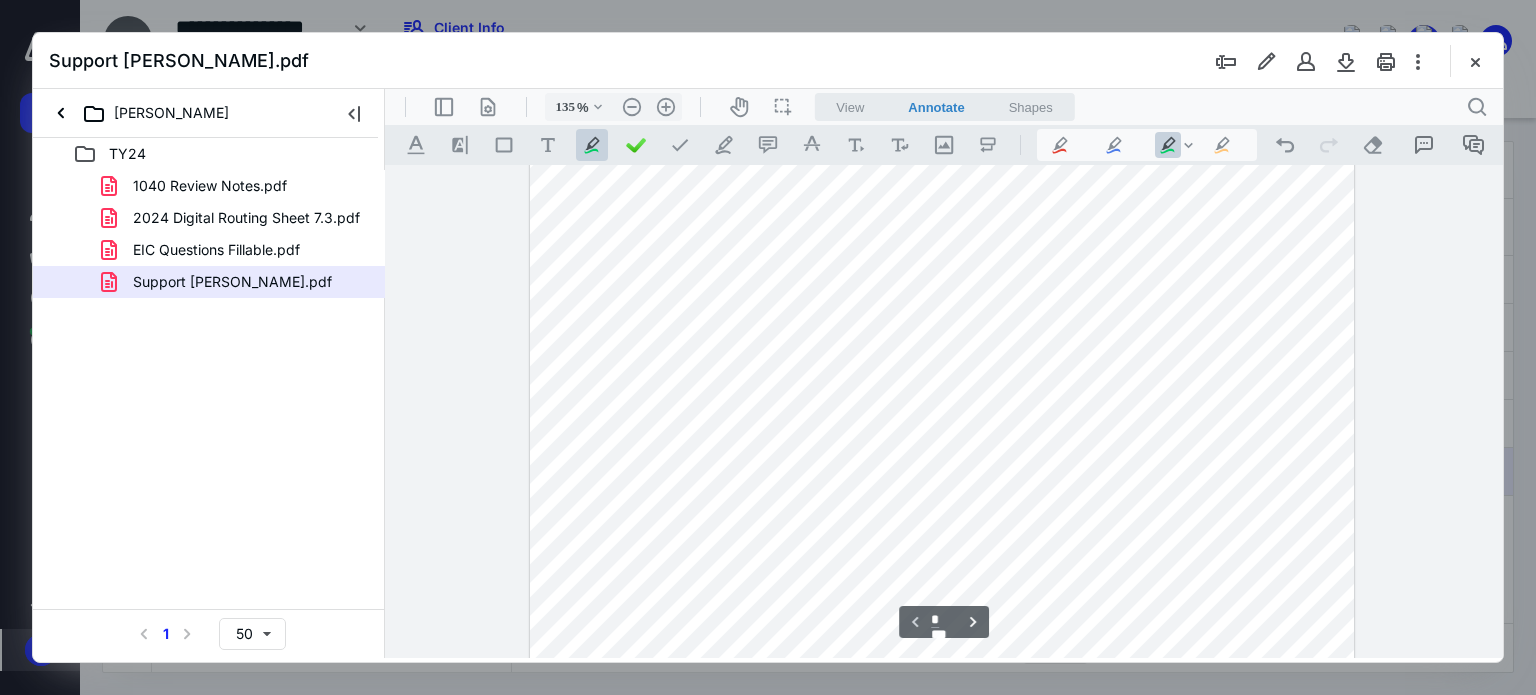 click at bounding box center [942, 435] 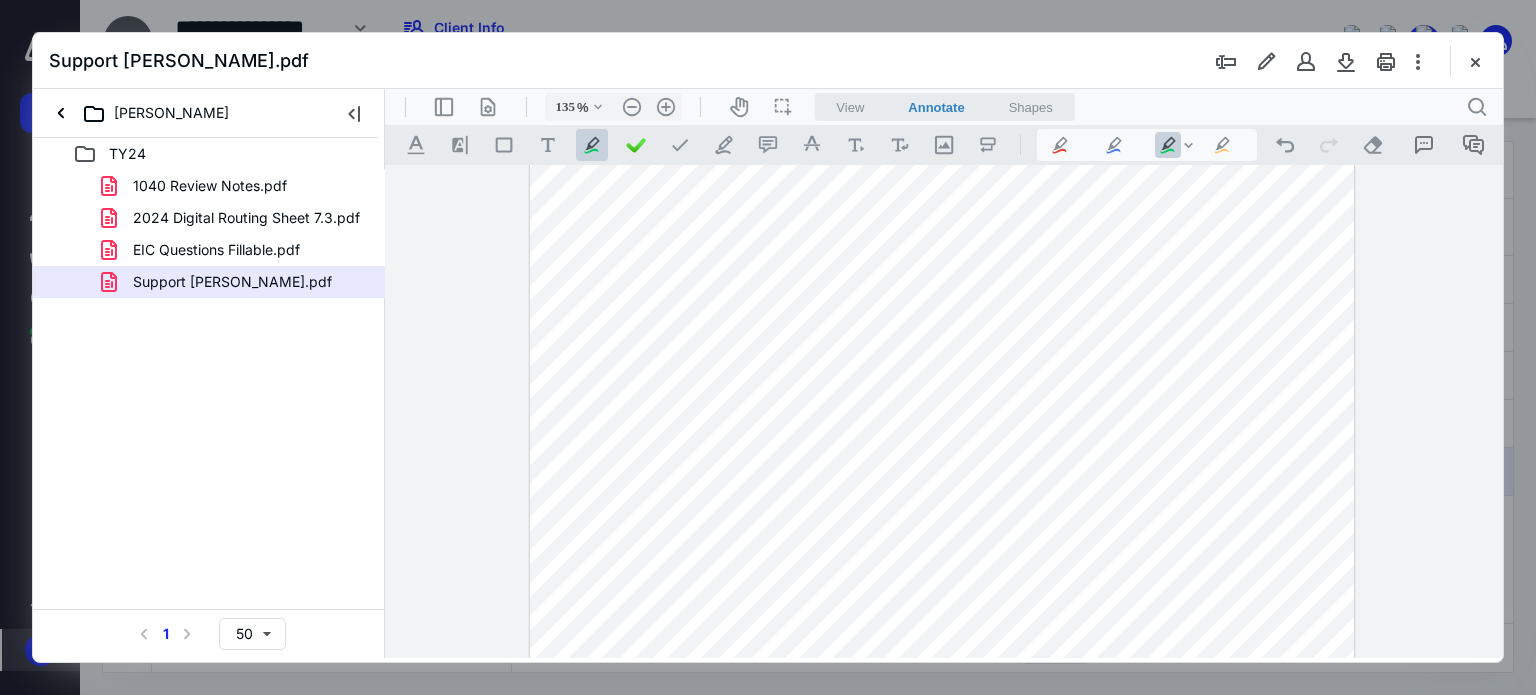 click at bounding box center (942, 435) 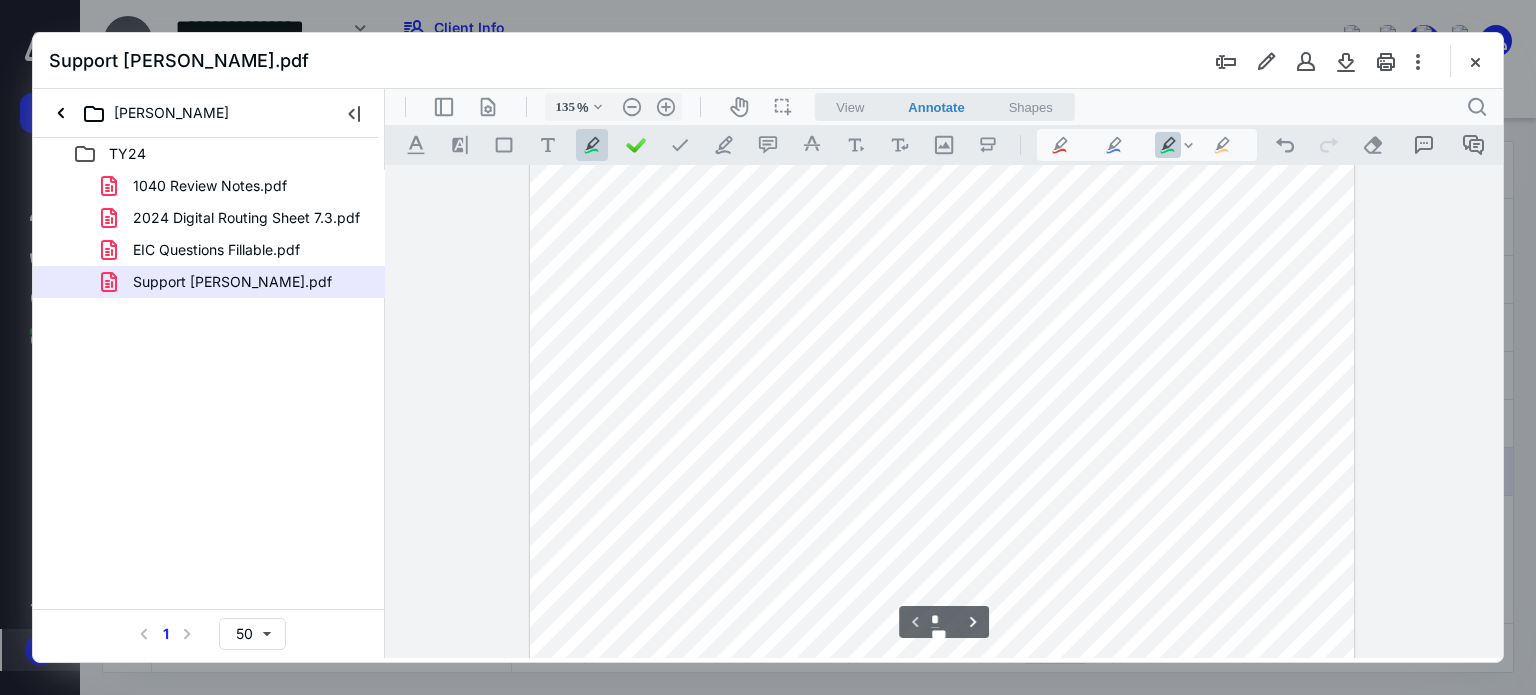 scroll, scrollTop: 0, scrollLeft: 0, axis: both 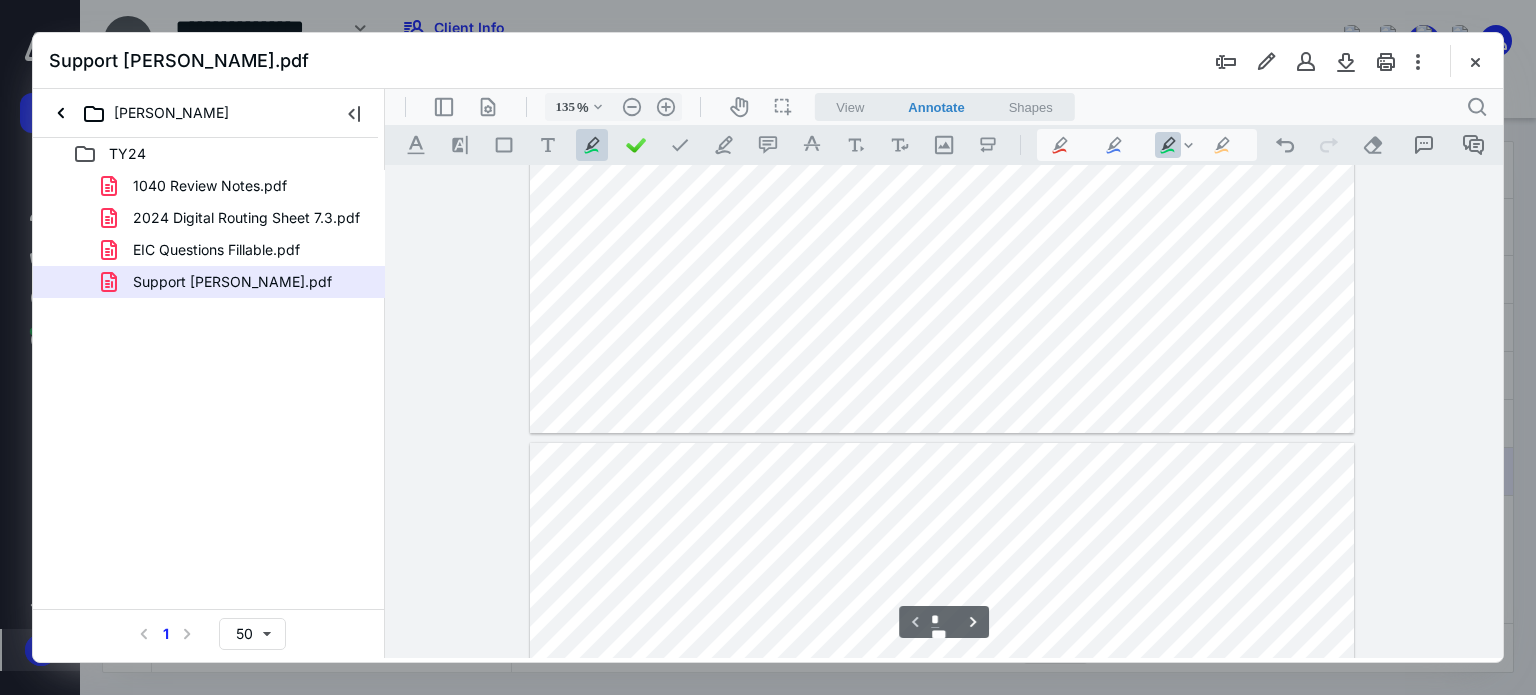 type on "*" 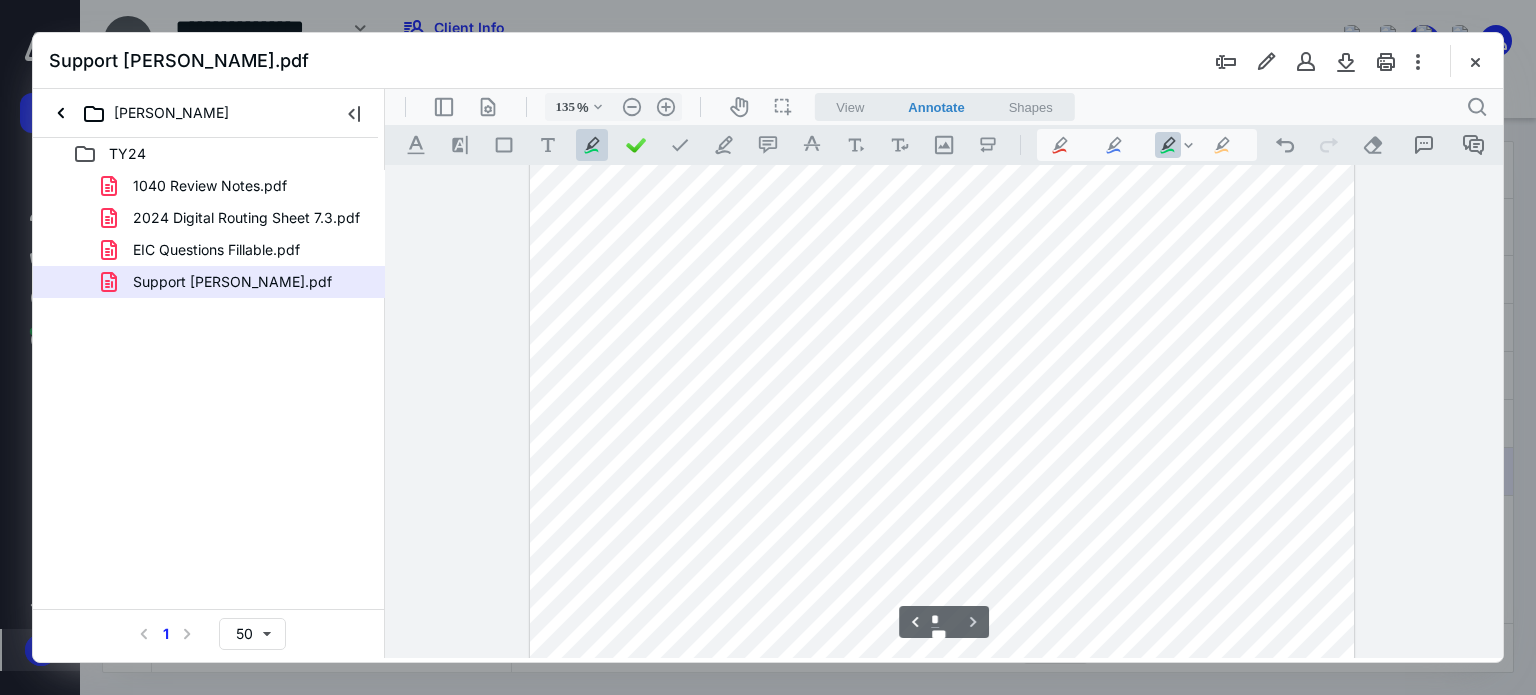scroll, scrollTop: 1652, scrollLeft: 0, axis: vertical 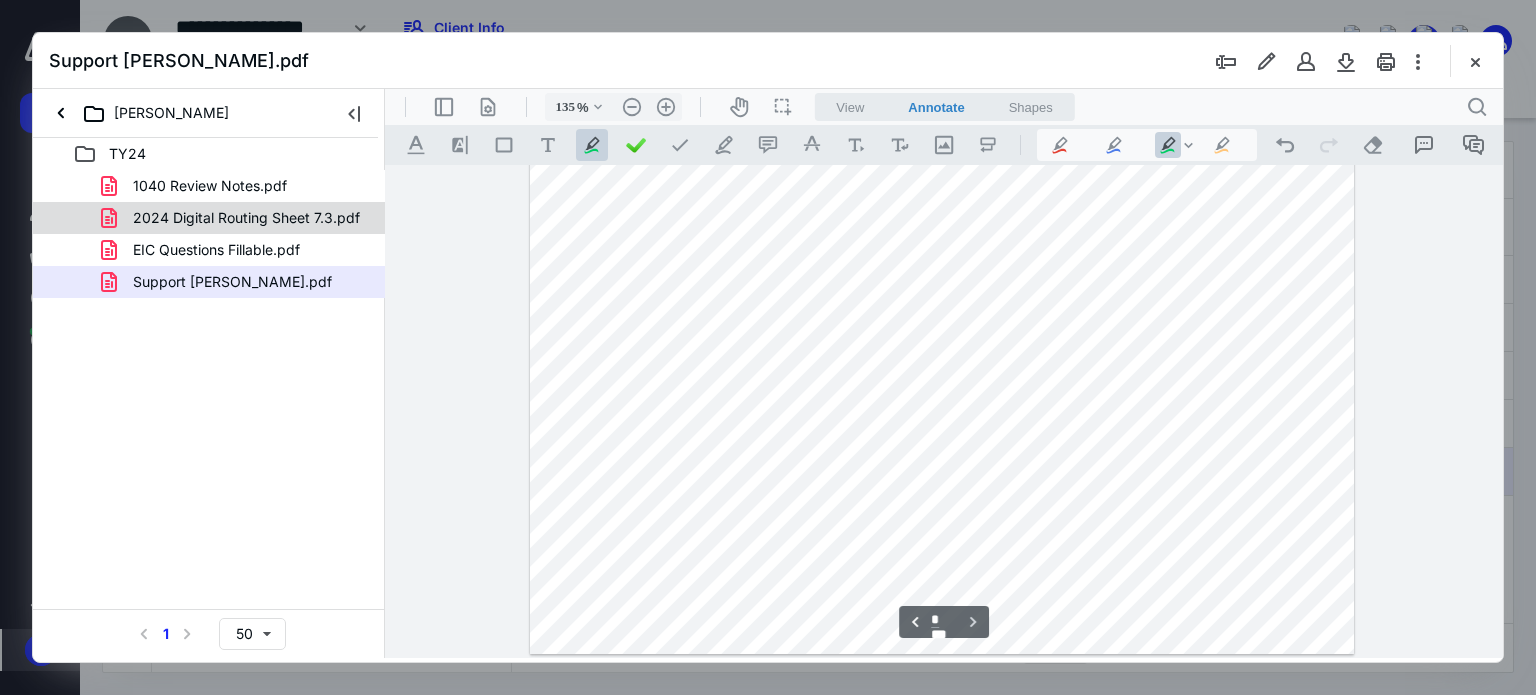 click on "2024 Digital Routing Sheet 7.3.pdf" at bounding box center [246, 218] 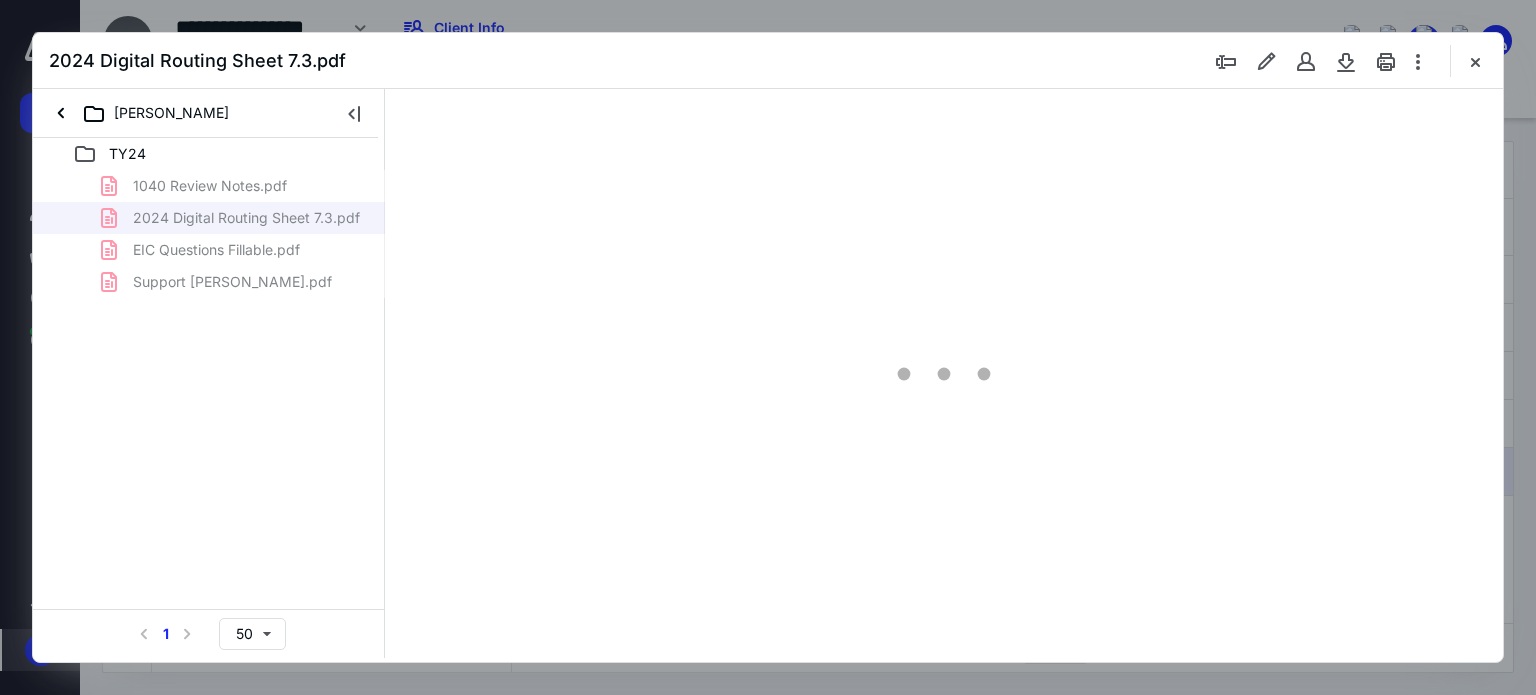 type on "62" 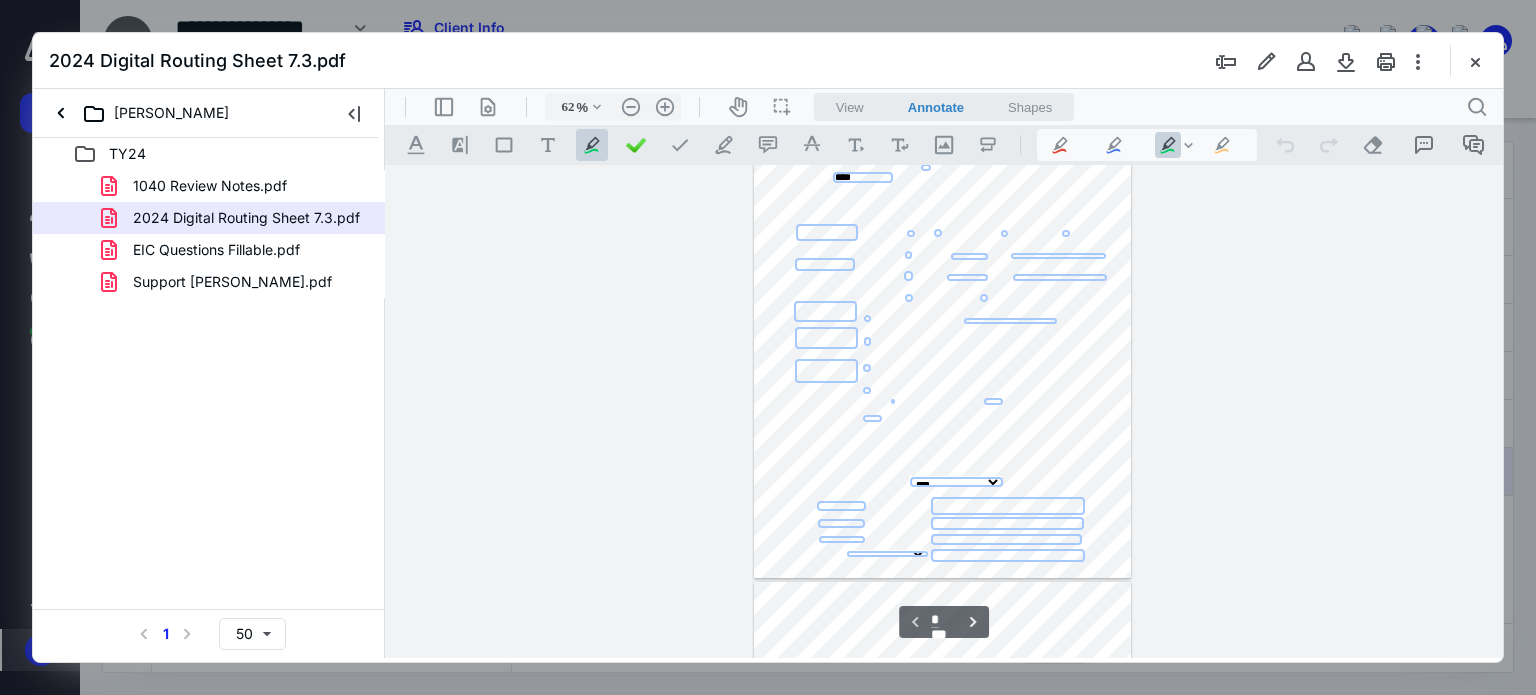 scroll, scrollTop: 0, scrollLeft: 0, axis: both 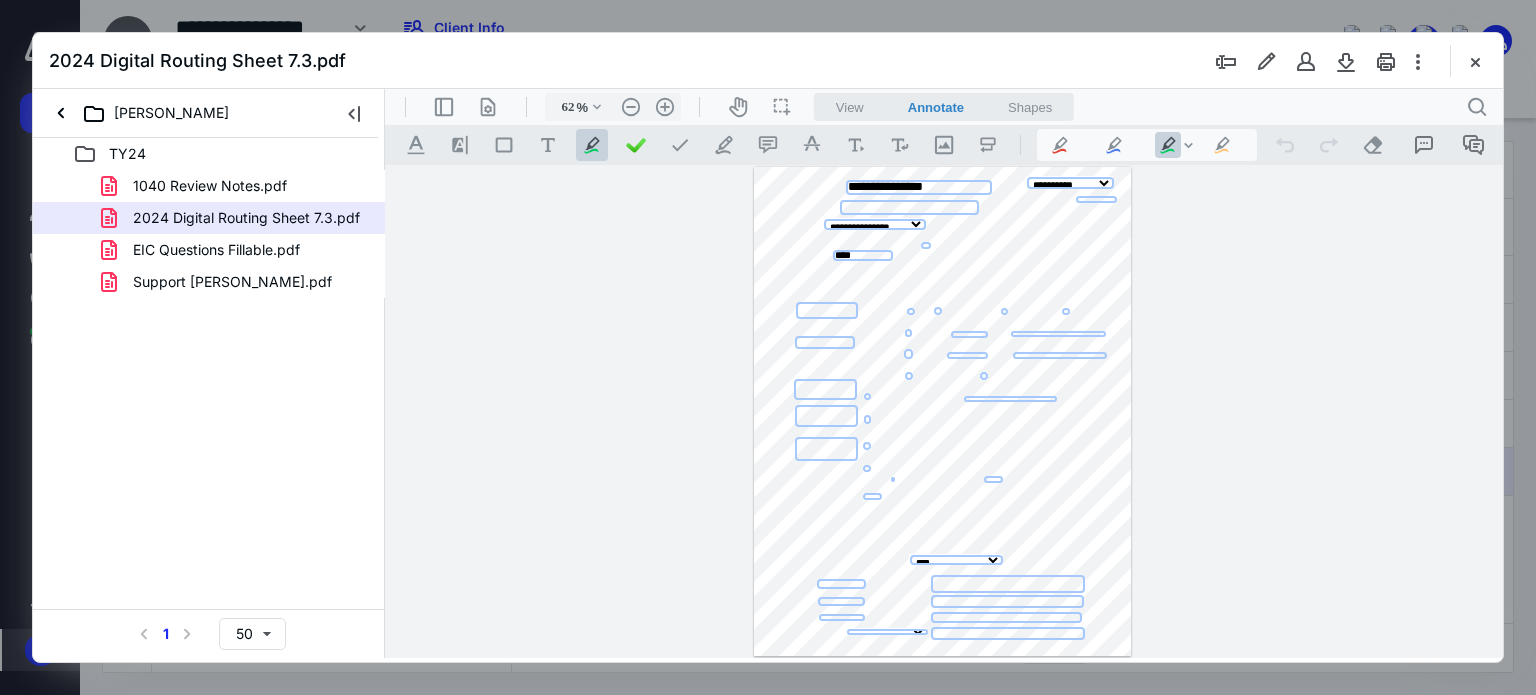 drag, startPoint x: 775, startPoint y: 112, endPoint x: 799, endPoint y: 255, distance: 145 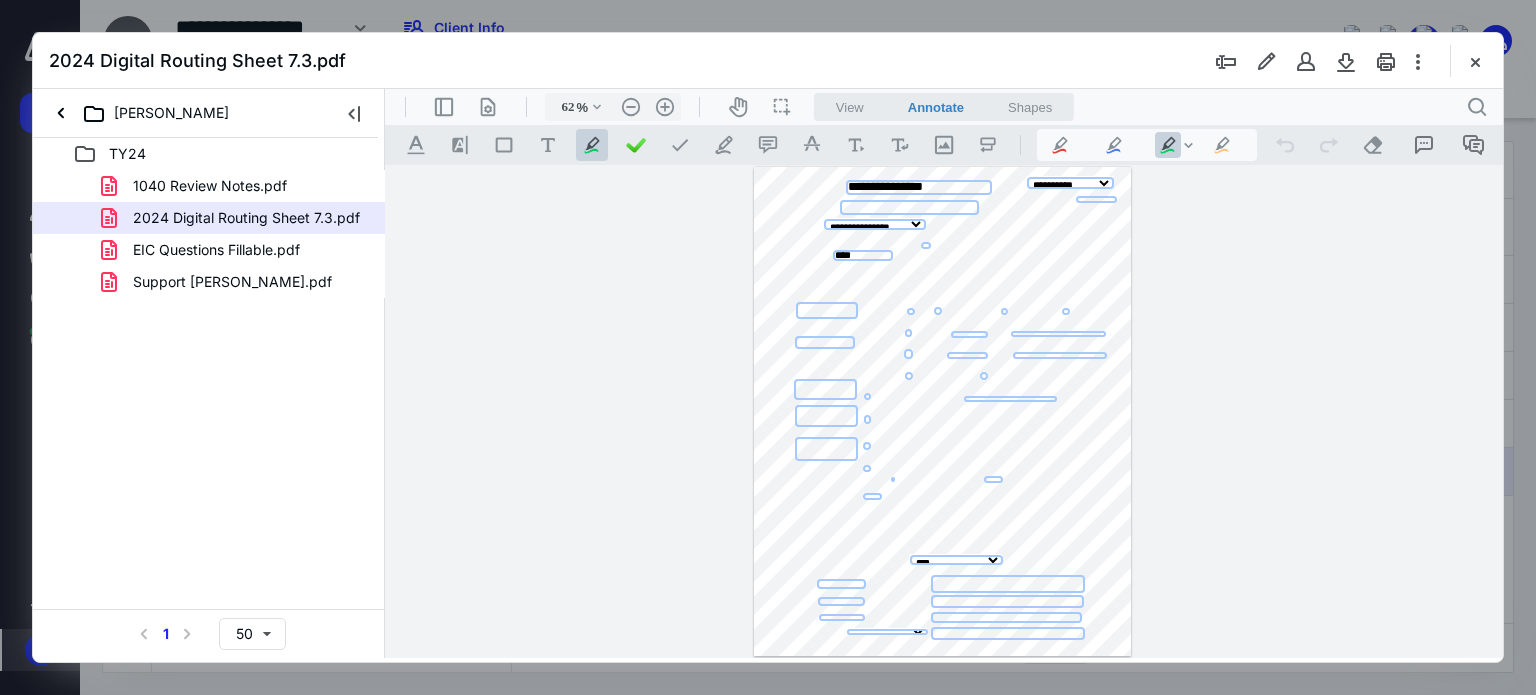 click on "icon / operation / multi select" at bounding box center (782, 107) 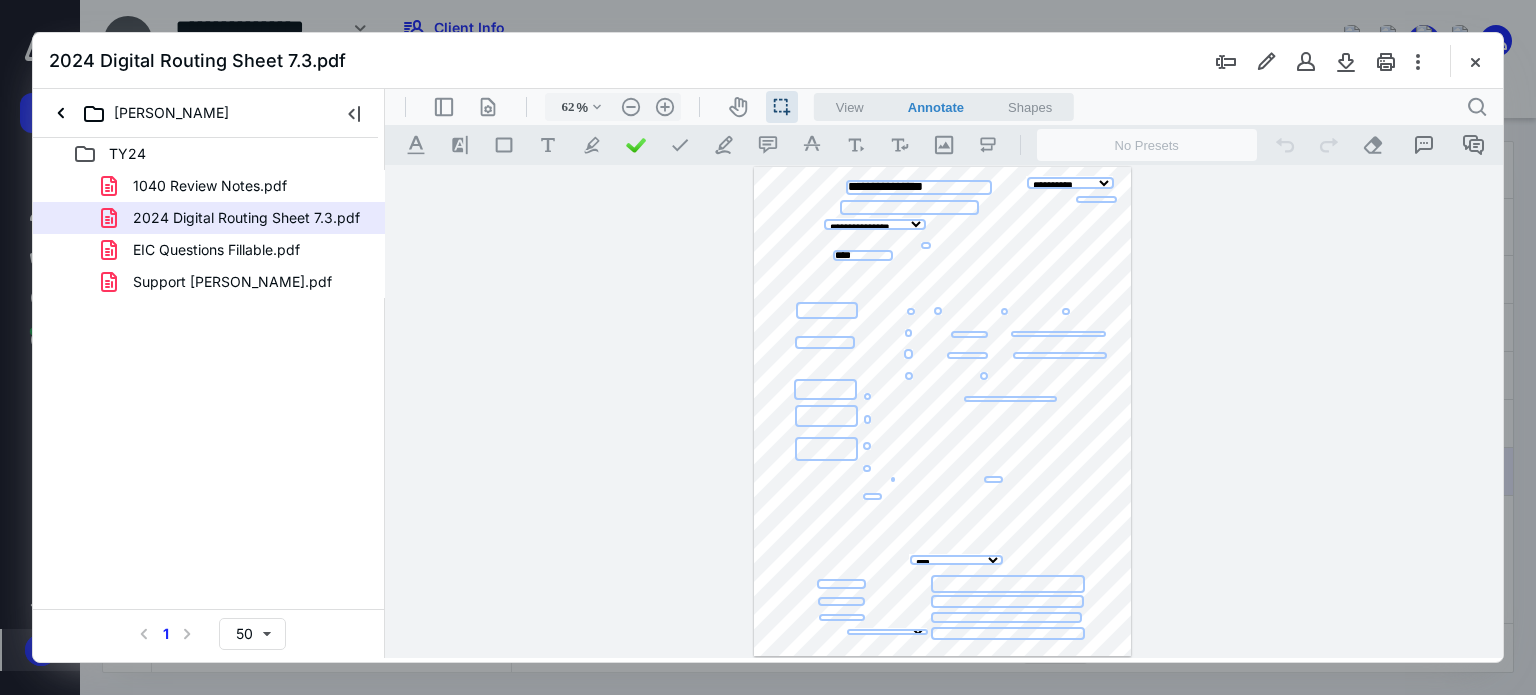 click at bounding box center [824, 389] 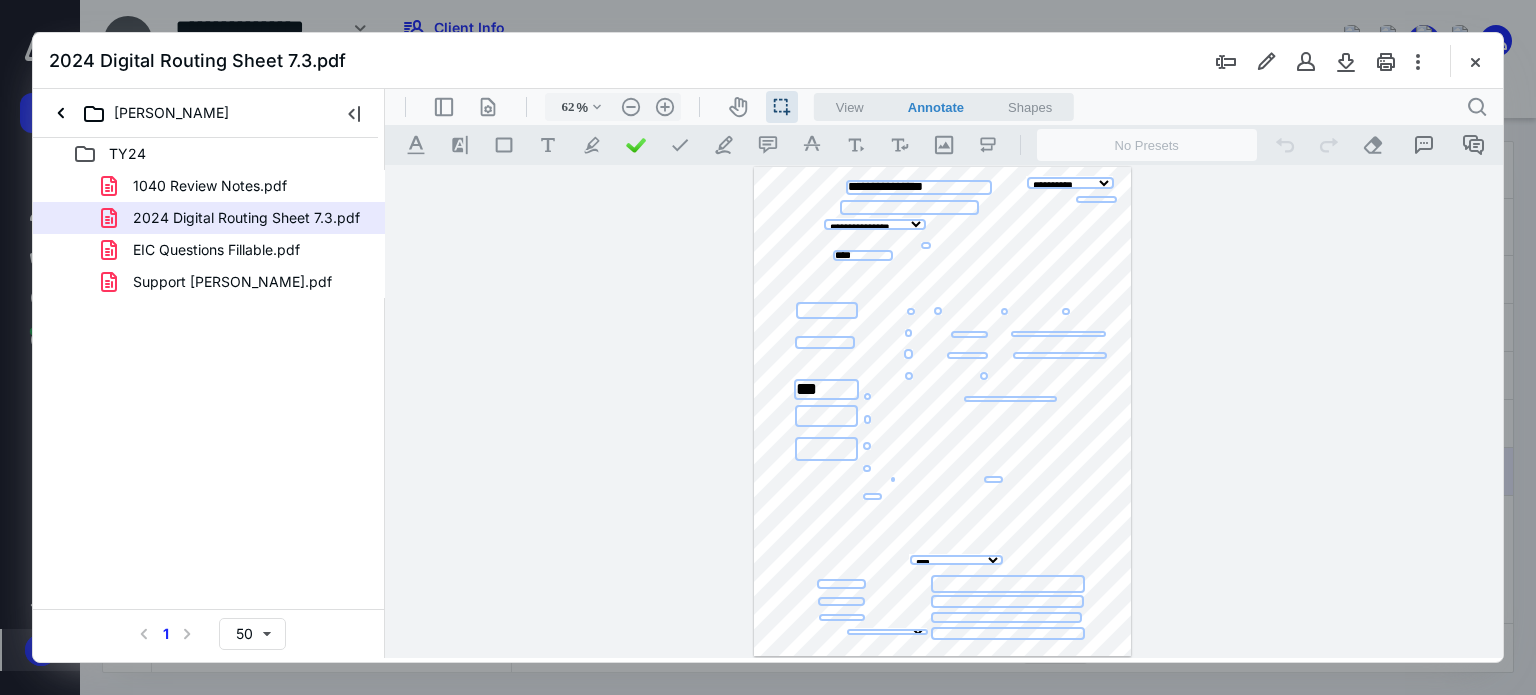type on "***" 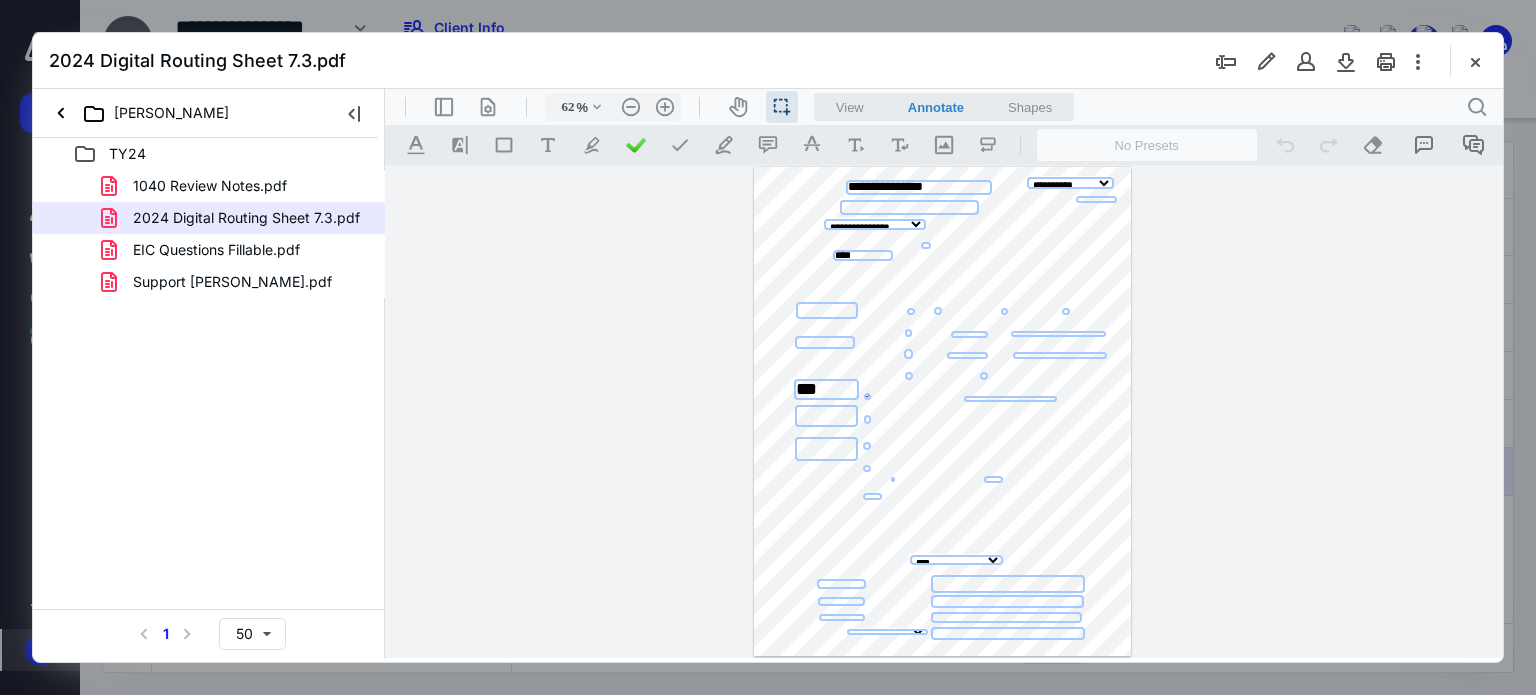 click at bounding box center [911, 311] 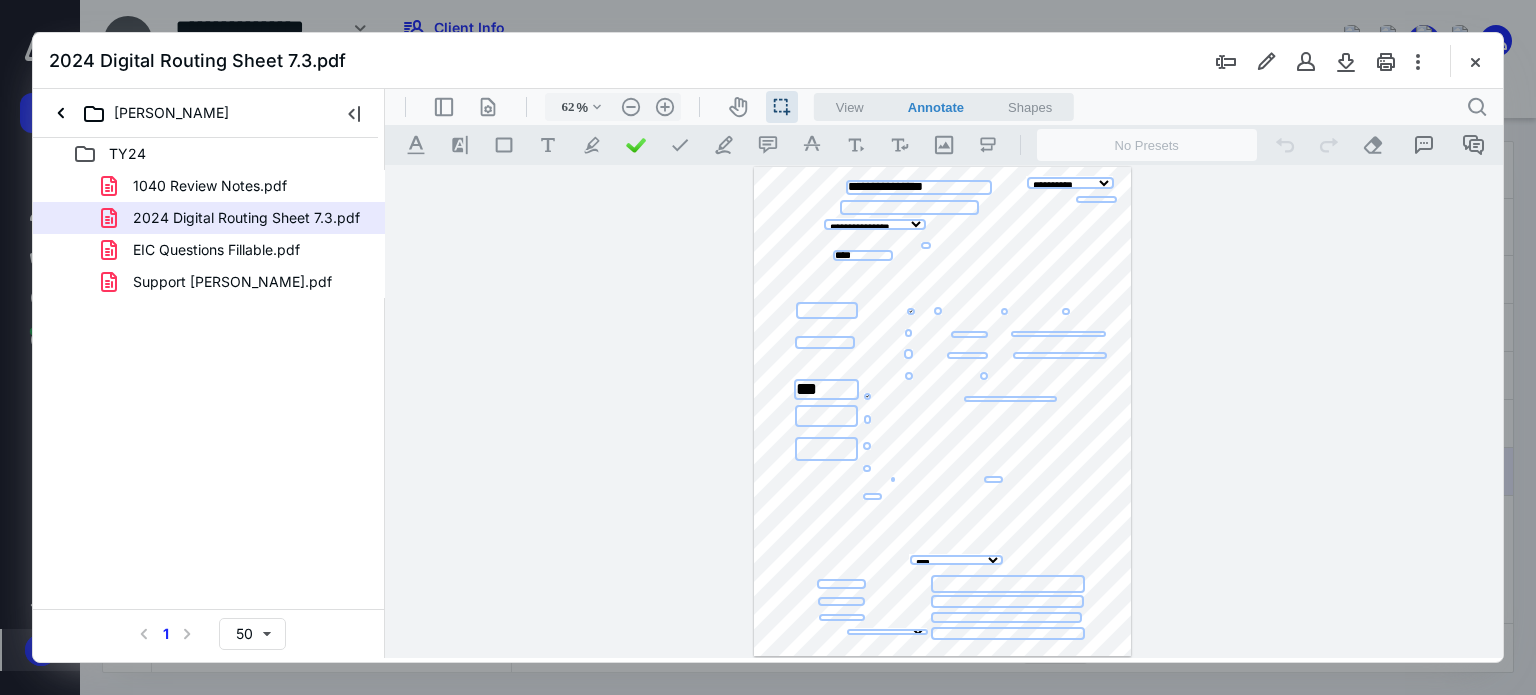 click at bounding box center [1475, 61] 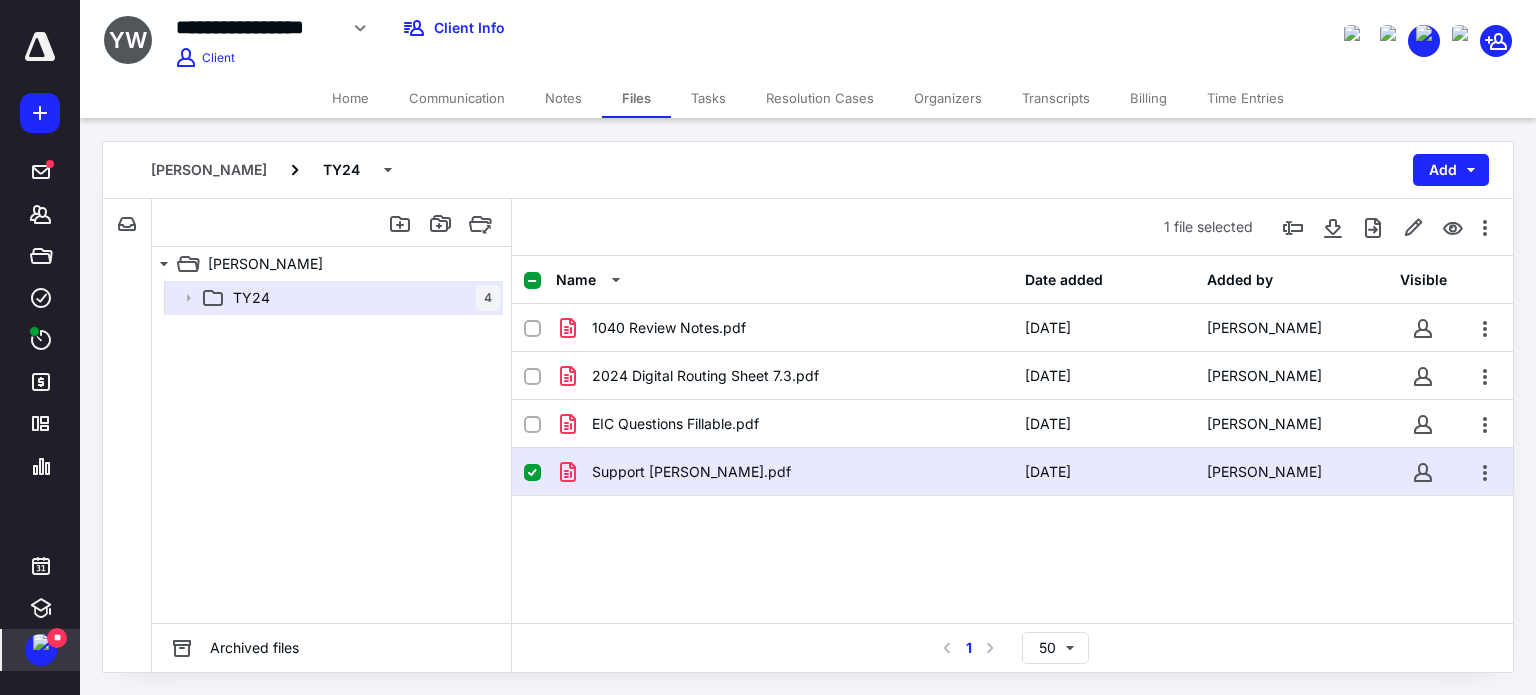 click on "Tasks" at bounding box center [708, 98] 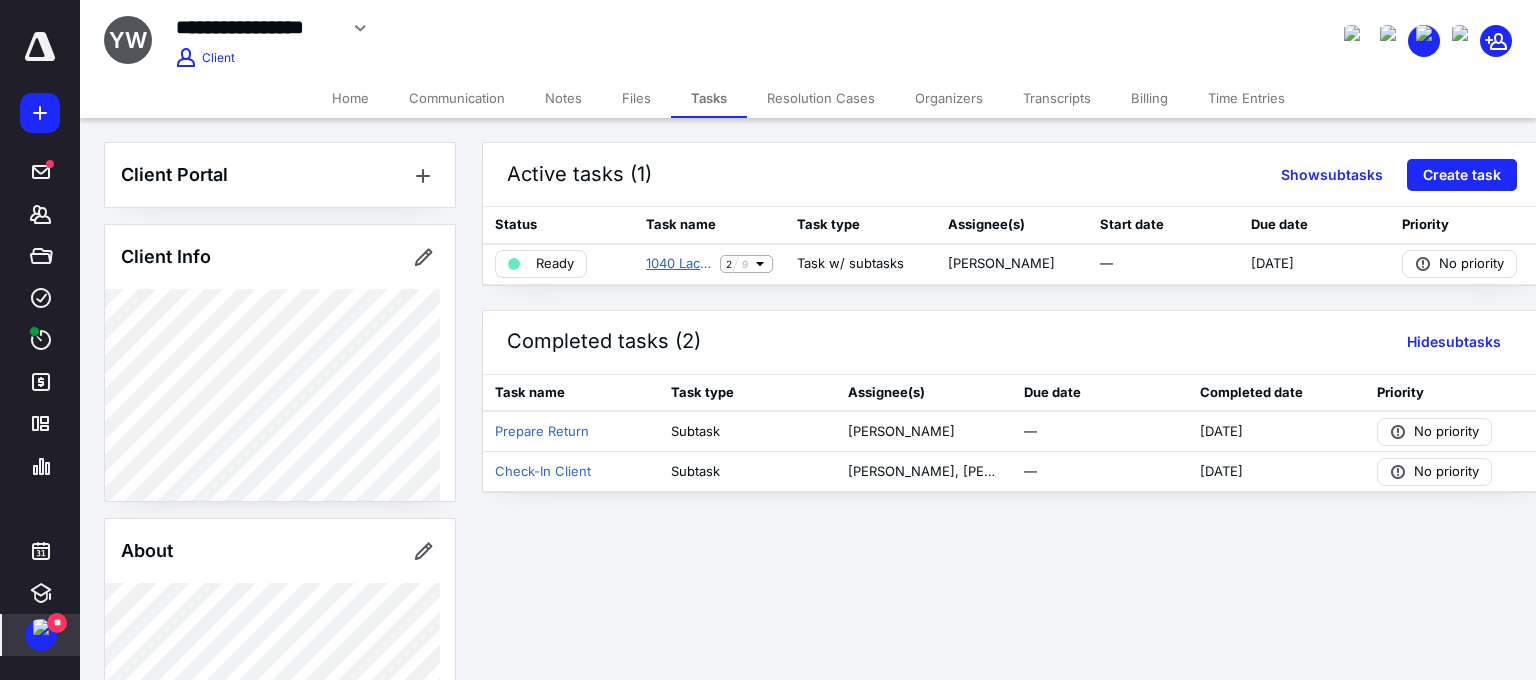click on "1040 Lacerte Return 2024 [PERSON_NAME]" at bounding box center [679, 264] 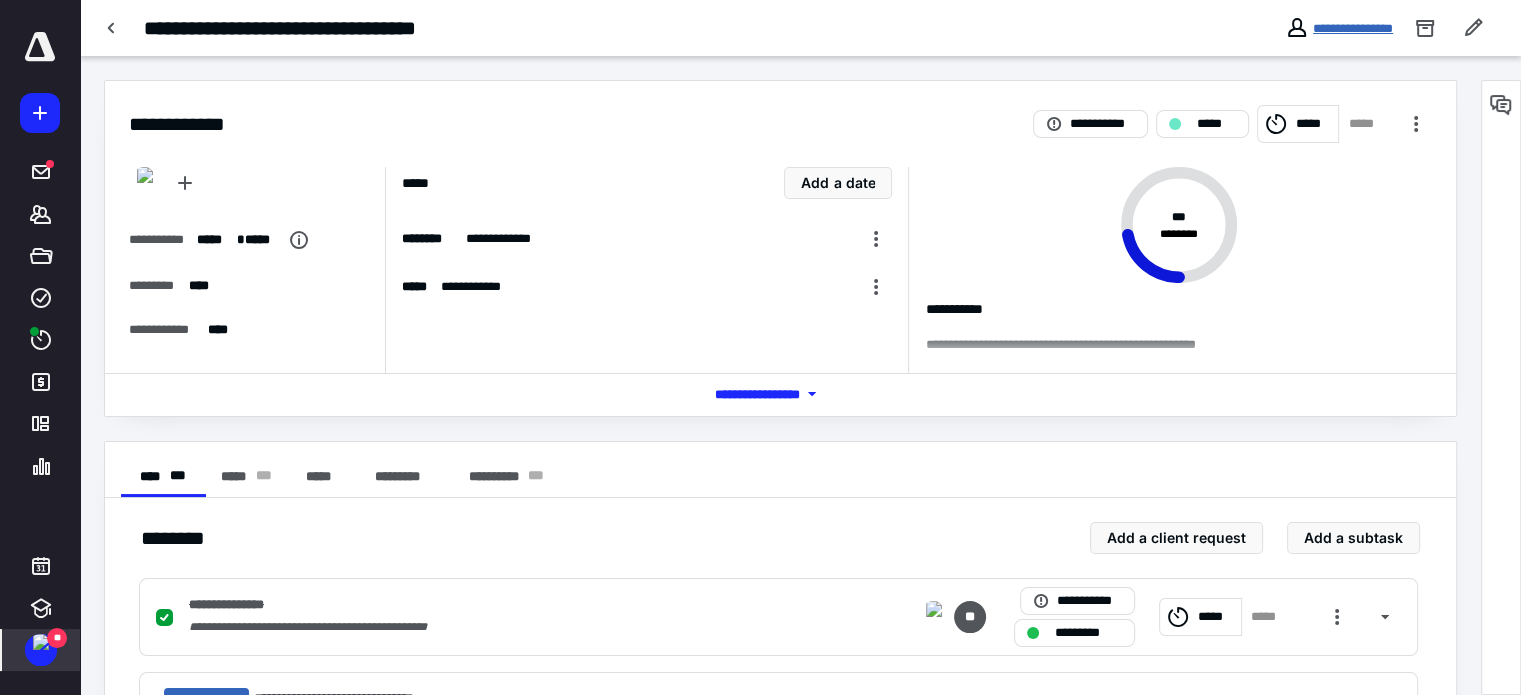 click on "**********" at bounding box center [1353, 28] 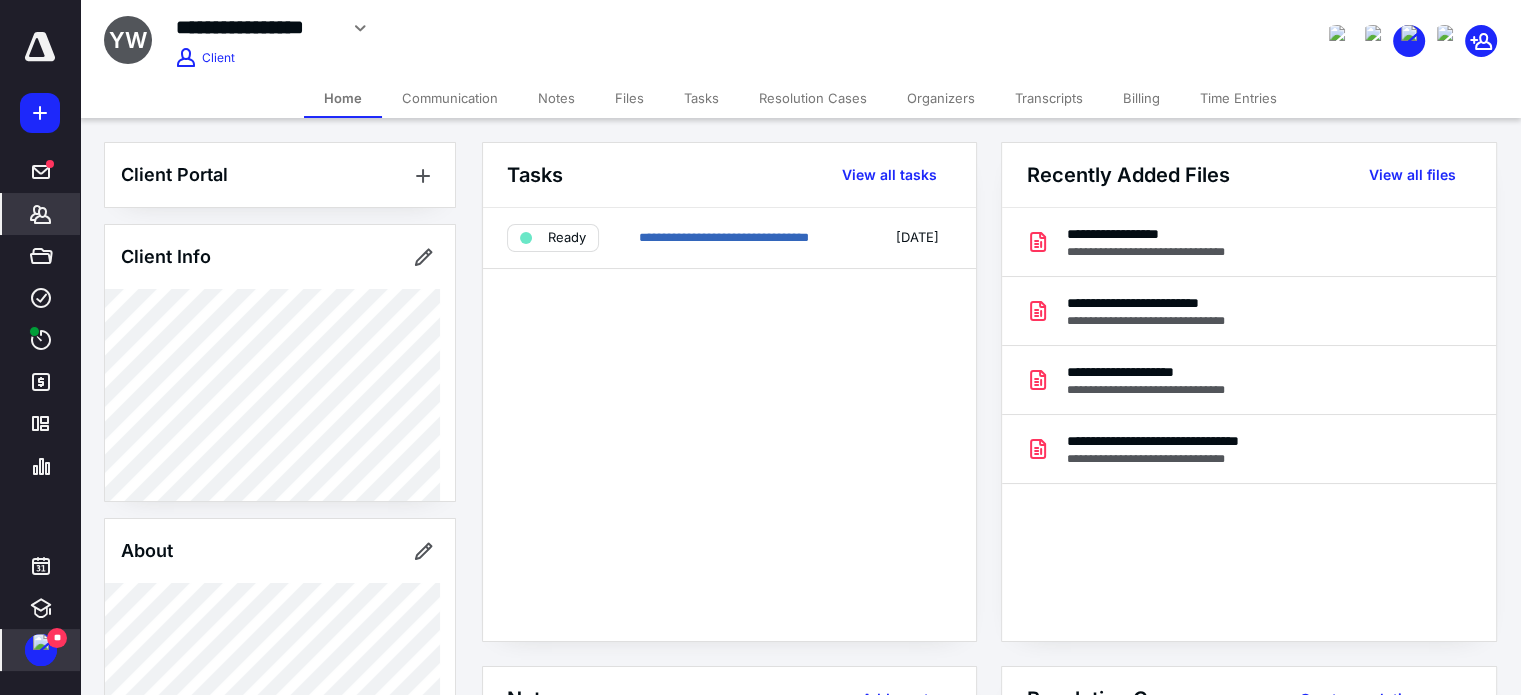 click on "Files" at bounding box center [629, 98] 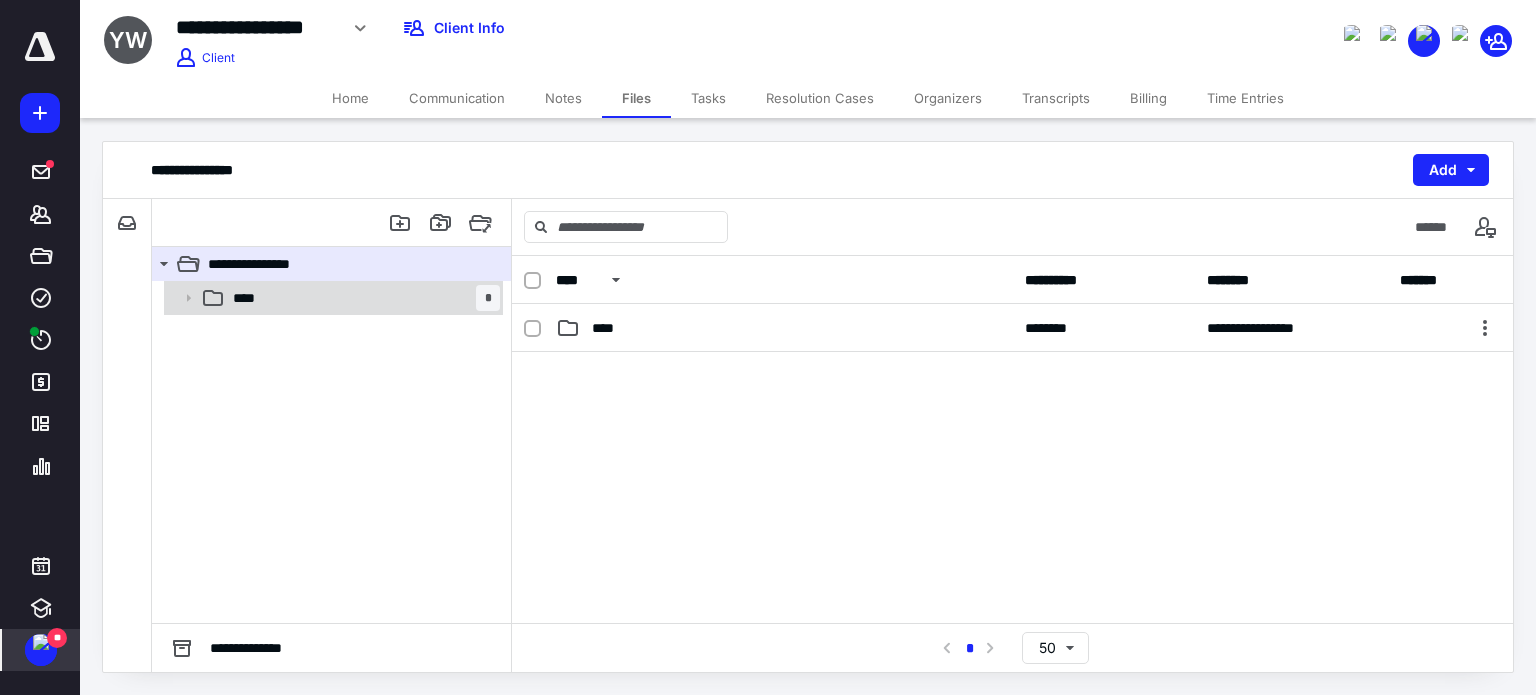 click on "**** *" at bounding box center [362, 298] 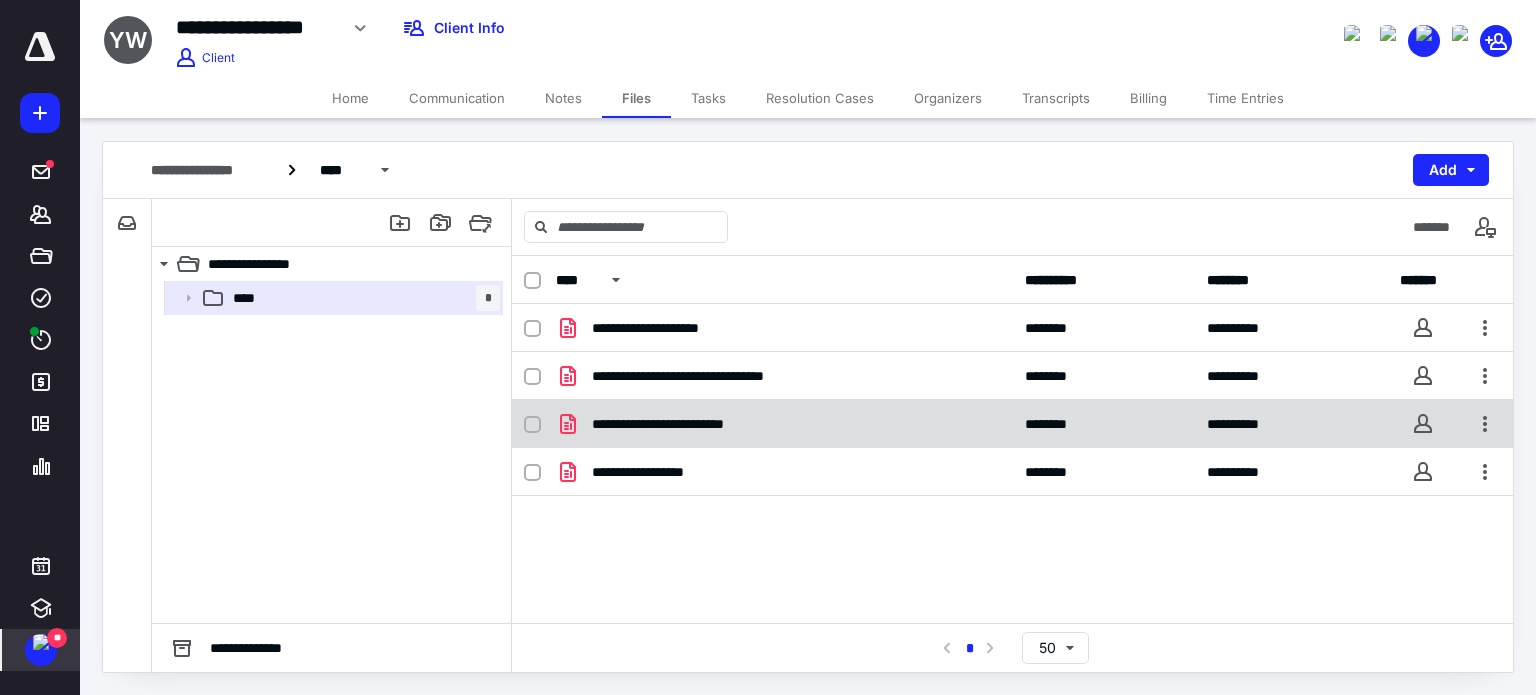 click on "**********" at bounding box center [1012, 424] 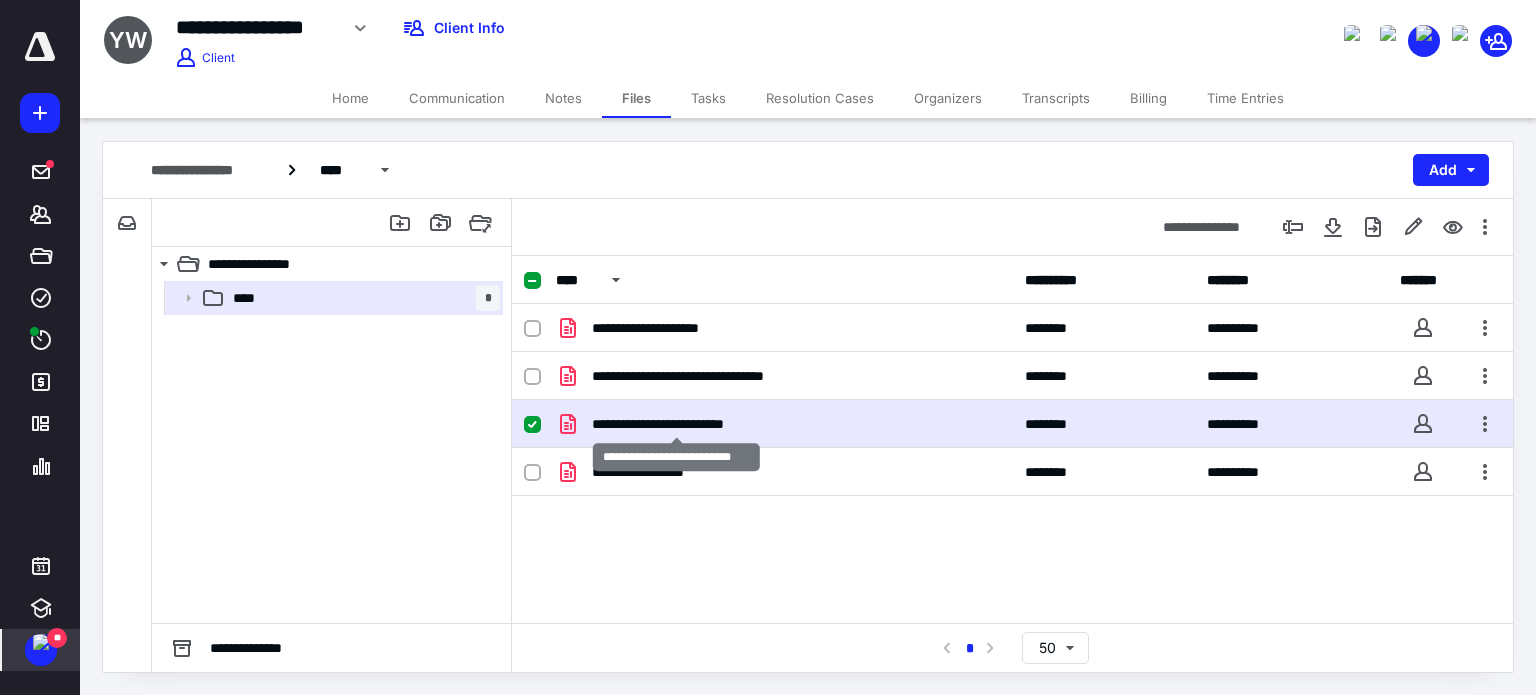 click on "**********" at bounding box center (677, 424) 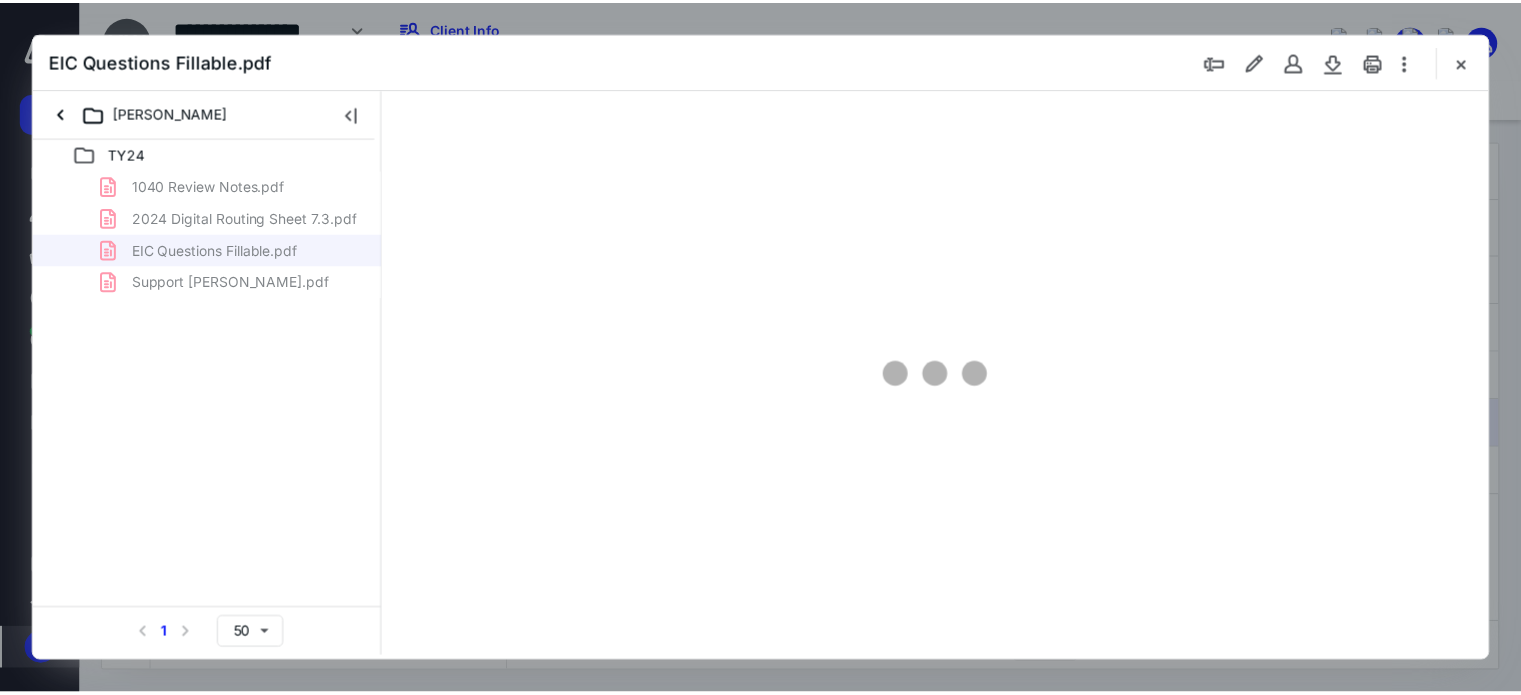 scroll, scrollTop: 0, scrollLeft: 0, axis: both 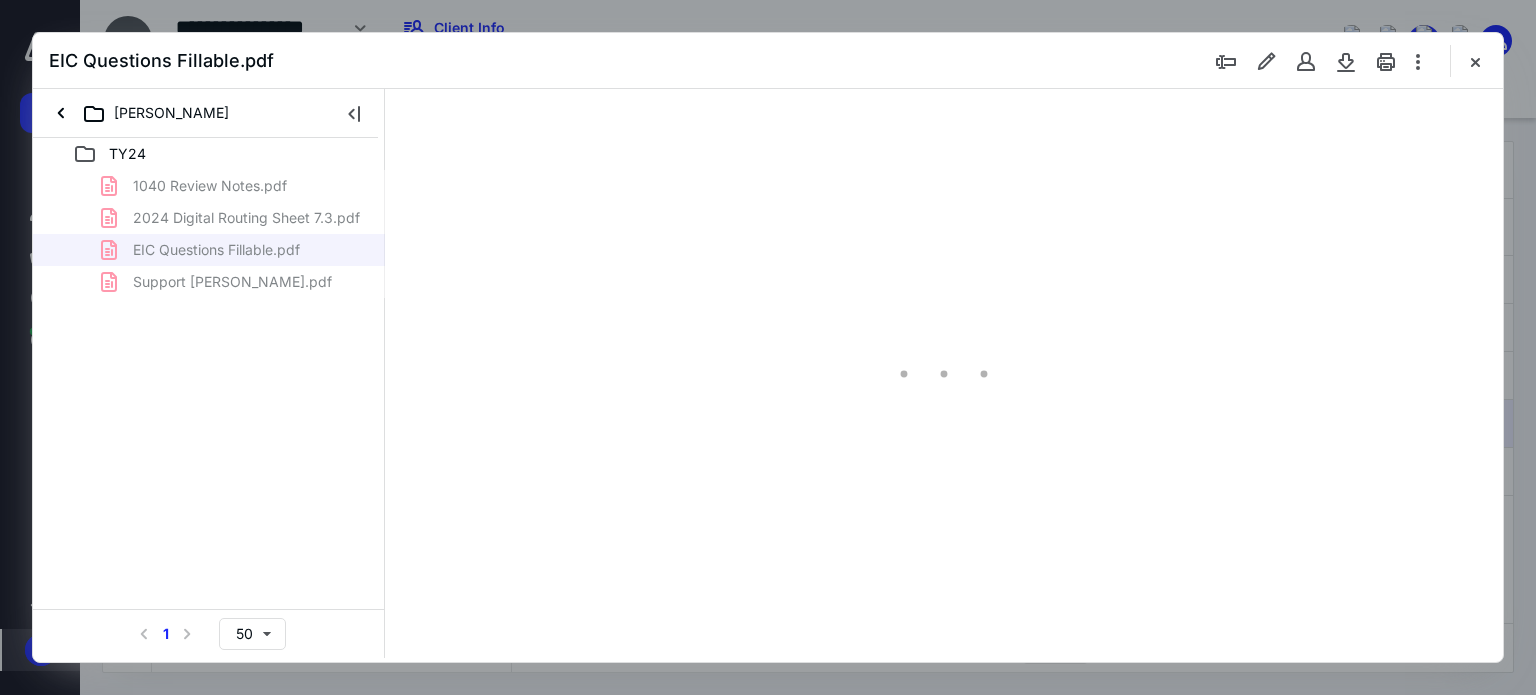 type on "62" 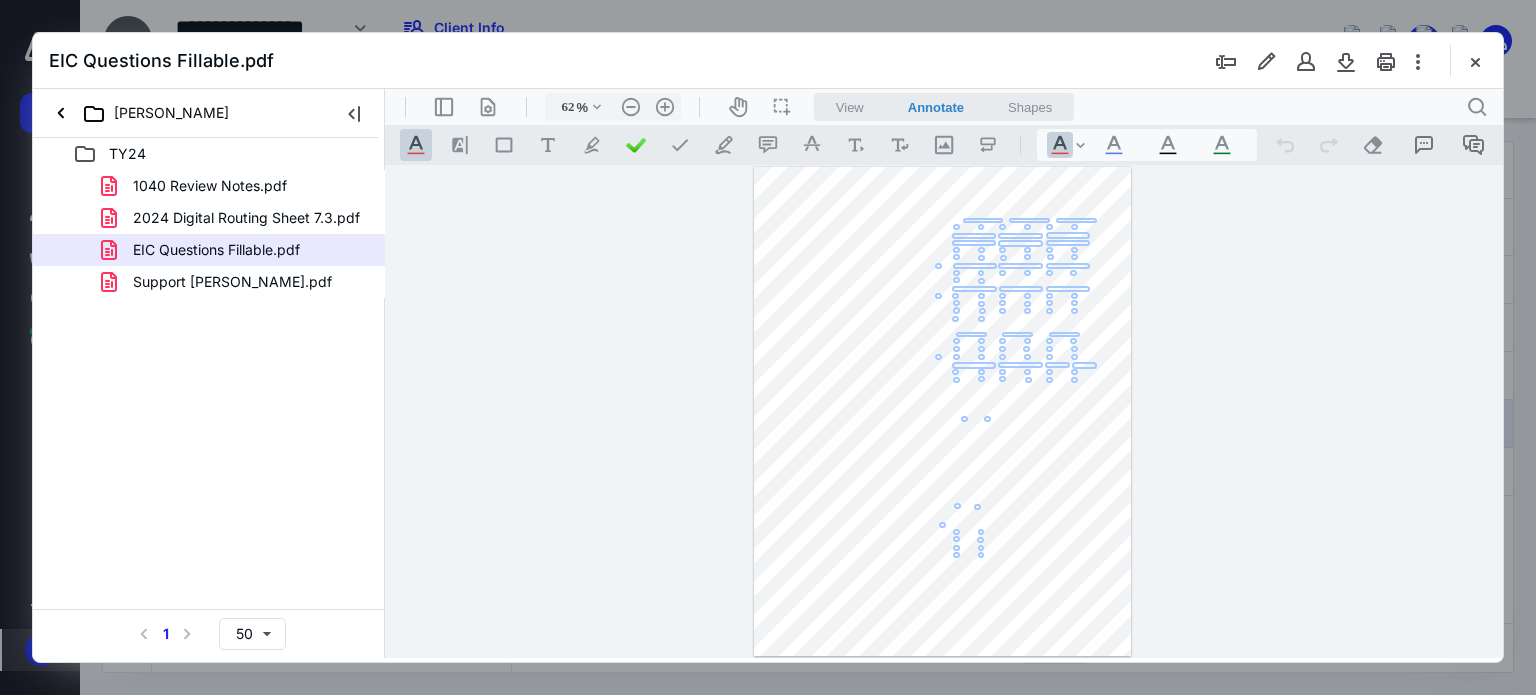 drag, startPoint x: 1469, startPoint y: 53, endPoint x: 1444, endPoint y: 68, distance: 29.15476 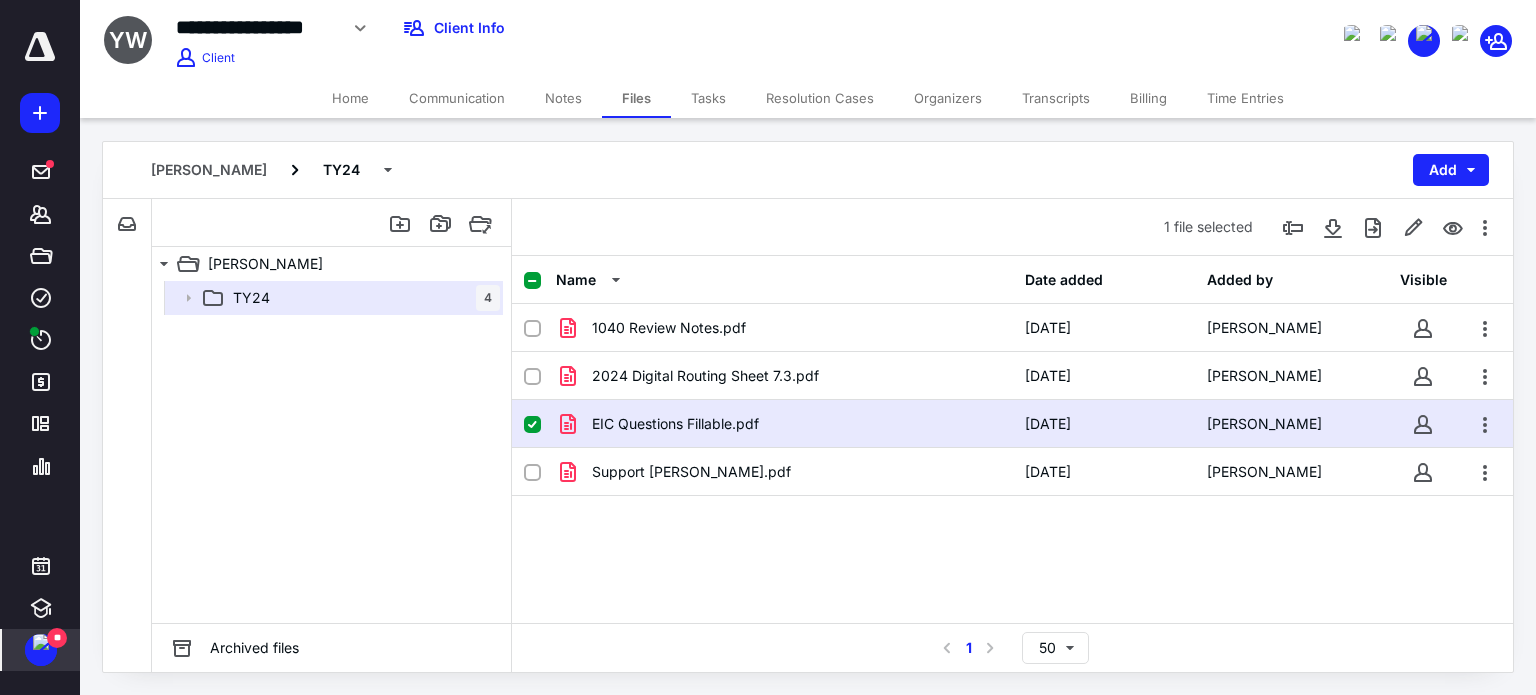 click on "Tasks" at bounding box center (708, 98) 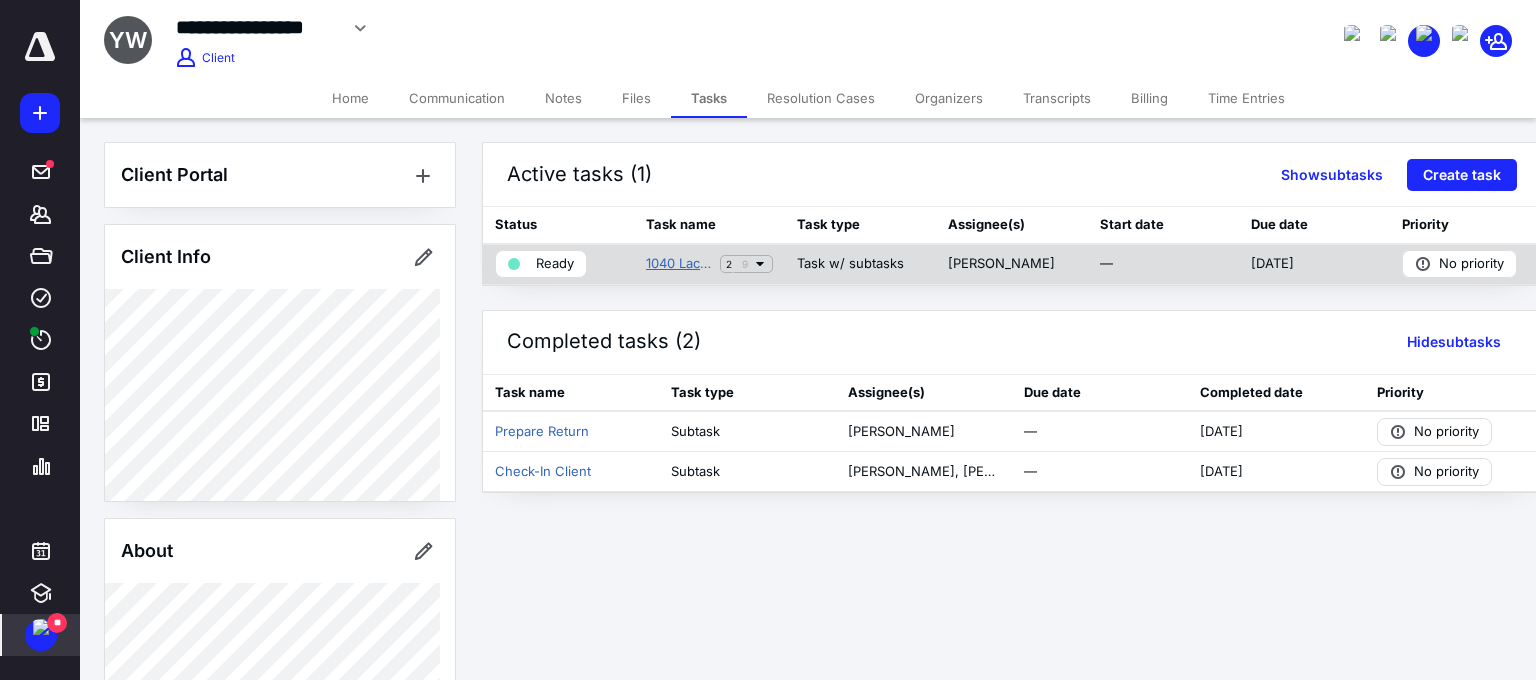 click on "1040 Lacerte Return 2024 [PERSON_NAME]" at bounding box center [679, 264] 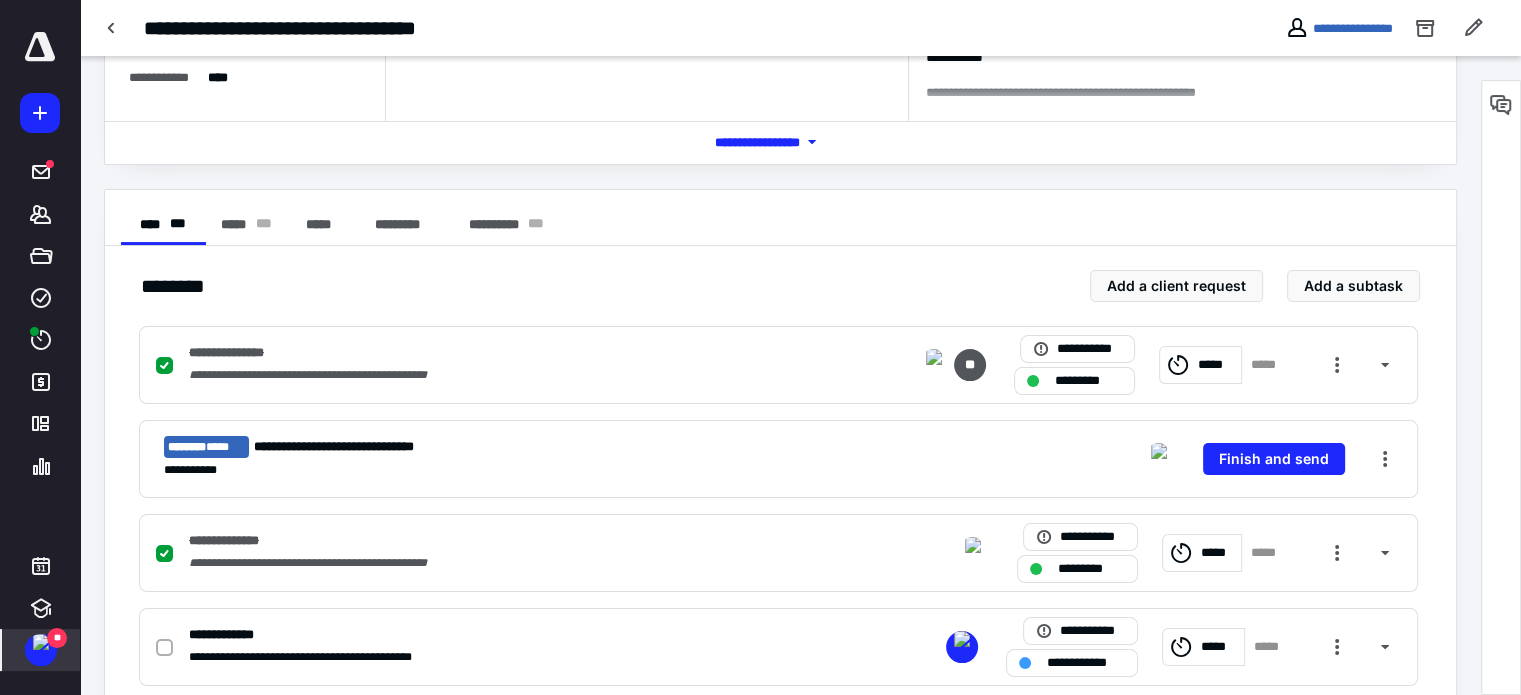 scroll, scrollTop: 266, scrollLeft: 0, axis: vertical 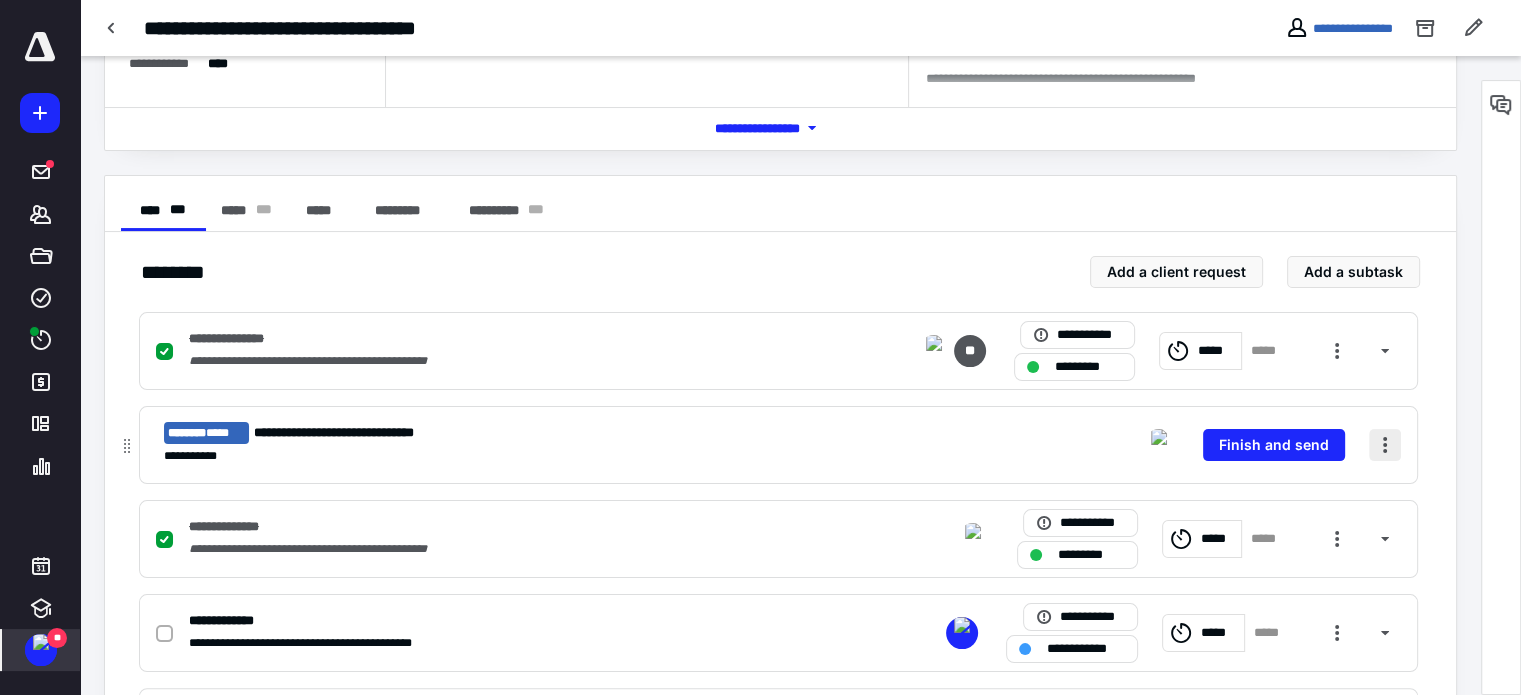click at bounding box center [1385, 445] 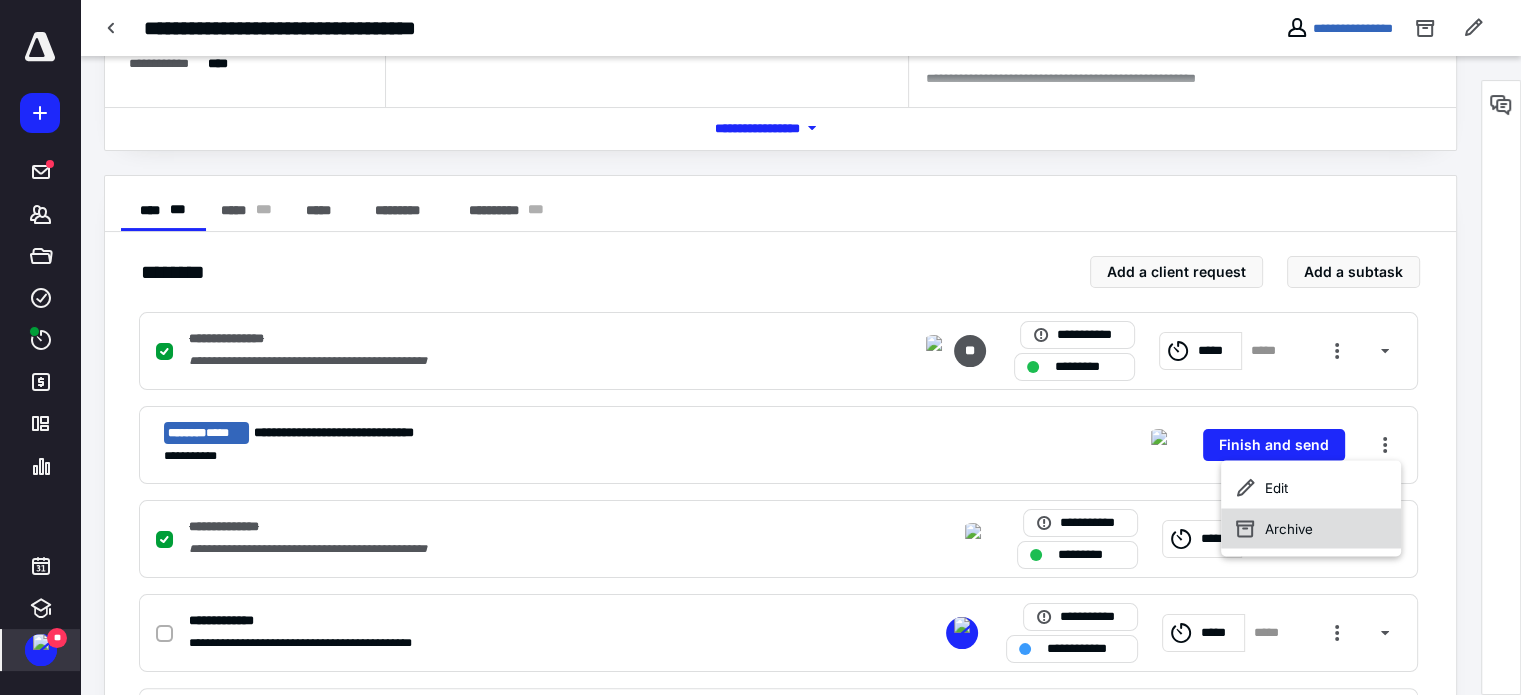 click on "Archive" at bounding box center [1311, 528] 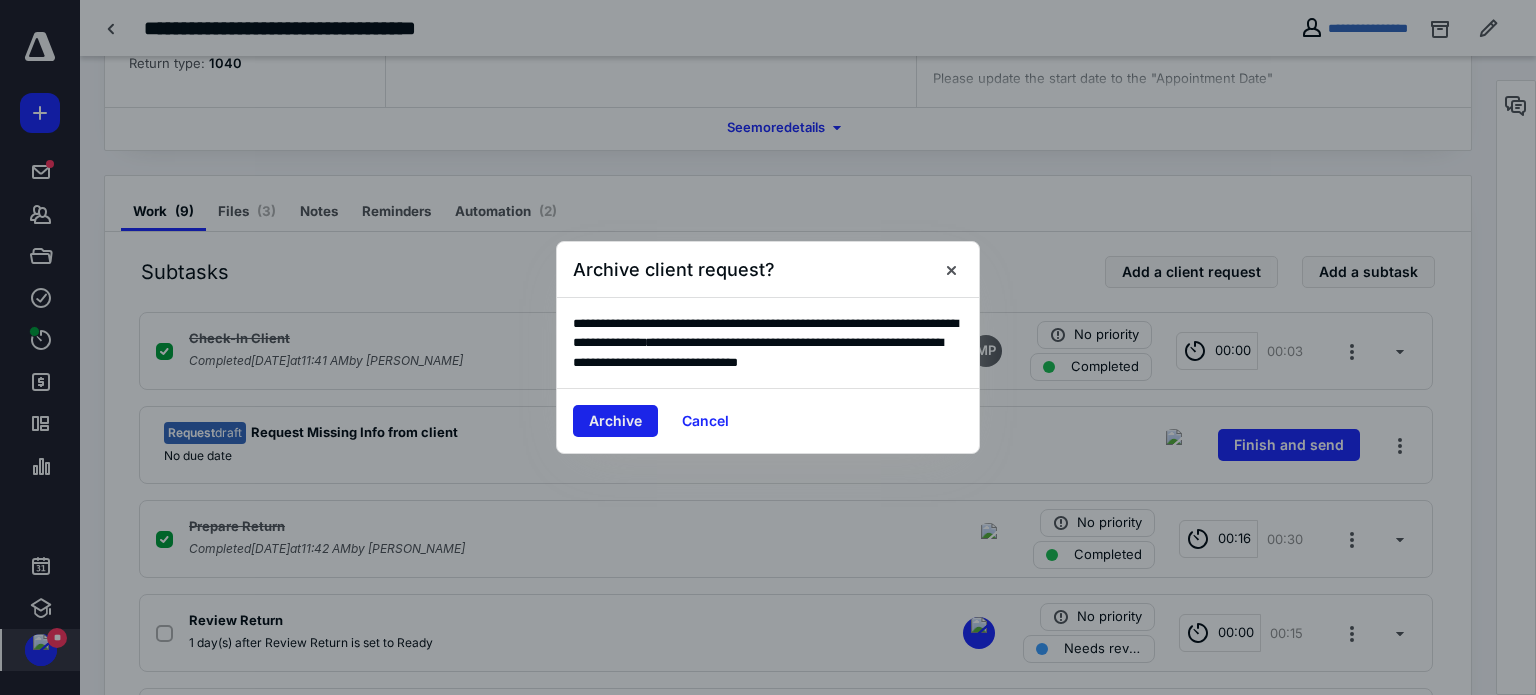 click on "Archive" at bounding box center (615, 421) 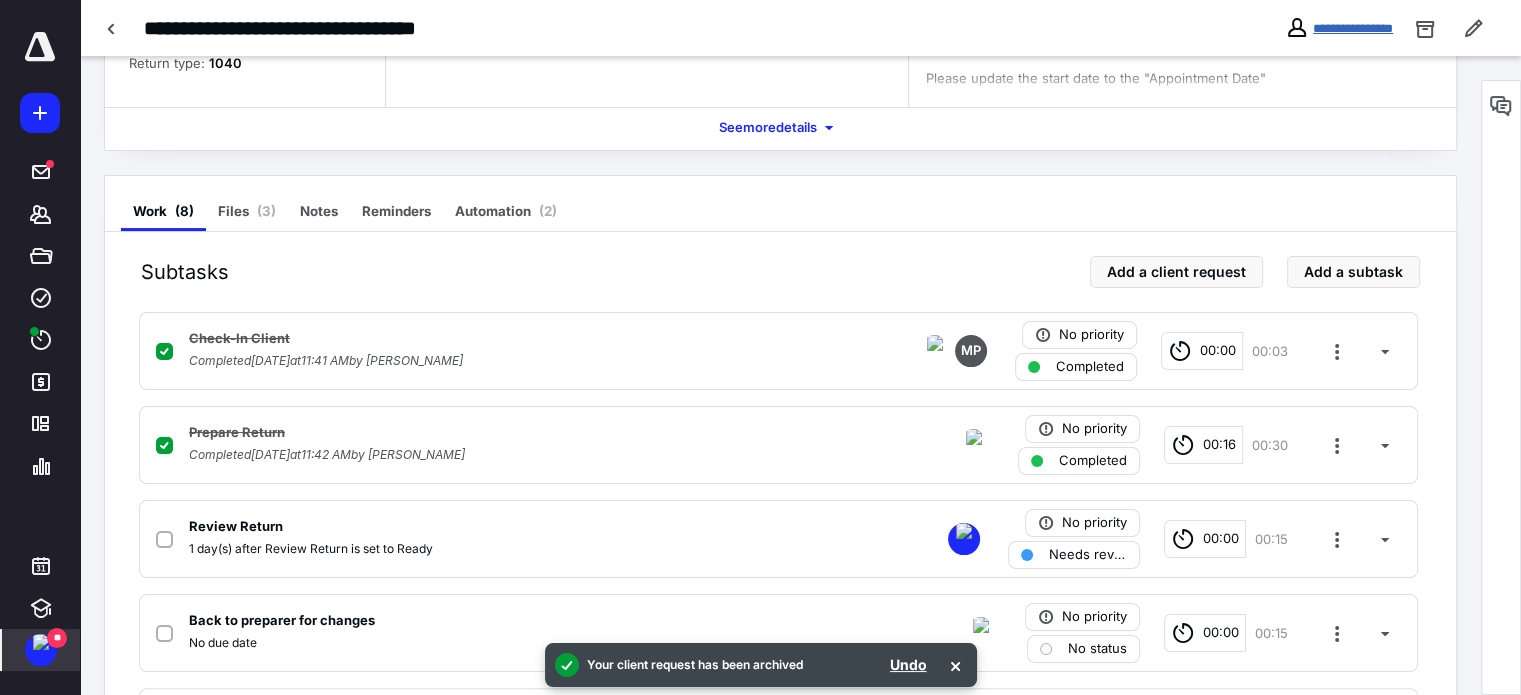click on "**********" at bounding box center [1353, 28] 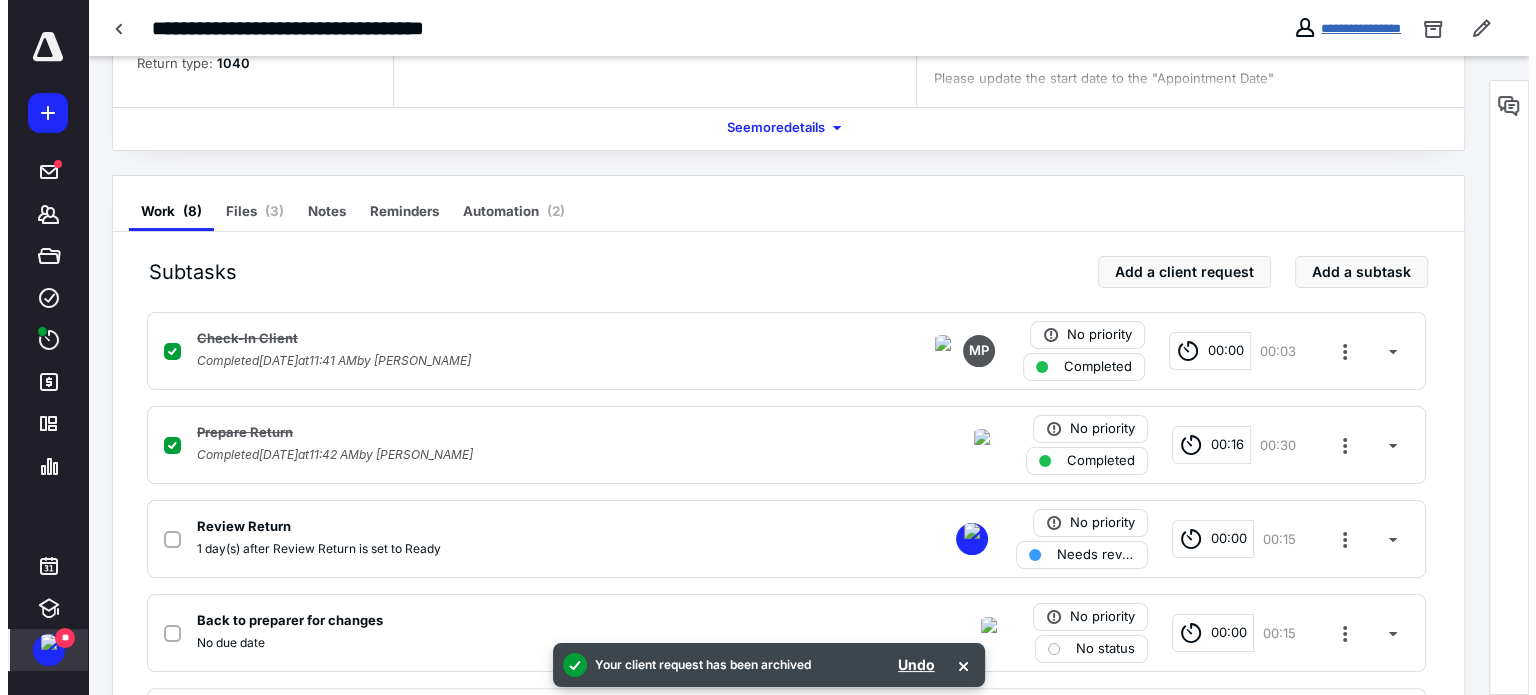 scroll, scrollTop: 0, scrollLeft: 0, axis: both 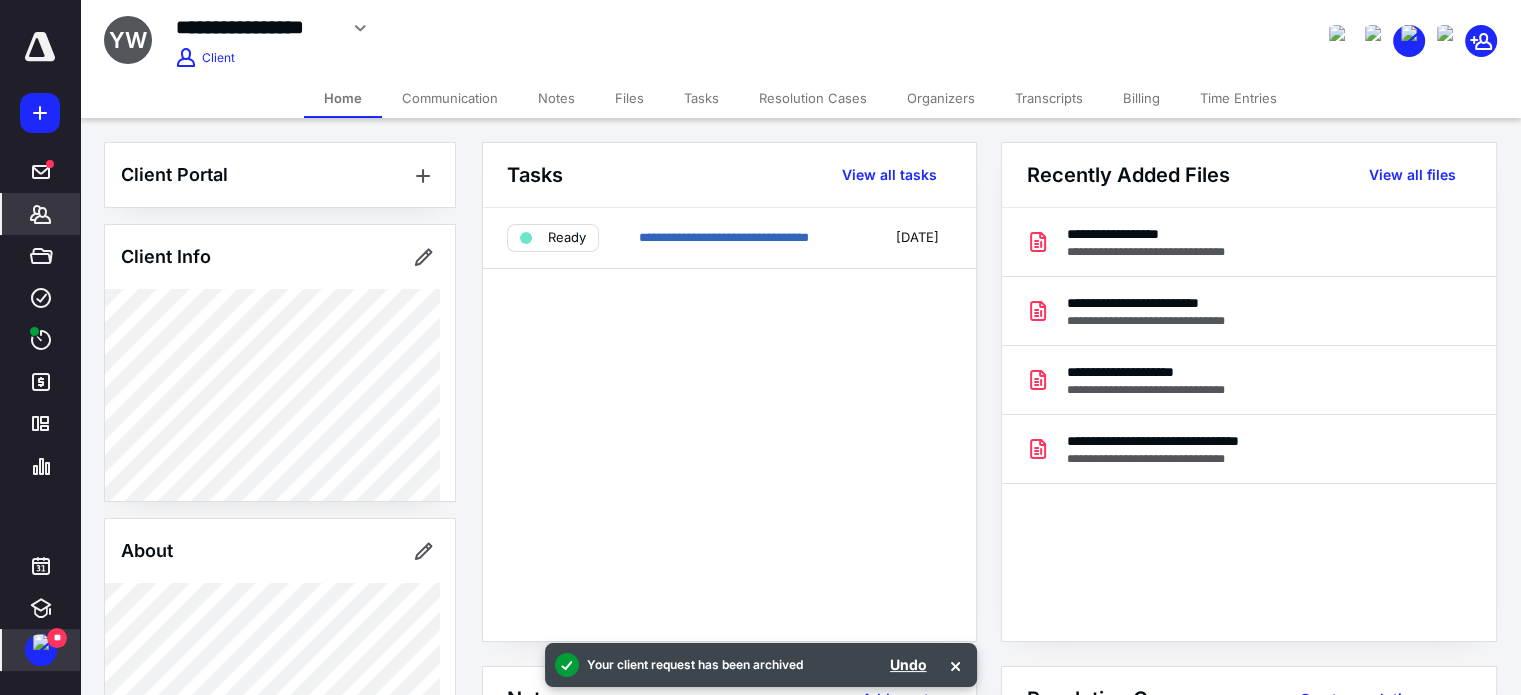 click on "Files" at bounding box center (629, 98) 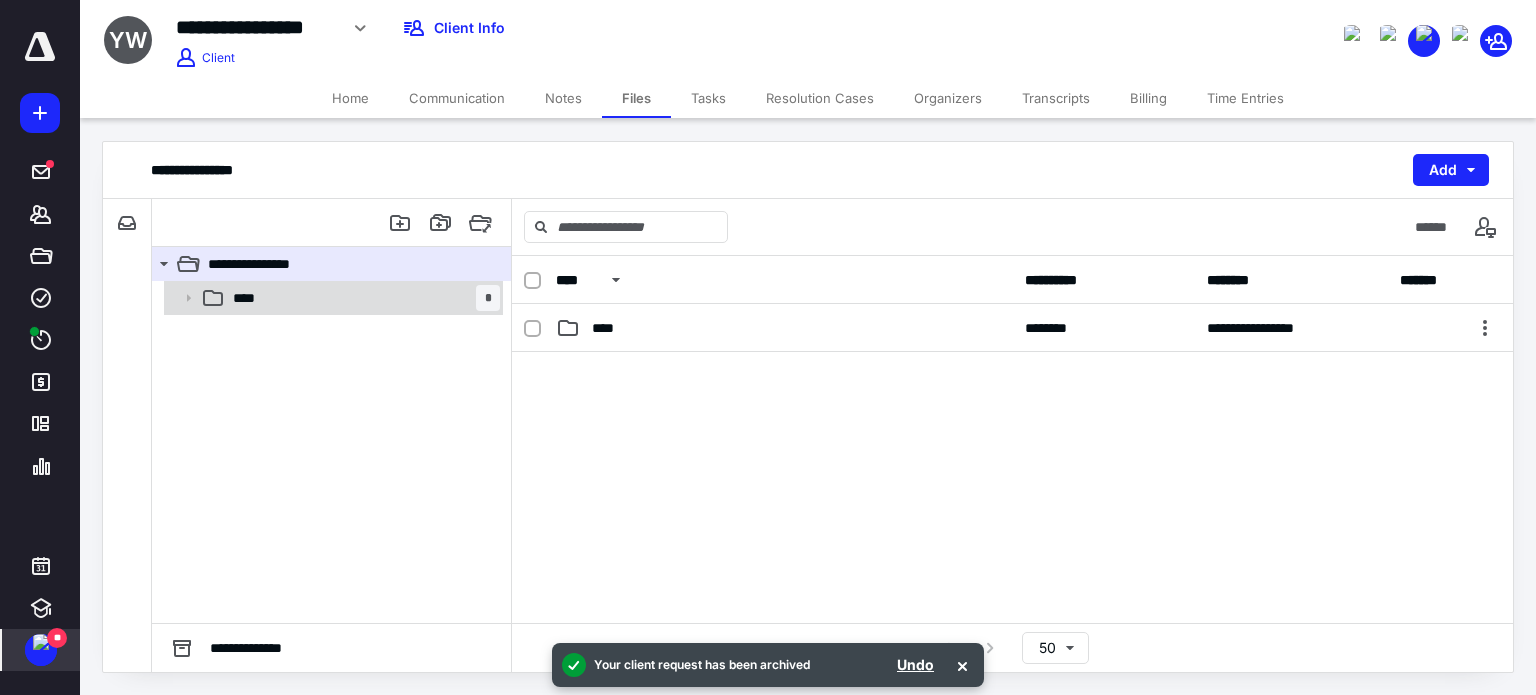 click on "**** *" at bounding box center [362, 298] 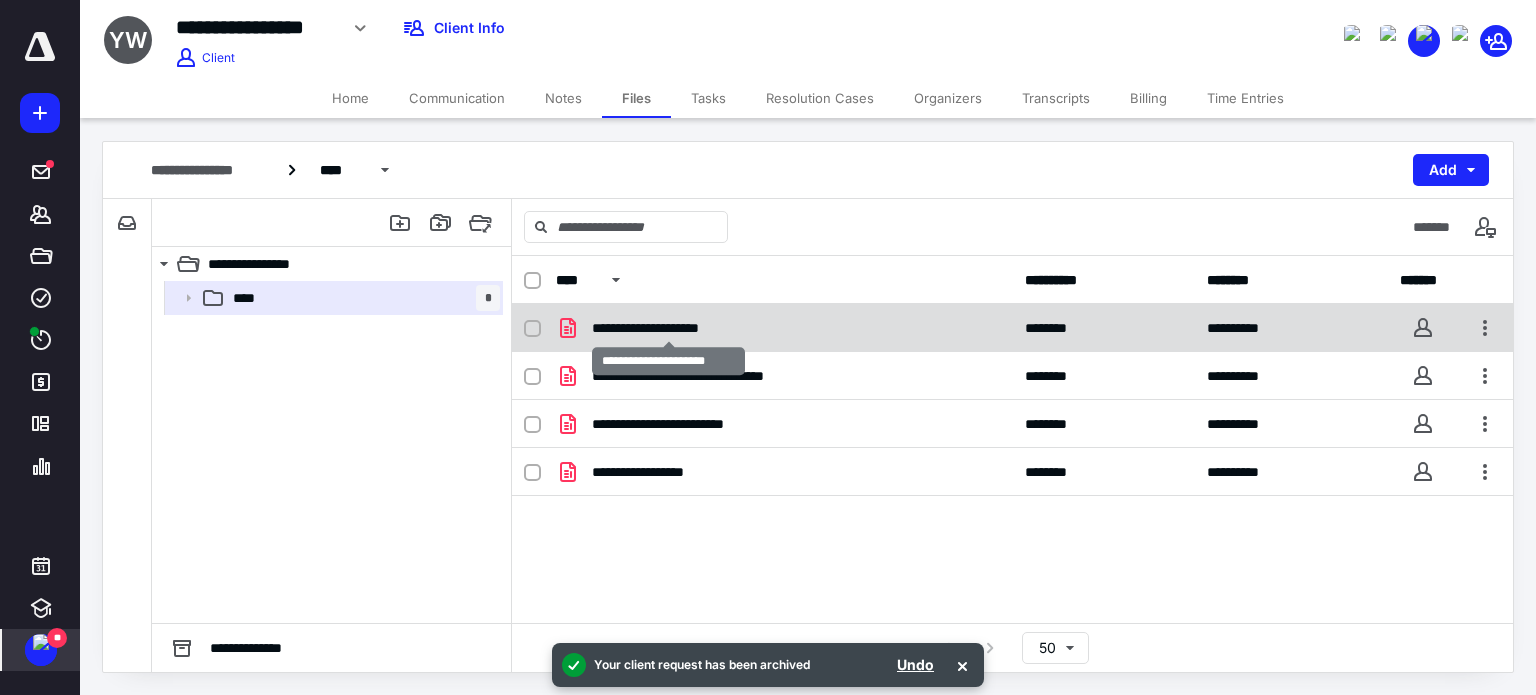 click on "**********" at bounding box center (668, 328) 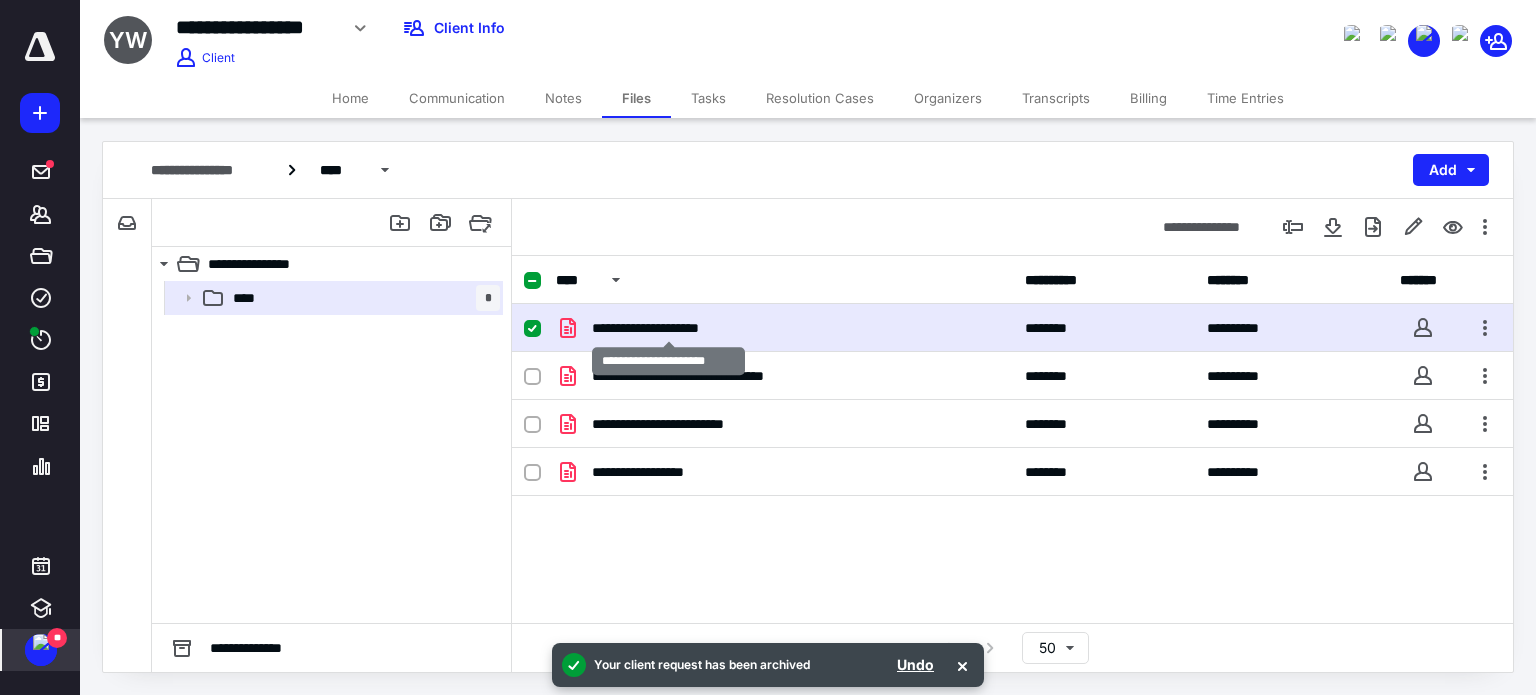click on "**********" at bounding box center (668, 328) 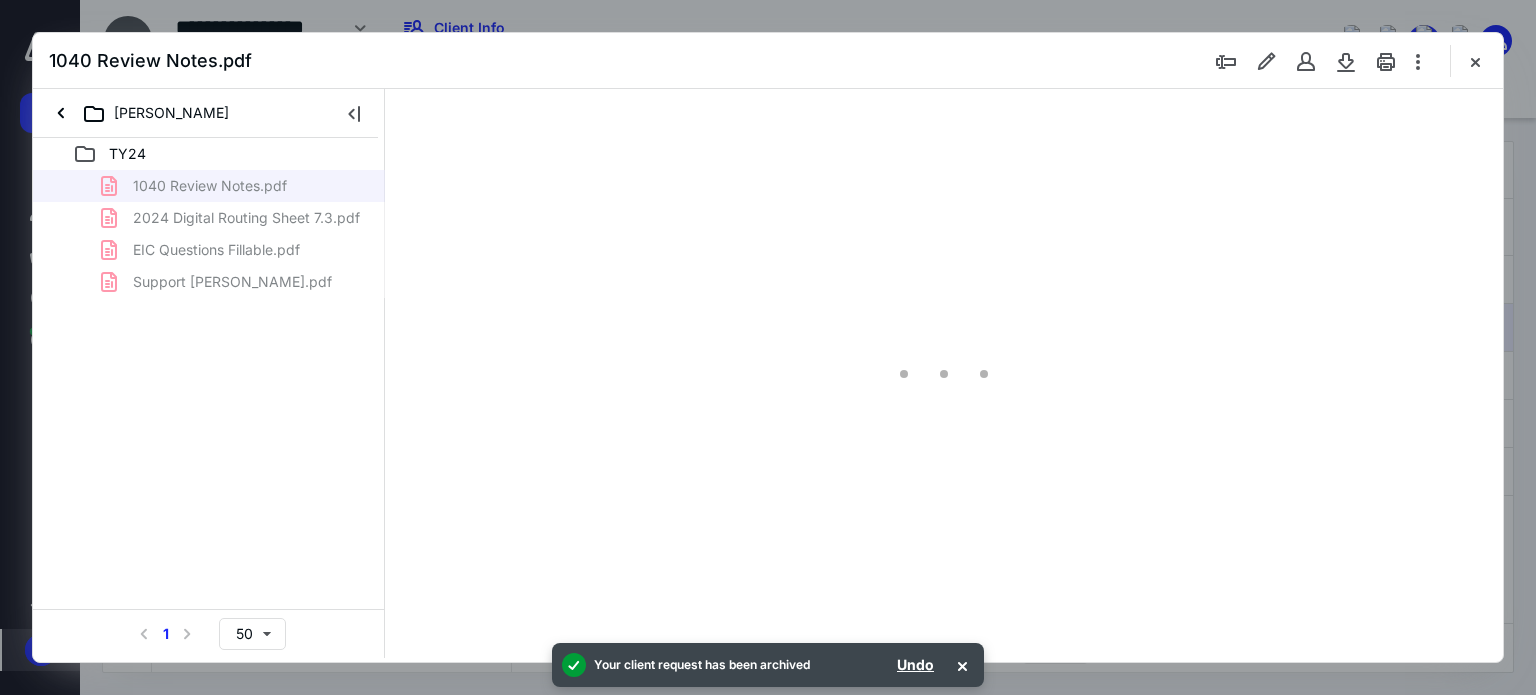 scroll, scrollTop: 0, scrollLeft: 0, axis: both 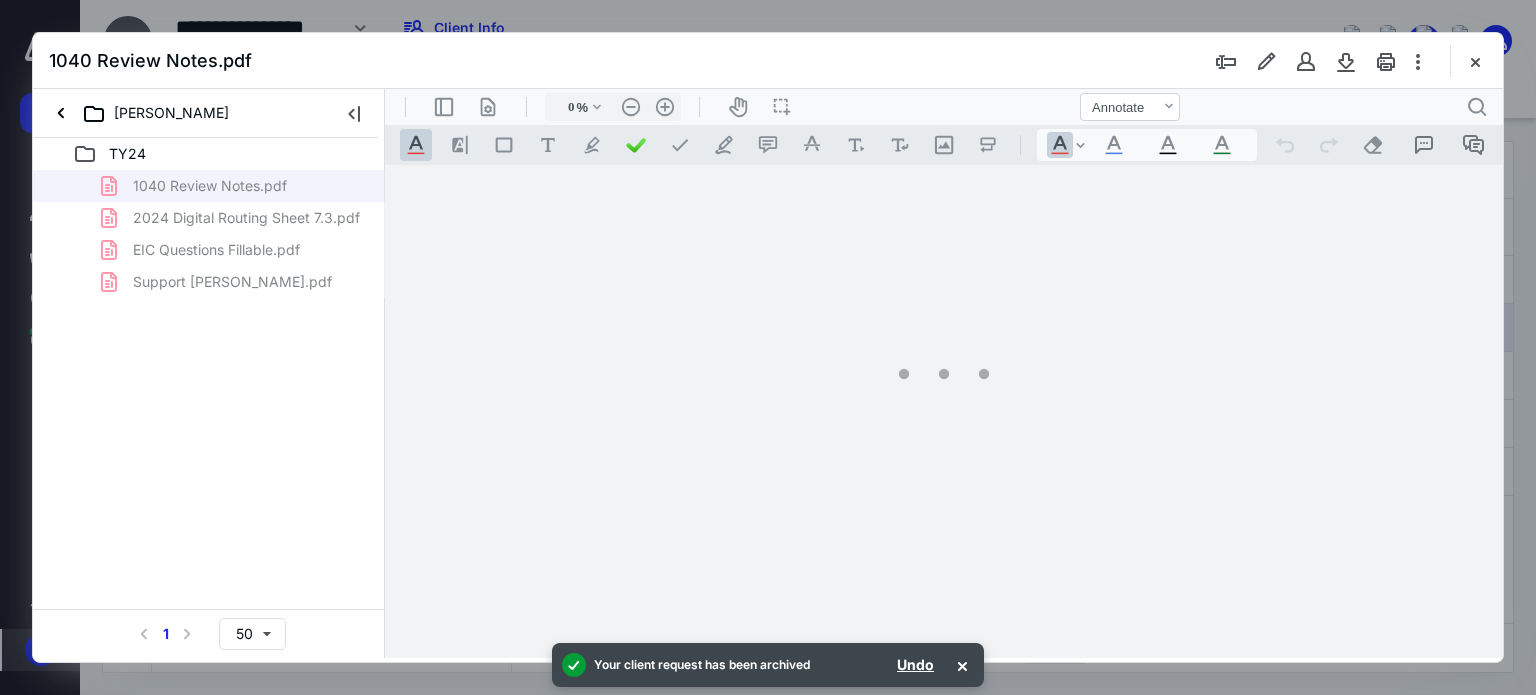 type on "62" 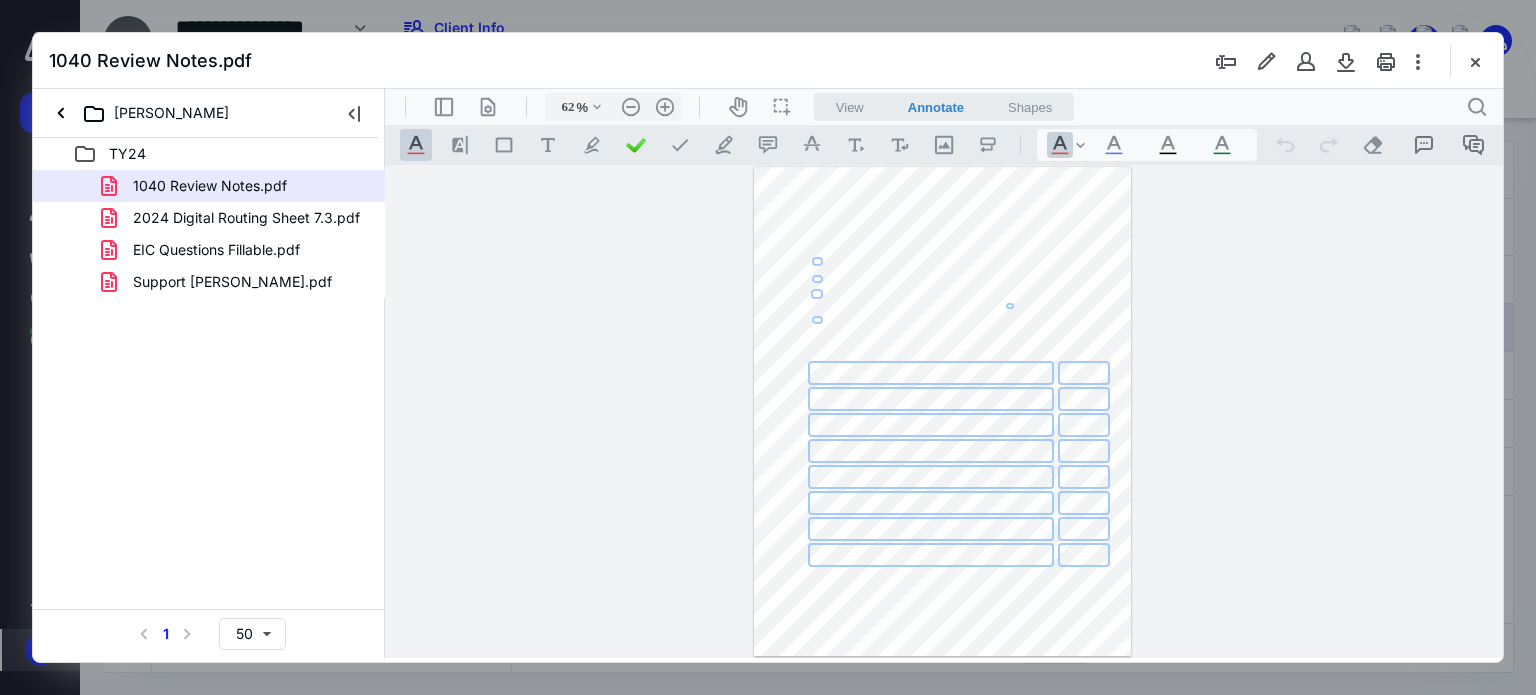 click at bounding box center (930, 373) 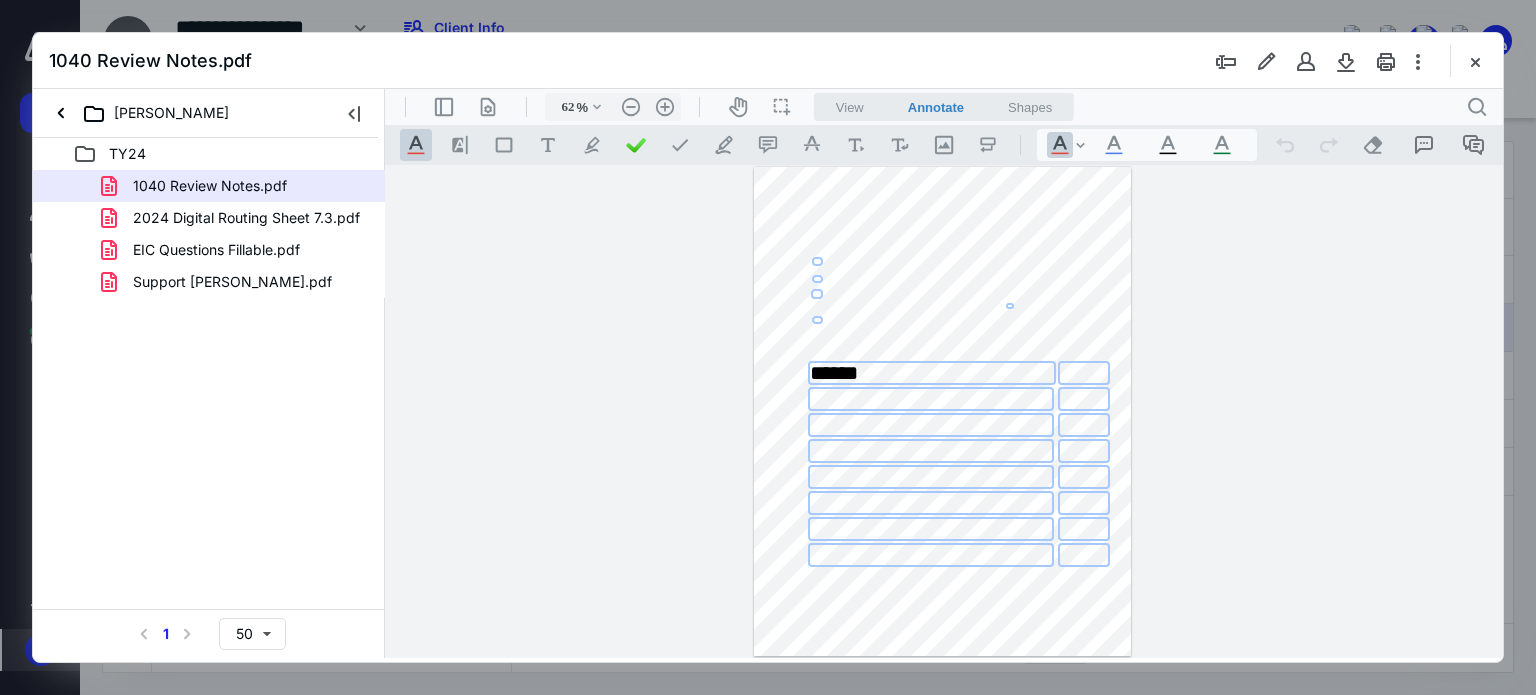 type on "*******" 